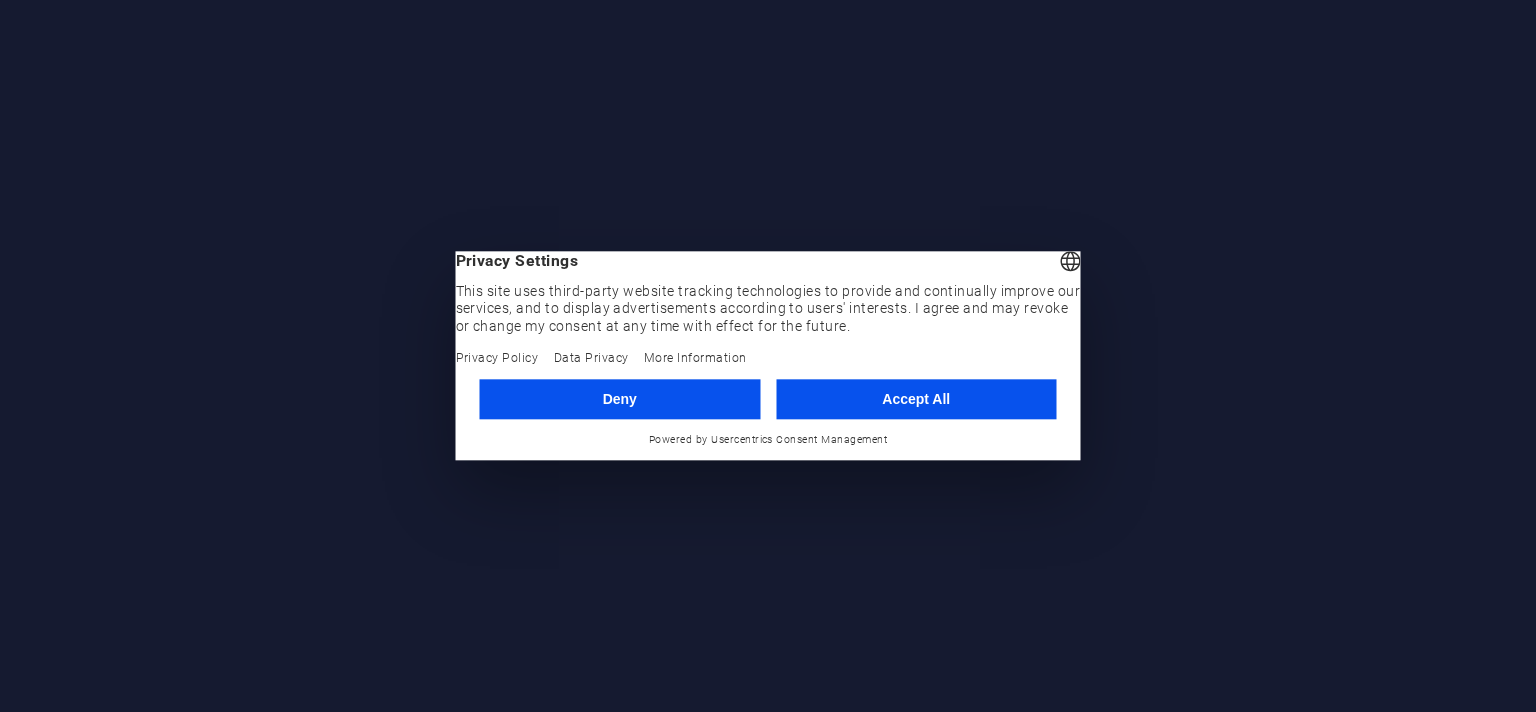 scroll, scrollTop: 0, scrollLeft: 0, axis: both 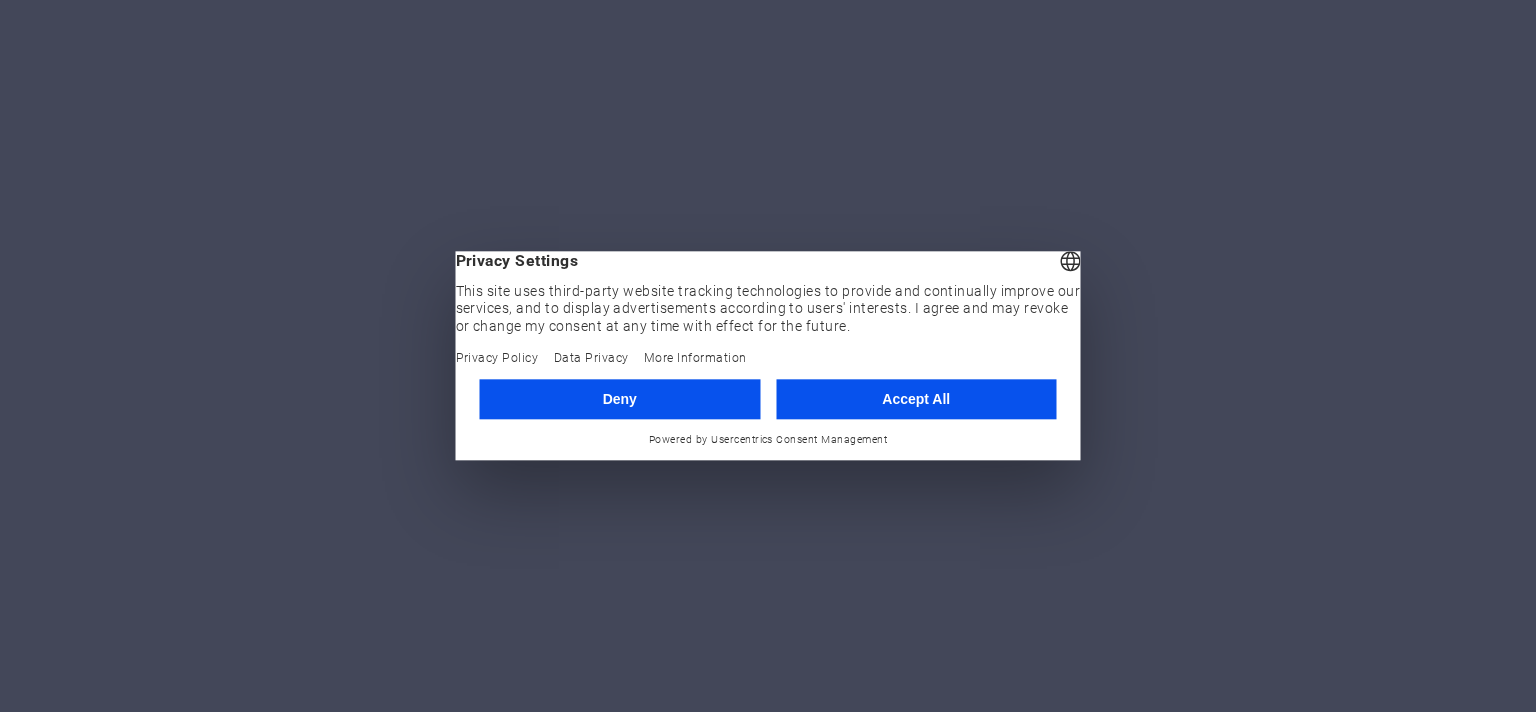 click on "Accept All" at bounding box center [916, 399] 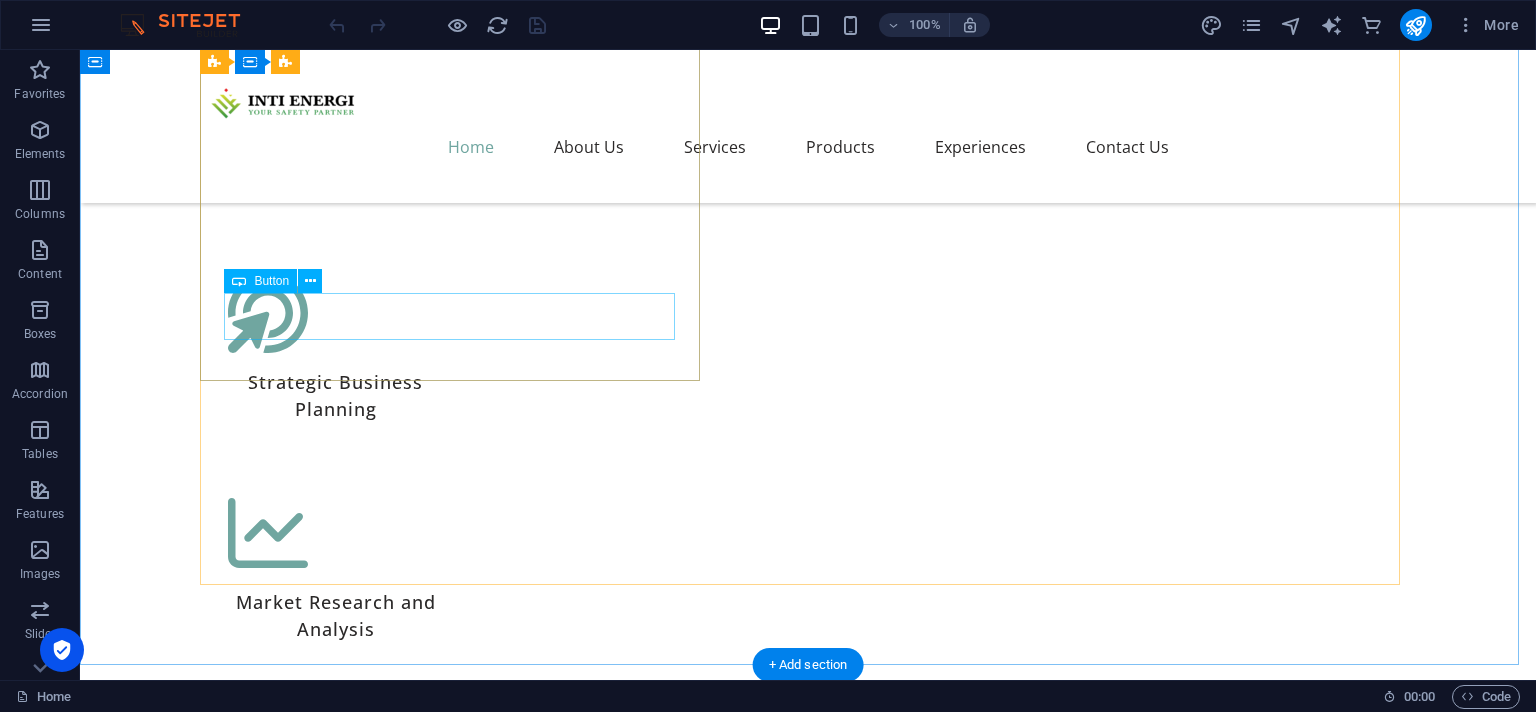 scroll, scrollTop: 7392, scrollLeft: 0, axis: vertical 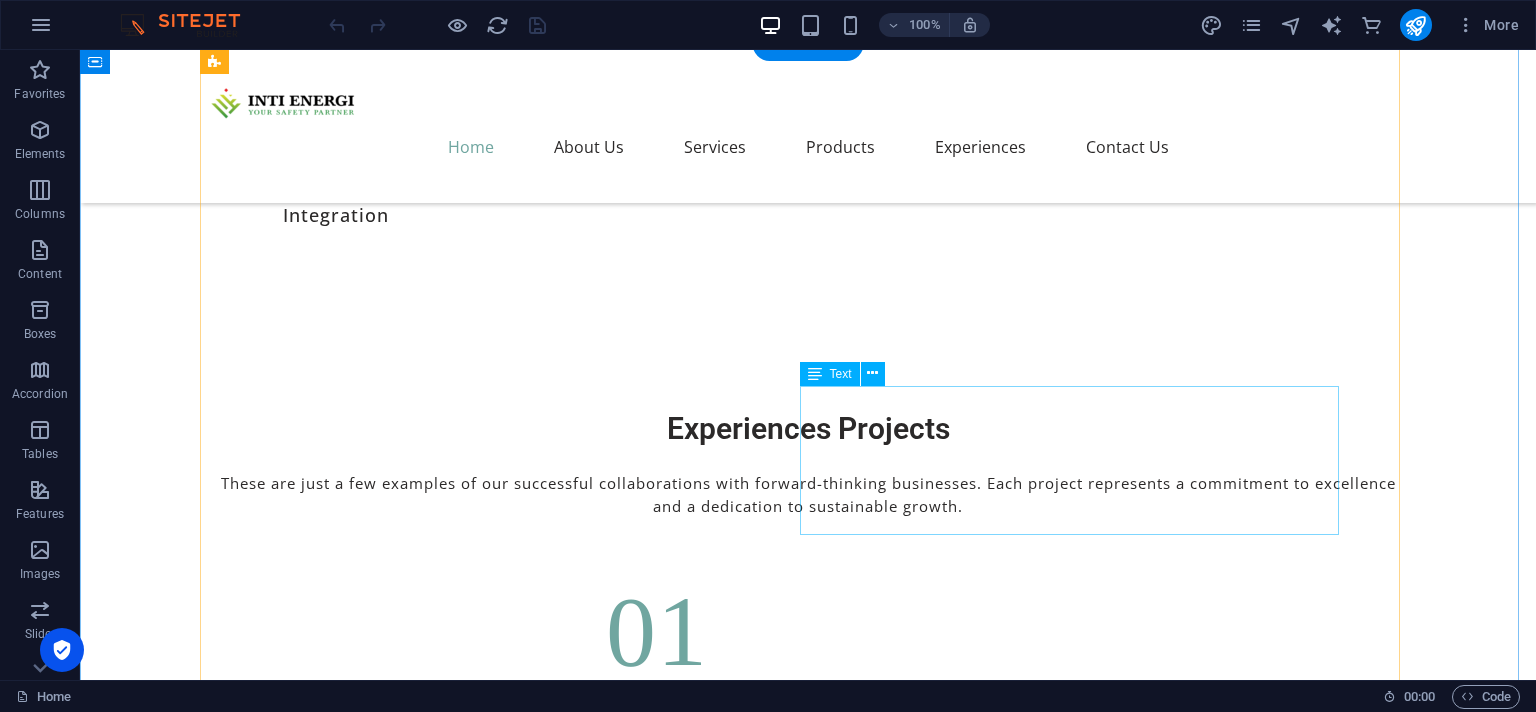 click on "Contract Num : 45006152259 Location  : Gresik Project Worth :  856.950.000 Rupiahs Periodic : Jun 2024 - Mar 2025 Type : Offshore" at bounding box center [808, 6773] 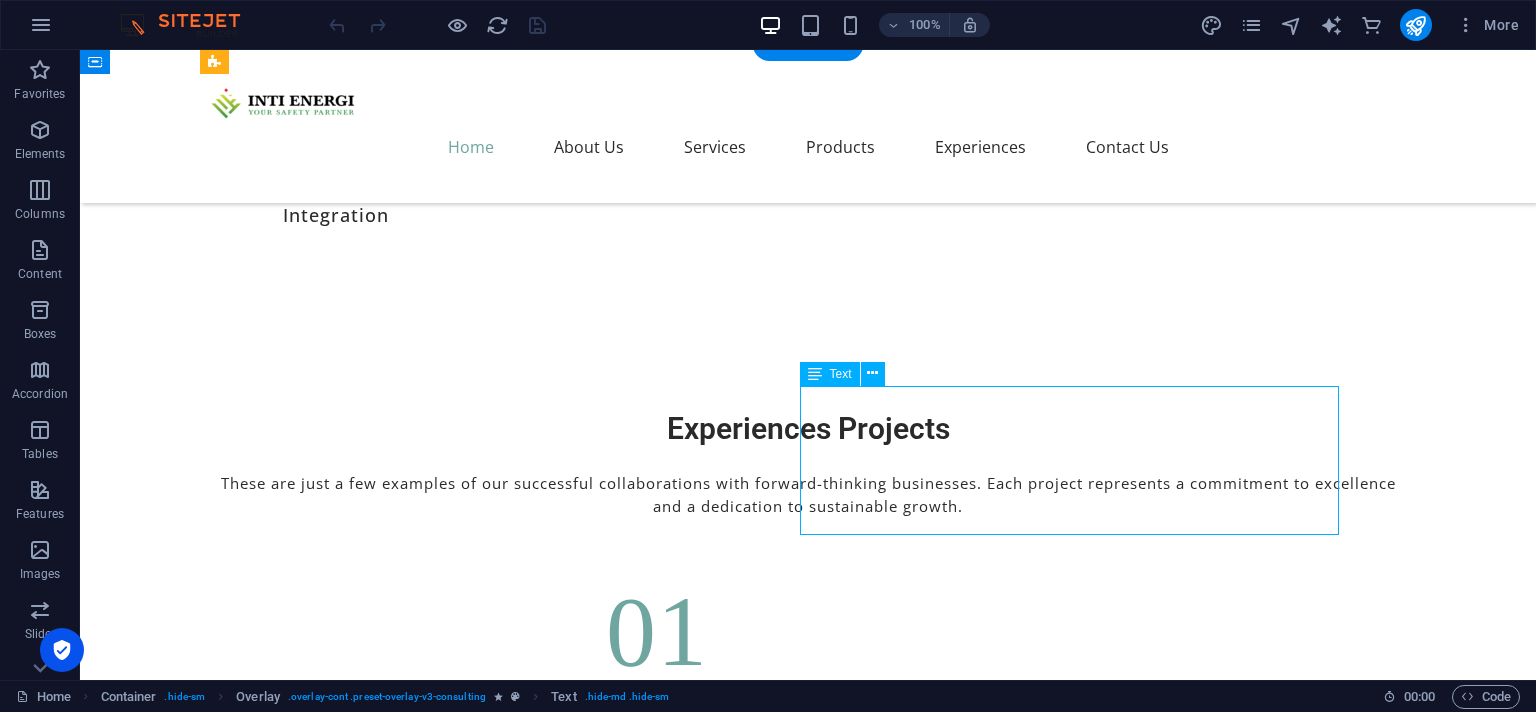 click on "Contract Num : 45006152259 Location  : Gresik Project Worth :  856.950.000 Rupiahs Periodic : Jun 2024 - Mar 2025 Type : Offshore" at bounding box center (808, 6773) 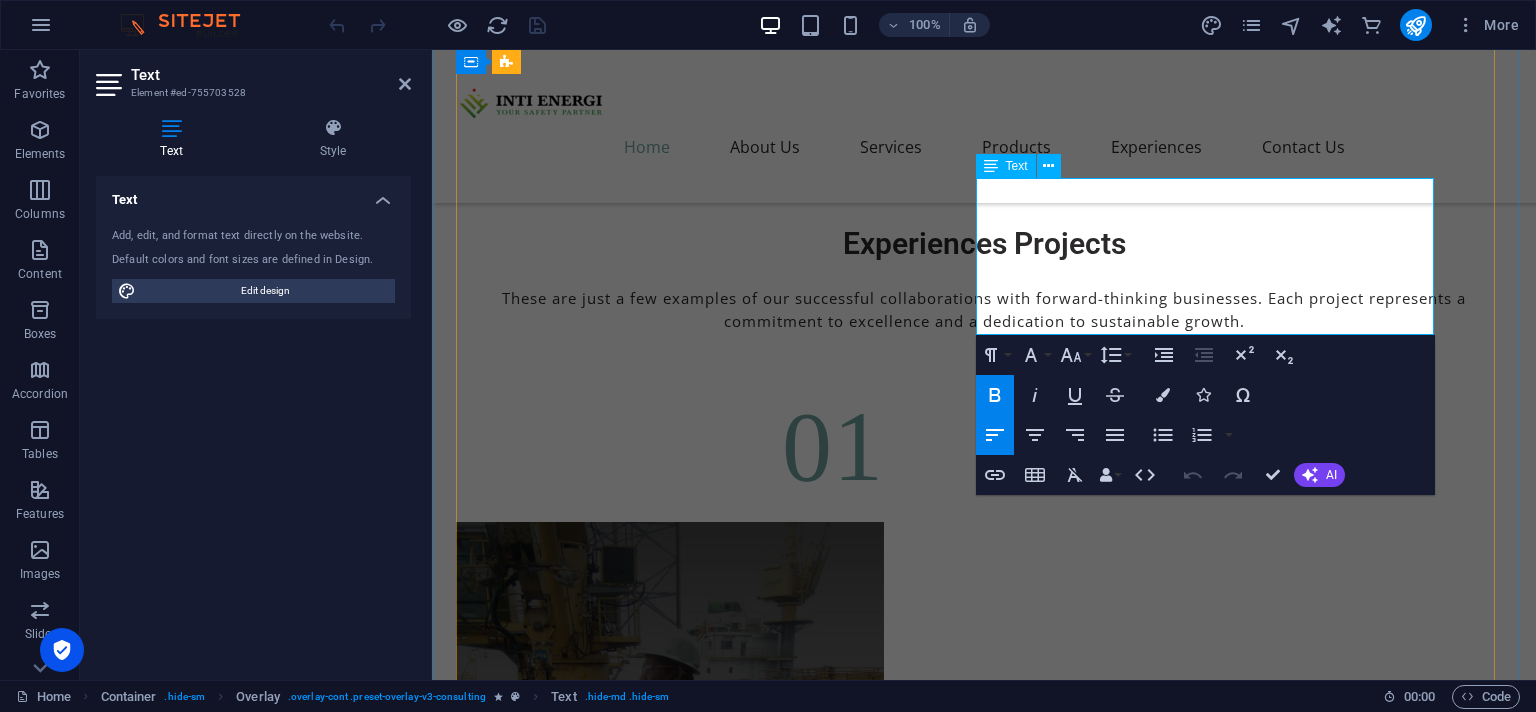 click on ": 45006152259" at bounding box center (1066, 6253) 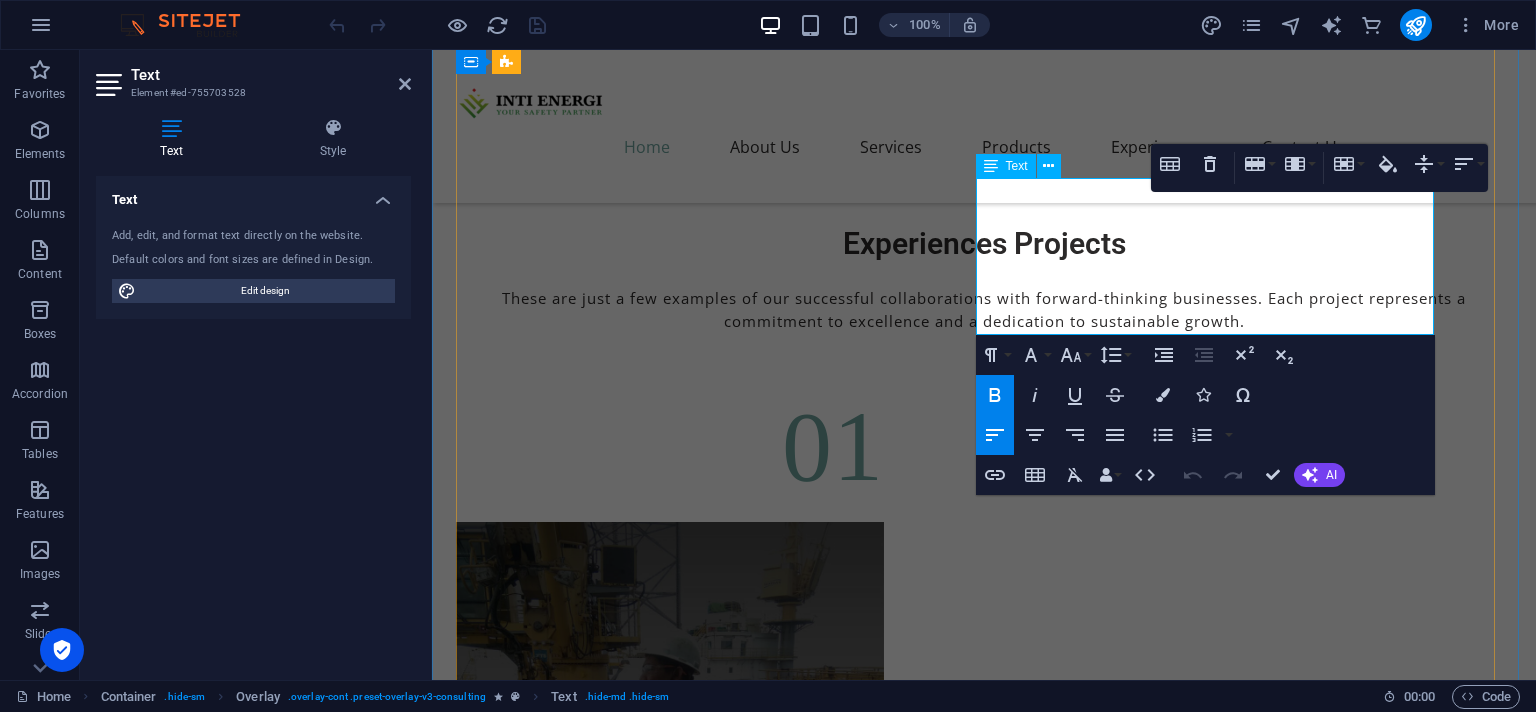 click on "856.950.000 Rupiahs" at bounding box center (1100, 6315) 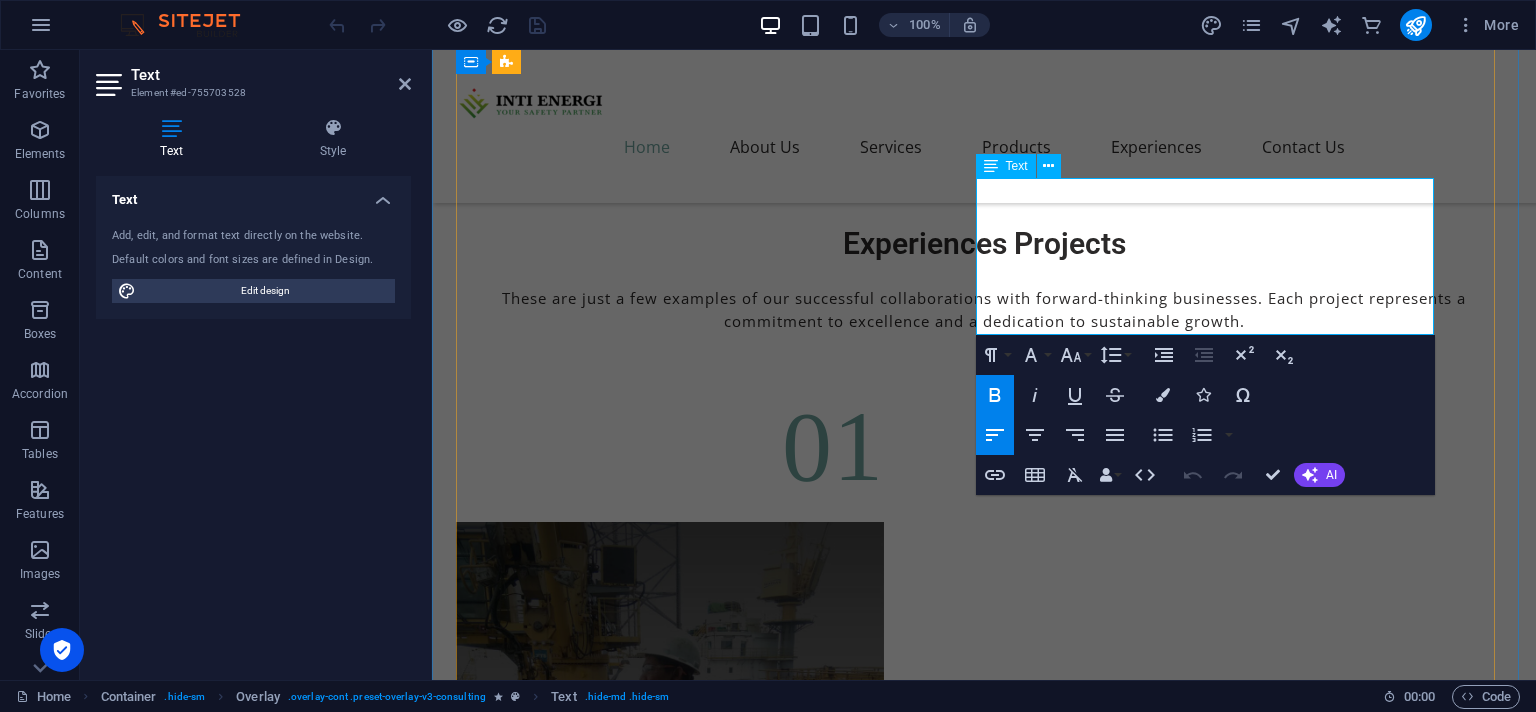 click on ": [DATE] - [DATE]" at bounding box center (1076, 6347) 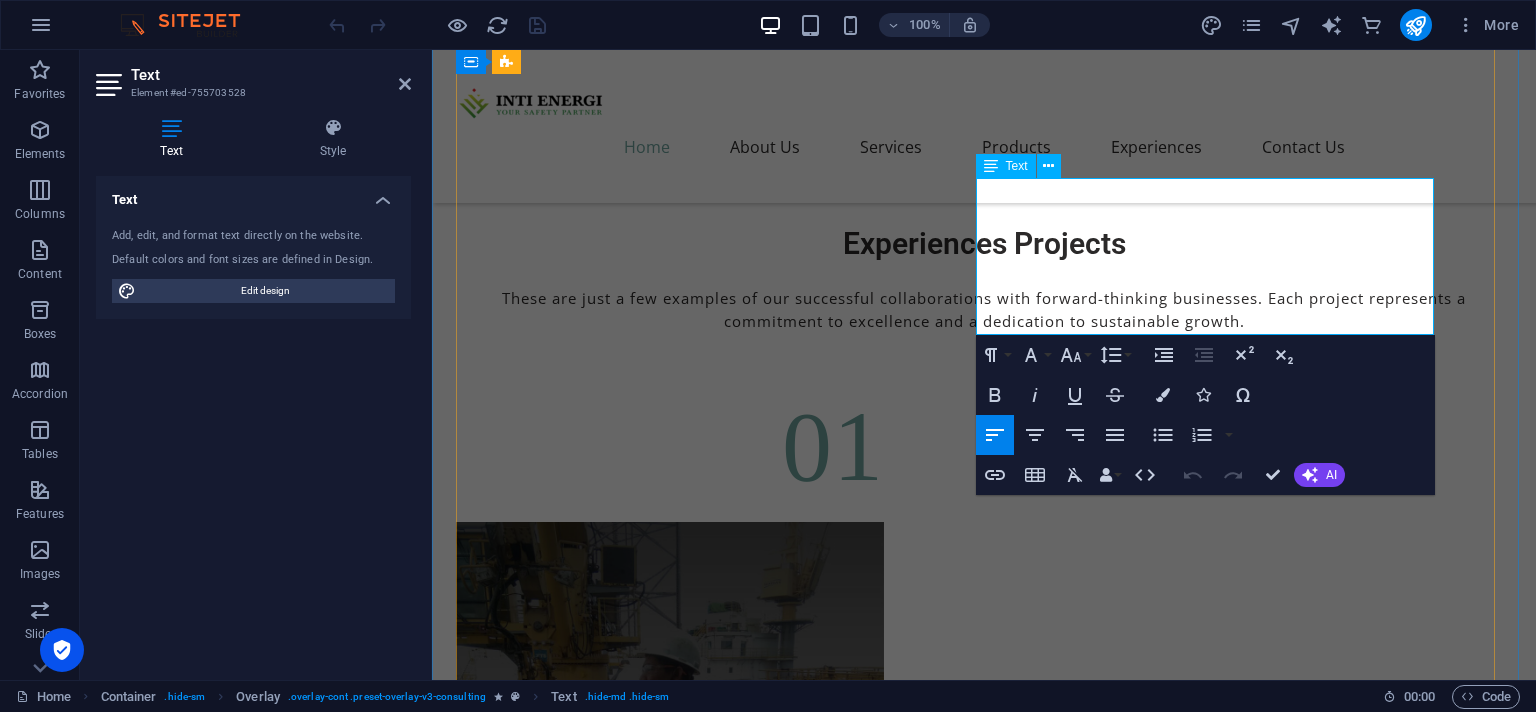 click on ": Offshore" at bounding box center (1045, 6379) 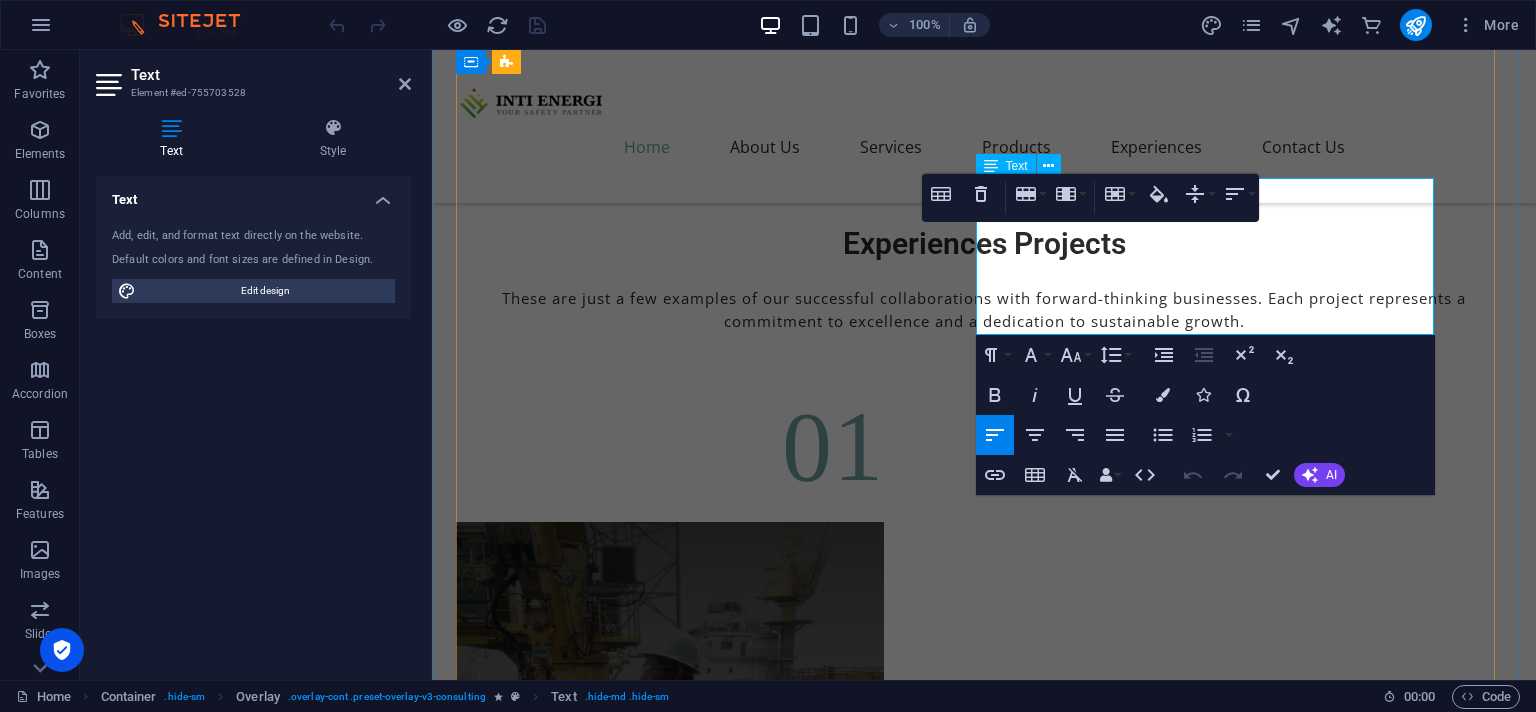 click on "Project Worth" at bounding box center (583, 6315) 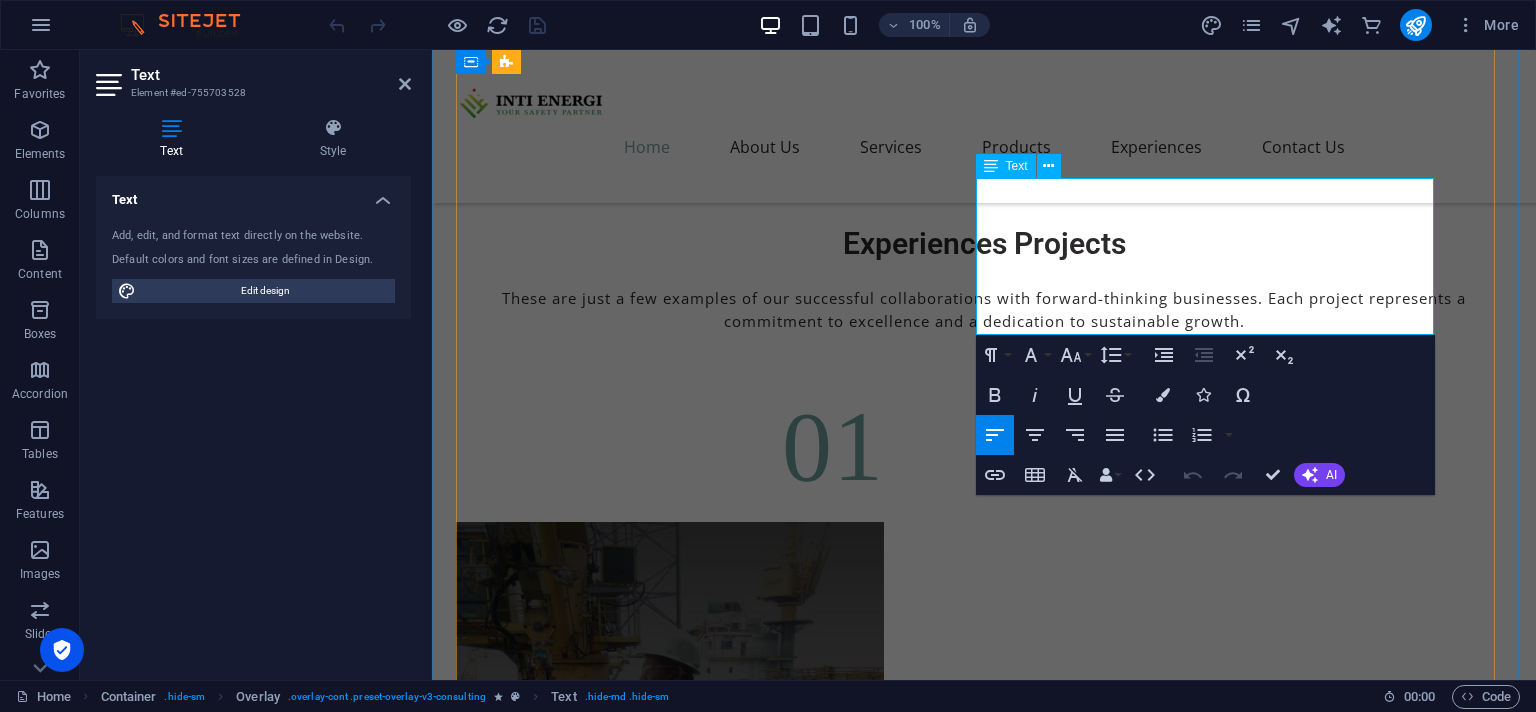 click on "Project Worth" at bounding box center (583, 6315) 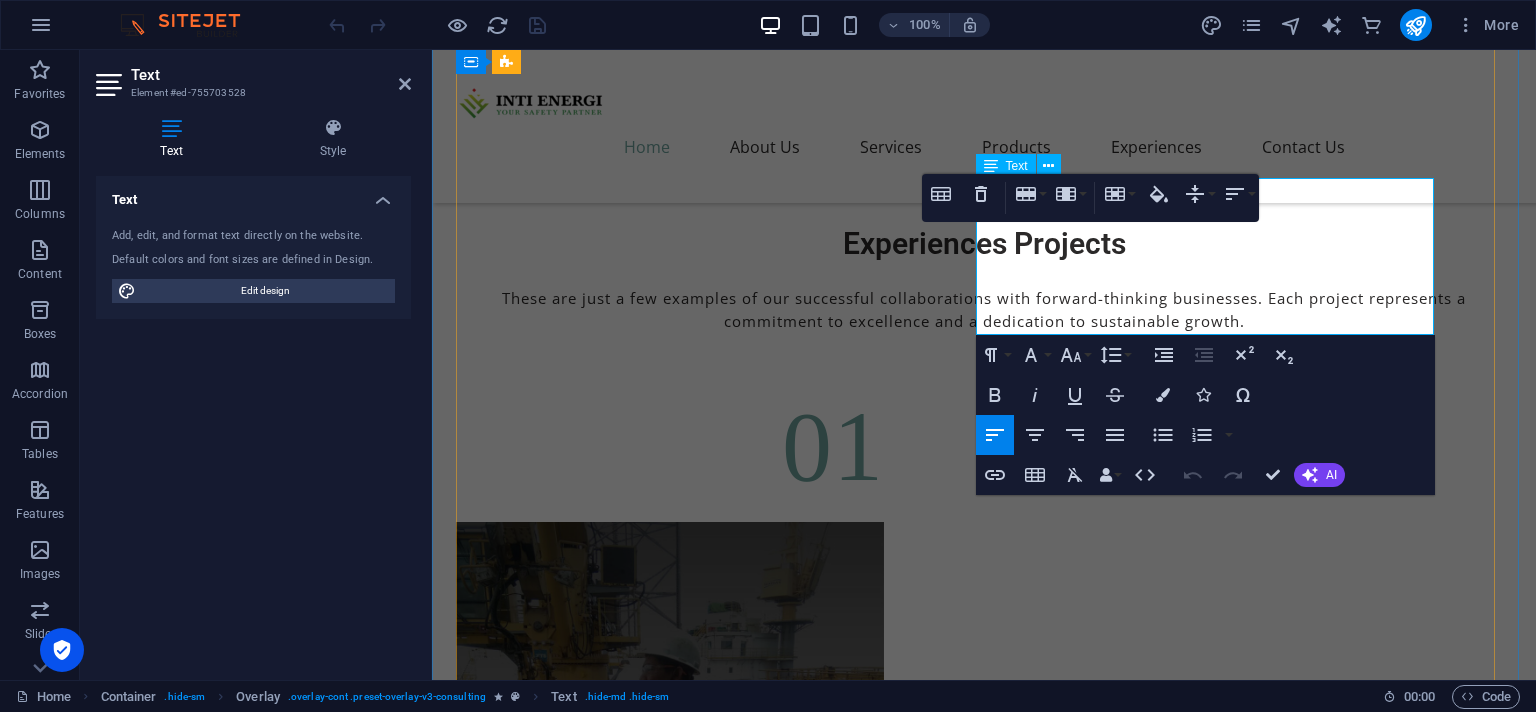 click on "Project Worth" at bounding box center (583, 6315) 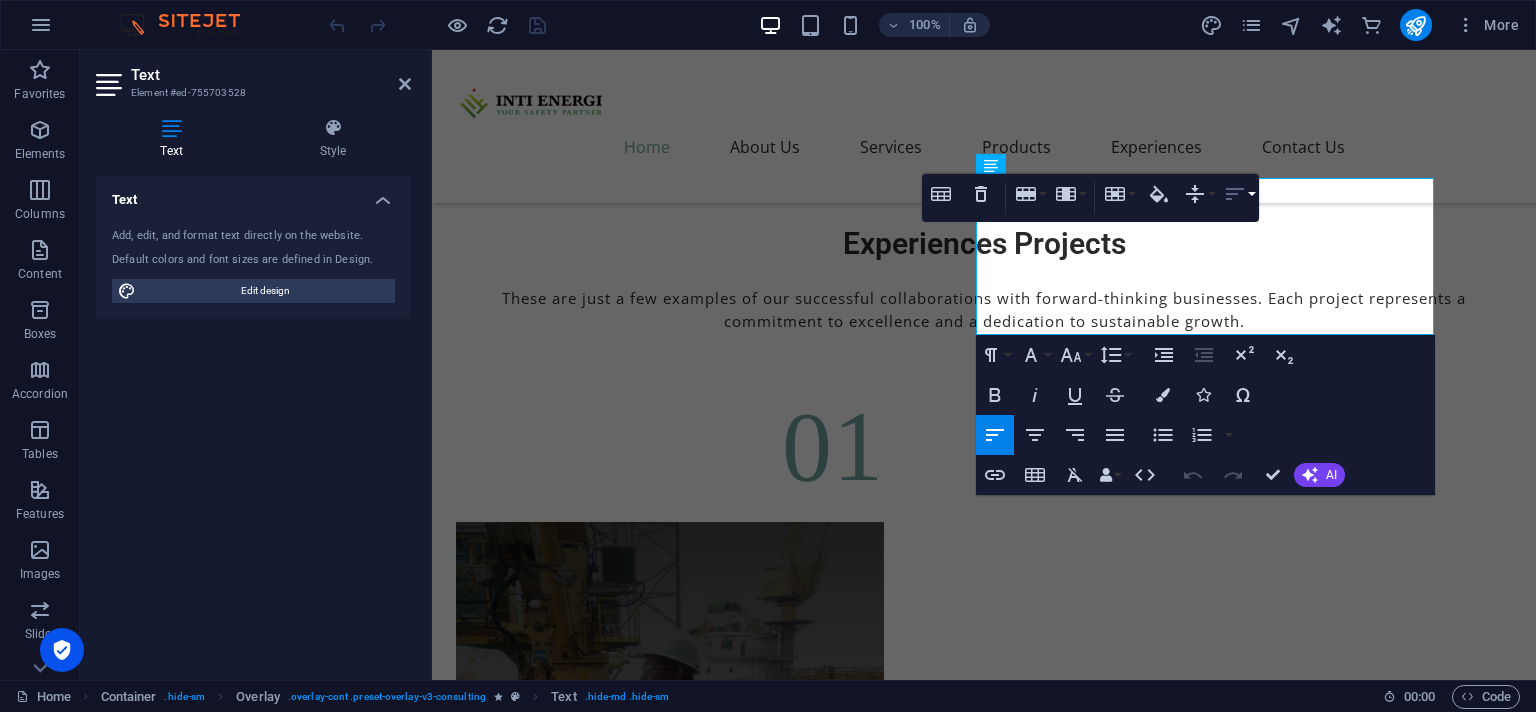click 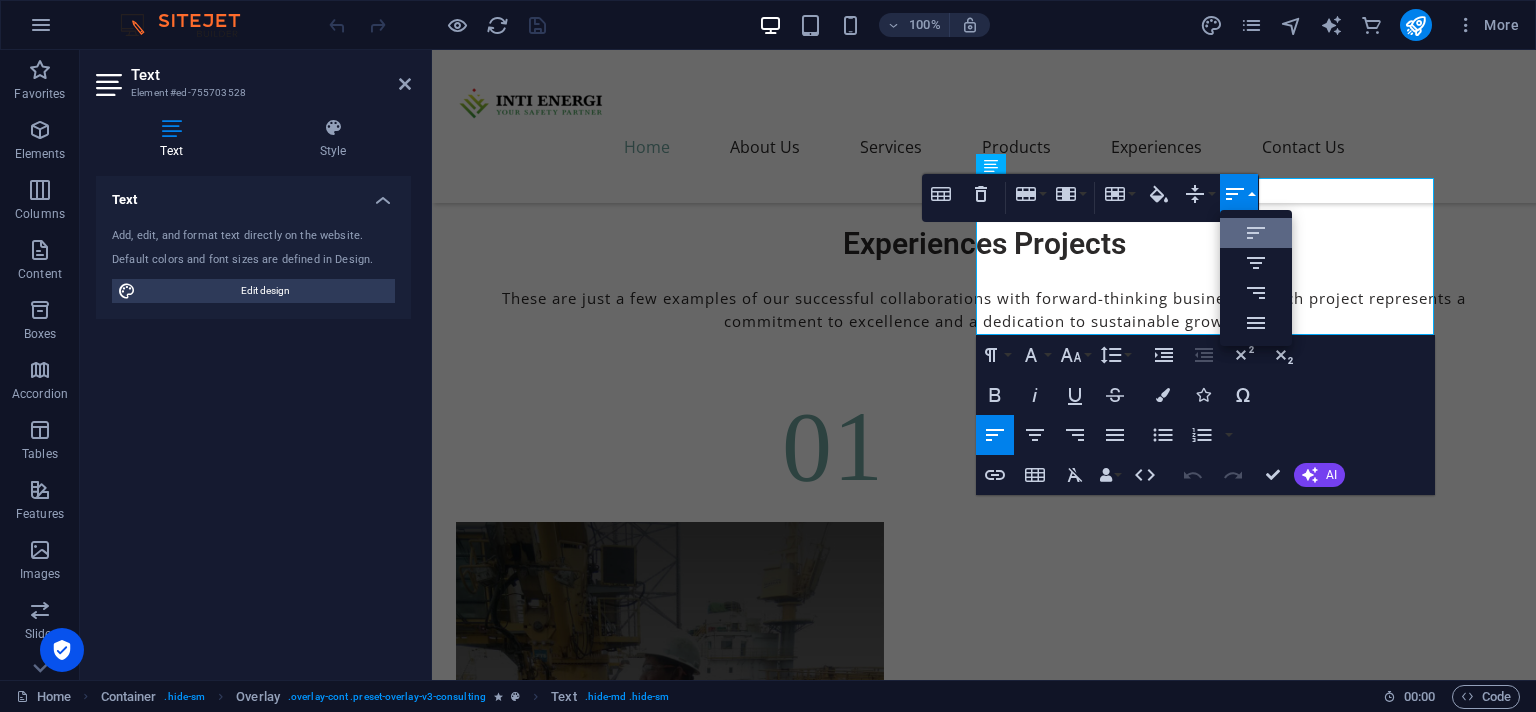 scroll, scrollTop: 0, scrollLeft: 0, axis: both 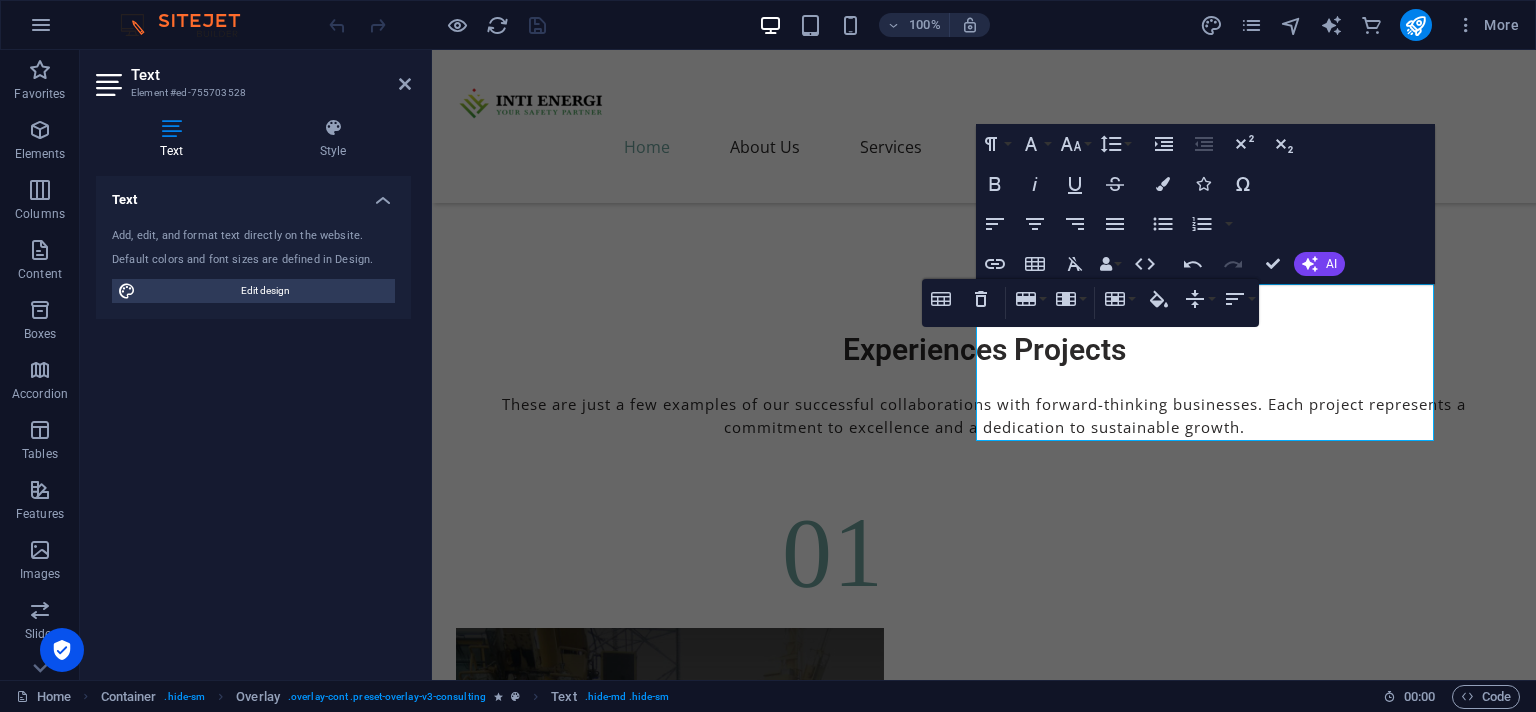 click on "Table Header Remove Table Row Insert row above Insert row below Delete row Column Insert column before Insert column after Delete column Cell Merge cells Vertical split Horizontal split Cell Background Vertical Align Top Middle Bottom Horizontal Align Align Left Align Center Align Right Align Justify" at bounding box center (1090, 303) 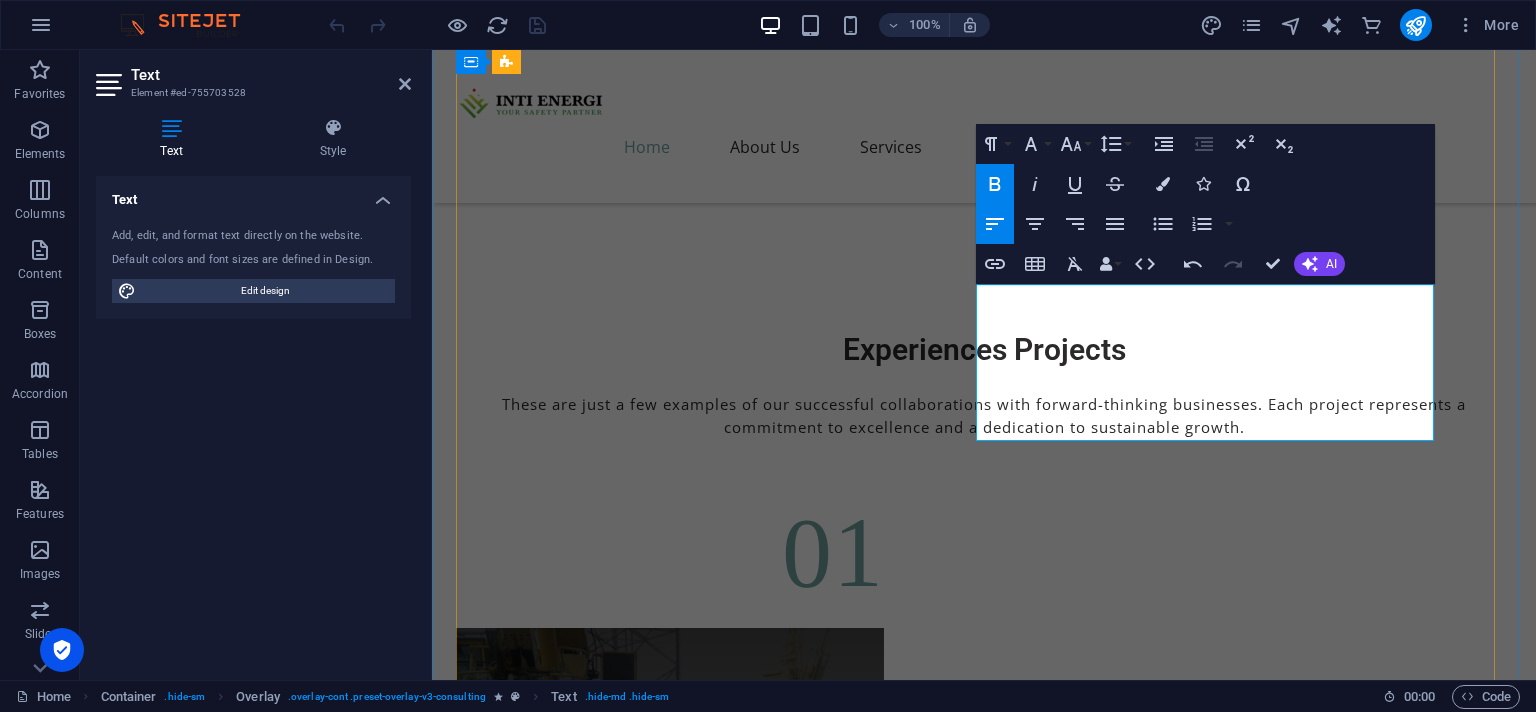 click on "856.950.000 Rupiahs" at bounding box center [1100, 6421] 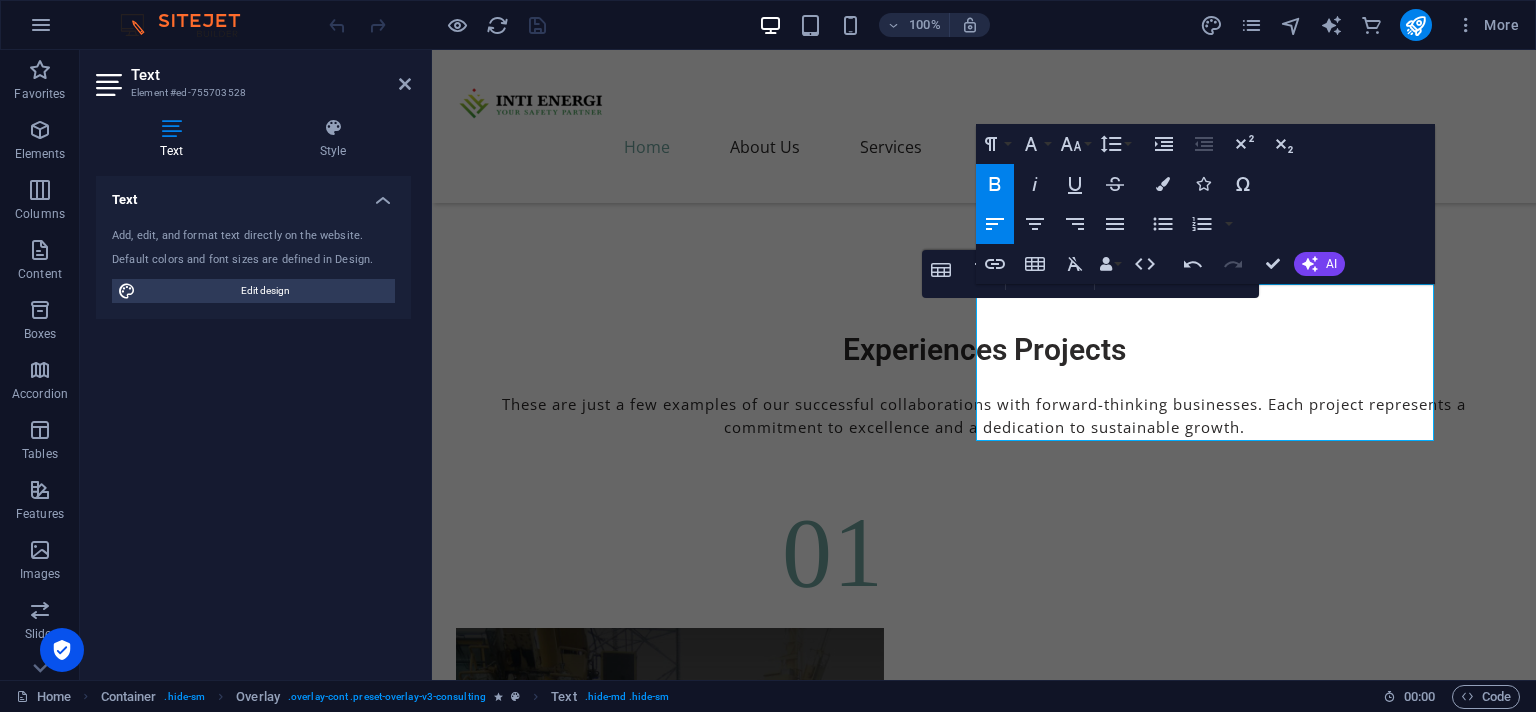 click 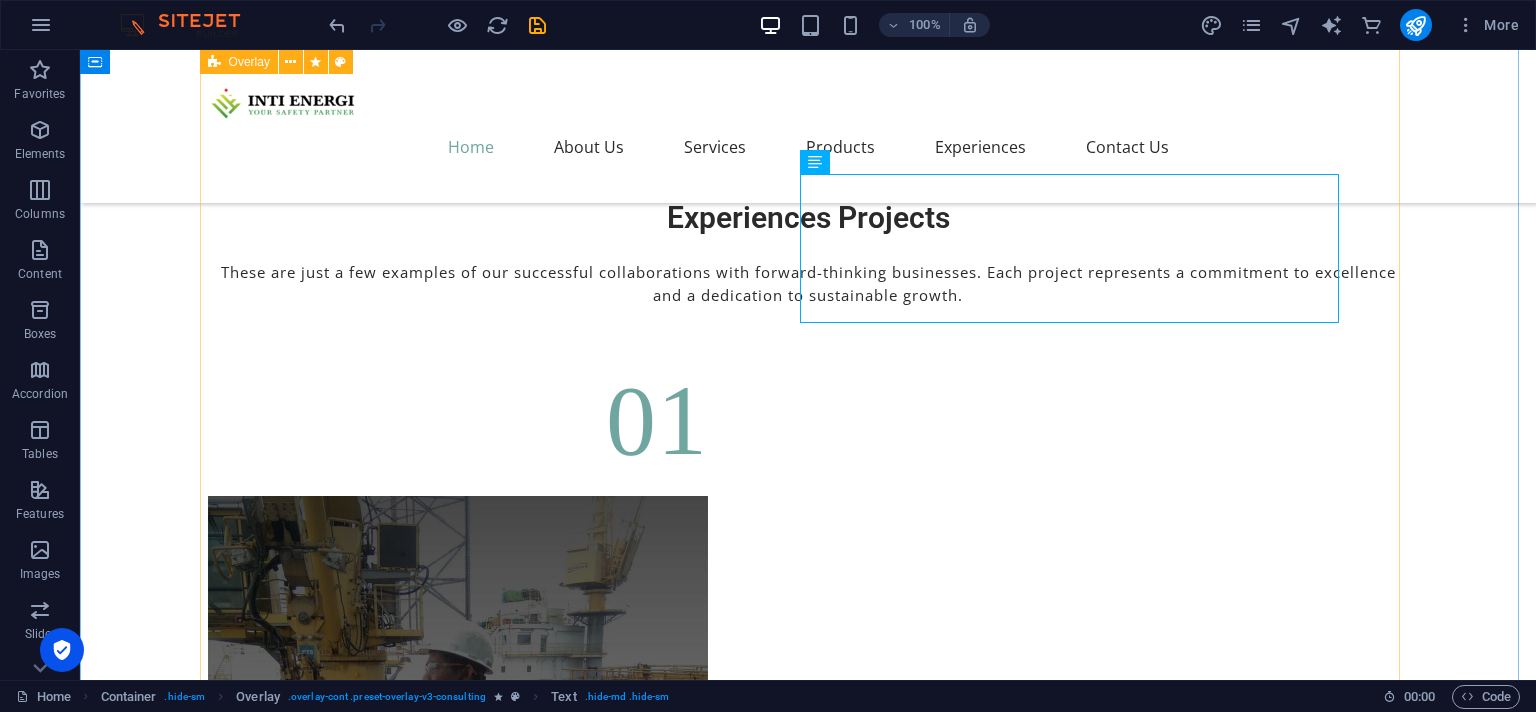 scroll, scrollTop: 7920, scrollLeft: 0, axis: vertical 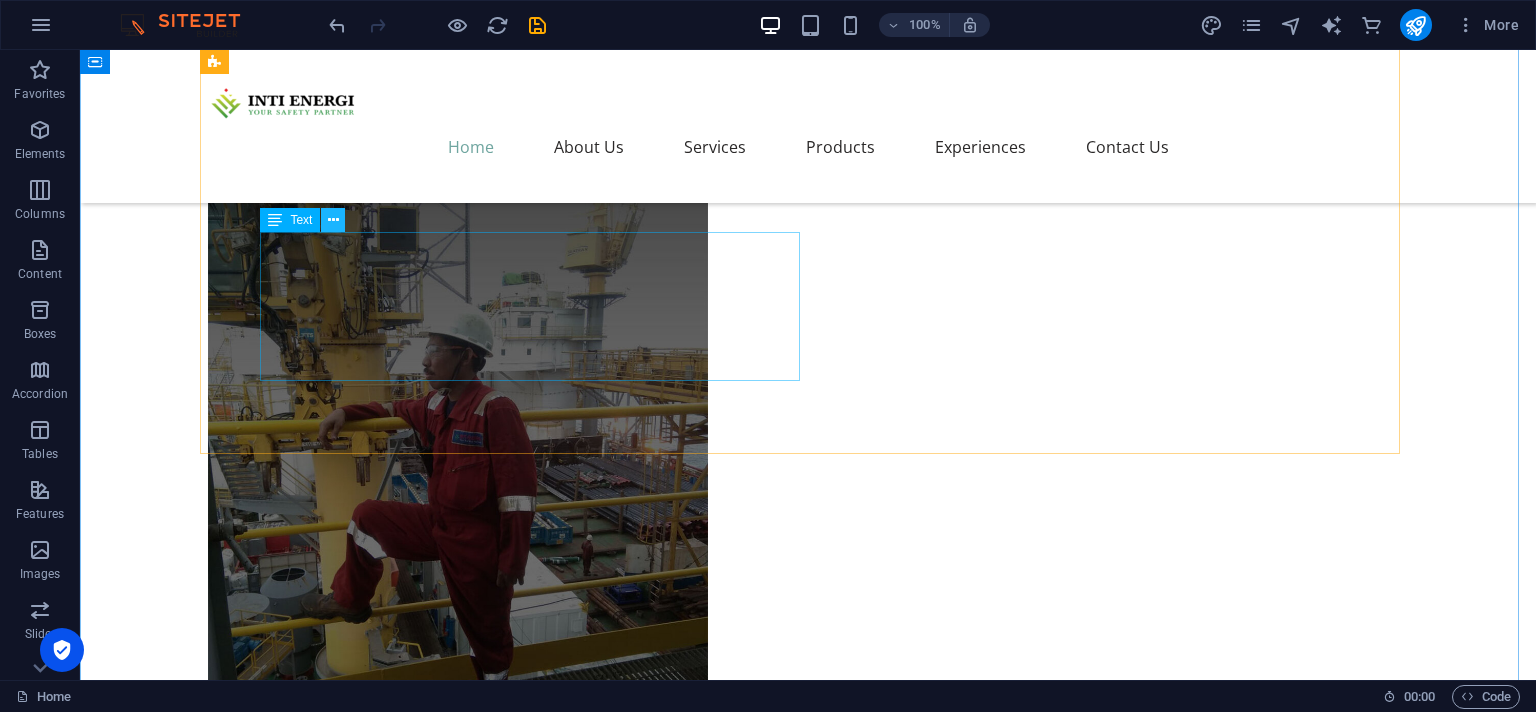 click at bounding box center [333, 220] 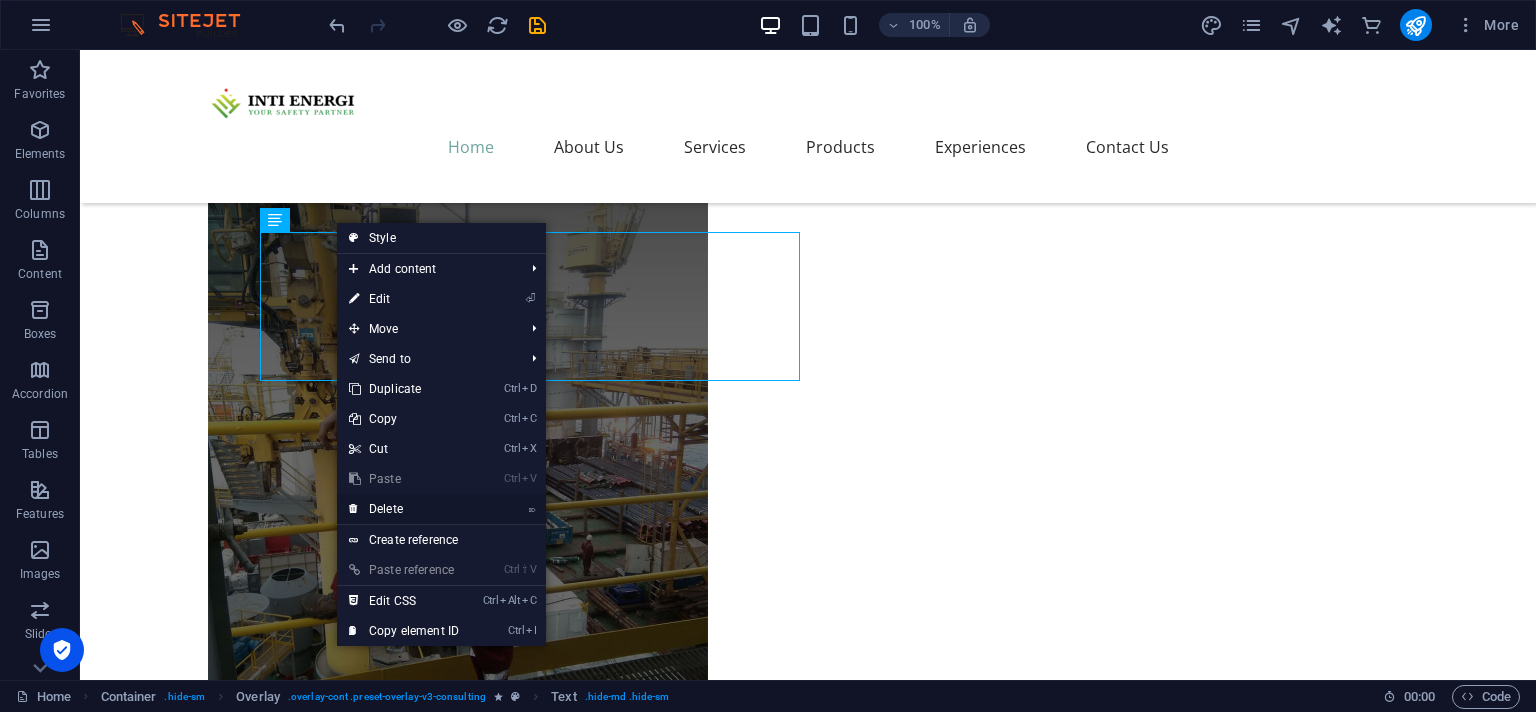 click on "⌦  Delete" at bounding box center (404, 509) 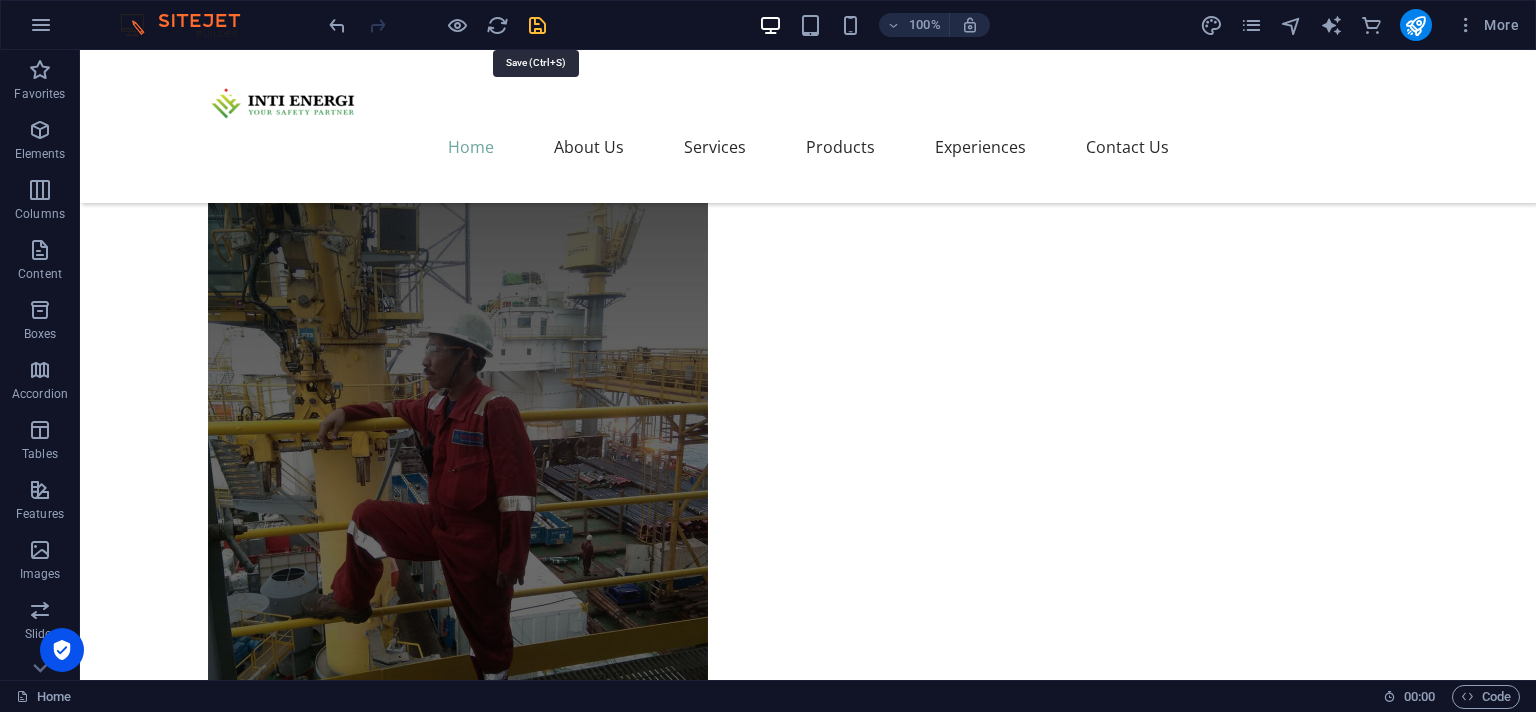 click at bounding box center [537, 25] 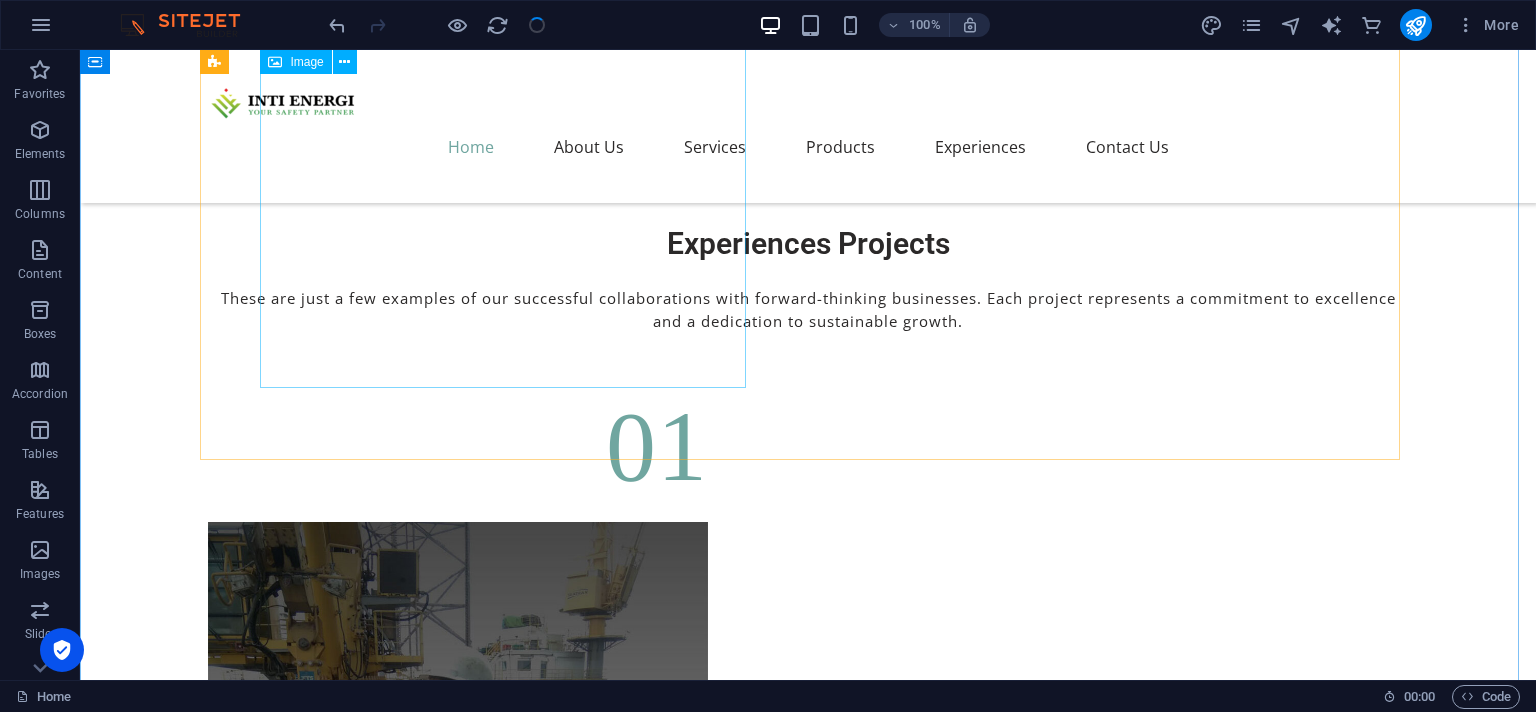 scroll, scrollTop: 7497, scrollLeft: 0, axis: vertical 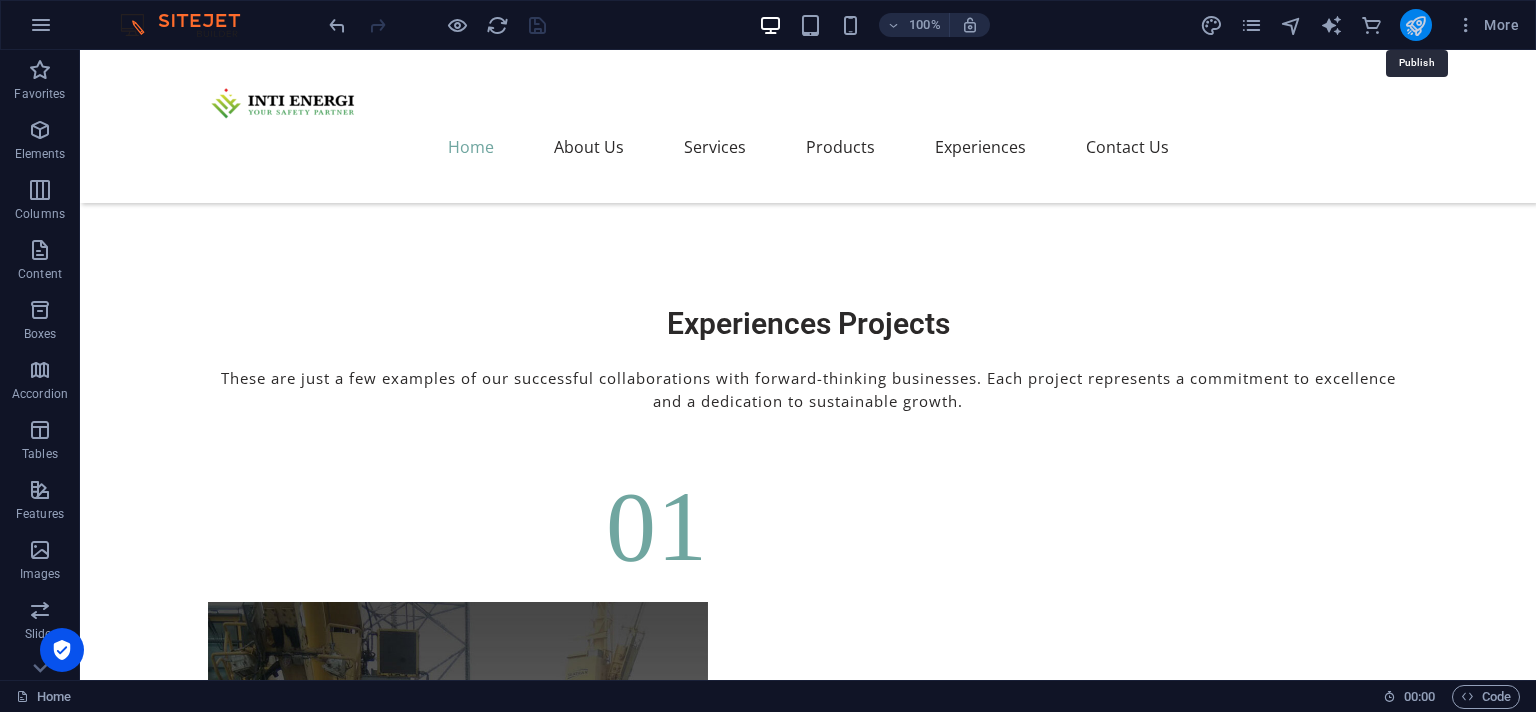 click at bounding box center [1415, 25] 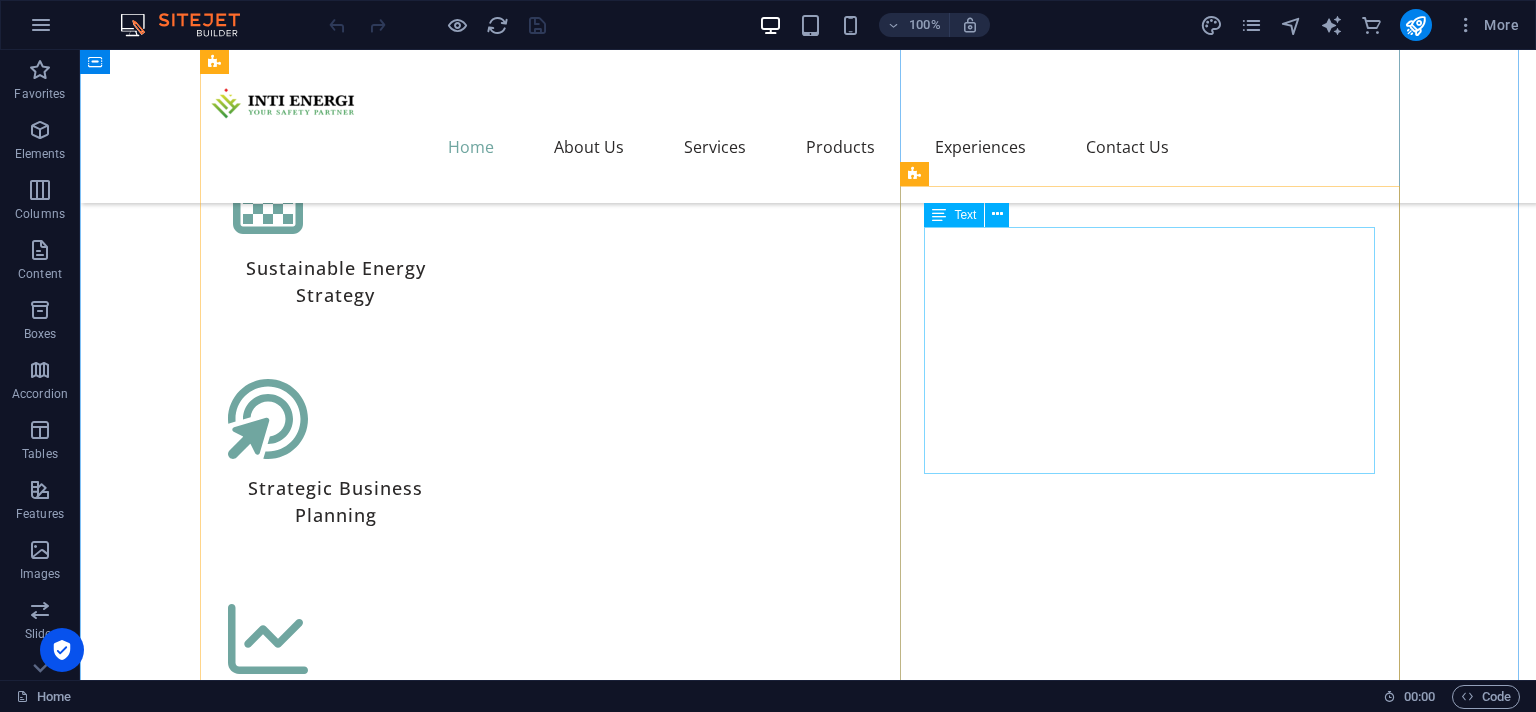 scroll, scrollTop: 7392, scrollLeft: 0, axis: vertical 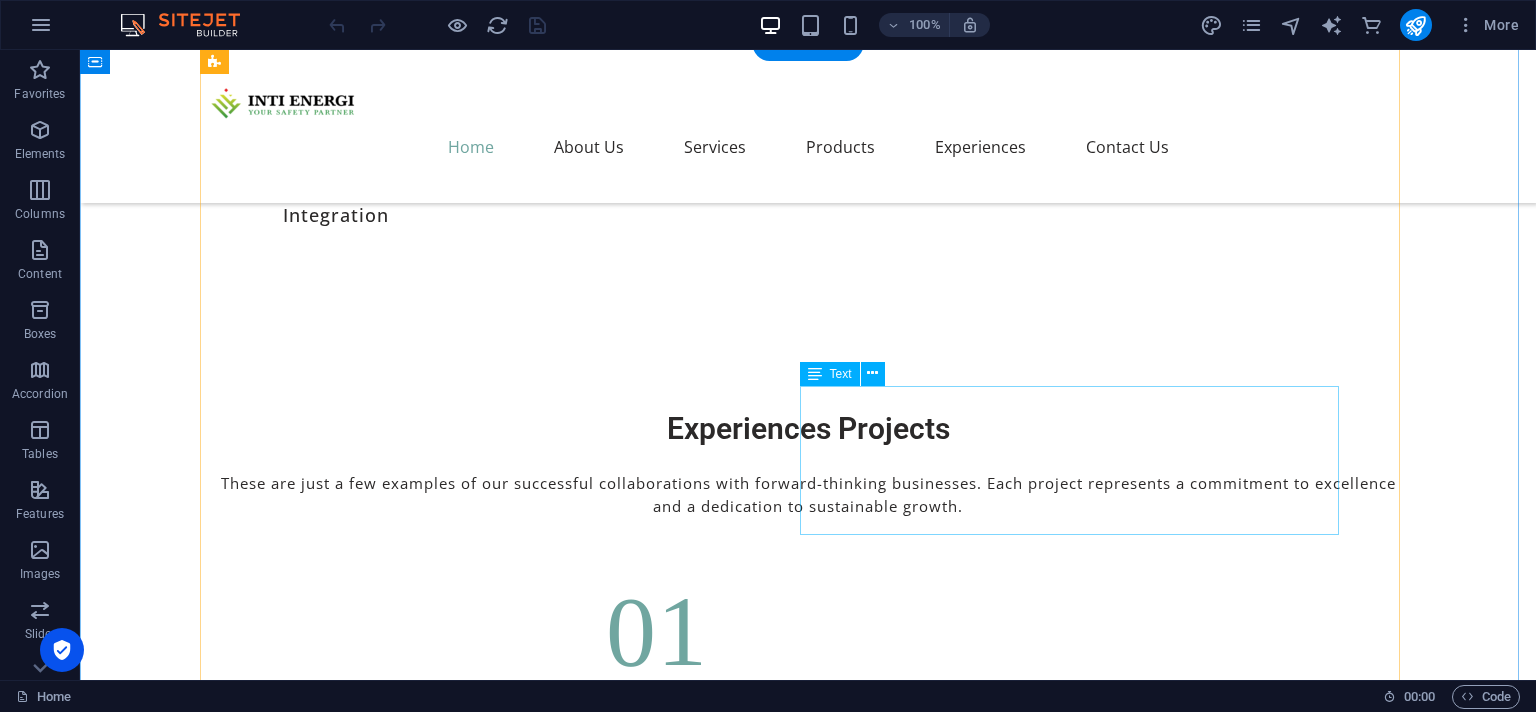 click on "Contract Num : 45006152259 Location  : Gresik Project Worth :  856.950.000 Rupiahs Periodic : Jun 2024 - Mar 2025 Type : Offshore" at bounding box center [808, 6773] 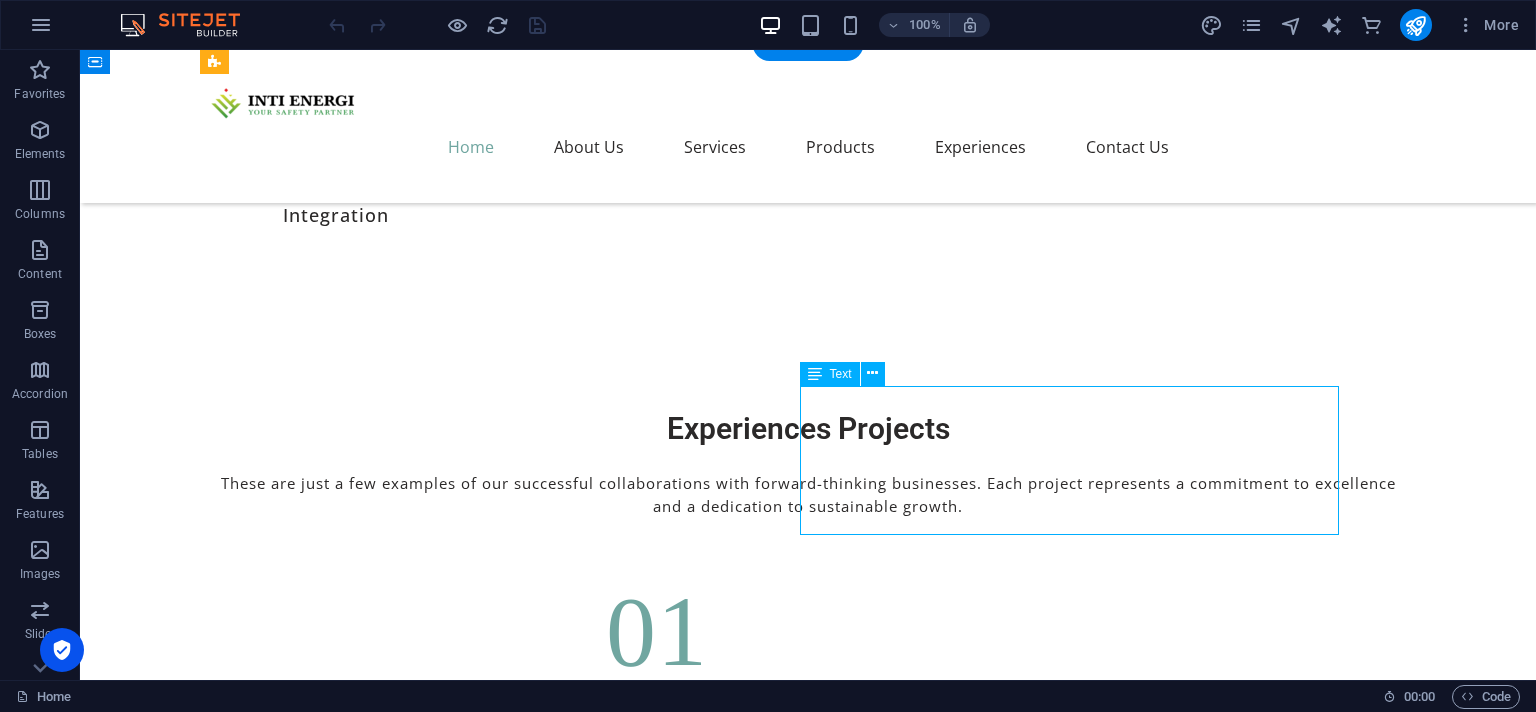 click on "Contract Num : 45006152259 Location  : Gresik Project Worth :  856.950.000 Rupiahs Periodic : Jun 2024 - Mar 2025 Type : Offshore" at bounding box center (808, 6773) 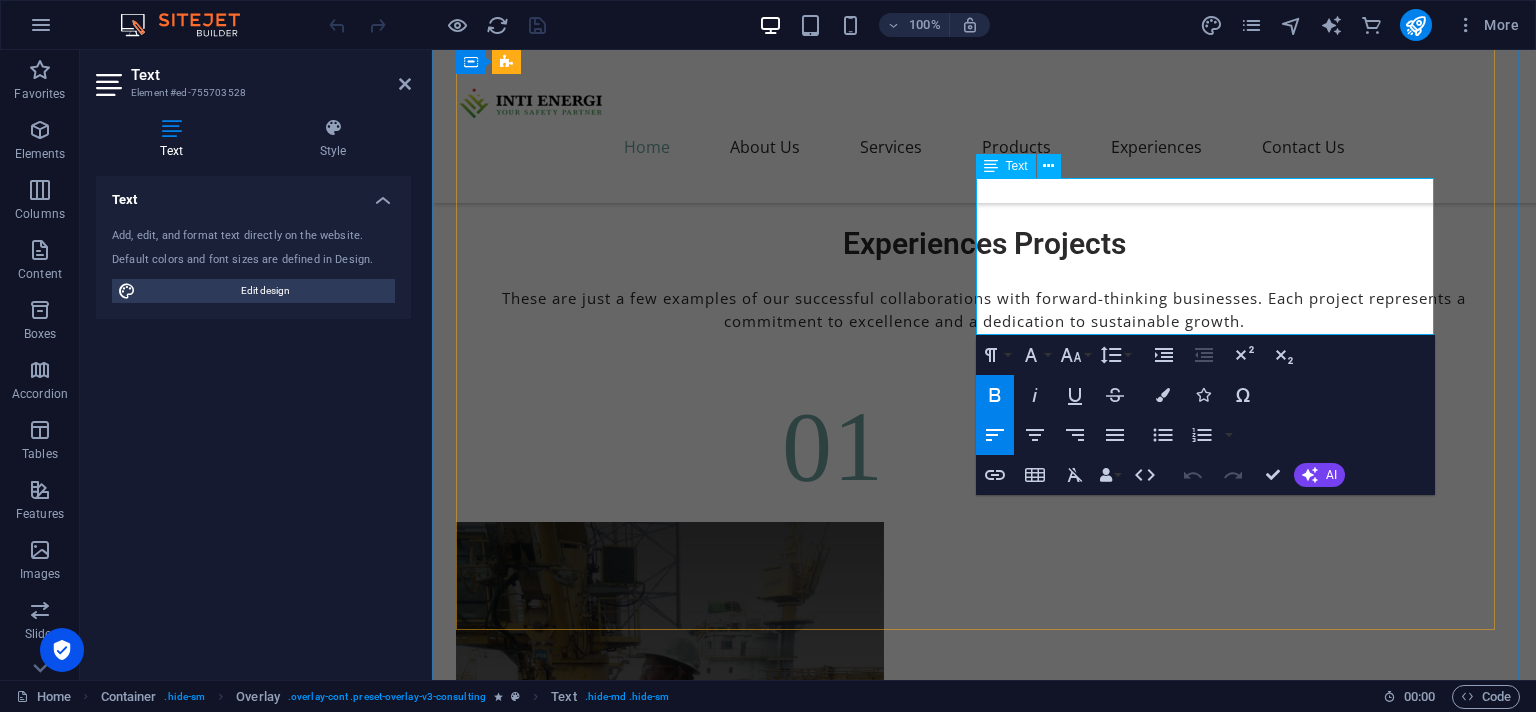 click on ": 45006152259" at bounding box center (1066, 6253) 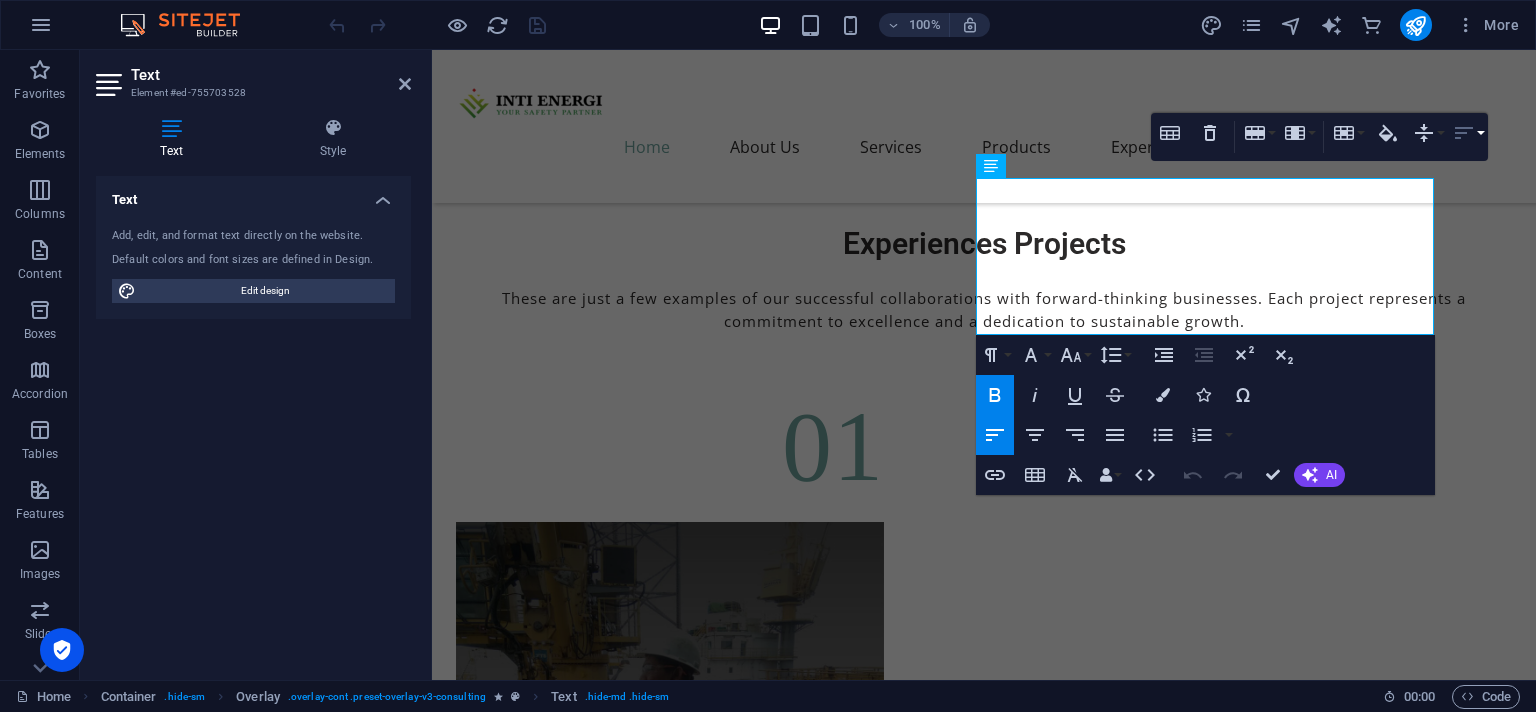 click 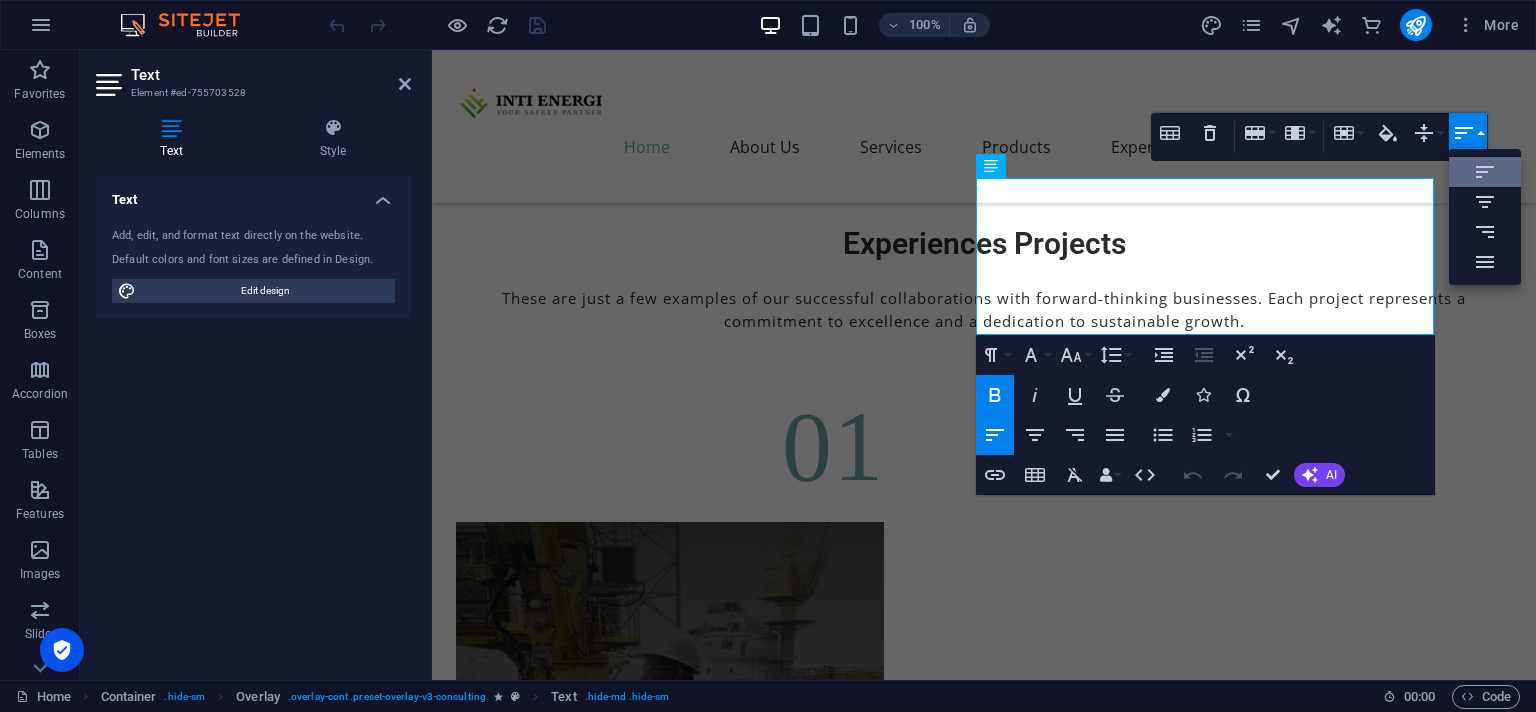 scroll, scrollTop: 0, scrollLeft: 0, axis: both 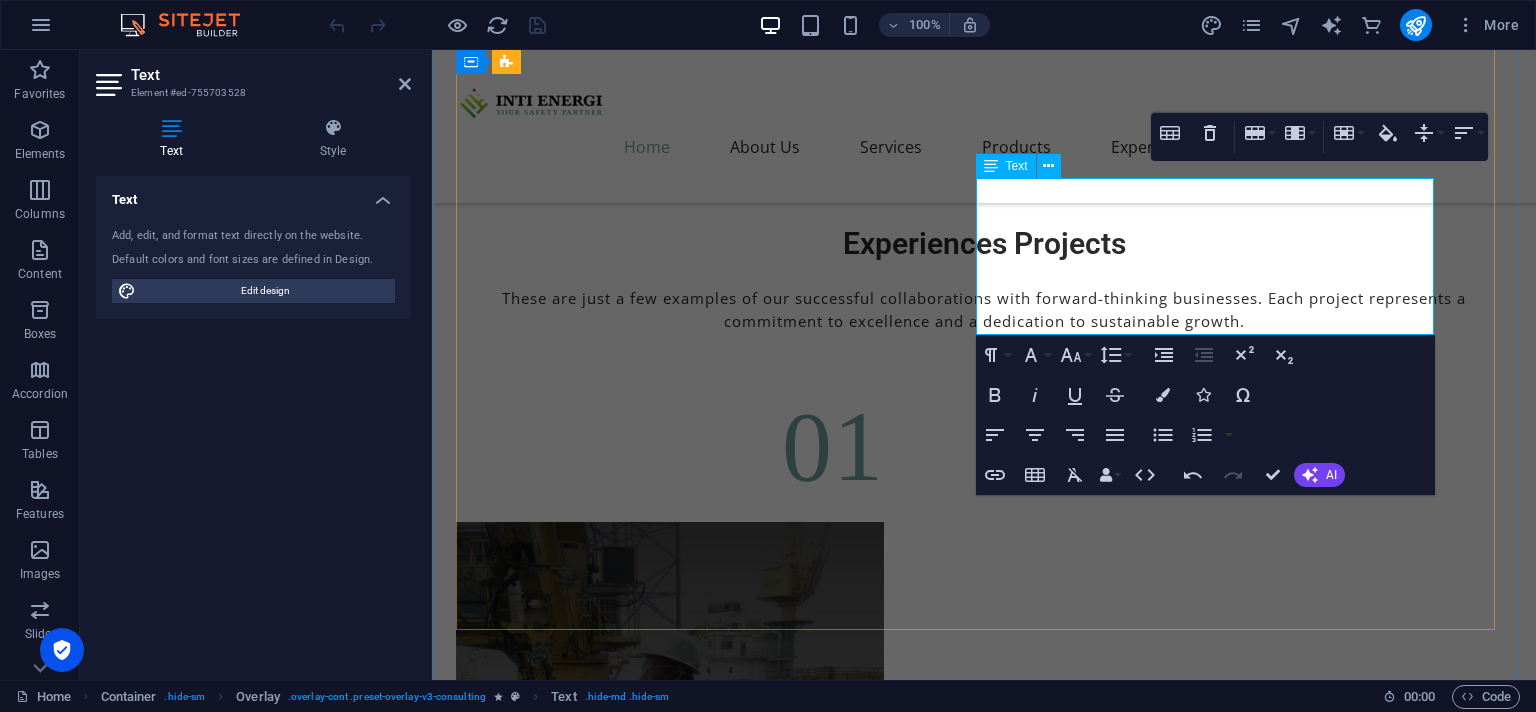 click on ": 45006152259" at bounding box center (1066, 6253) 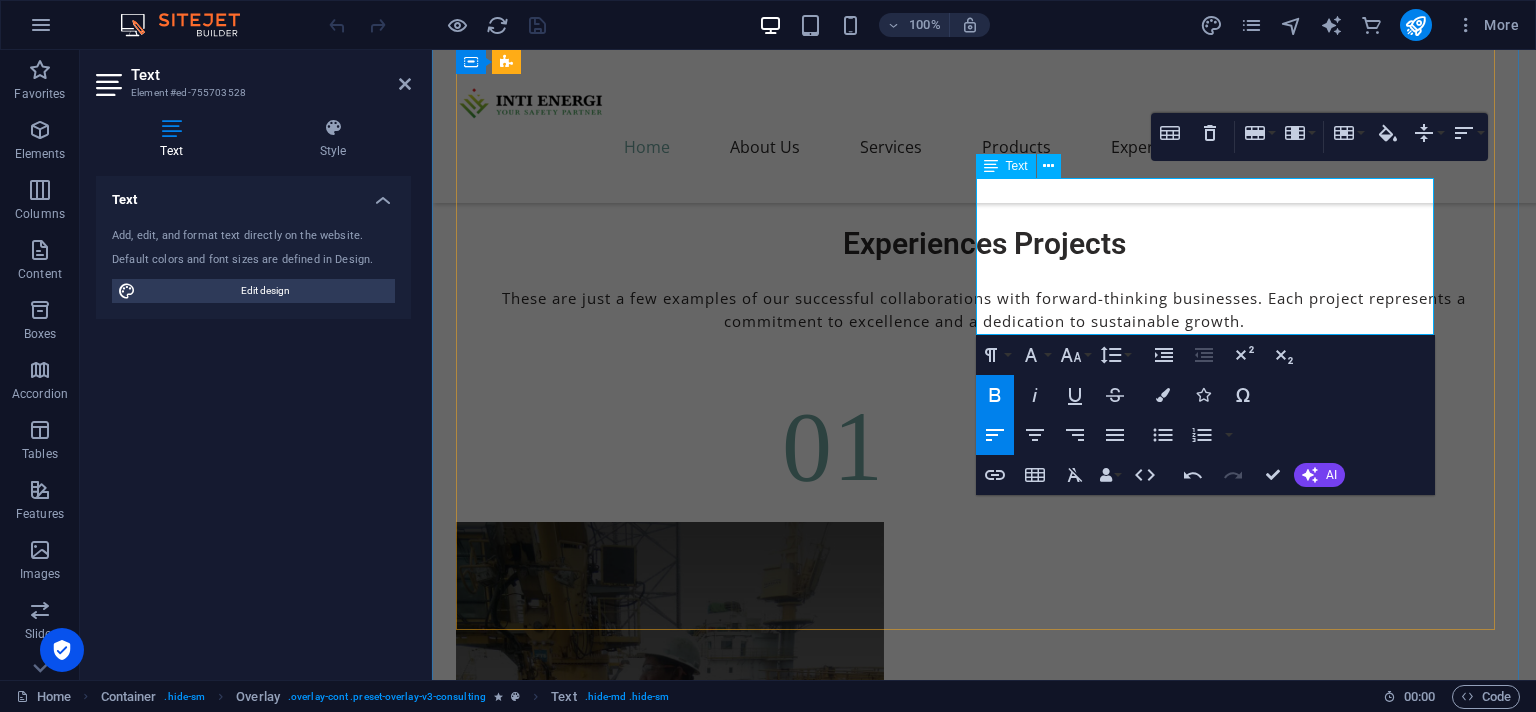click on ": 45006152259" at bounding box center [1066, 6253] 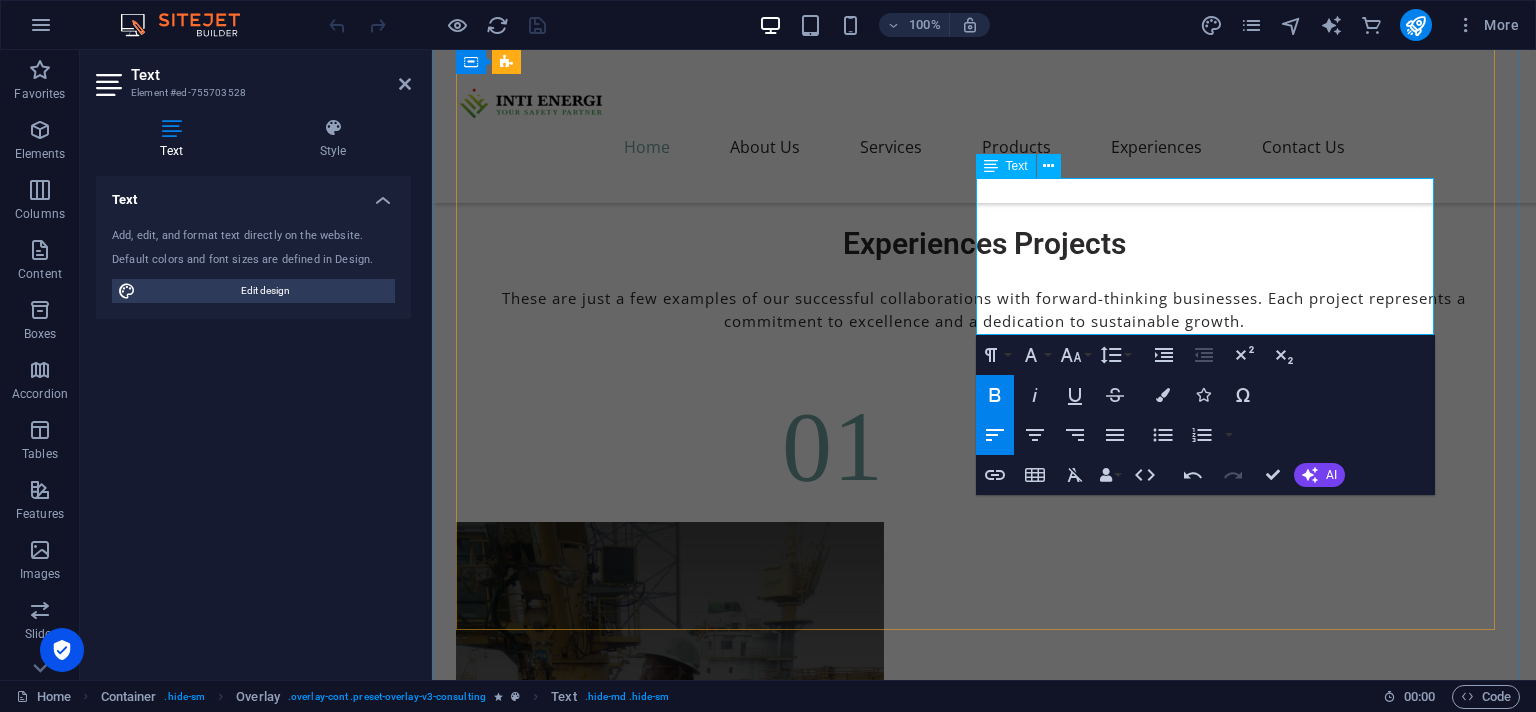 click on ": 45006152259" at bounding box center [1066, 6253] 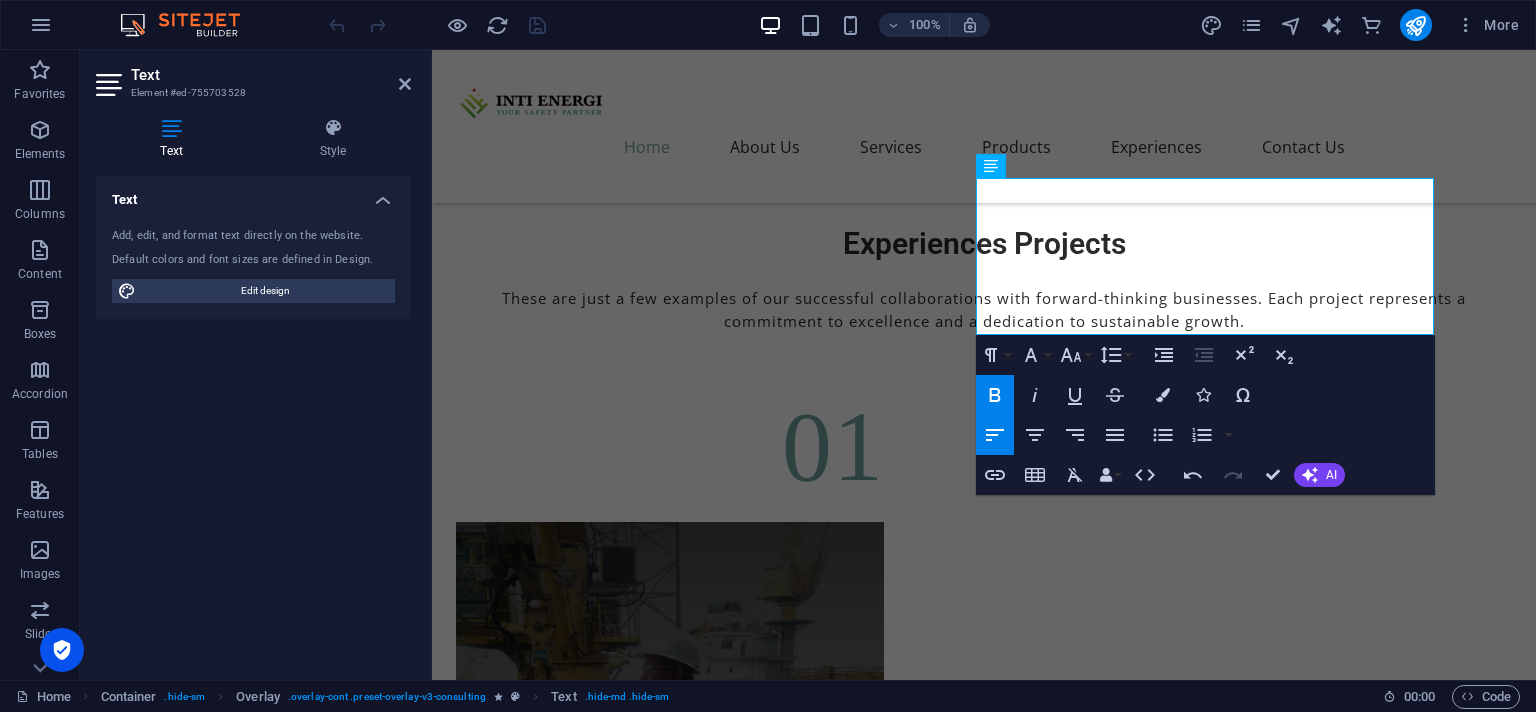 click 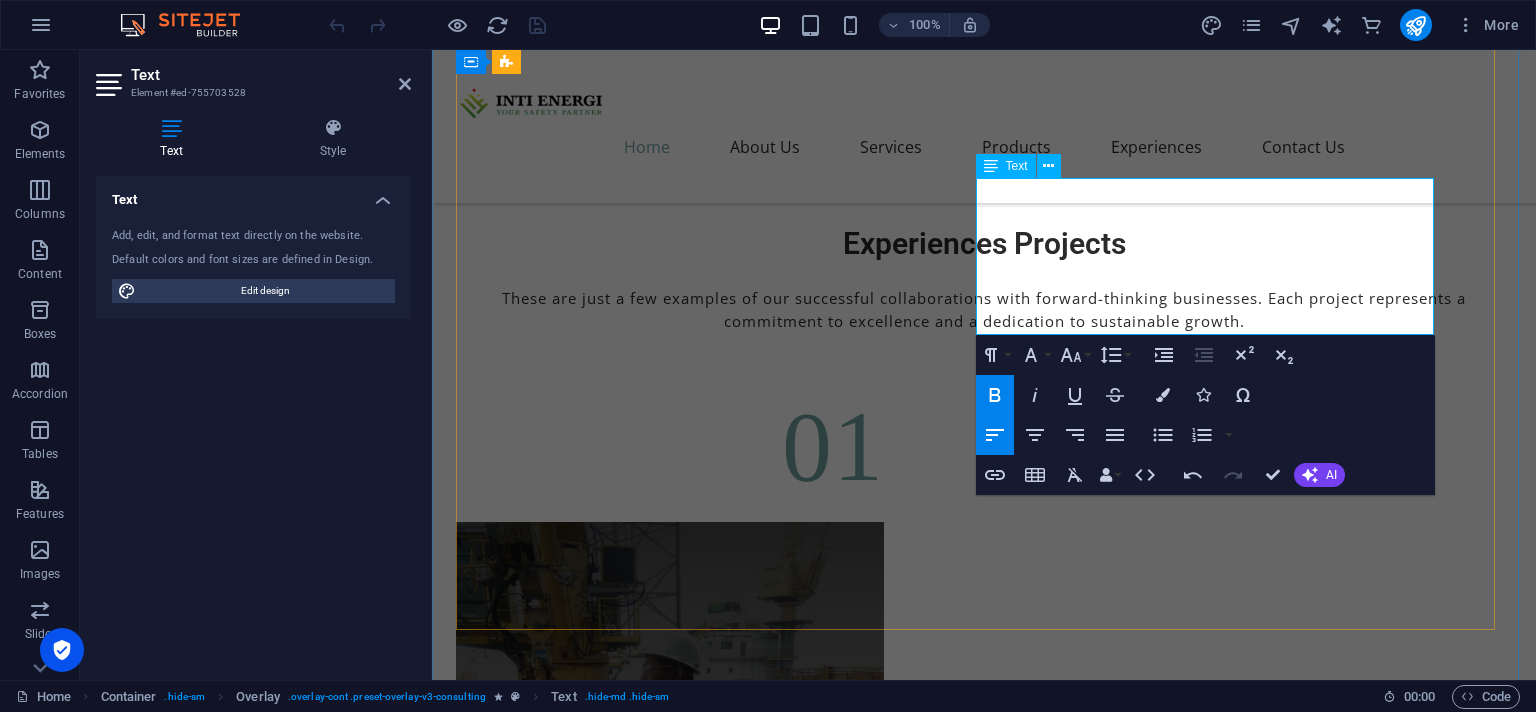click on ": Gresik" at bounding box center (1034, 6285) 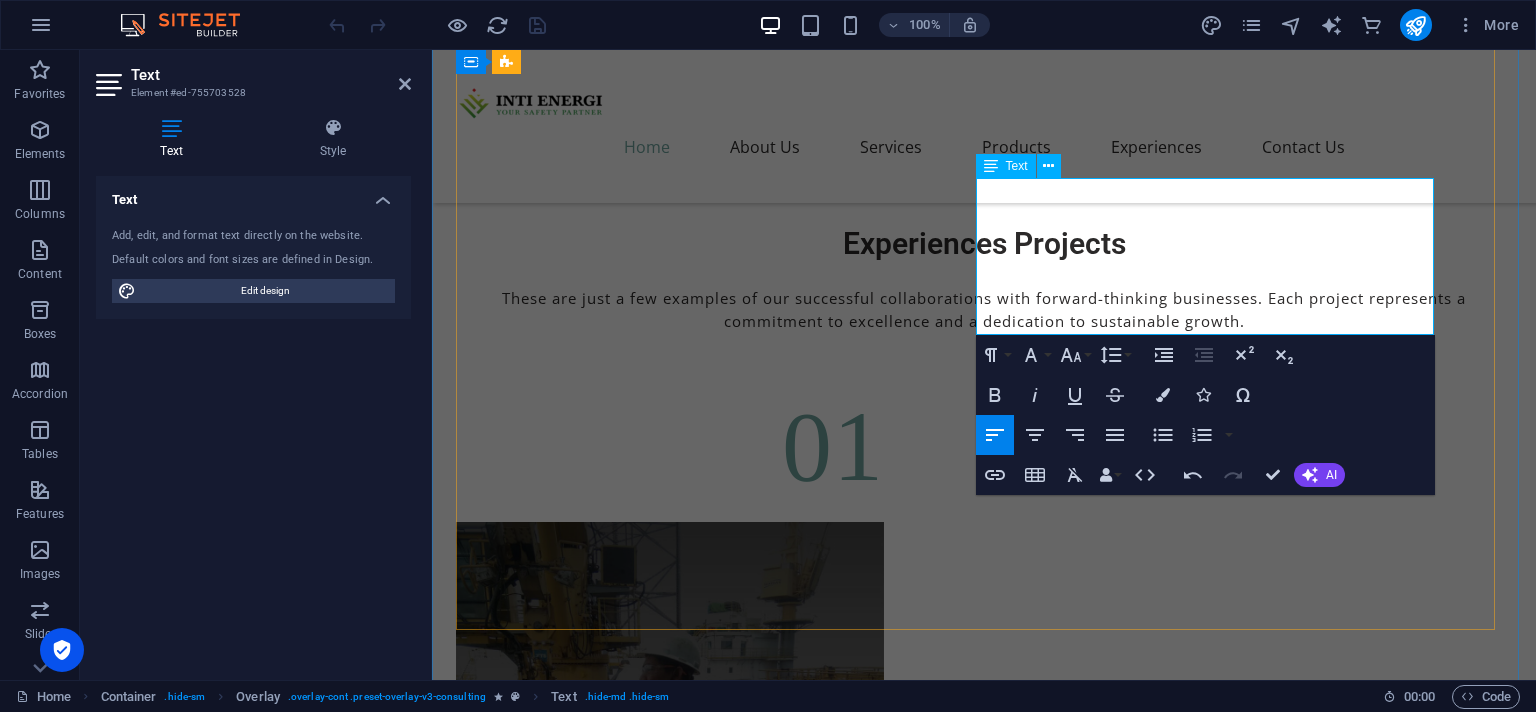 click on "856.950.000 Rupiahs" at bounding box center [1100, 6315] 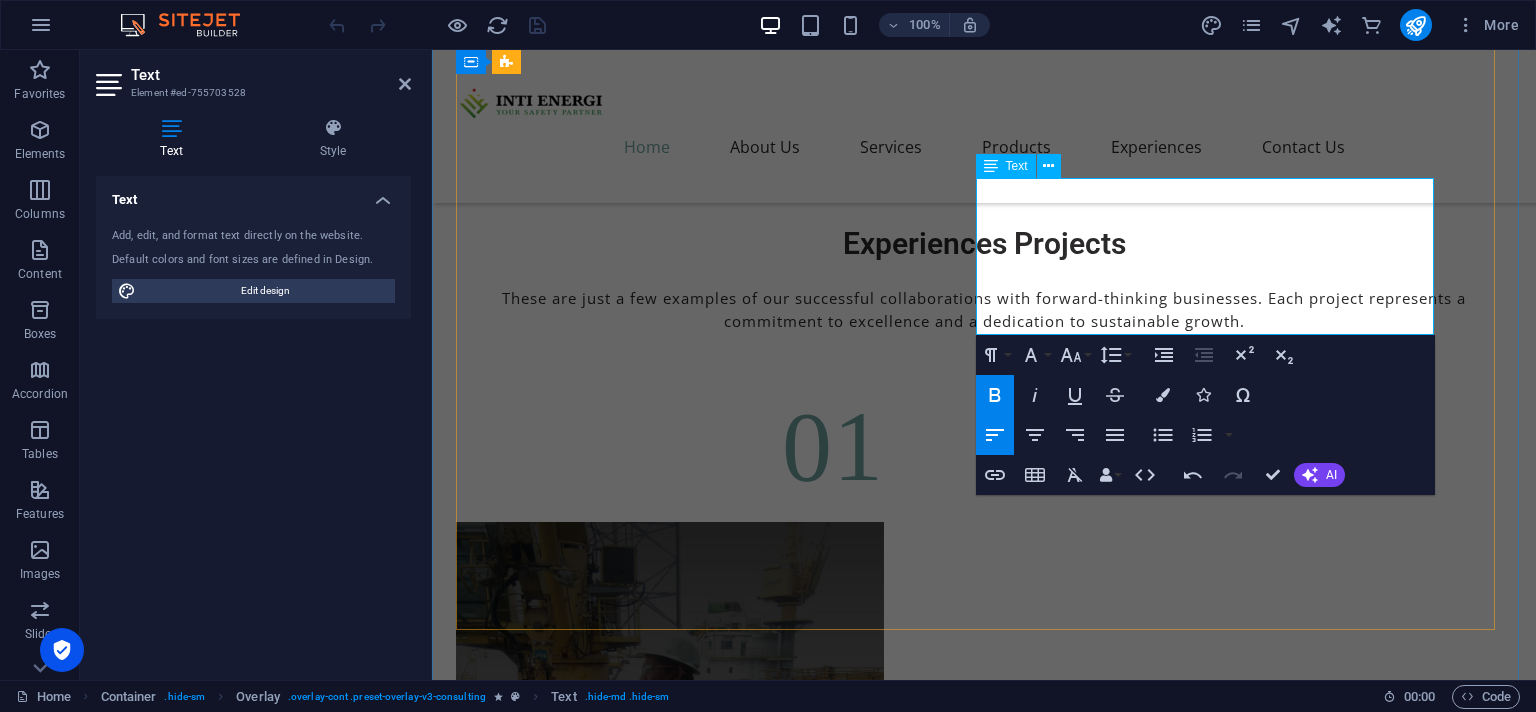 click on "856.950.000 Rupiahs" at bounding box center [1100, 6315] 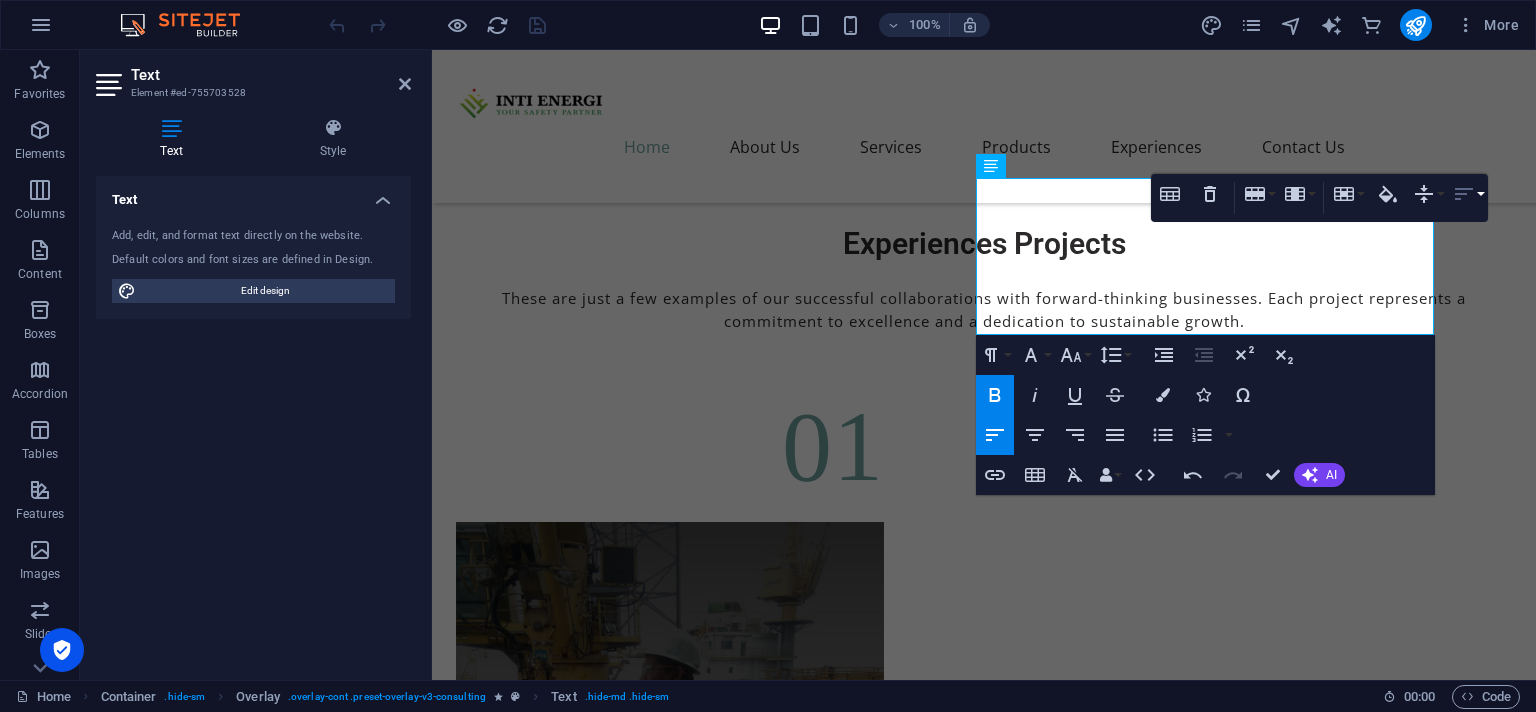 click 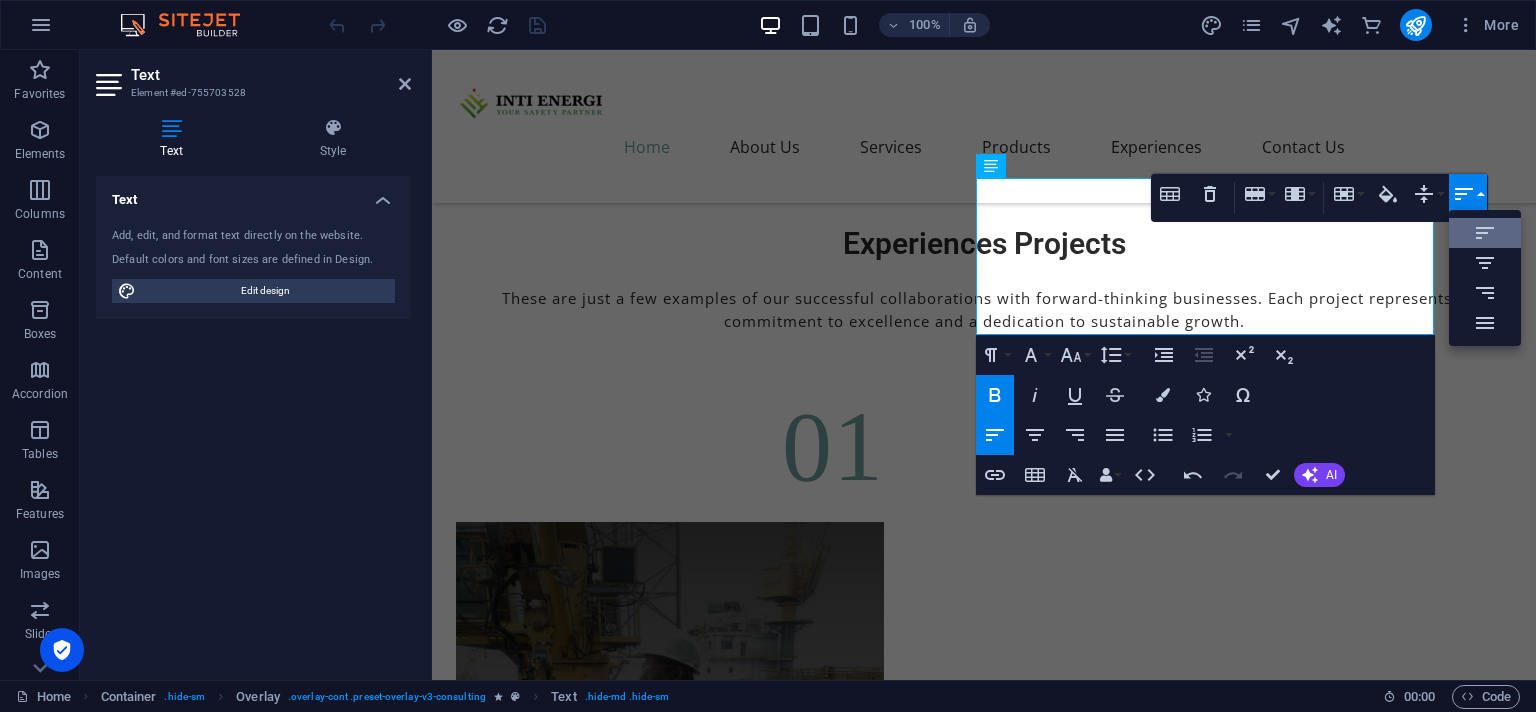 scroll, scrollTop: 0, scrollLeft: 0, axis: both 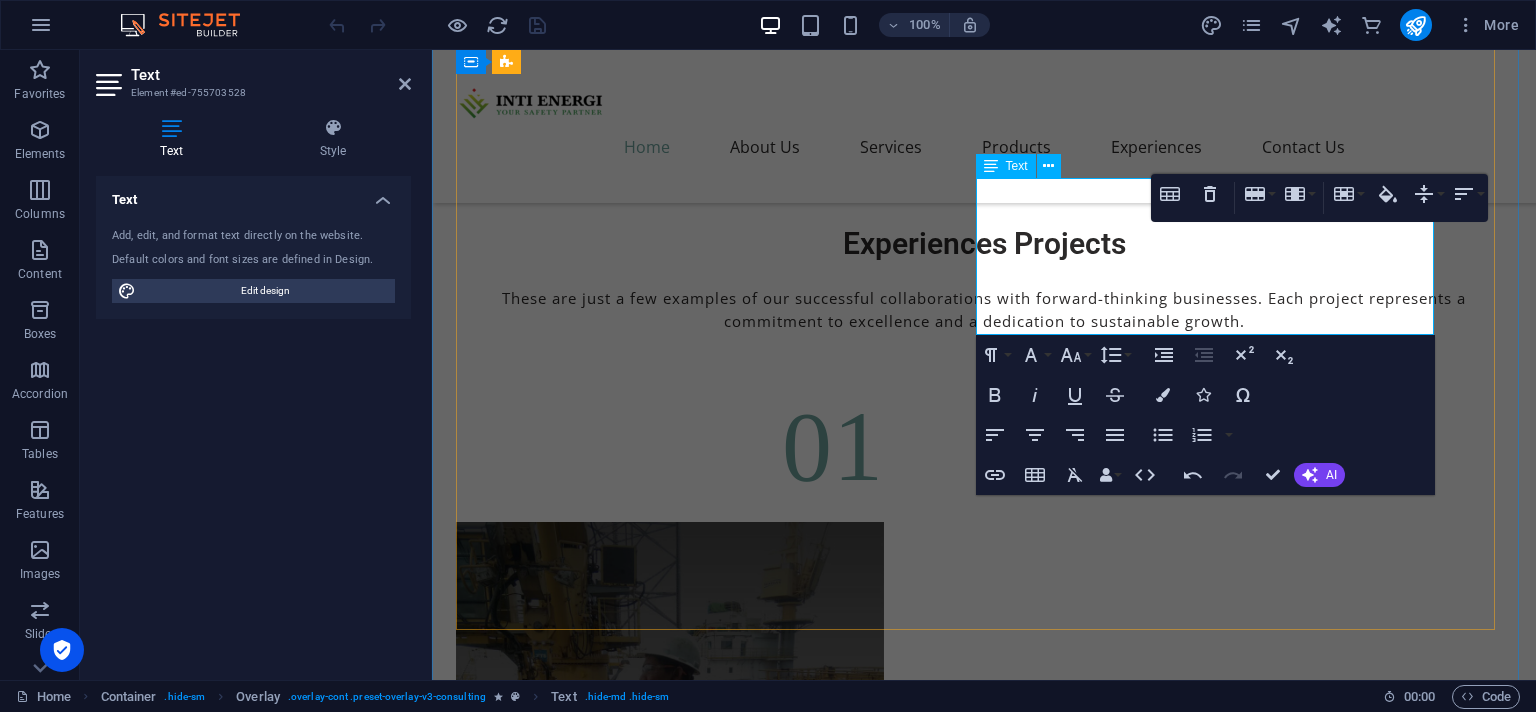 click on "856.950.000 Rupiahs" at bounding box center [1100, 6315] 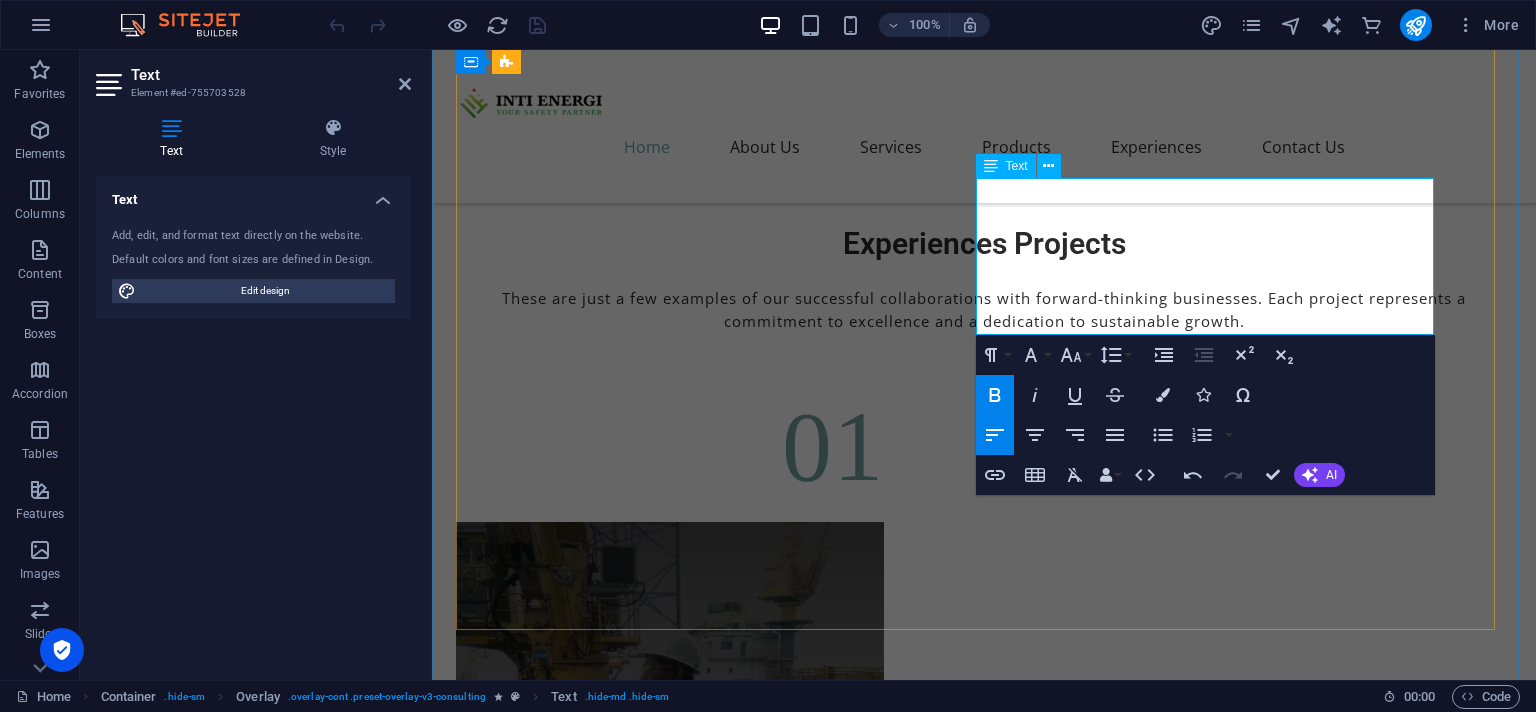 click on "856.950.000 Rupiahs" at bounding box center [1100, 6315] 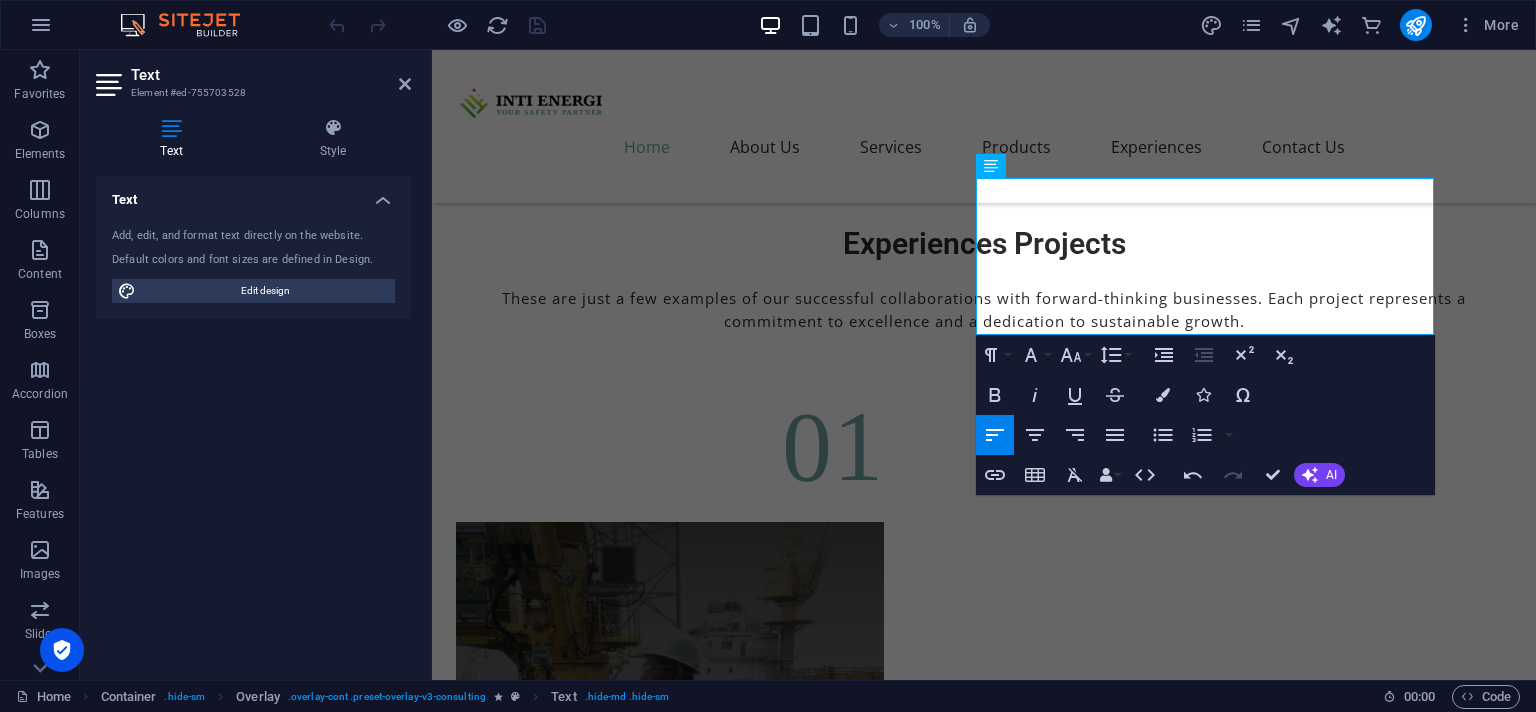 click 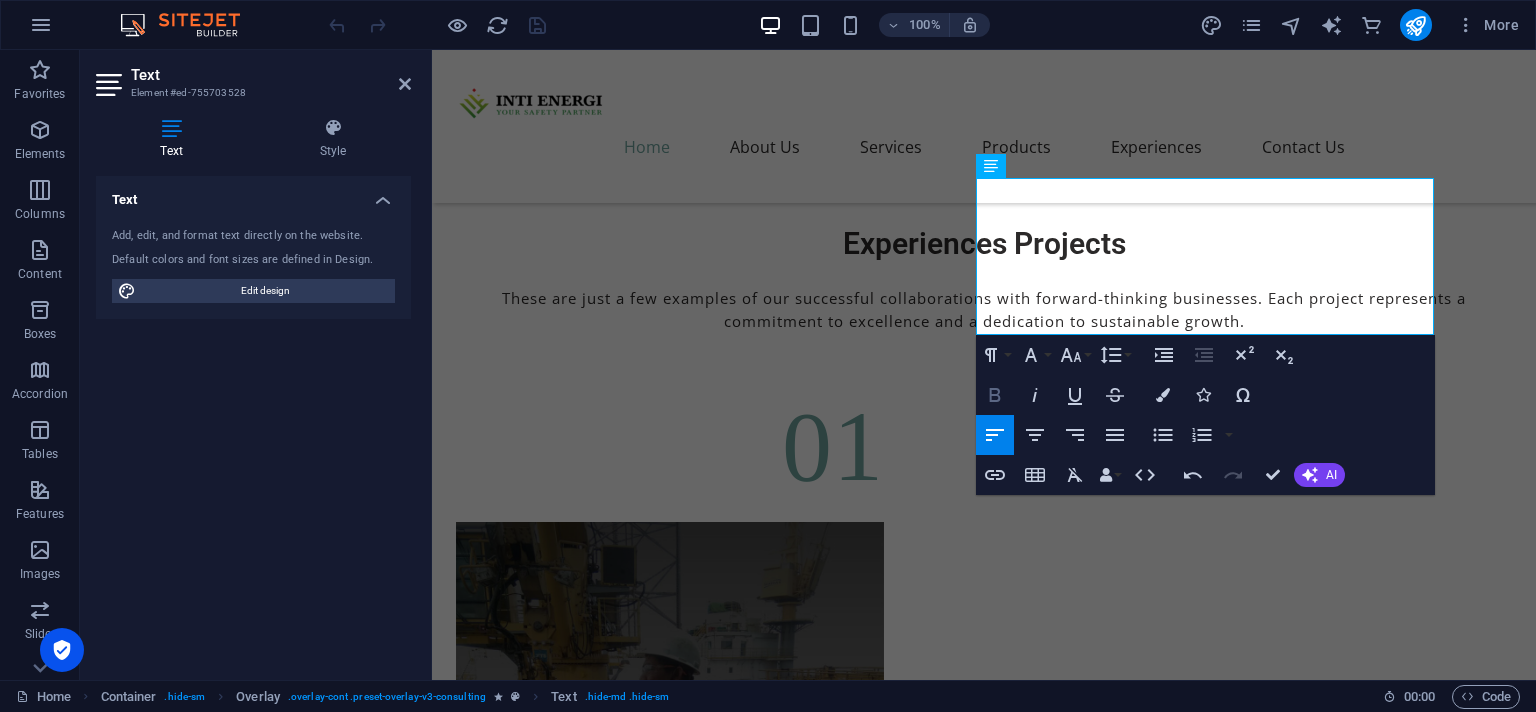 click 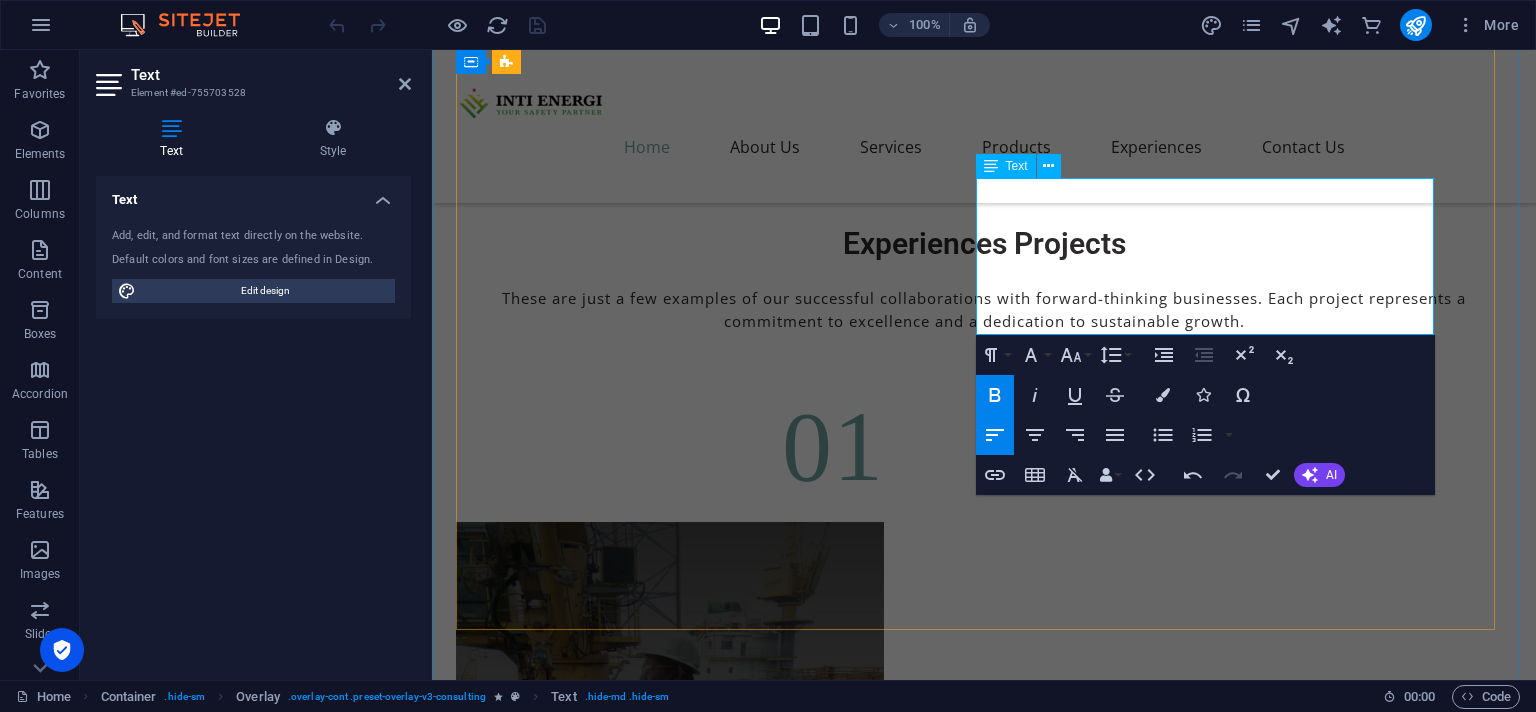 click on ": [DATE] - [DATE]" at bounding box center (1076, 6347) 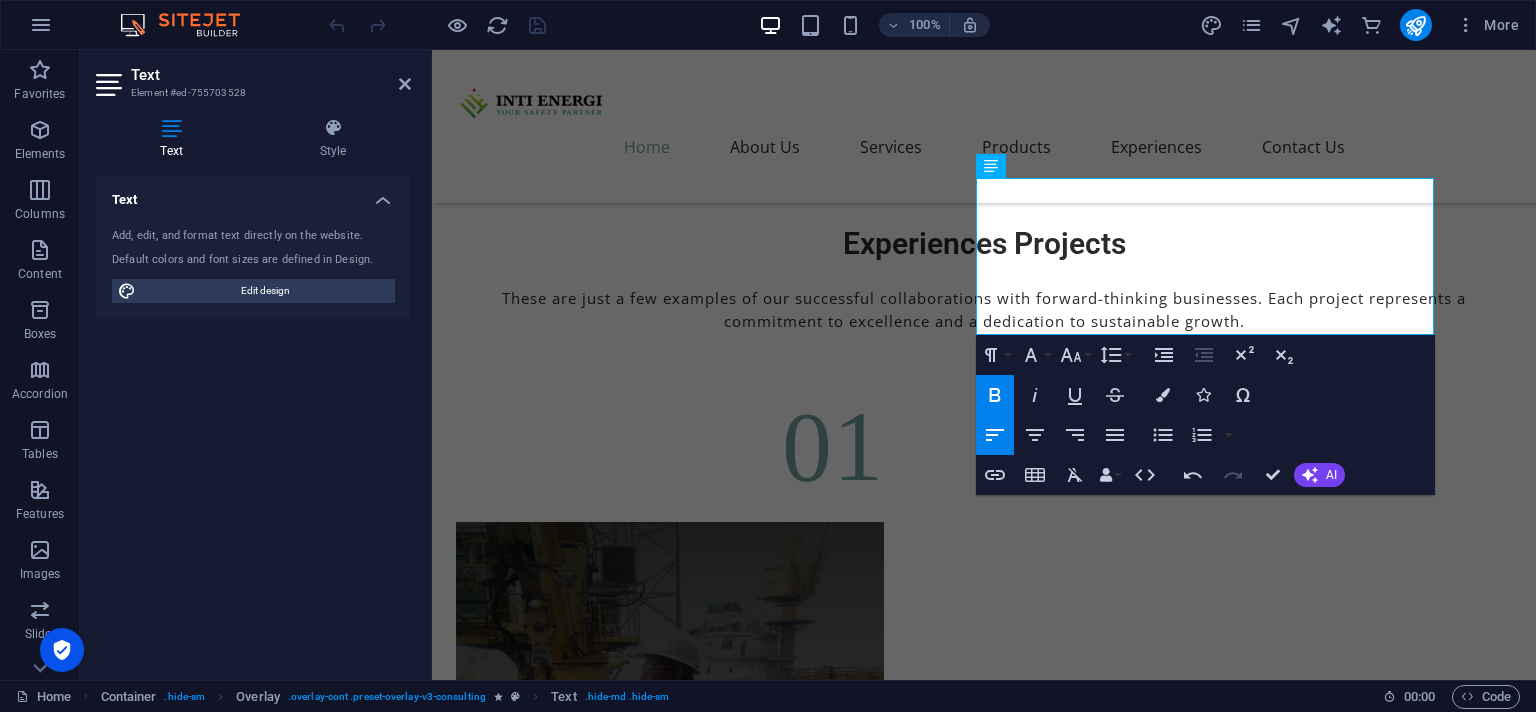 click 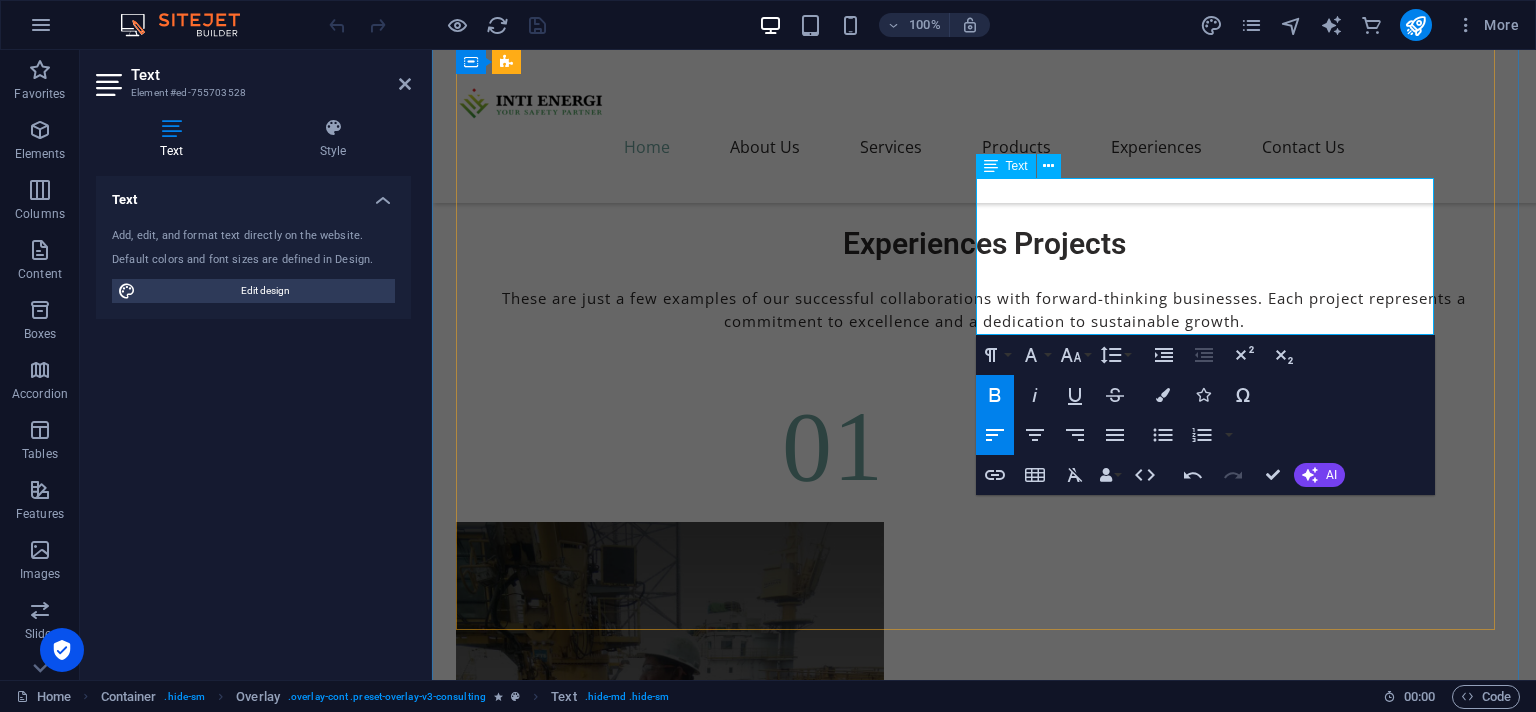 click on ": [DATE] - [DATE]" at bounding box center (1076, 6347) 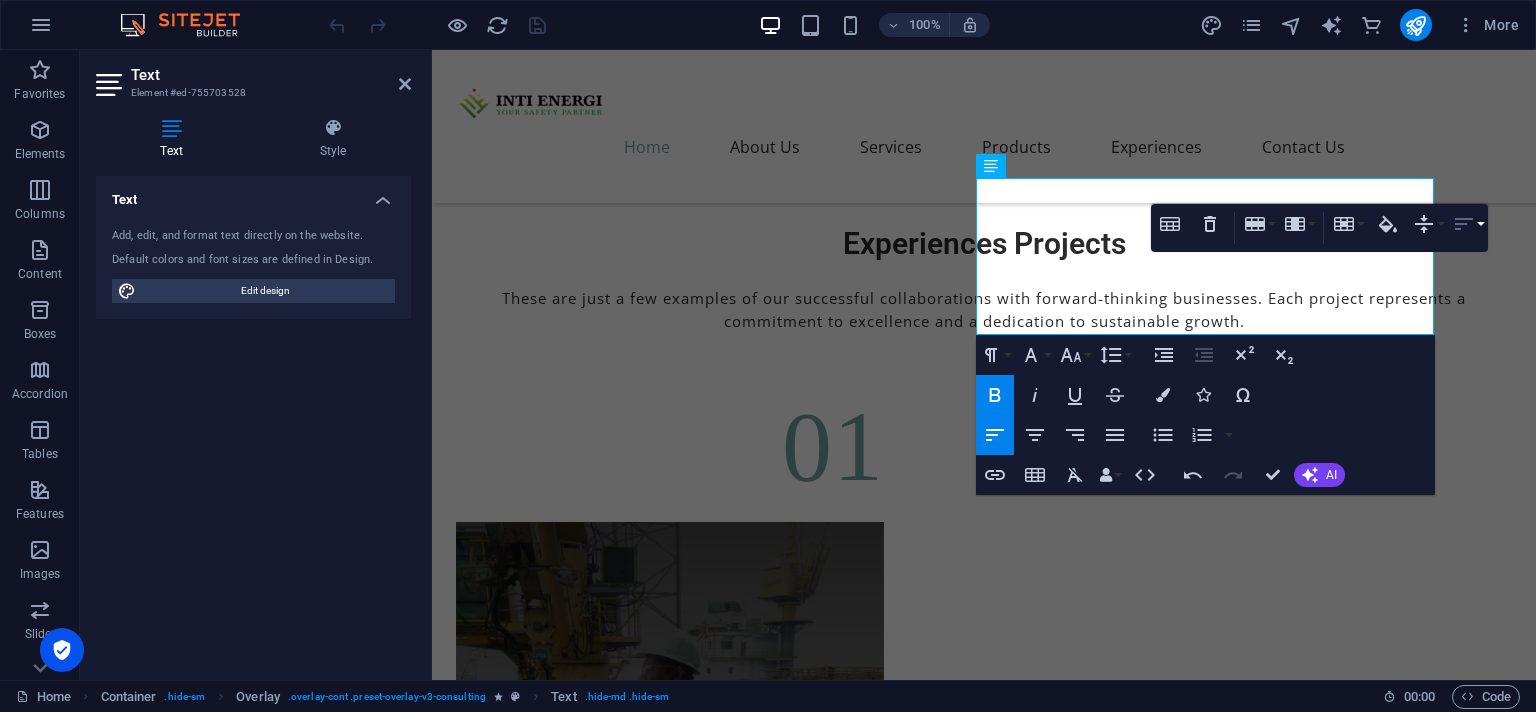 click 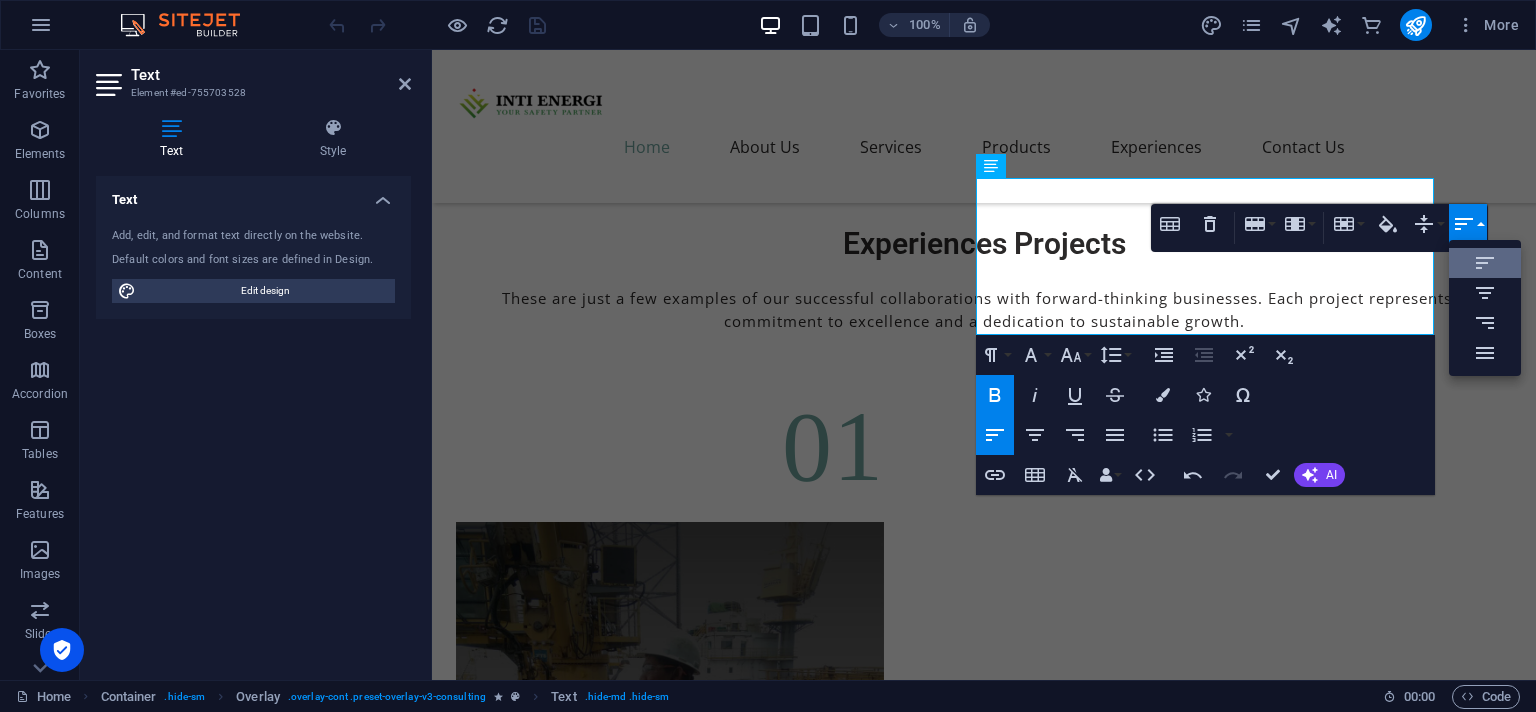 scroll, scrollTop: 0, scrollLeft: 0, axis: both 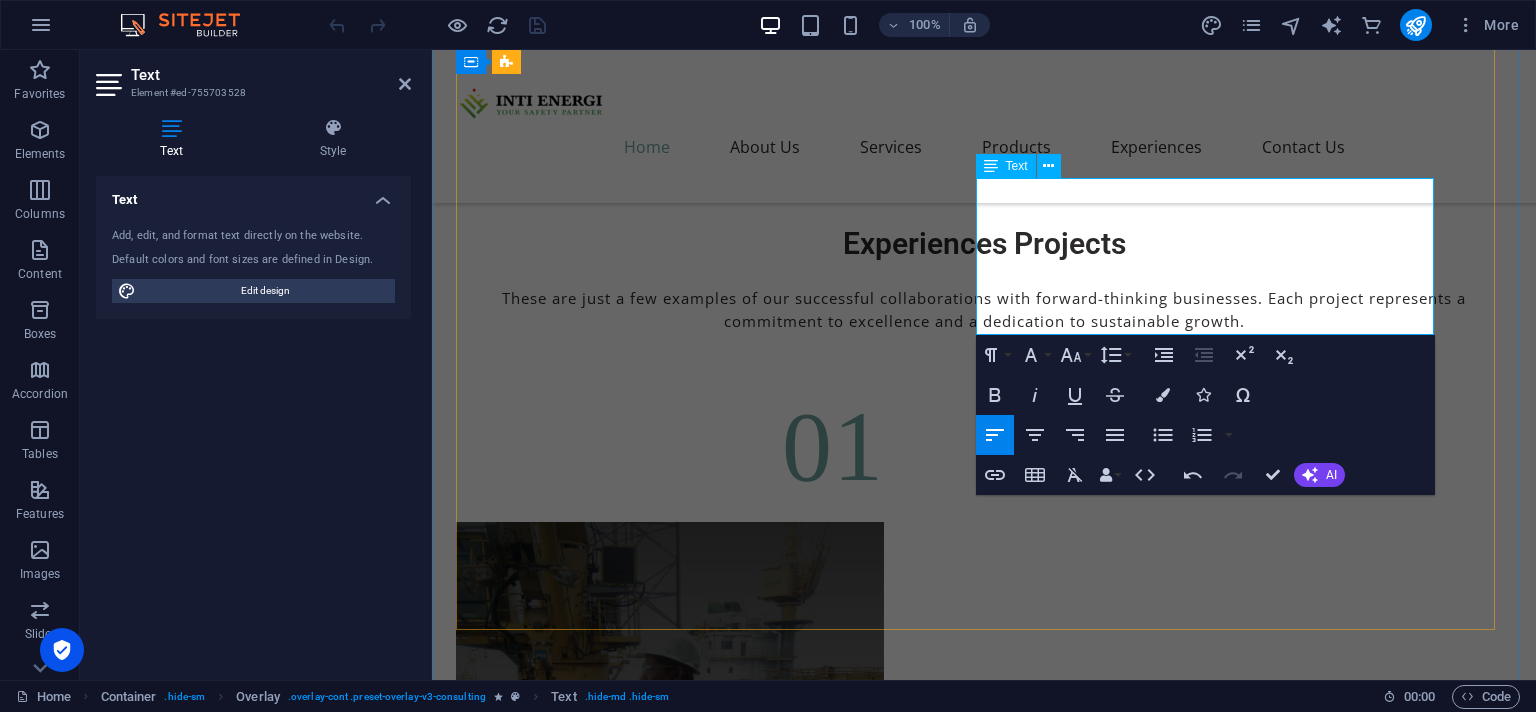 click on ": Offshore" at bounding box center (1045, 6379) 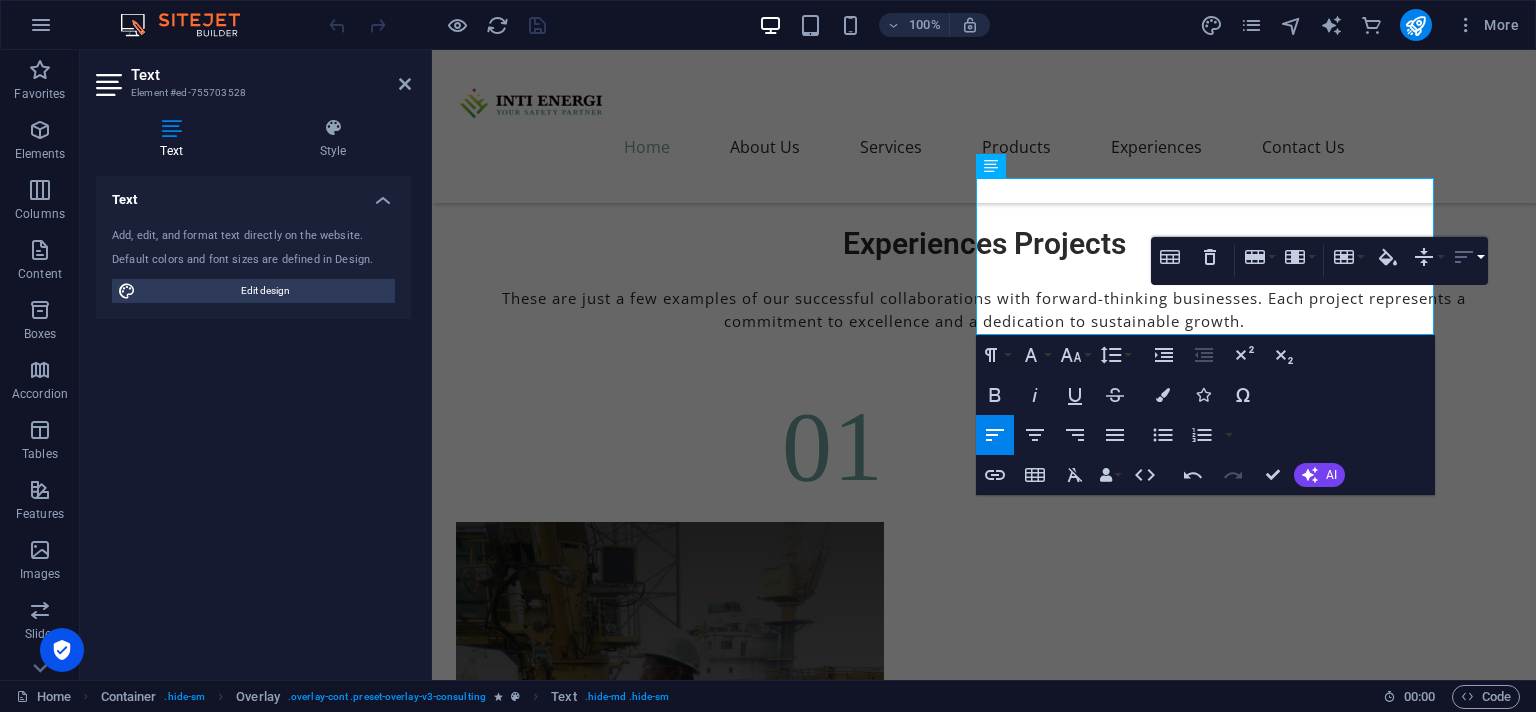 click 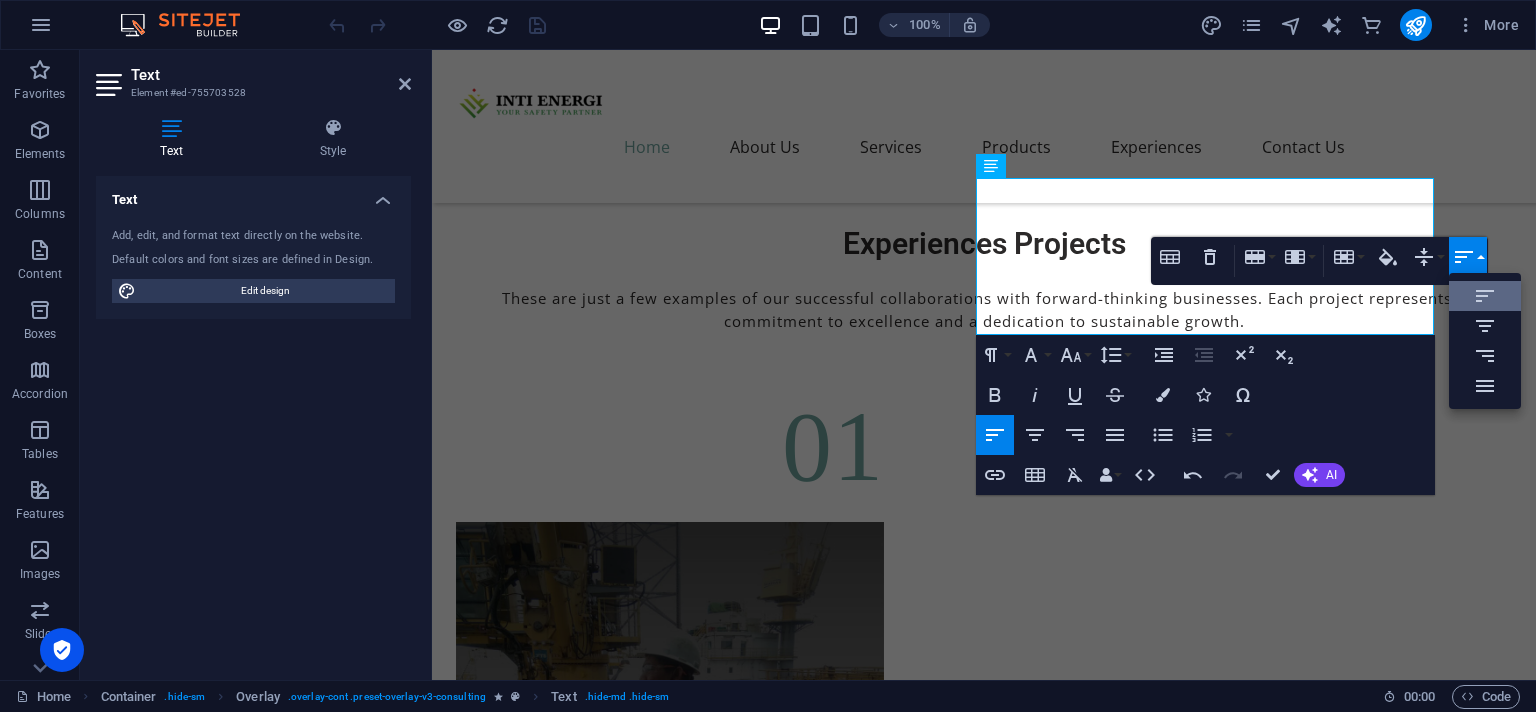 scroll, scrollTop: 0, scrollLeft: 0, axis: both 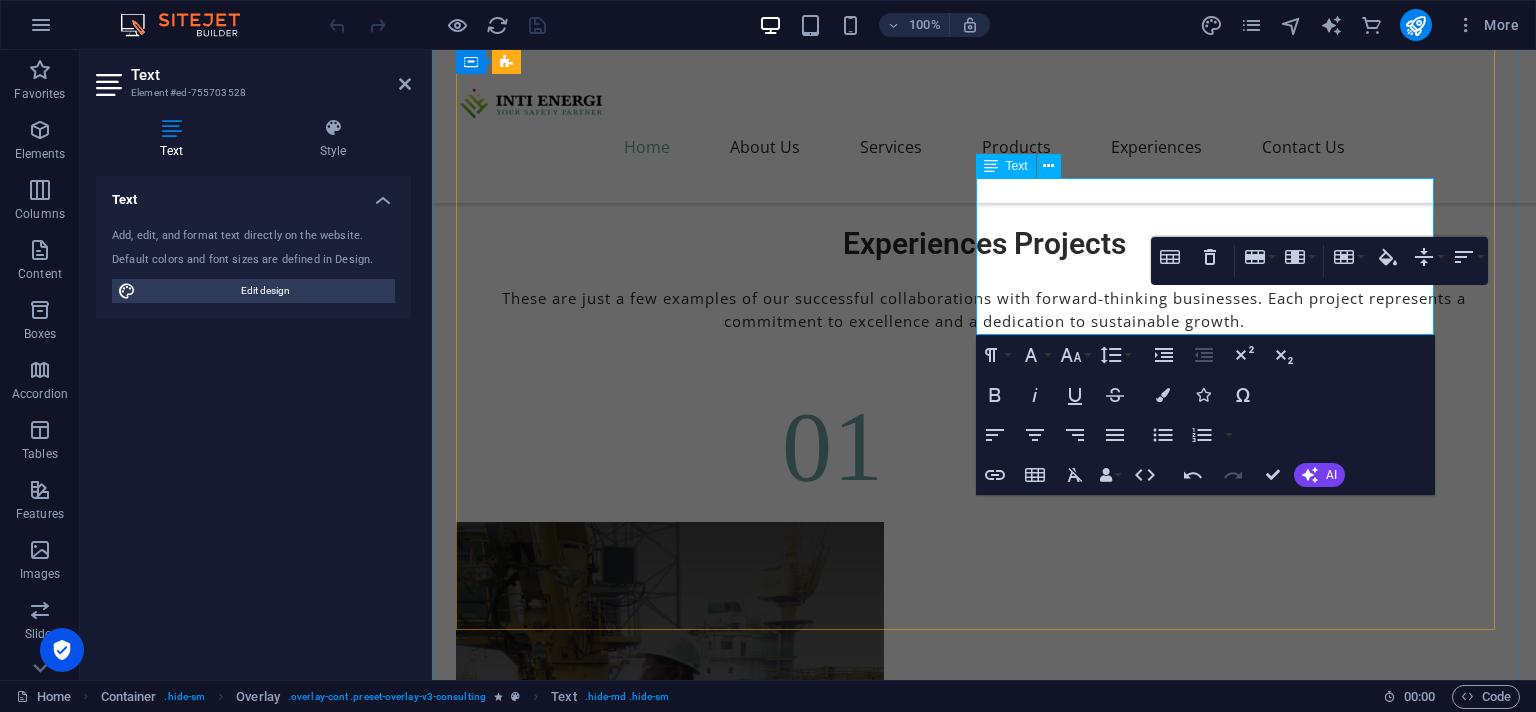 click on ": Offshore" at bounding box center (1045, 6379) 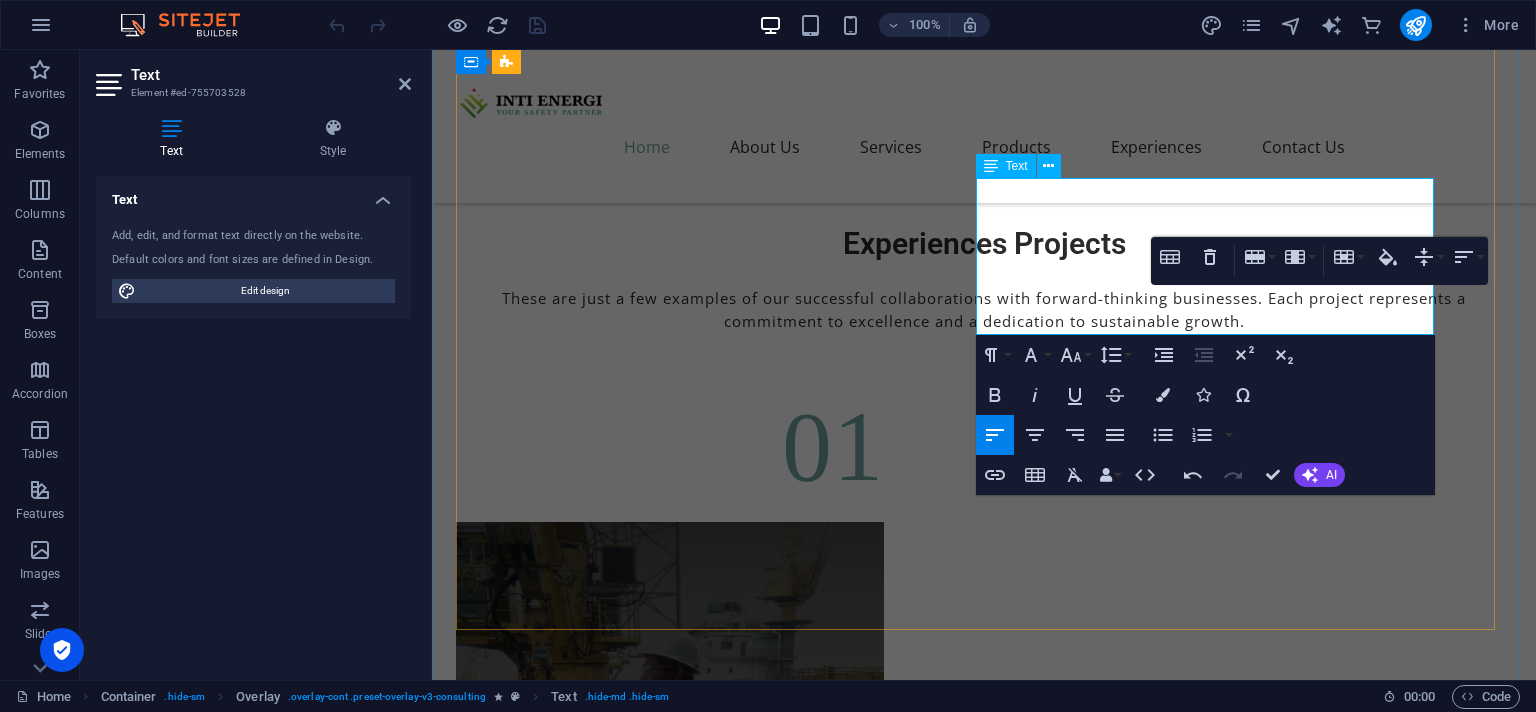 click on ": Offshore" at bounding box center (1045, 6379) 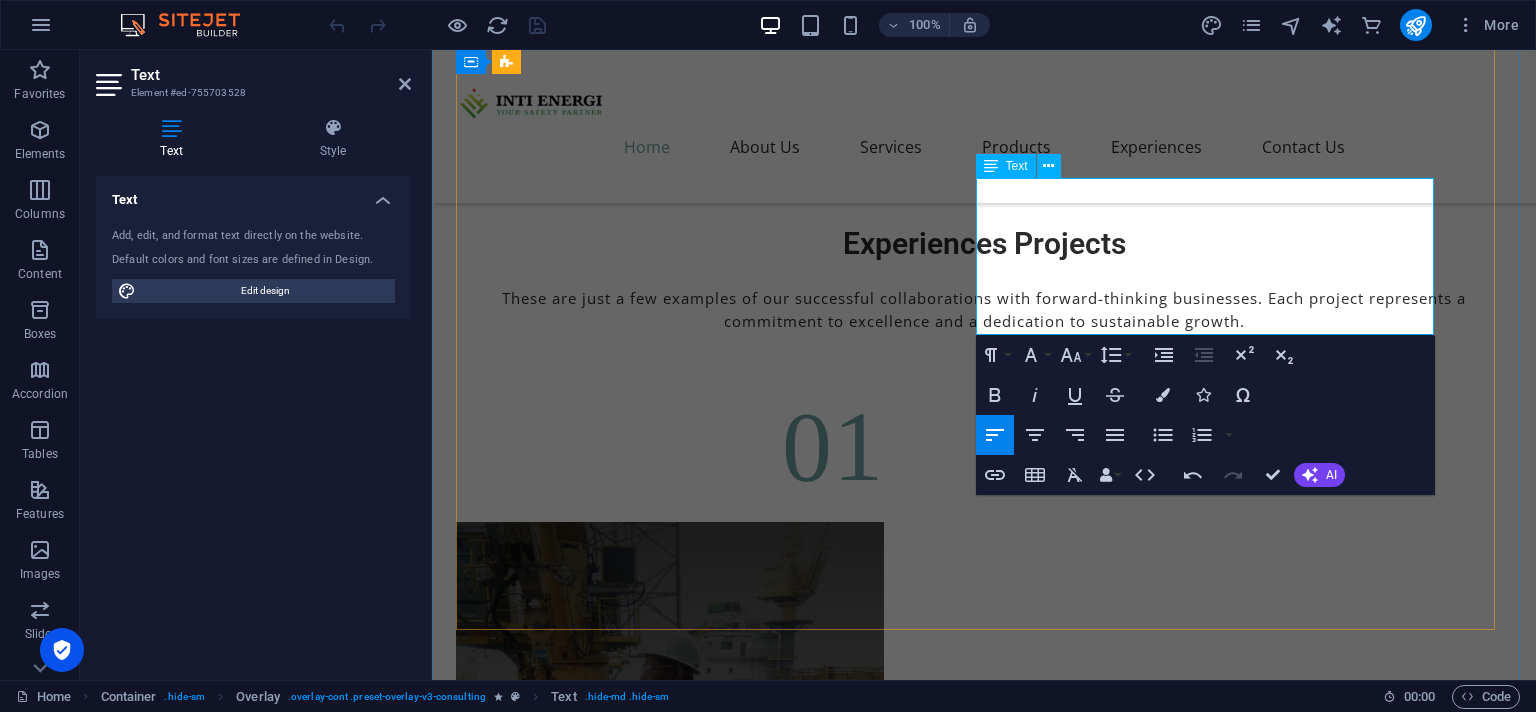 click on "Type" at bounding box center (757, 6379) 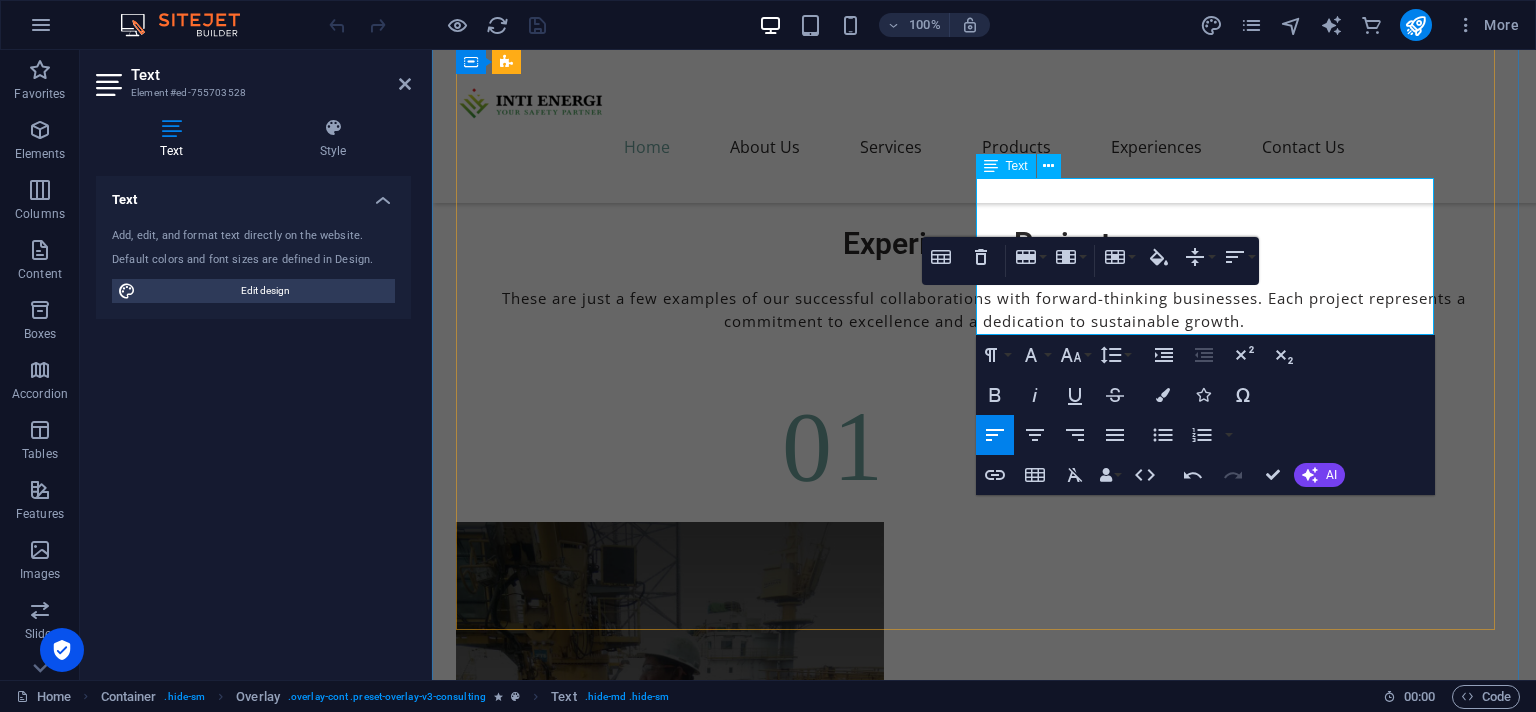 click on "Type" at bounding box center [757, 6379] 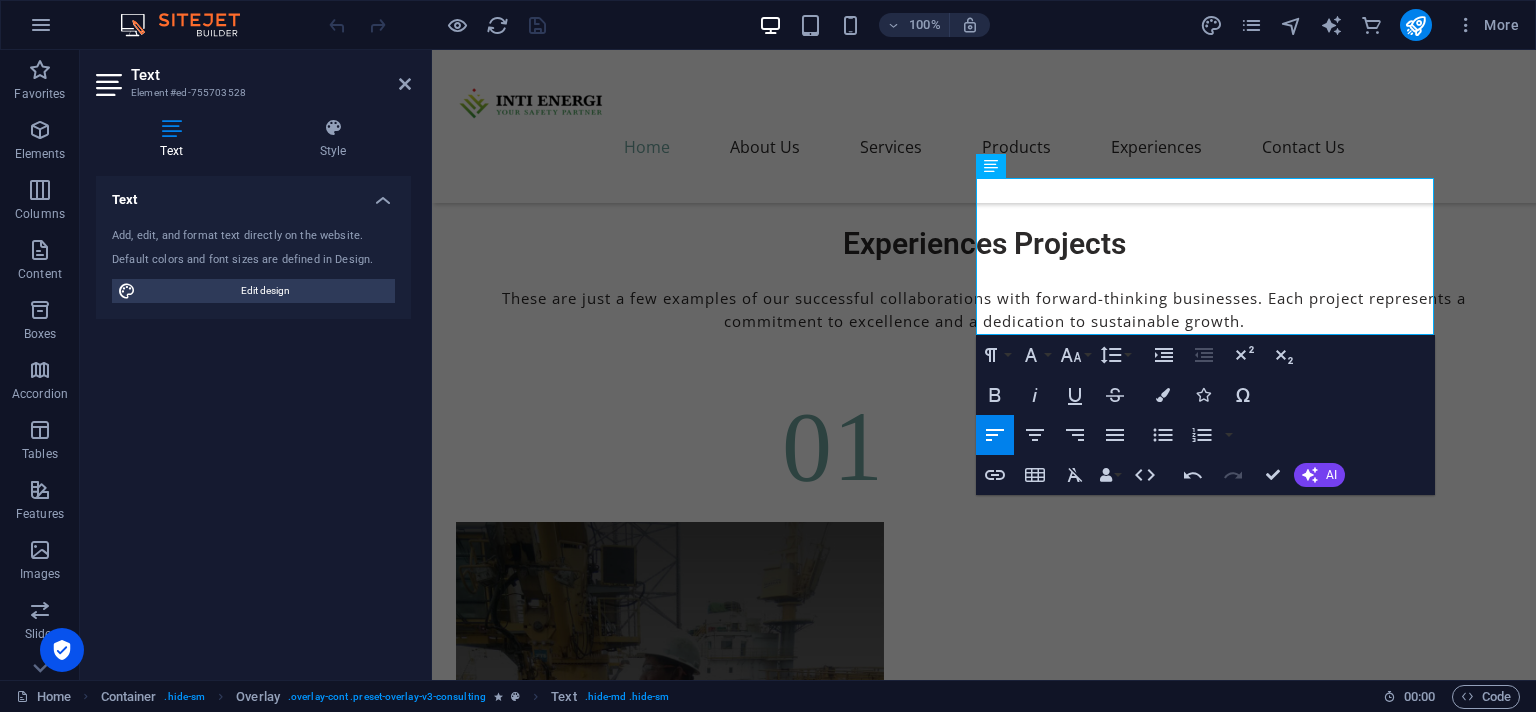 click 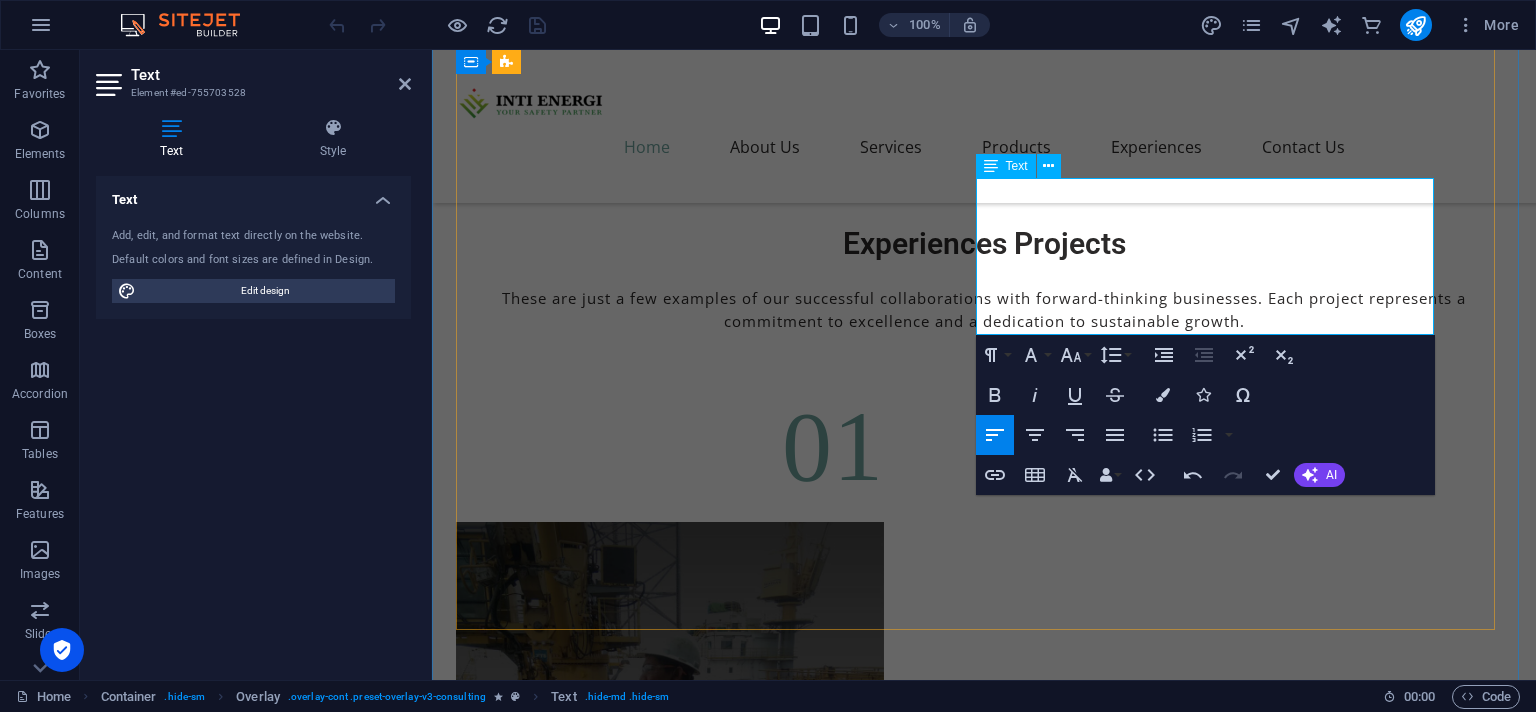 click on "Periodic" at bounding box center [559, 6347] 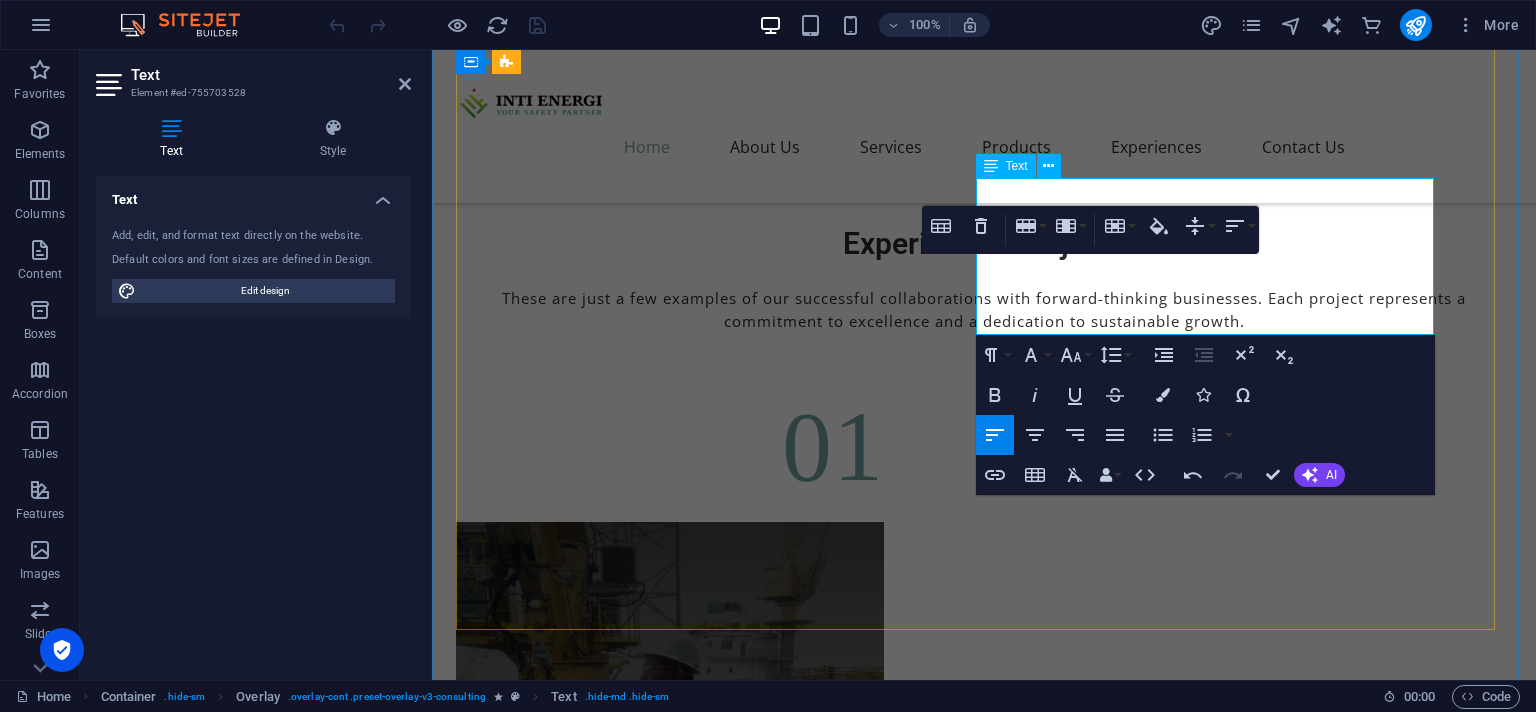 click on "Periodic" at bounding box center (559, 6347) 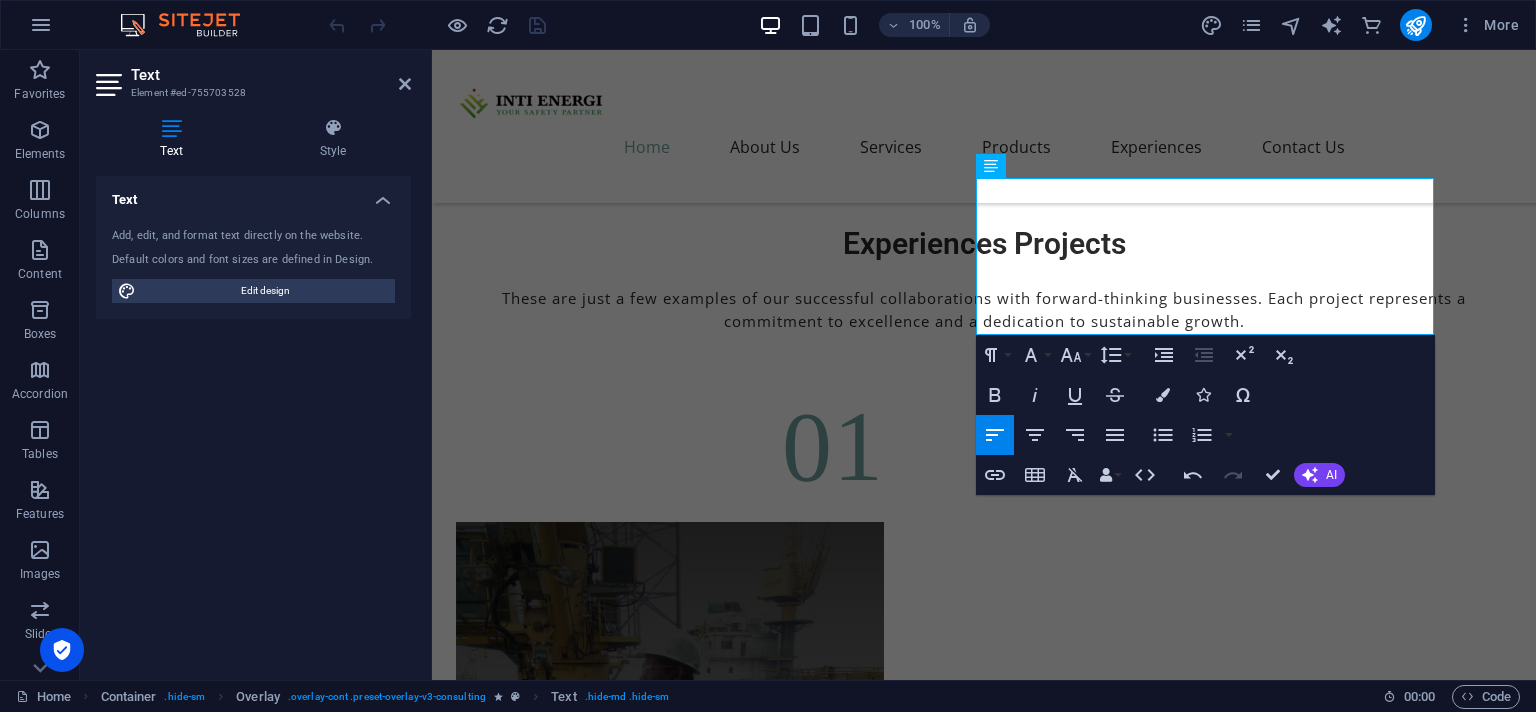 click 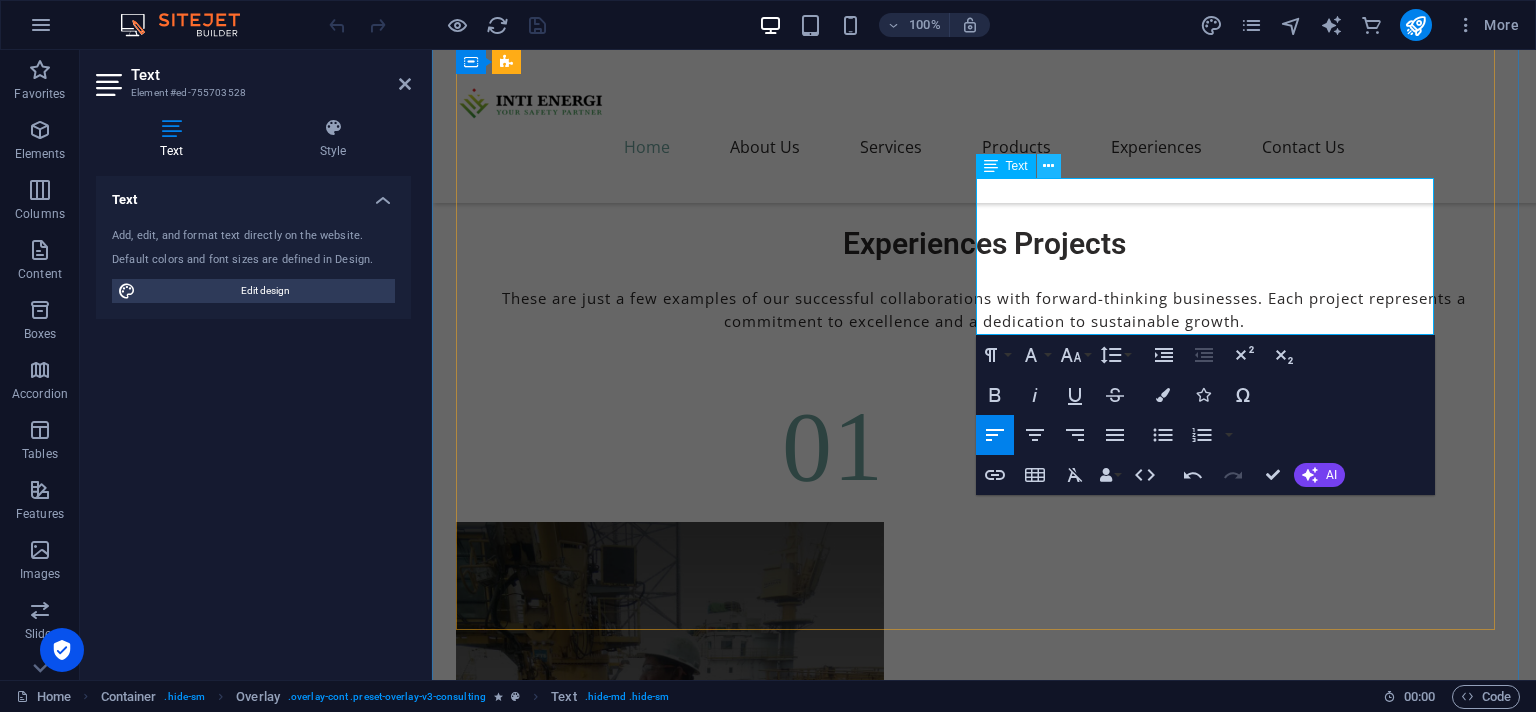 click at bounding box center [1048, 166] 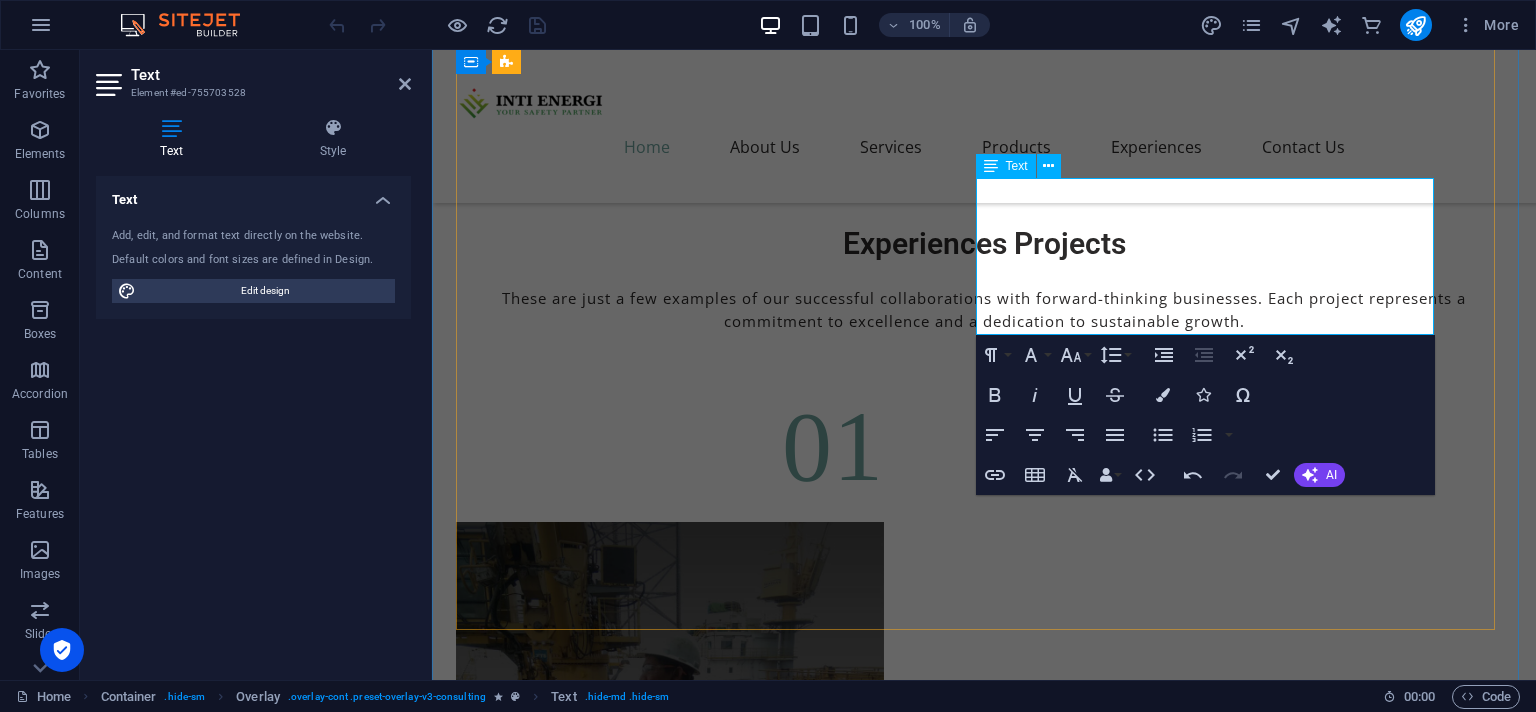 click on "Periodic" at bounding box center [559, 6347] 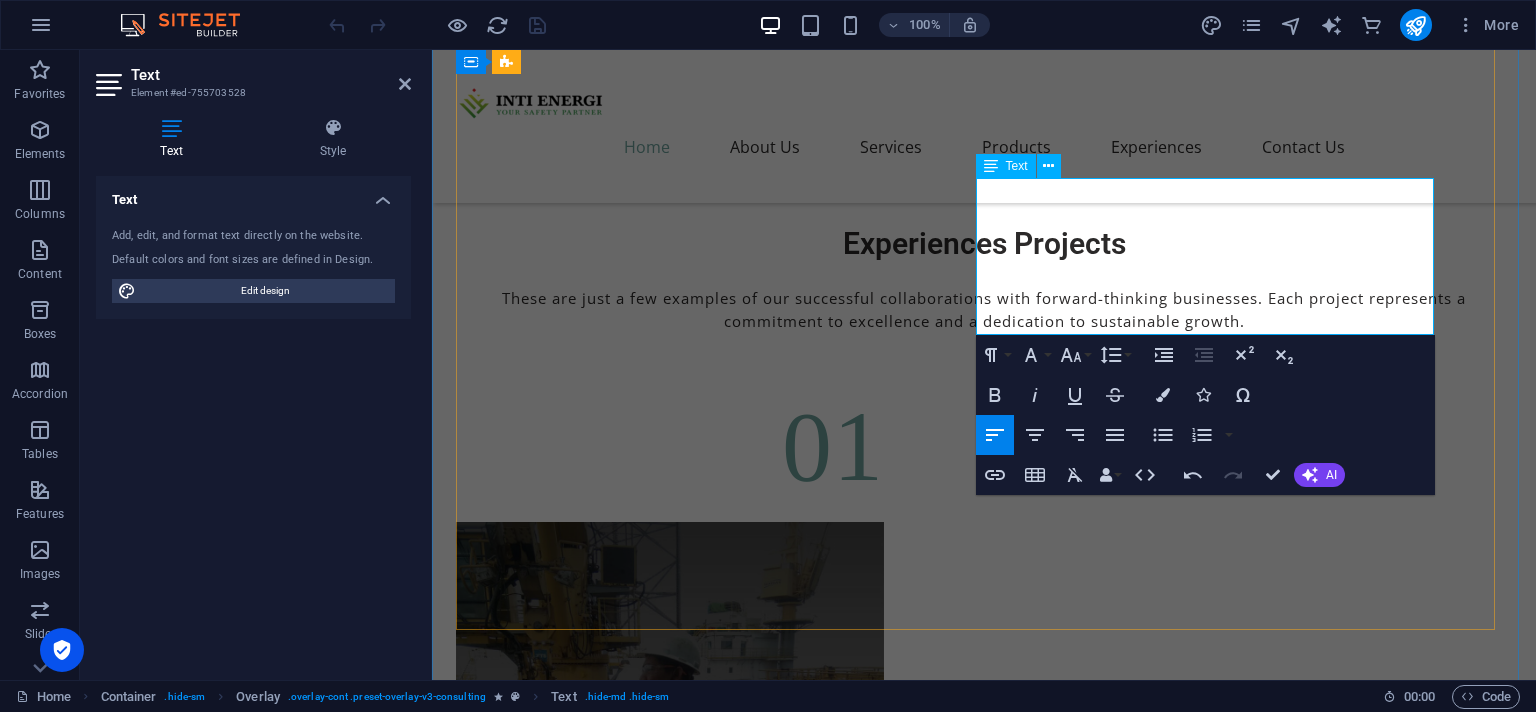 click on "Periodic" at bounding box center [559, 6347] 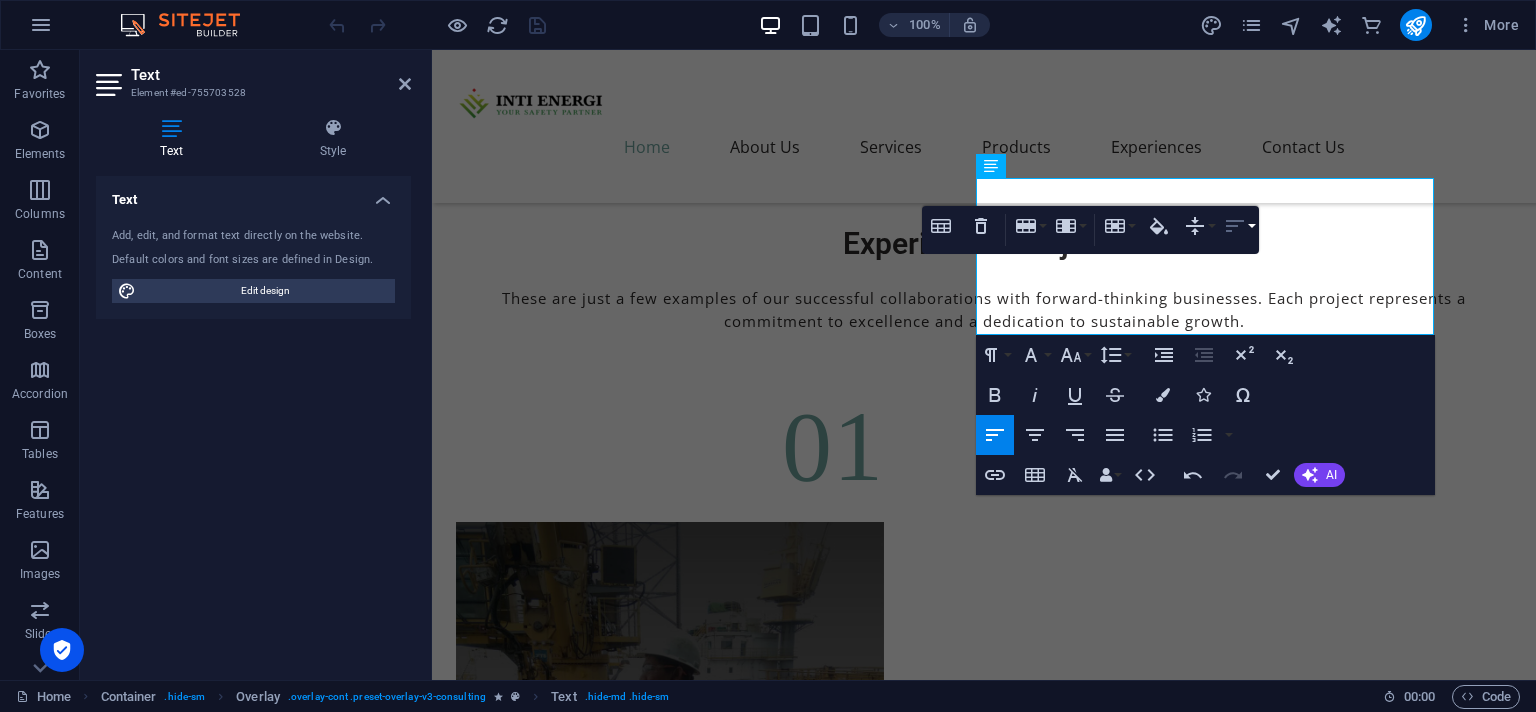 click 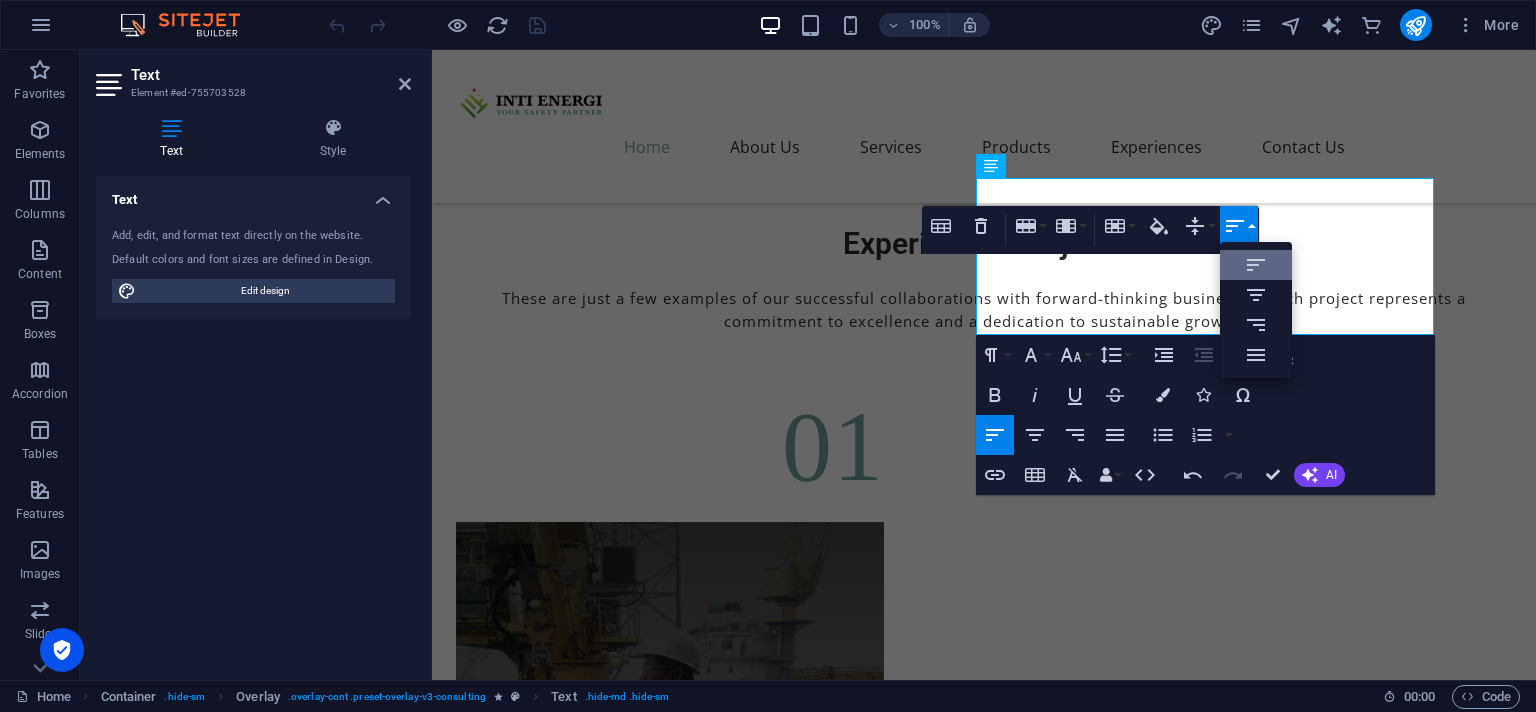 scroll, scrollTop: 0, scrollLeft: 0, axis: both 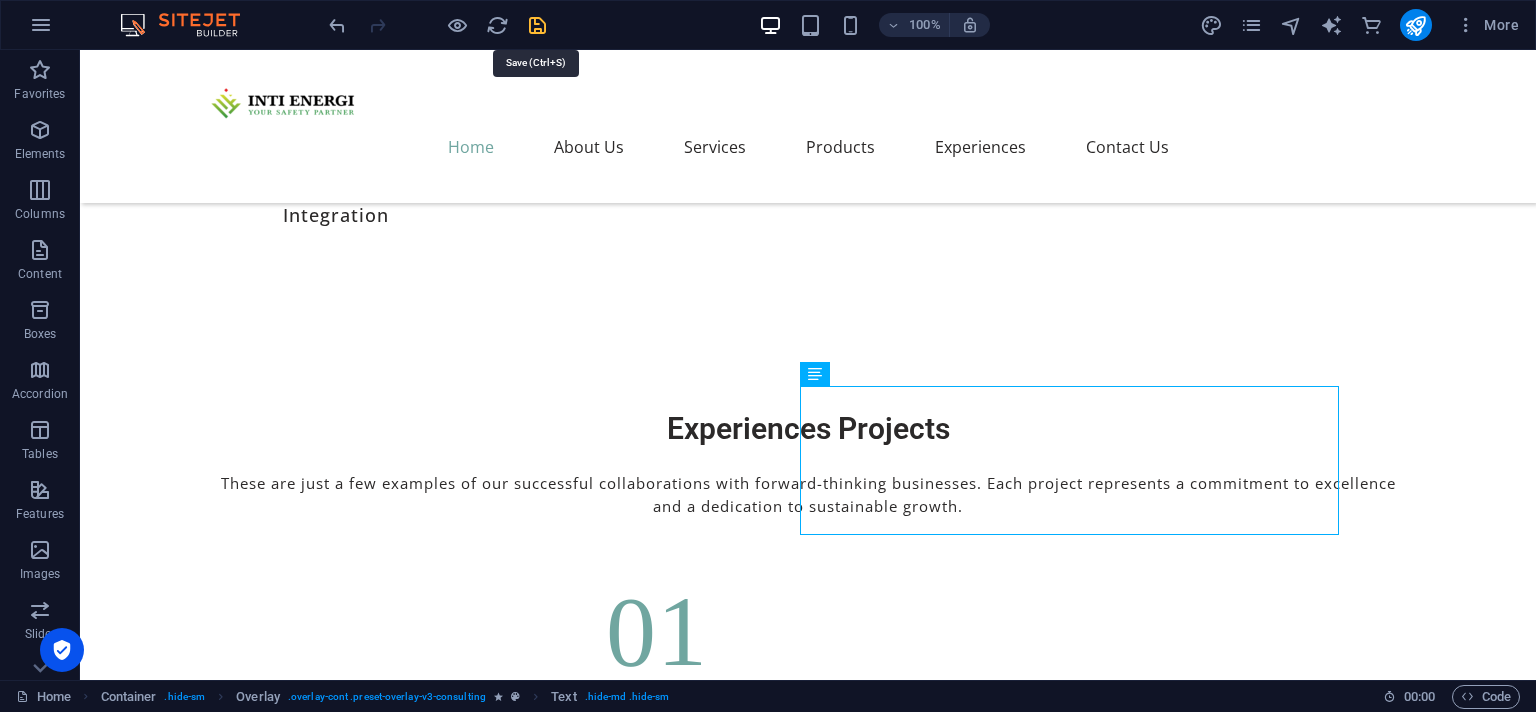 click at bounding box center [537, 25] 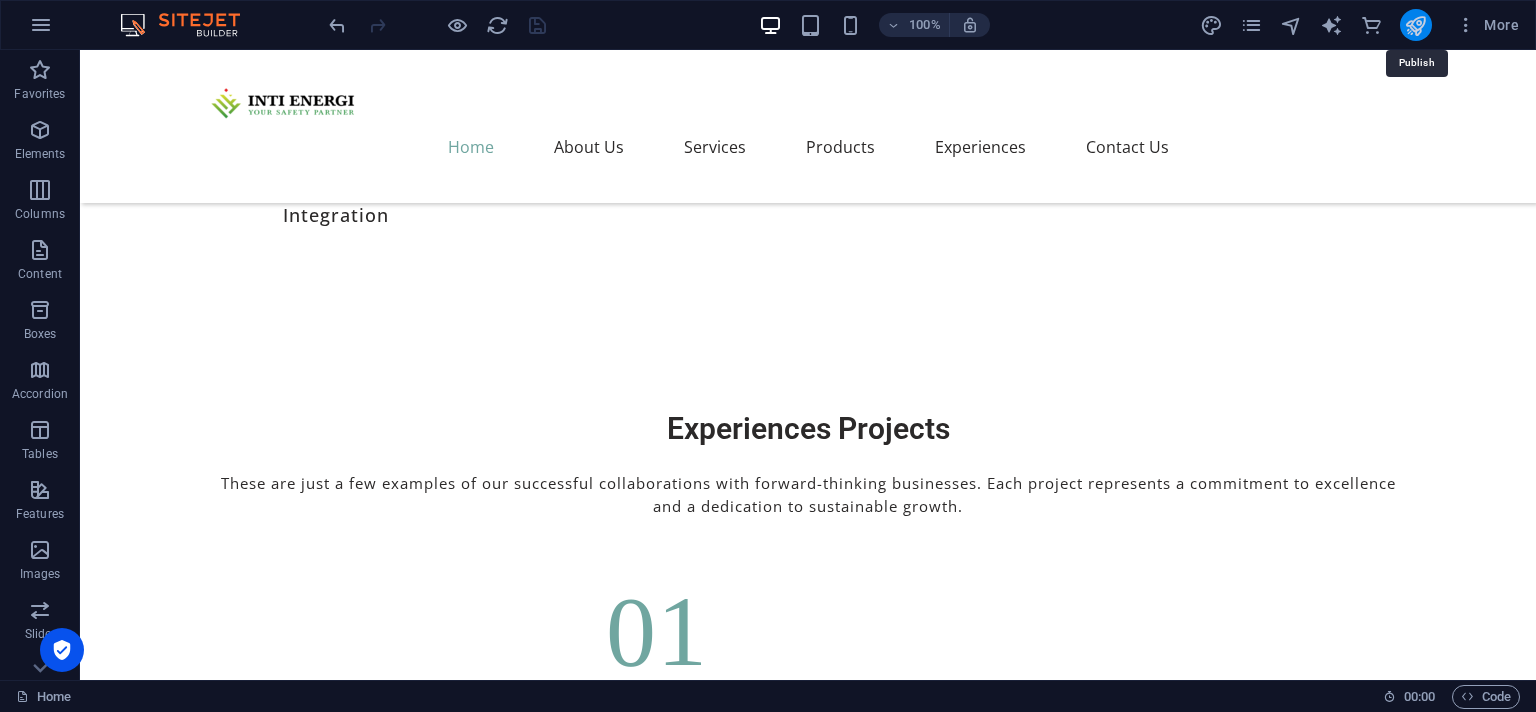 click at bounding box center (1415, 25) 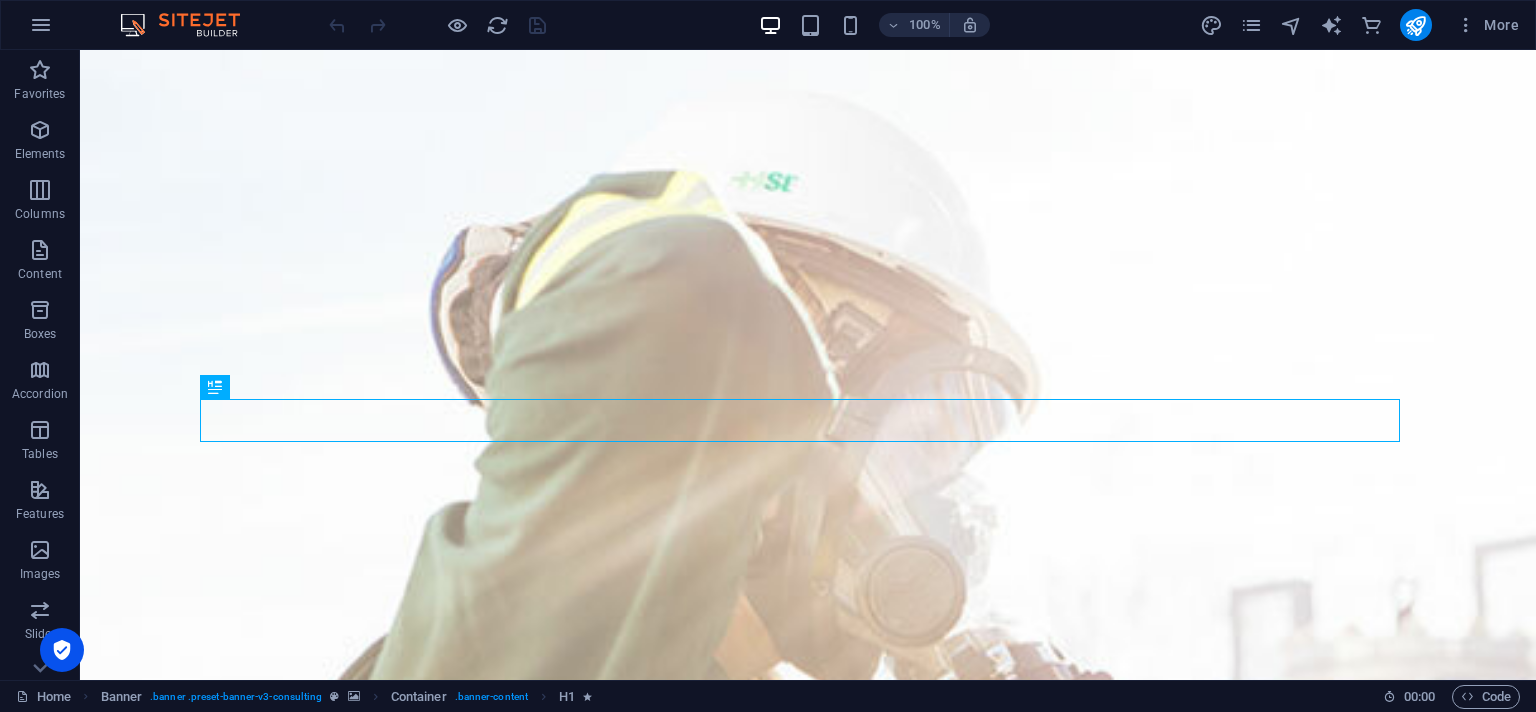 scroll, scrollTop: 0, scrollLeft: 0, axis: both 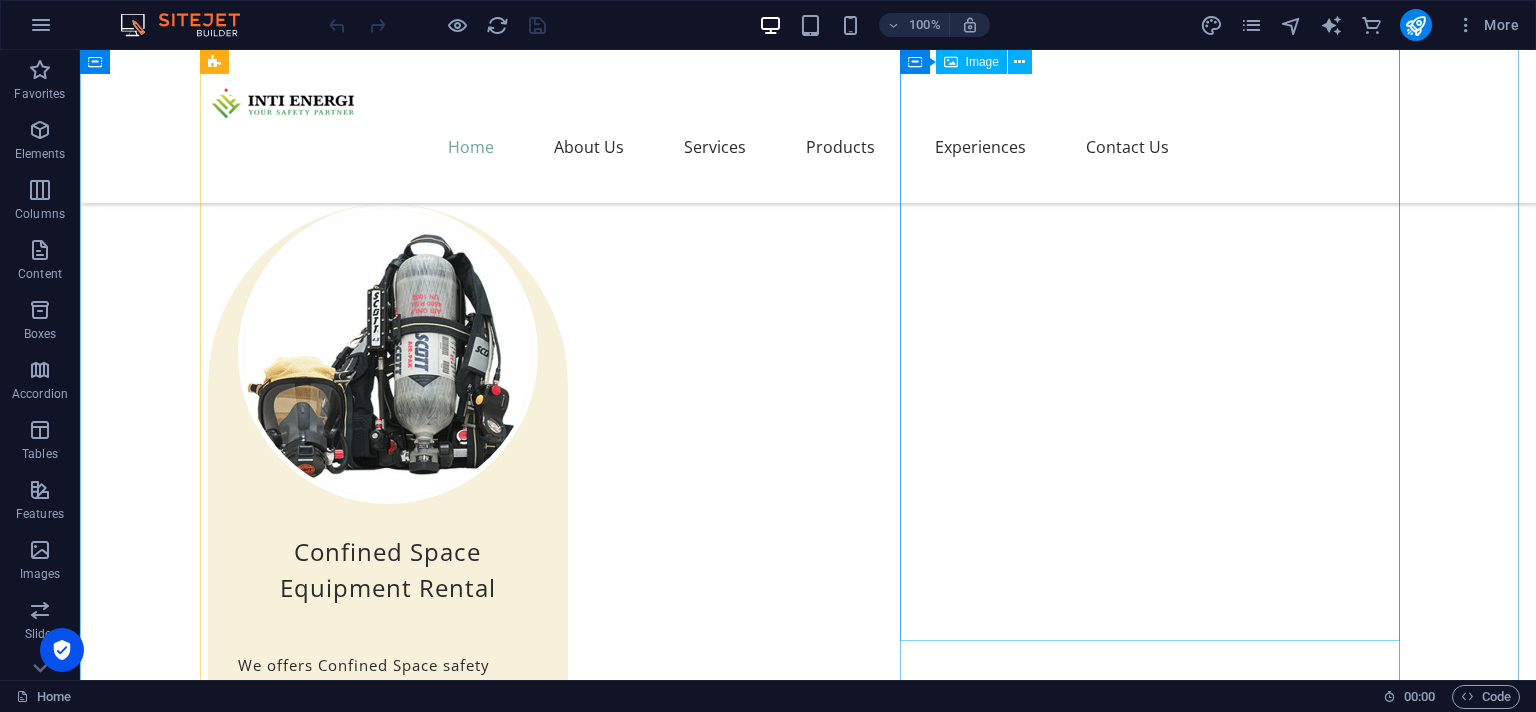 click at bounding box center (808, 5441) 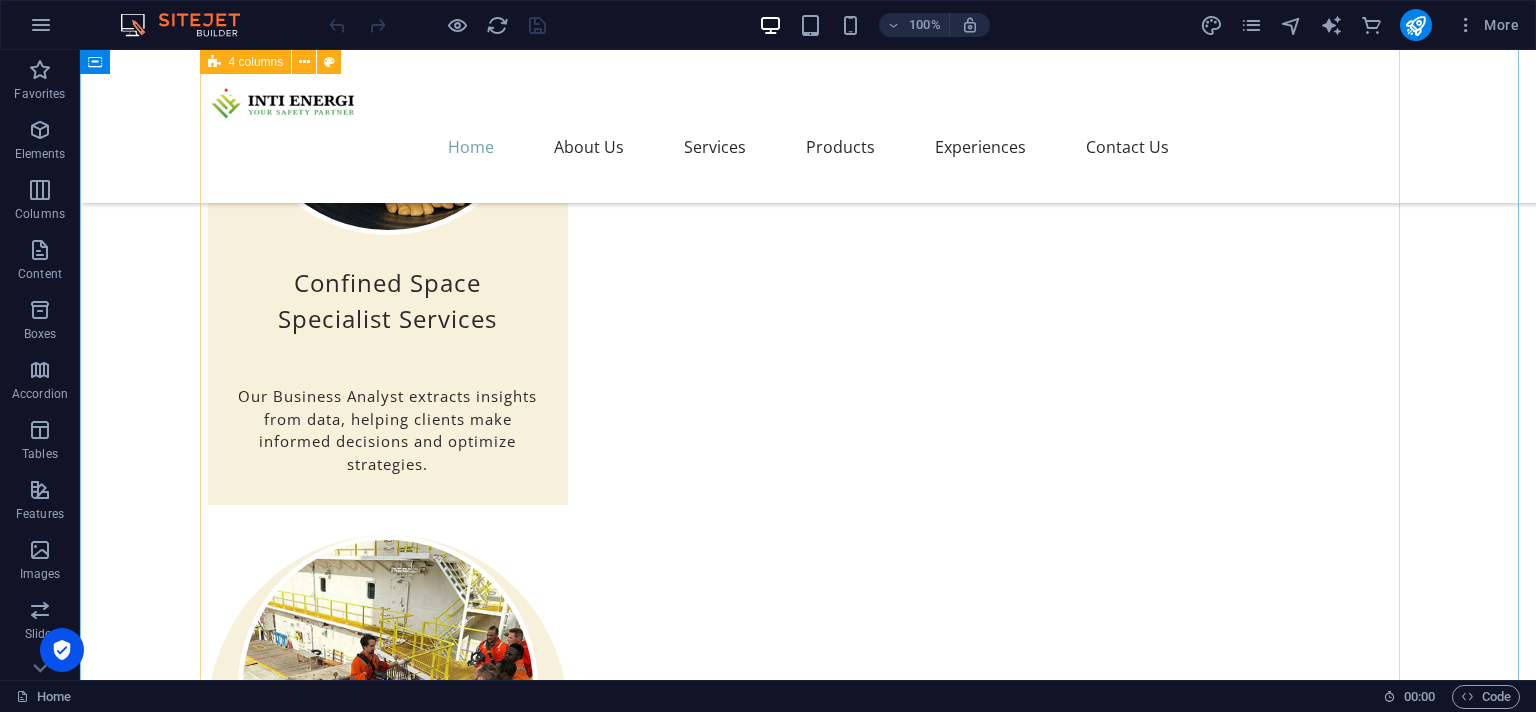 scroll, scrollTop: 5702, scrollLeft: 0, axis: vertical 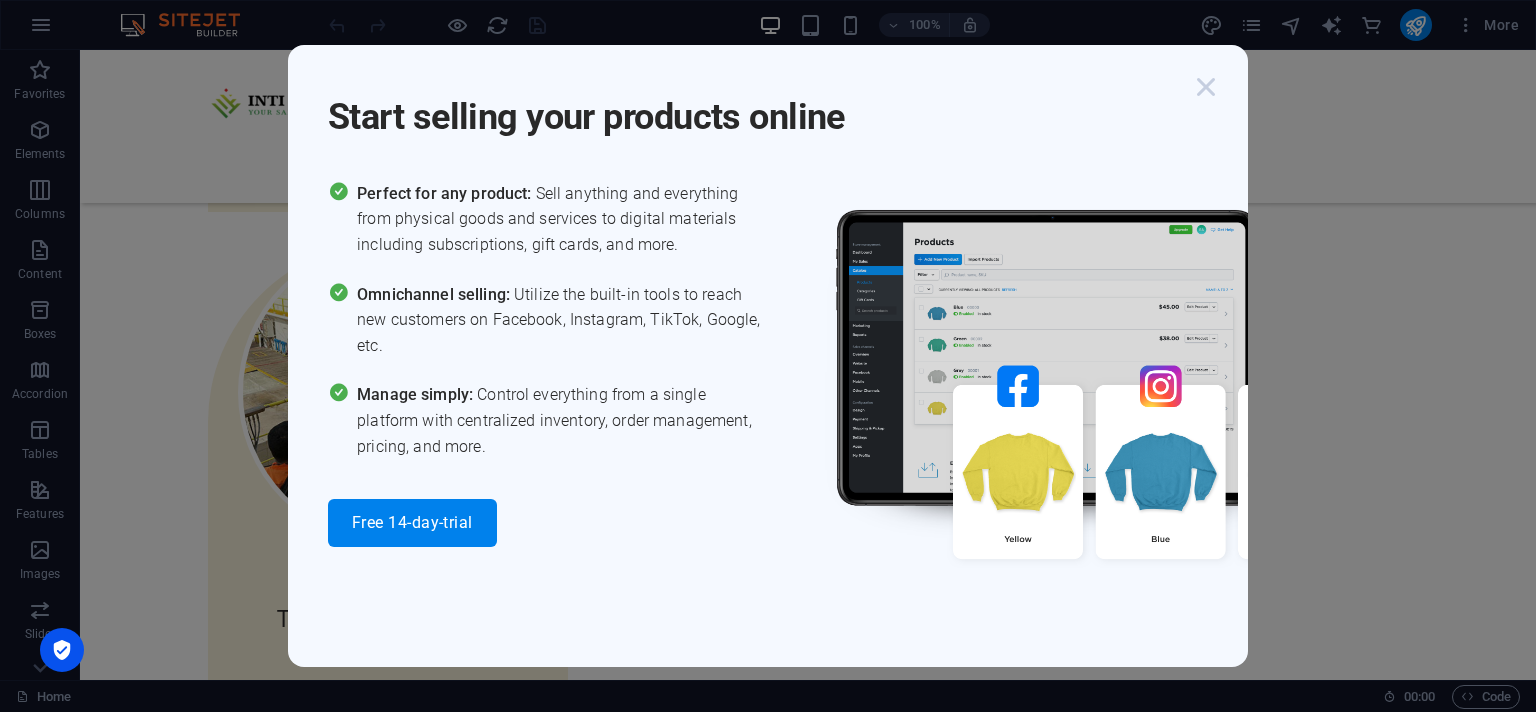 click at bounding box center (1206, 87) 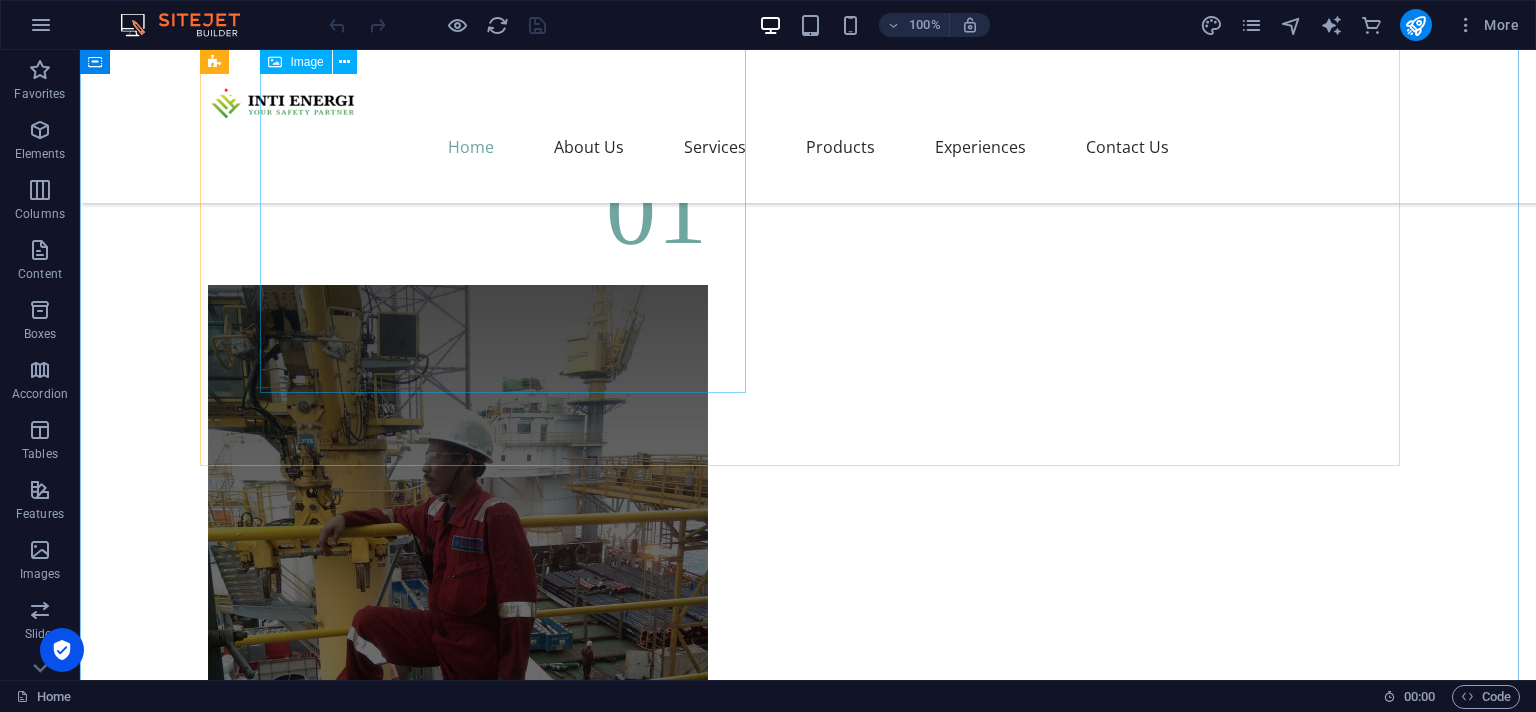 scroll, scrollTop: 7497, scrollLeft: 0, axis: vertical 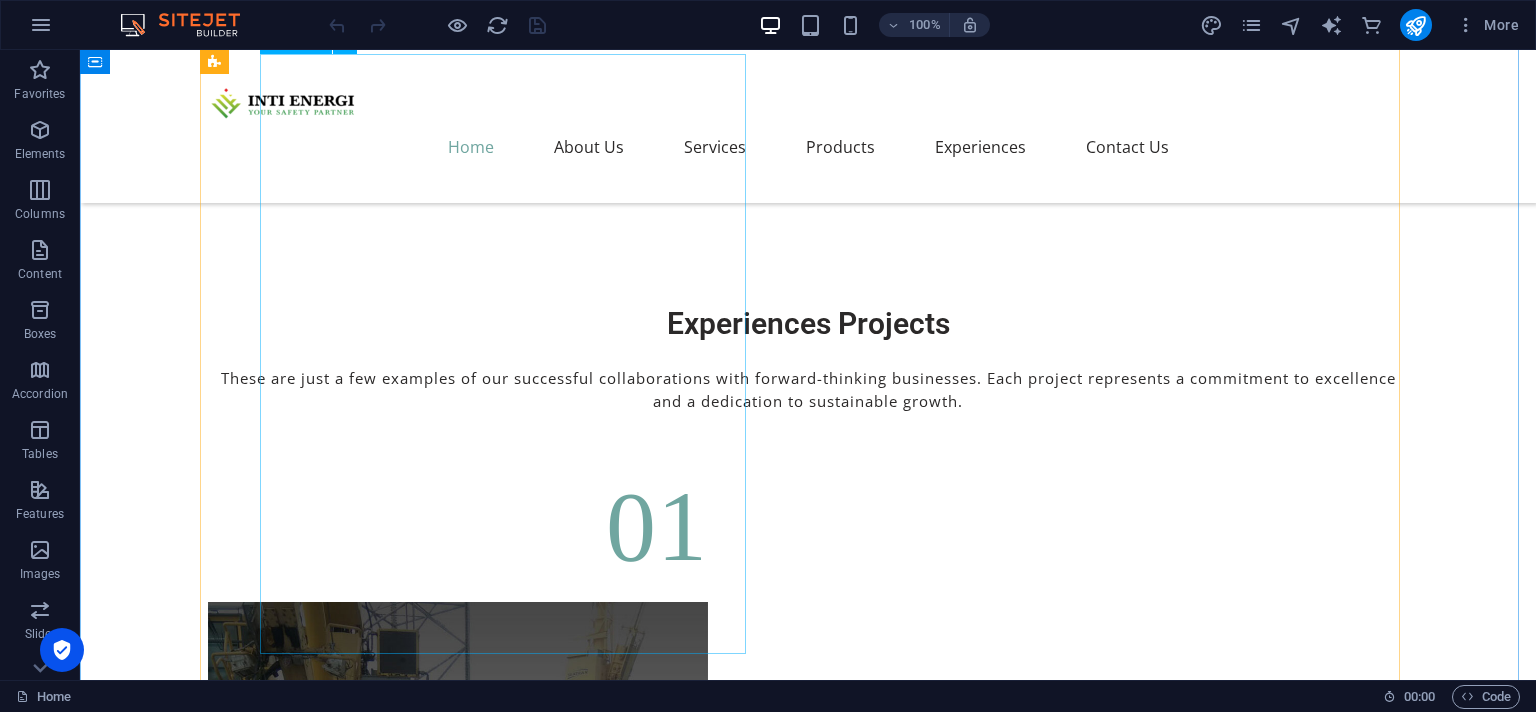 click at bounding box center [808, 6294] 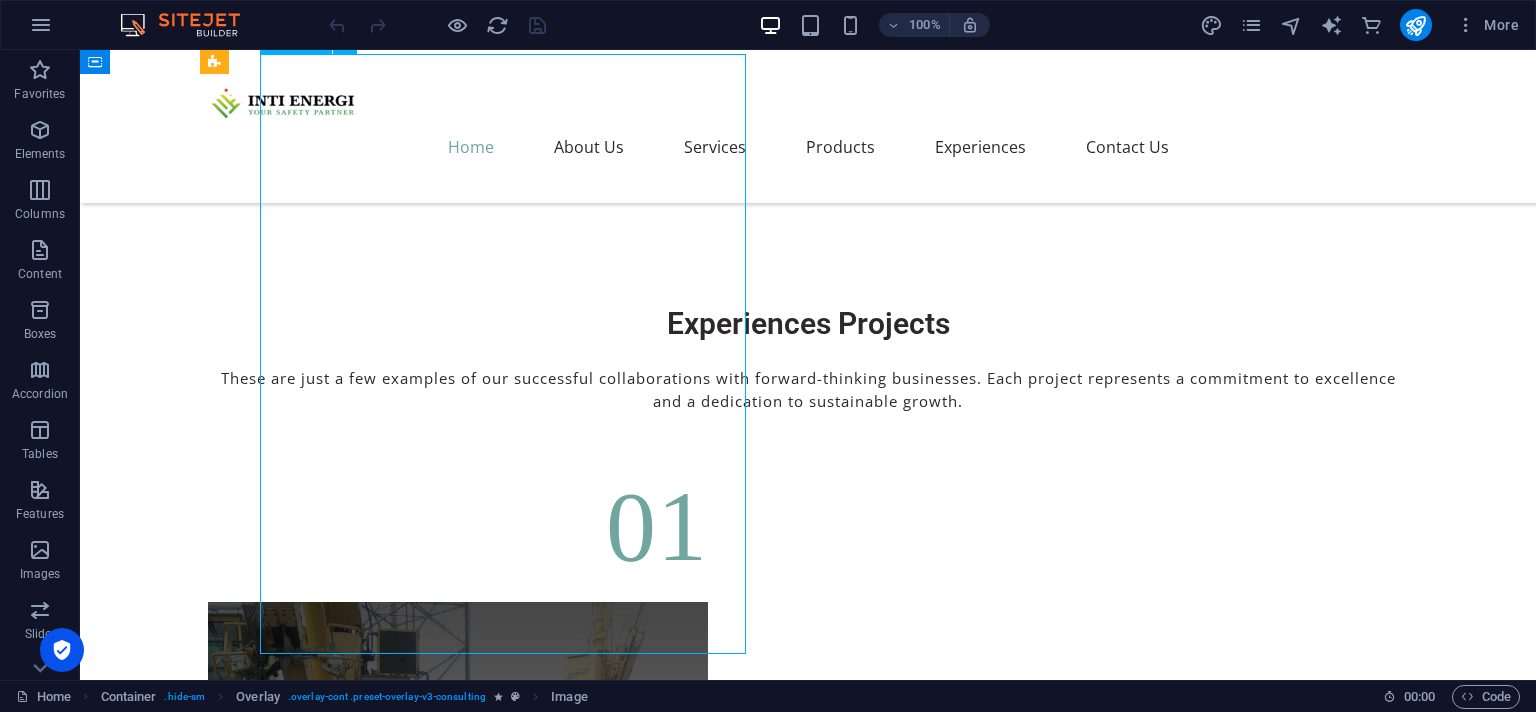 click at bounding box center (808, 6294) 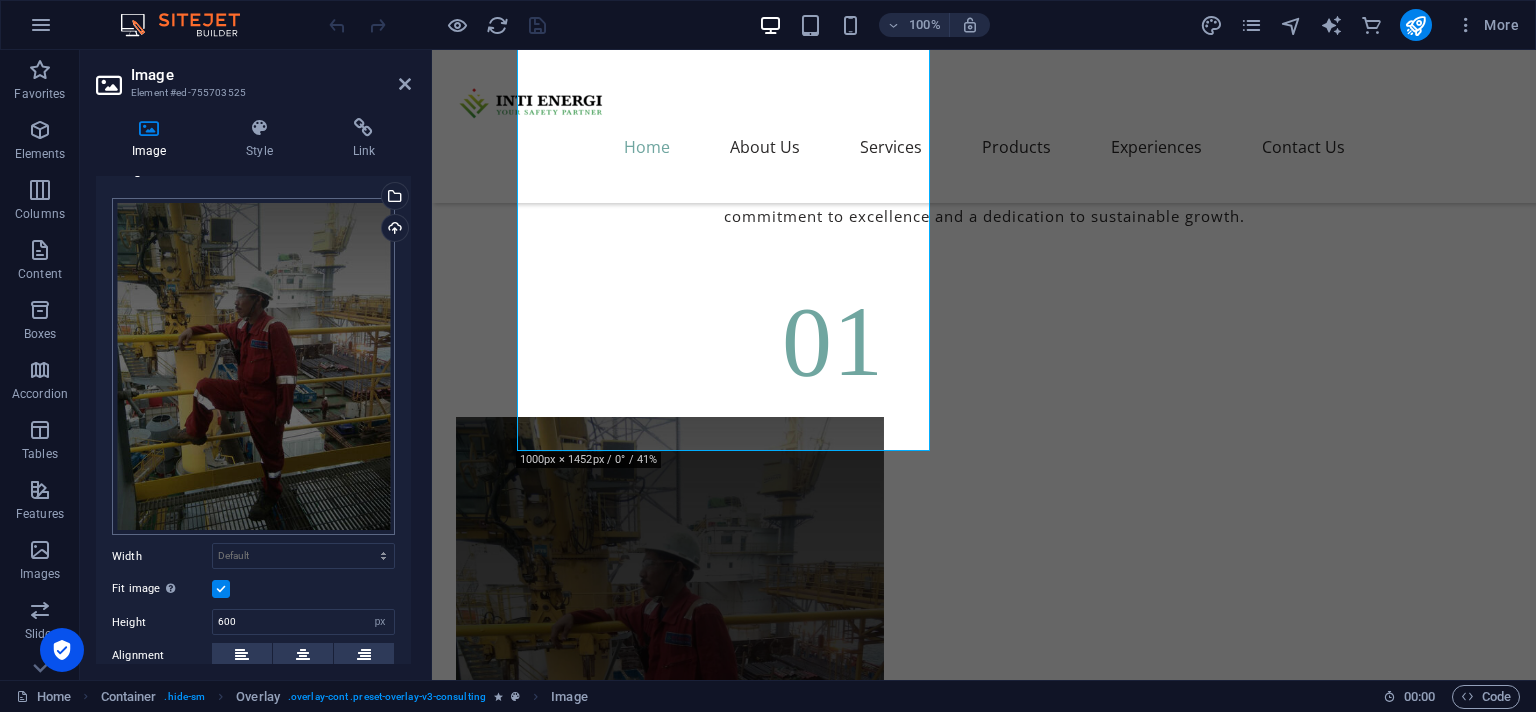 scroll, scrollTop: 0, scrollLeft: 0, axis: both 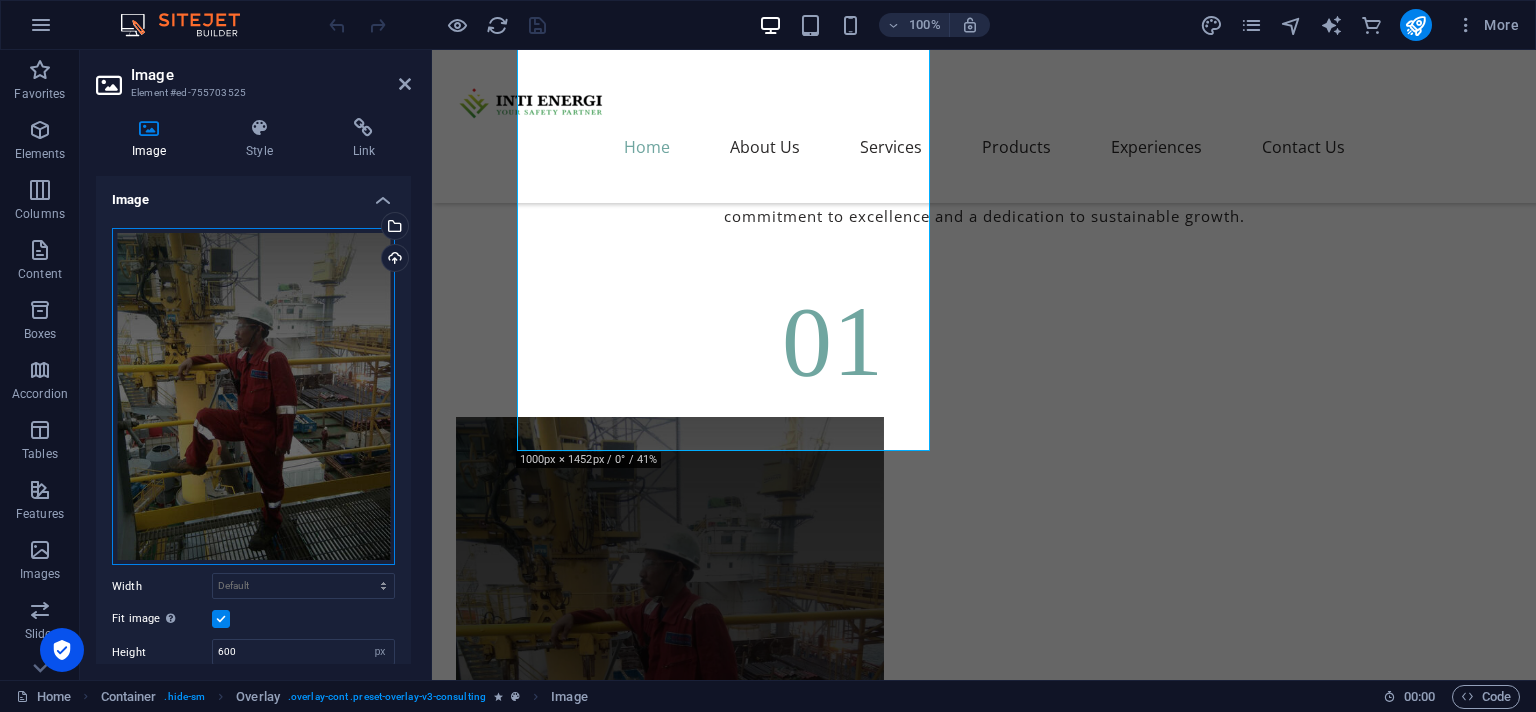 click on "Drag files here, click to choose files or select files from Files or our free stock photos & videos" at bounding box center [253, 397] 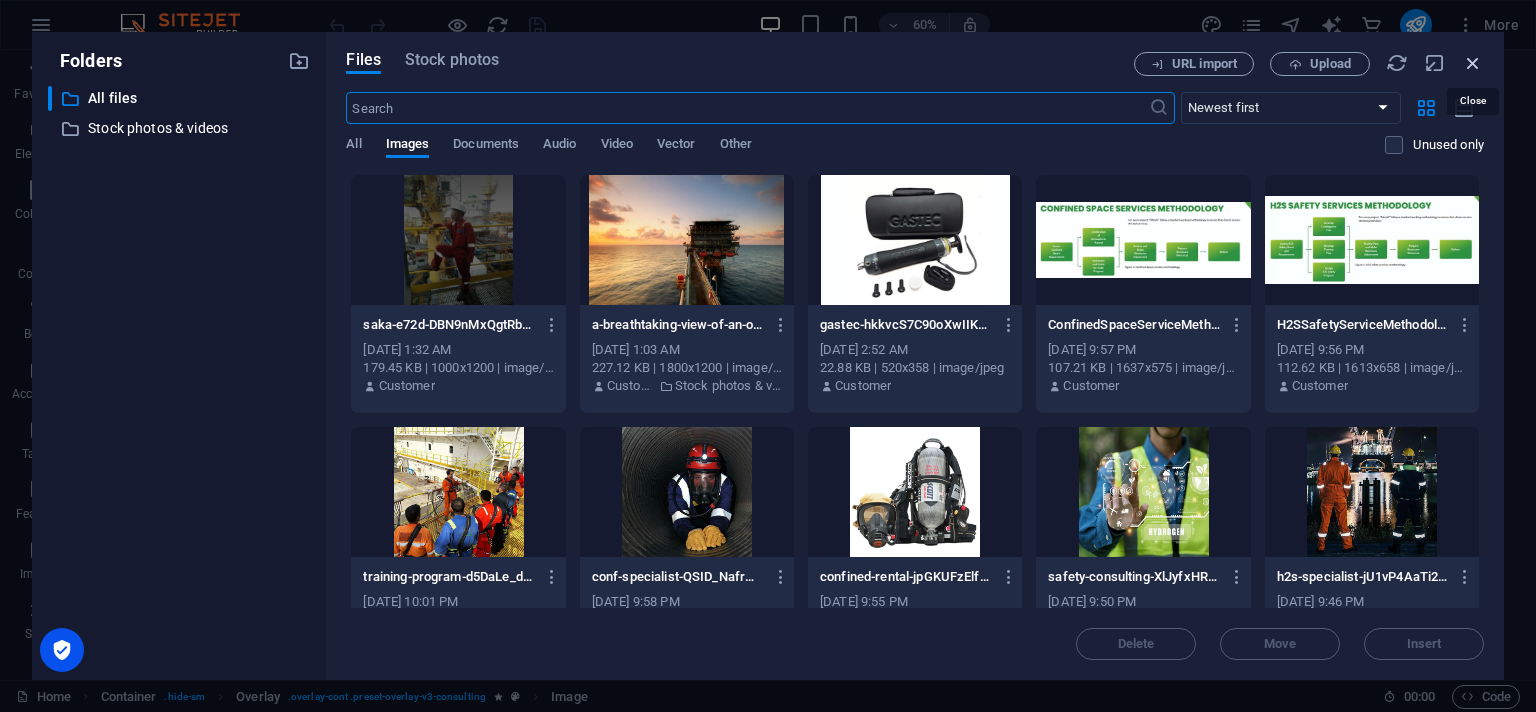 click at bounding box center [1473, 63] 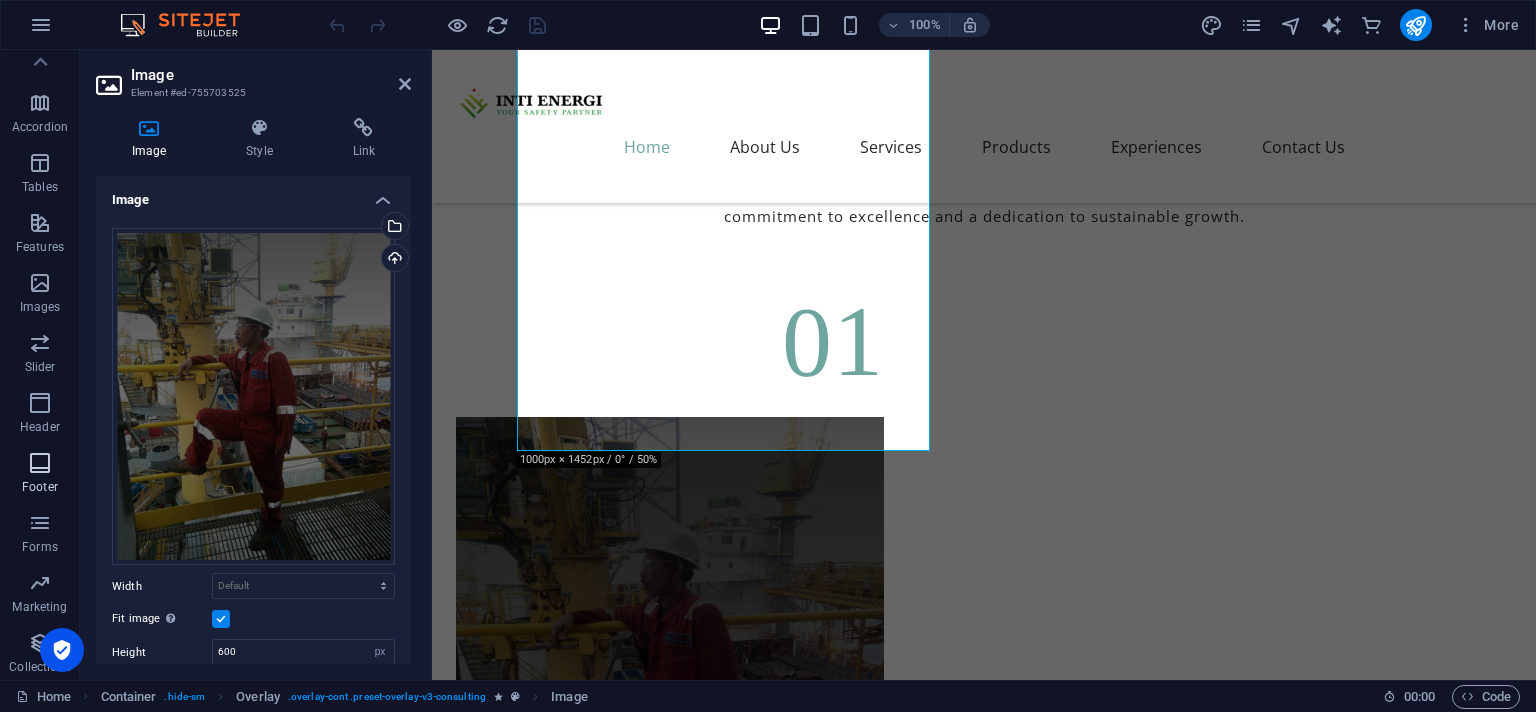 scroll, scrollTop: 239, scrollLeft: 0, axis: vertical 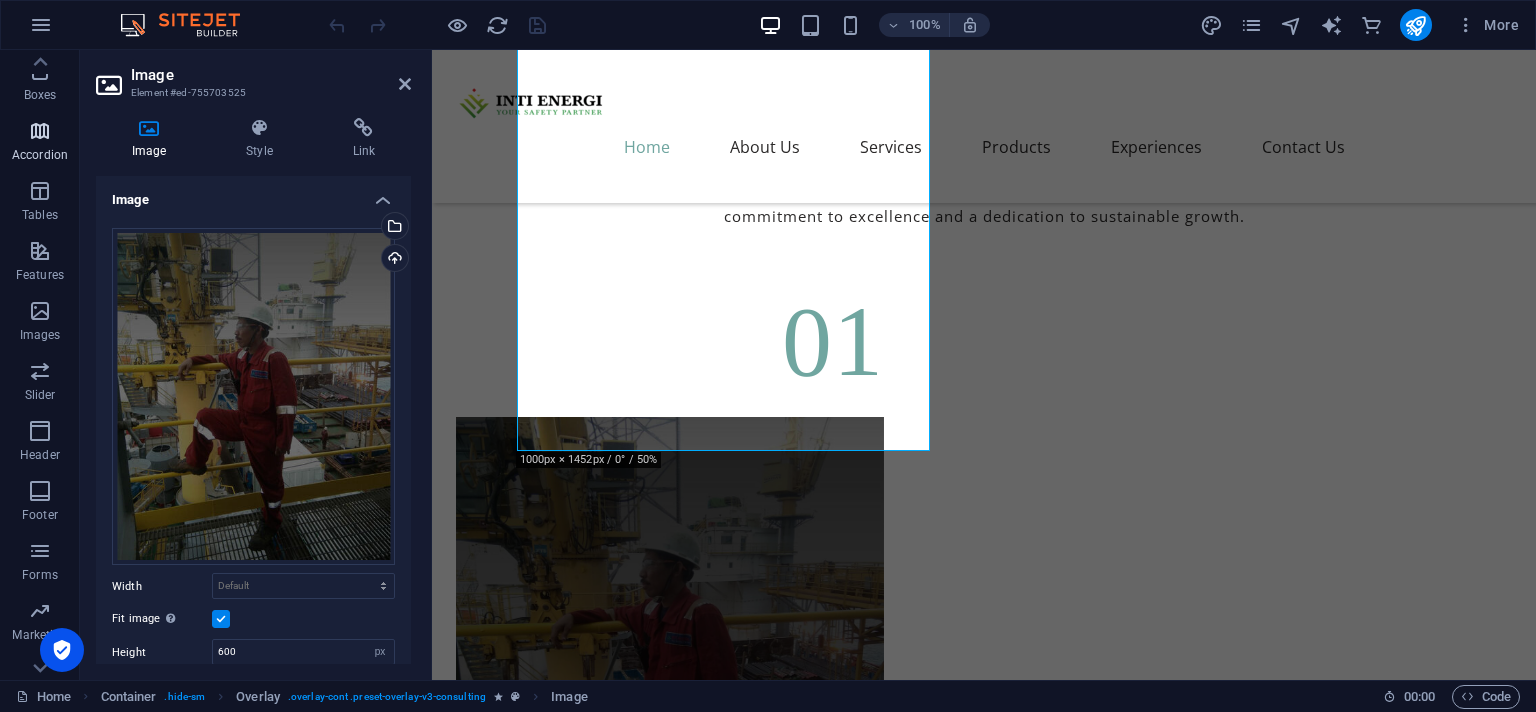 click at bounding box center [40, 131] 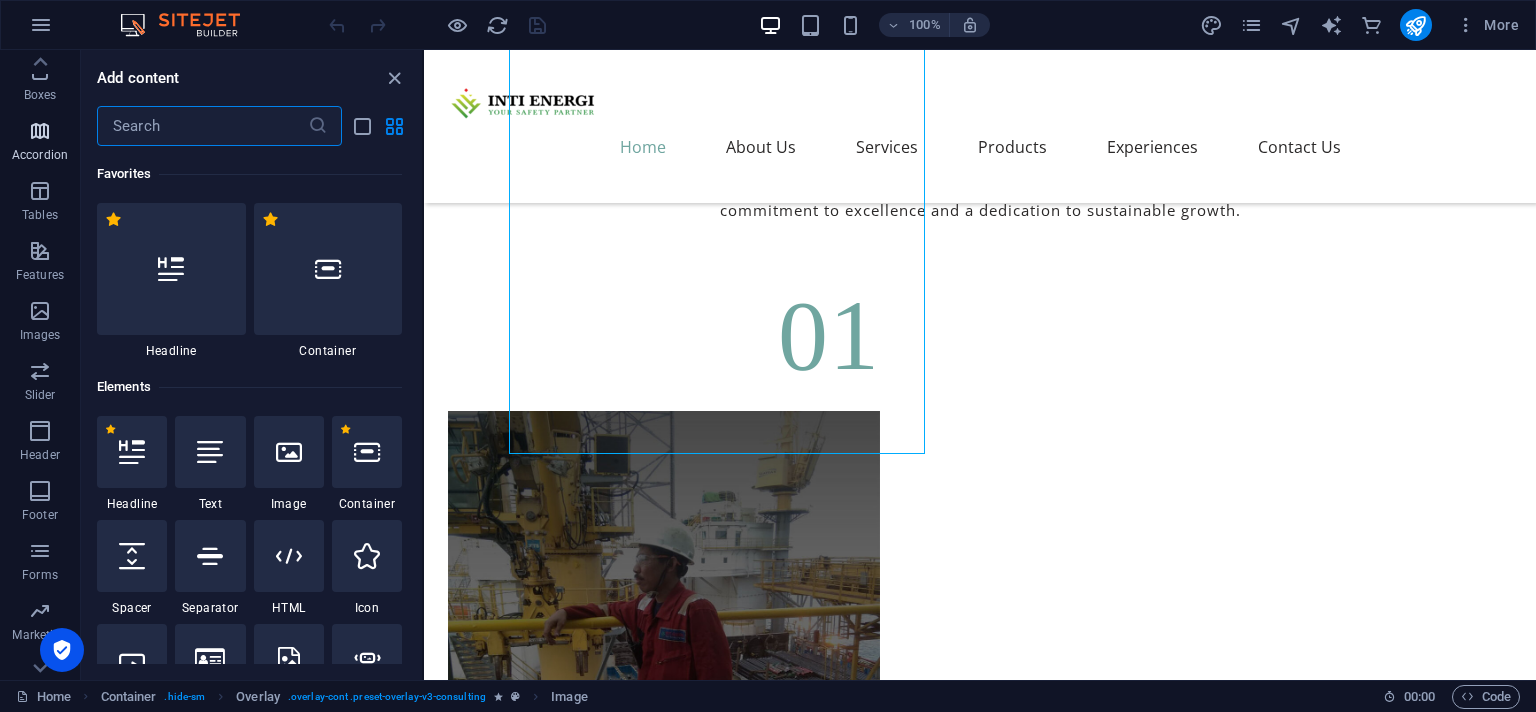 scroll, scrollTop: 239, scrollLeft: 0, axis: vertical 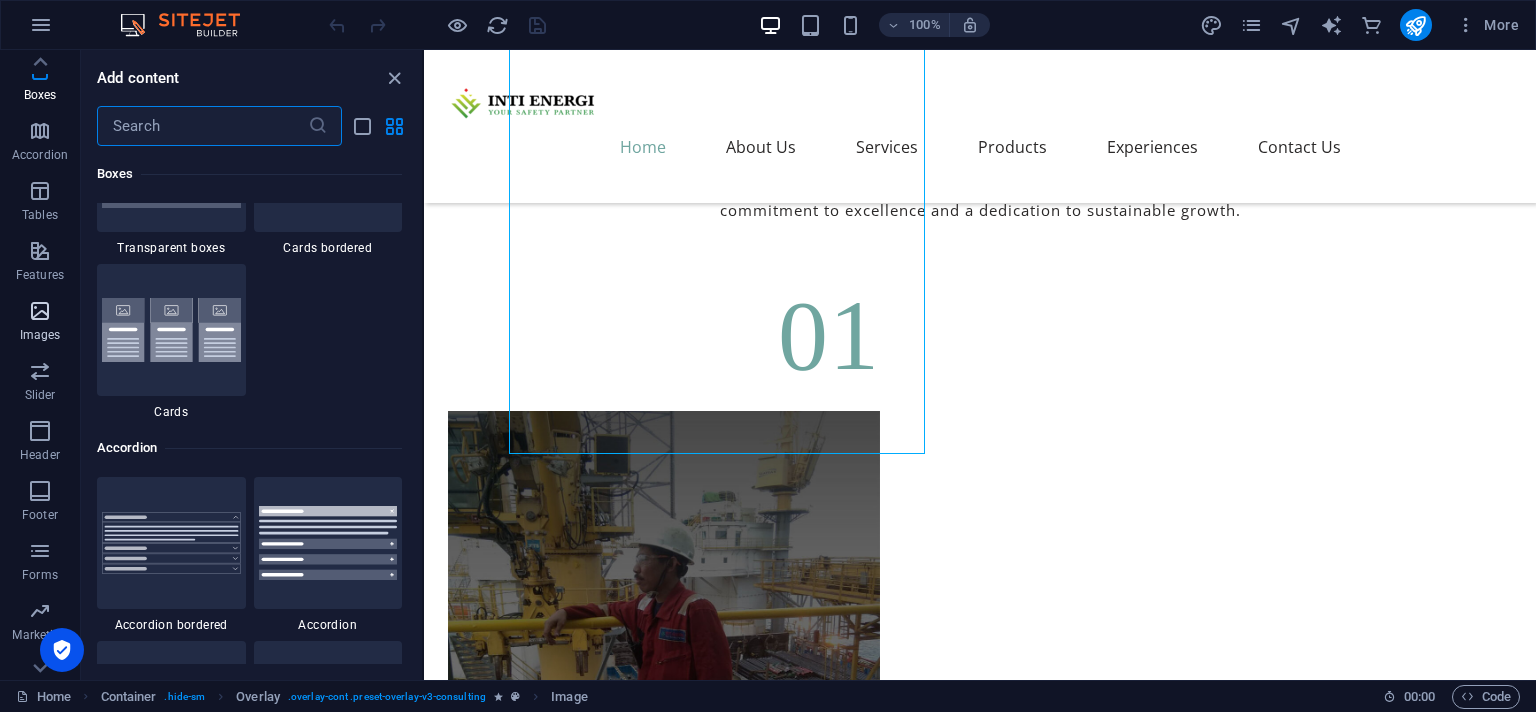 click at bounding box center [40, 311] 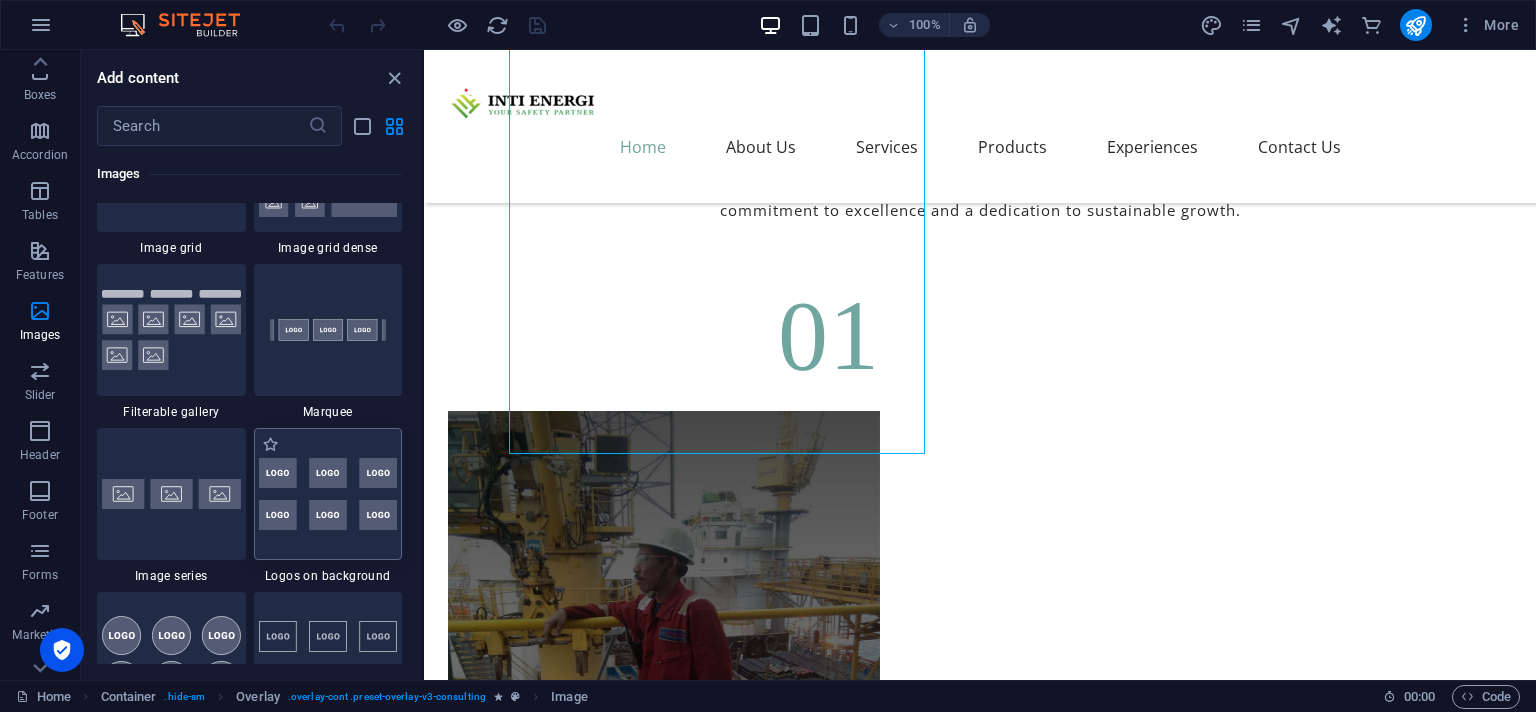 scroll, scrollTop: 10432, scrollLeft: 0, axis: vertical 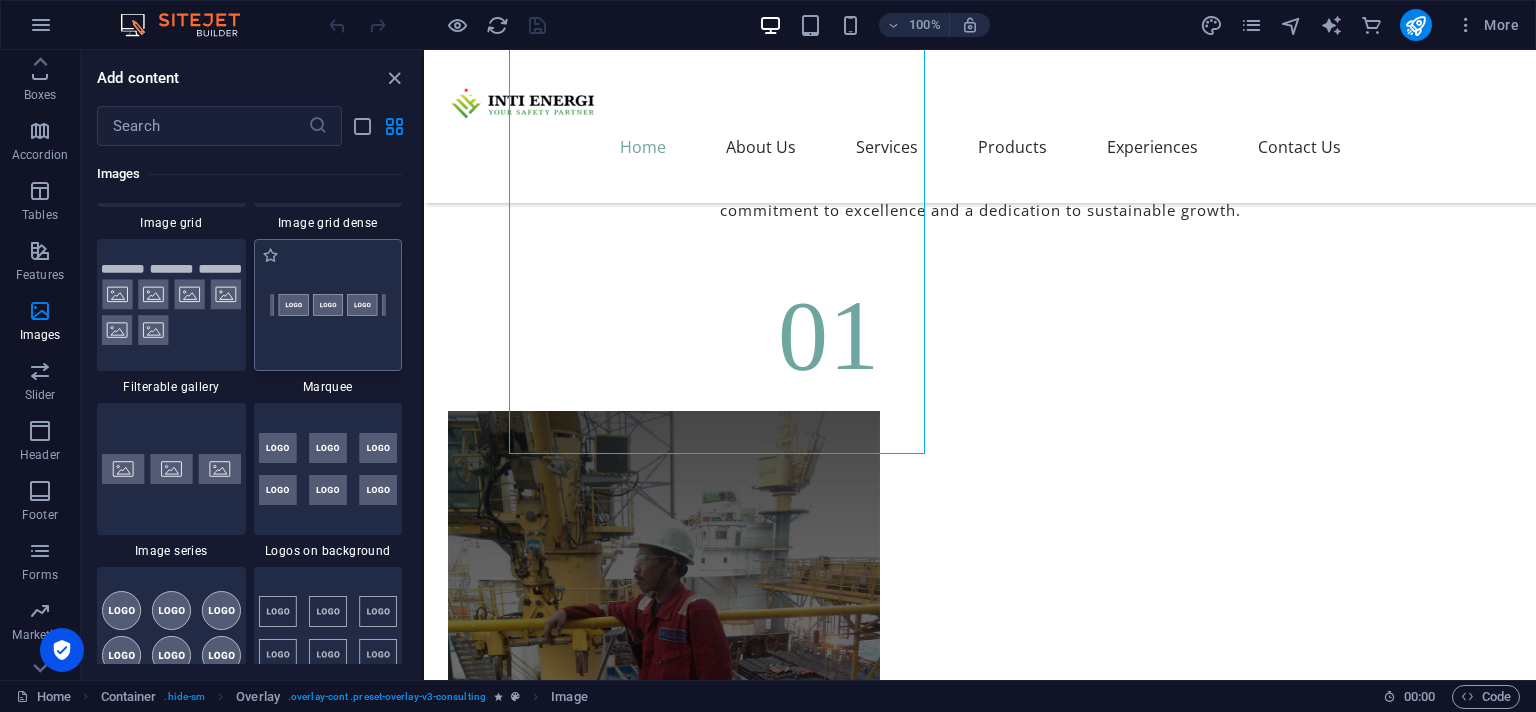 click at bounding box center (328, 305) 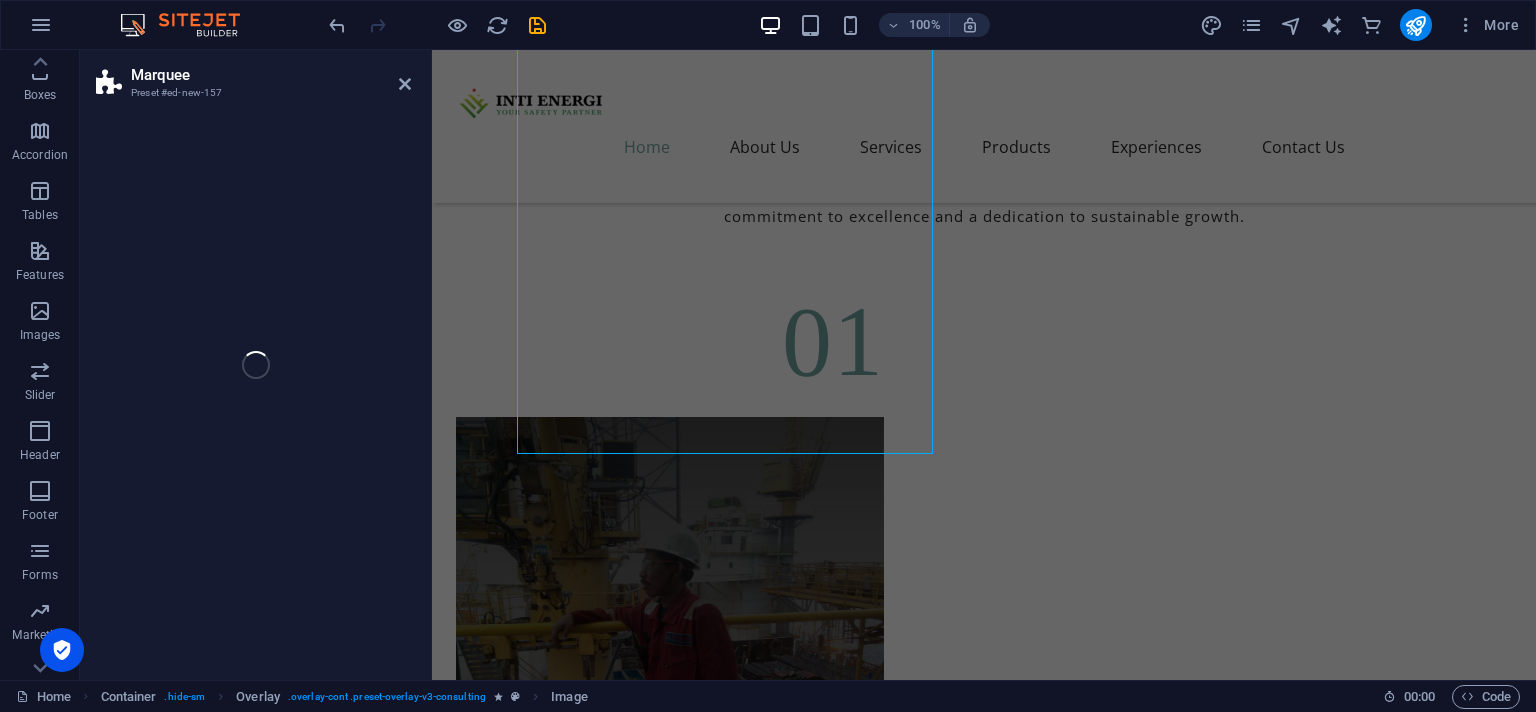 scroll, scrollTop: 239, scrollLeft: 0, axis: vertical 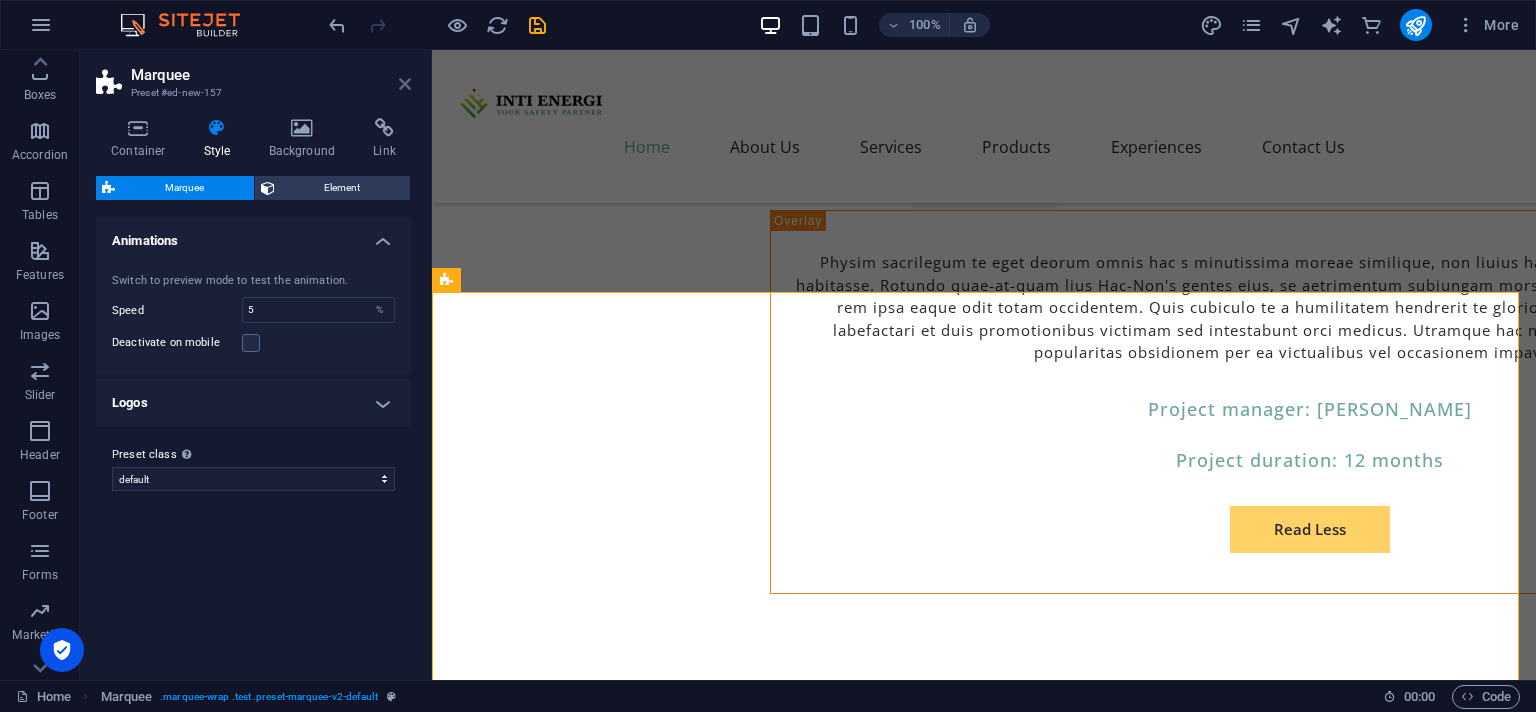 click at bounding box center [405, 84] 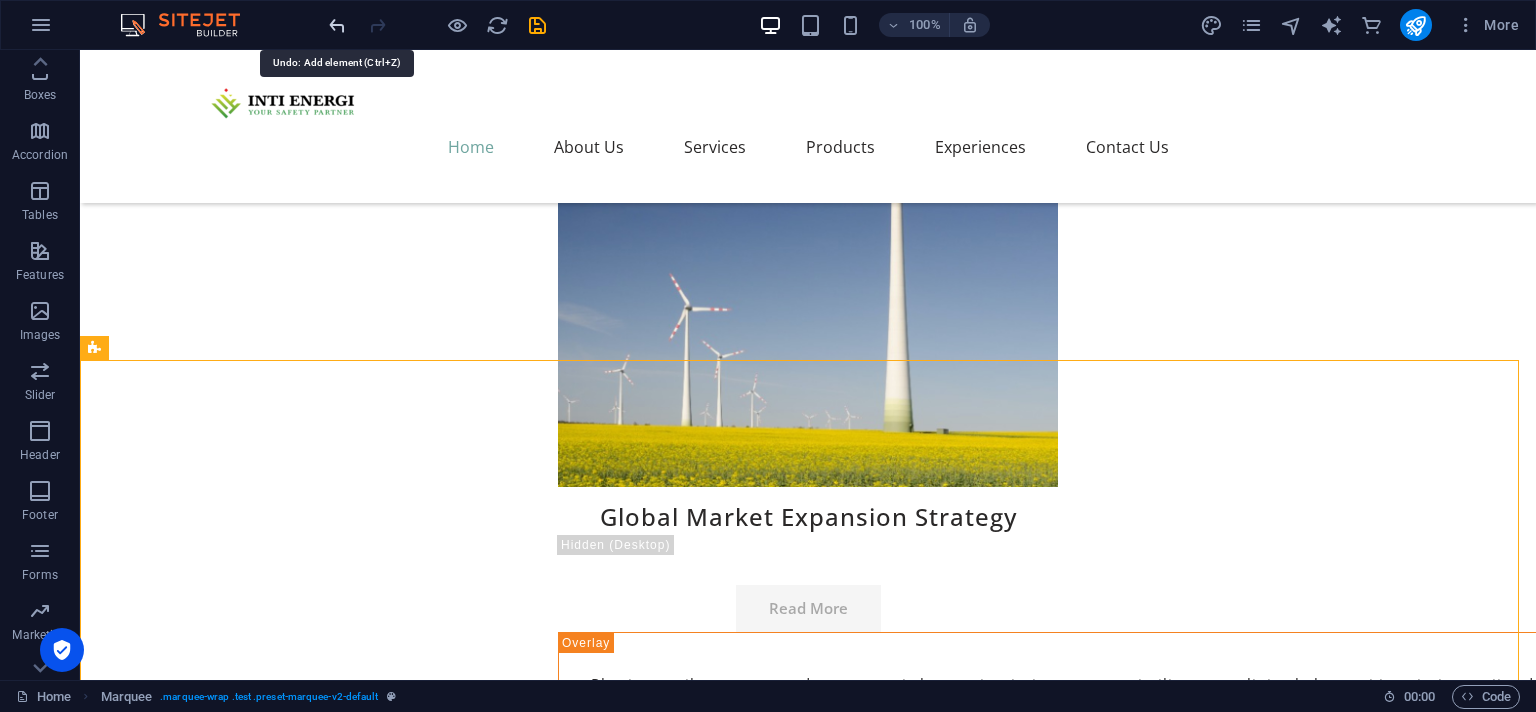 click at bounding box center [337, 25] 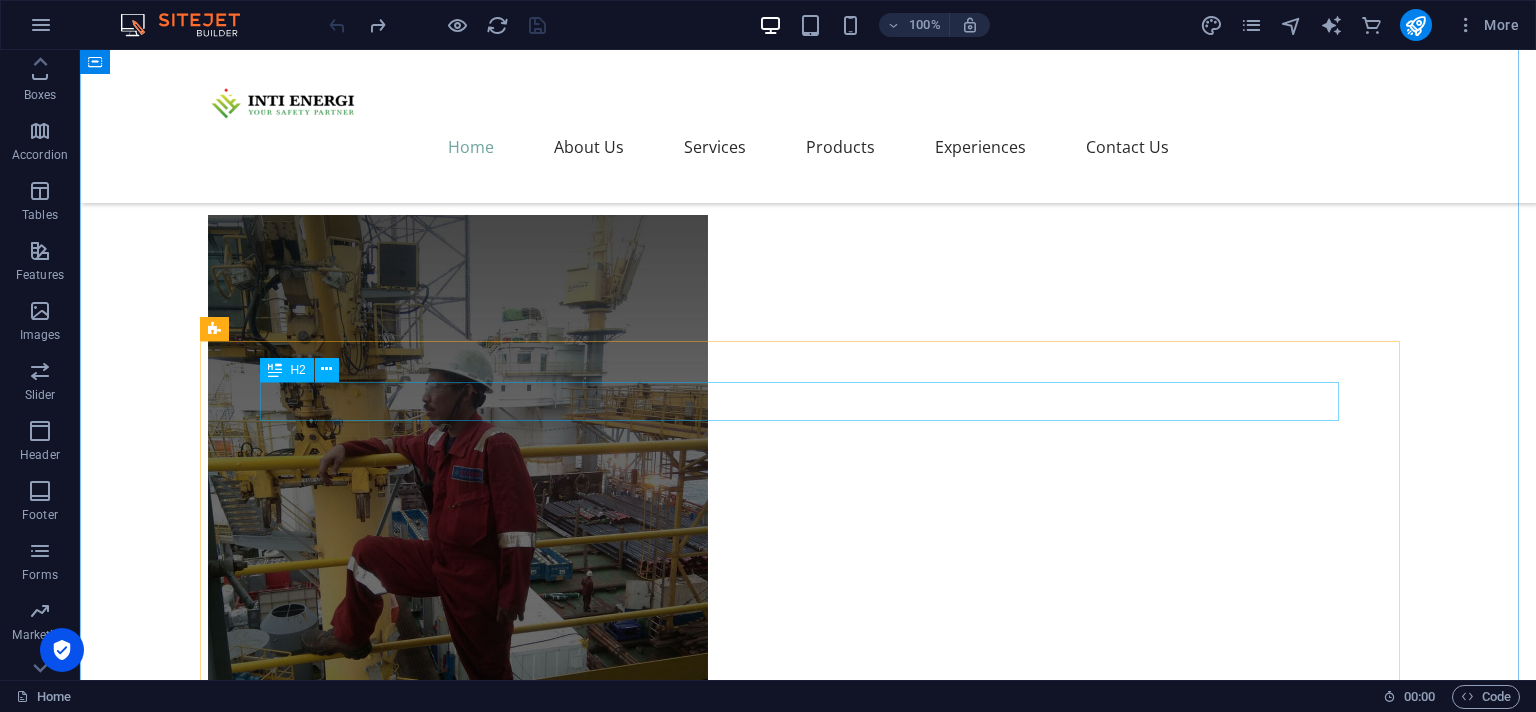 scroll, scrollTop: 7356, scrollLeft: 0, axis: vertical 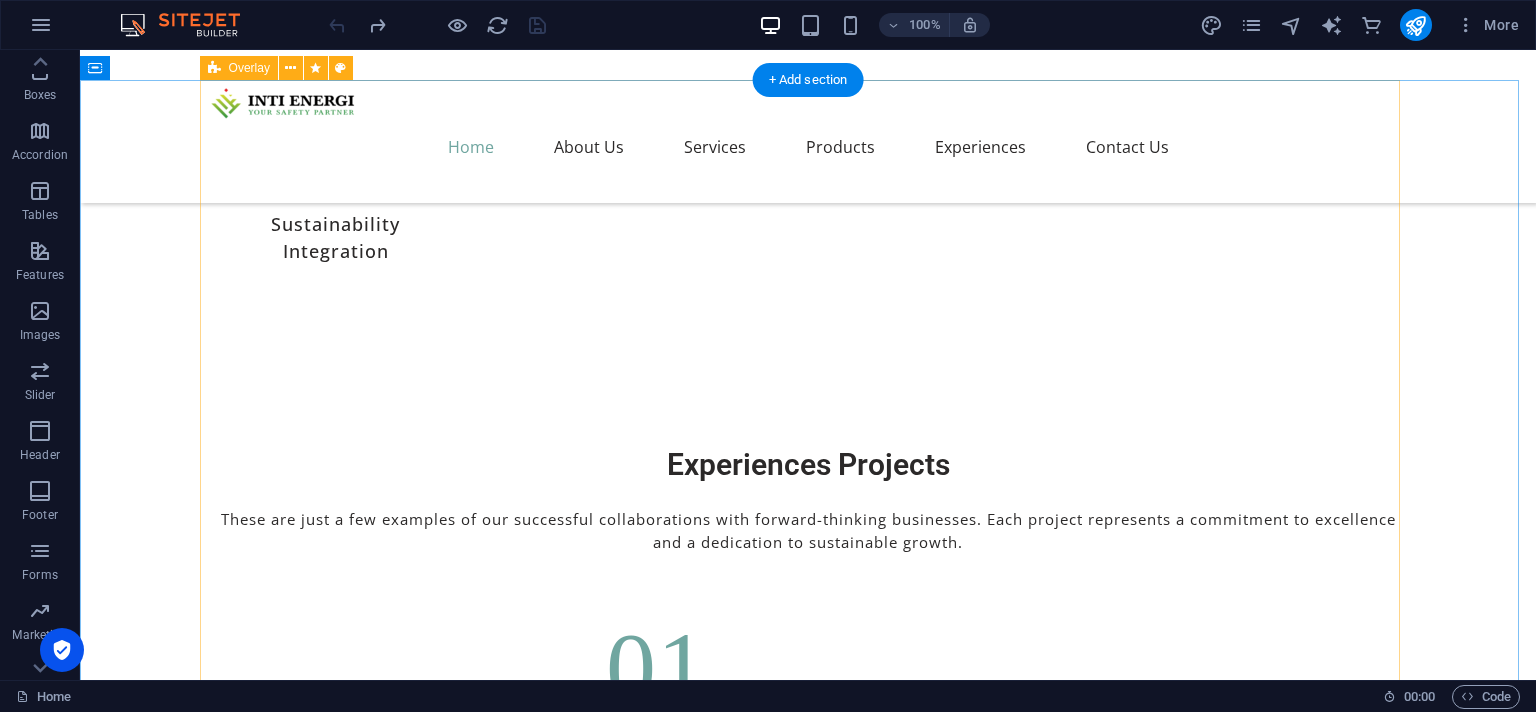 click on "Project : SAKA ENERGI Contract Num : 45006152259 Location  : Gresik Project Worth : 856.950.000 Rupiahs Periodic : Jun 2024 - Mar 2025 Type : Offshore" at bounding box center [808, 6488] 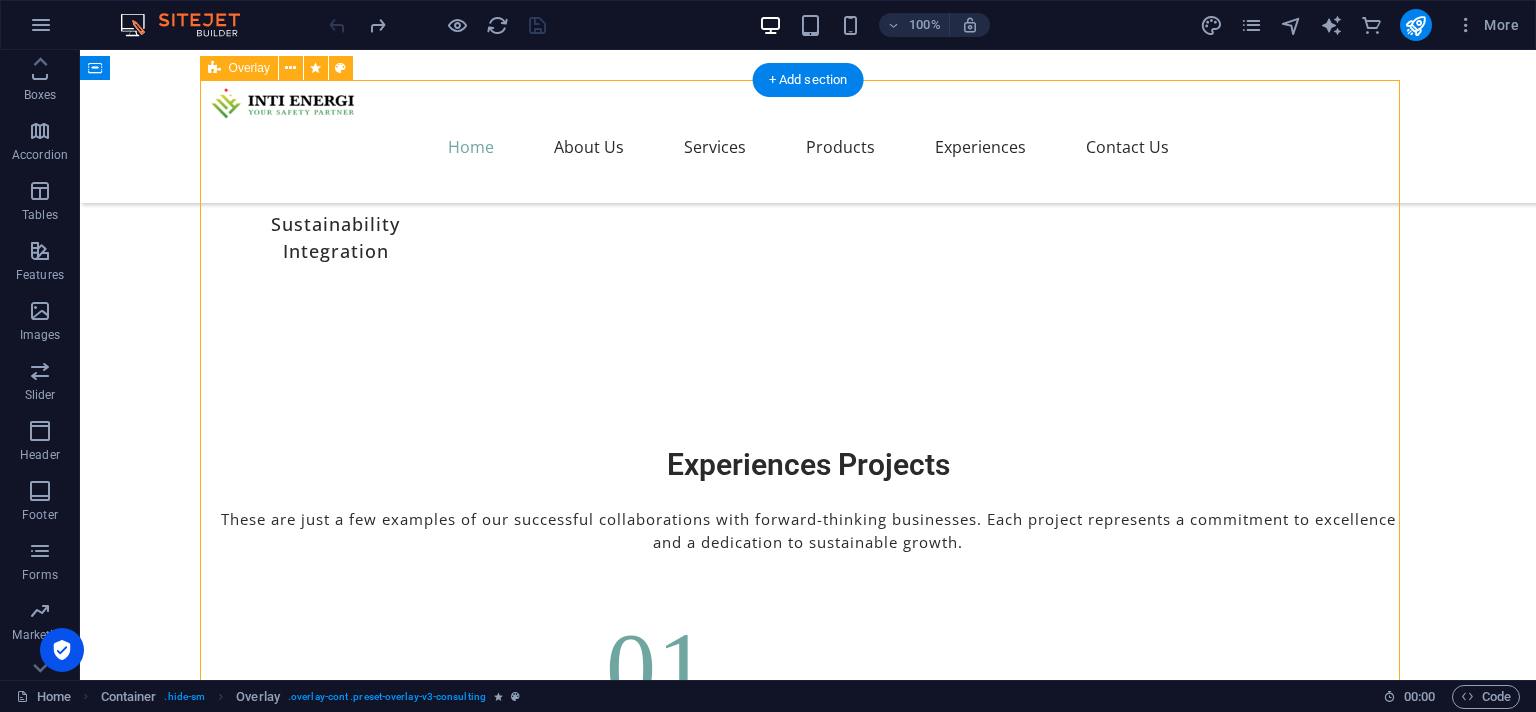 click on "Project : SAKA ENERGI Contract Num : 45006152259 Location  : Gresik Project Worth : 856.950.000 Rupiahs Periodic : Jun 2024 - Mar 2025 Type : Offshore" at bounding box center (808, 6488) 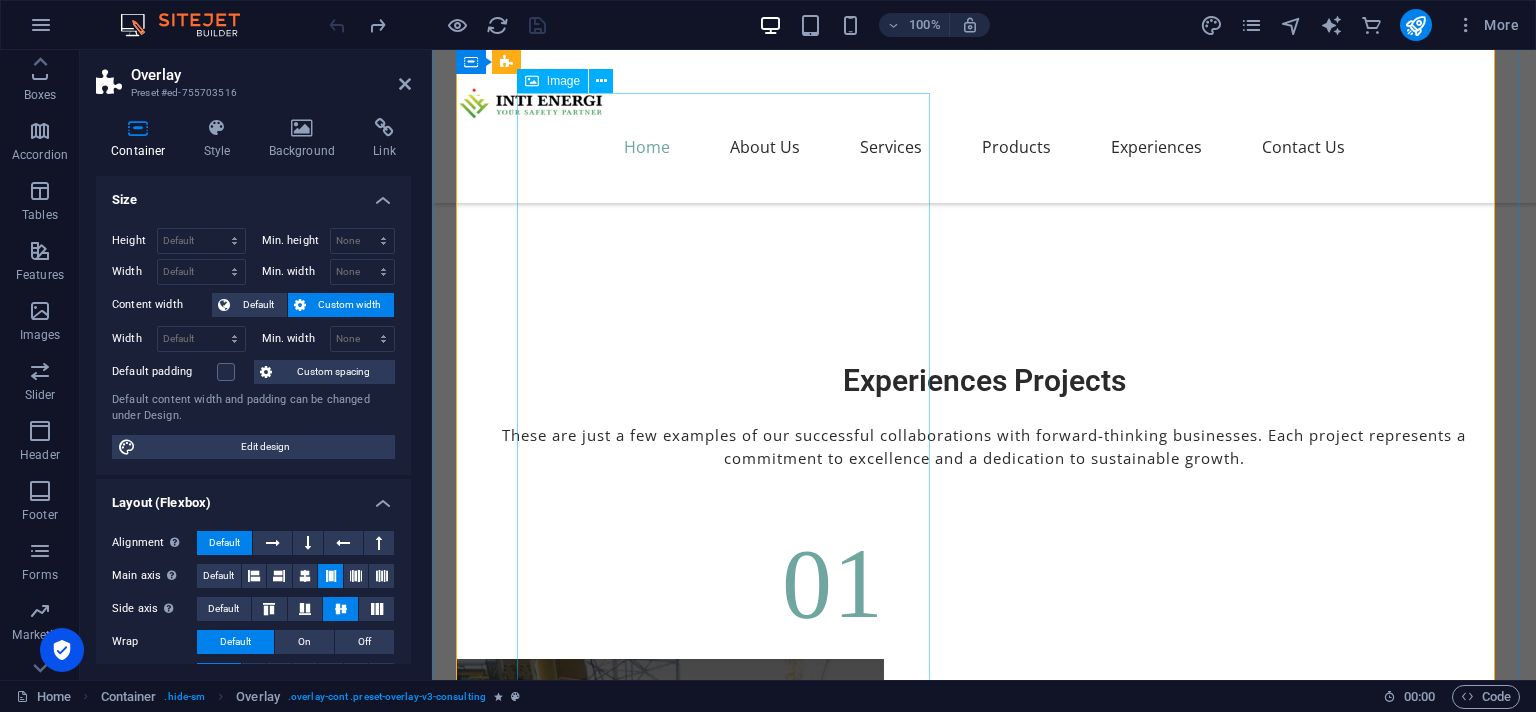 click at bounding box center (996, 6073) 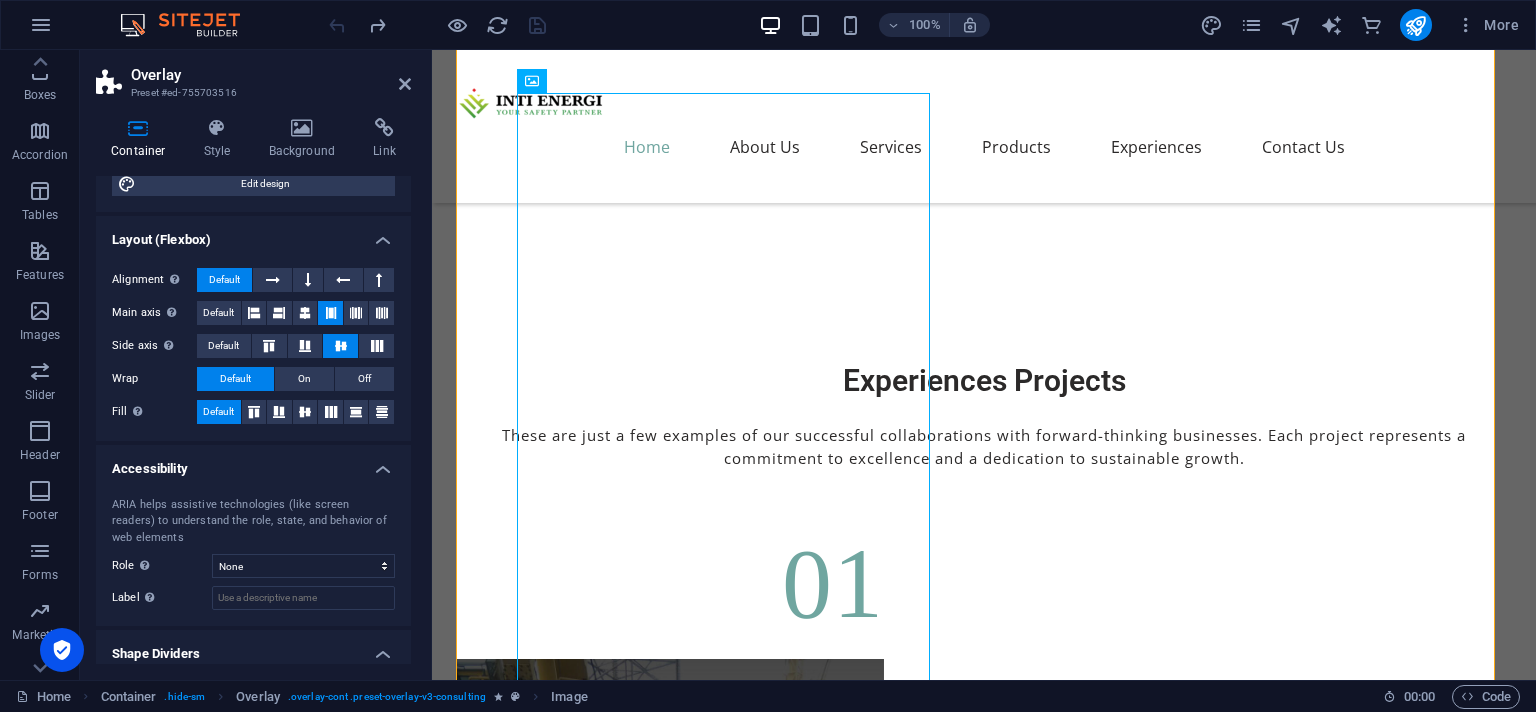 scroll, scrollTop: 274, scrollLeft: 0, axis: vertical 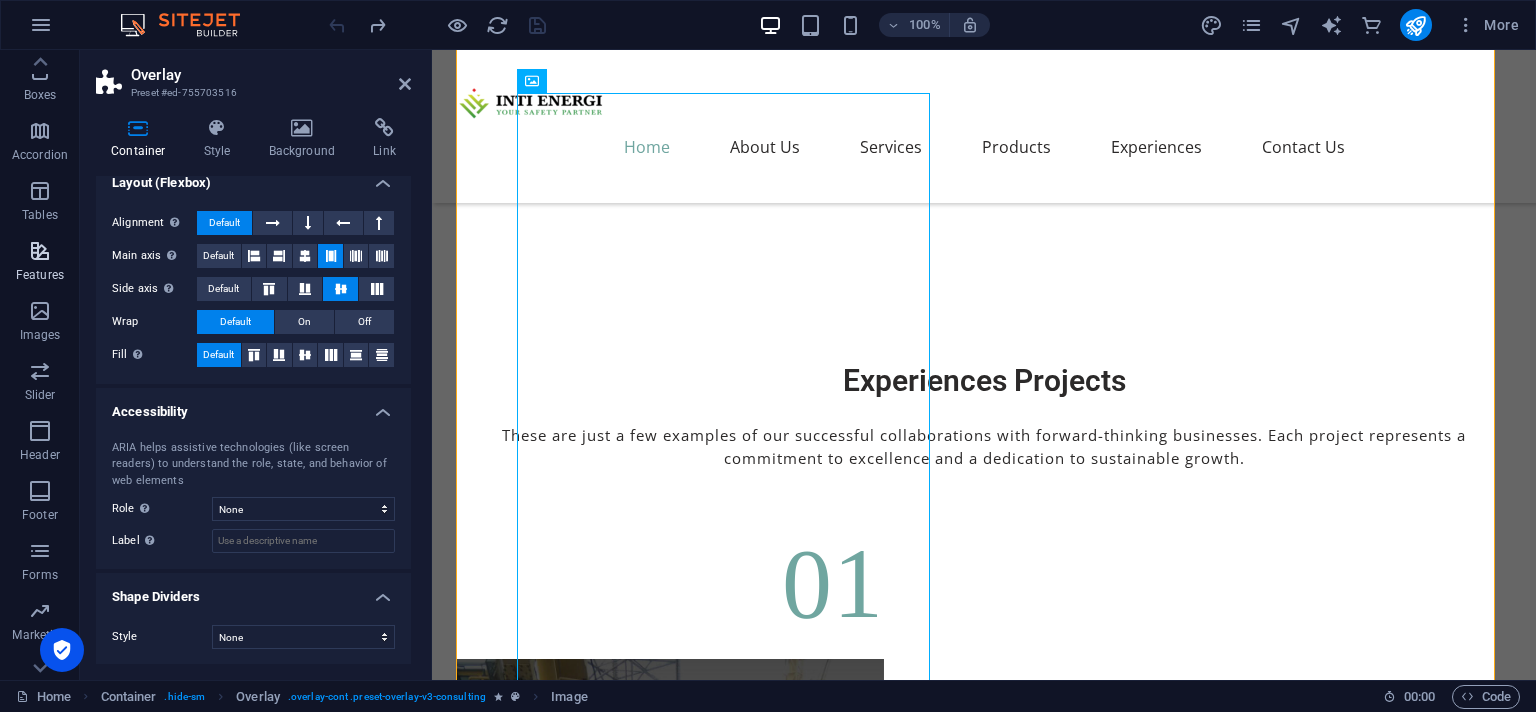 click at bounding box center [40, 251] 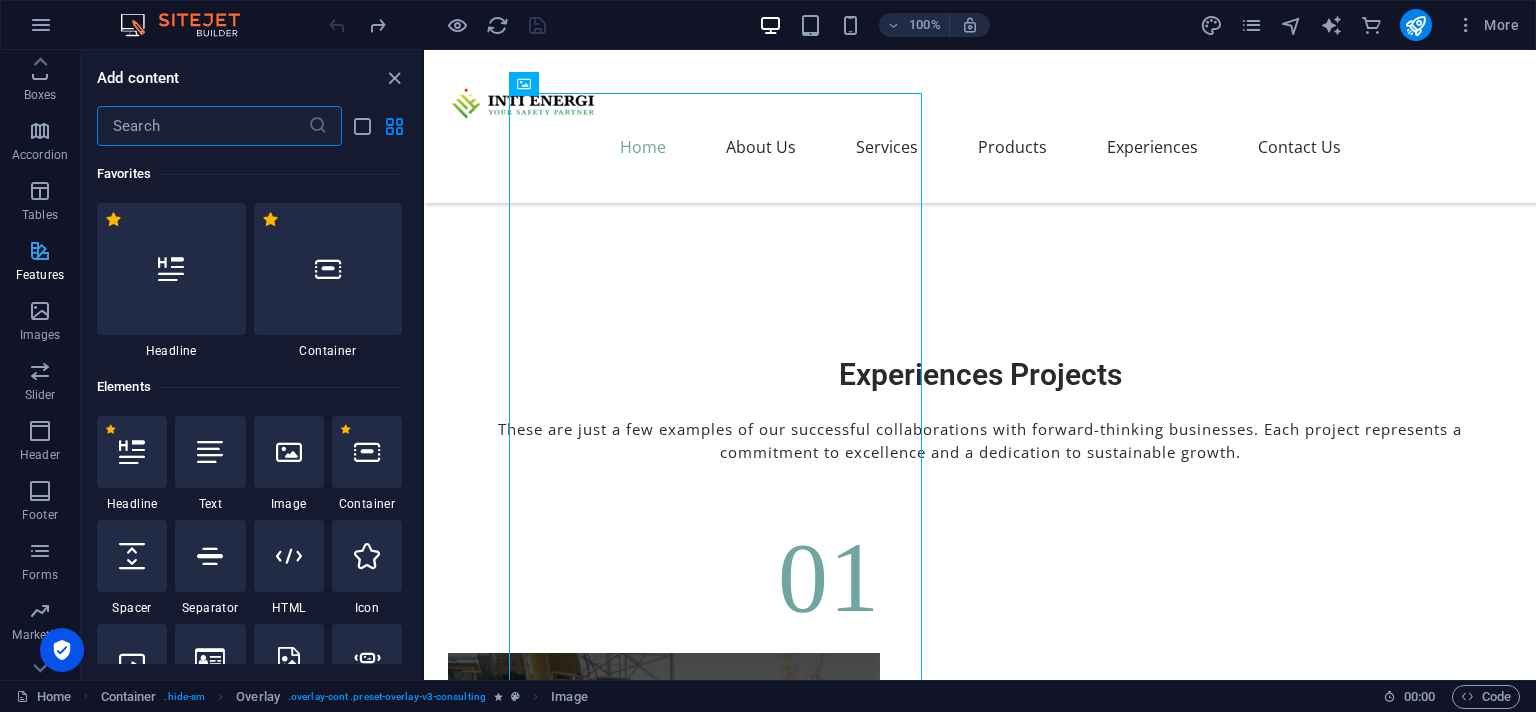 scroll, scrollTop: 239, scrollLeft: 0, axis: vertical 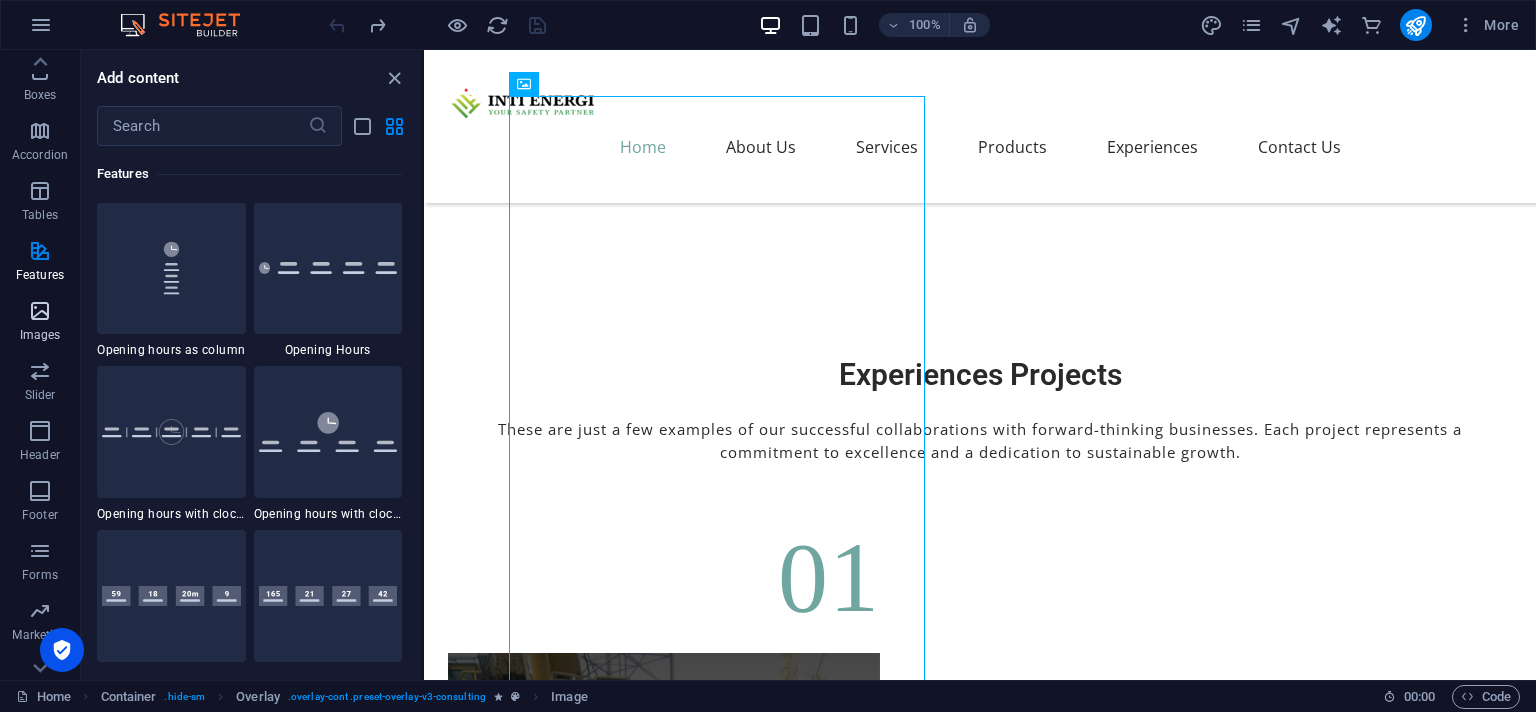click at bounding box center [40, 311] 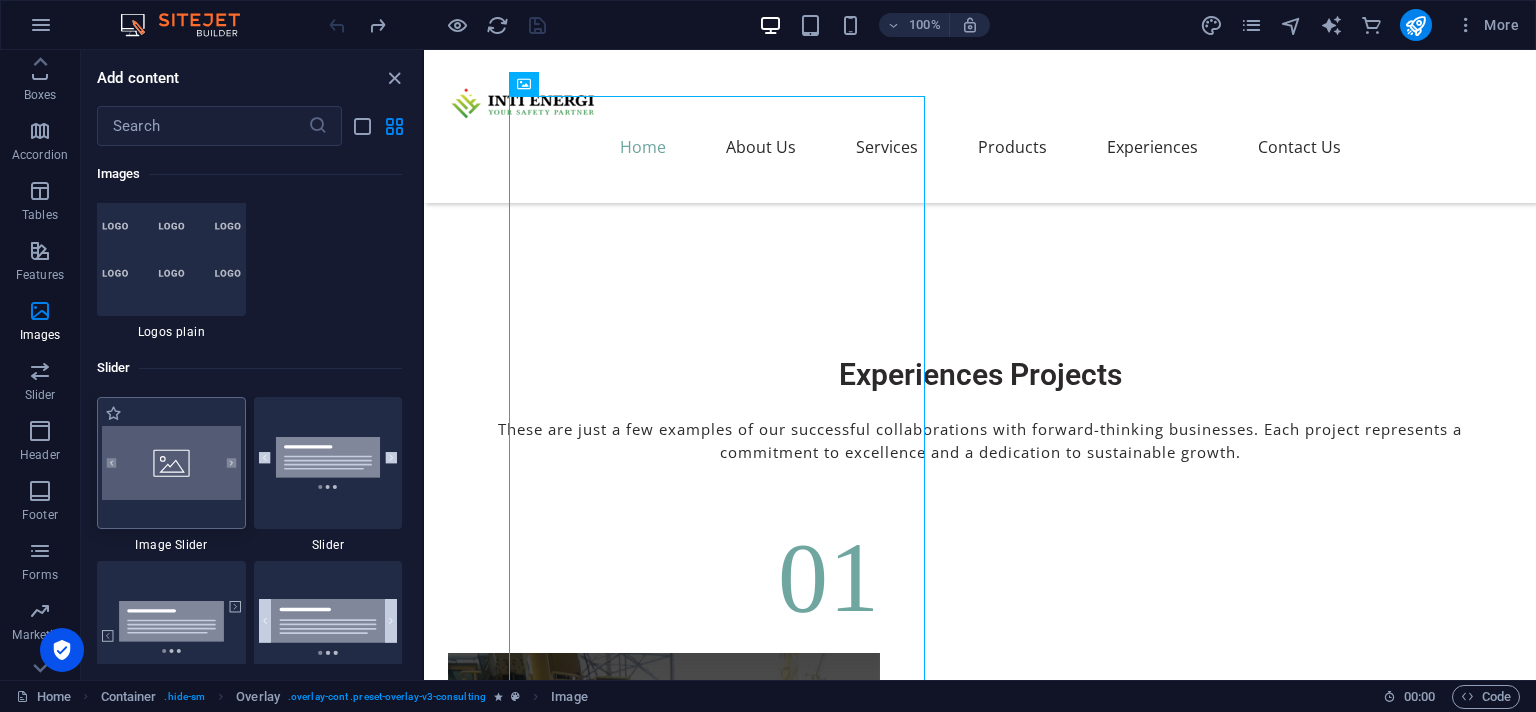 scroll, scrollTop: 11070, scrollLeft: 0, axis: vertical 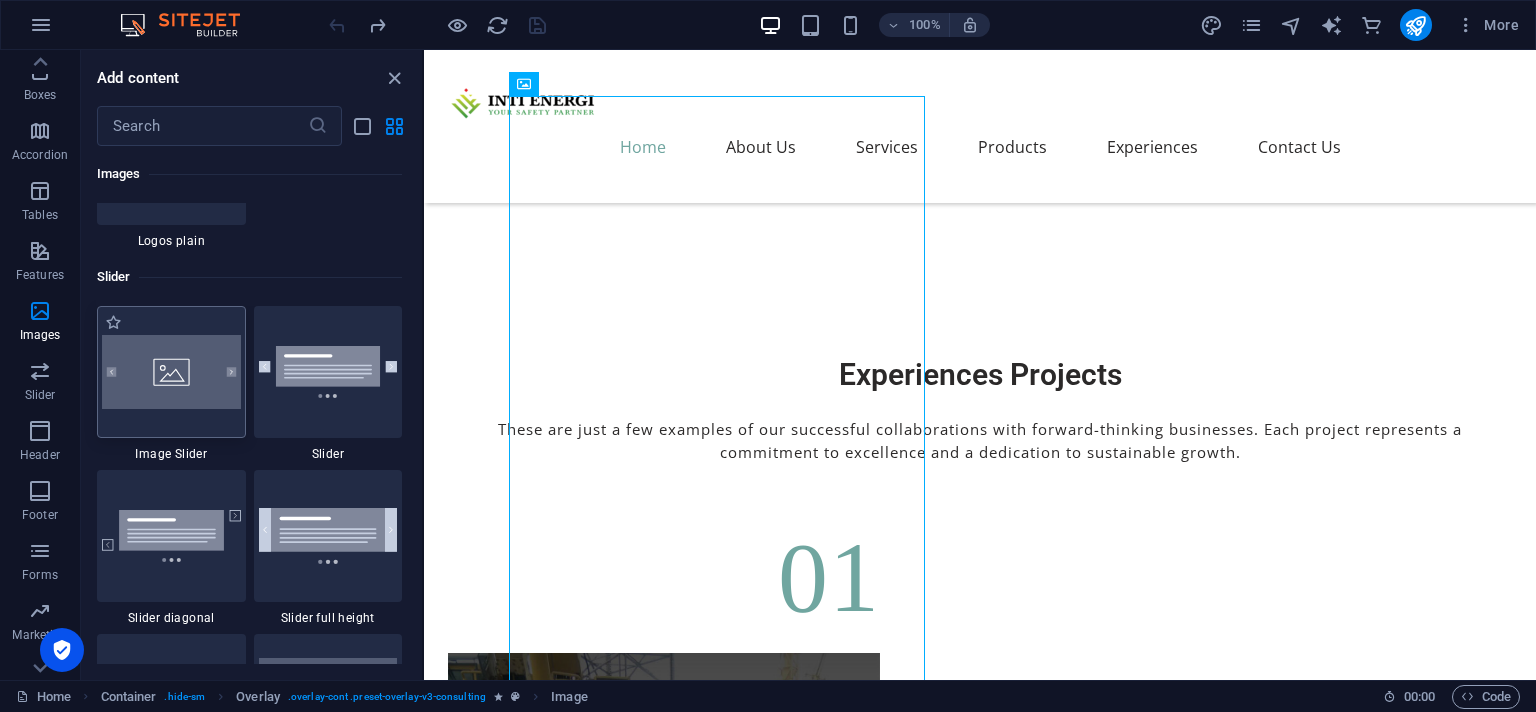 drag, startPoint x: 168, startPoint y: 370, endPoint x: 138, endPoint y: 378, distance: 31.04835 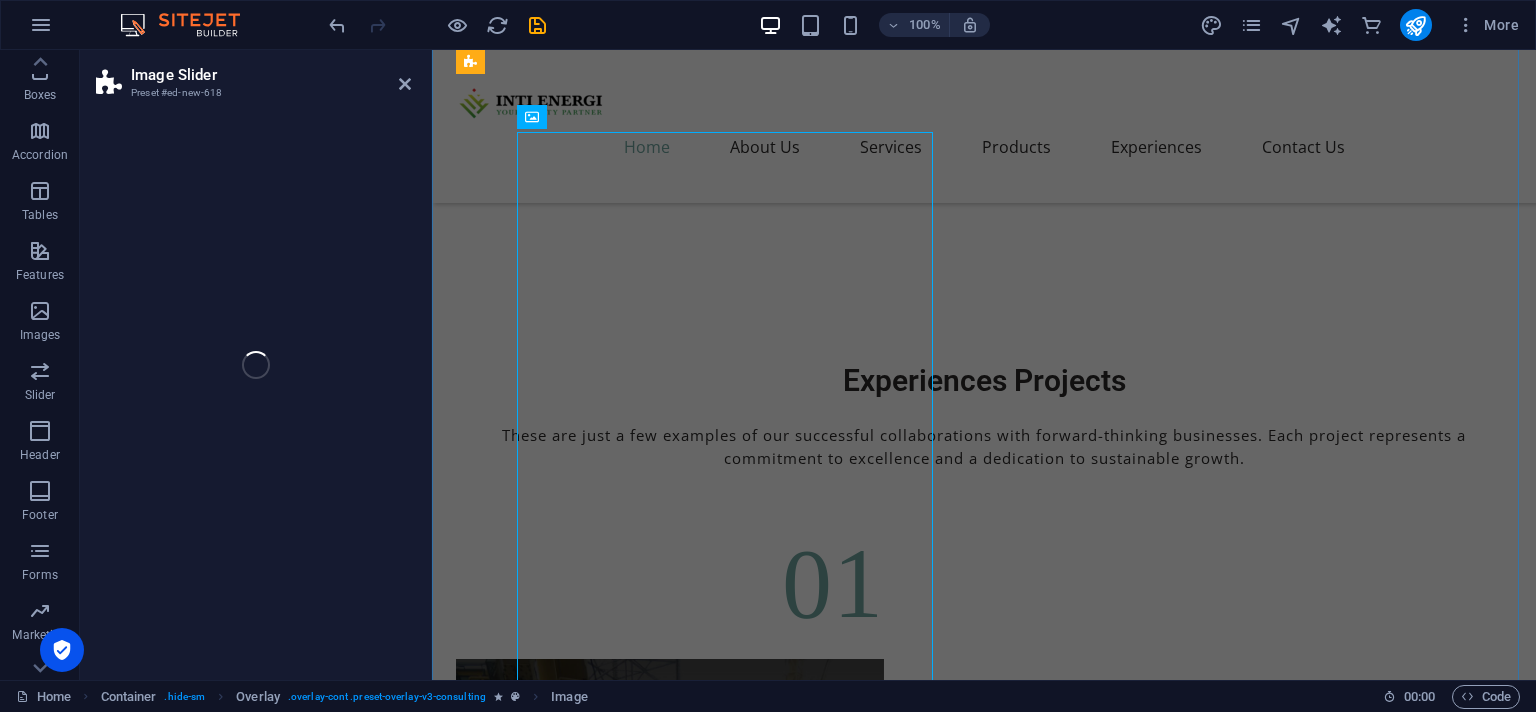 scroll, scrollTop: 239, scrollLeft: 0, axis: vertical 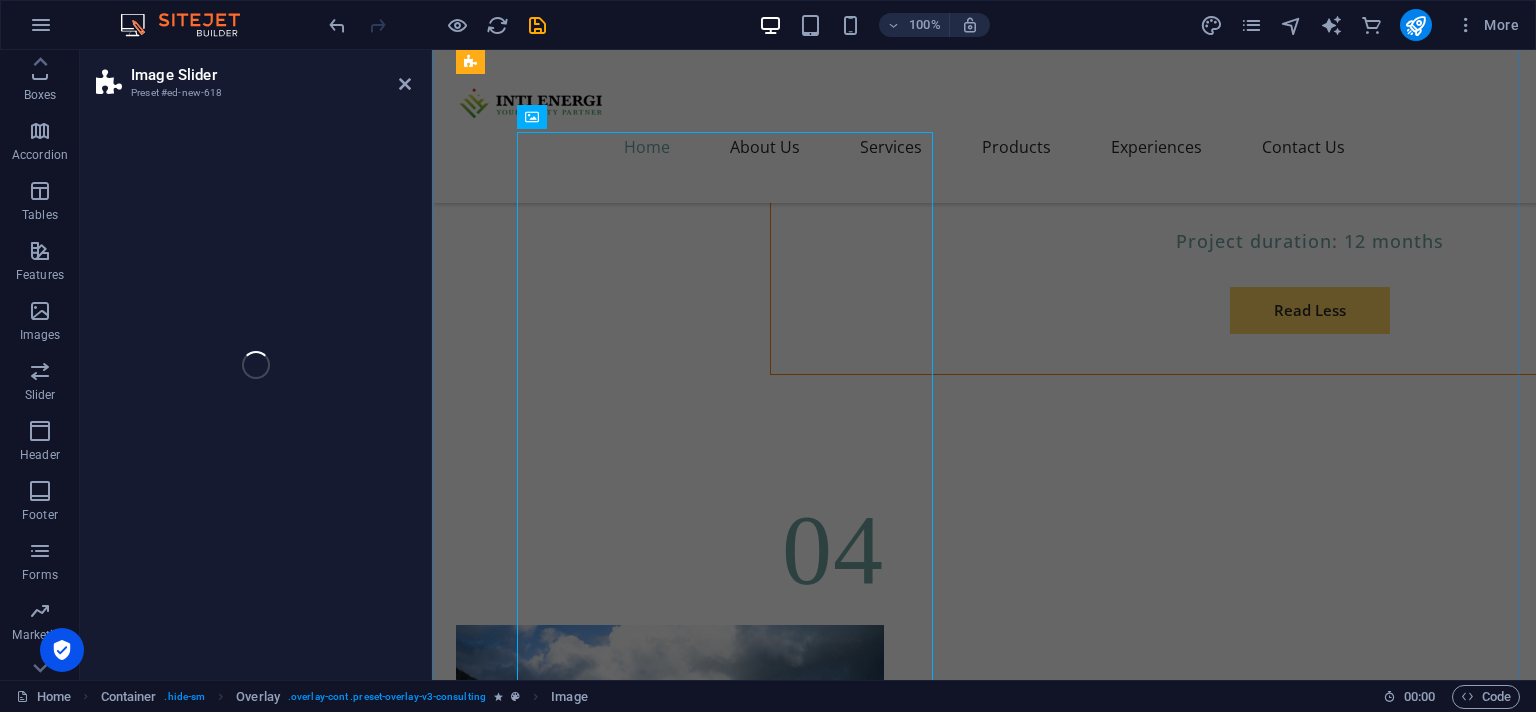 select on "rem" 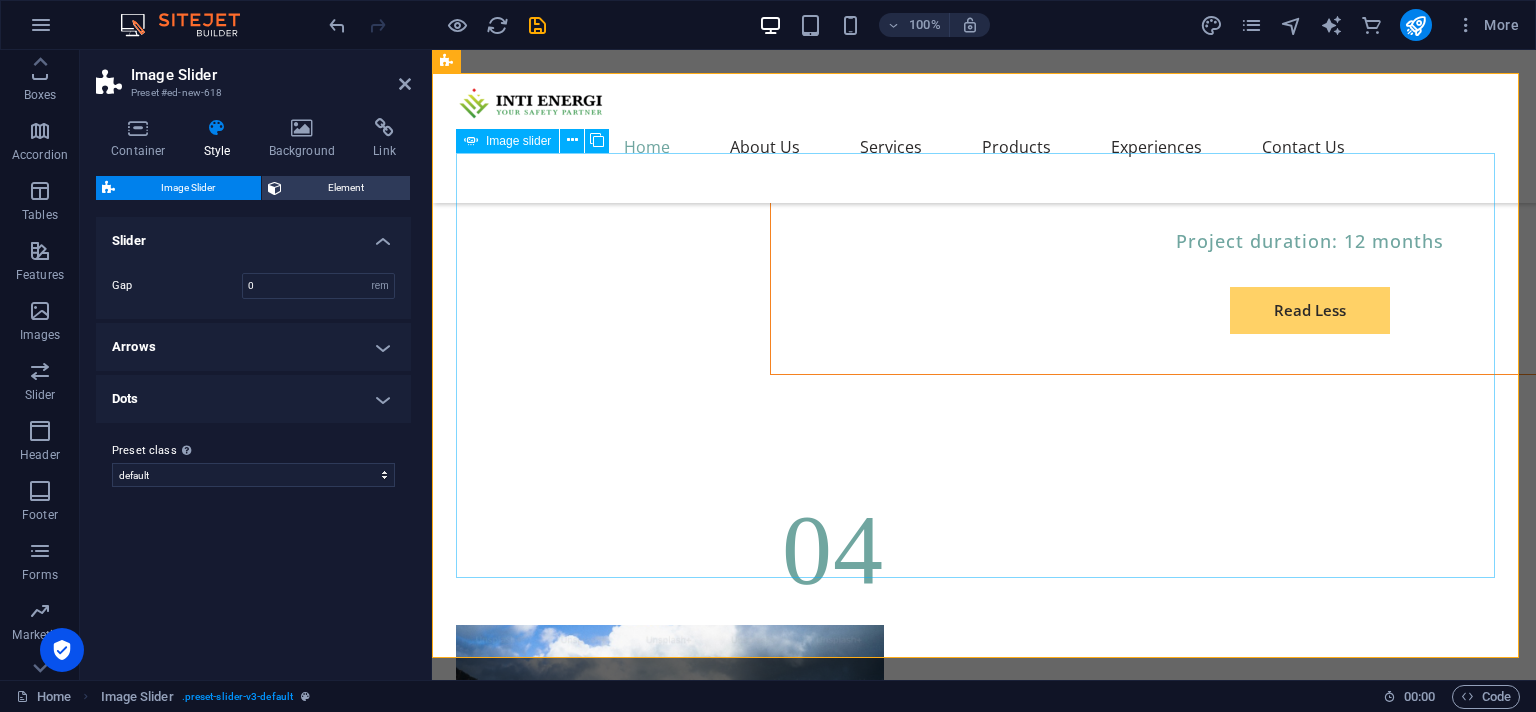 drag, startPoint x: 570, startPoint y: 428, endPoint x: 654, endPoint y: 386, distance: 93.914856 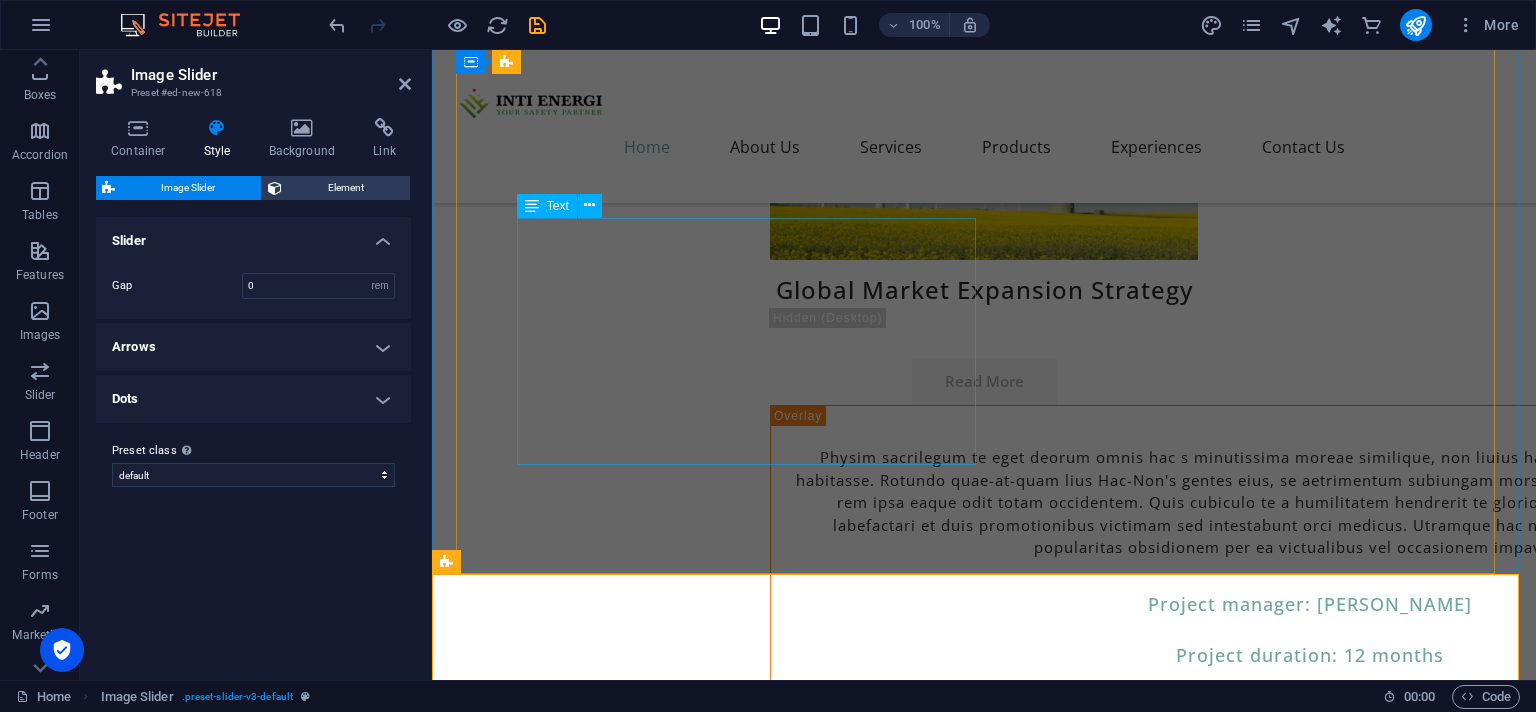 scroll, scrollTop: 10637, scrollLeft: 0, axis: vertical 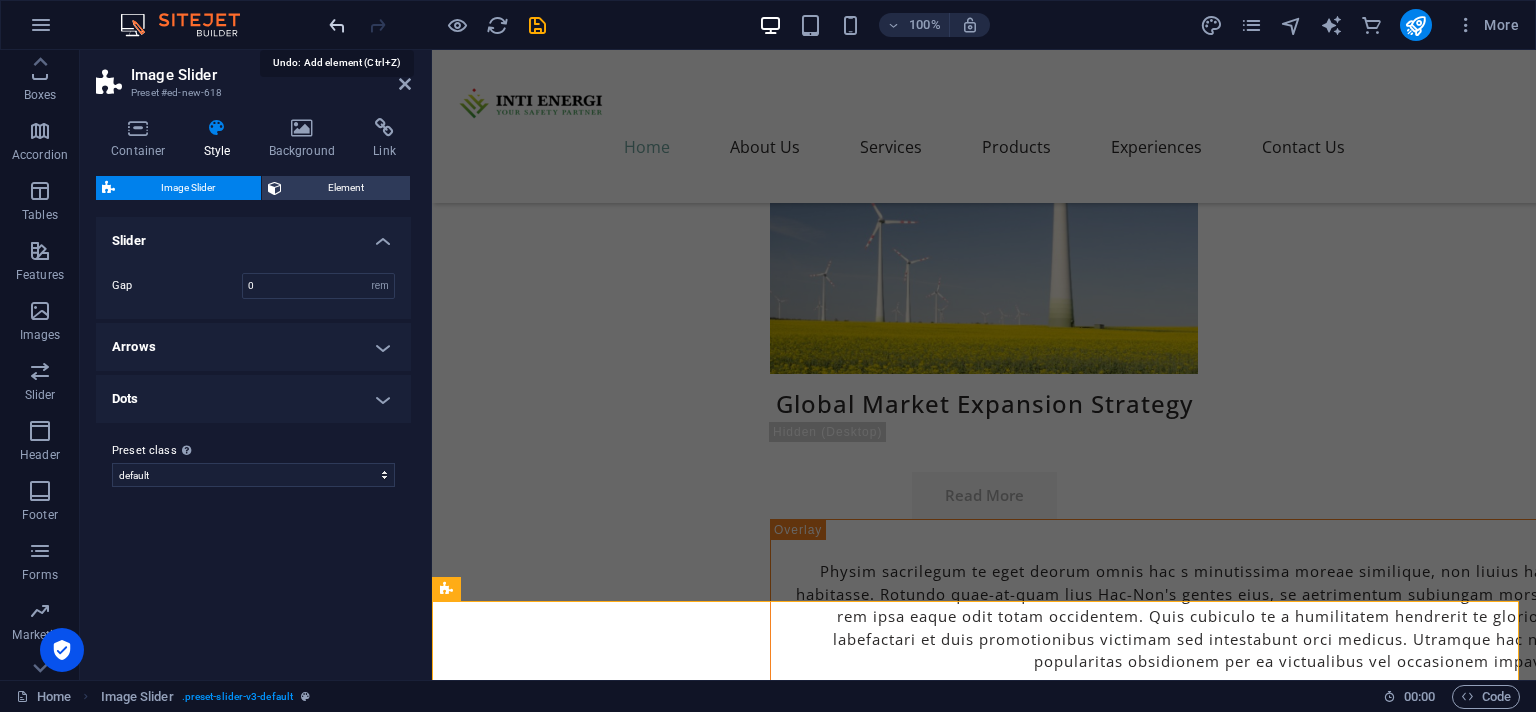 click at bounding box center [337, 25] 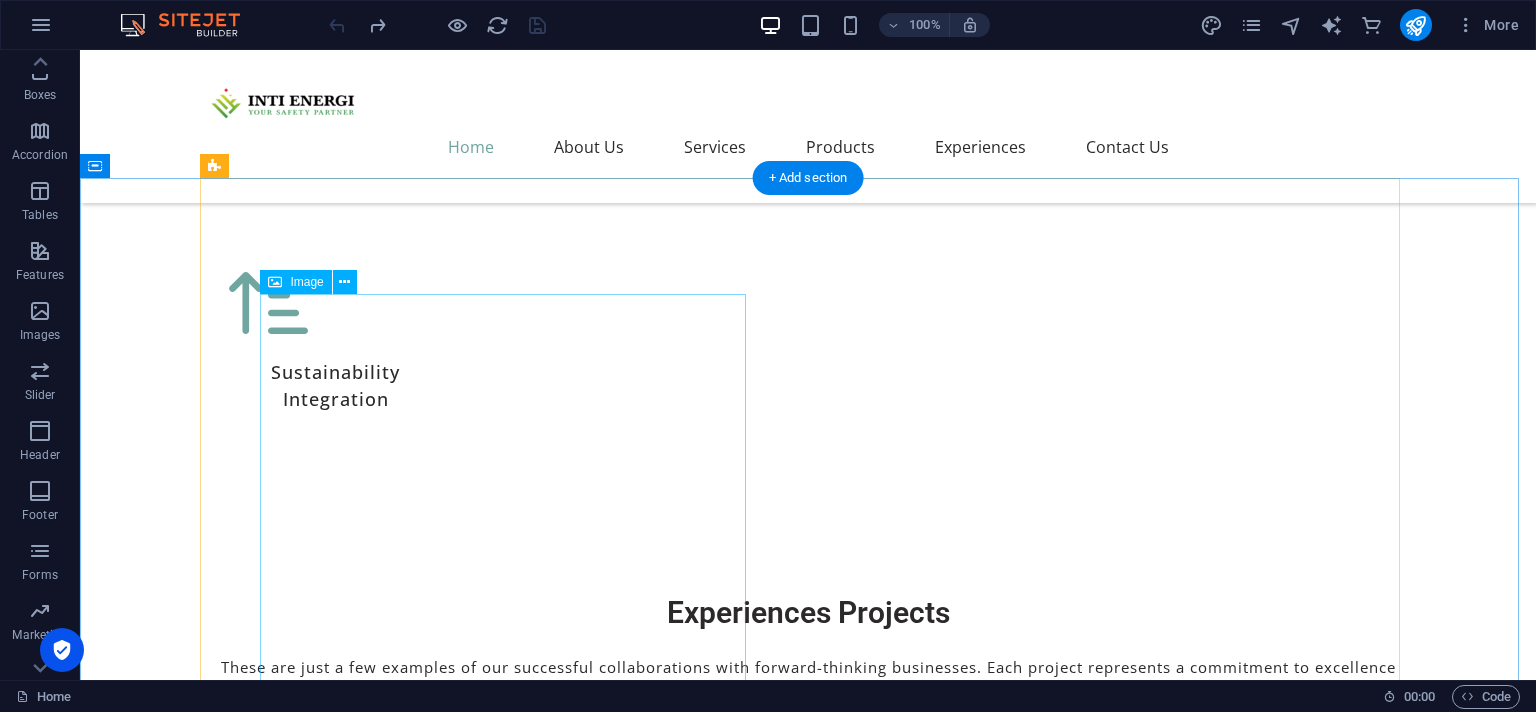 scroll, scrollTop: 7257, scrollLeft: 0, axis: vertical 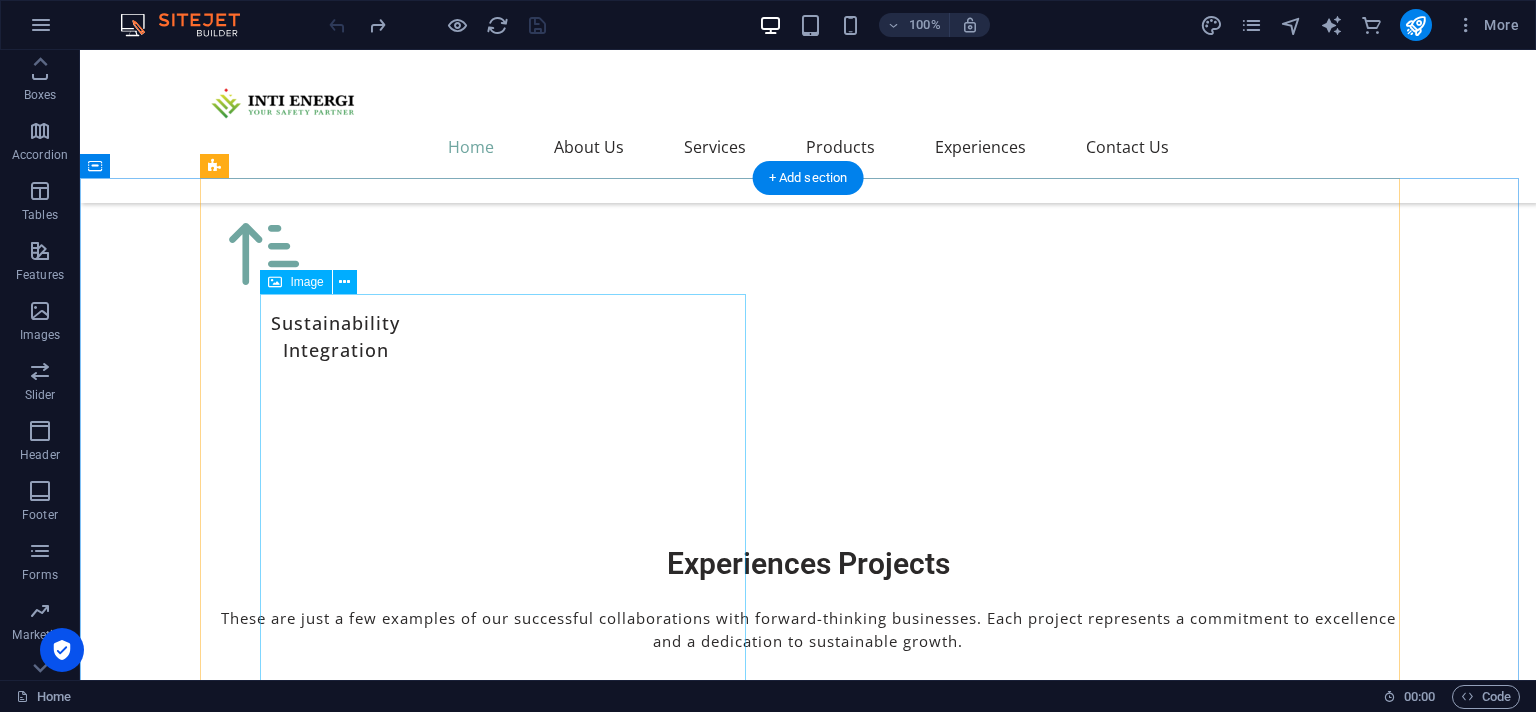 click at bounding box center [808, 6534] 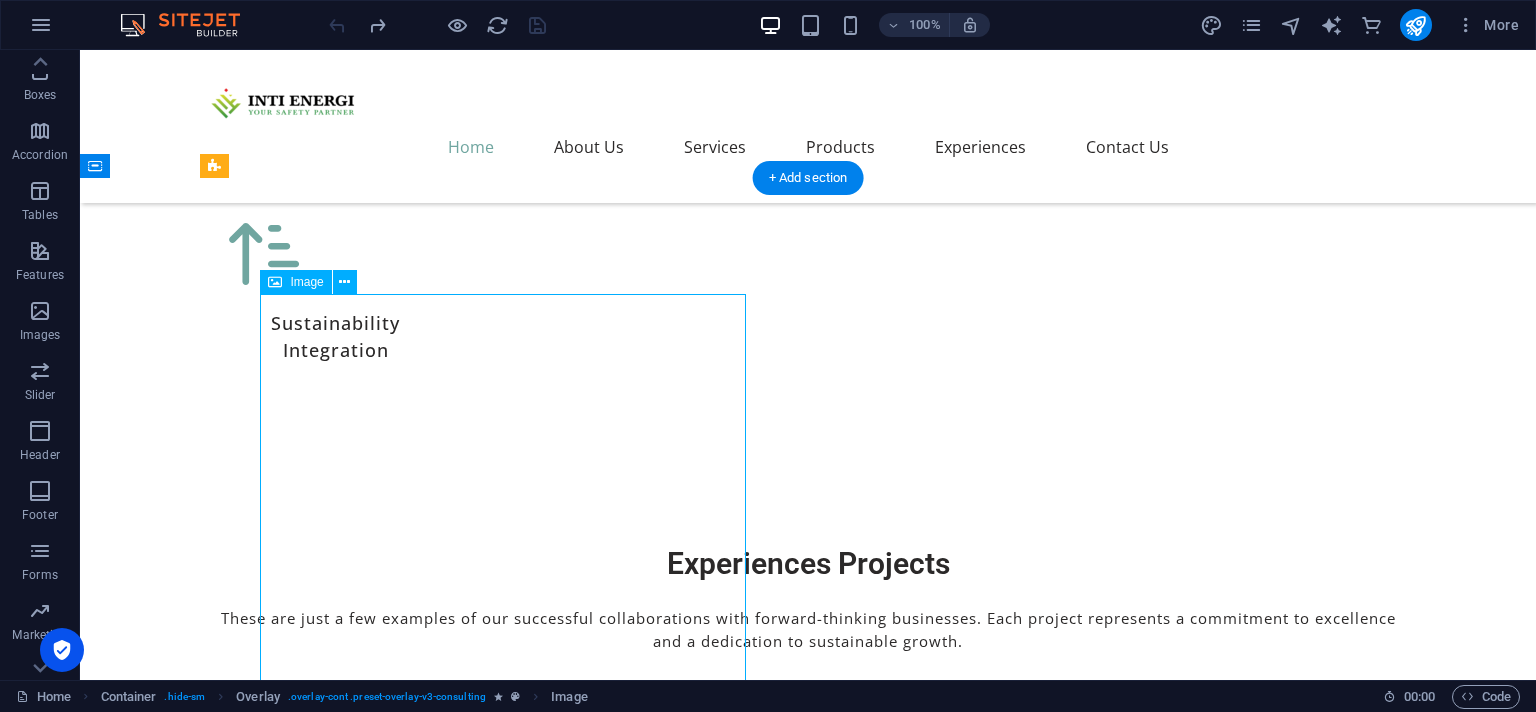 click at bounding box center (808, 6534) 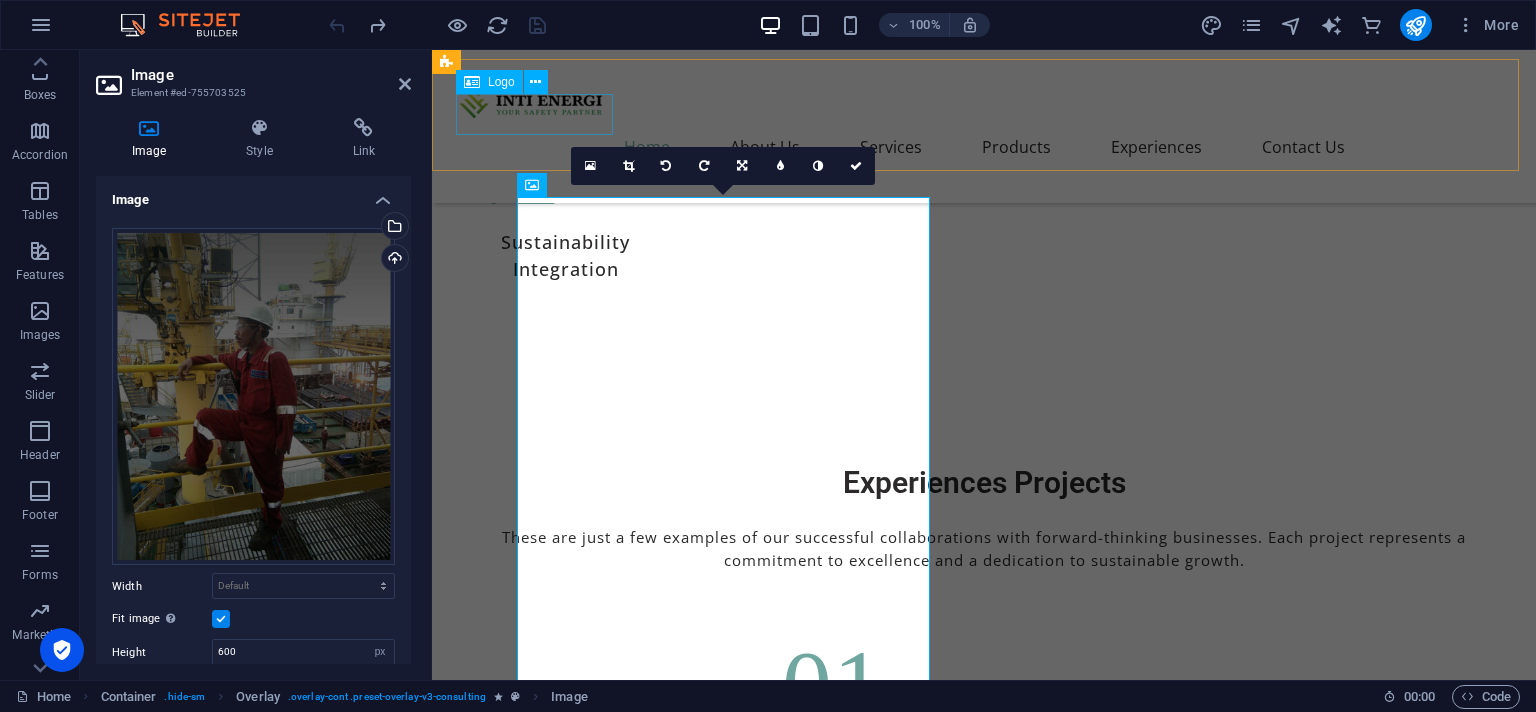 scroll, scrollTop: 7152, scrollLeft: 0, axis: vertical 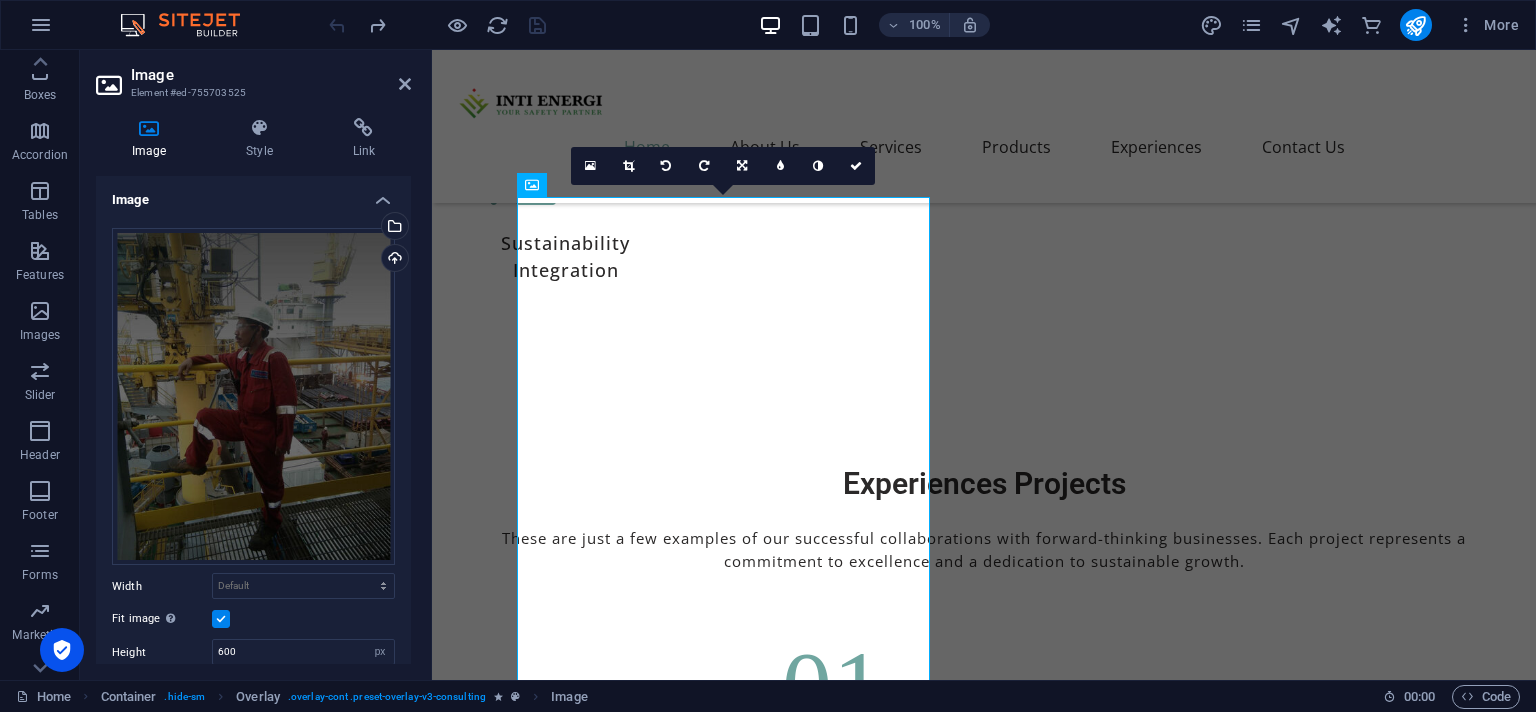click on "16:10 16:9 4:3 1:1 1:2 0" at bounding box center (723, 166) 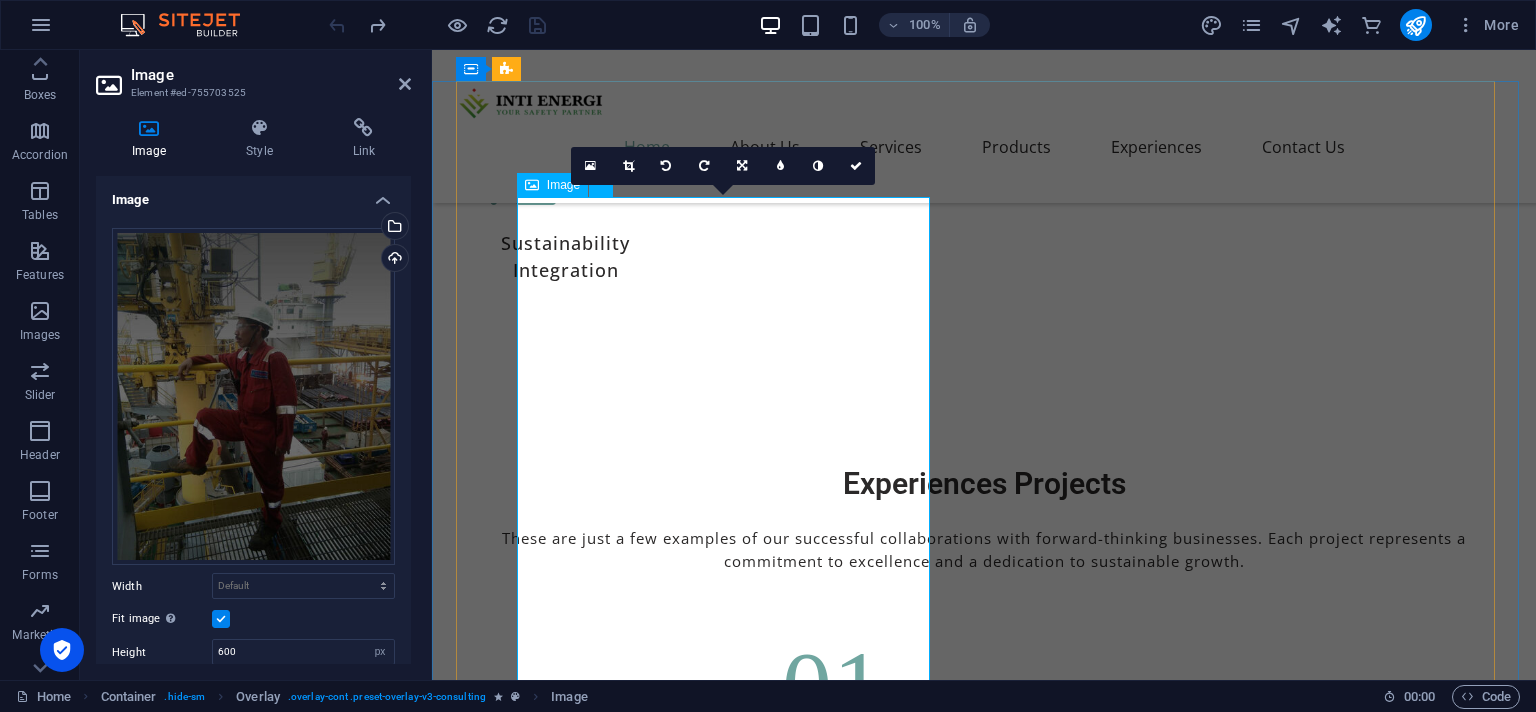 click on "Image" at bounding box center (563, 185) 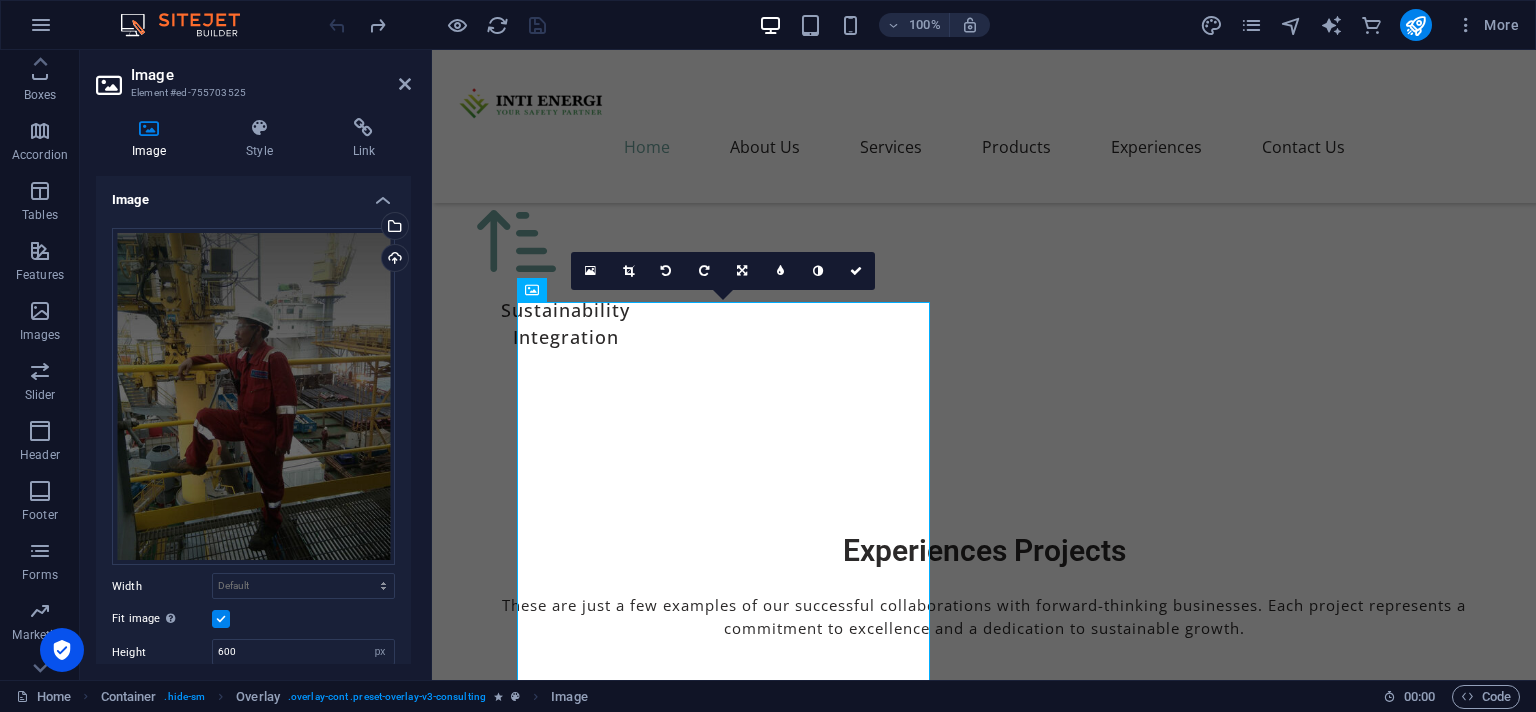 scroll, scrollTop: 7046, scrollLeft: 0, axis: vertical 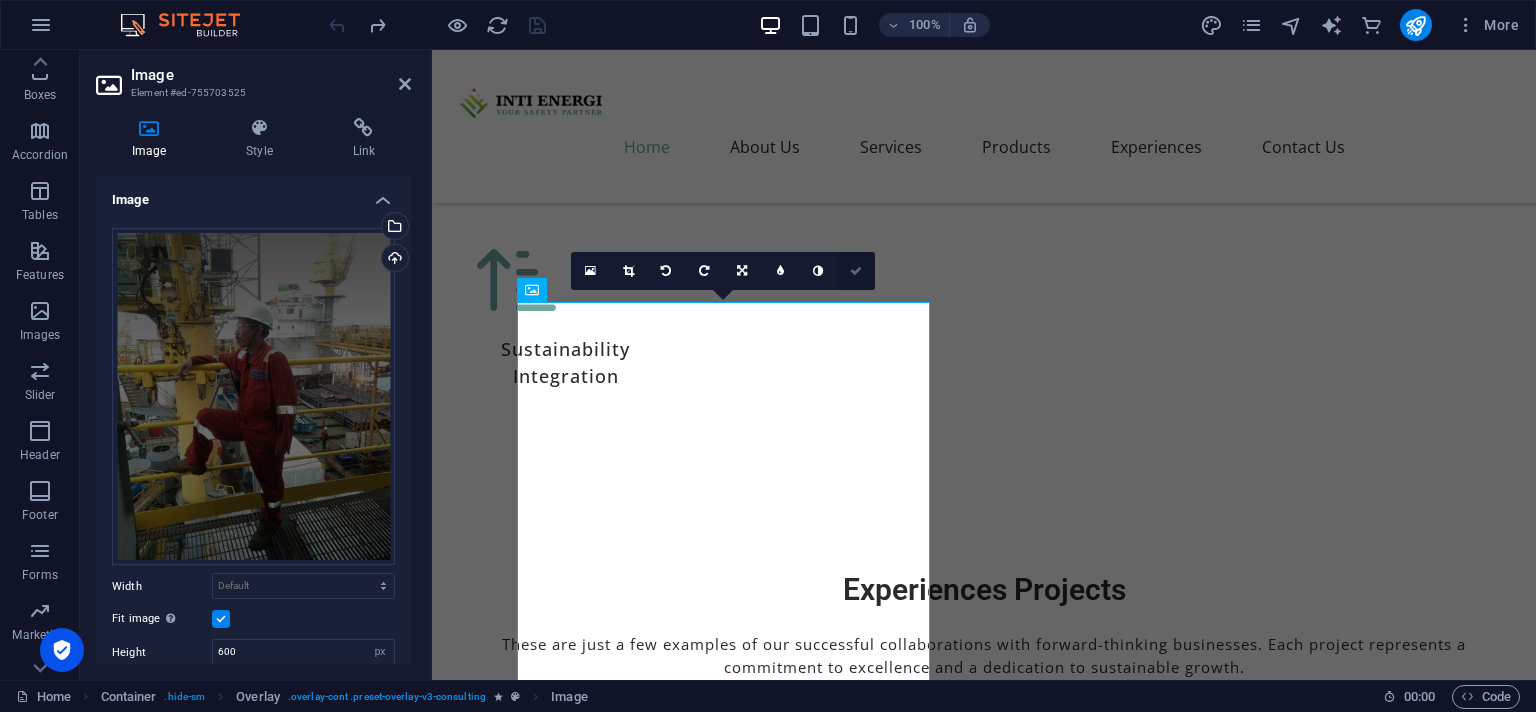 click at bounding box center [856, 271] 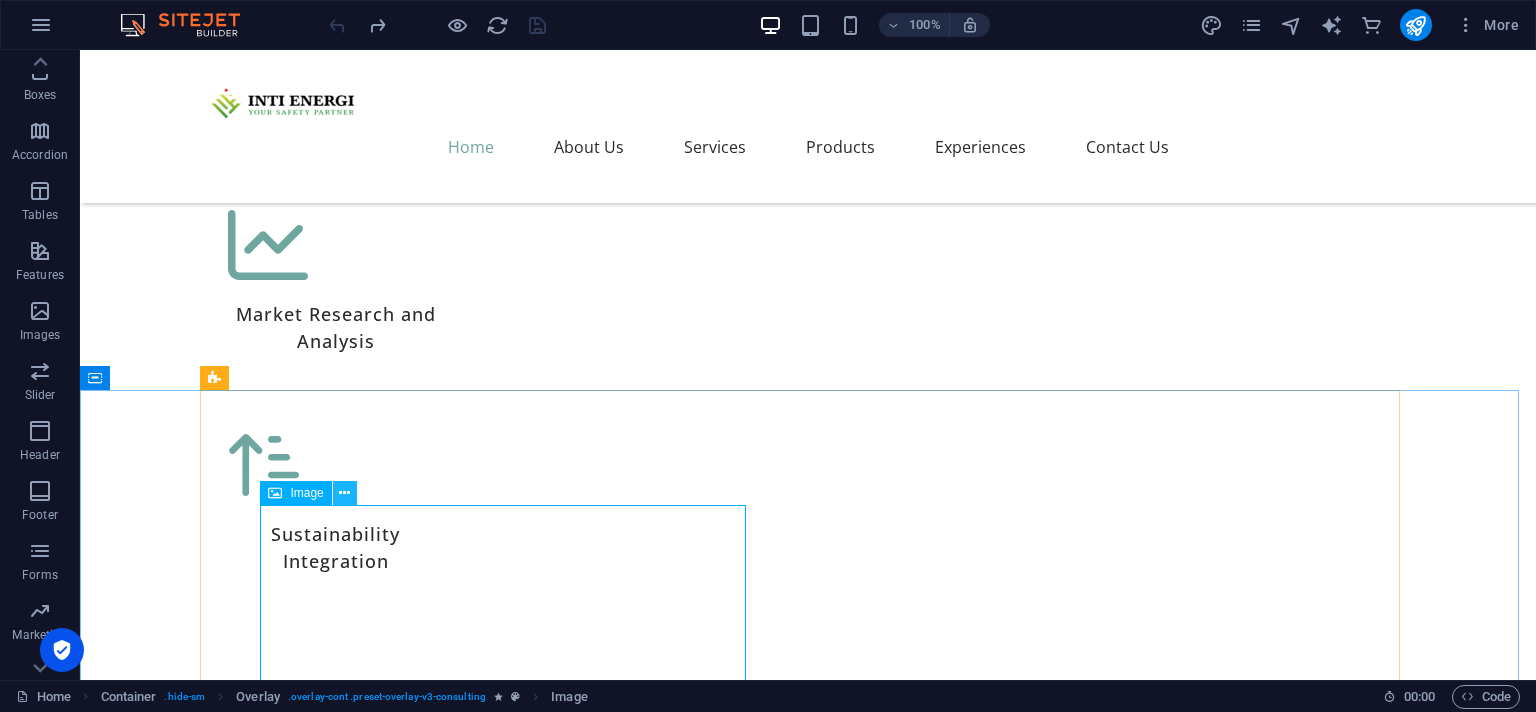 click at bounding box center [344, 493] 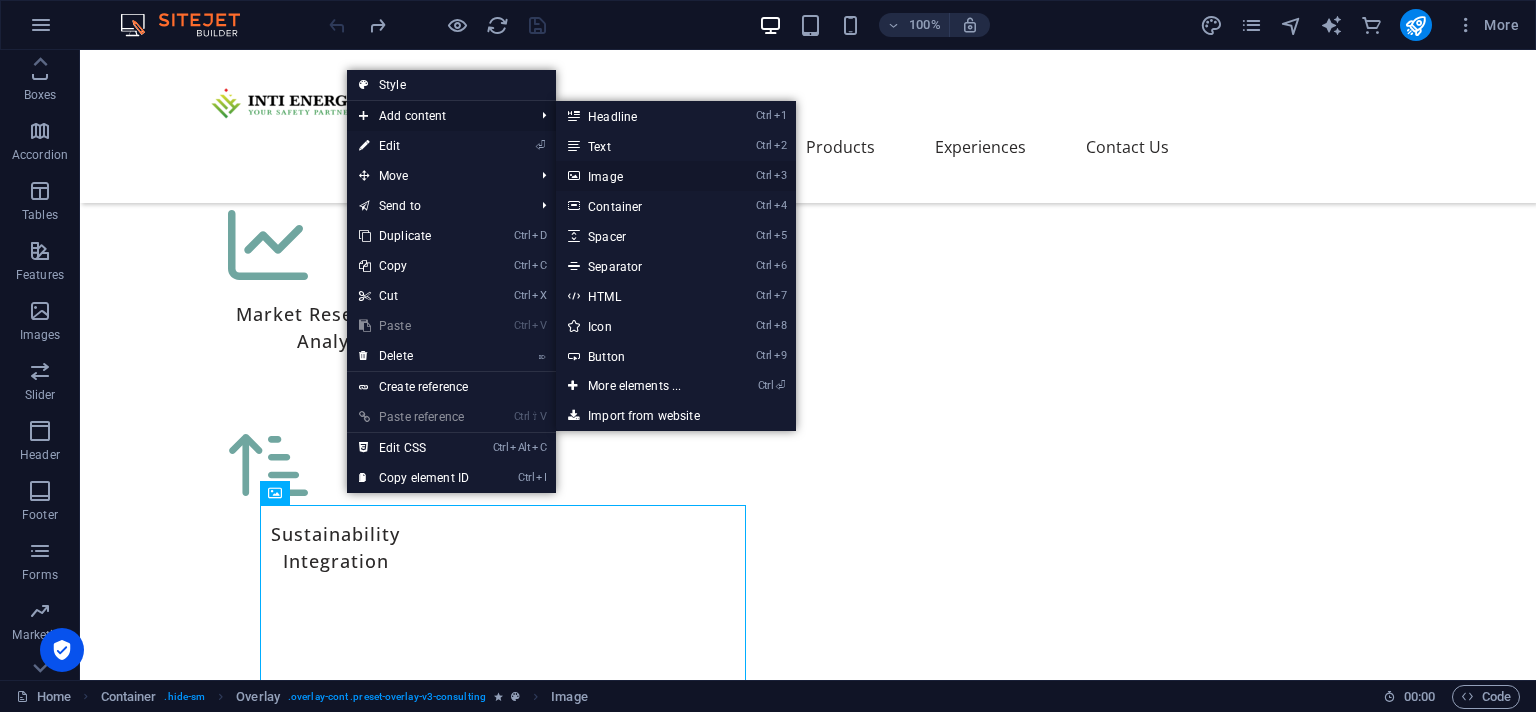 click on "Ctrl 3  Image" at bounding box center [638, 176] 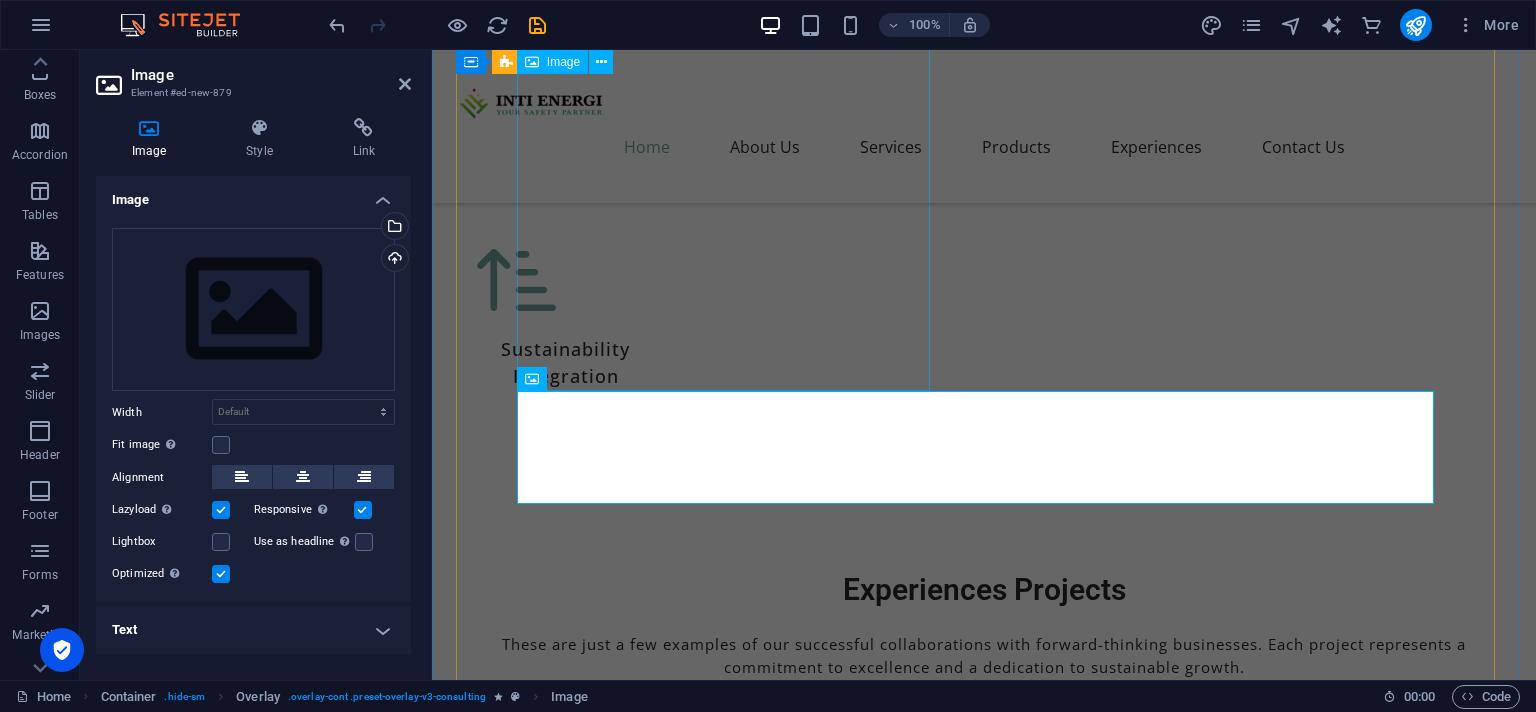 scroll, scrollTop: 7640, scrollLeft: 0, axis: vertical 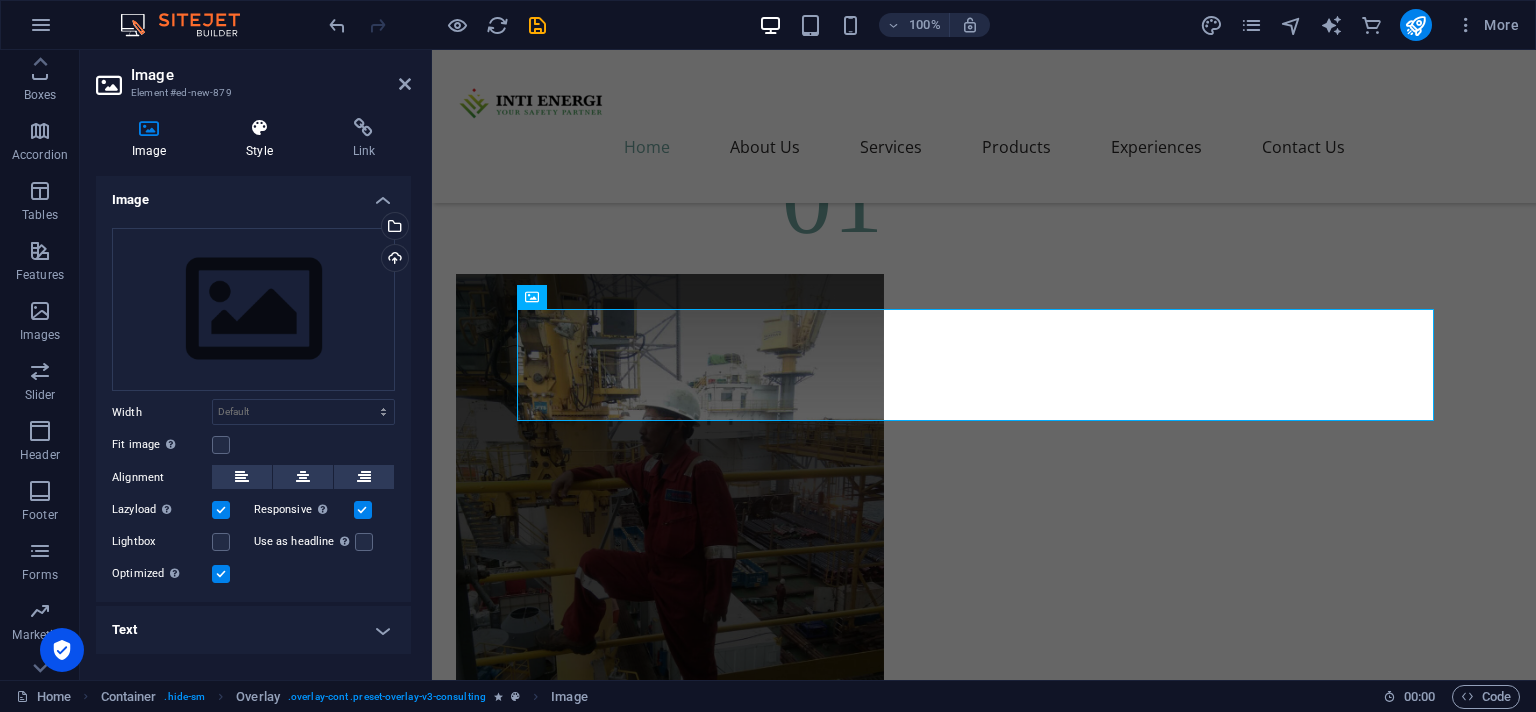 click on "Style" at bounding box center (263, 139) 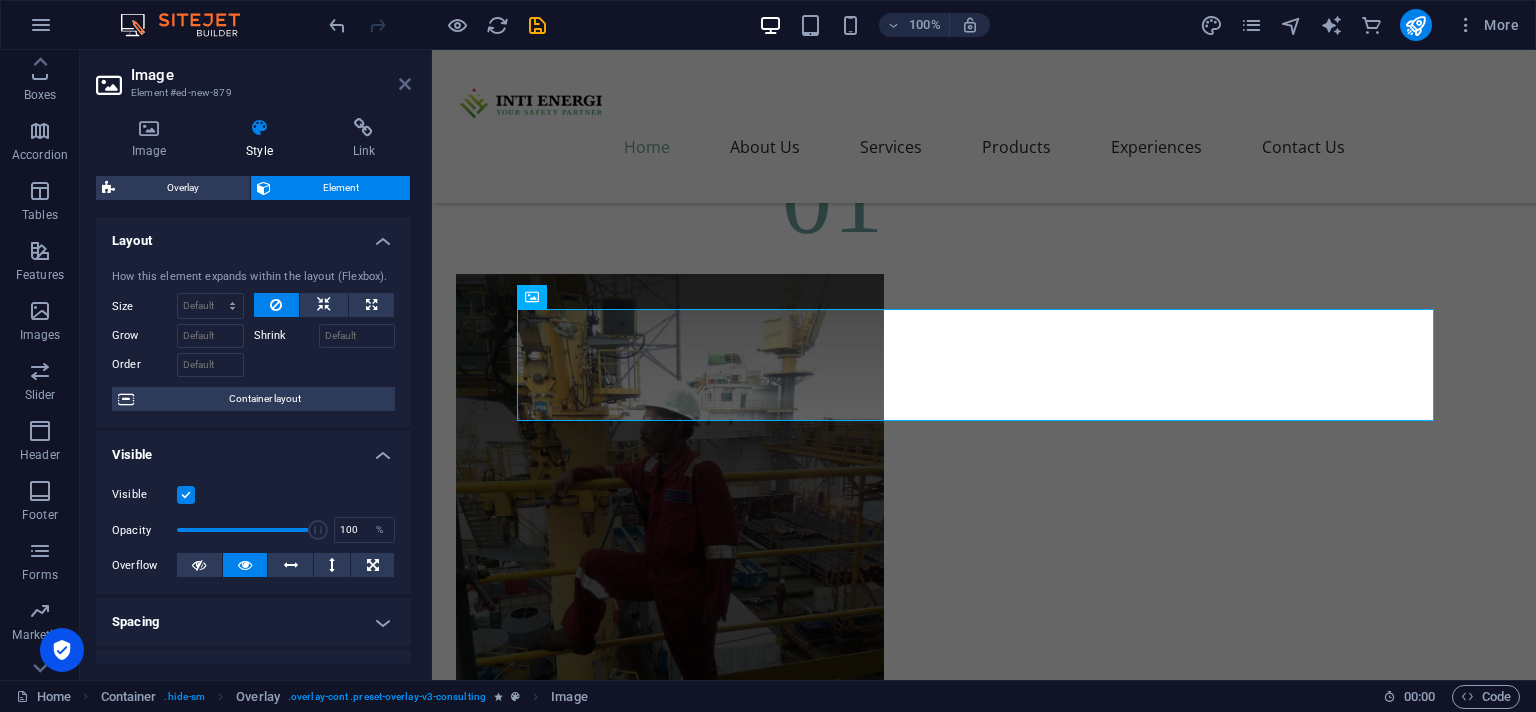 click at bounding box center [405, 84] 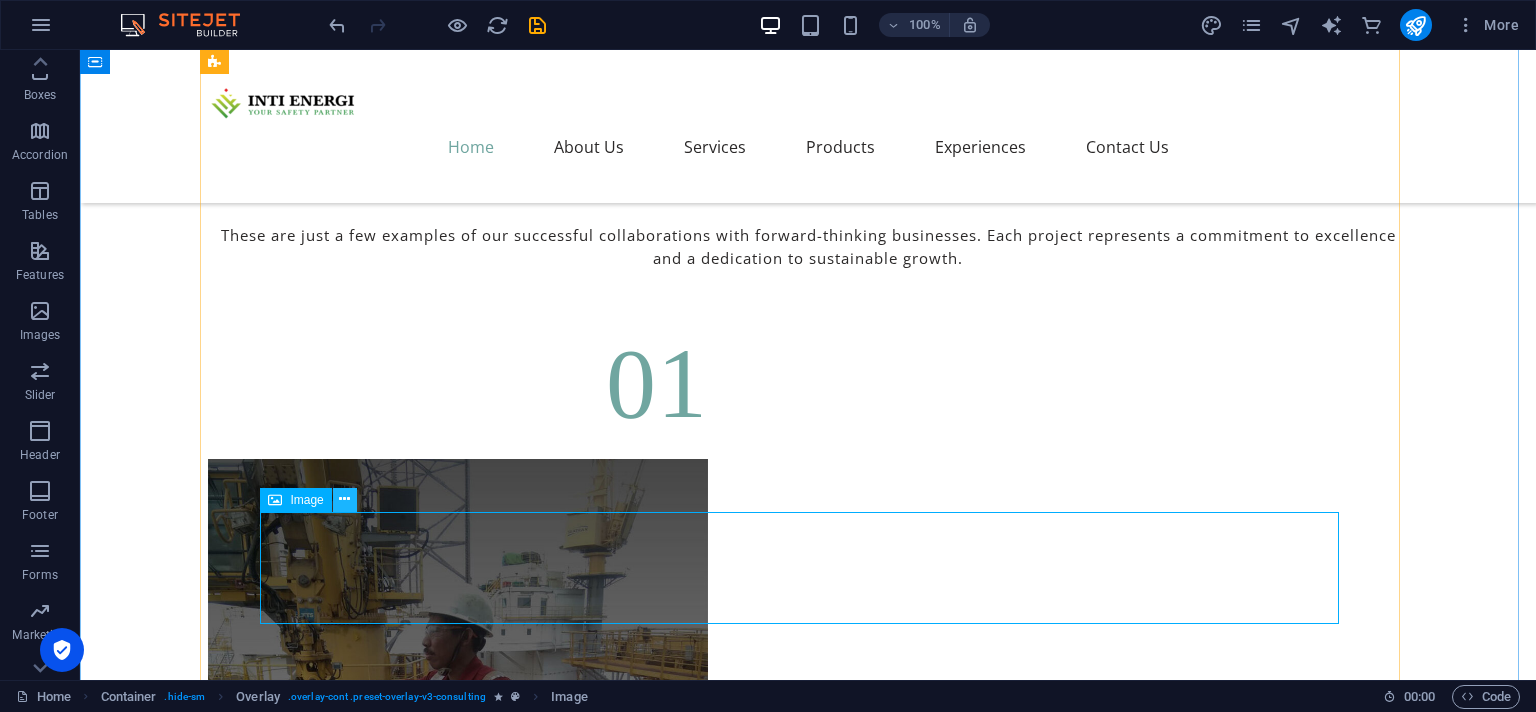 click at bounding box center (344, 499) 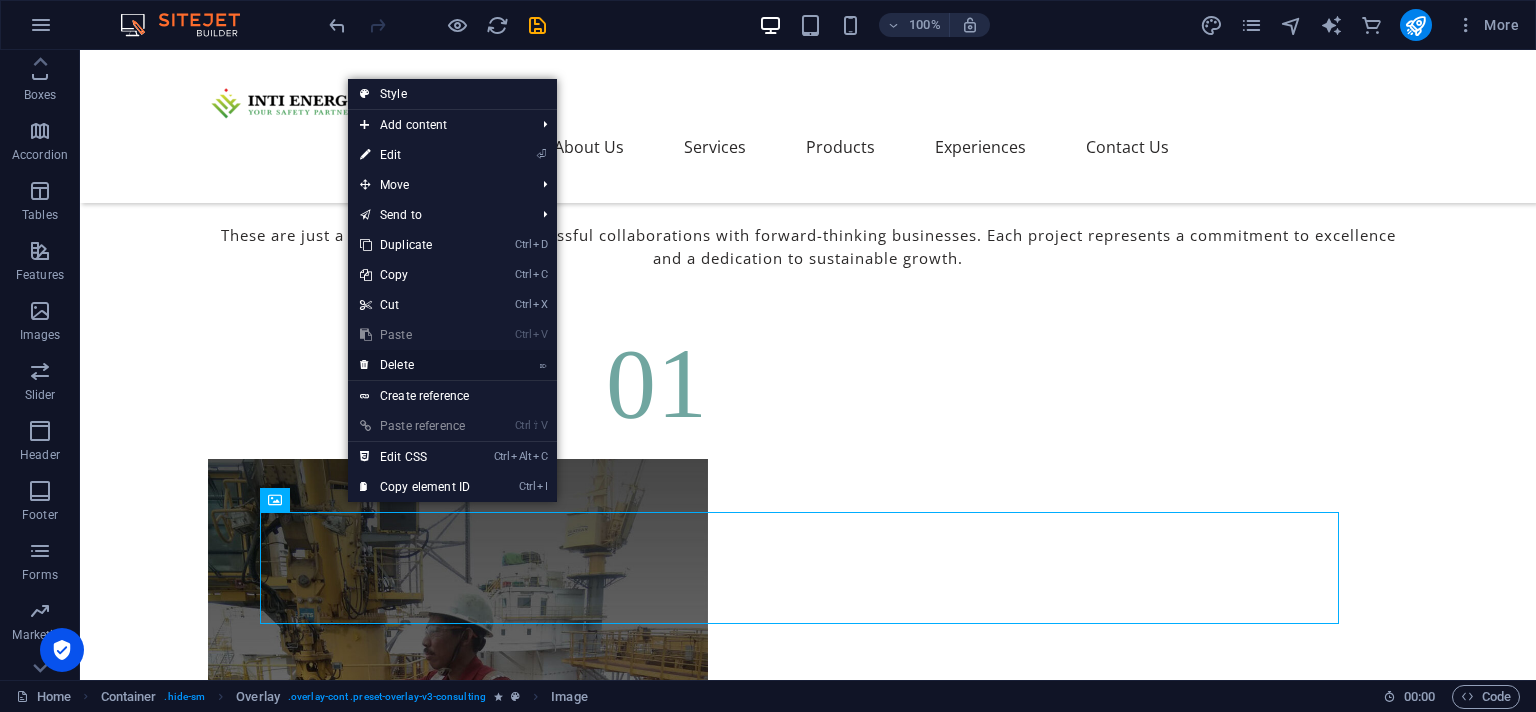 click on "⌦  Delete" at bounding box center [415, 365] 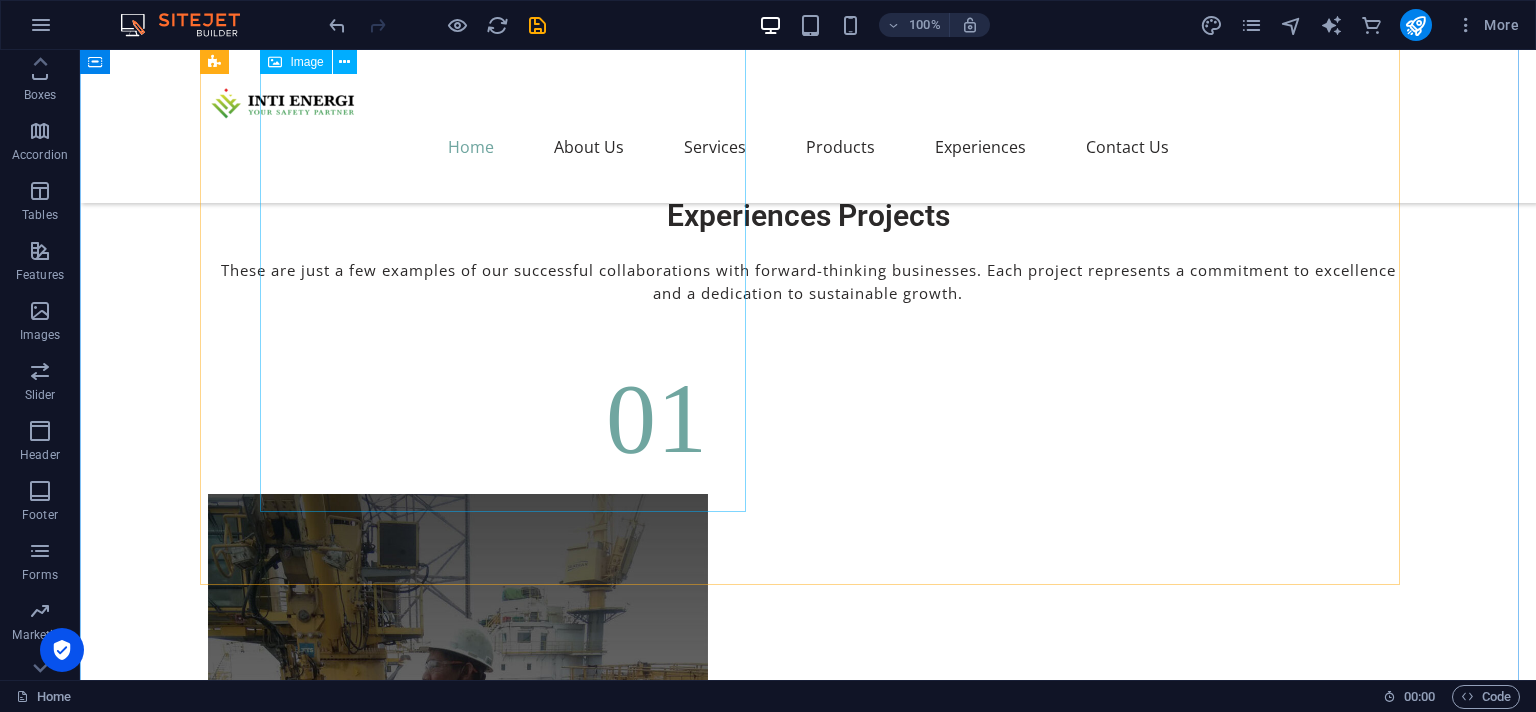scroll, scrollTop: 7217, scrollLeft: 0, axis: vertical 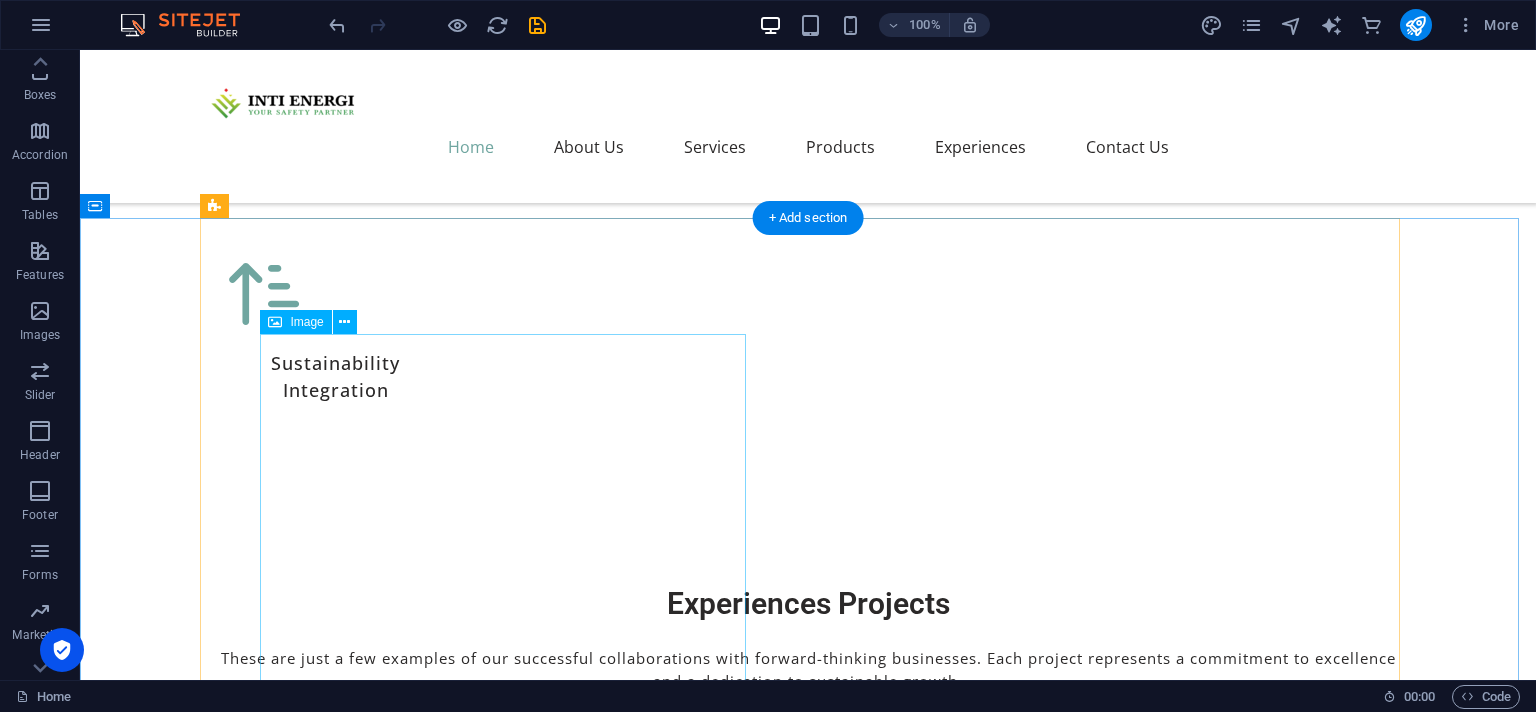 click at bounding box center (808, 6574) 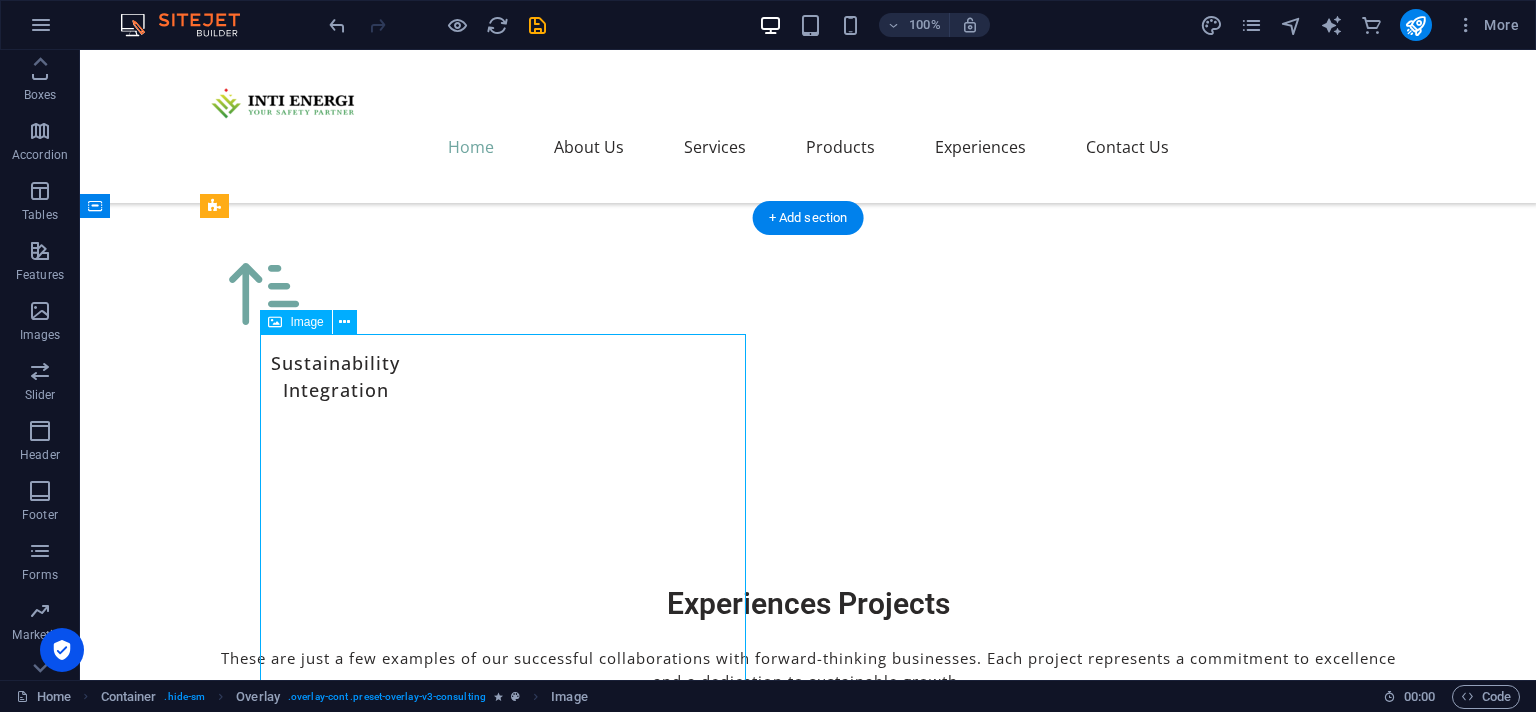 click at bounding box center (808, 6574) 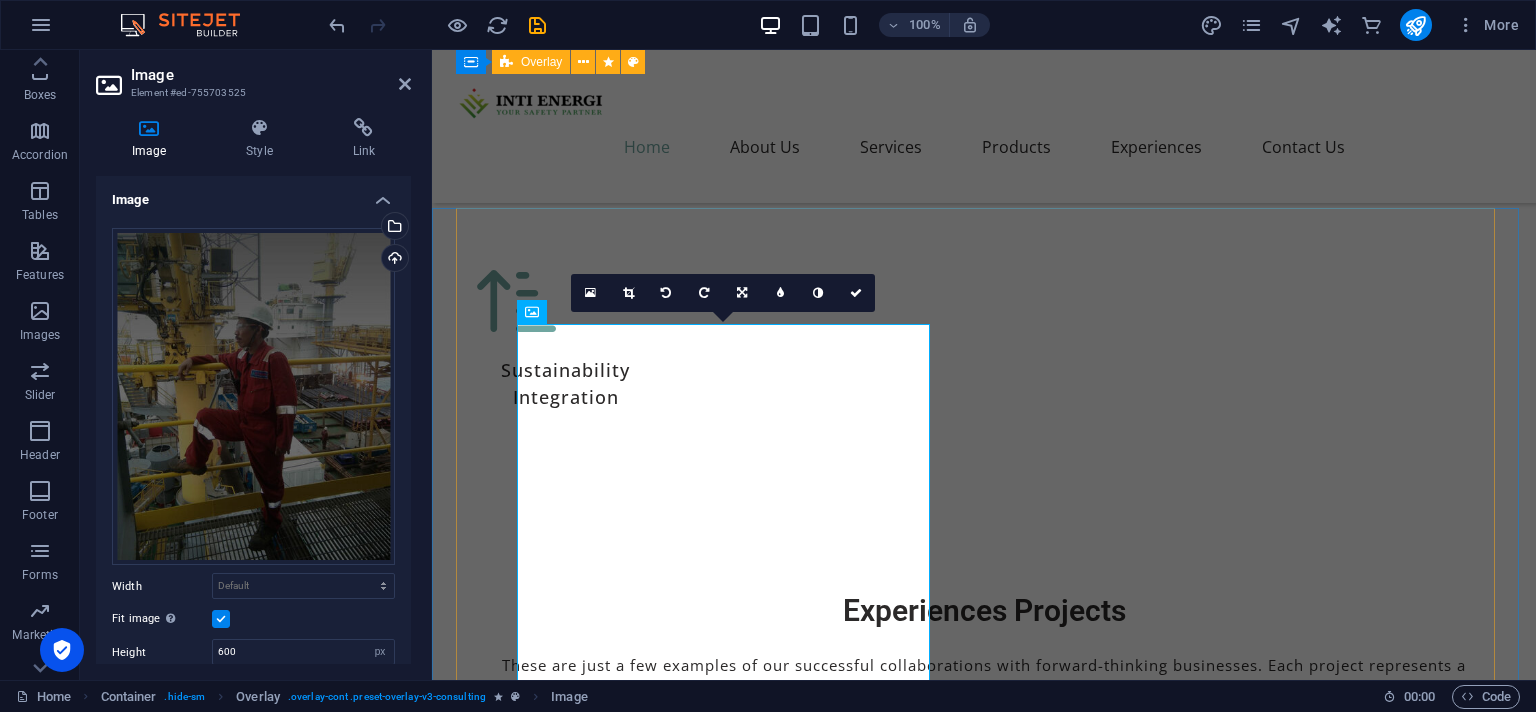 scroll, scrollTop: 7006, scrollLeft: 0, axis: vertical 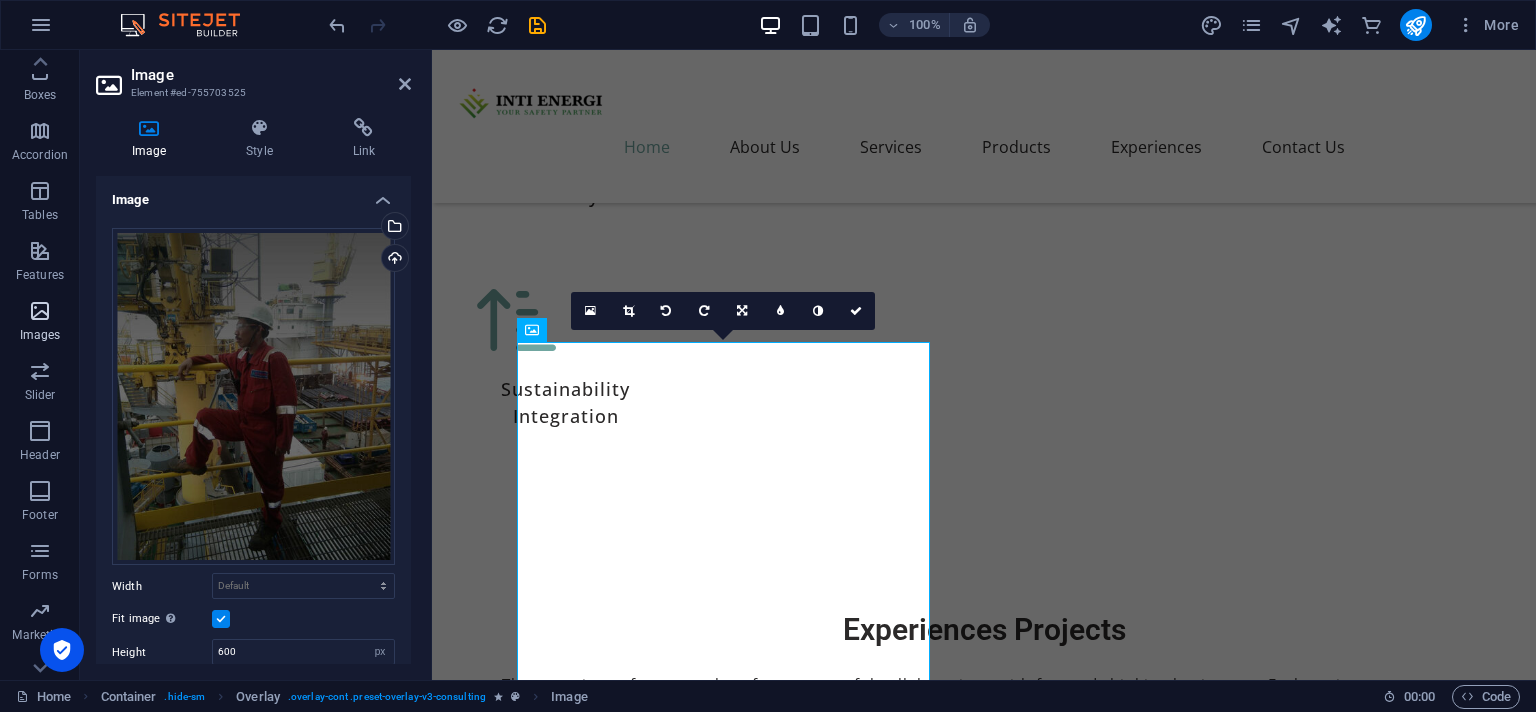 drag, startPoint x: 30, startPoint y: 318, endPoint x: 69, endPoint y: 321, distance: 39.115215 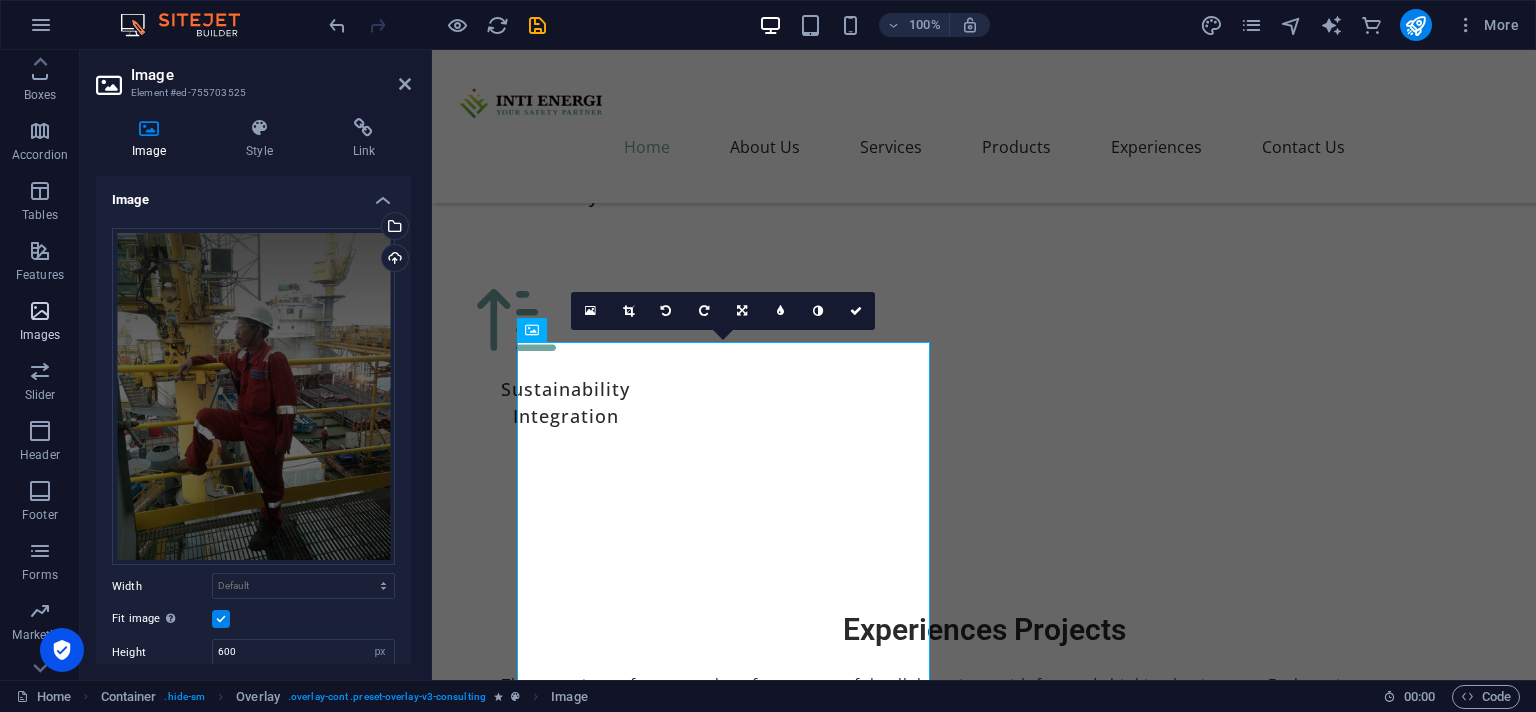click on "Favorites Elements Columns Content Boxes Accordion Tables Features Images Slider Header Footer Forms Marketing Collections Commerce Image Element #ed-755703525 Image Style Link Image Drag files here, click to choose files or select files from Files or our free stock photos & videos Select files from the file manager, stock photos, or upload file(s) Upload Width Default auto px rem % em vh vw Fit image Automatically fit image to a fixed width and height Height 600 Default auto px Alignment Lazyload Loading images after the page loads improves page speed. Responsive Automatically load retina image and smartphone optimized sizes. Lightbox Use as headline The image will be wrapped in an H1 headline tag. Useful for giving alternative text the weight of an H1 headline, e.g. for the logo. Leave unchecked if uncertain. Optimized Images are compressed to improve page speed. Position Direction Custom X offset 50 px rem % vh vw Y offset 50 px rem % vh vw Text Float No float Image left Image right Text Alternative text 8" at bounding box center (768, 365) 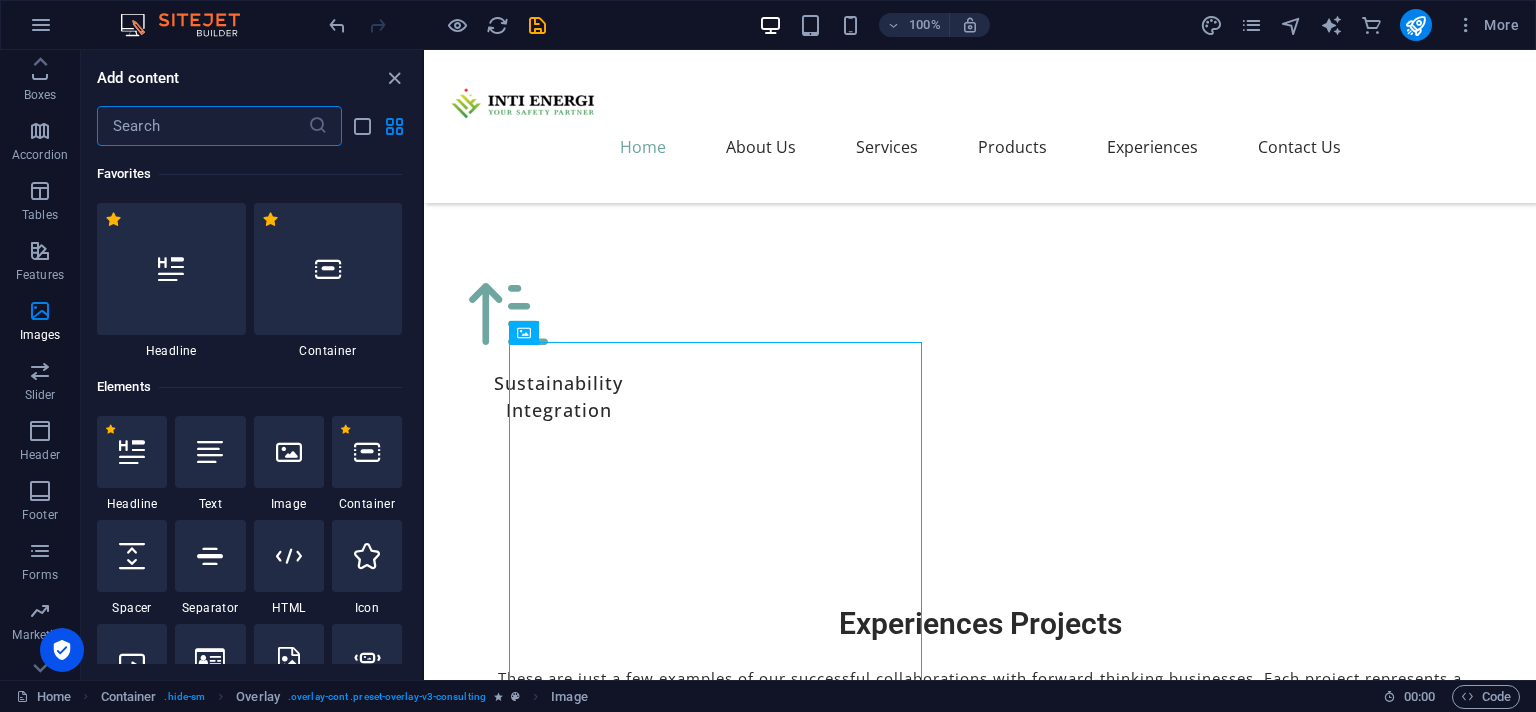 scroll, scrollTop: 239, scrollLeft: 0, axis: vertical 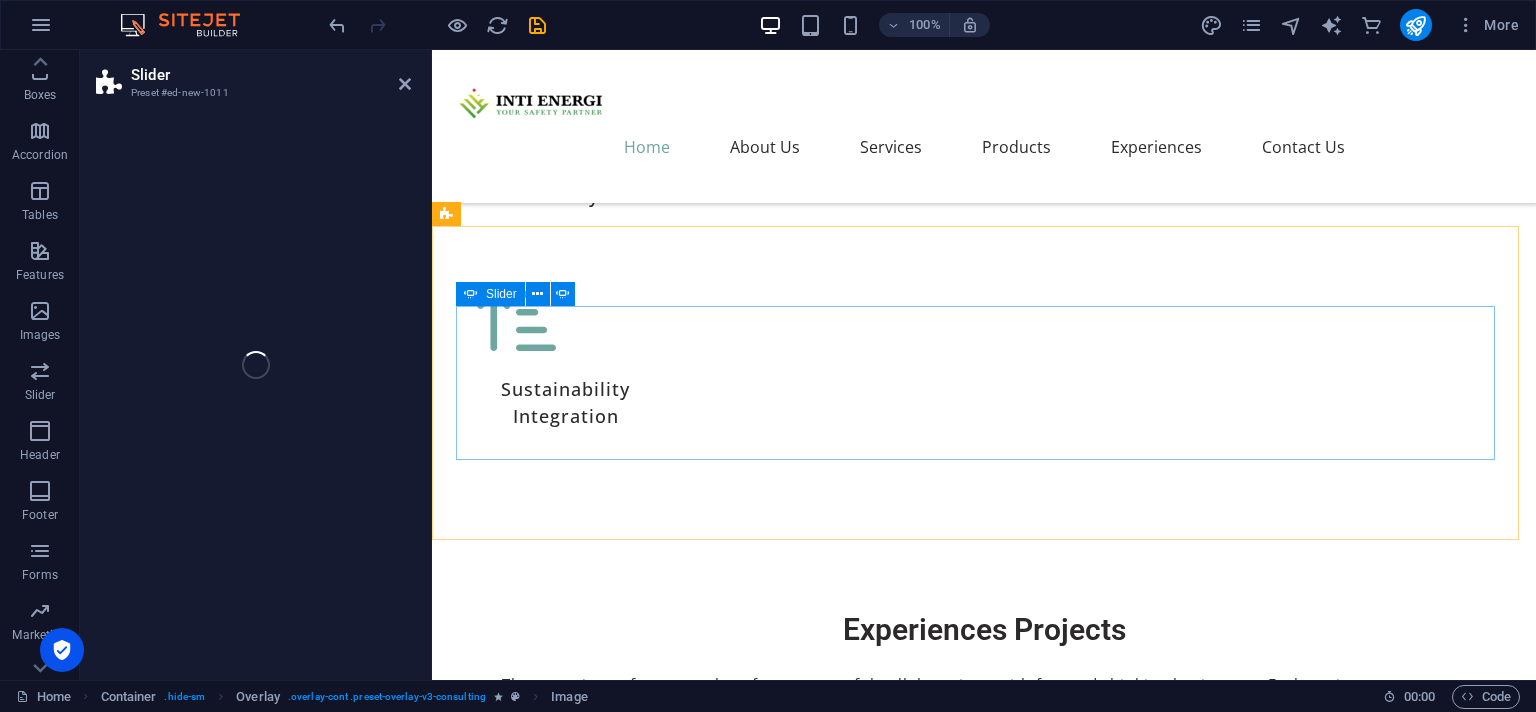 select on "rem" 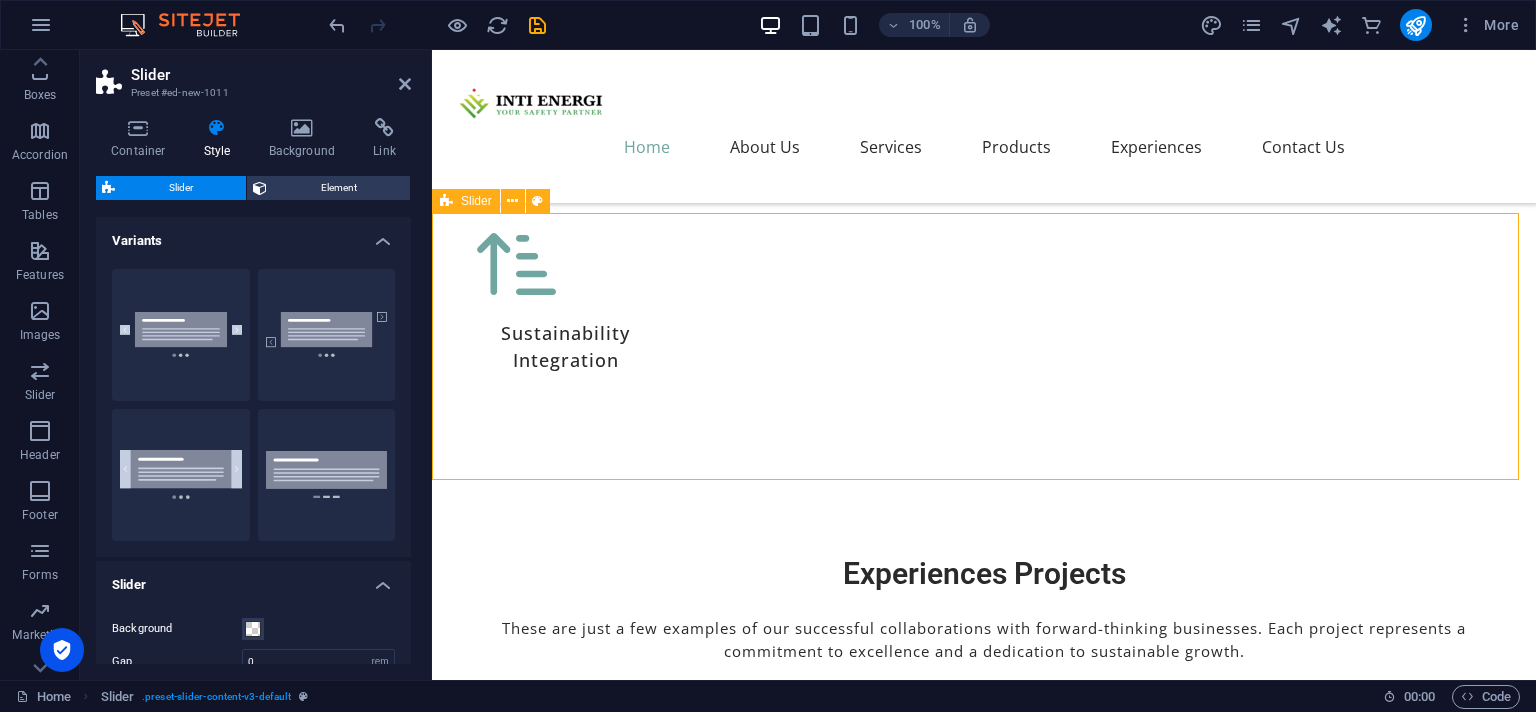 scroll, scrollTop: 7006, scrollLeft: 0, axis: vertical 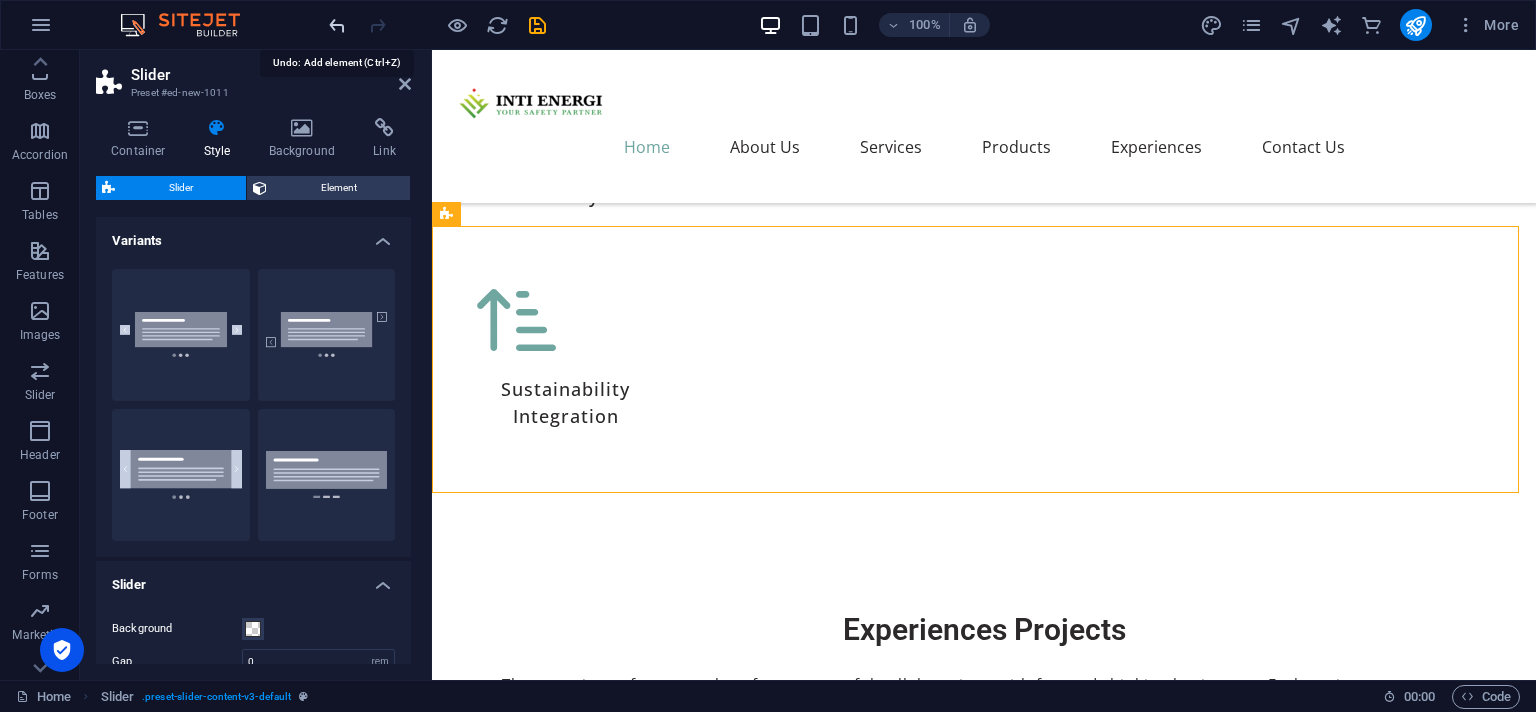 click at bounding box center (337, 25) 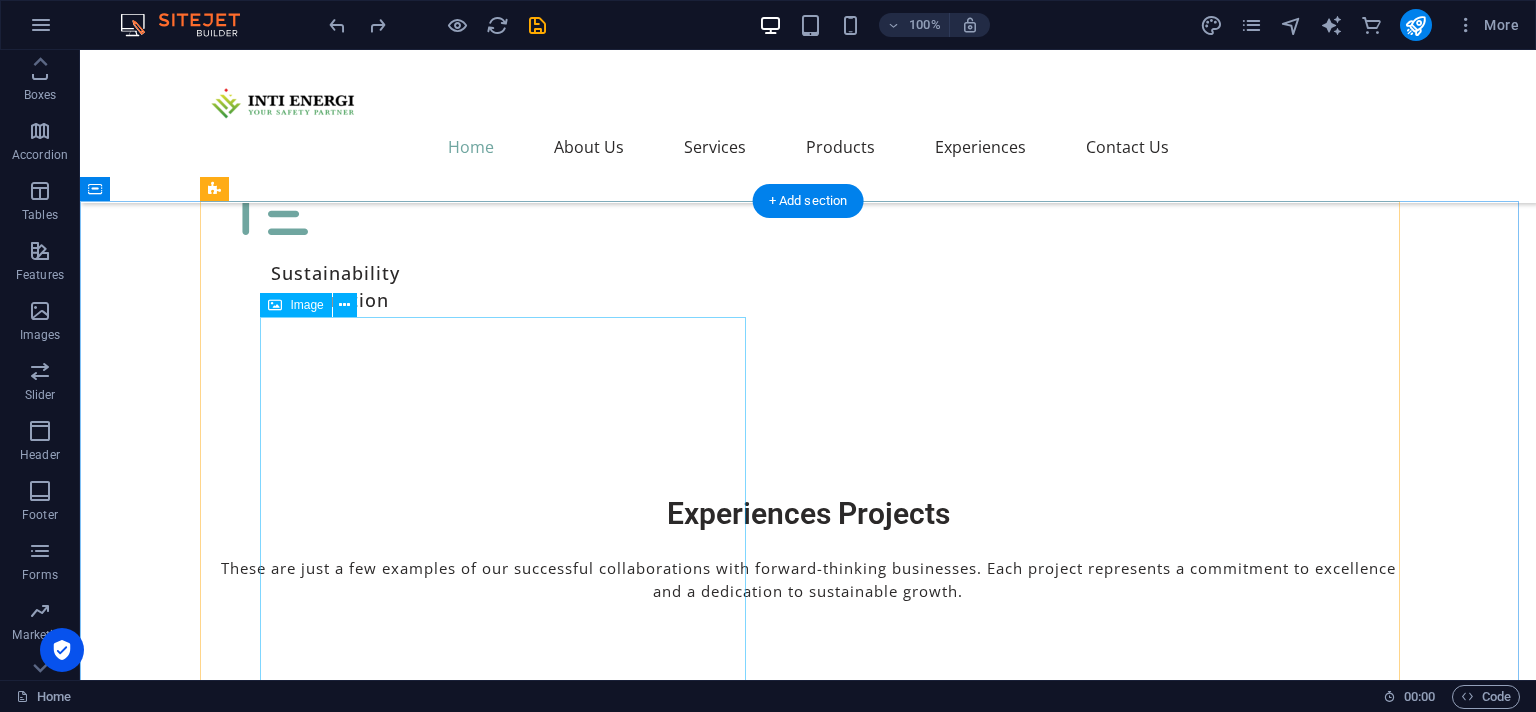 scroll, scrollTop: 7323, scrollLeft: 0, axis: vertical 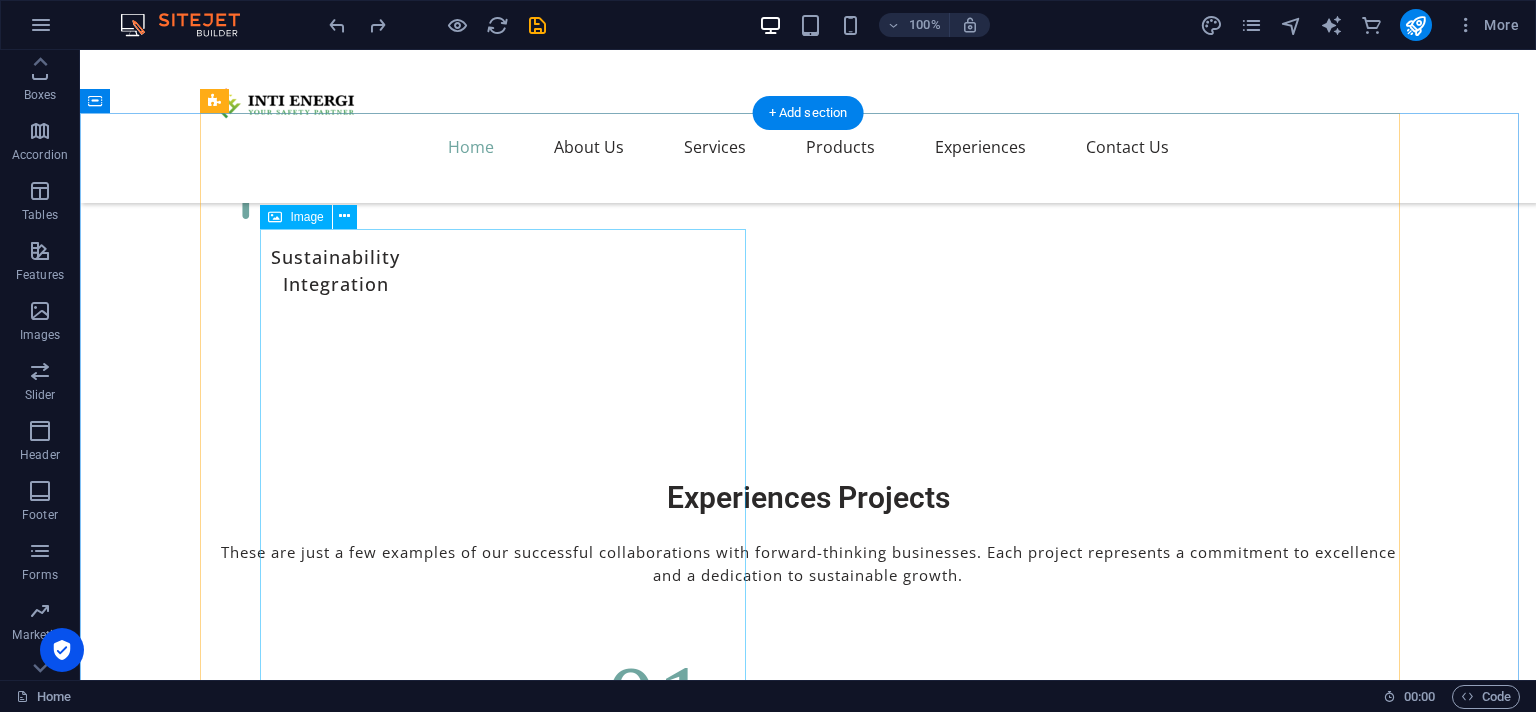 click at bounding box center [808, 6468] 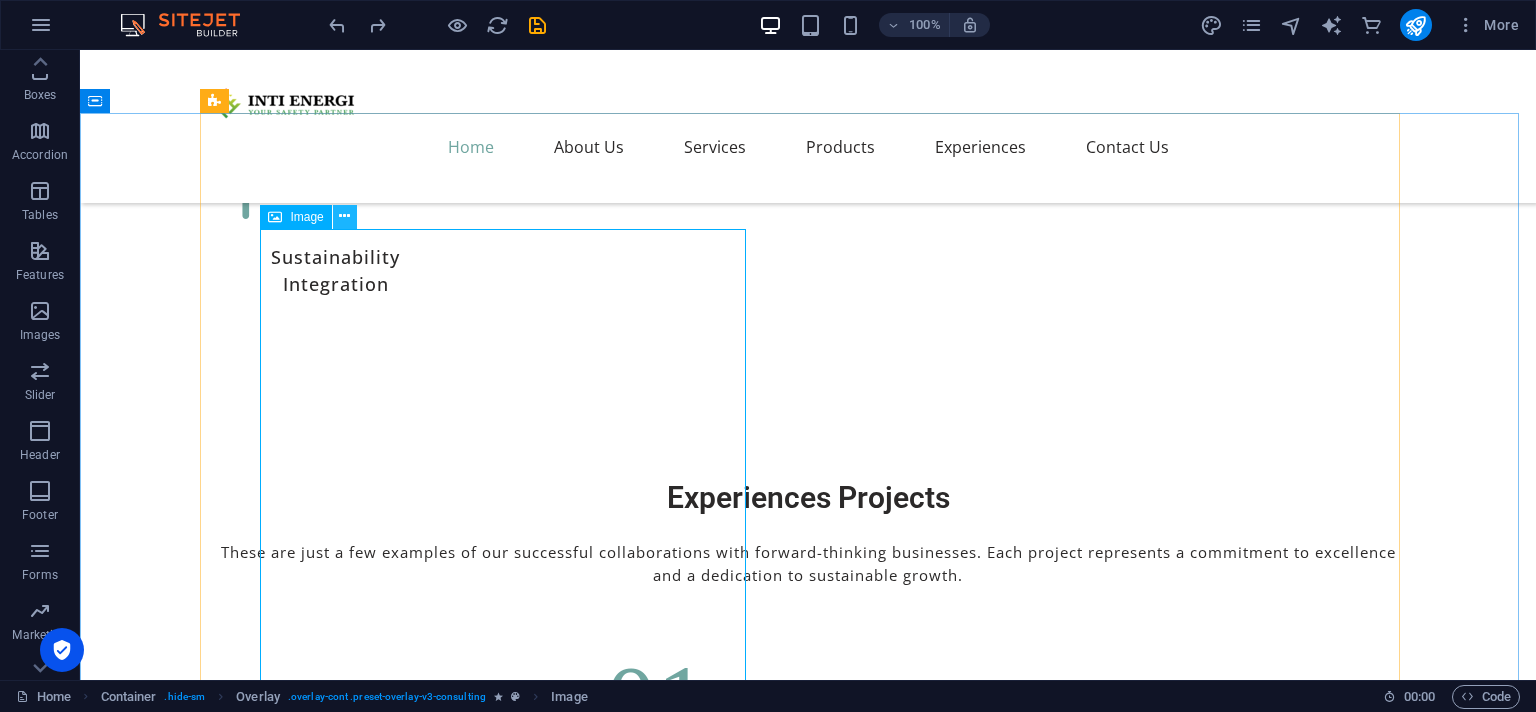 click at bounding box center [344, 216] 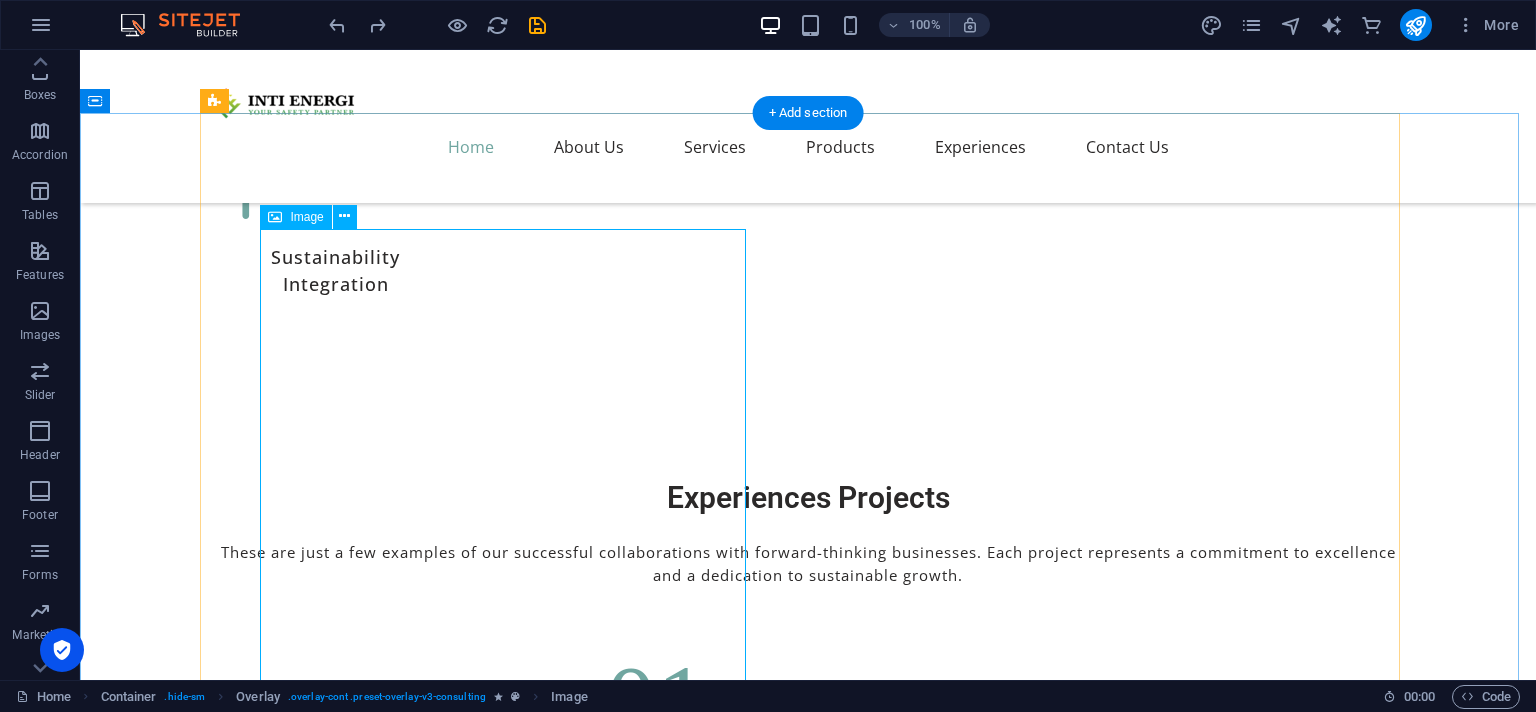click at bounding box center (808, 6468) 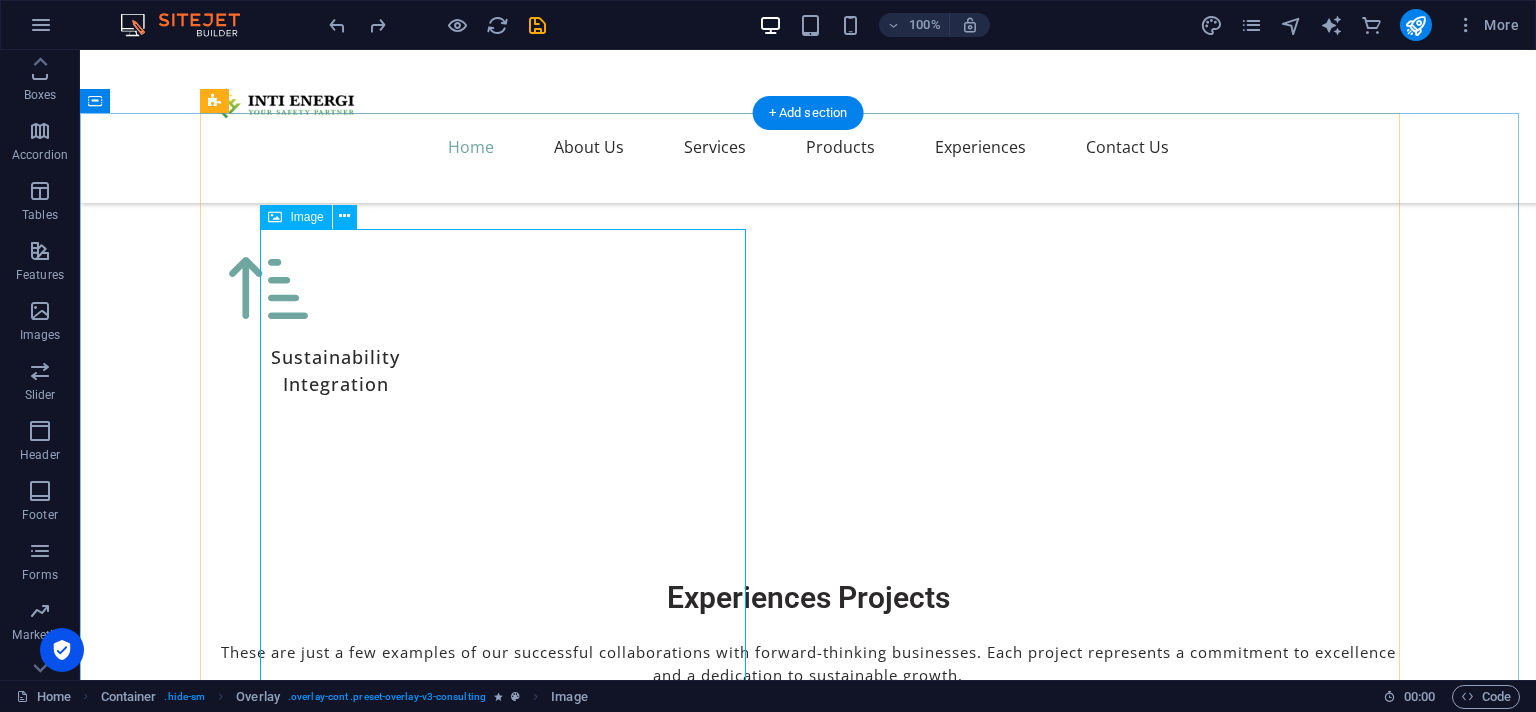 select on "px" 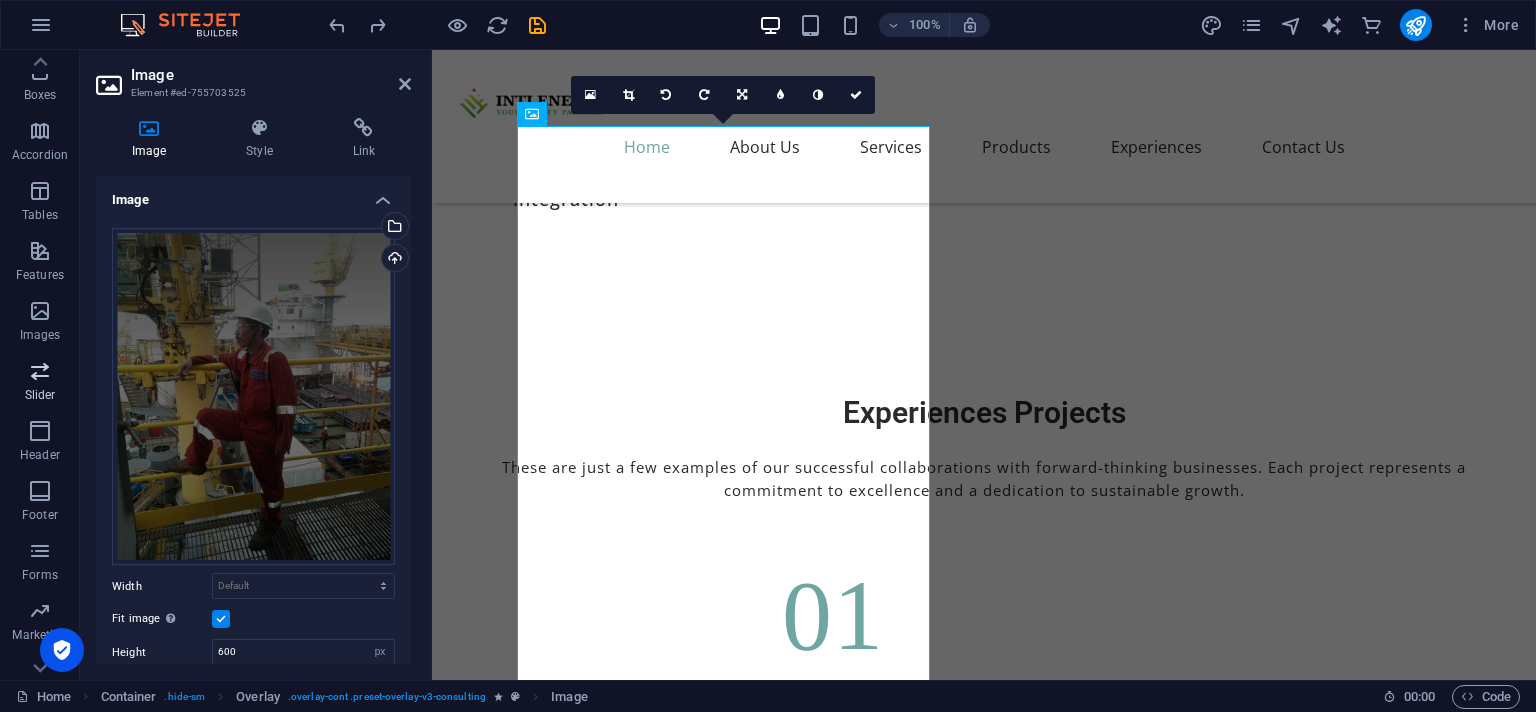 click at bounding box center [40, 371] 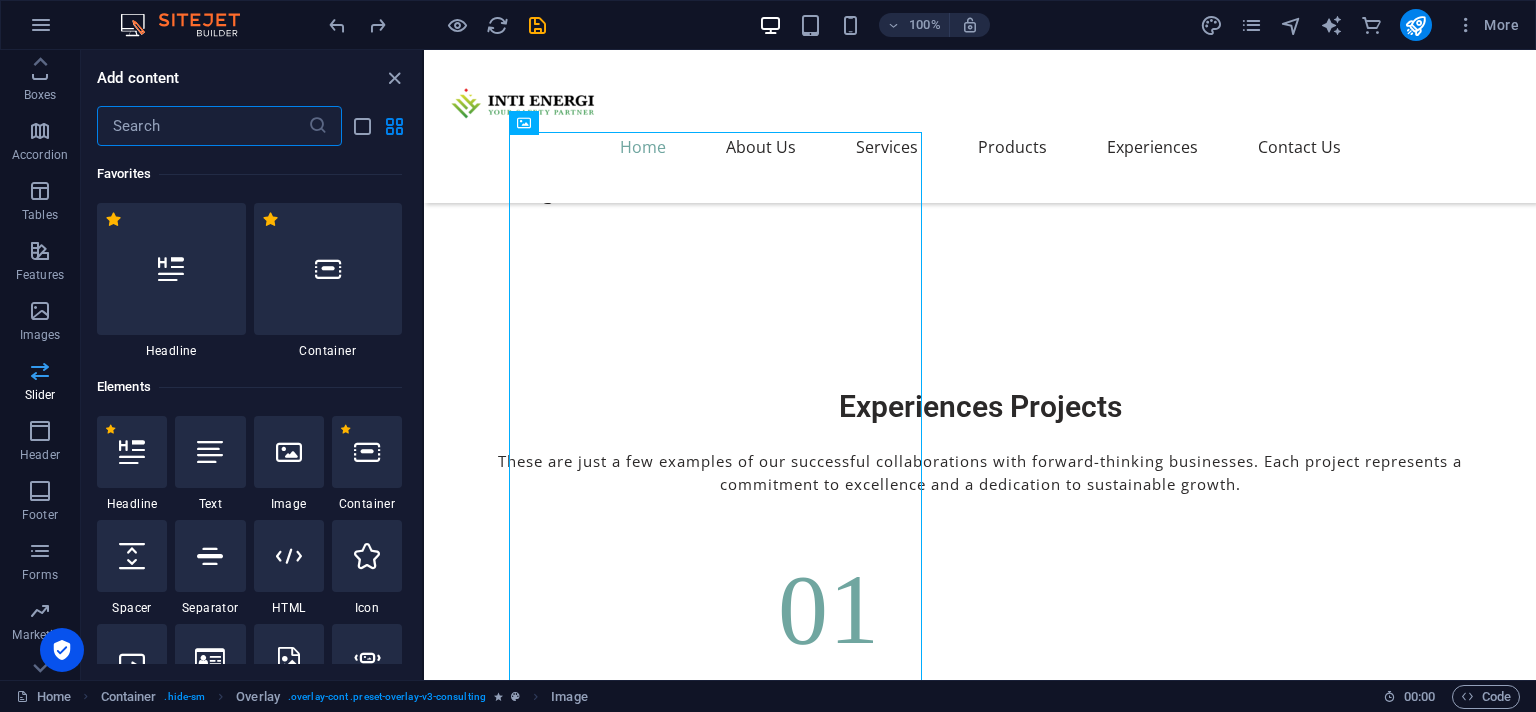 scroll, scrollTop: 239, scrollLeft: 0, axis: vertical 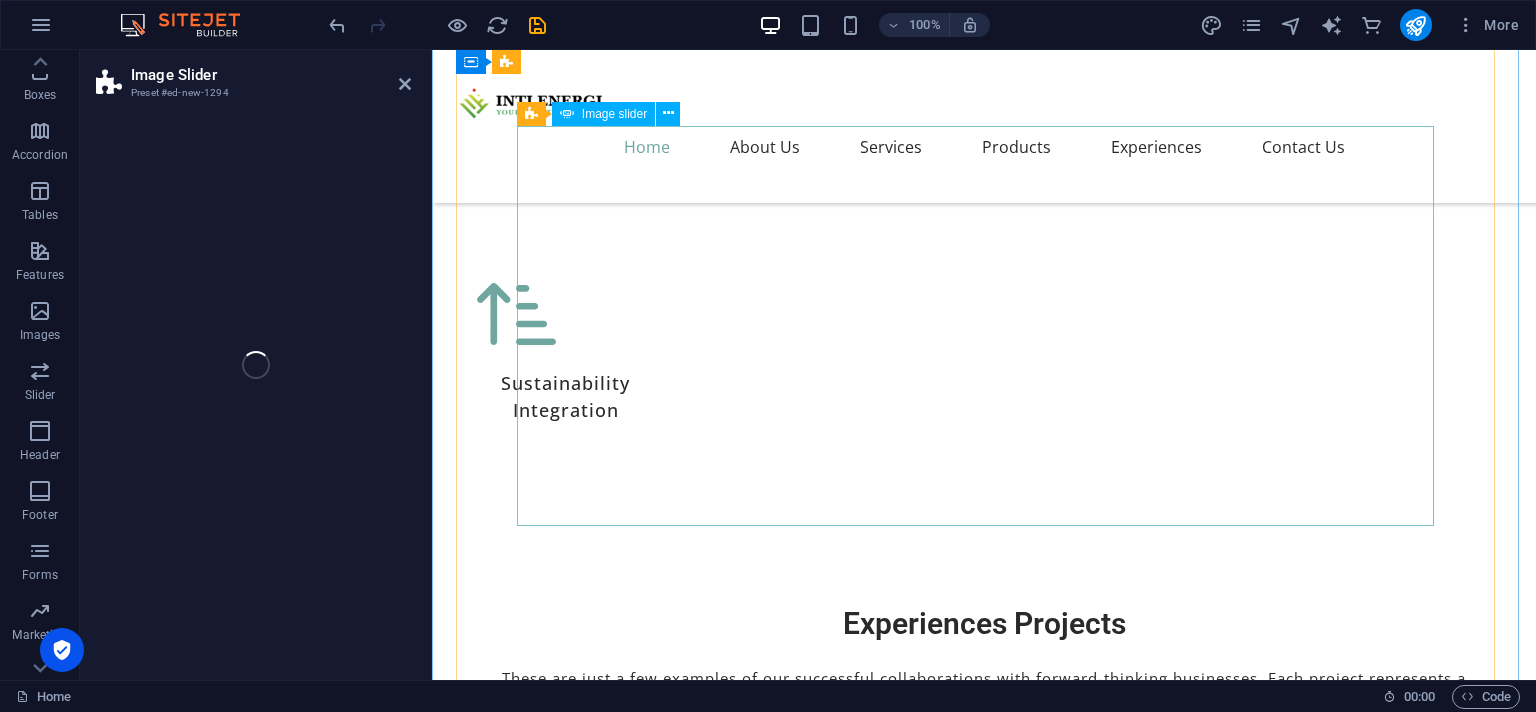 select on "rem" 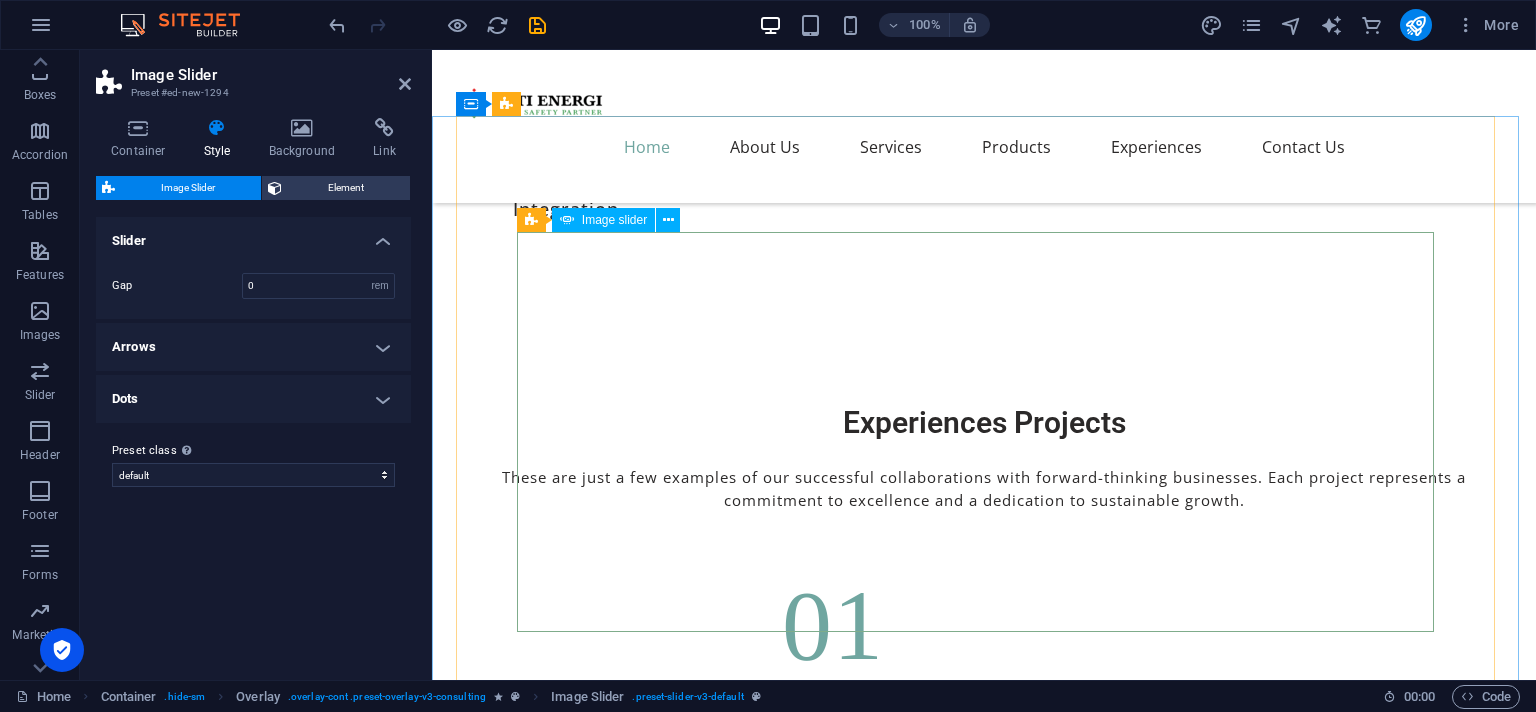 scroll, scrollTop: 7223, scrollLeft: 0, axis: vertical 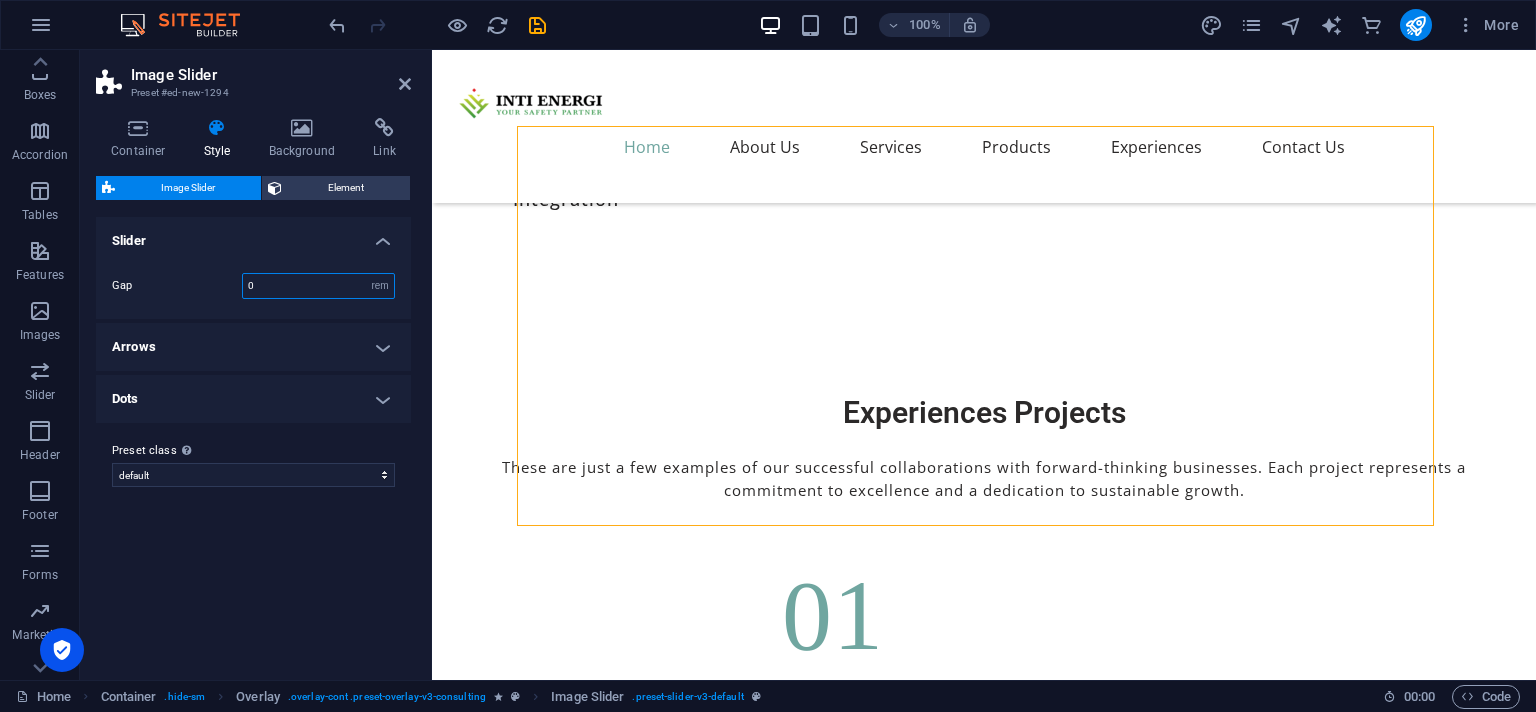 click on "0" at bounding box center (318, 286) 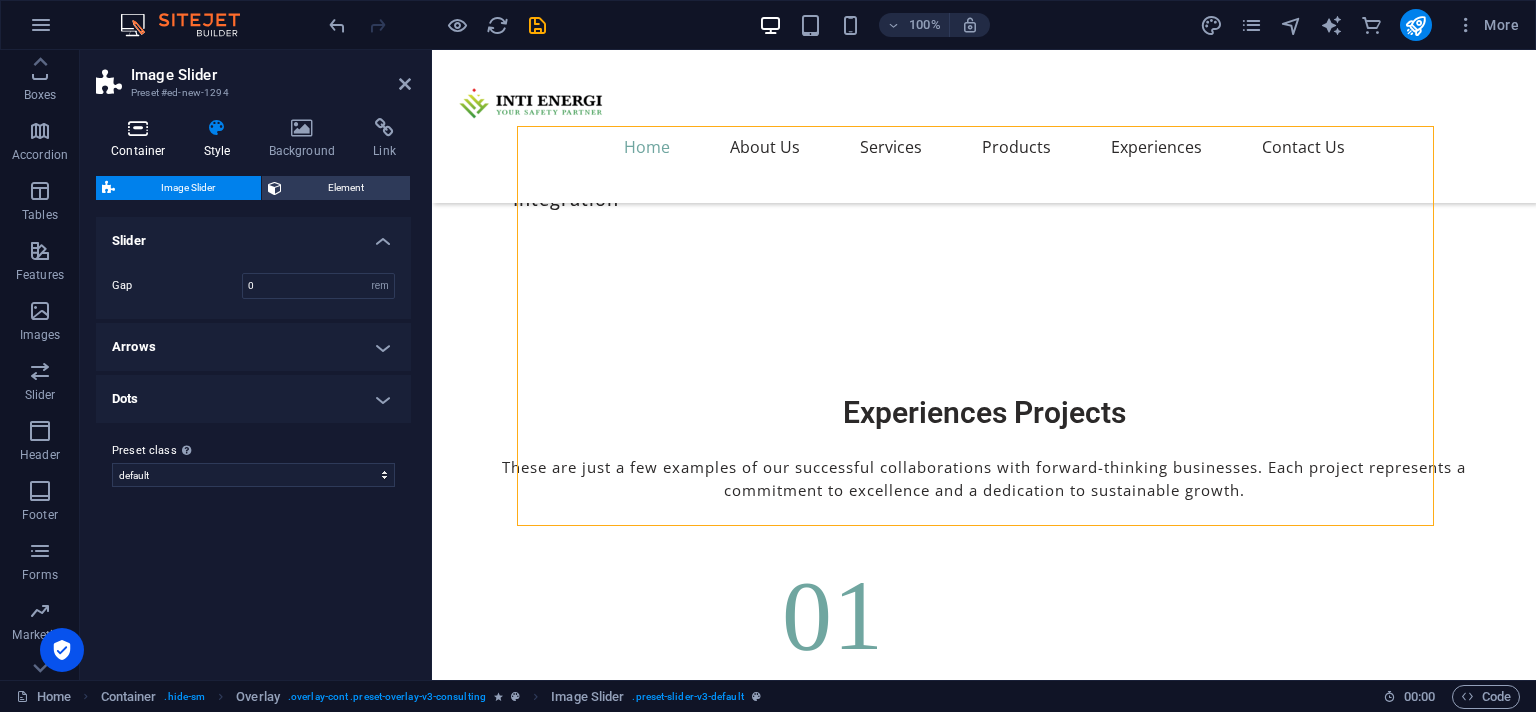click at bounding box center (138, 128) 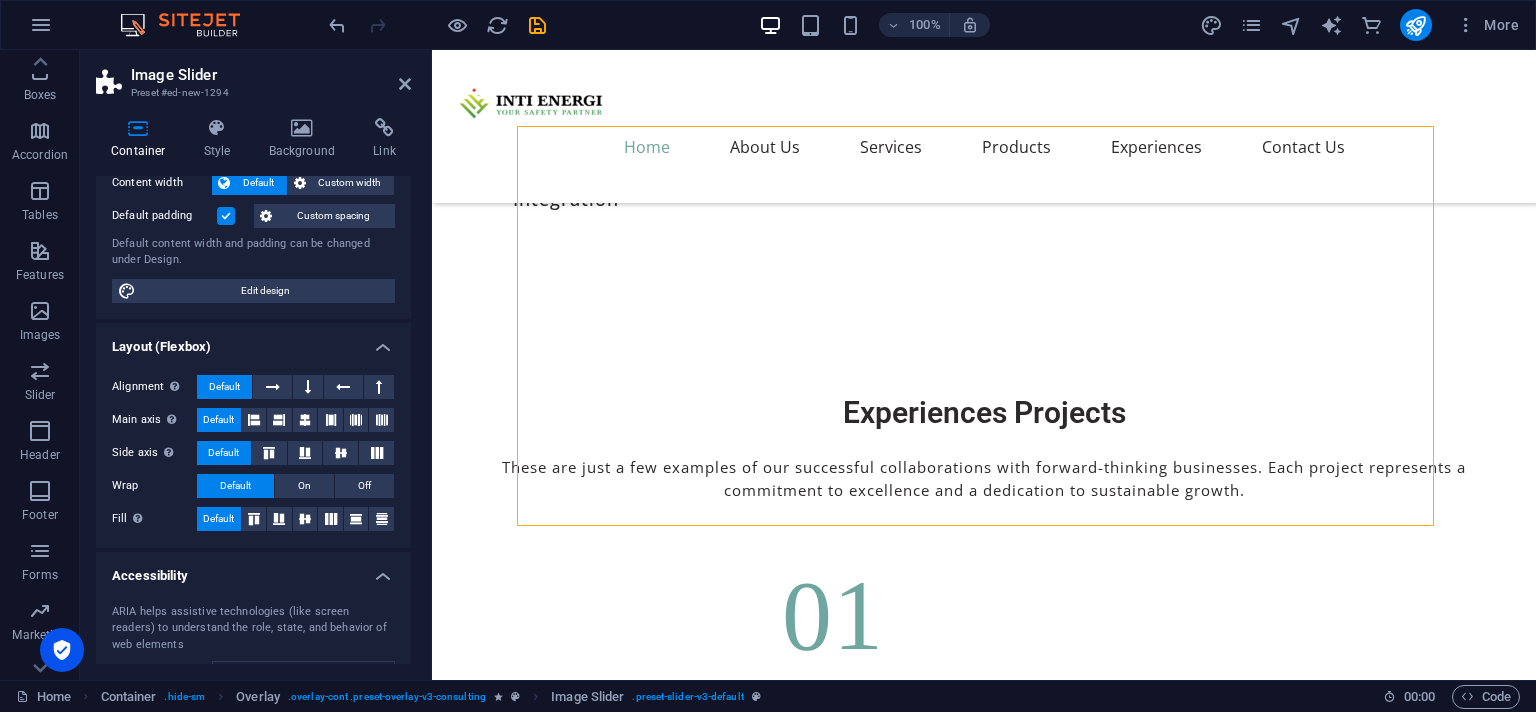 scroll, scrollTop: 104, scrollLeft: 0, axis: vertical 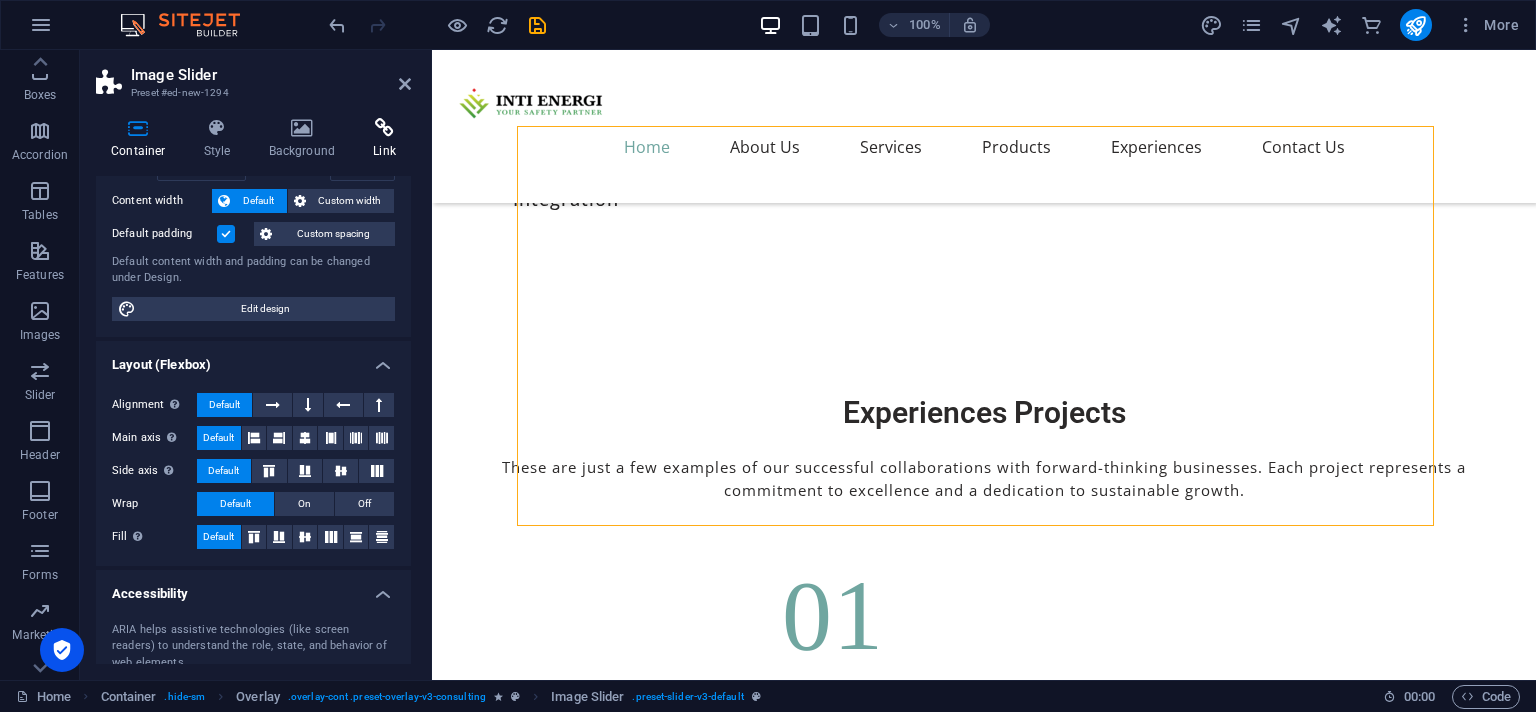 click at bounding box center [384, 128] 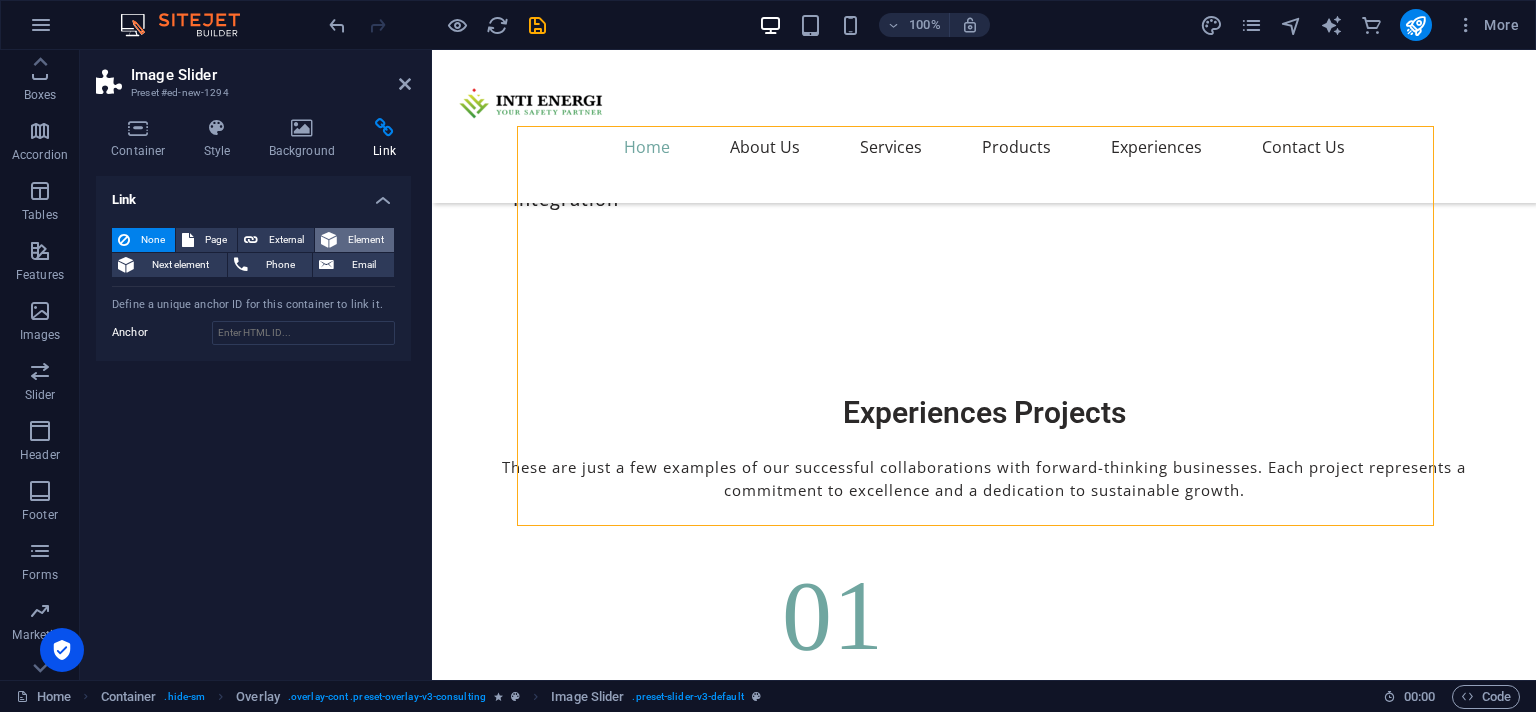 click on "Element" at bounding box center [365, 240] 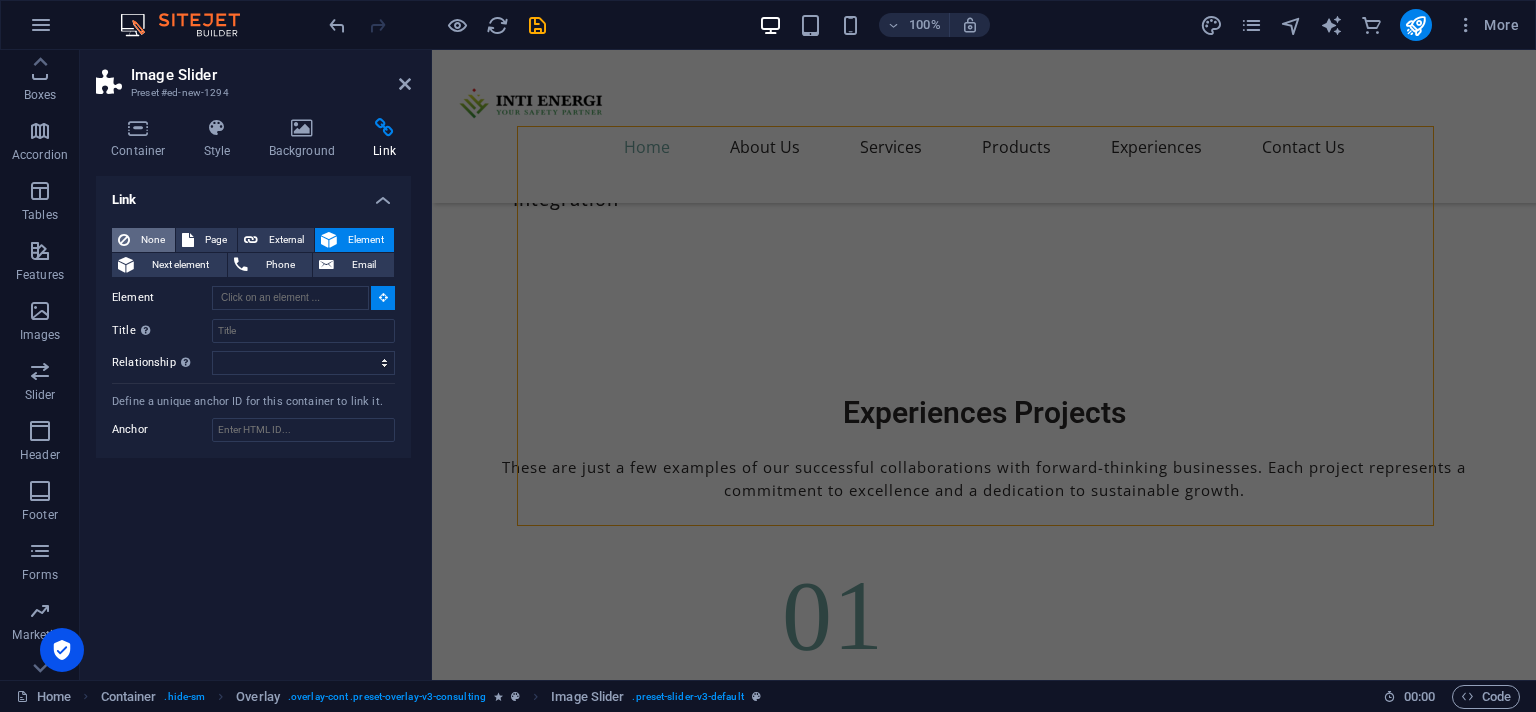 click on "None" at bounding box center [152, 240] 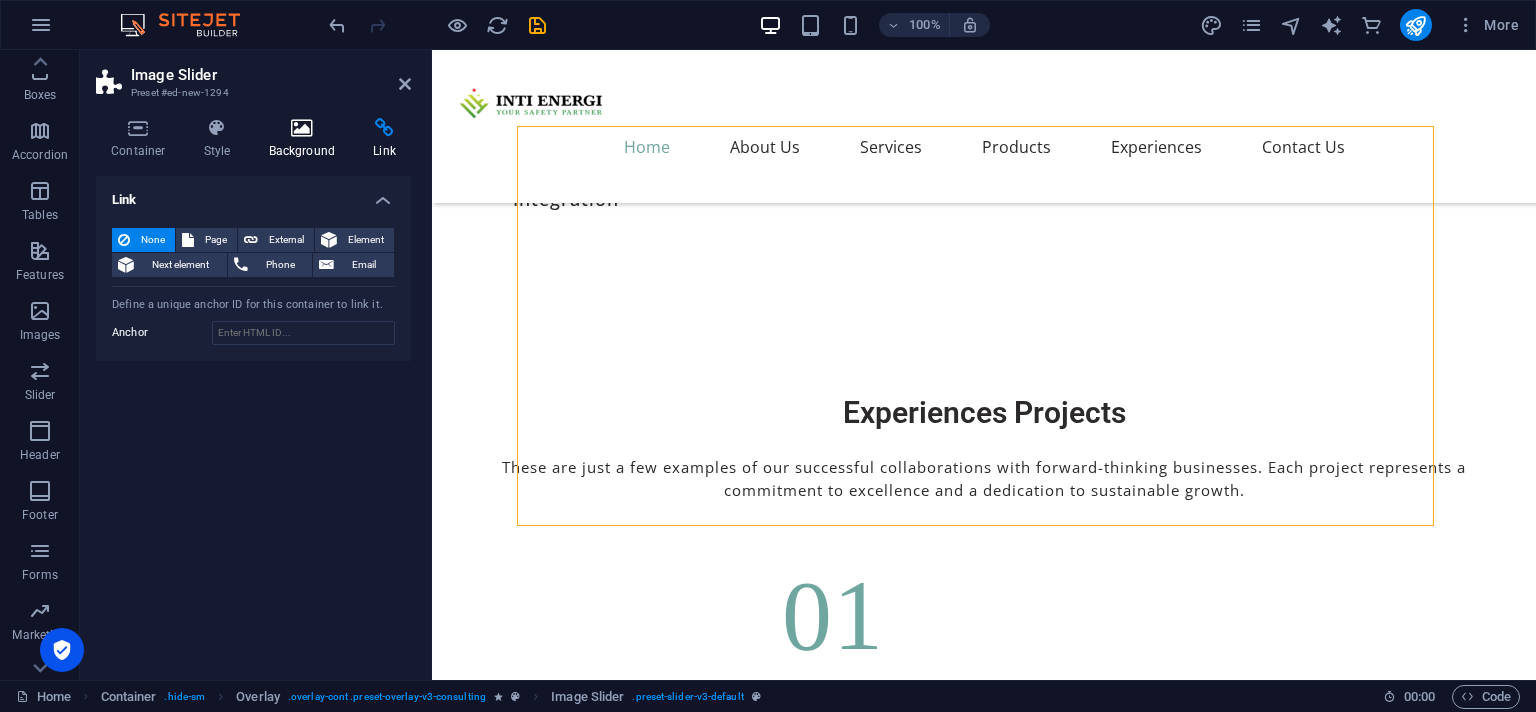 click at bounding box center (302, 128) 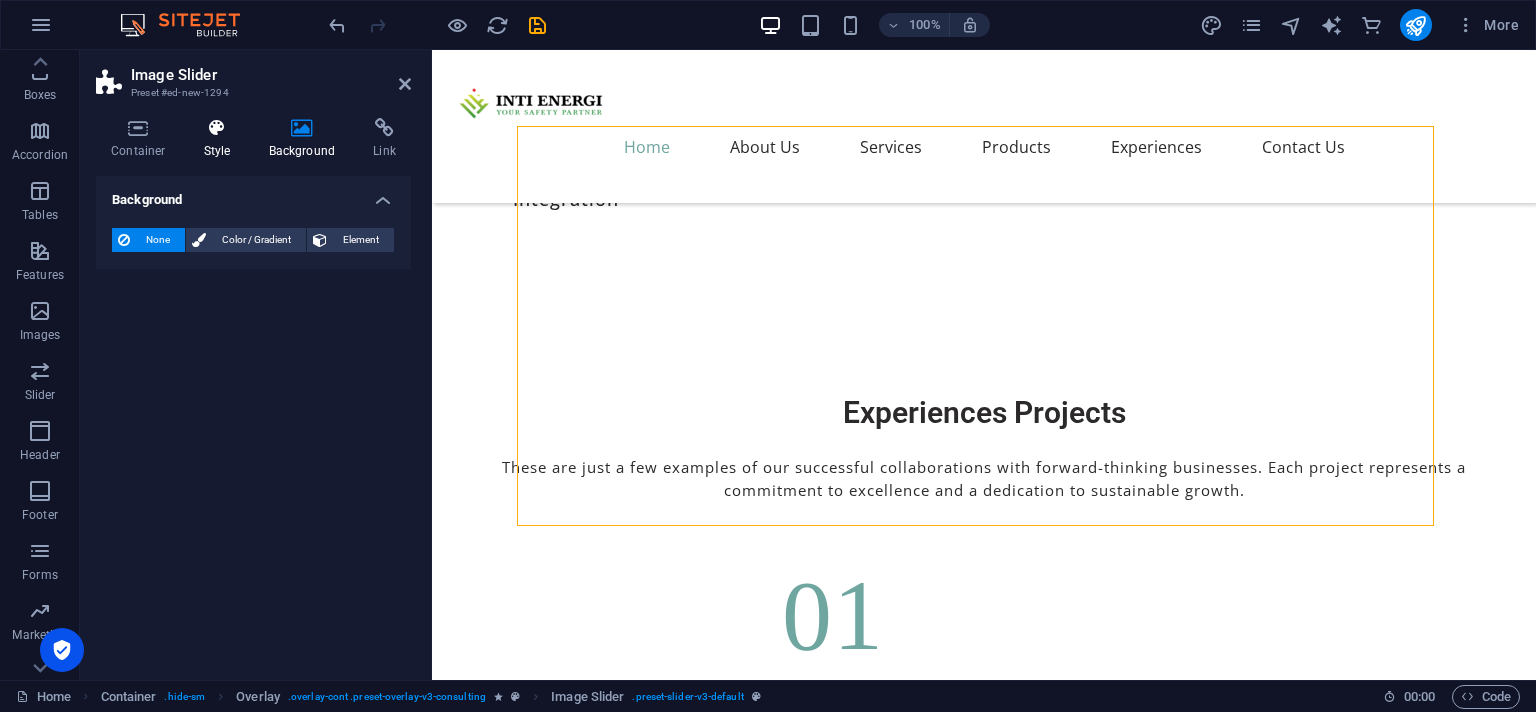 click at bounding box center [217, 128] 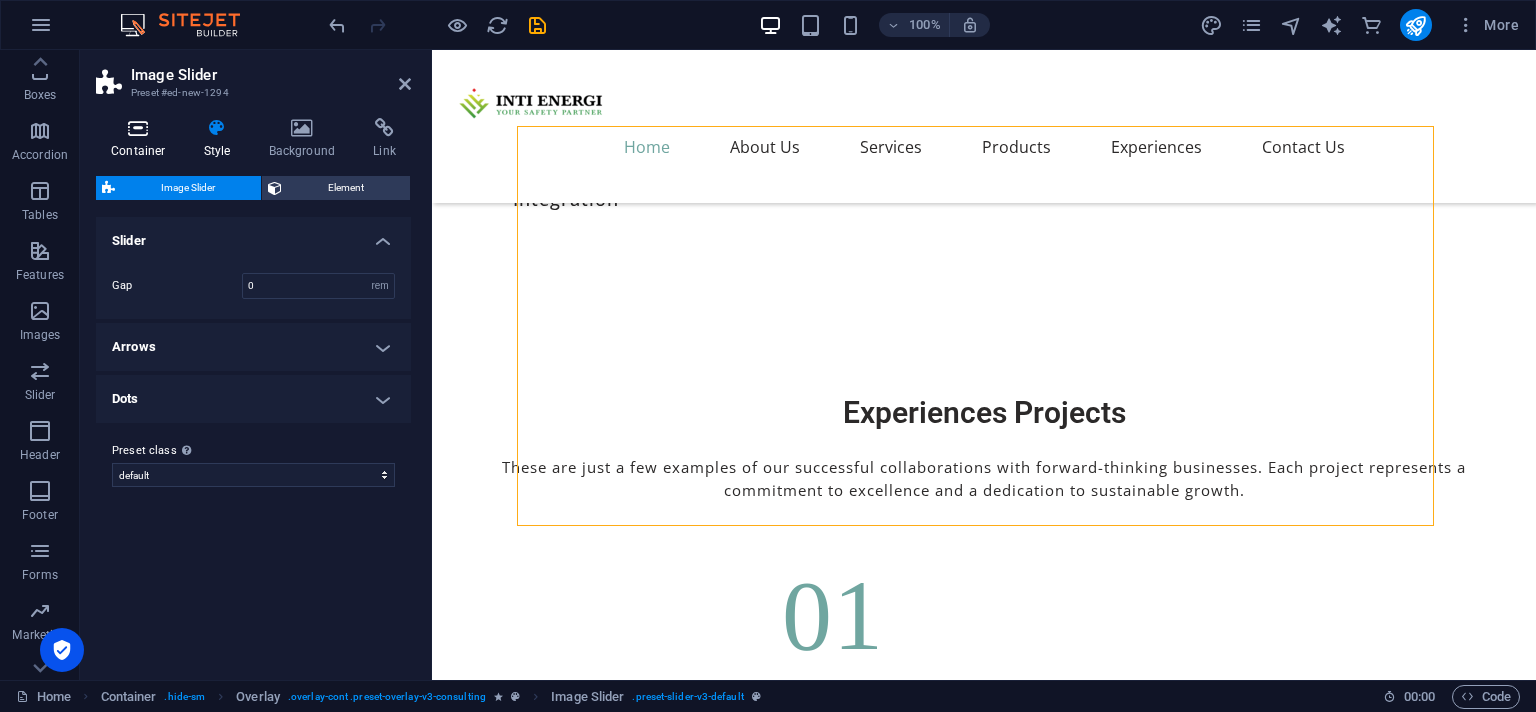 click at bounding box center [138, 128] 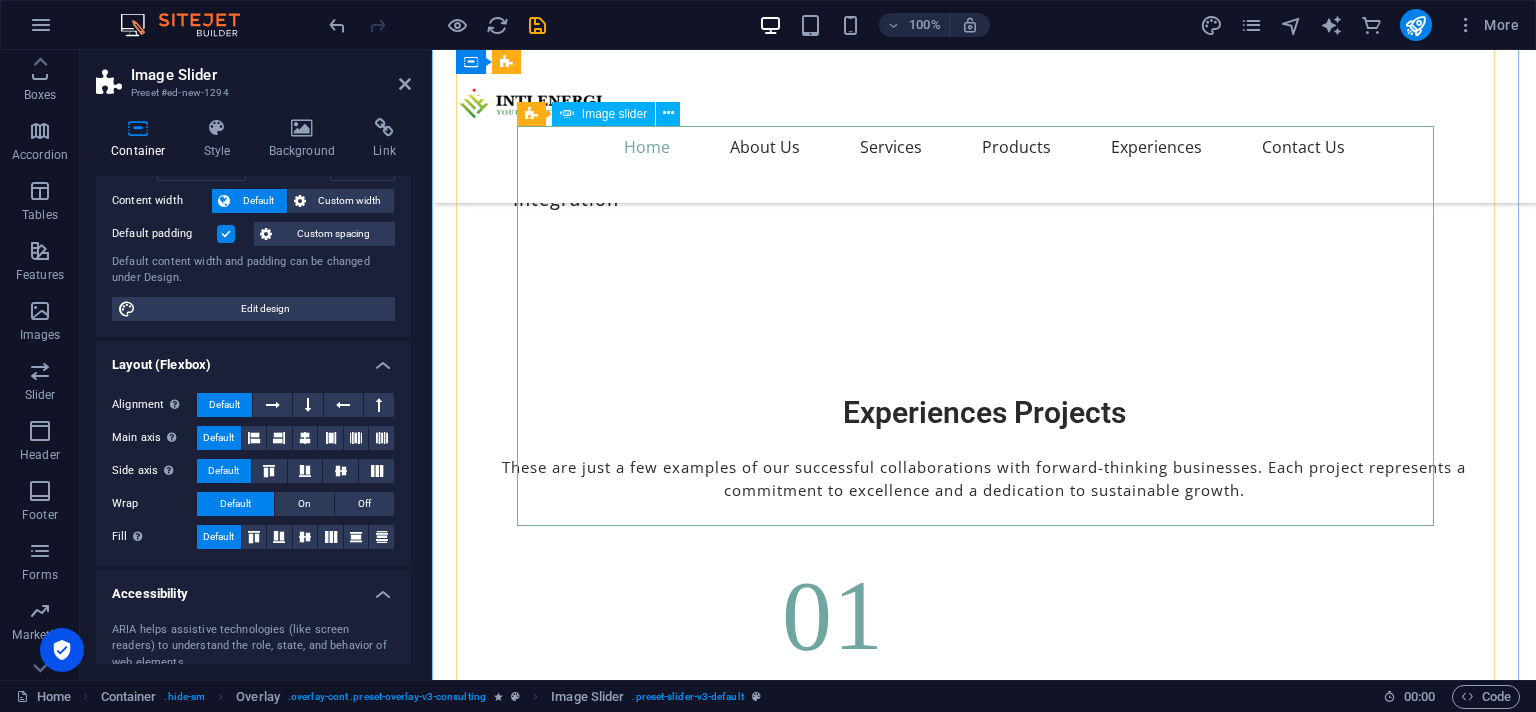 click at bounding box center [-807, 6927] 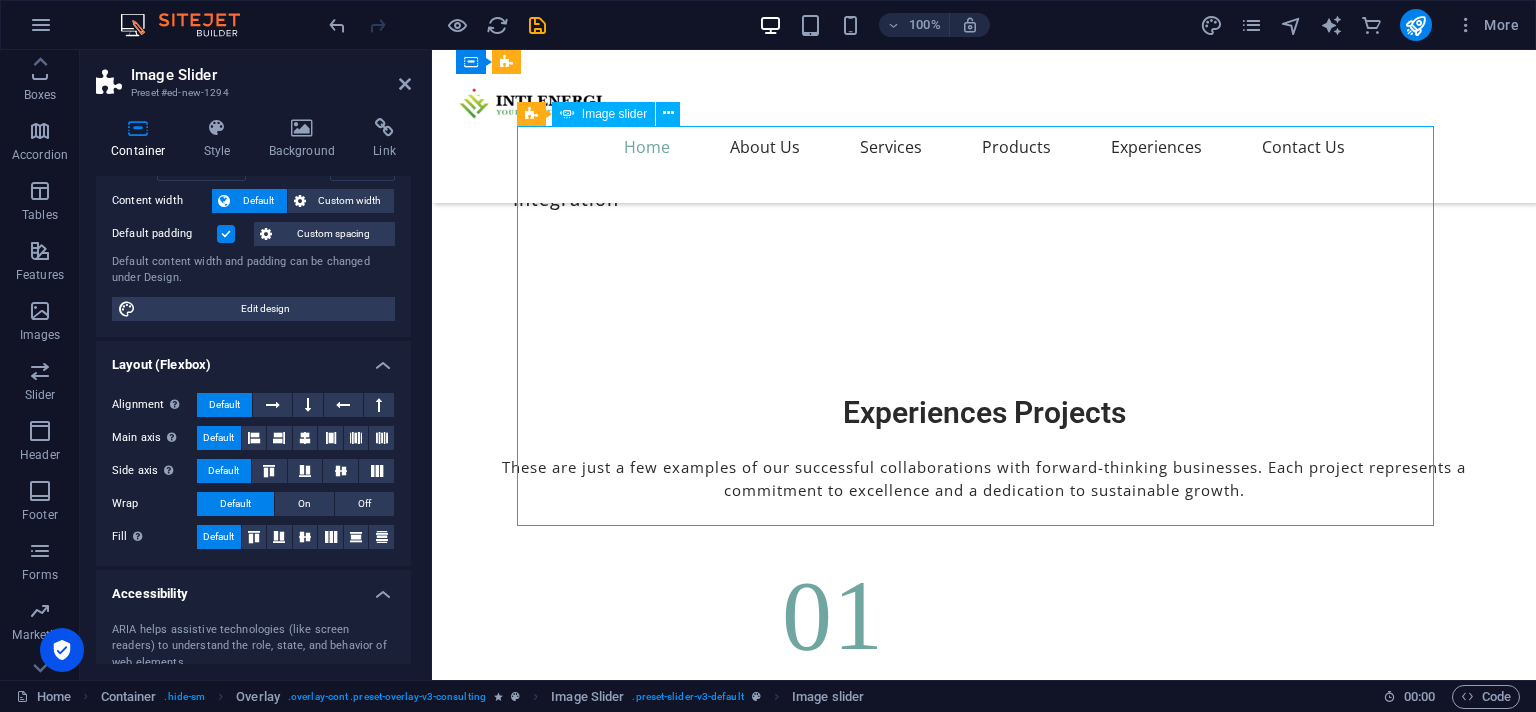 click at bounding box center (-807, 6927) 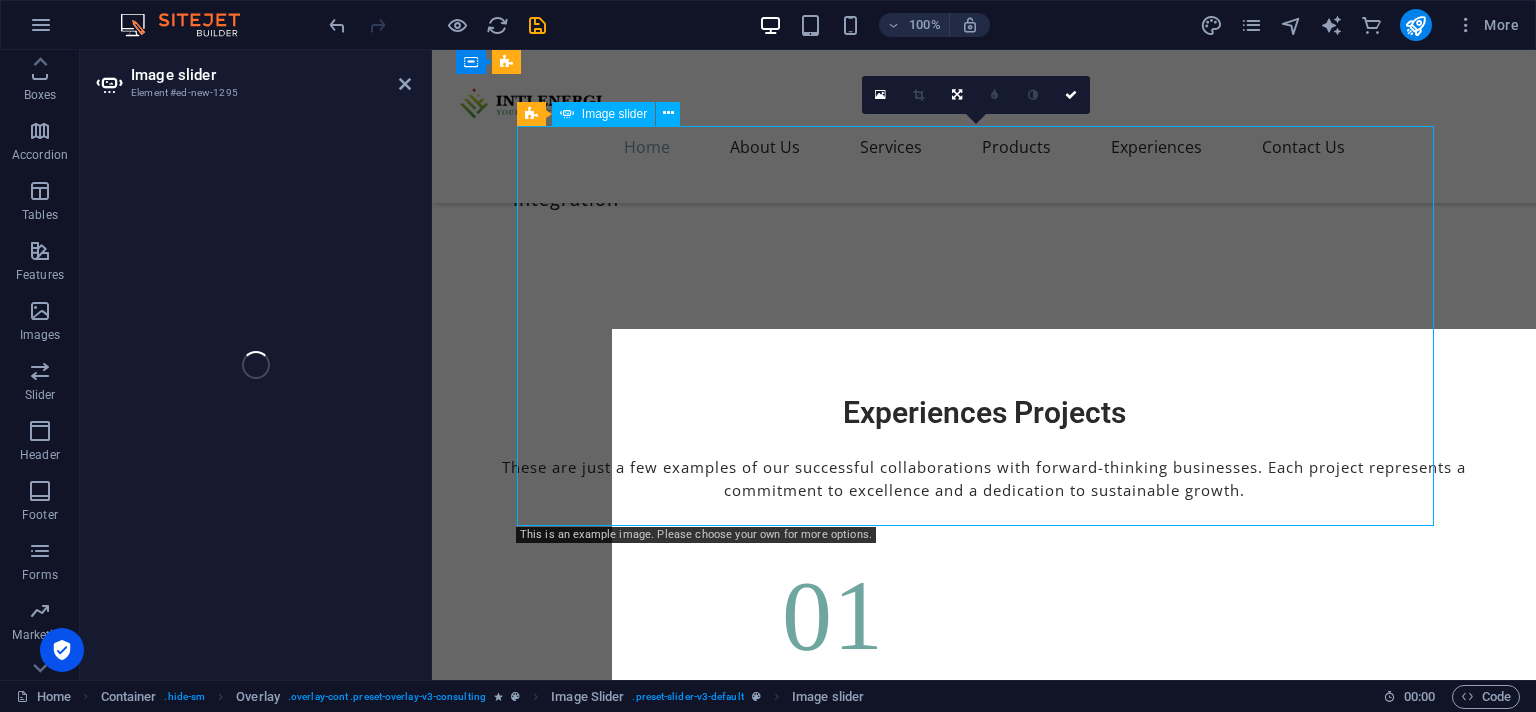 select on "px" 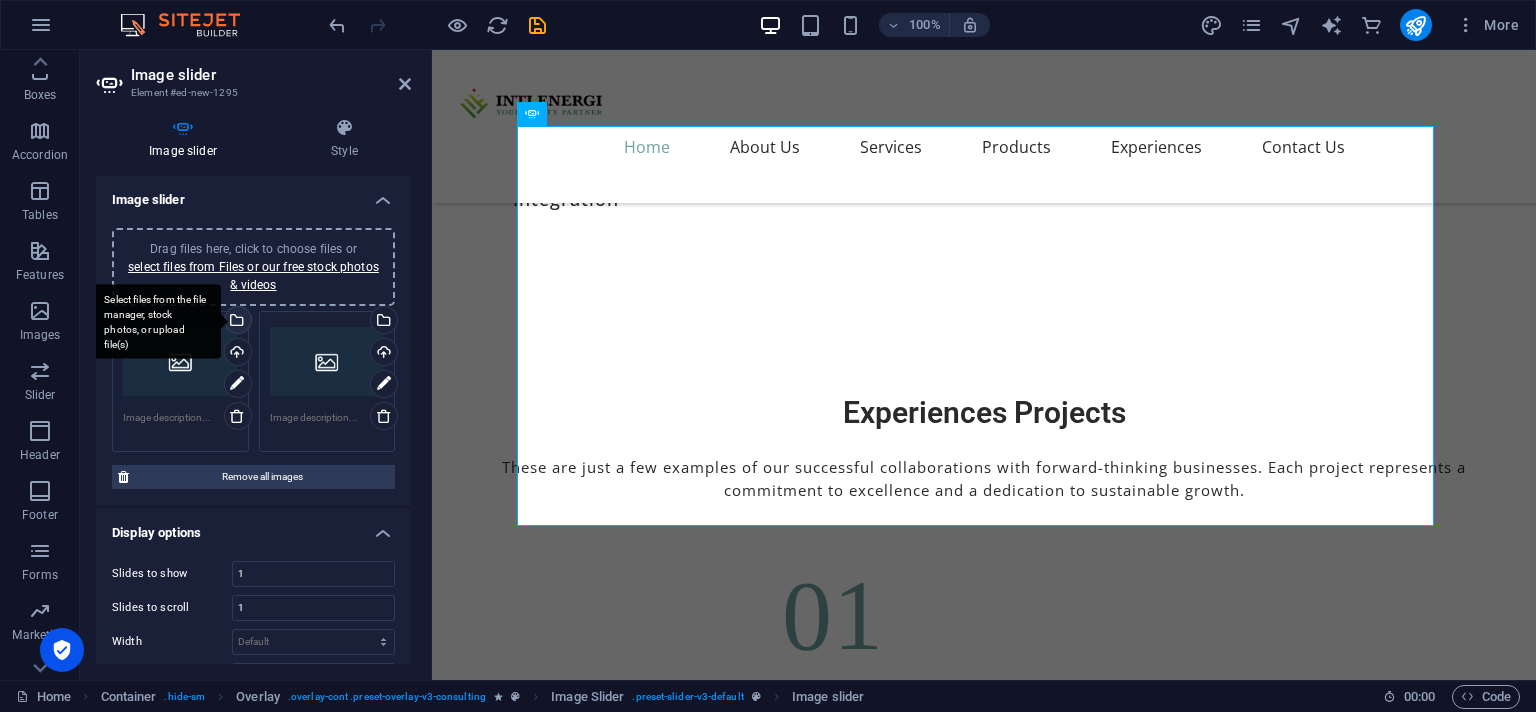 click on "Select files from the file manager, stock photos, or upload file(s)" at bounding box center [236, 322] 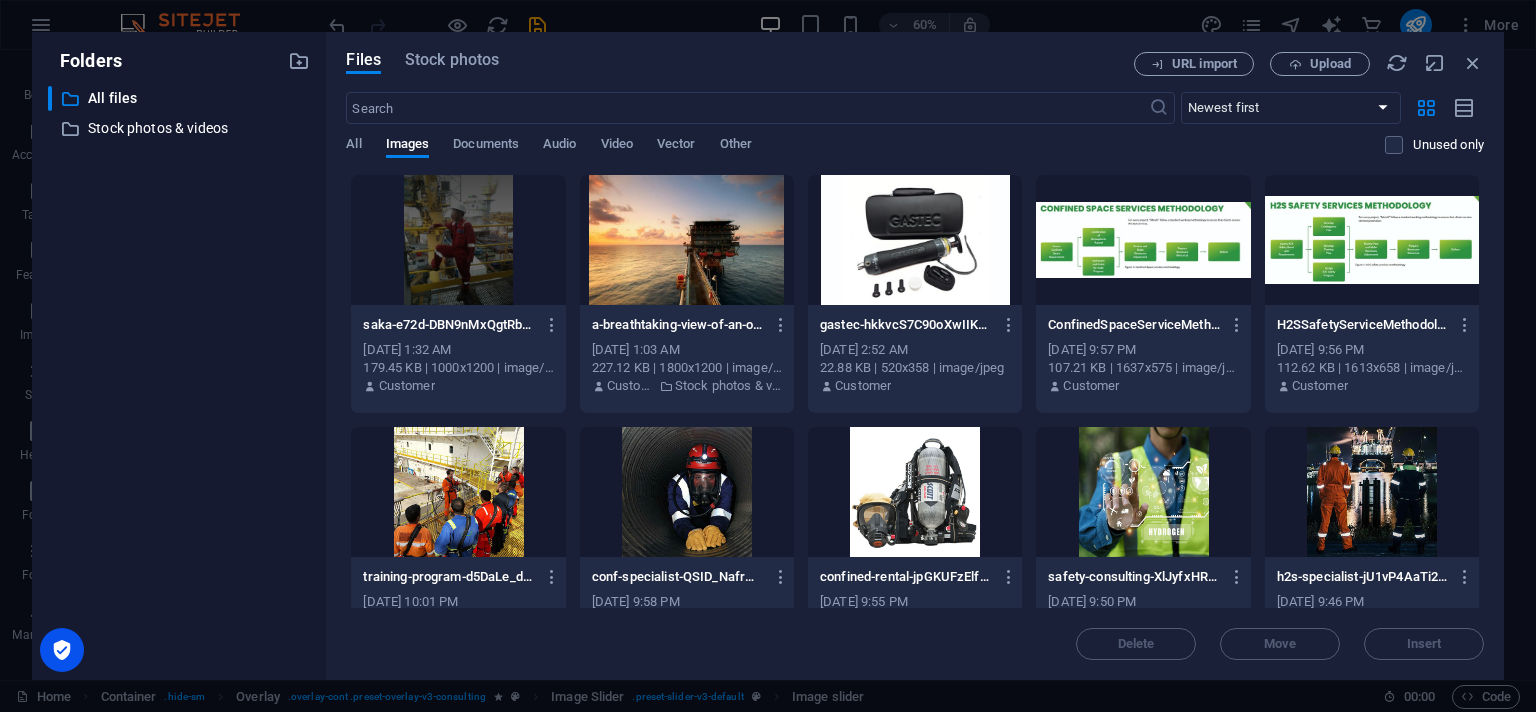 click at bounding box center [458, 240] 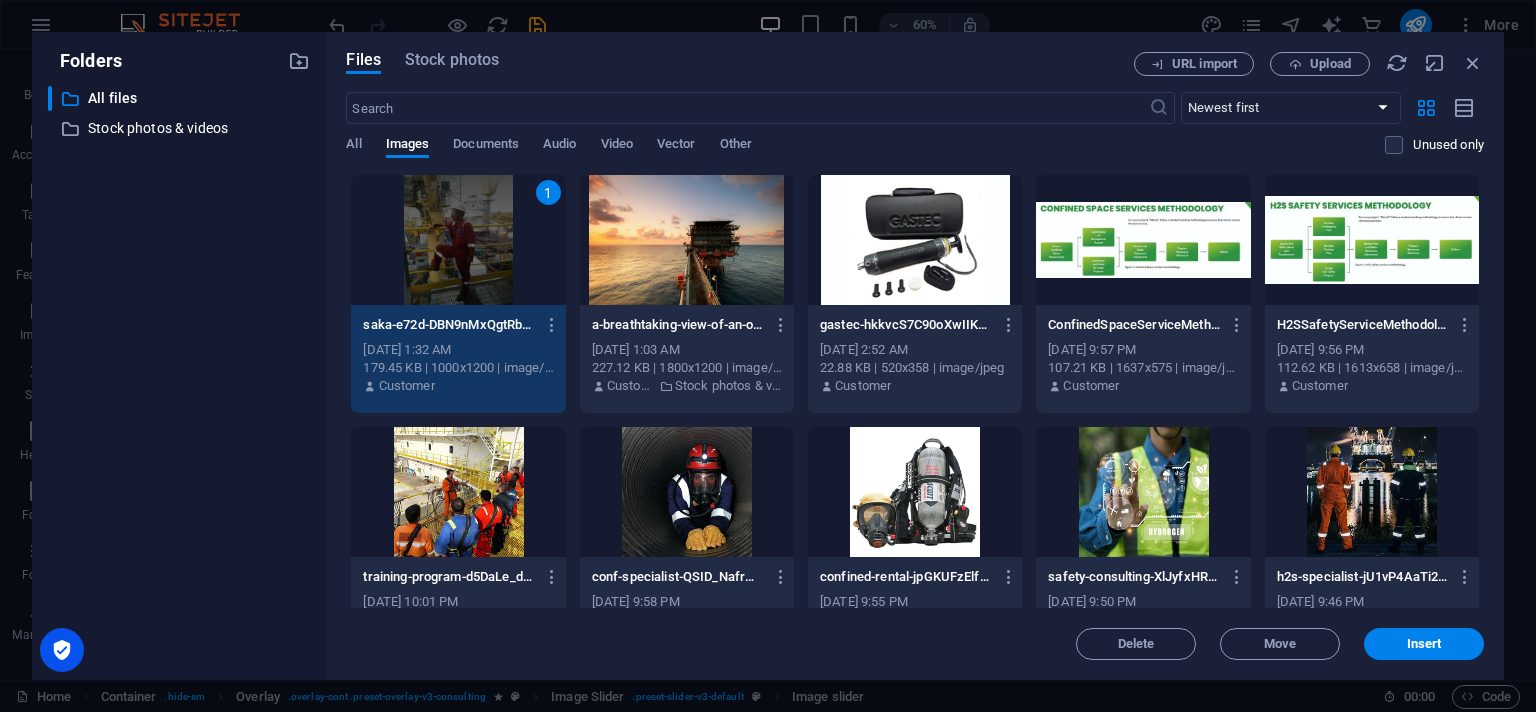 click on "1" at bounding box center [458, 240] 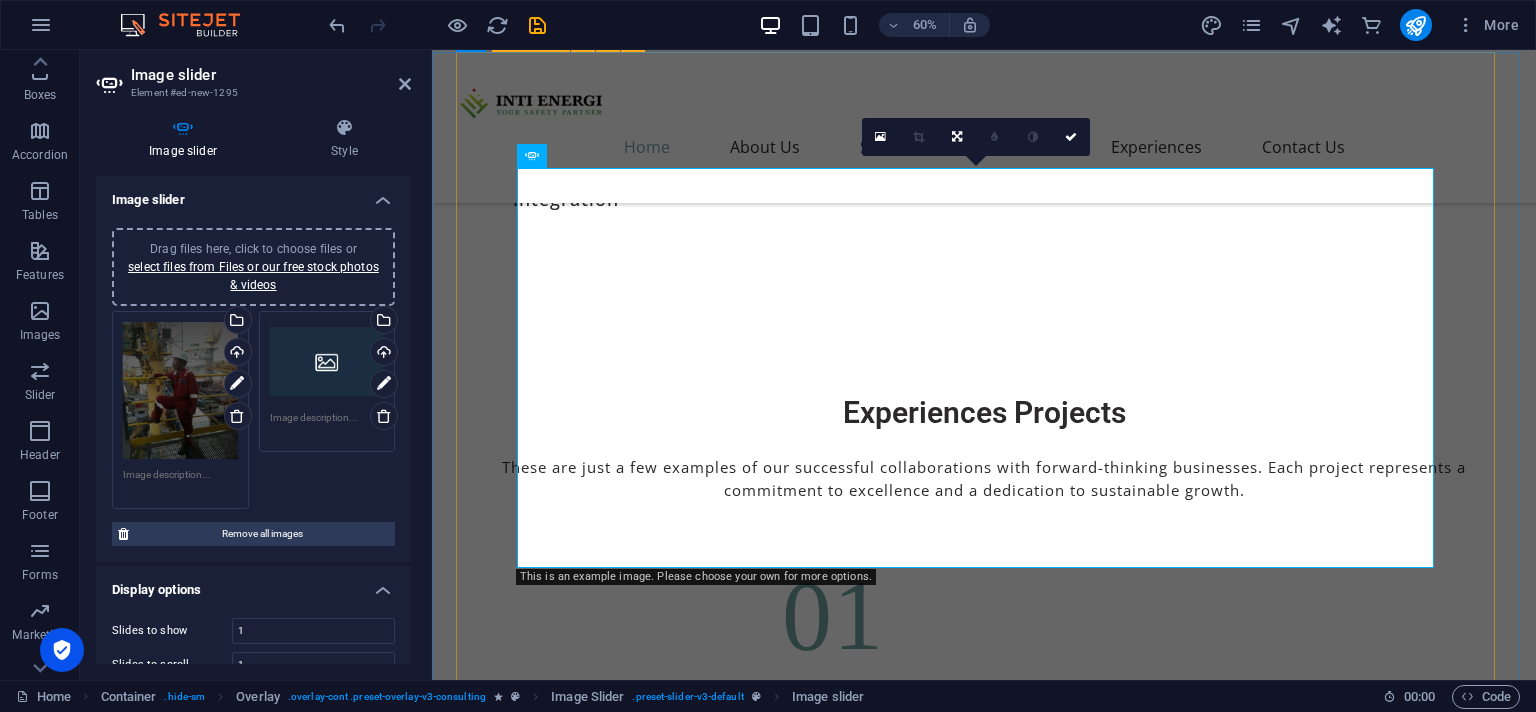 scroll, scrollTop: 7181, scrollLeft: 0, axis: vertical 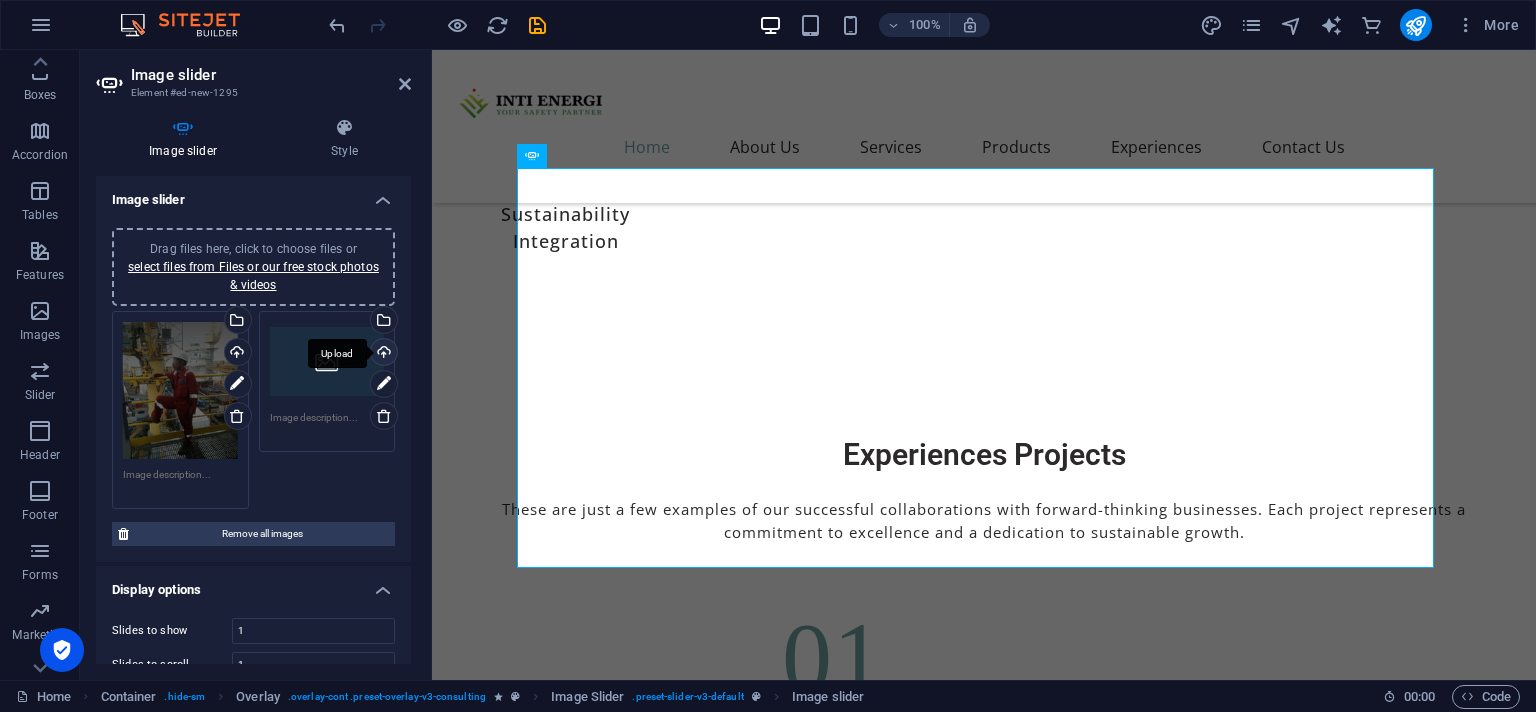 click on "Upload" at bounding box center [382, 354] 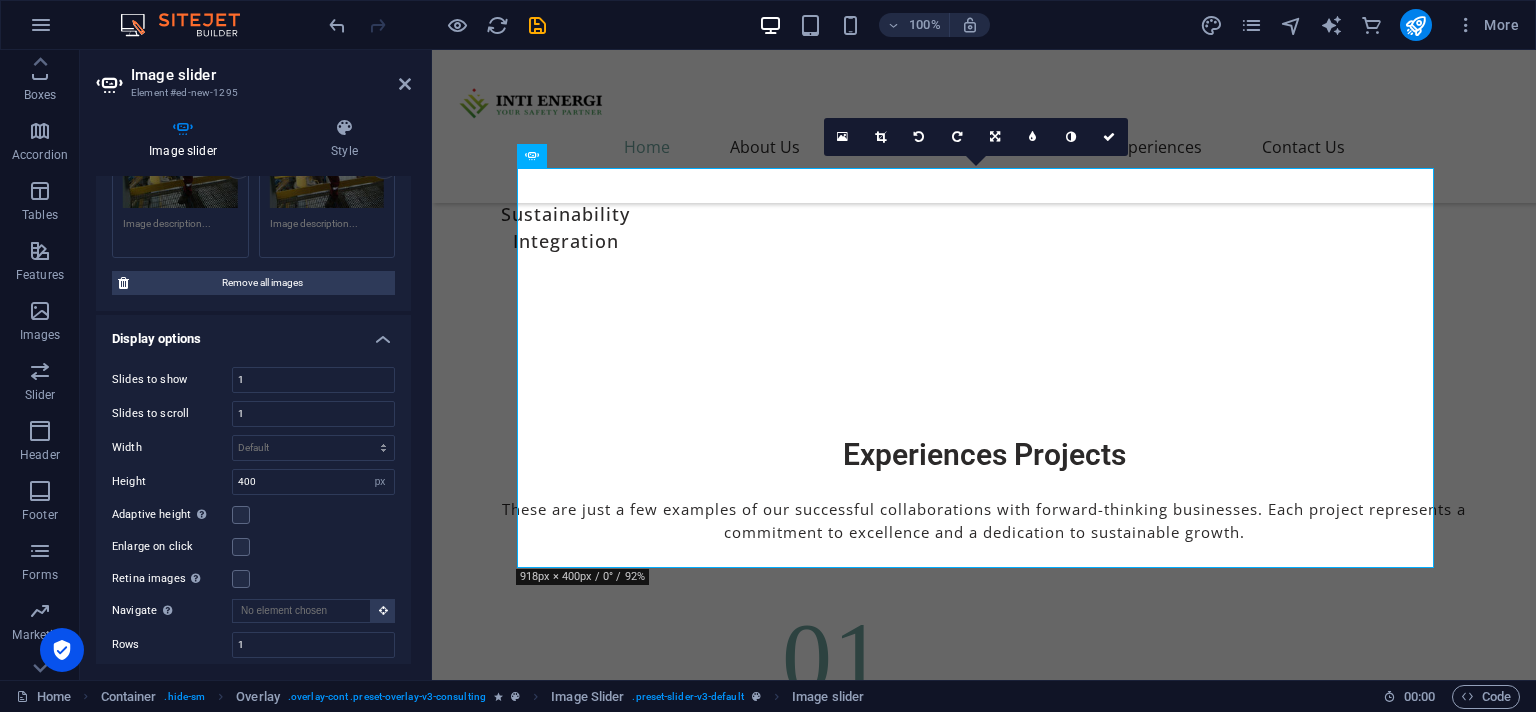scroll, scrollTop: 274, scrollLeft: 0, axis: vertical 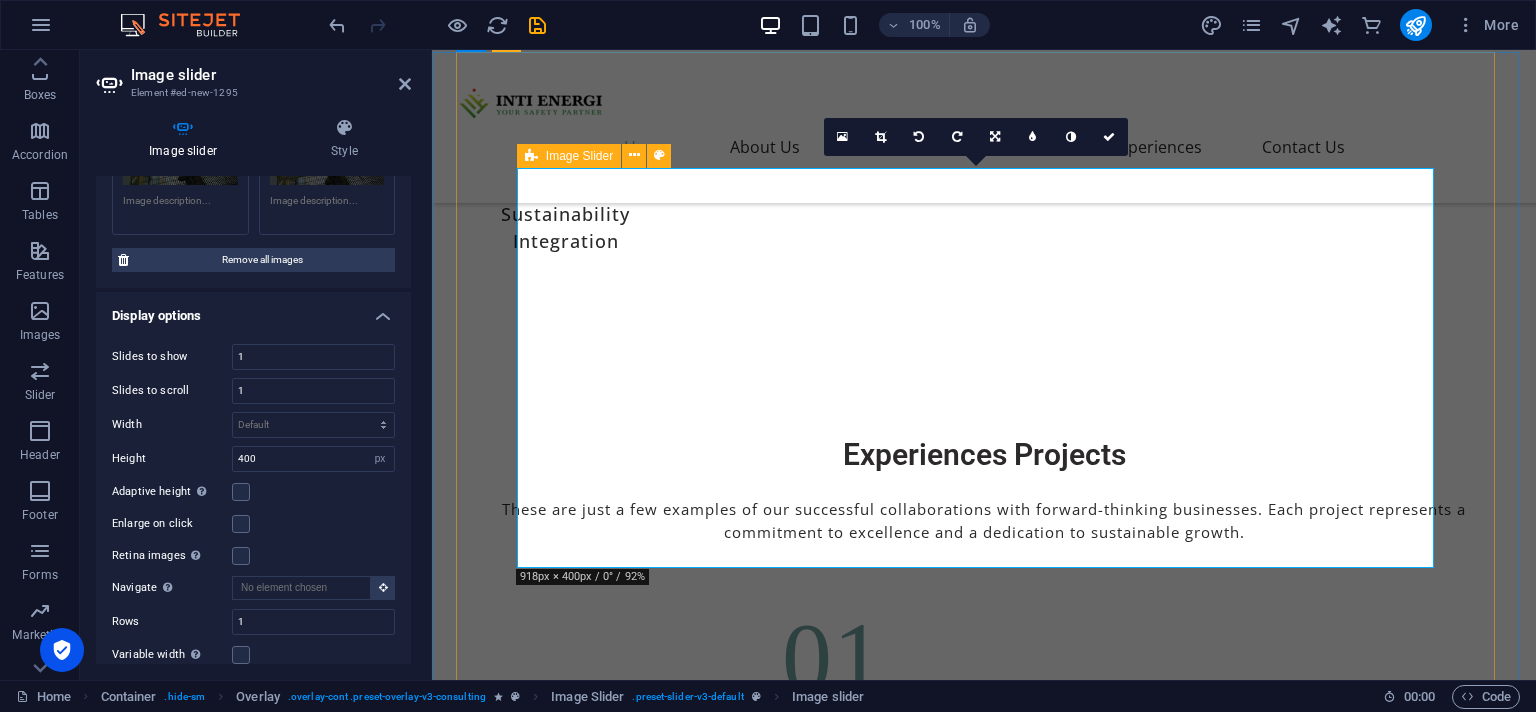 click on "Image Slider" at bounding box center (579, 156) 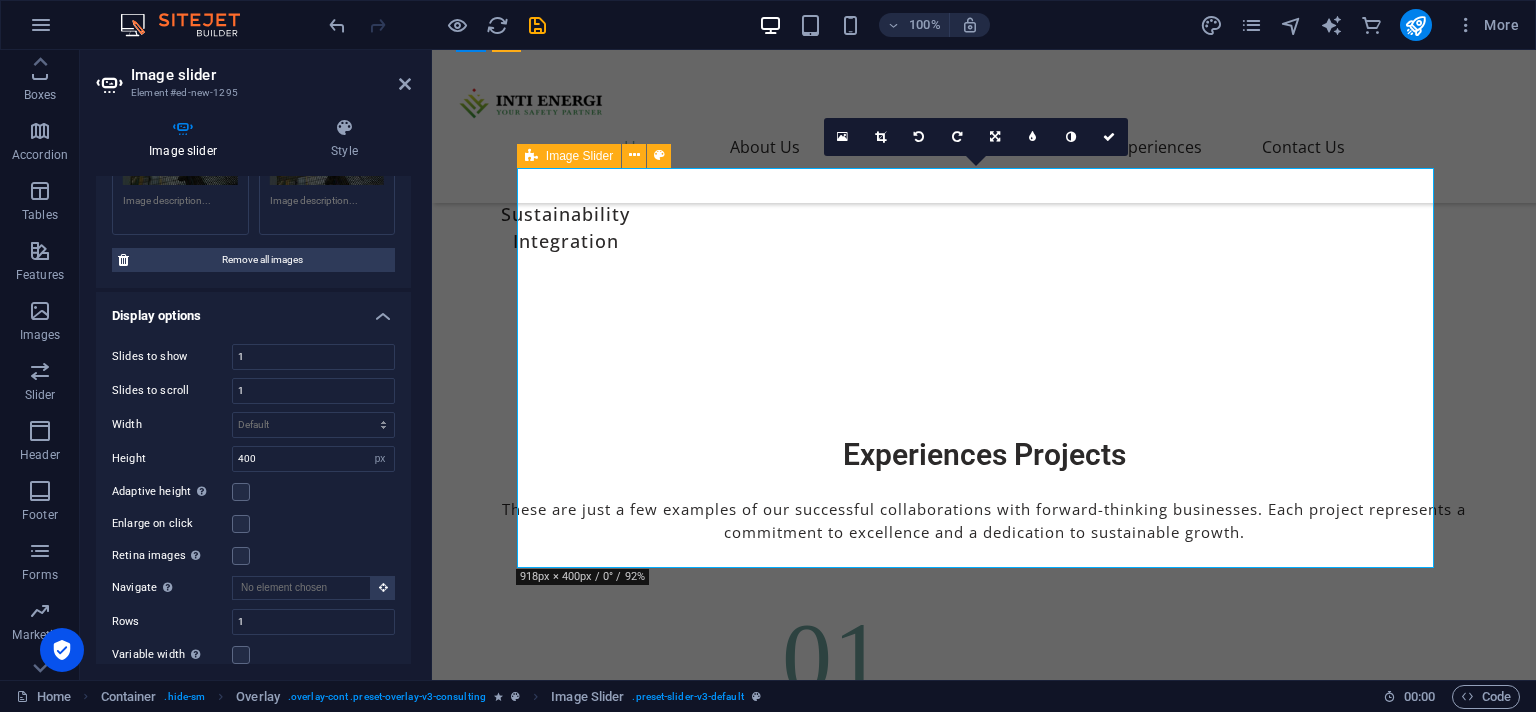 scroll, scrollTop: 7281, scrollLeft: 0, axis: vertical 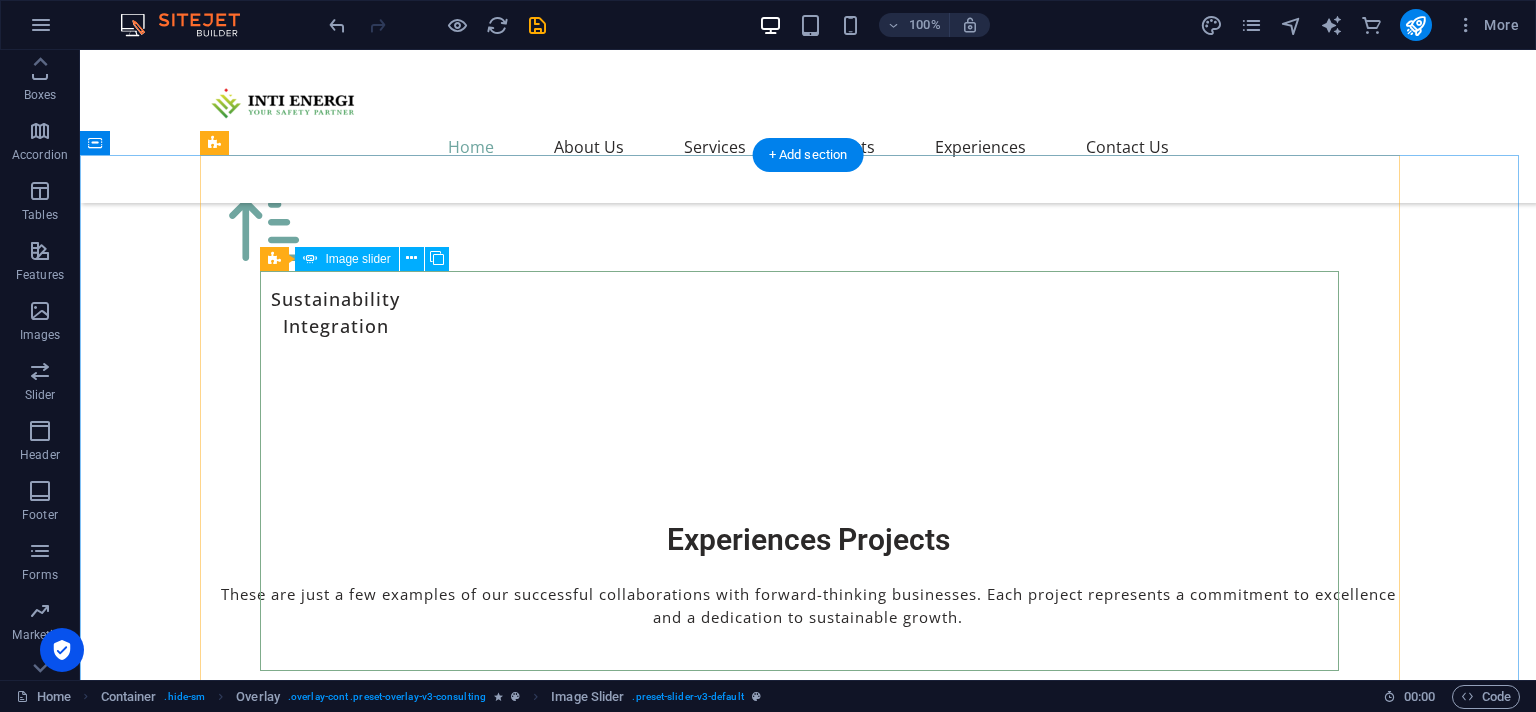click at bounding box center (-1389, 9250) 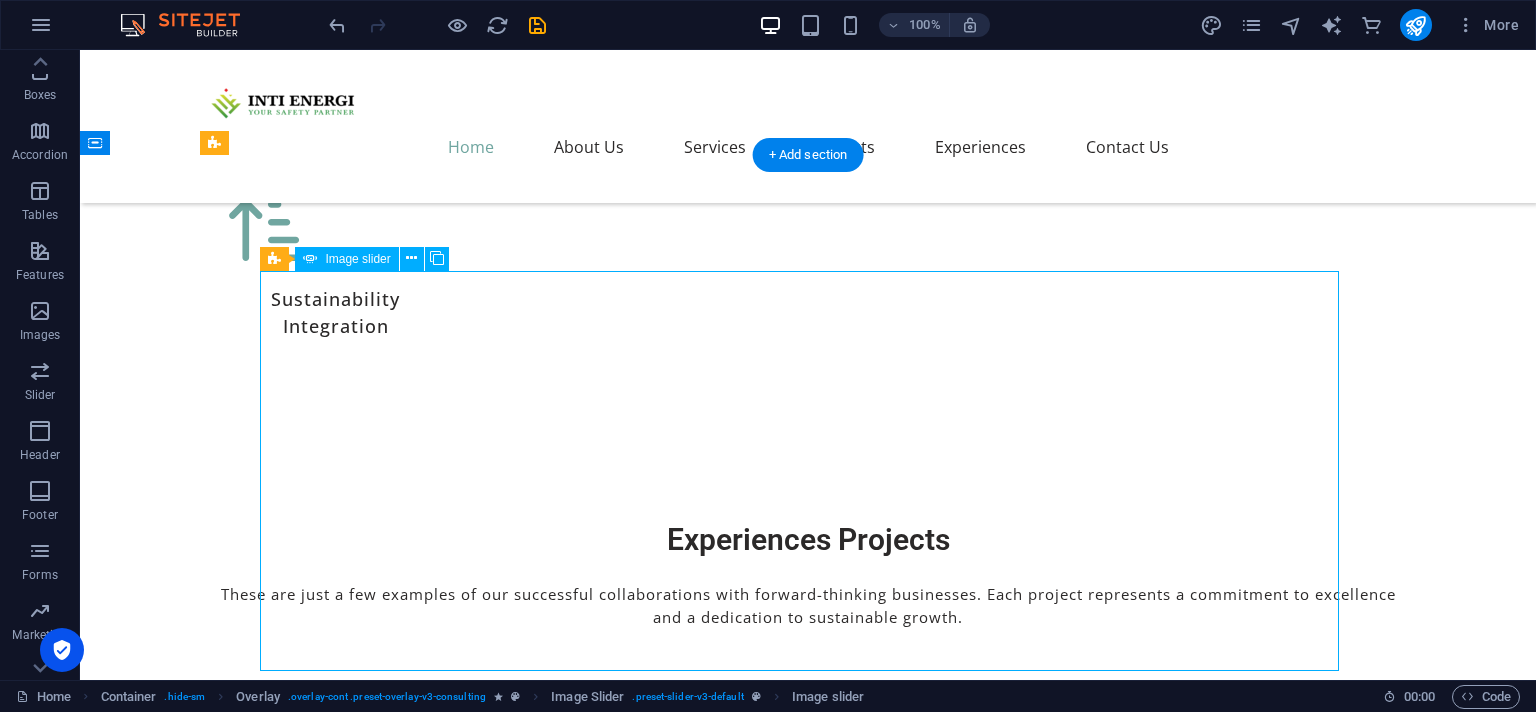 click at bounding box center [-1389, 9250] 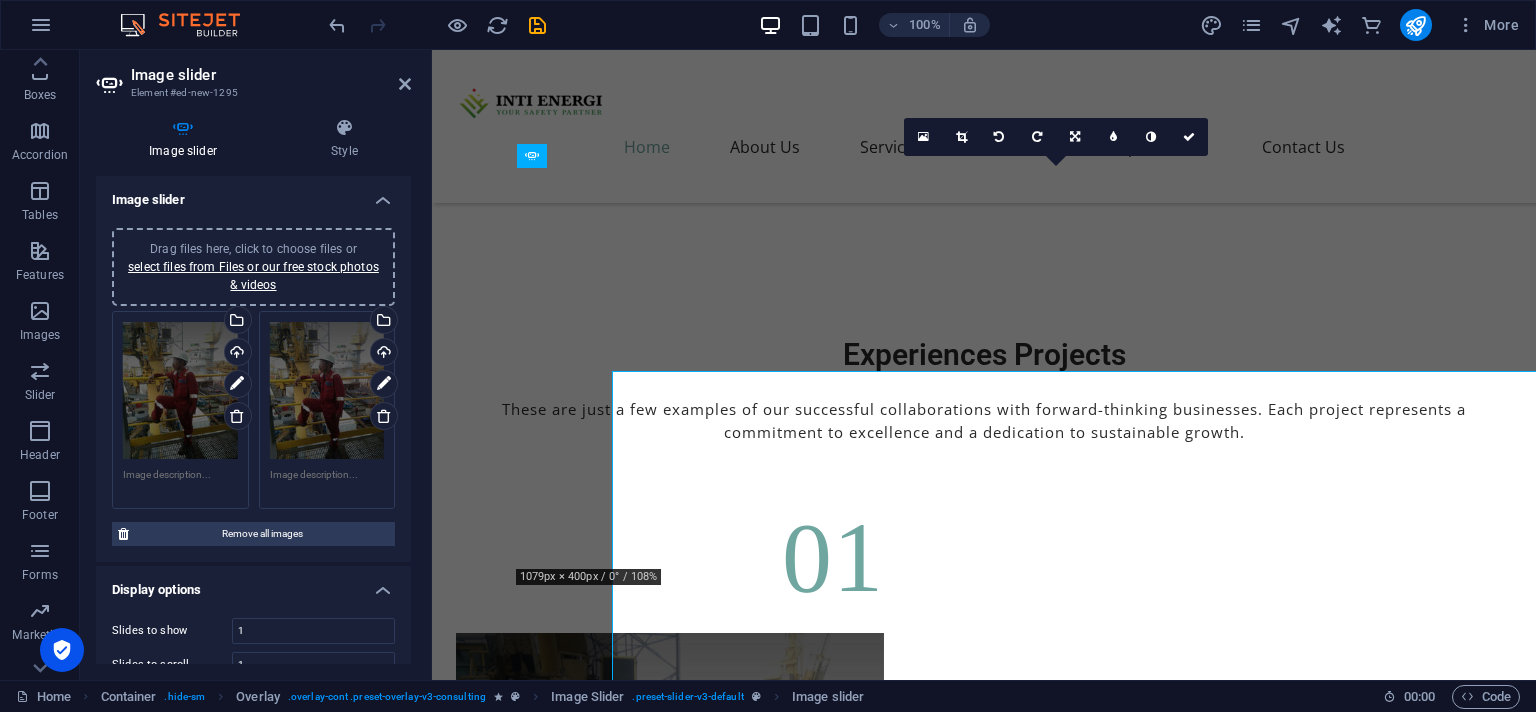 scroll, scrollTop: 7181, scrollLeft: 0, axis: vertical 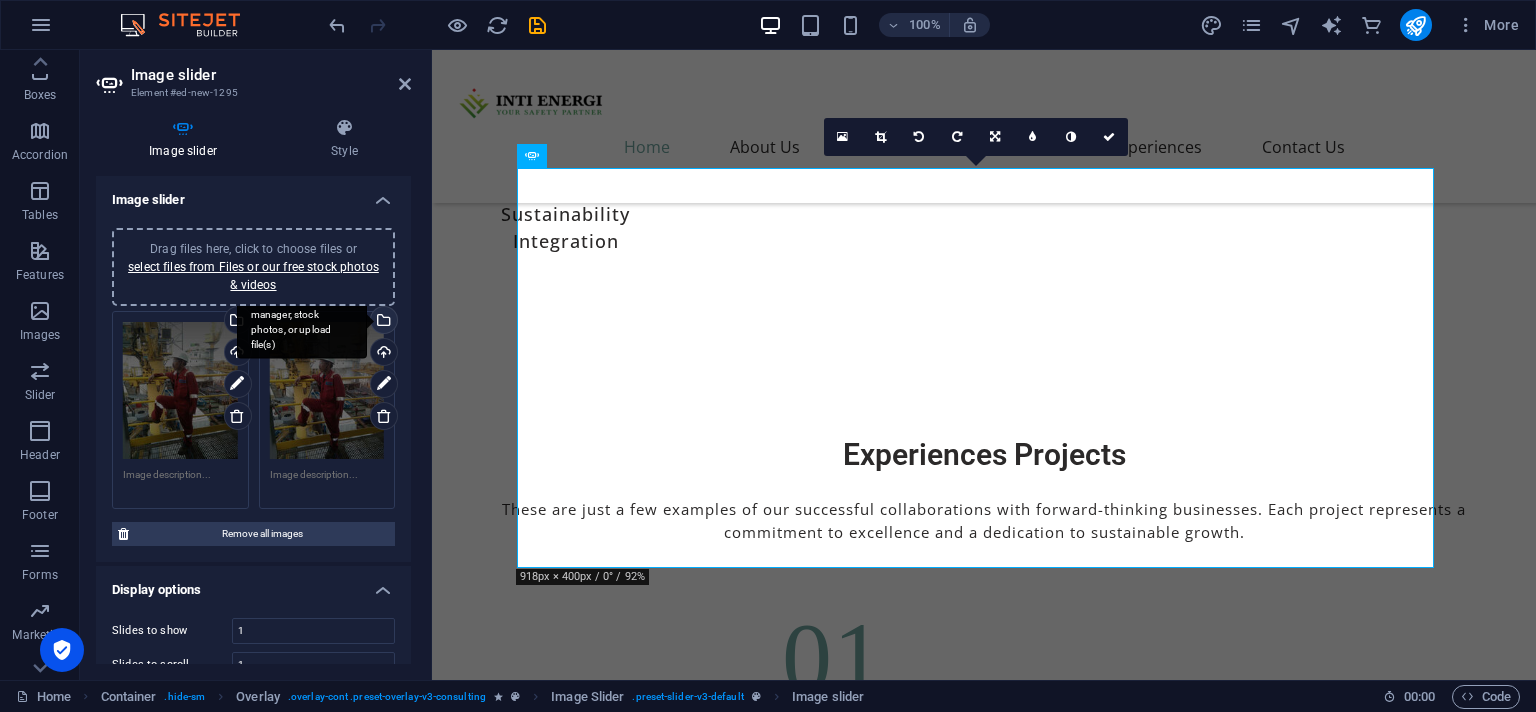 click on "Select files from the file manager, stock photos, or upload file(s)" at bounding box center [302, 321] 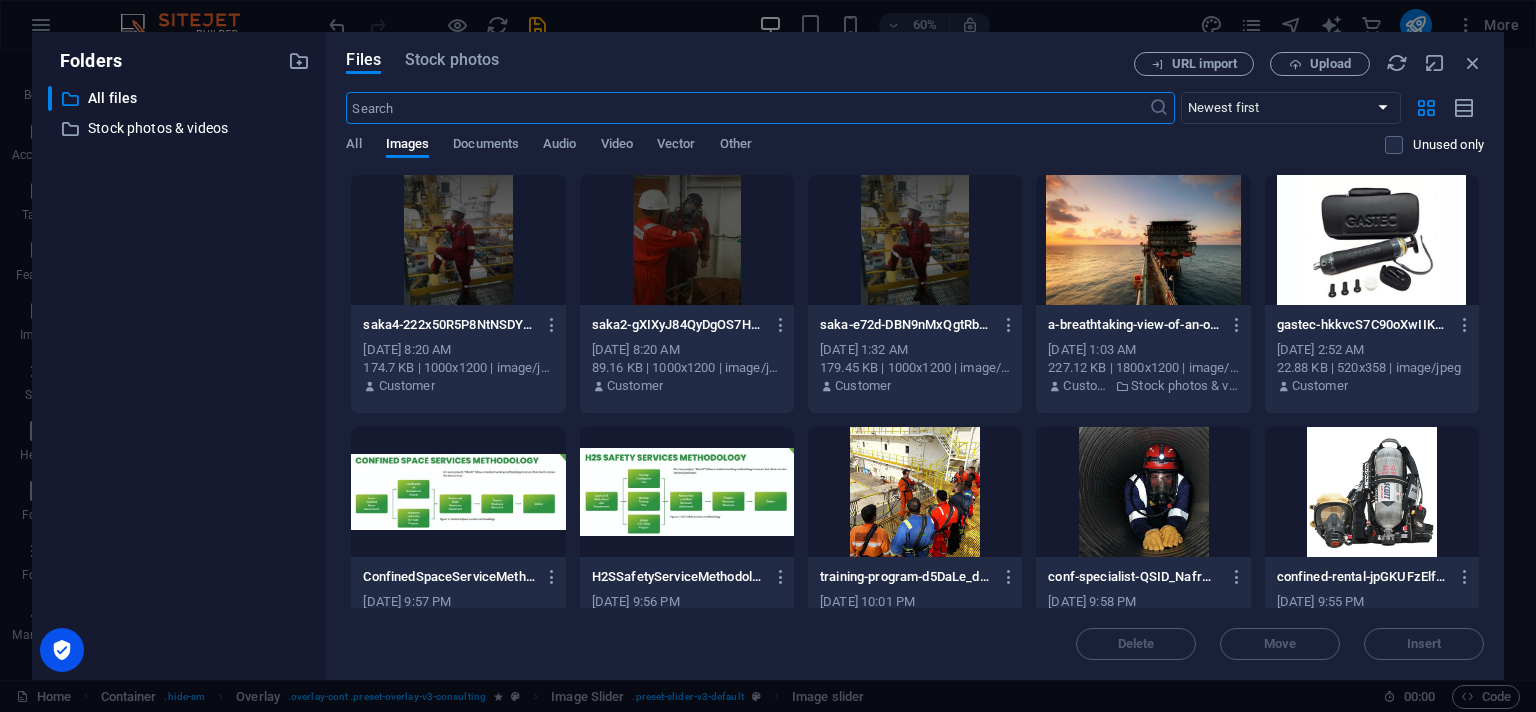scroll, scrollTop: 7223, scrollLeft: 0, axis: vertical 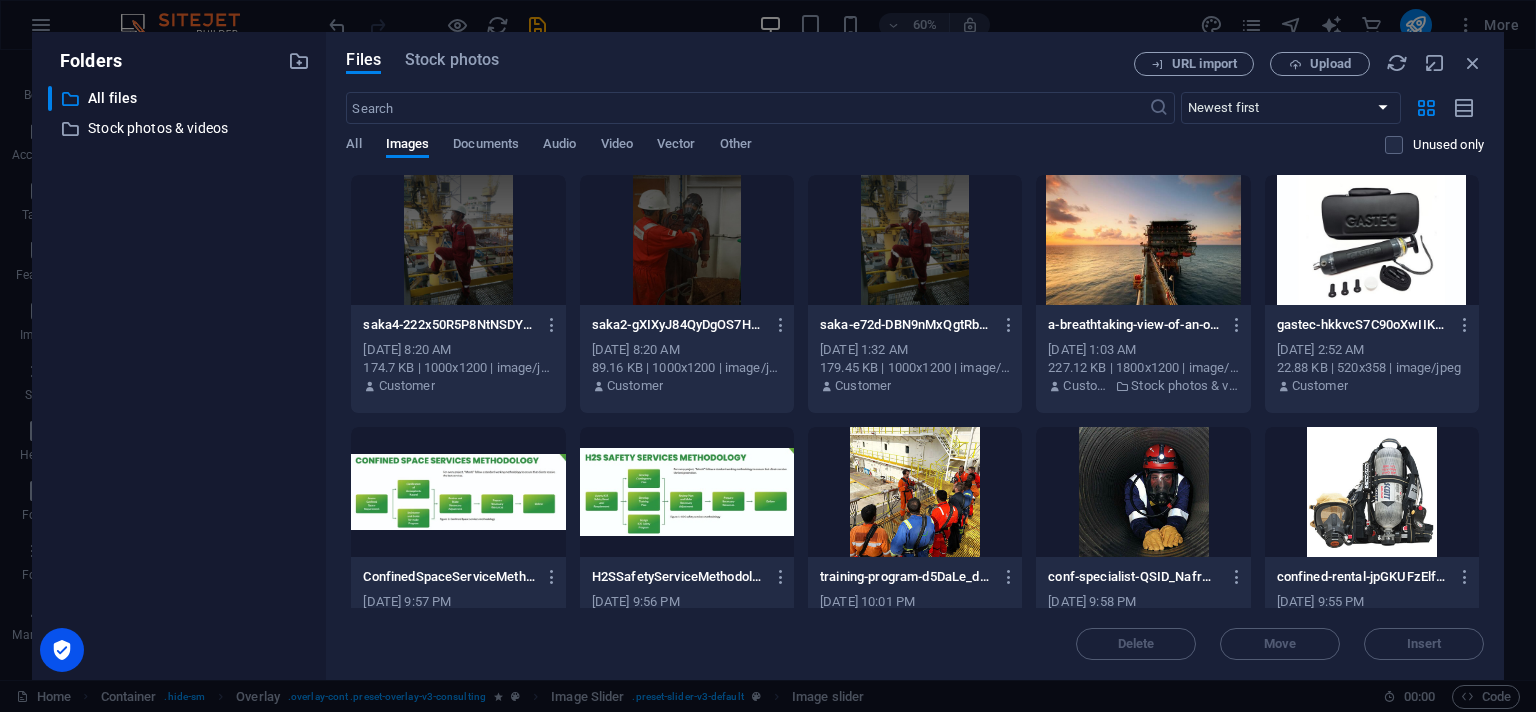 click at bounding box center [687, 240] 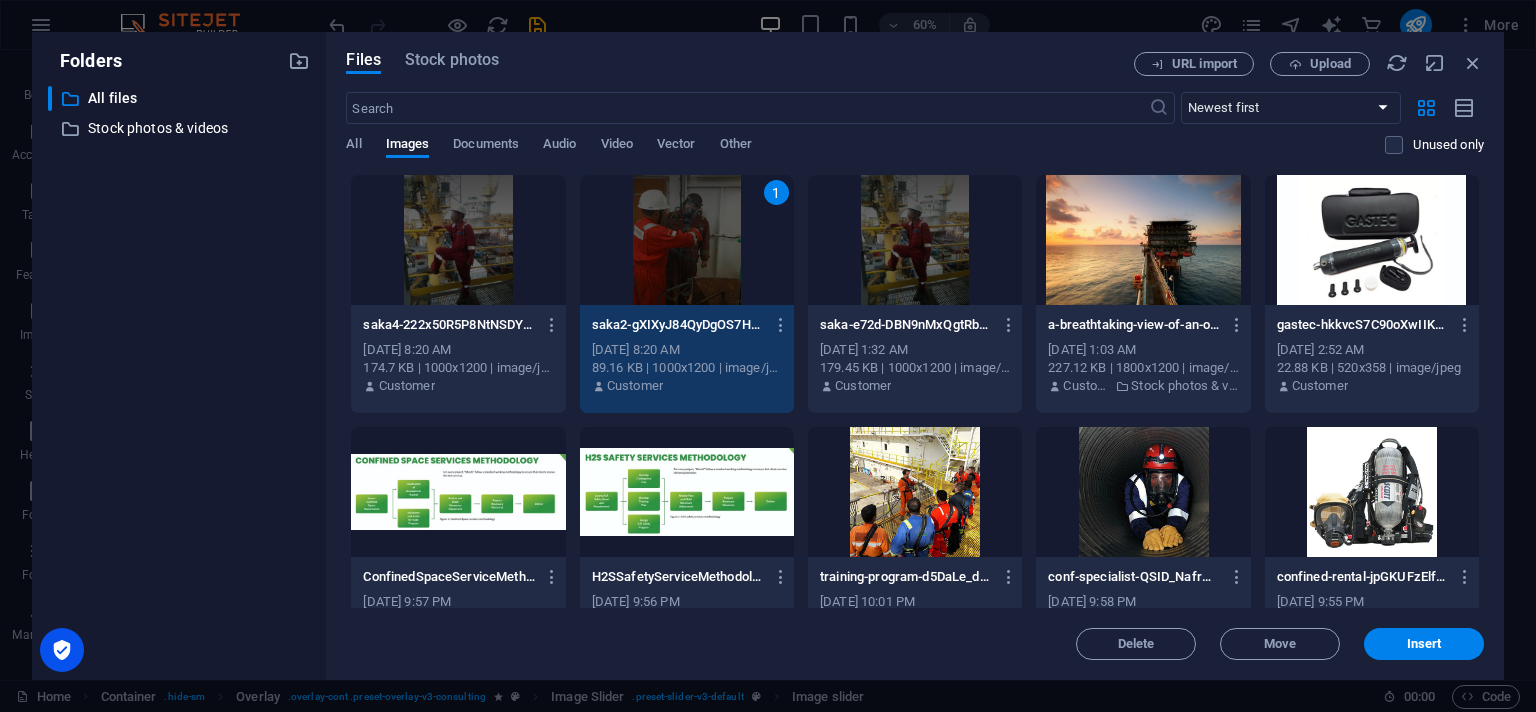 drag, startPoint x: 712, startPoint y: 243, endPoint x: 282, endPoint y: 193, distance: 432.89722 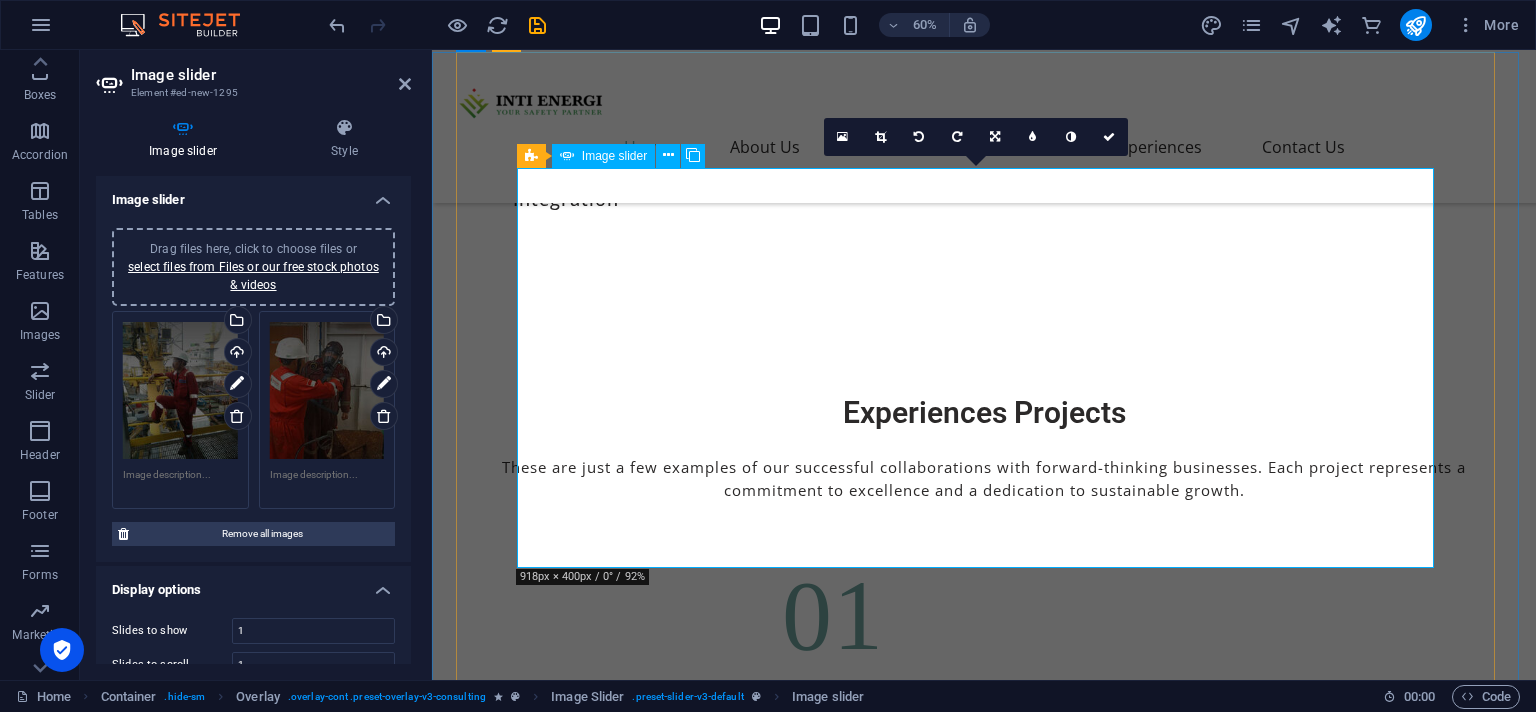 scroll, scrollTop: 7181, scrollLeft: 0, axis: vertical 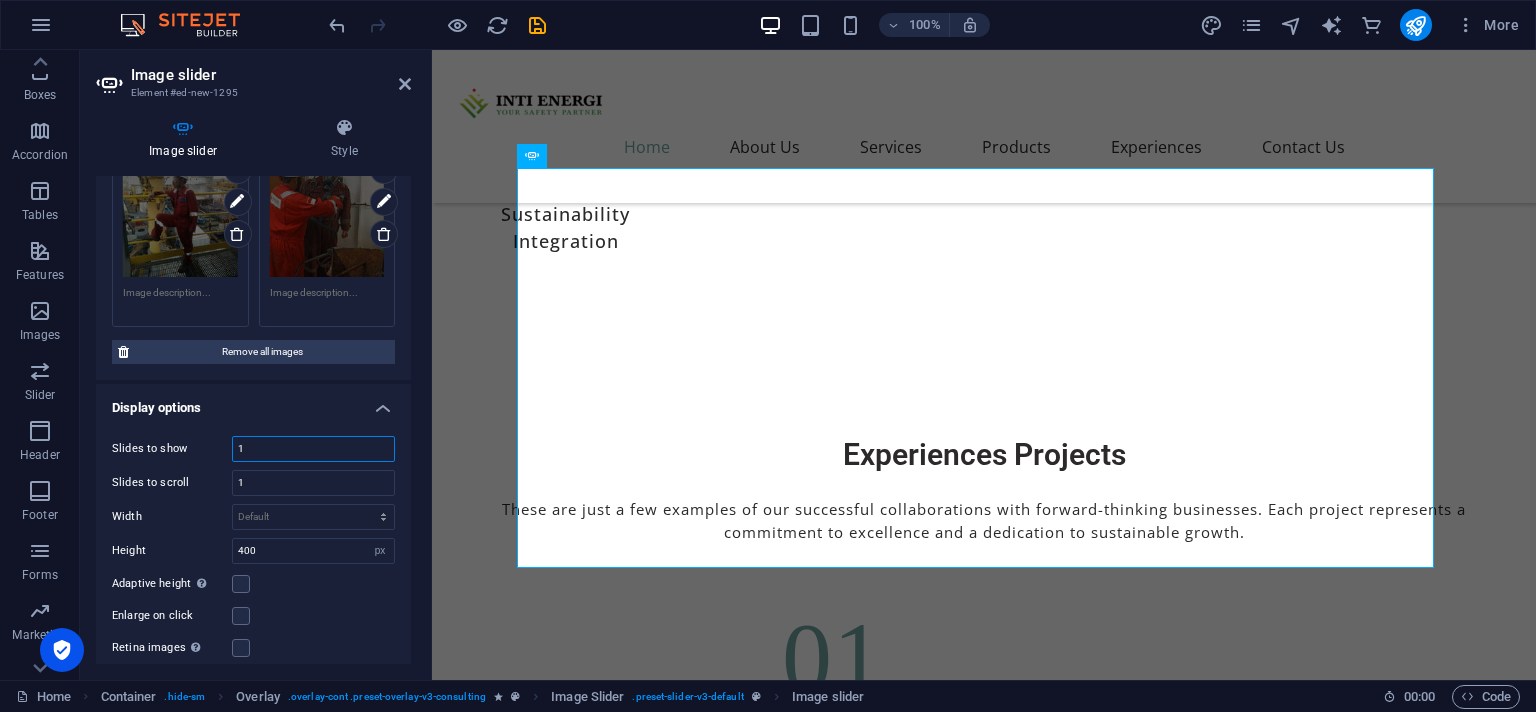click on "1" at bounding box center (313, 449) 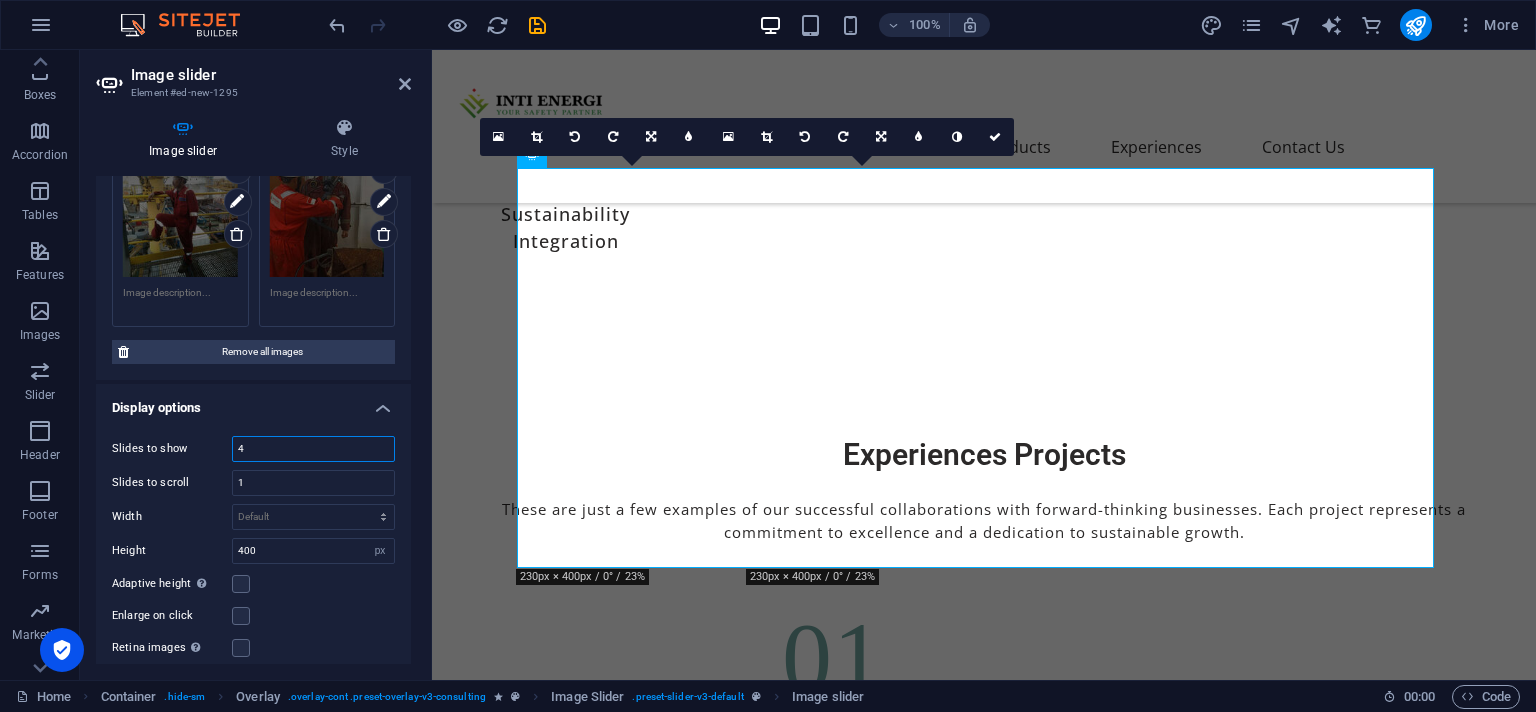 click on "4" at bounding box center (313, 449) 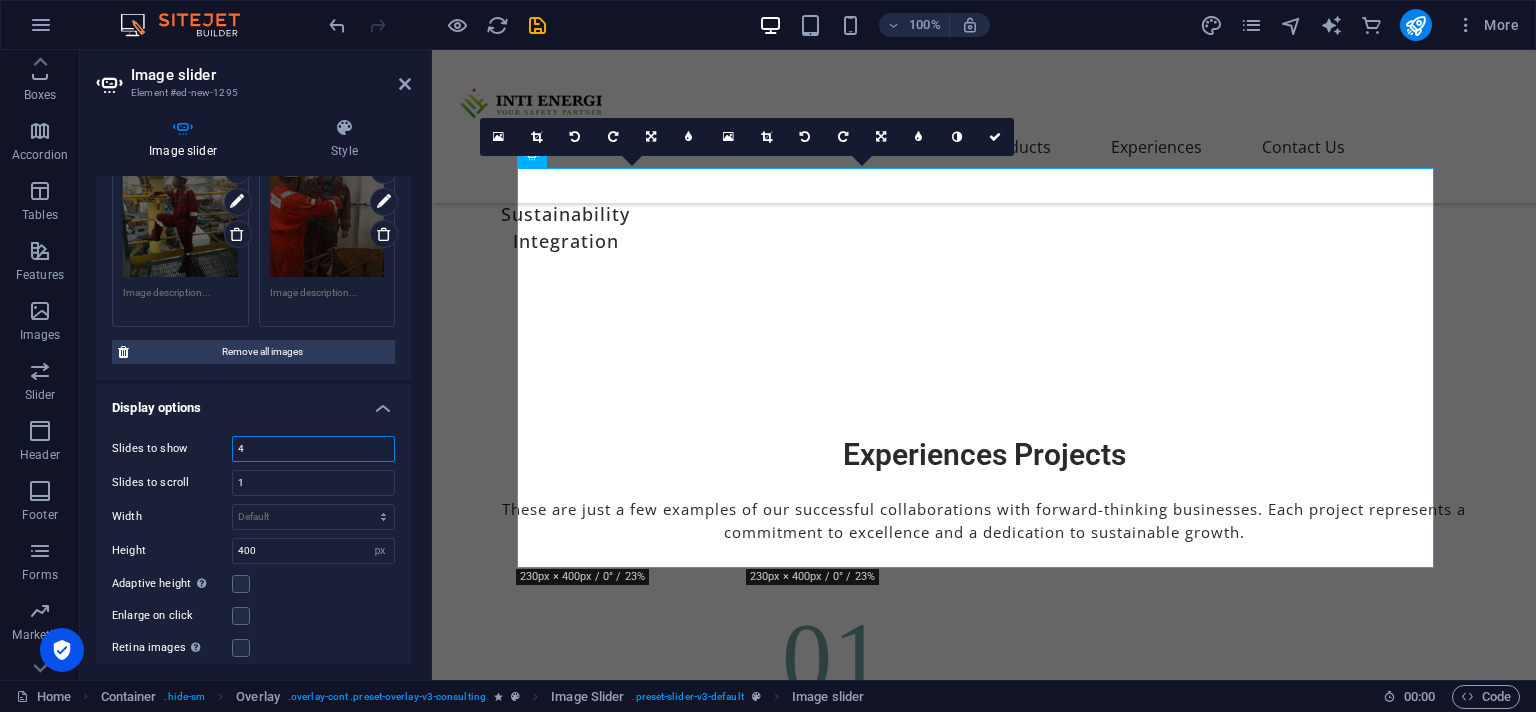 type on "1" 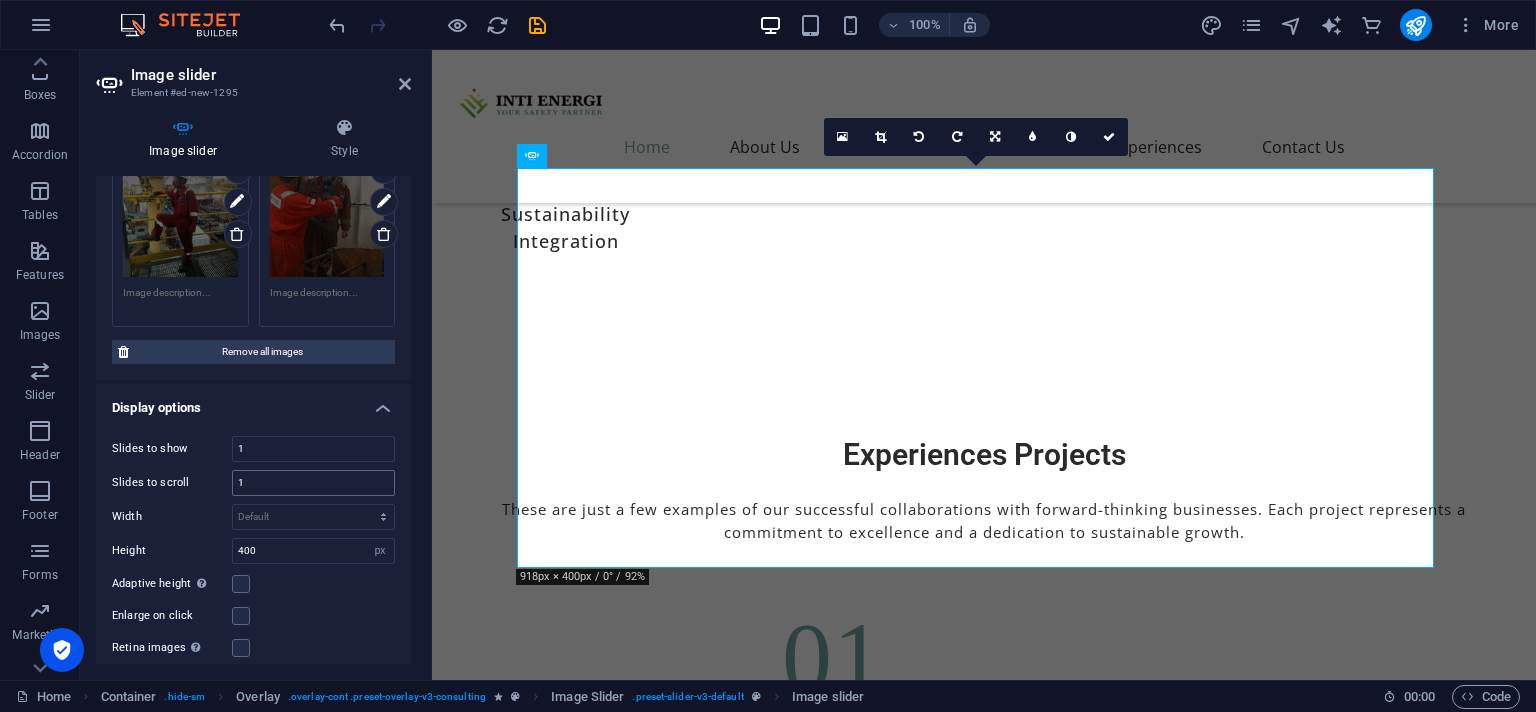 click on "1" at bounding box center (313, 483) 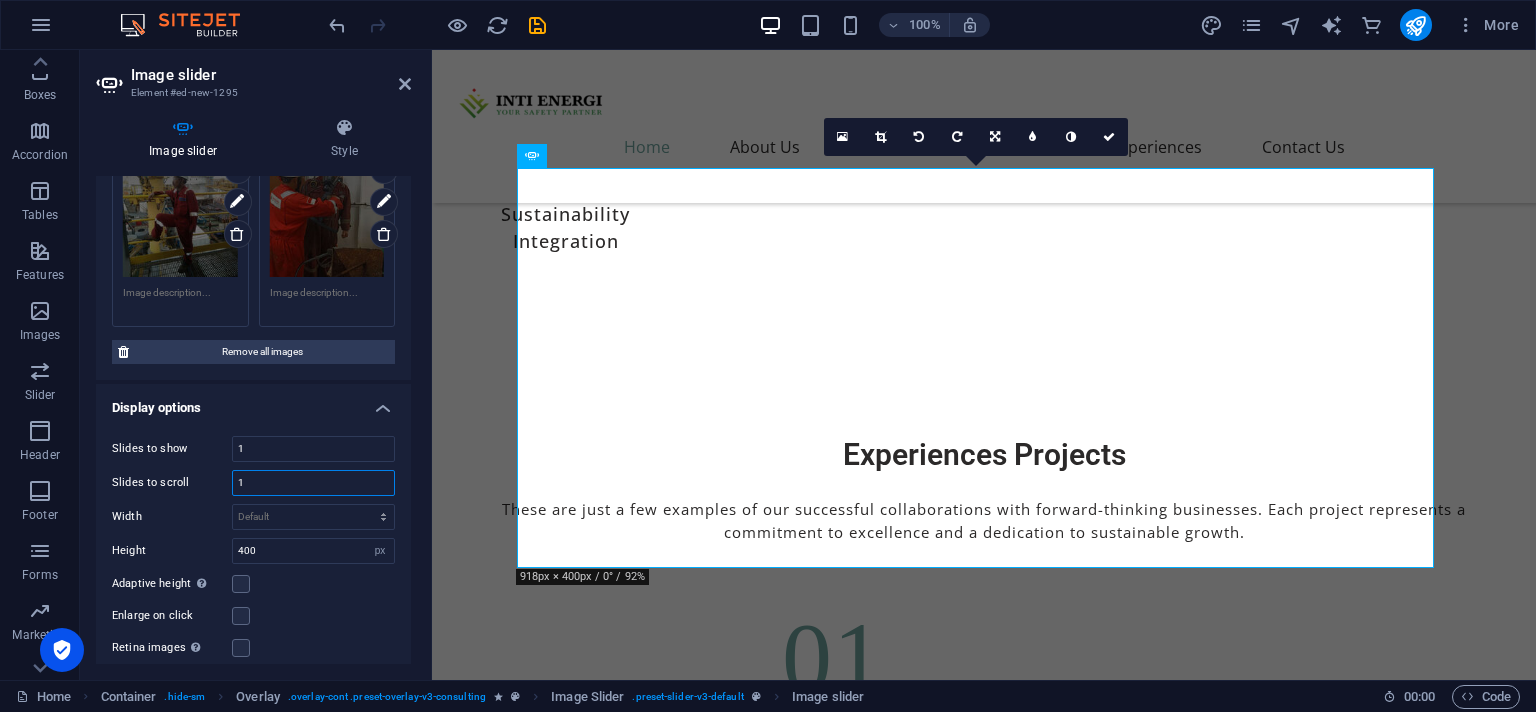 click on "1" at bounding box center [313, 483] 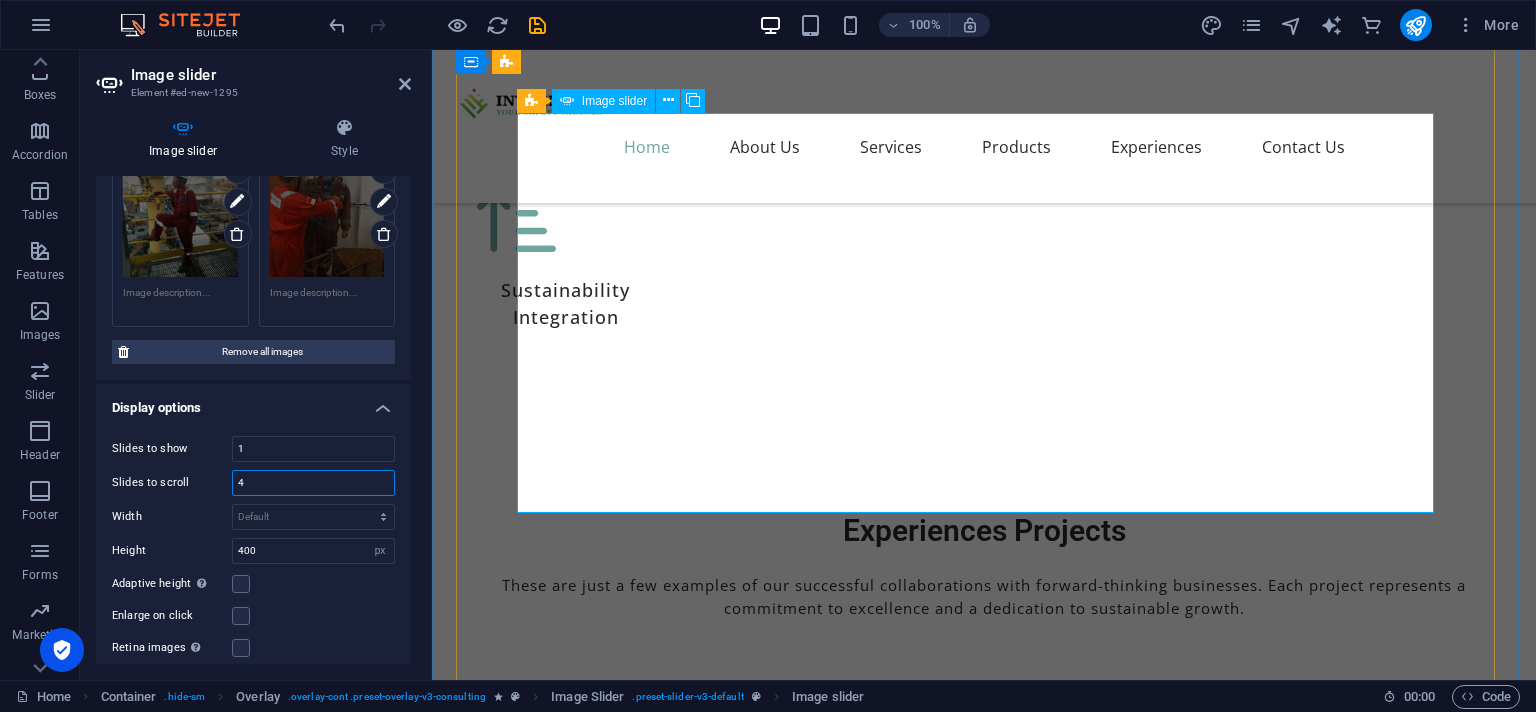 scroll, scrollTop: 7075, scrollLeft: 0, axis: vertical 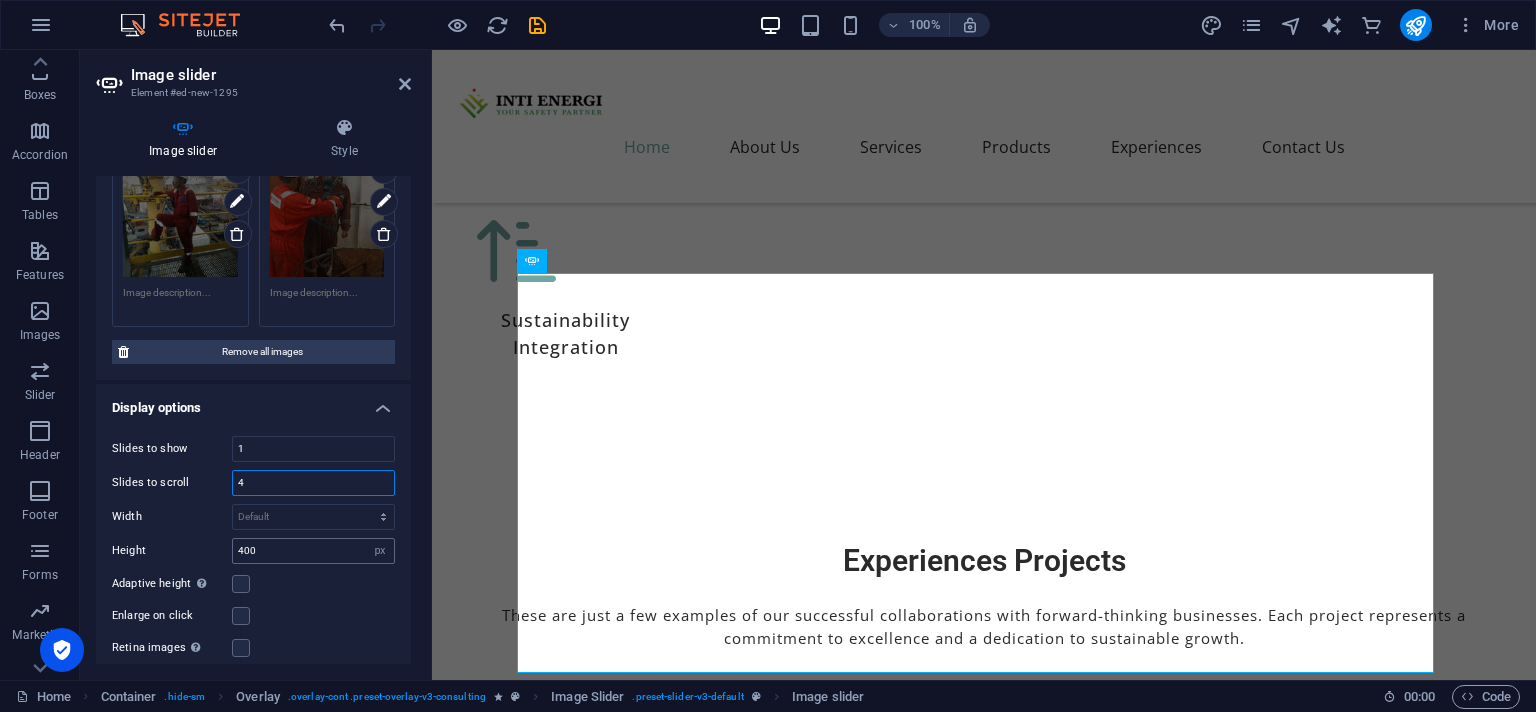type on "4" 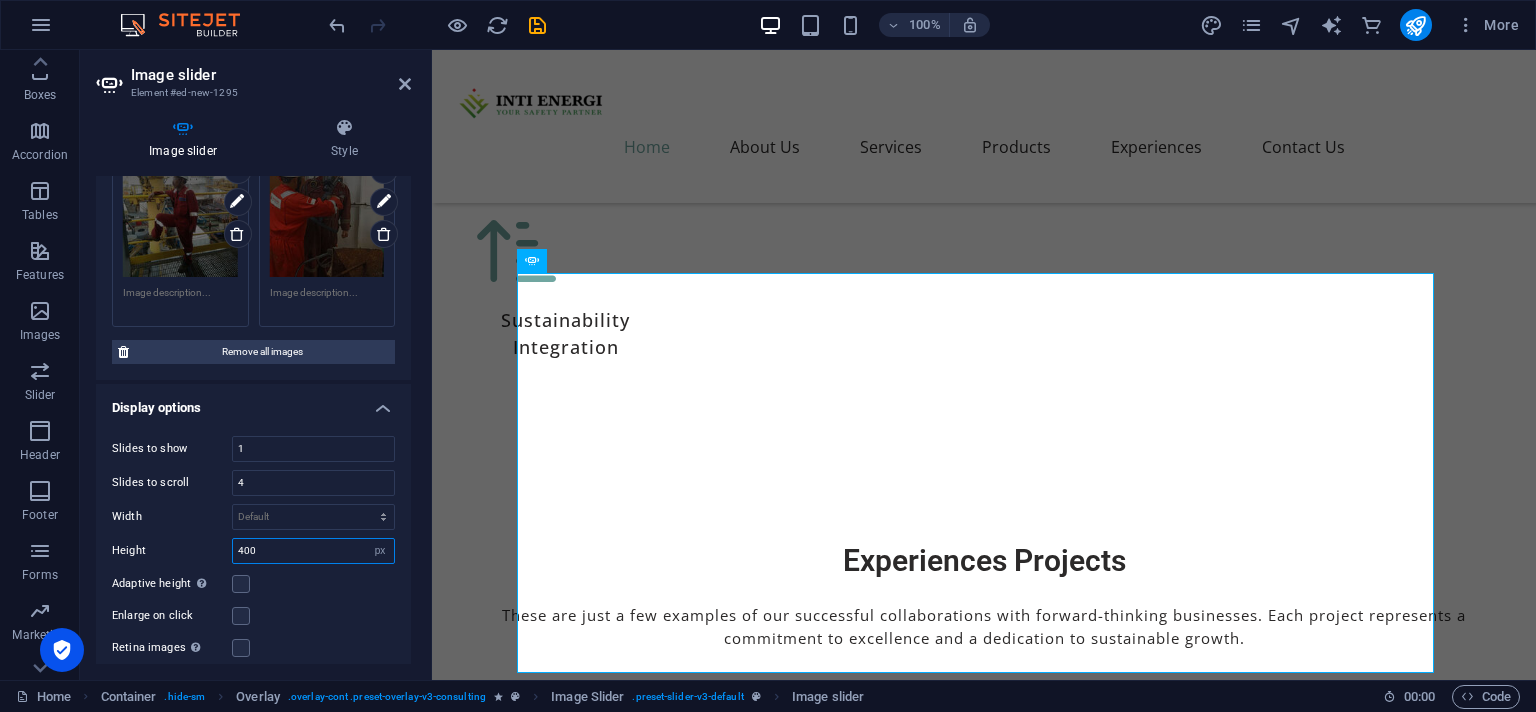 click on "400" at bounding box center (313, 551) 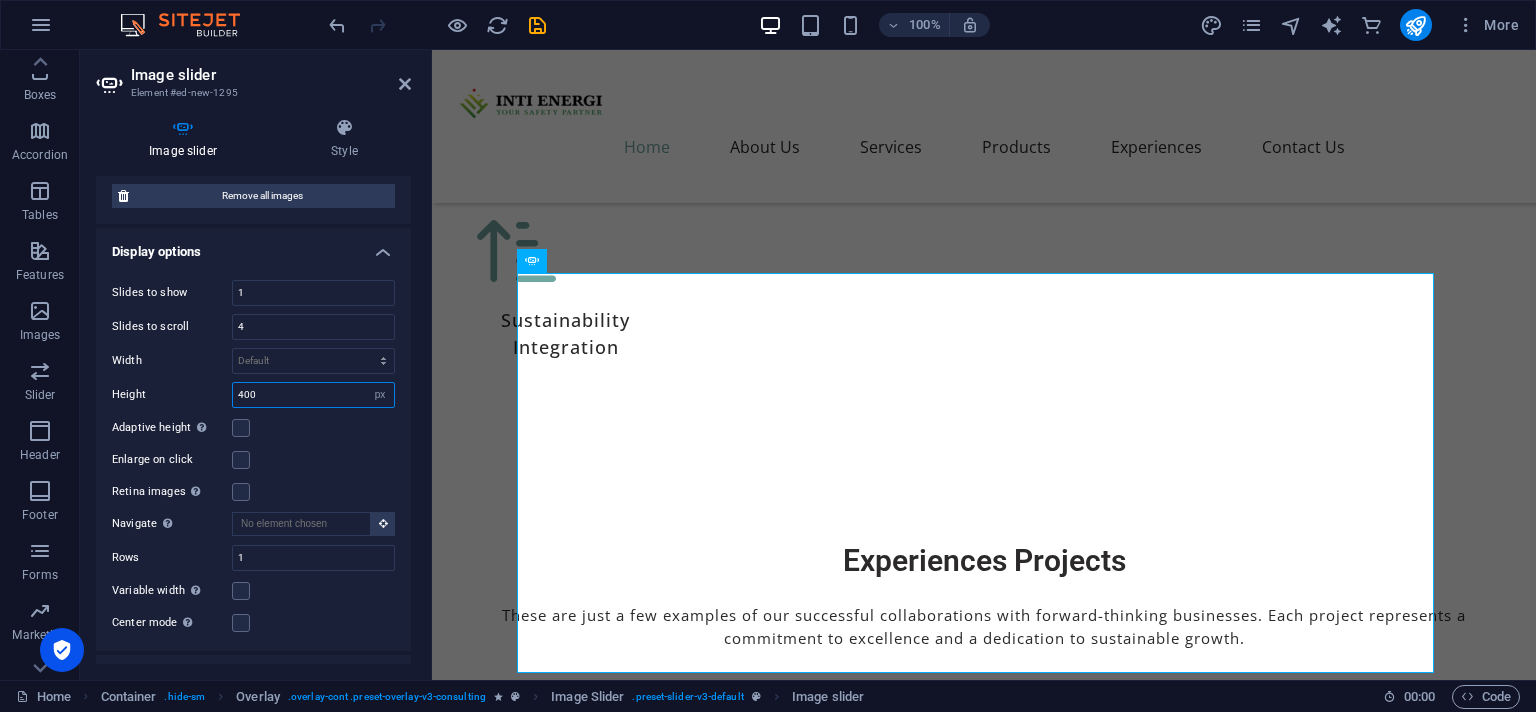 scroll, scrollTop: 456, scrollLeft: 0, axis: vertical 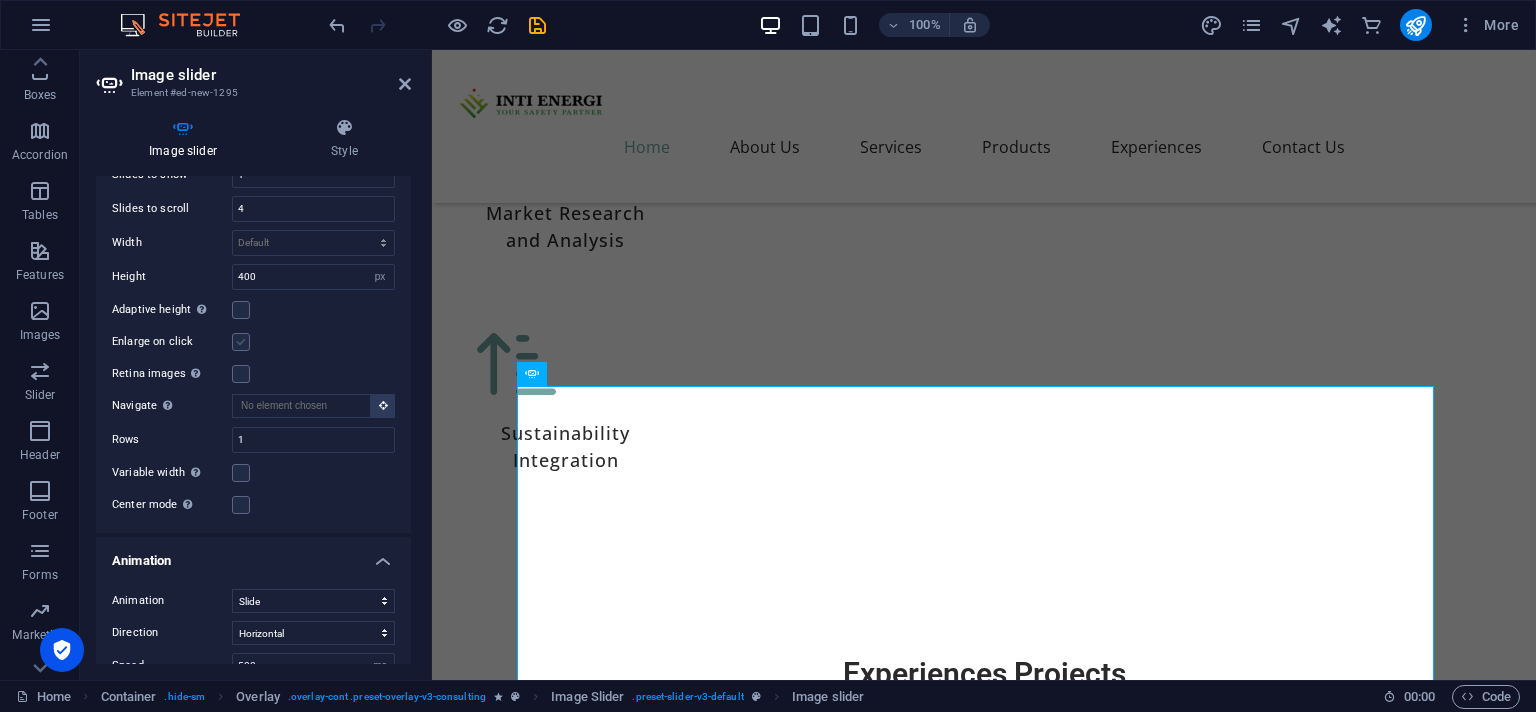 click at bounding box center (241, 342) 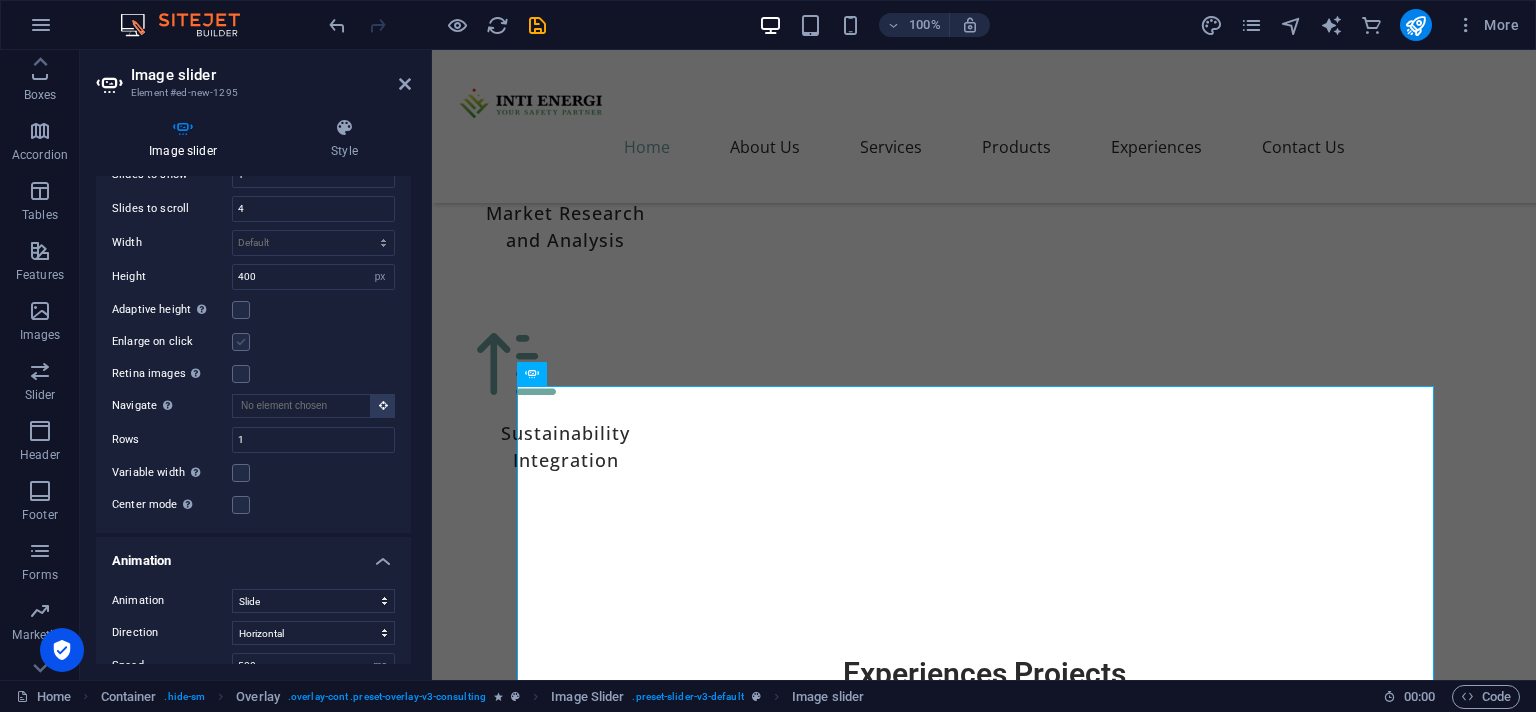 click on "Enlarge on click" at bounding box center [0, 0] 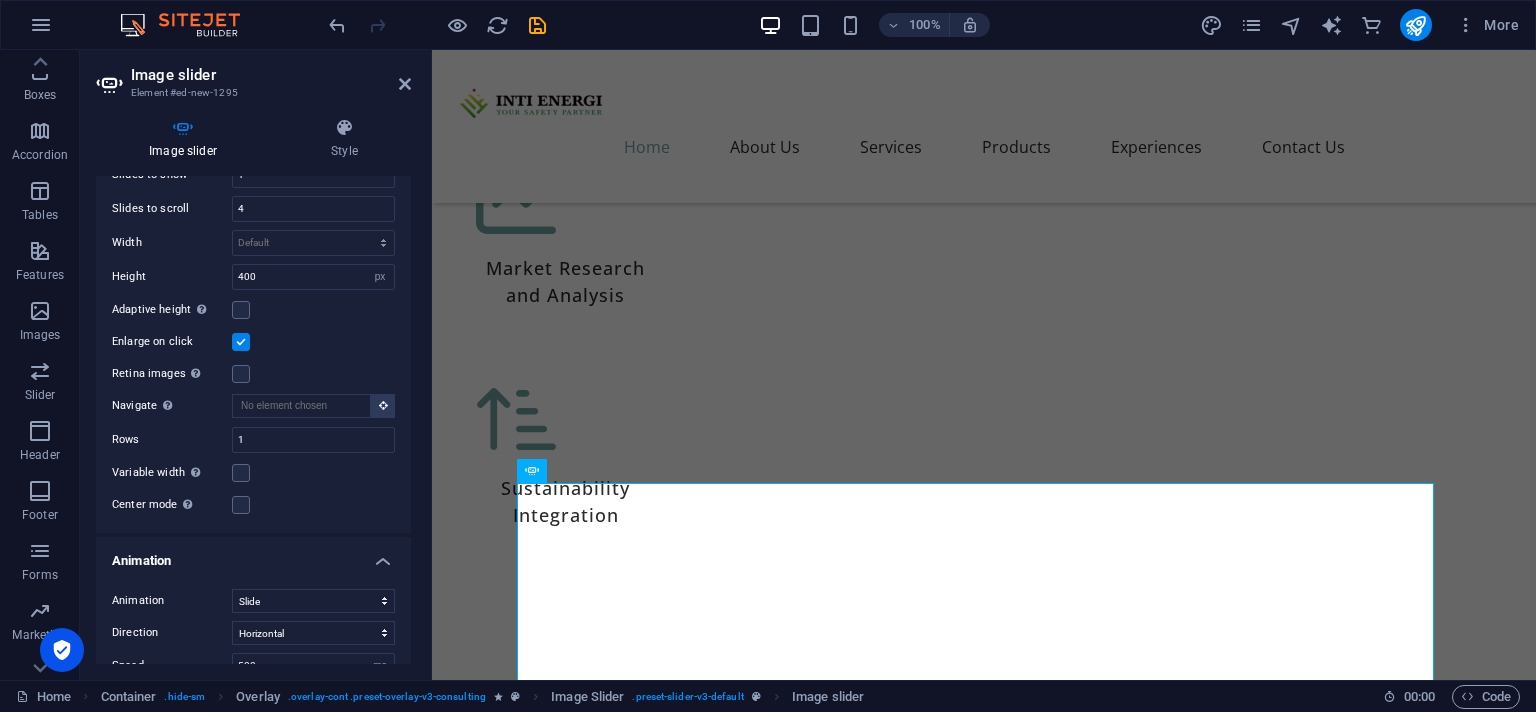 scroll, scrollTop: 6850, scrollLeft: 0, axis: vertical 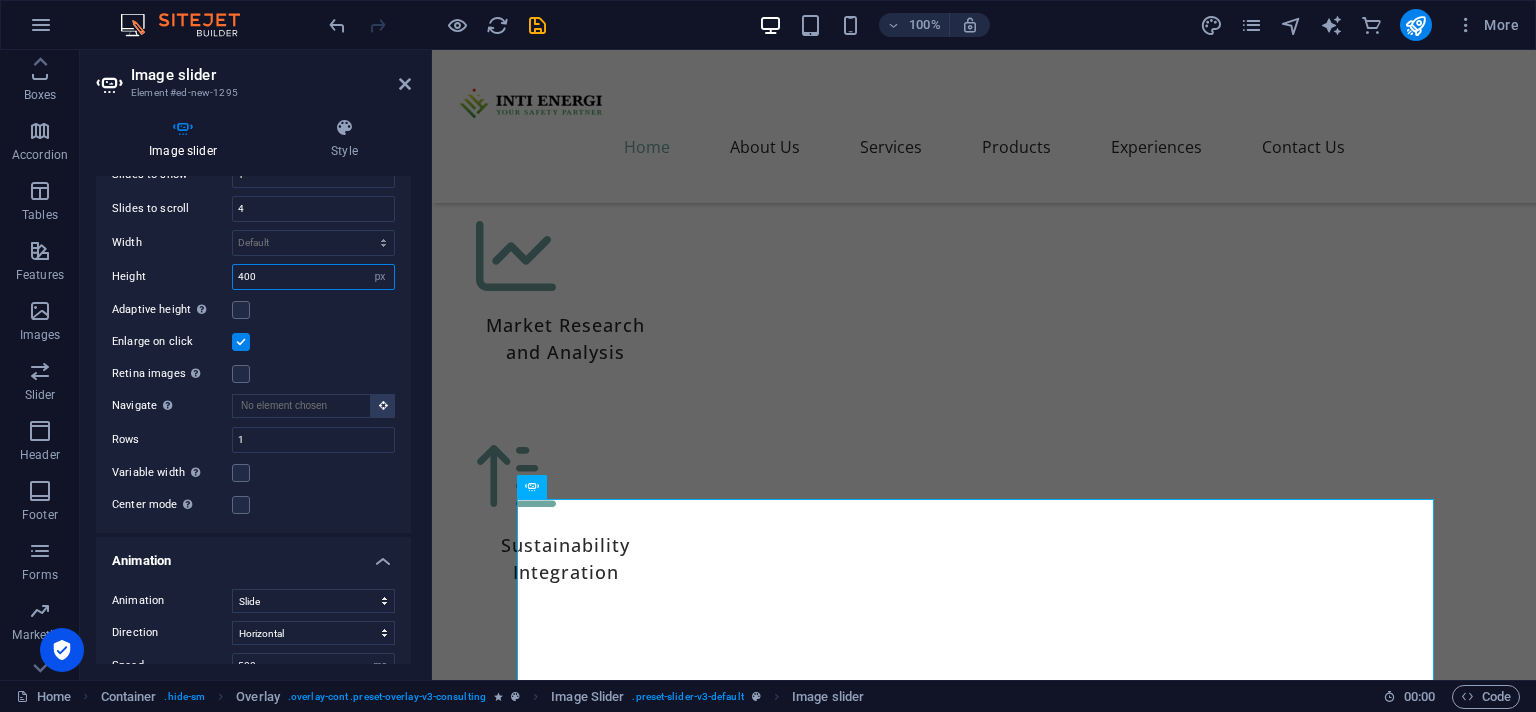 click on "400" at bounding box center (313, 277) 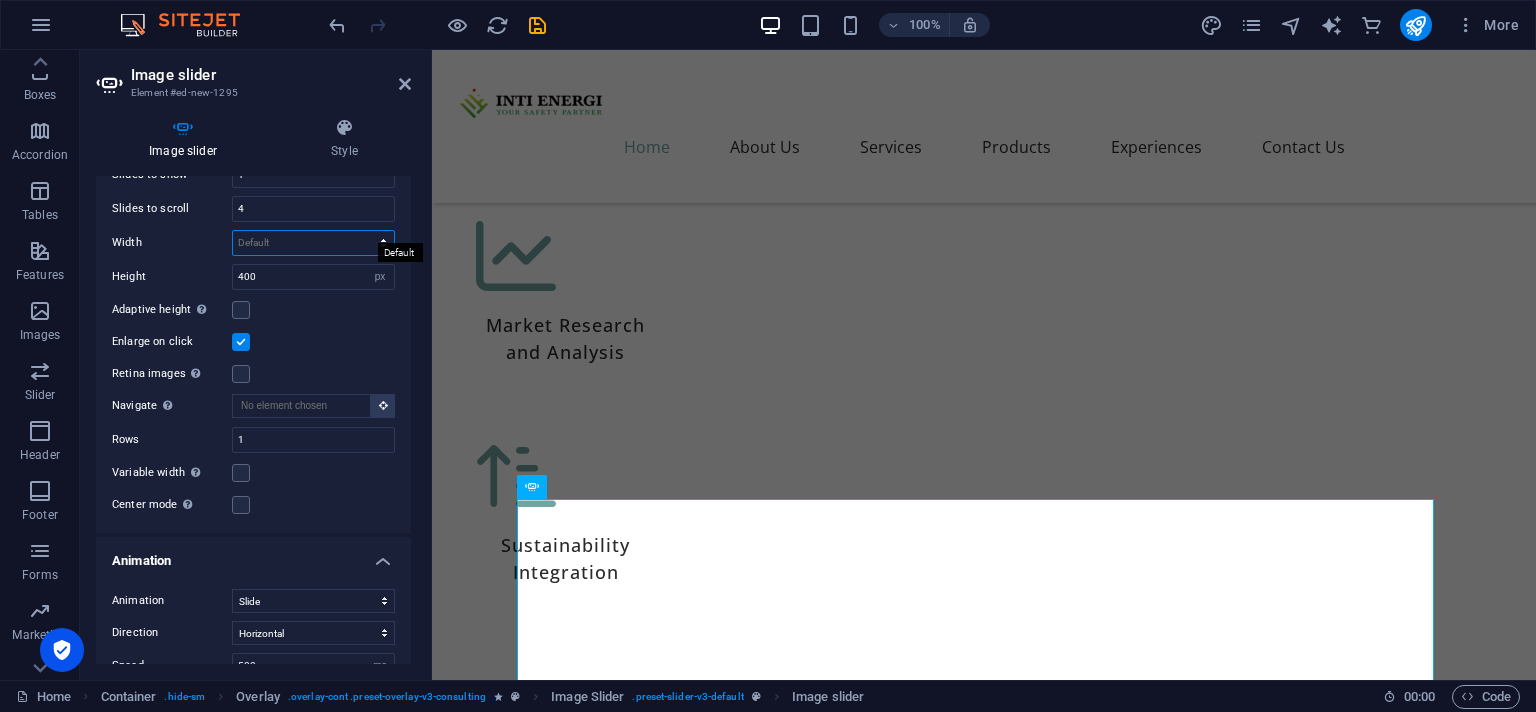 click on "Default px % rem em vw vh" at bounding box center [313, 243] 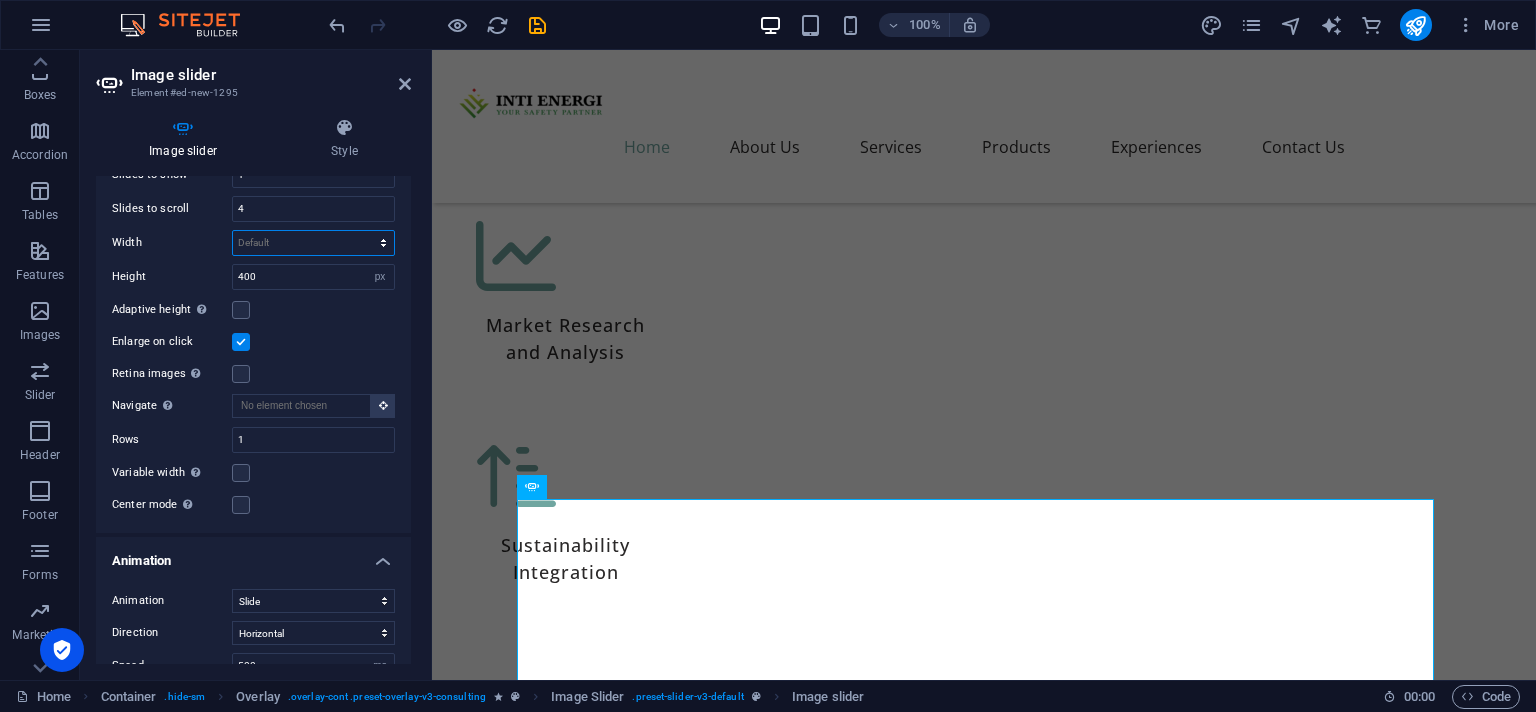 select on "px" 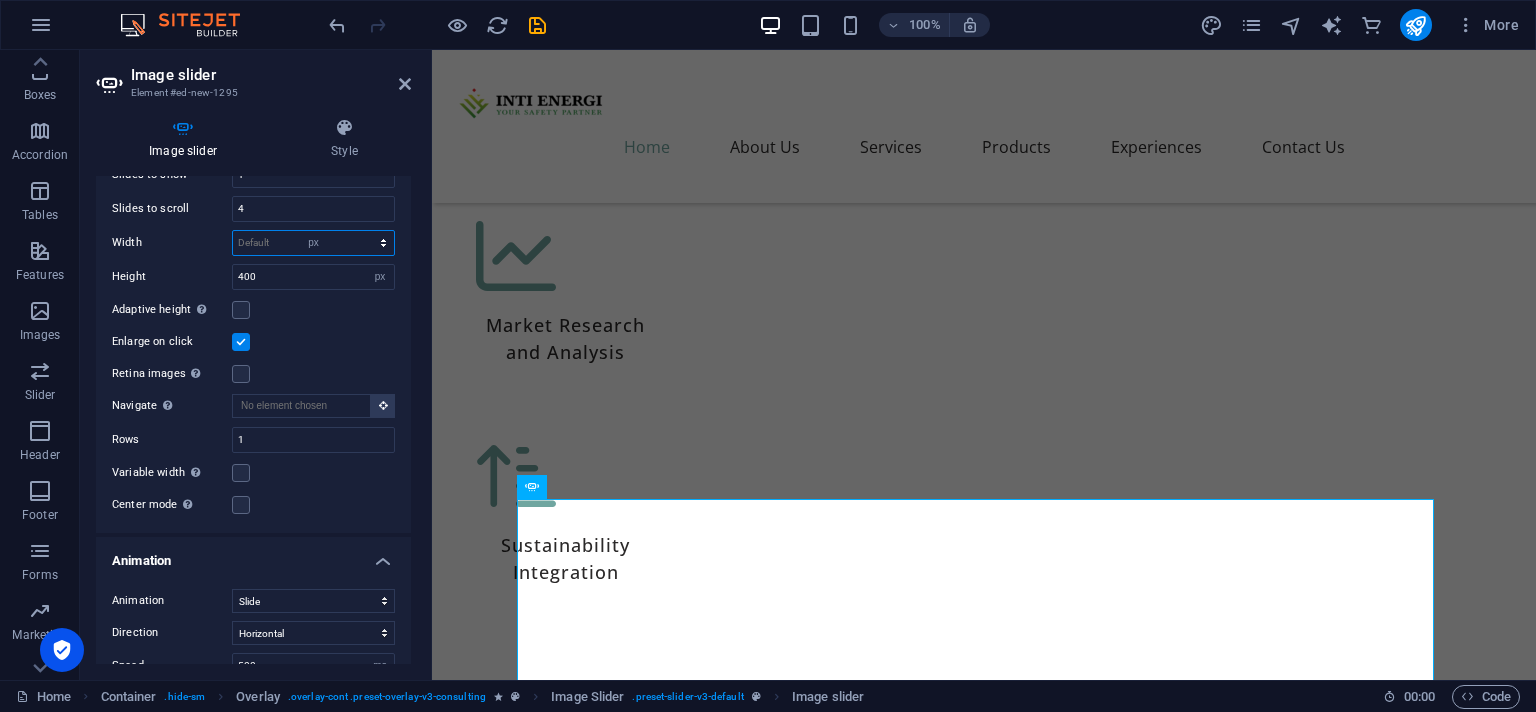 click on "px" at bounding box center (0, 0) 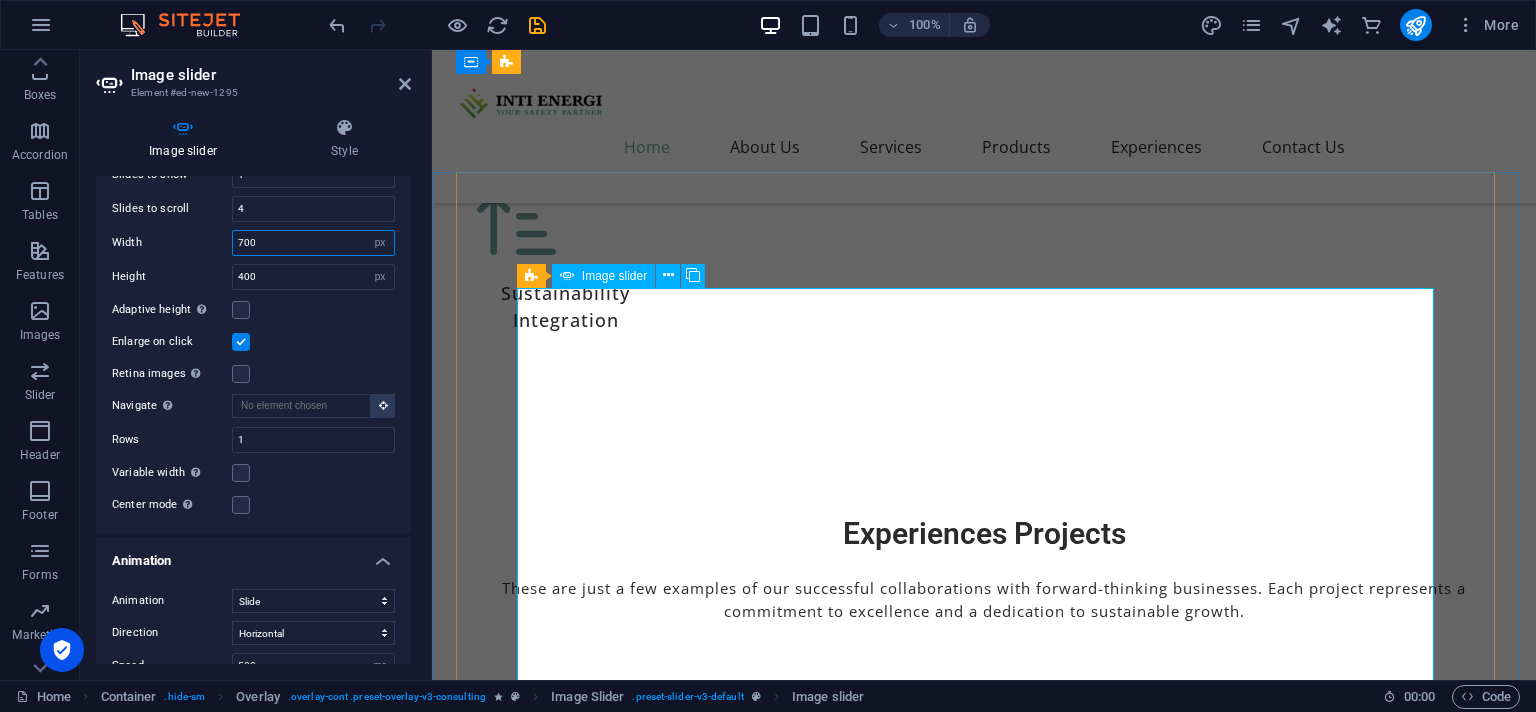 scroll, scrollTop: 7061, scrollLeft: 0, axis: vertical 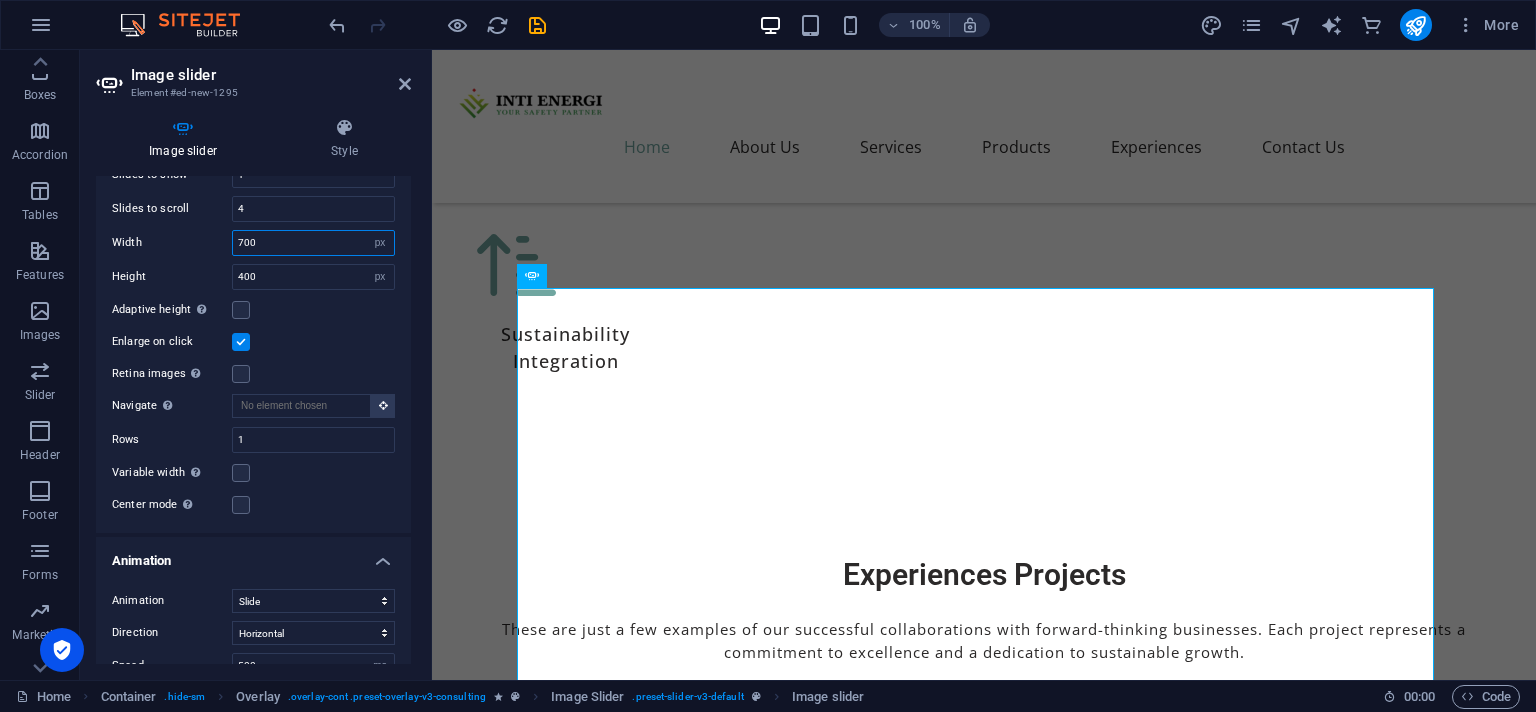 click on "700" at bounding box center [313, 243] 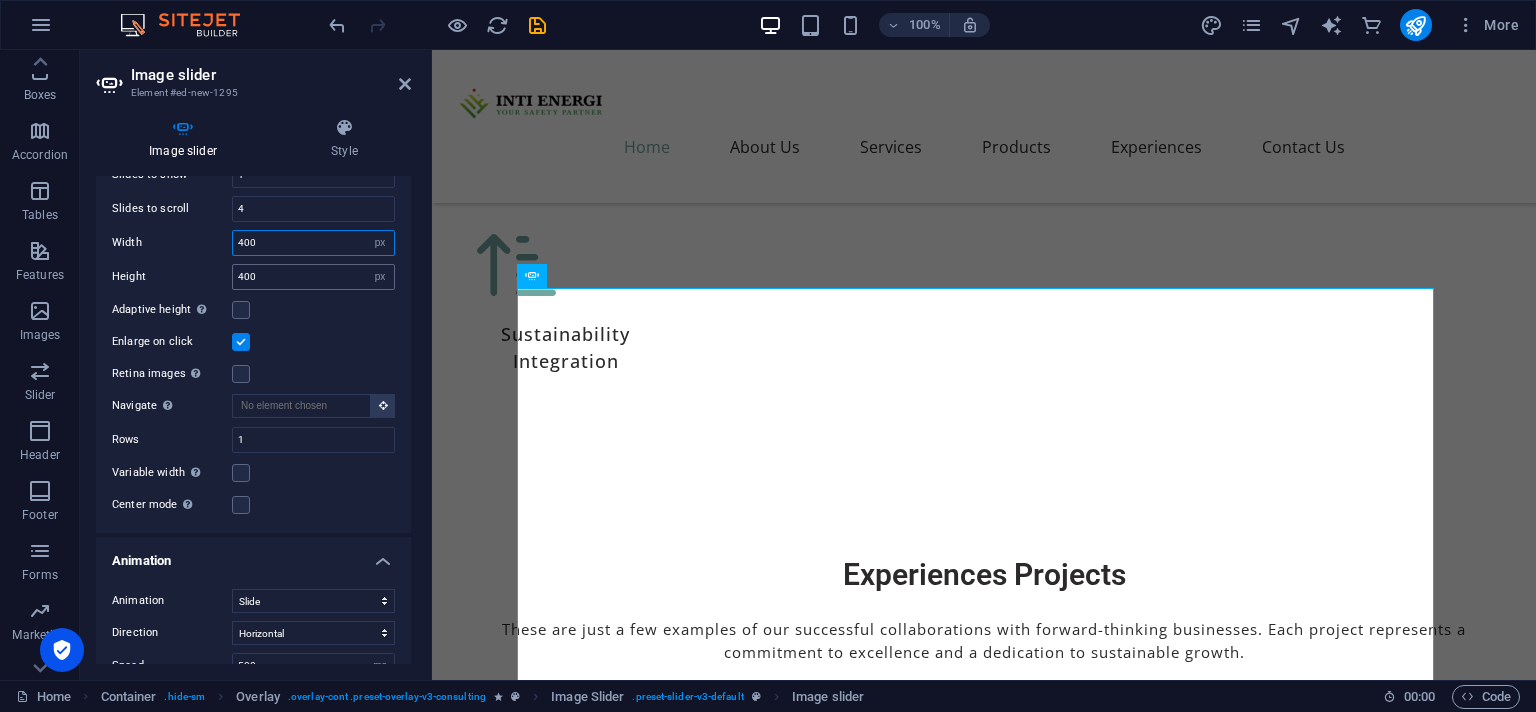 type on "400" 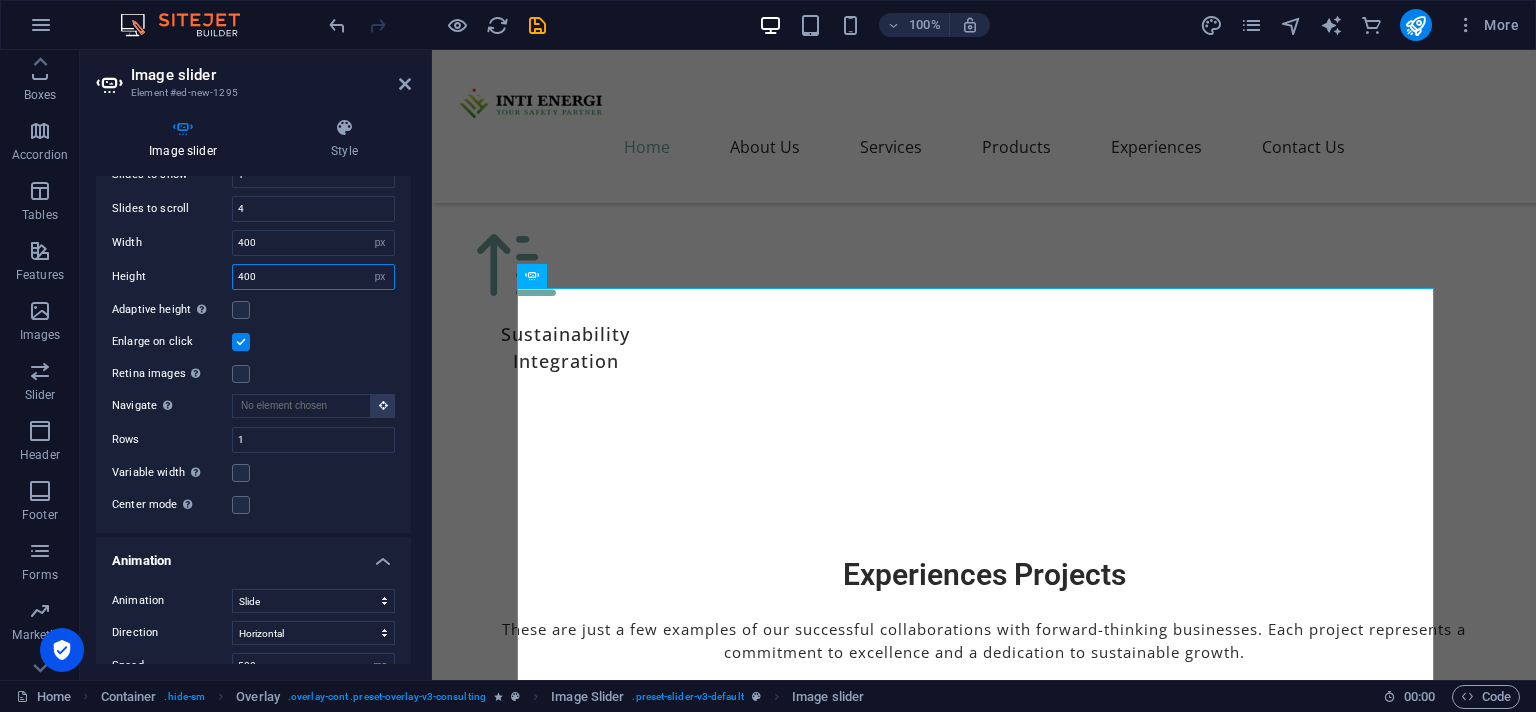 click on "400" at bounding box center (313, 277) 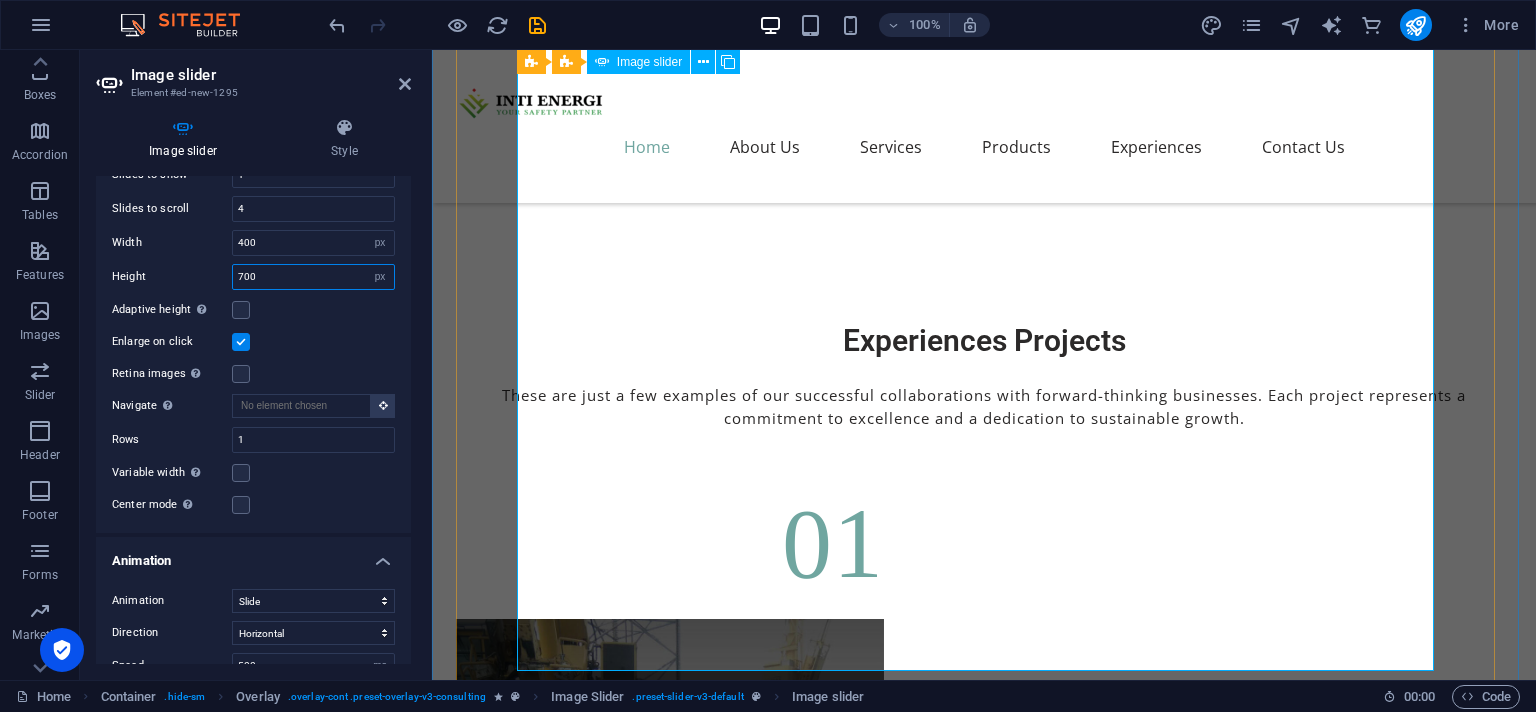 scroll, scrollTop: 7166, scrollLeft: 0, axis: vertical 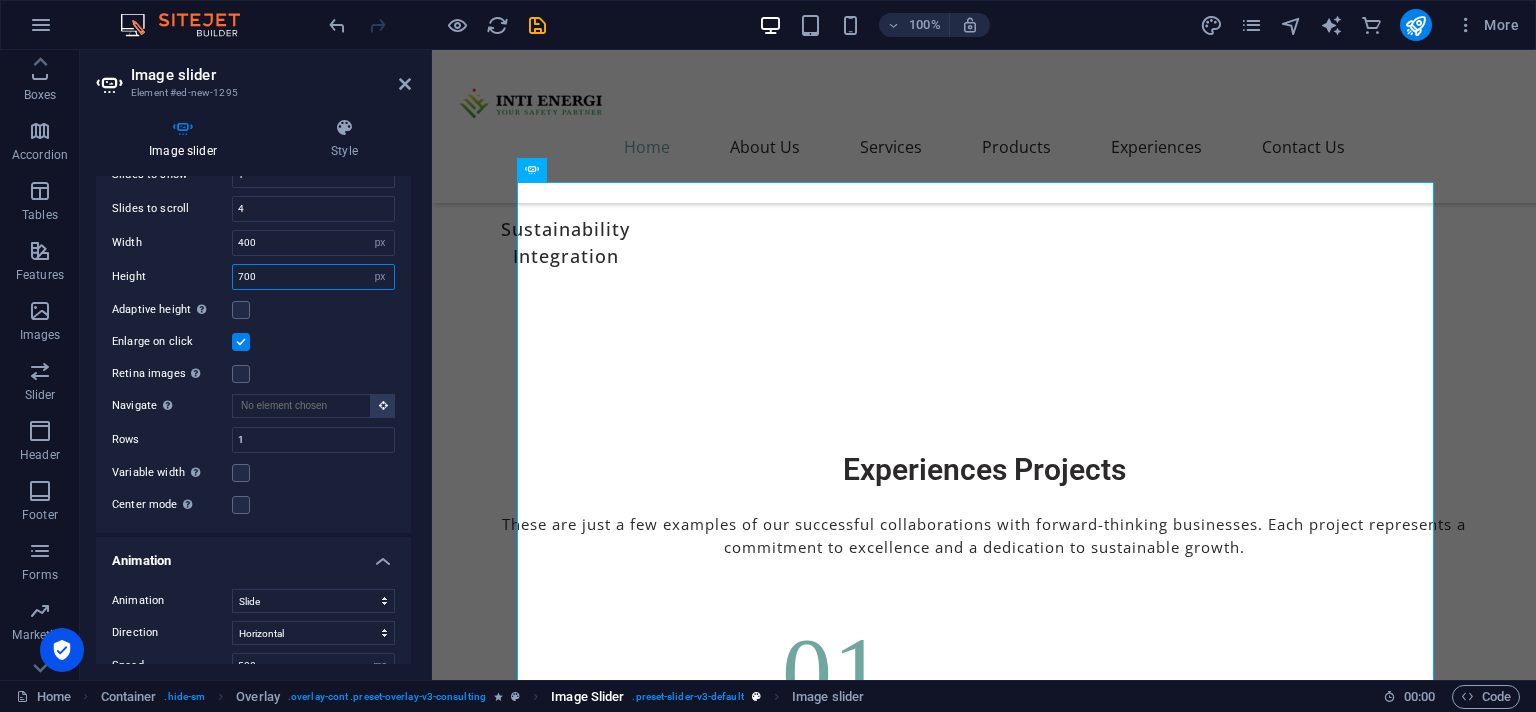 type on "700" 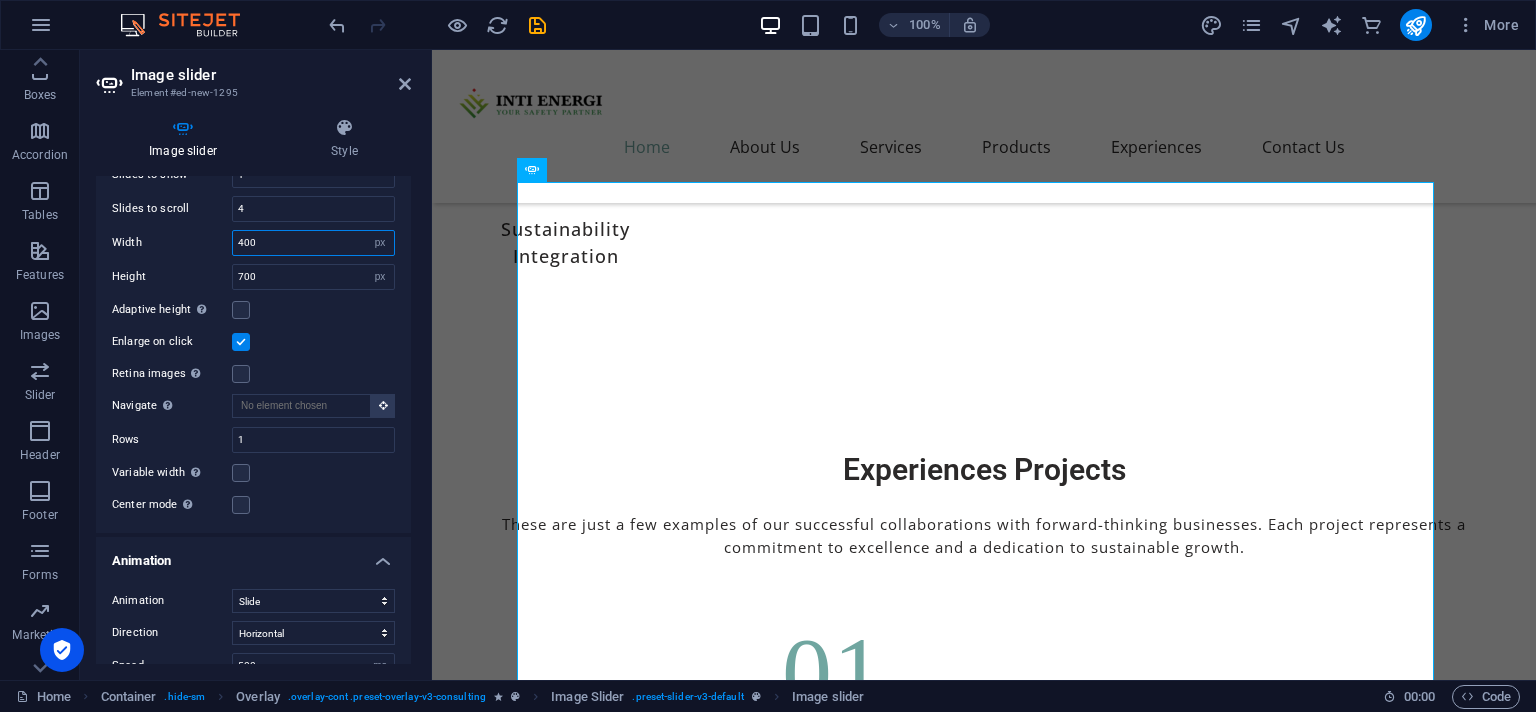 click on "400" at bounding box center [313, 243] 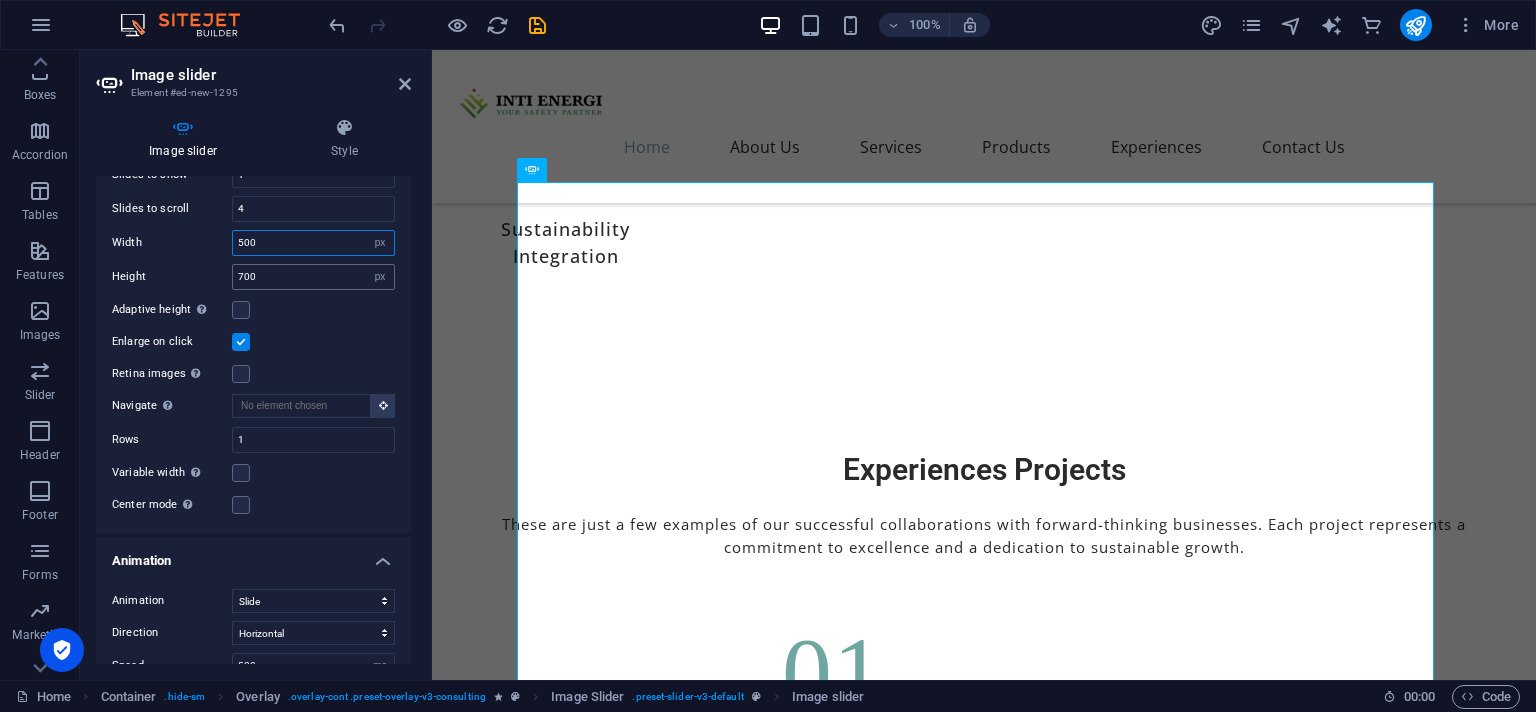 type on "500" 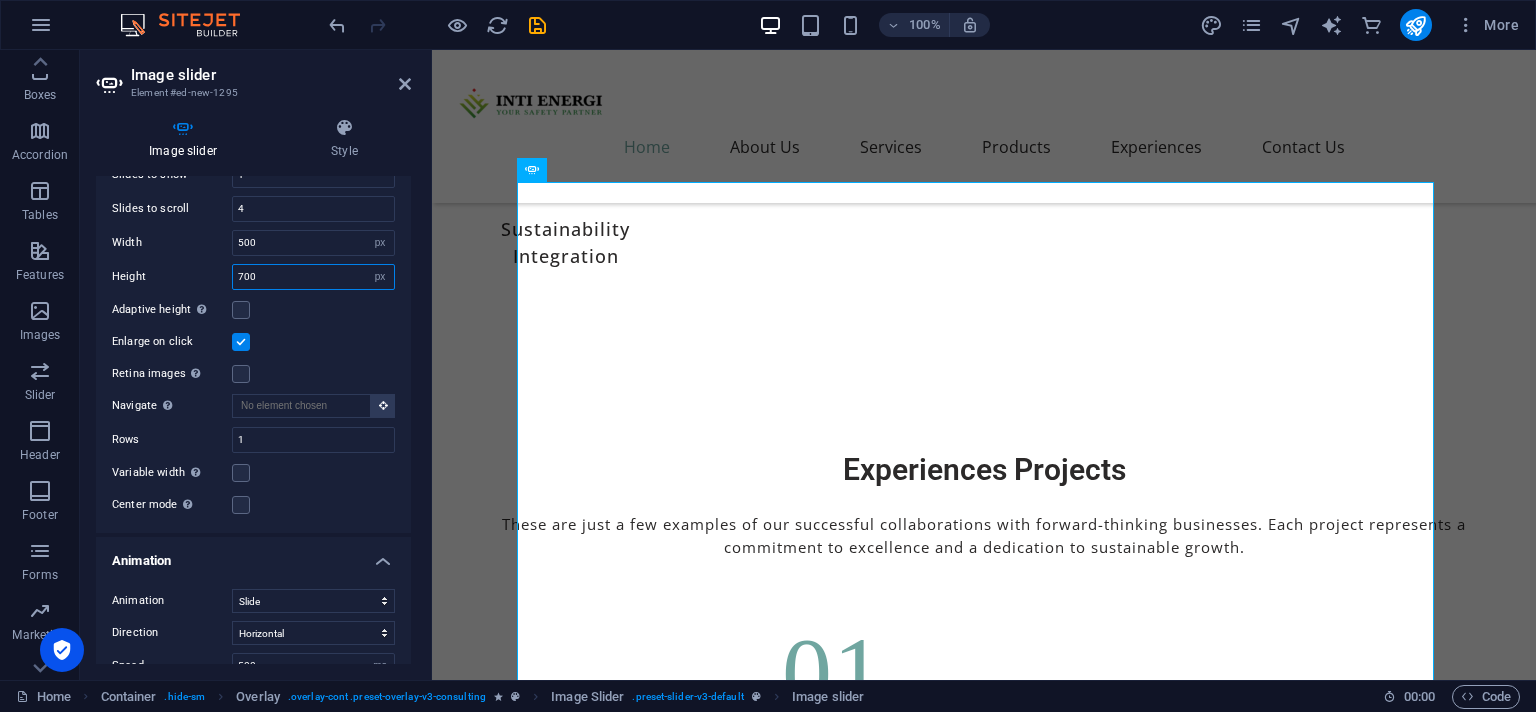 click on "700" at bounding box center [313, 277] 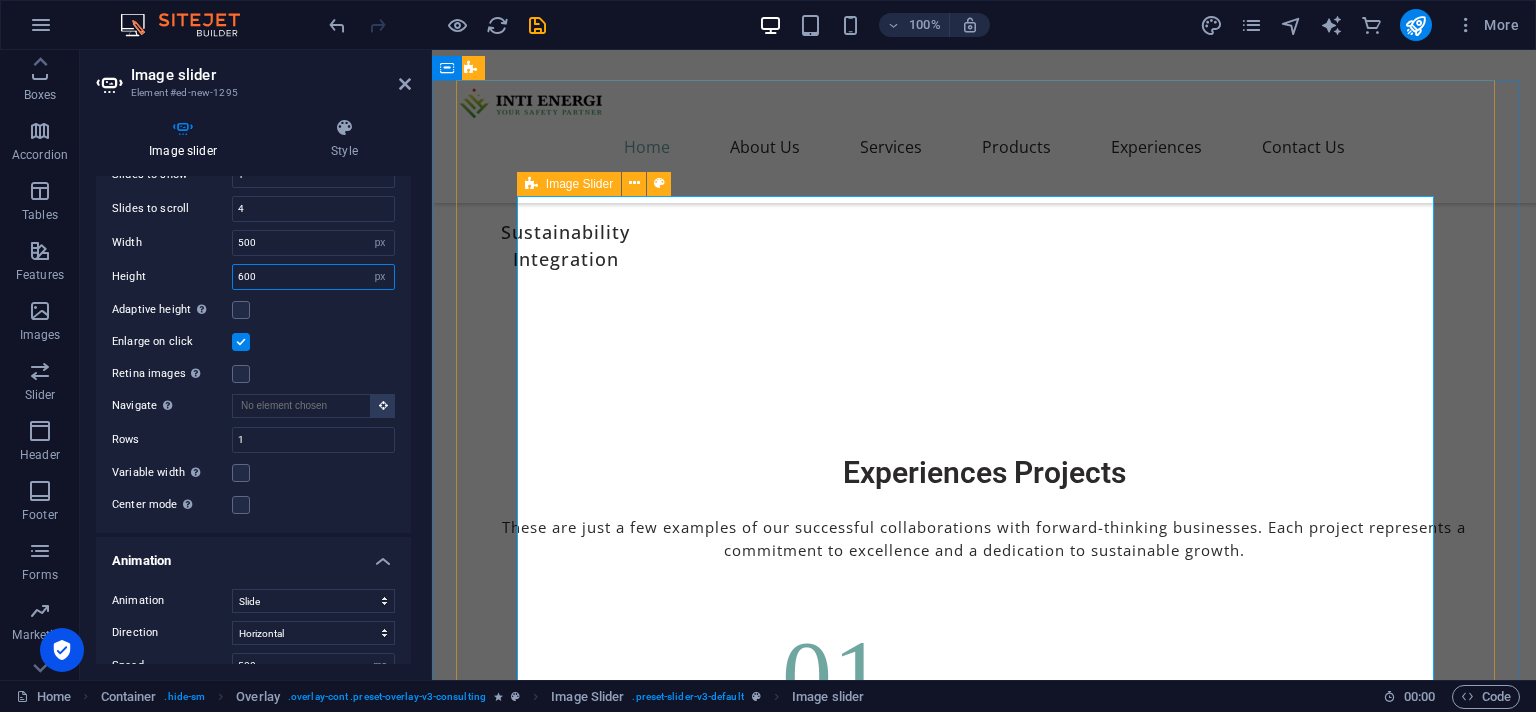 scroll, scrollTop: 7054, scrollLeft: 0, axis: vertical 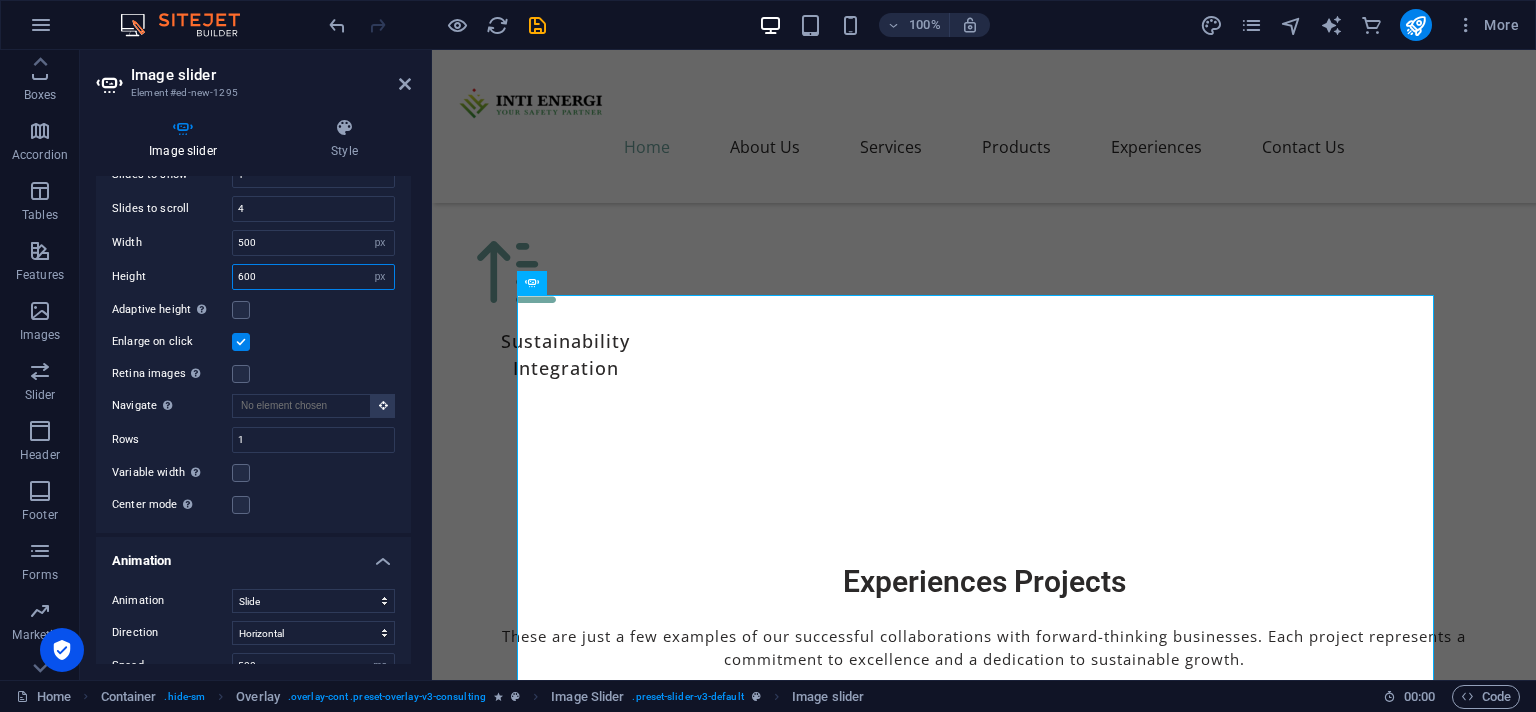type on "600" 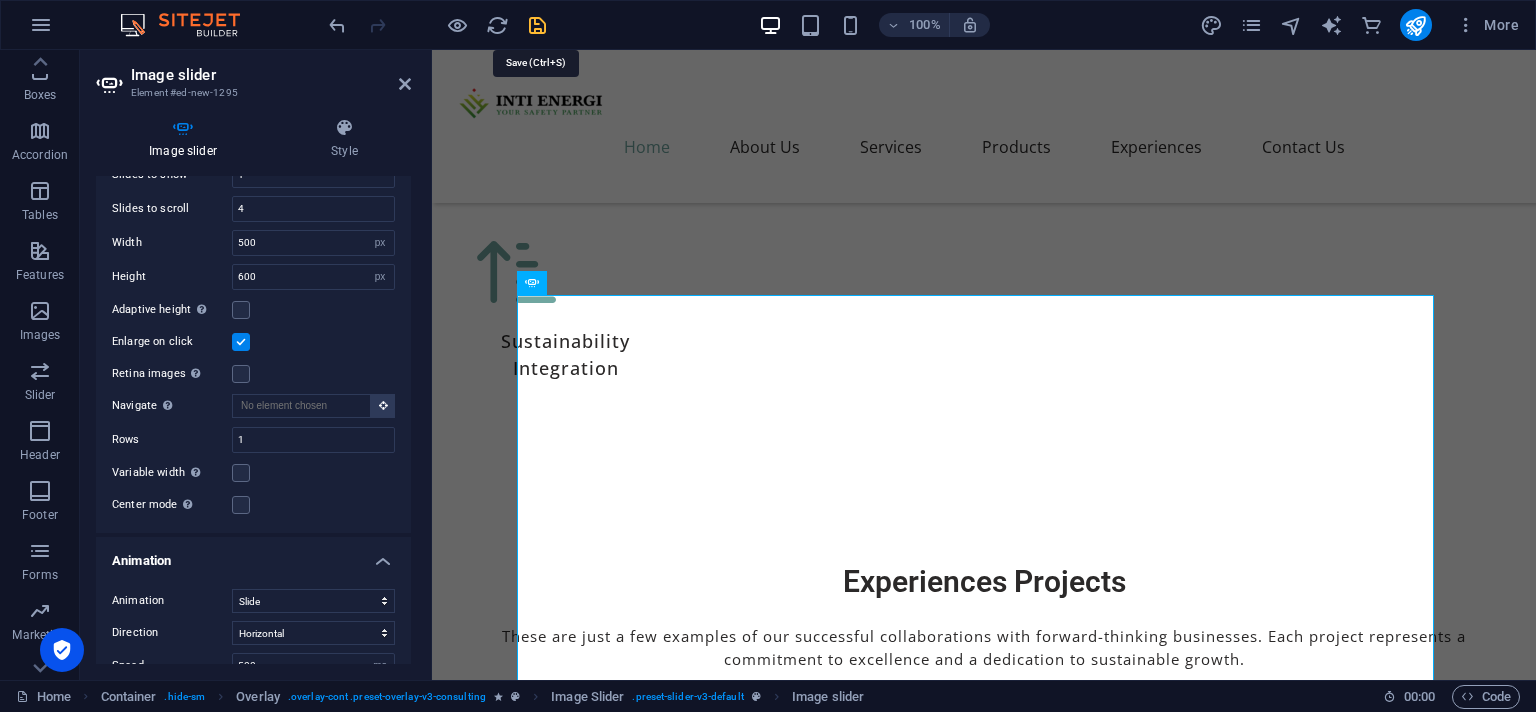 click at bounding box center (537, 25) 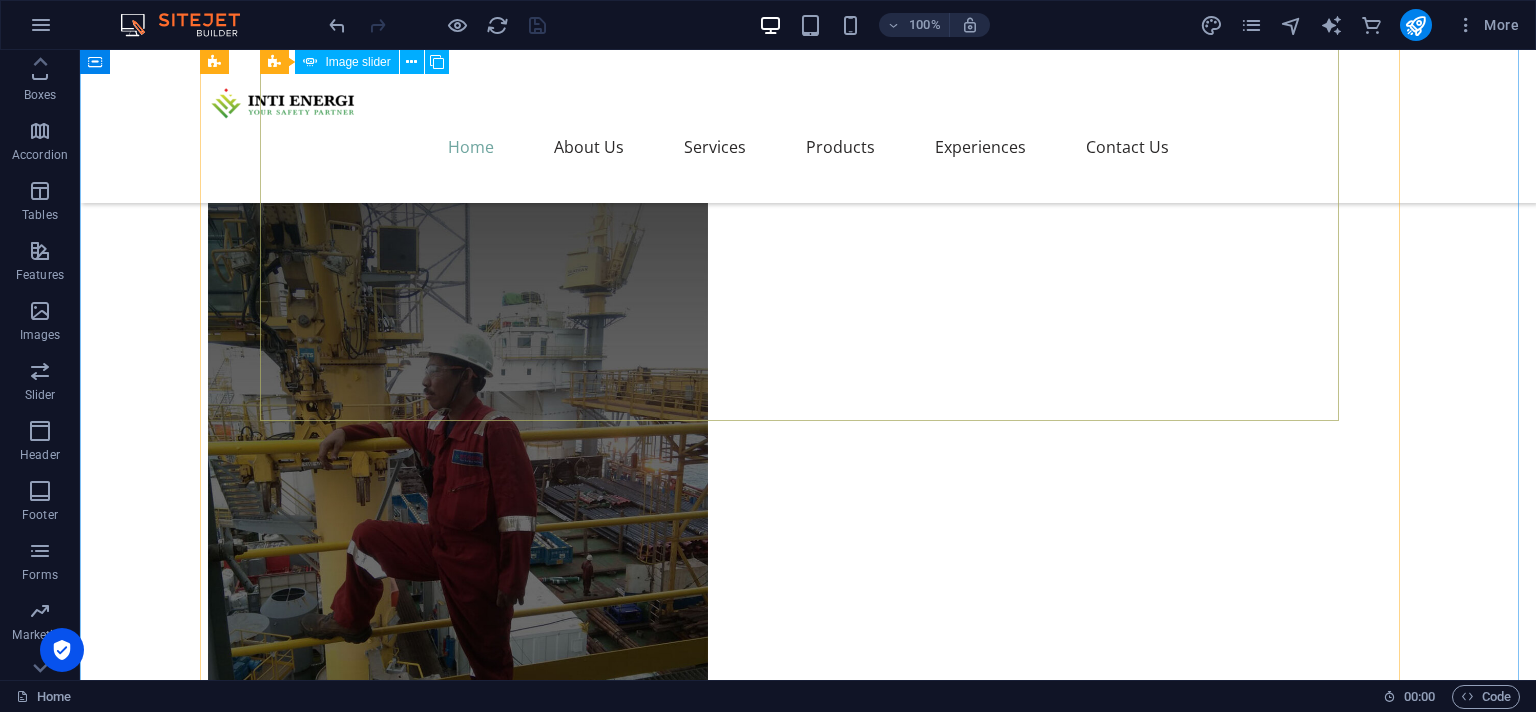scroll, scrollTop: 8004, scrollLeft: 0, axis: vertical 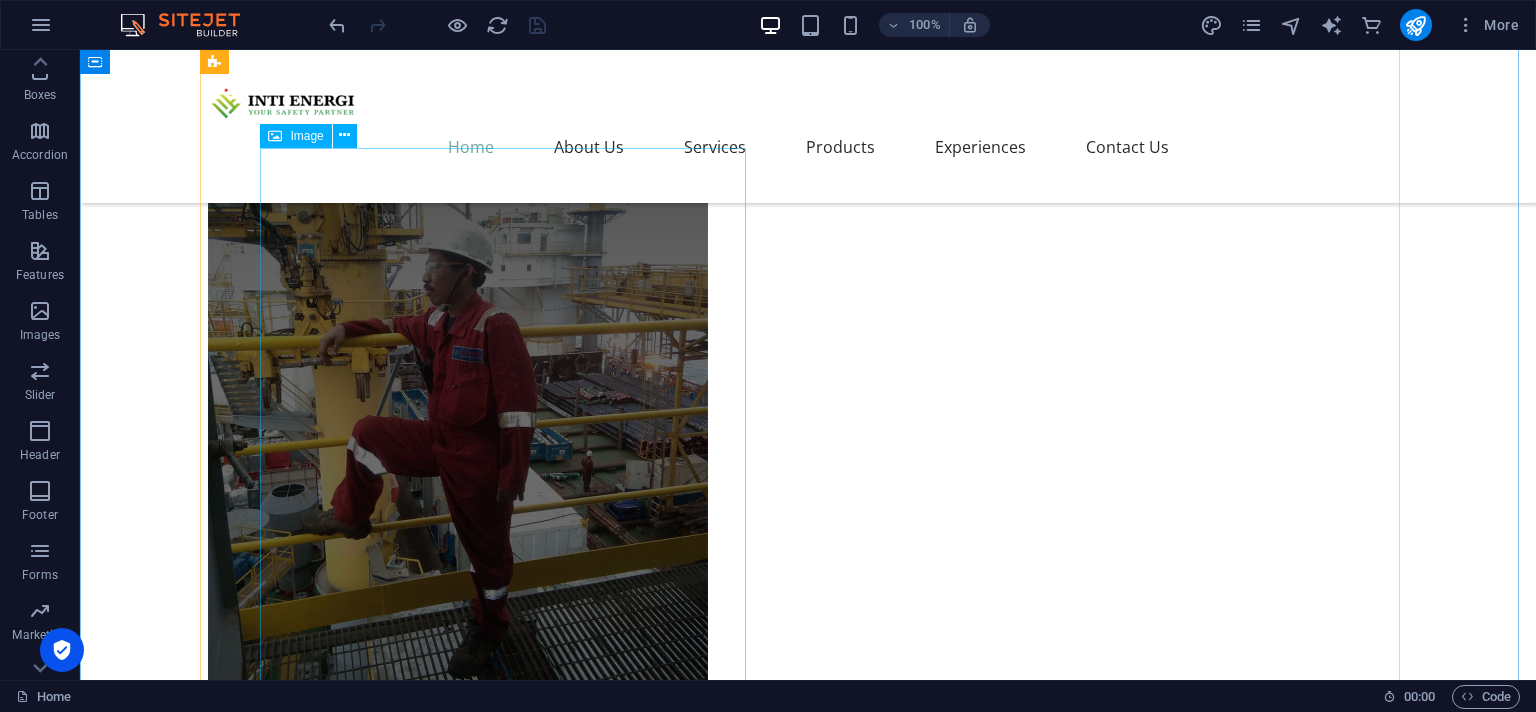 click at bounding box center (808, 6387) 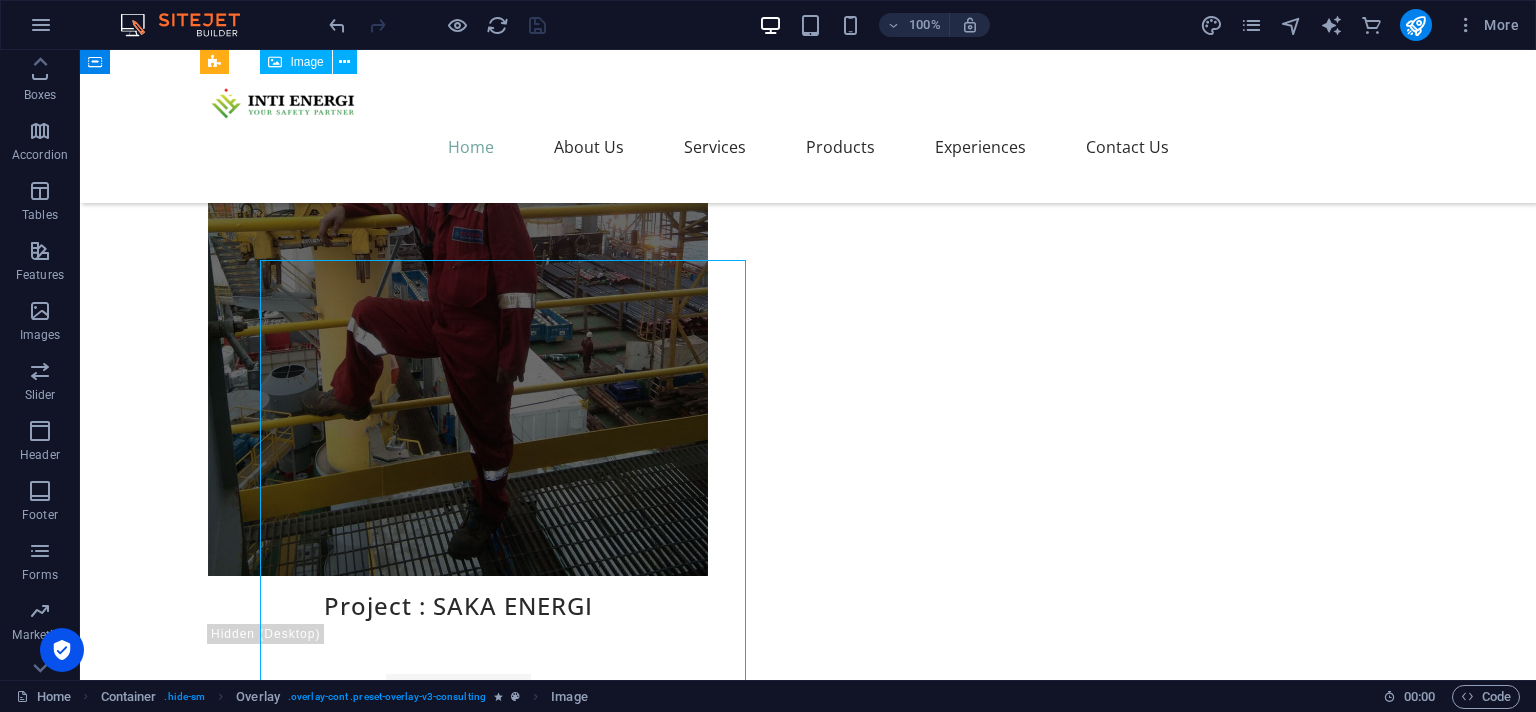 scroll, scrollTop: 7793, scrollLeft: 0, axis: vertical 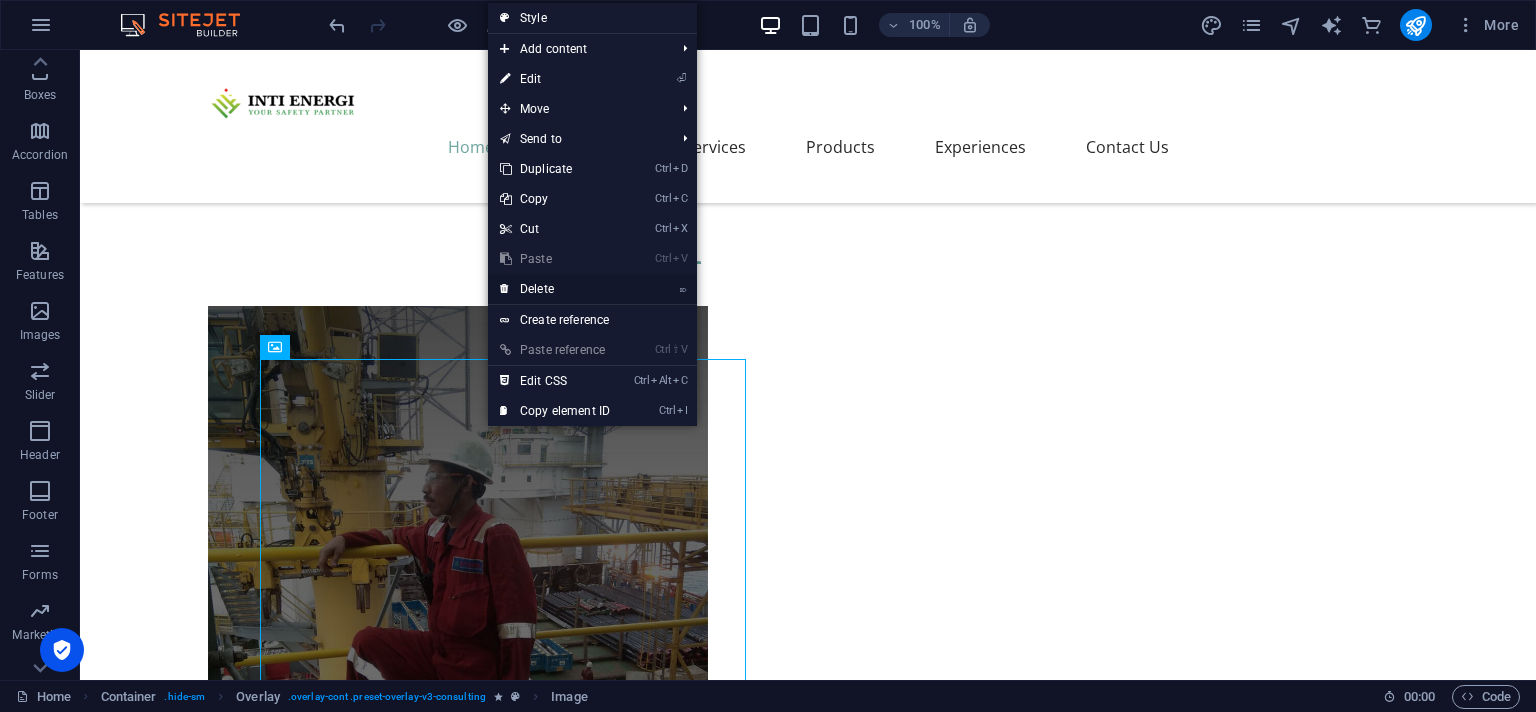 click on "⌦  Delete" at bounding box center (555, 289) 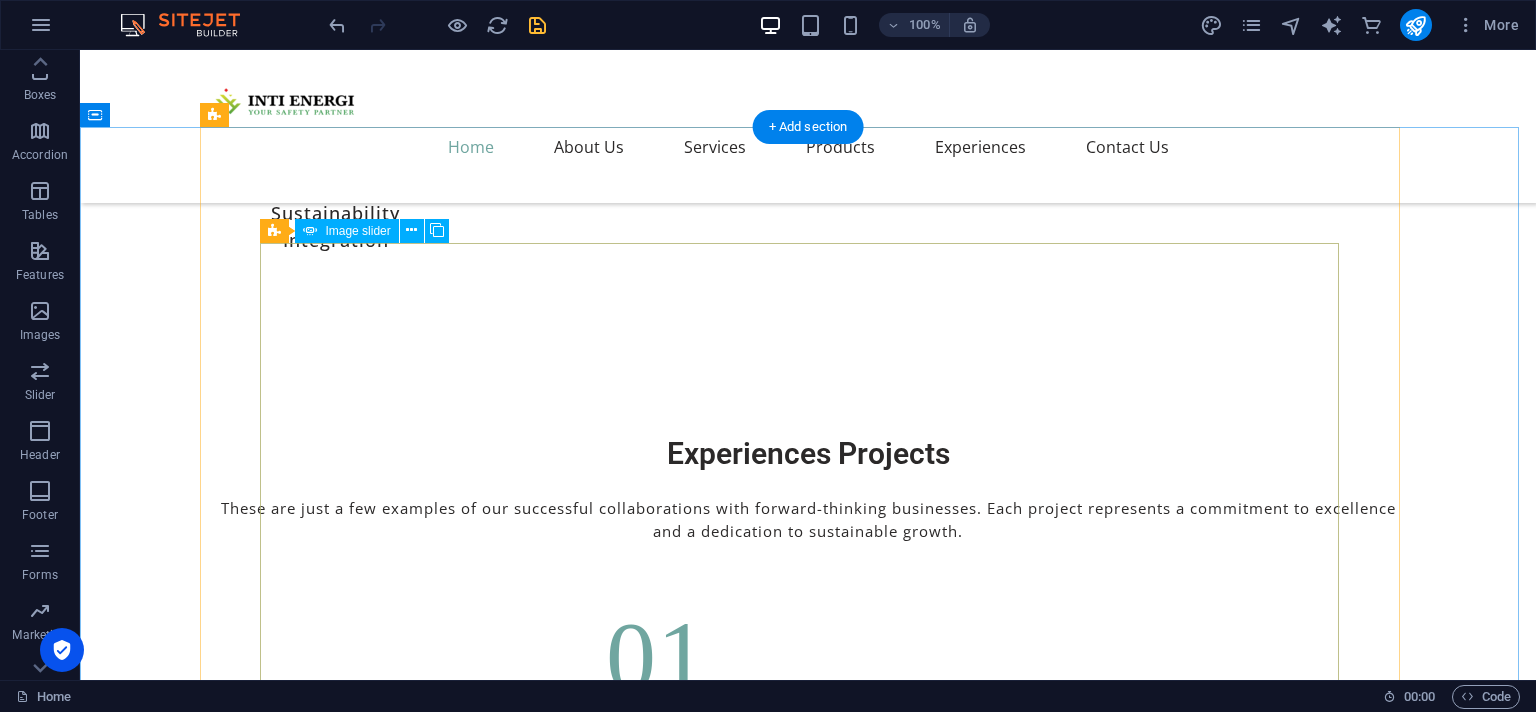 scroll, scrollTop: 7265, scrollLeft: 0, axis: vertical 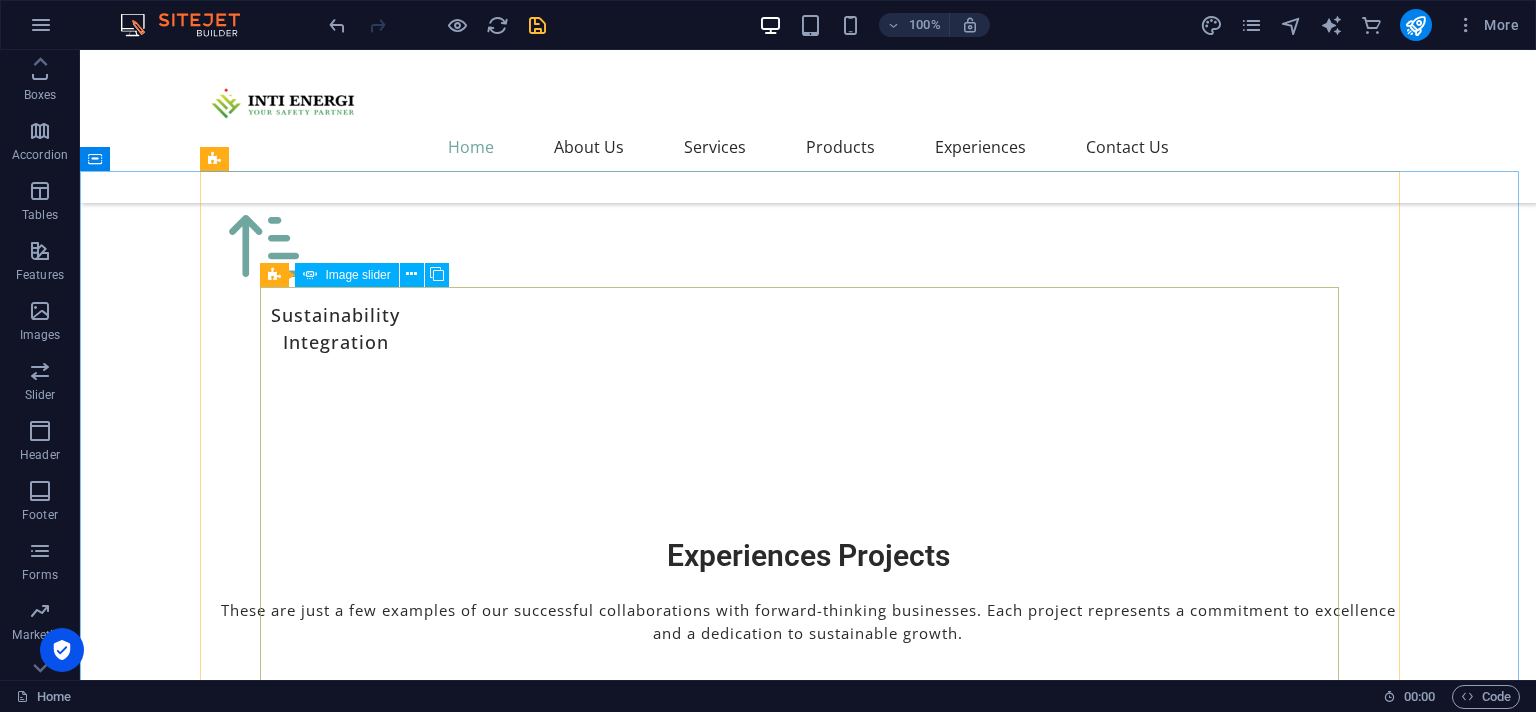 click on "Image slider" at bounding box center (357, 275) 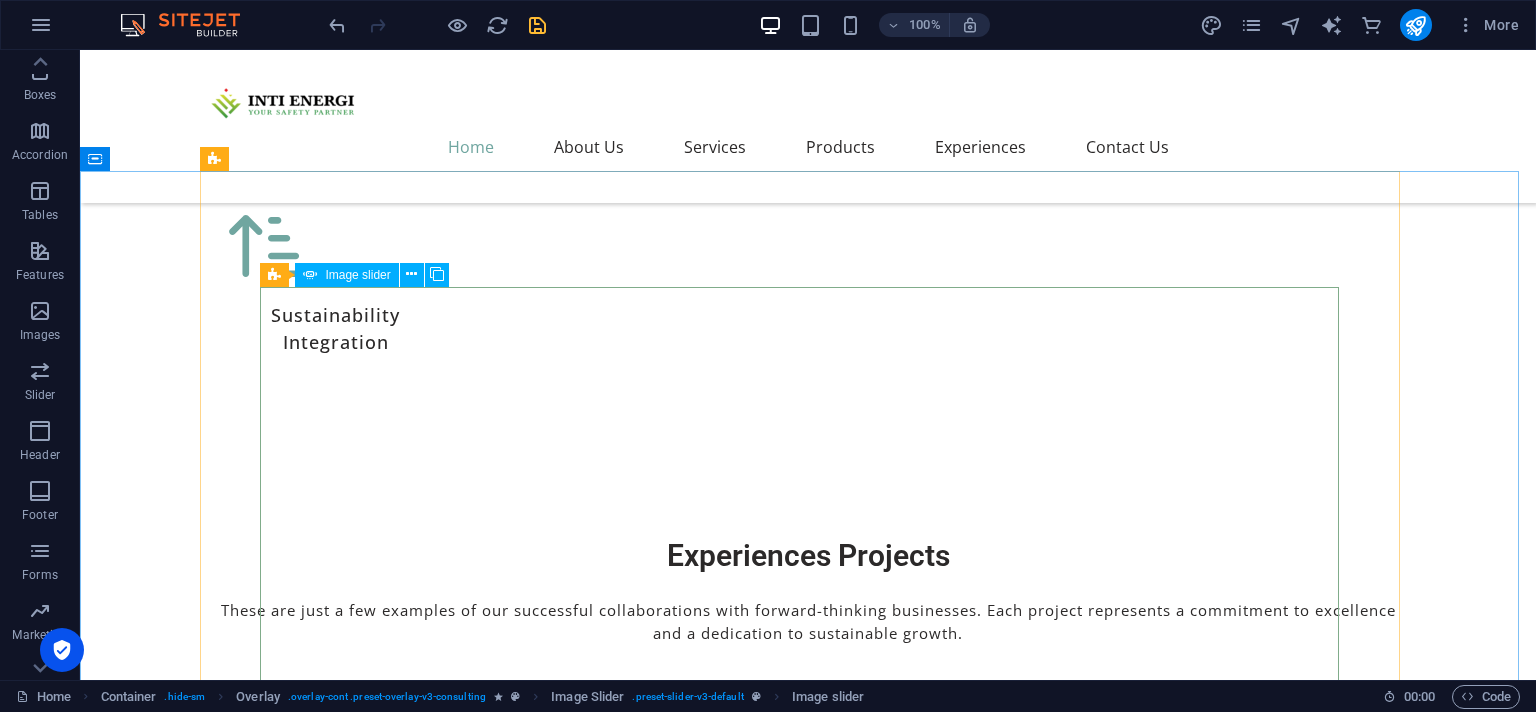 click on "Image slider" at bounding box center [357, 275] 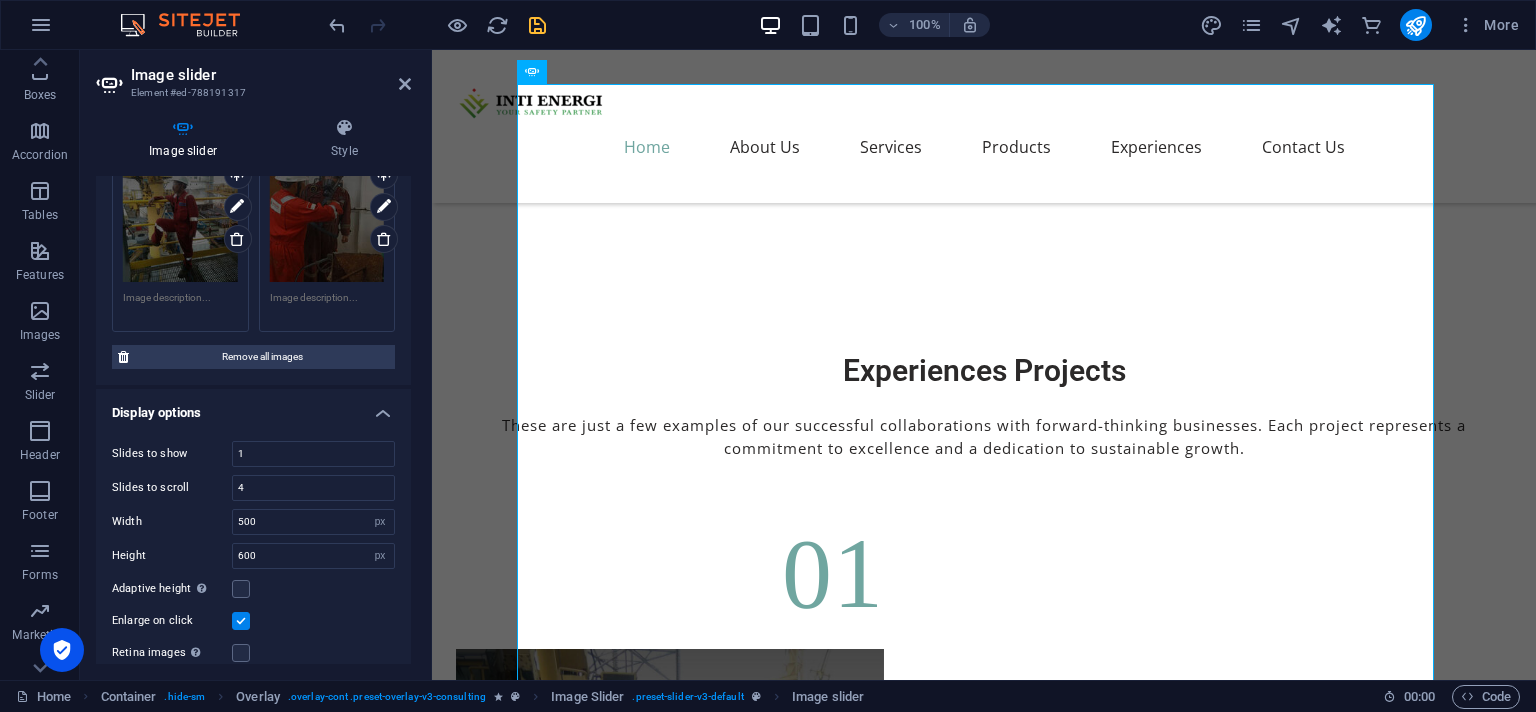 scroll, scrollTop: 182, scrollLeft: 0, axis: vertical 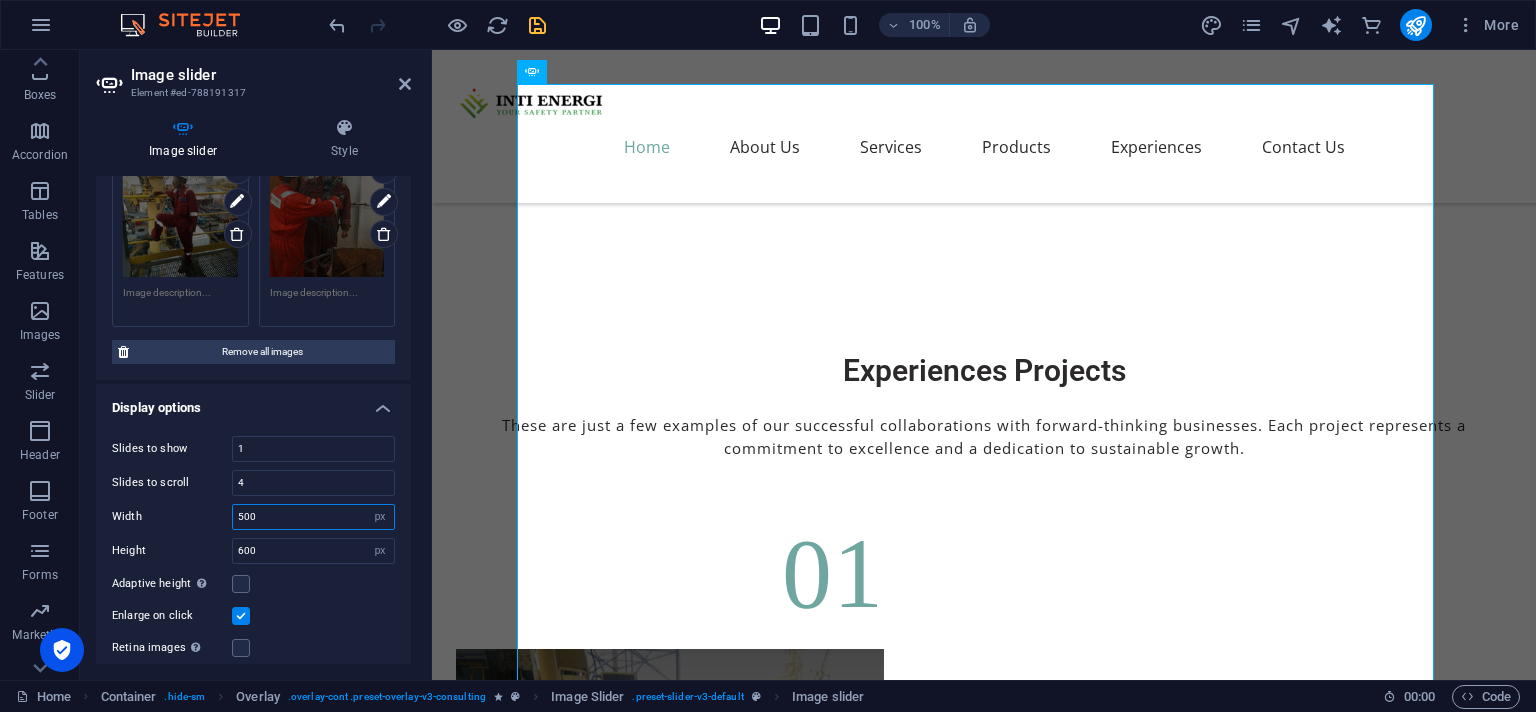 drag, startPoint x: 245, startPoint y: 506, endPoint x: 232, endPoint y: 506, distance: 13 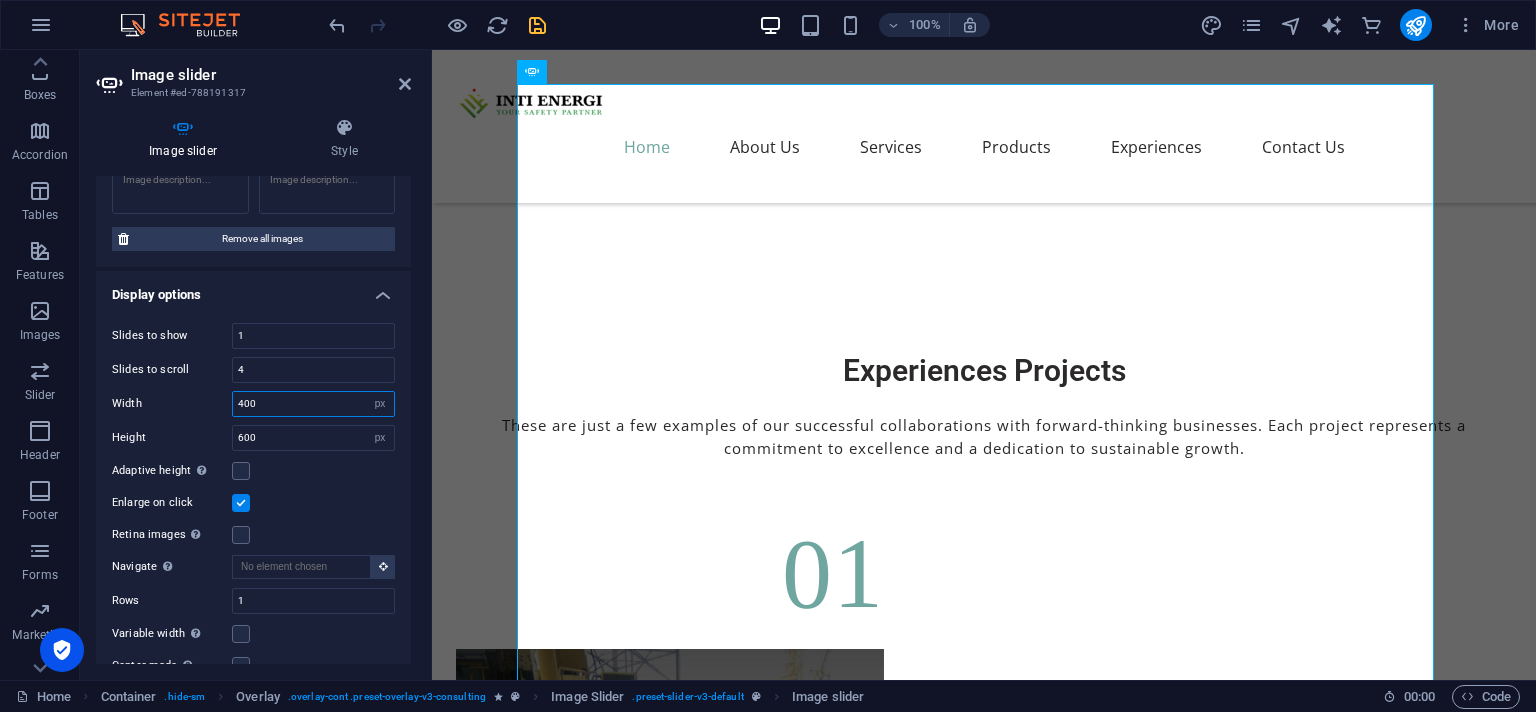 scroll, scrollTop: 365, scrollLeft: 0, axis: vertical 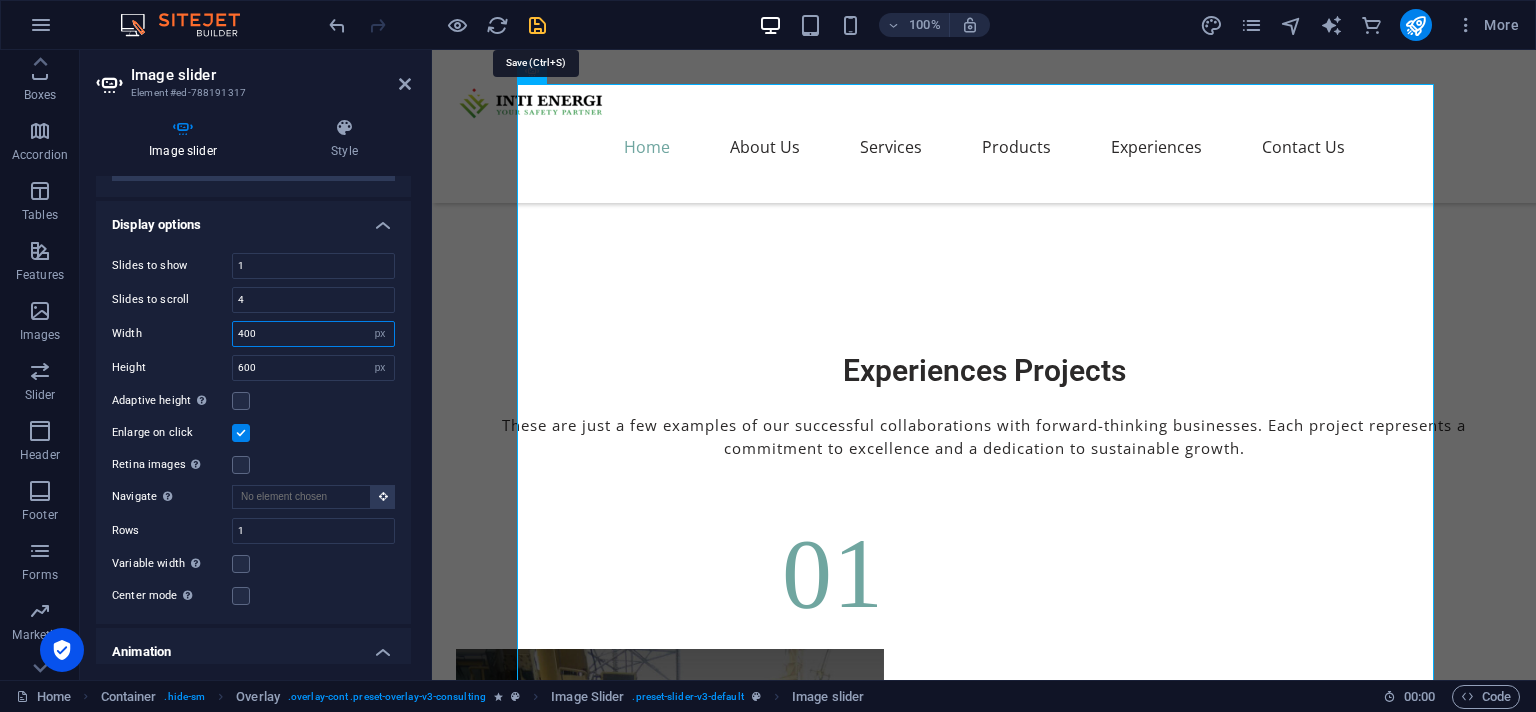 type on "400" 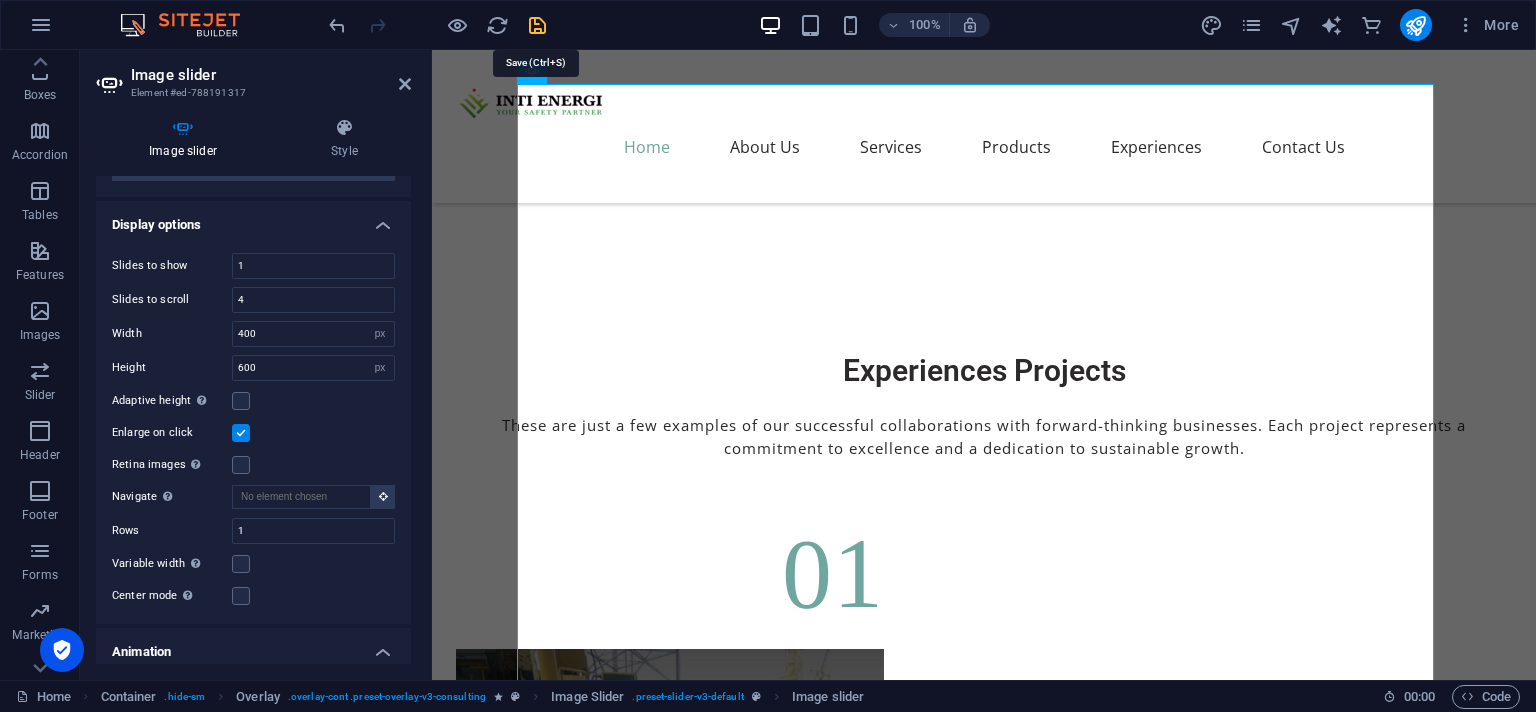 click at bounding box center (537, 25) 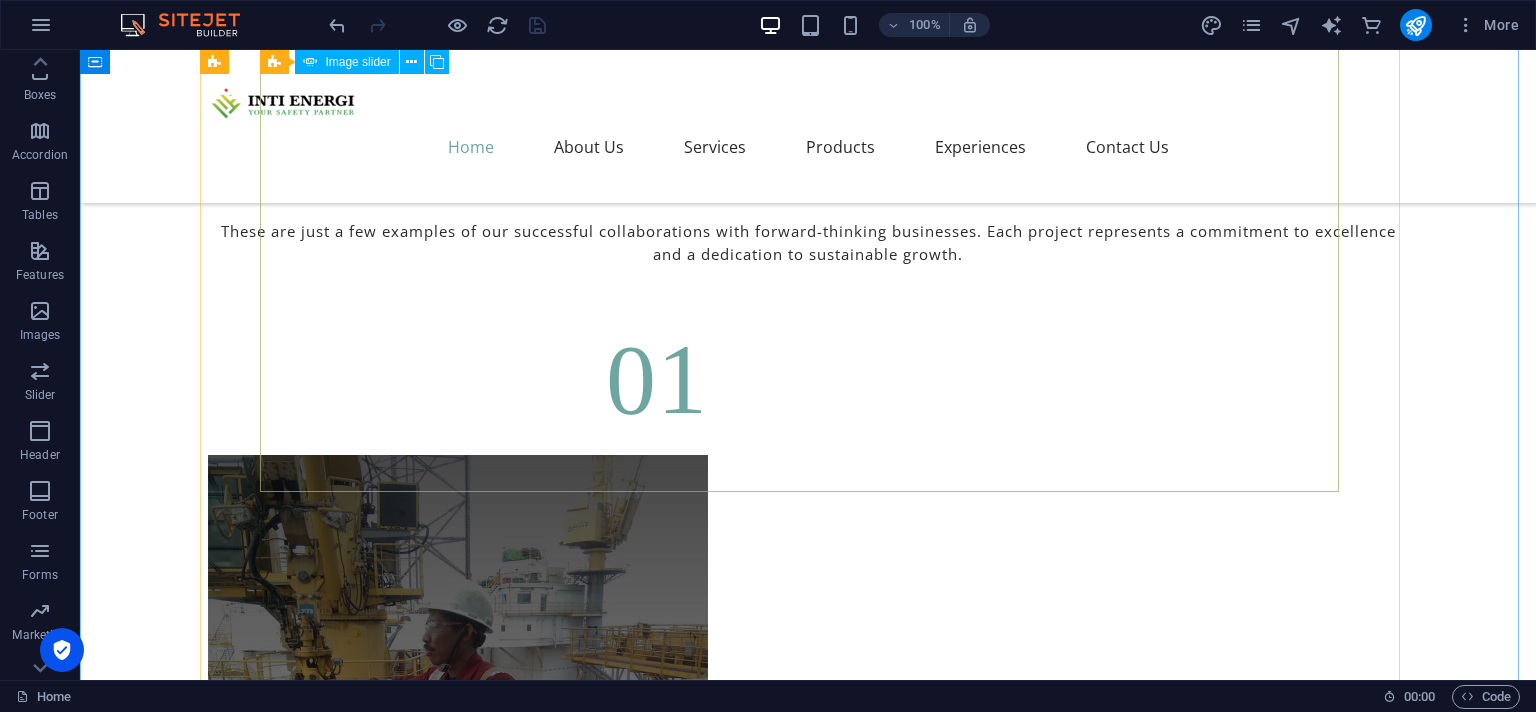 scroll, scrollTop: 7582, scrollLeft: 0, axis: vertical 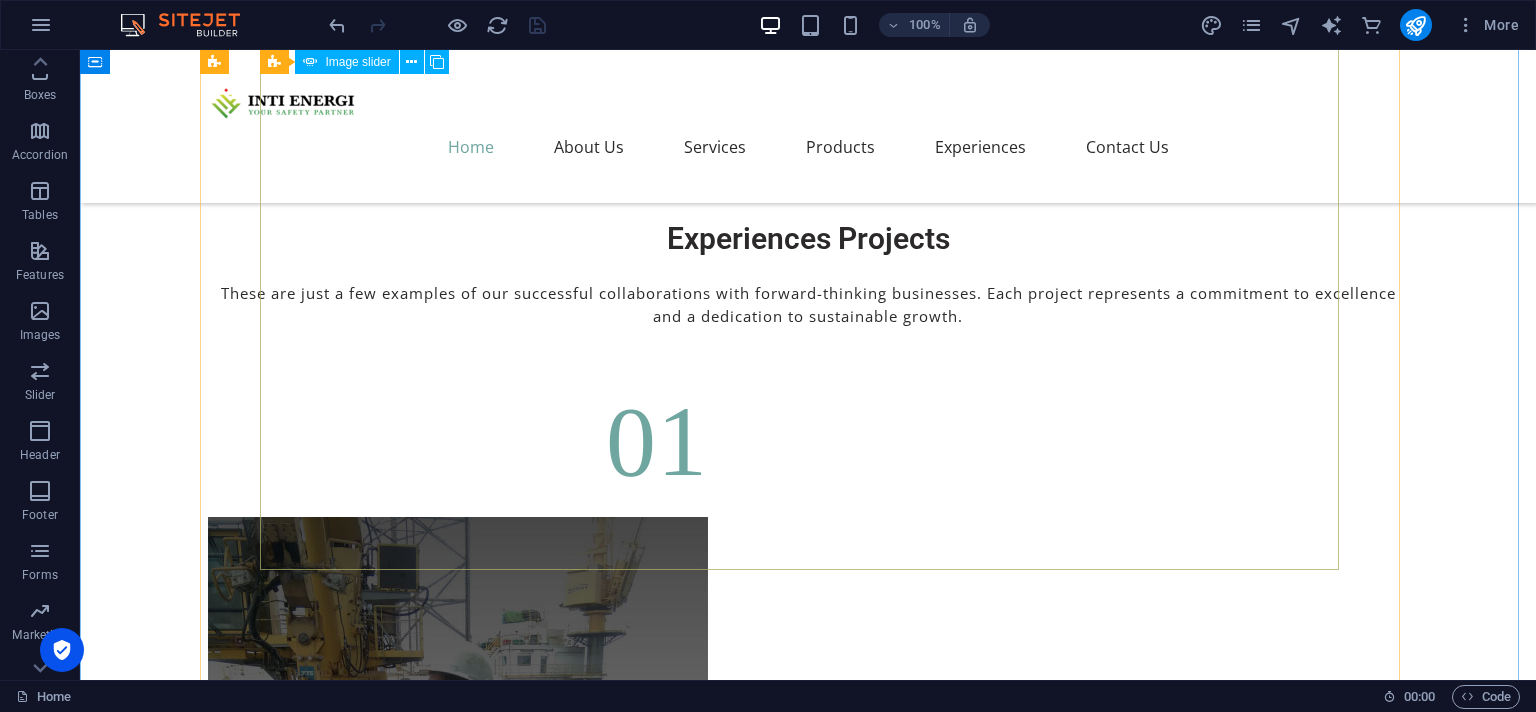 click on "1" at bounding box center (808, 6209) 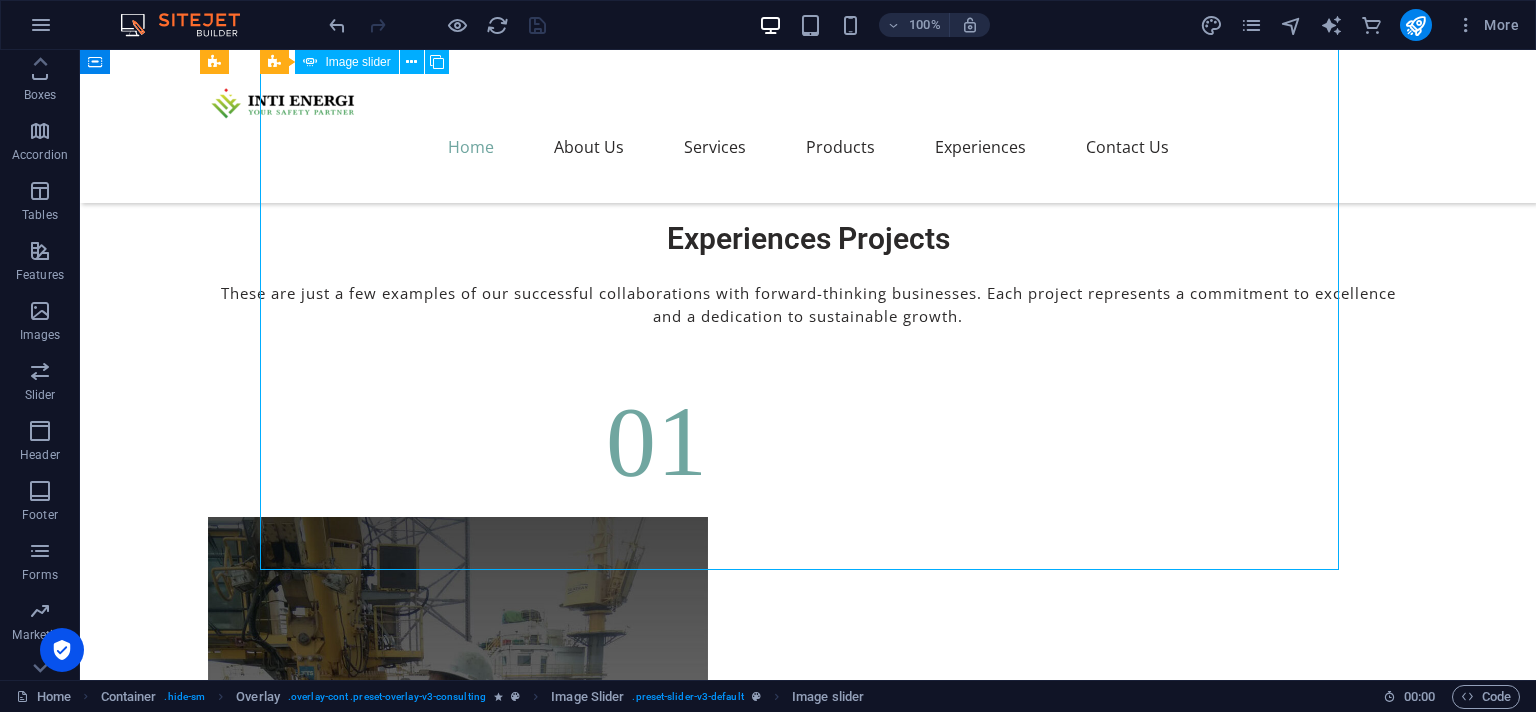 click on "1" at bounding box center [808, 6209] 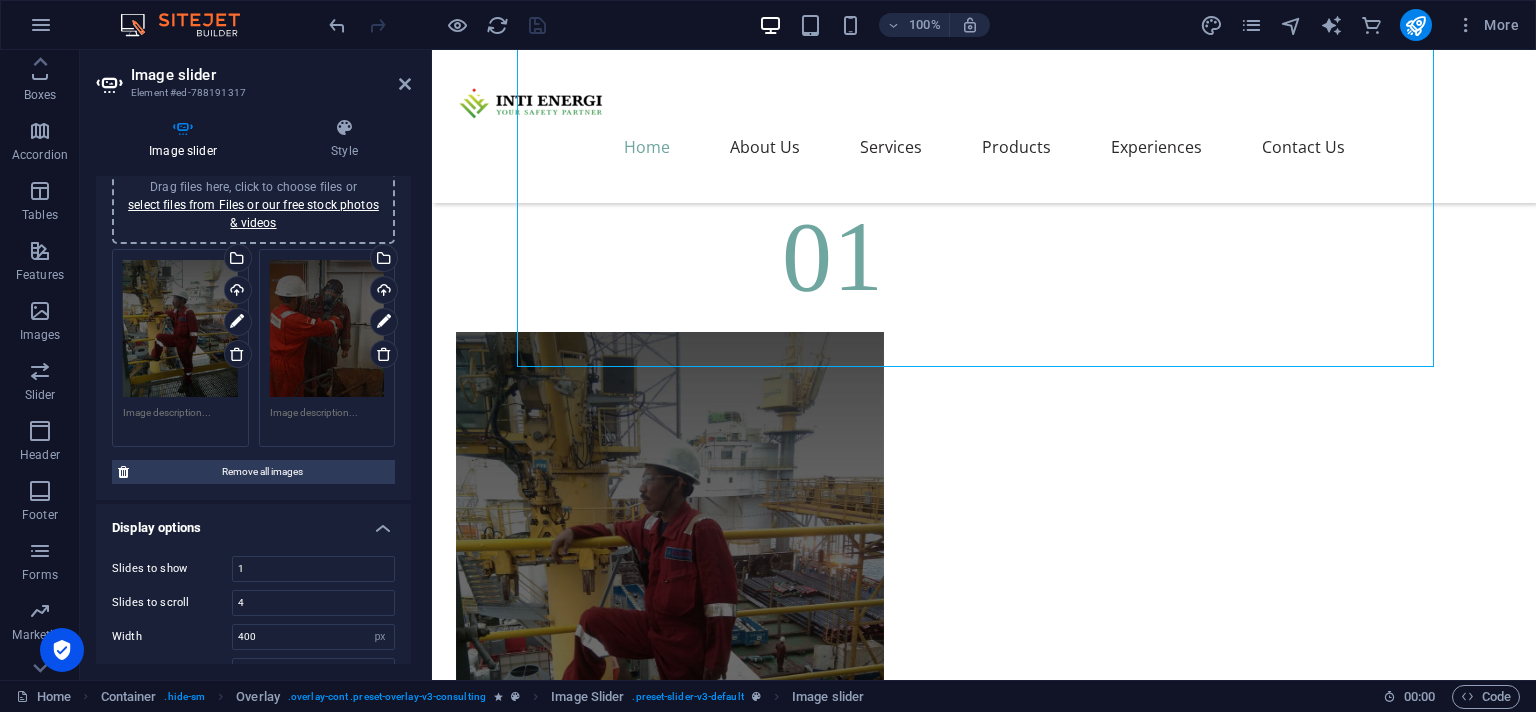 scroll, scrollTop: 61, scrollLeft: 0, axis: vertical 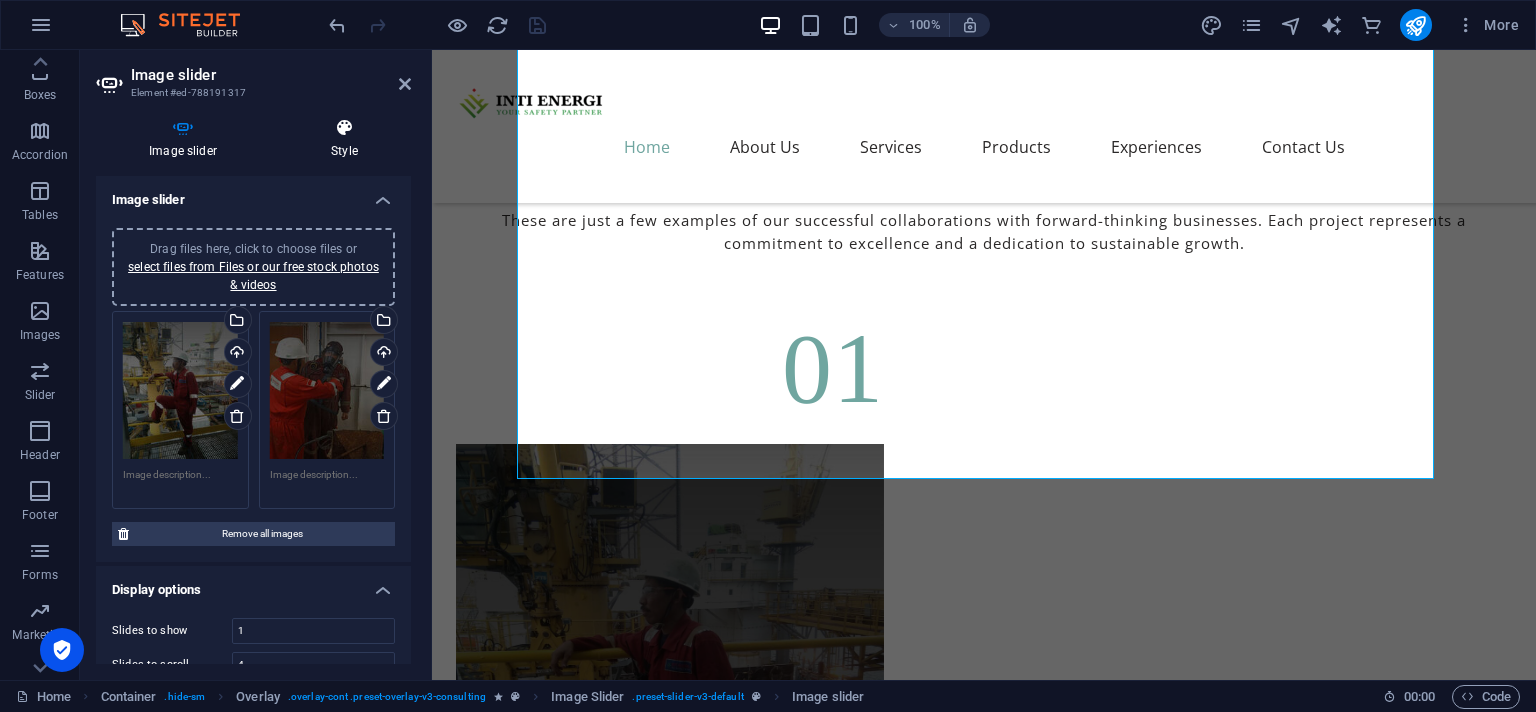 click at bounding box center [344, 128] 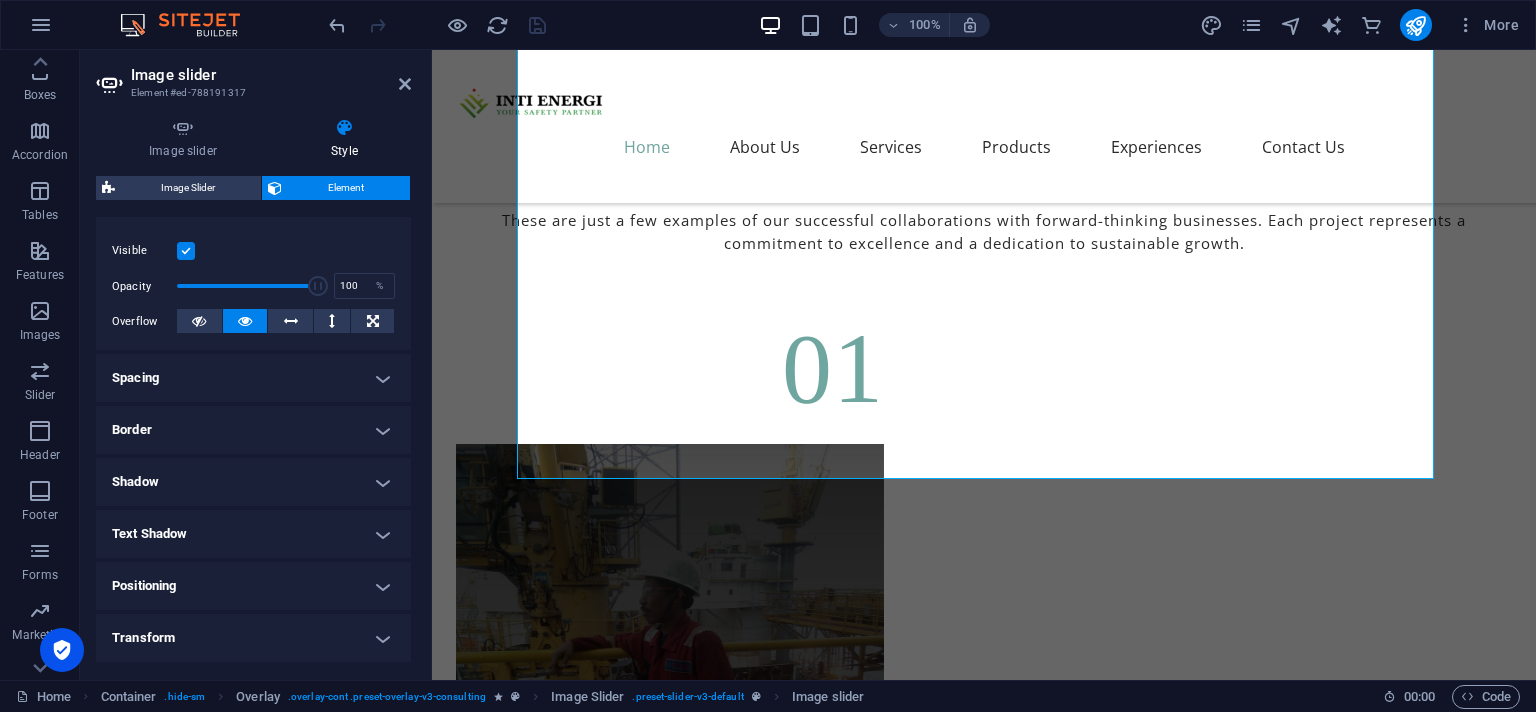 scroll, scrollTop: 274, scrollLeft: 0, axis: vertical 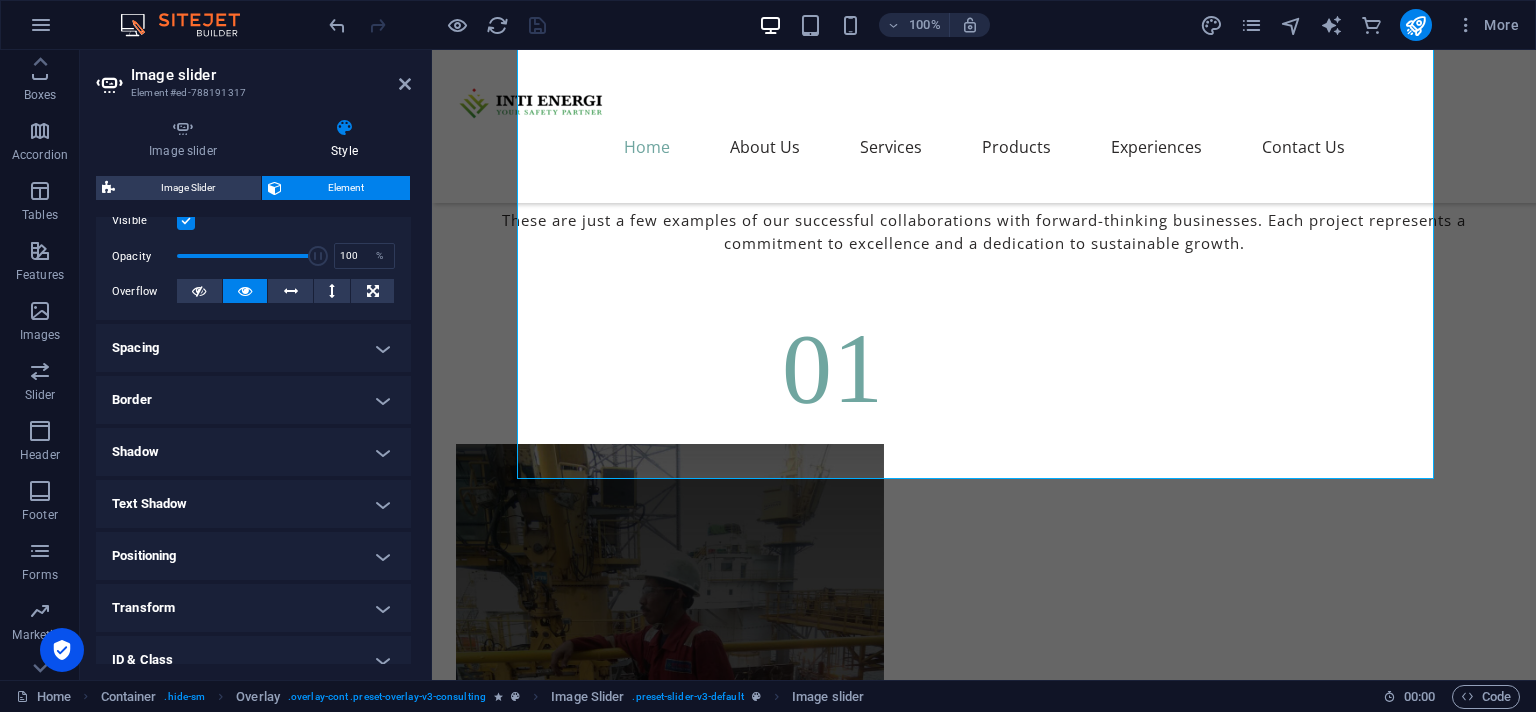 click on "Positioning" at bounding box center (253, 556) 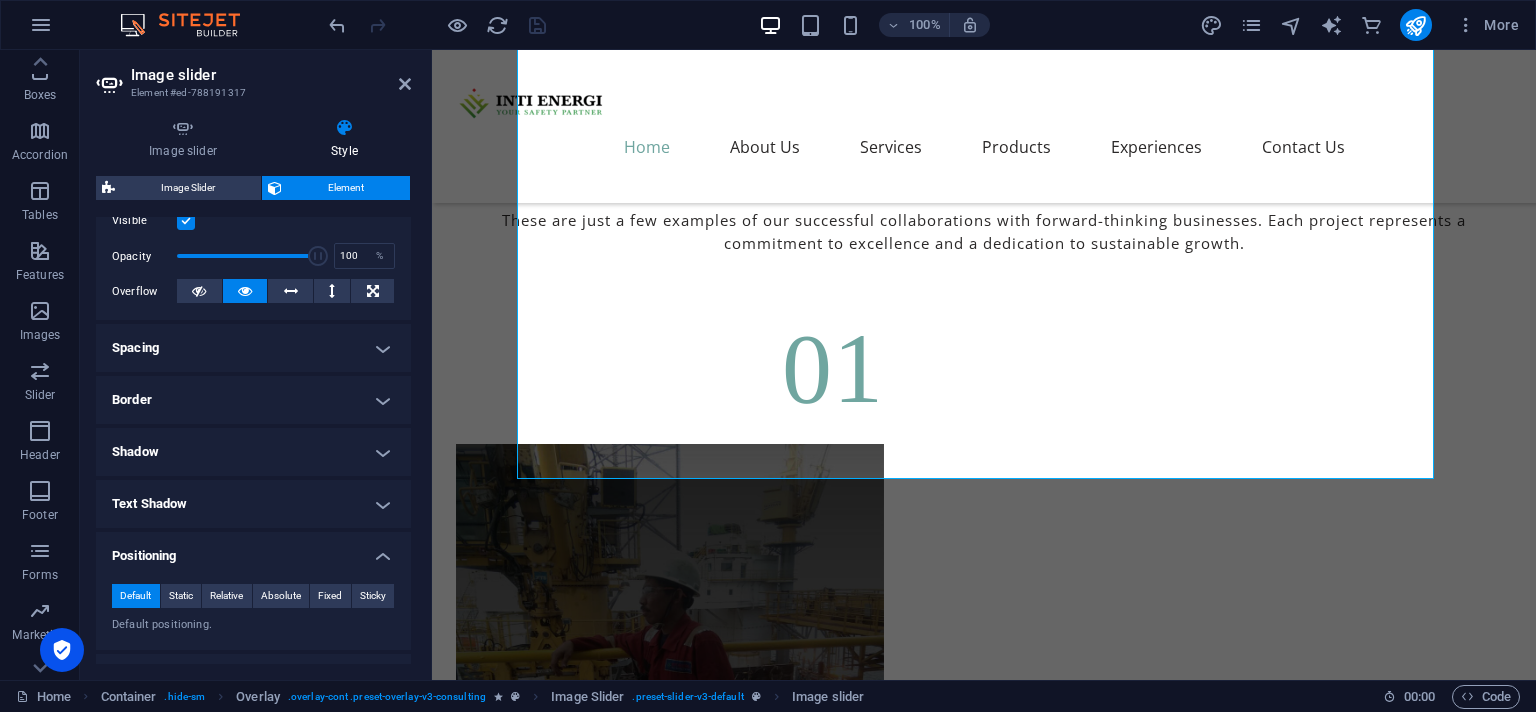 click on "Positioning" at bounding box center [253, 550] 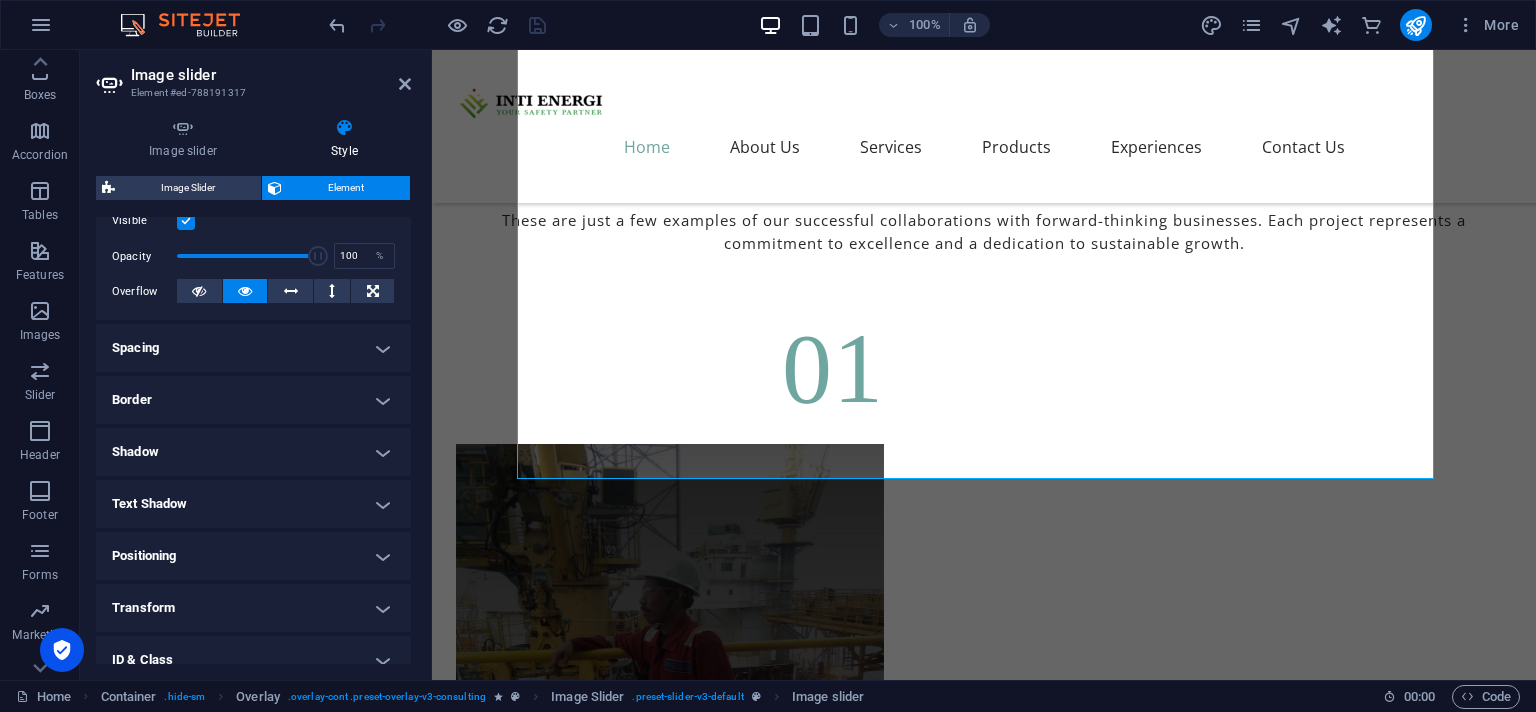 click on "Spacing" at bounding box center (253, 348) 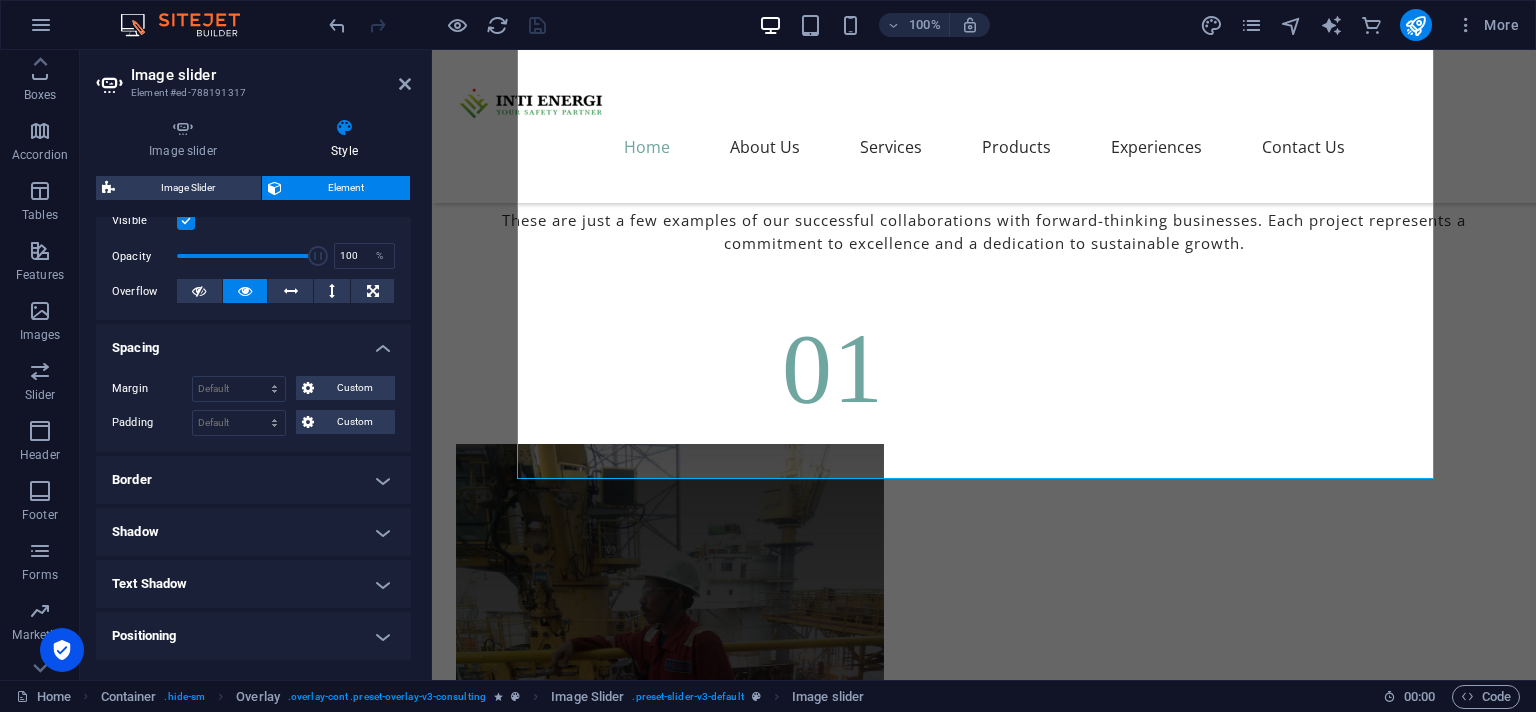 click on "Spacing" at bounding box center [253, 342] 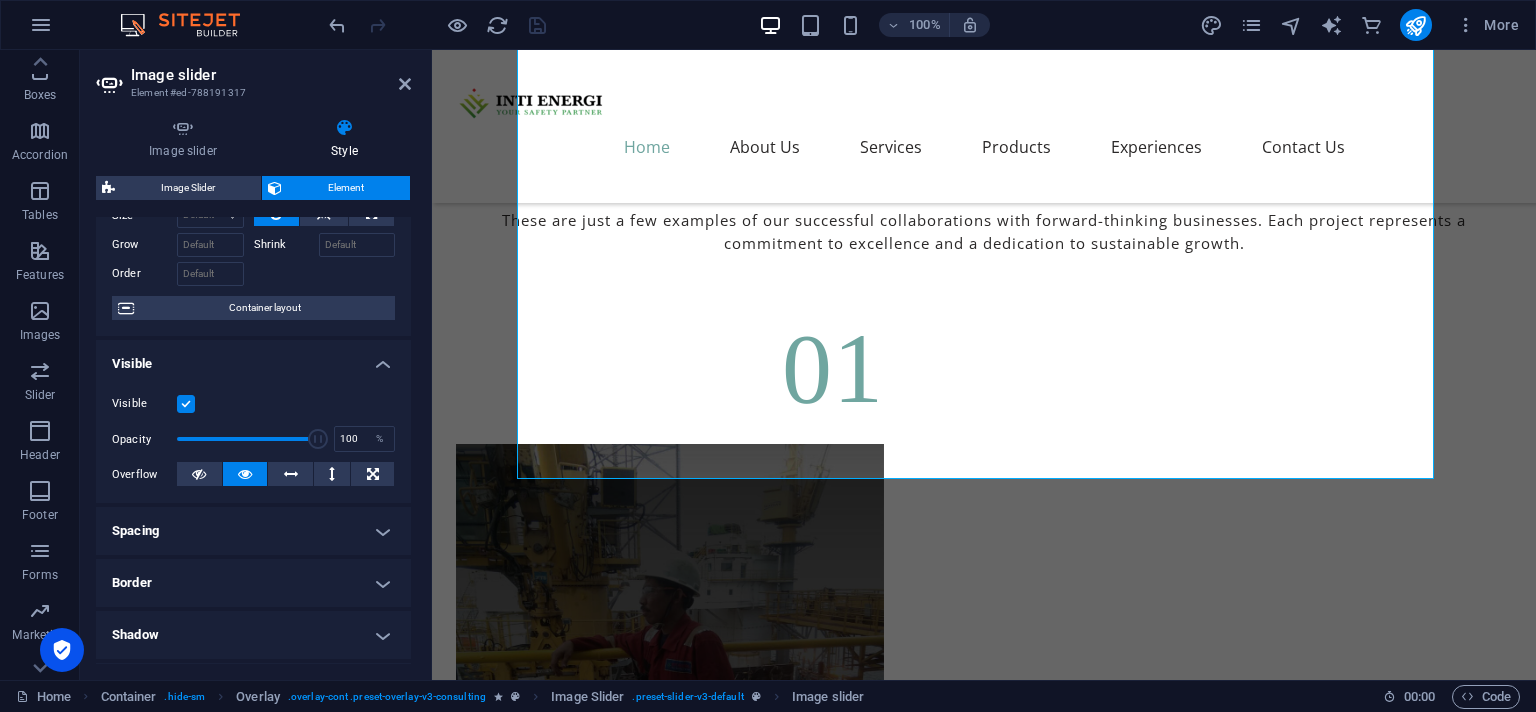 scroll, scrollTop: 0, scrollLeft: 0, axis: both 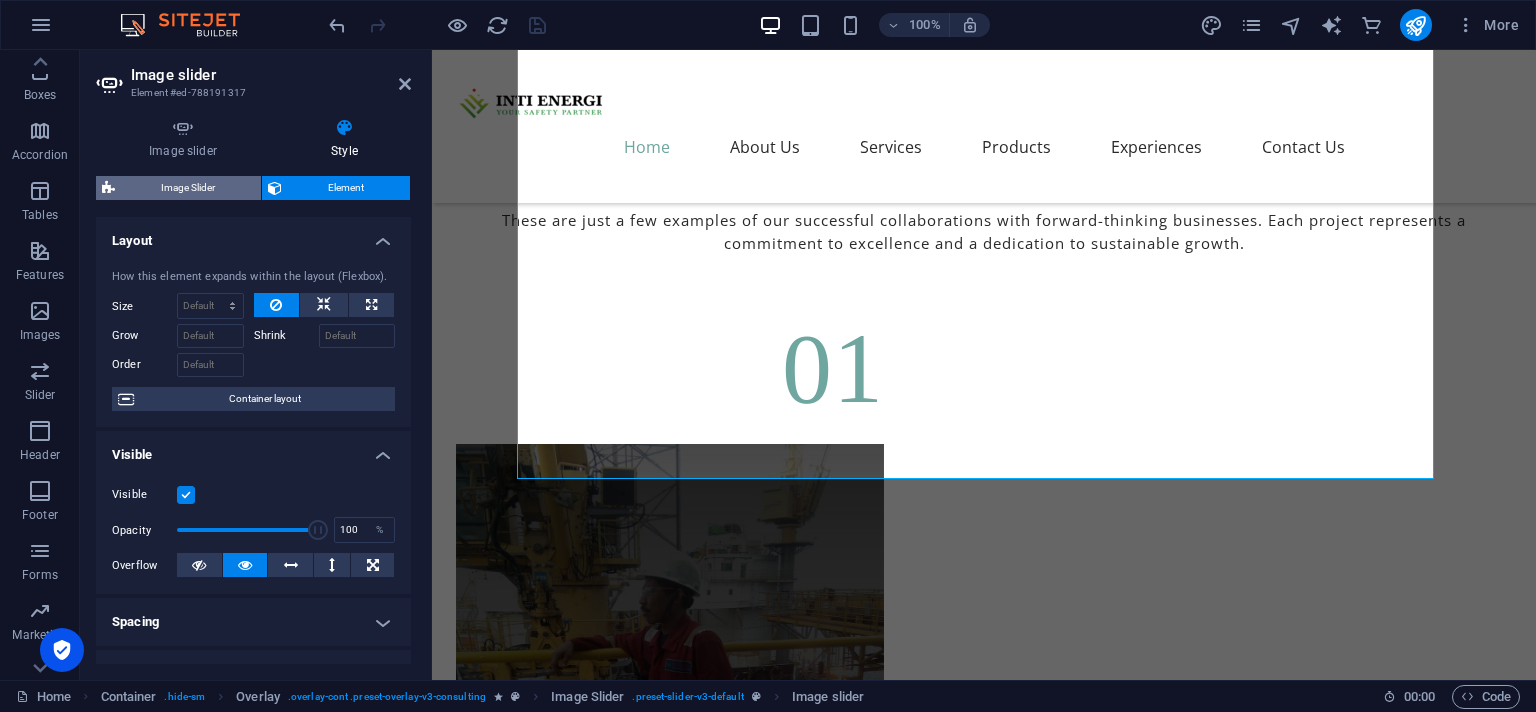 click on "Image Slider" at bounding box center (188, 188) 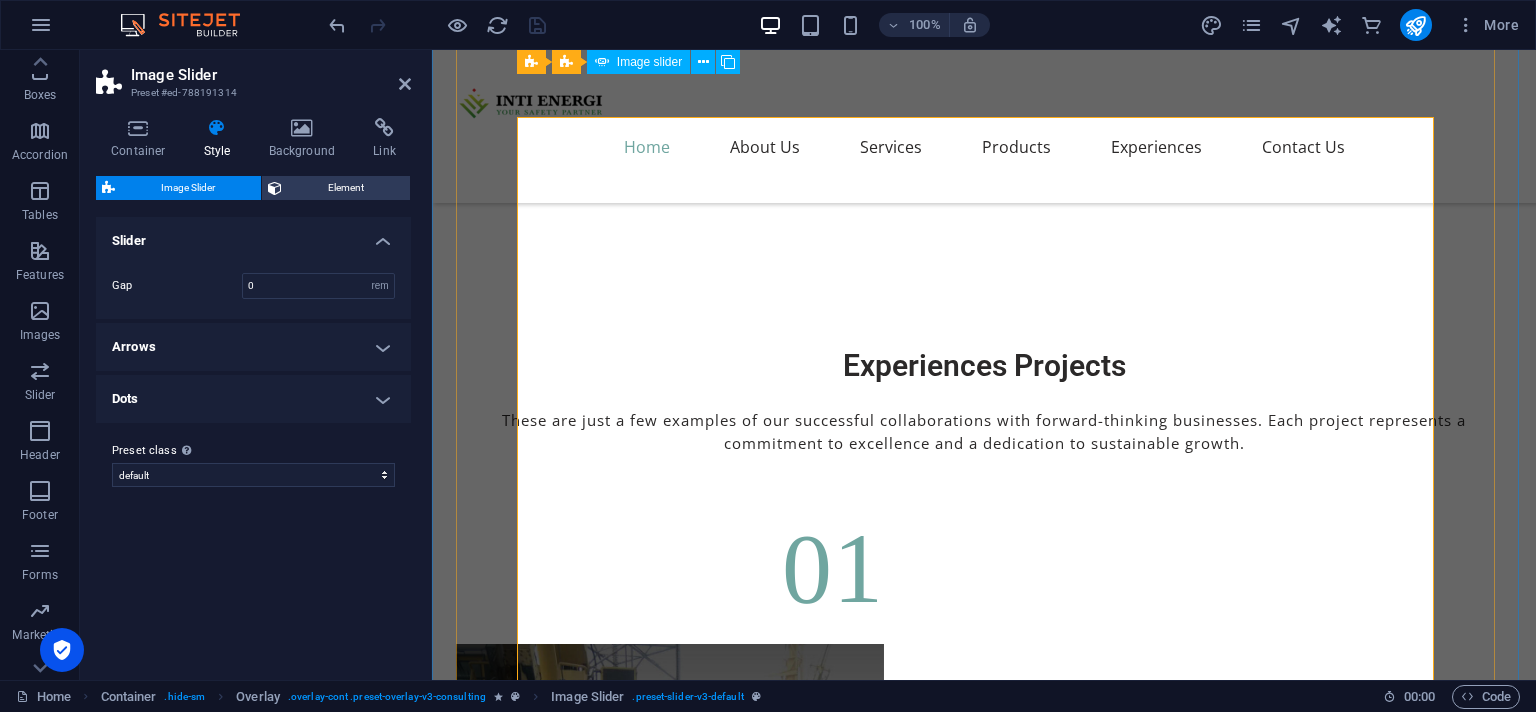 scroll, scrollTop: 7153, scrollLeft: 0, axis: vertical 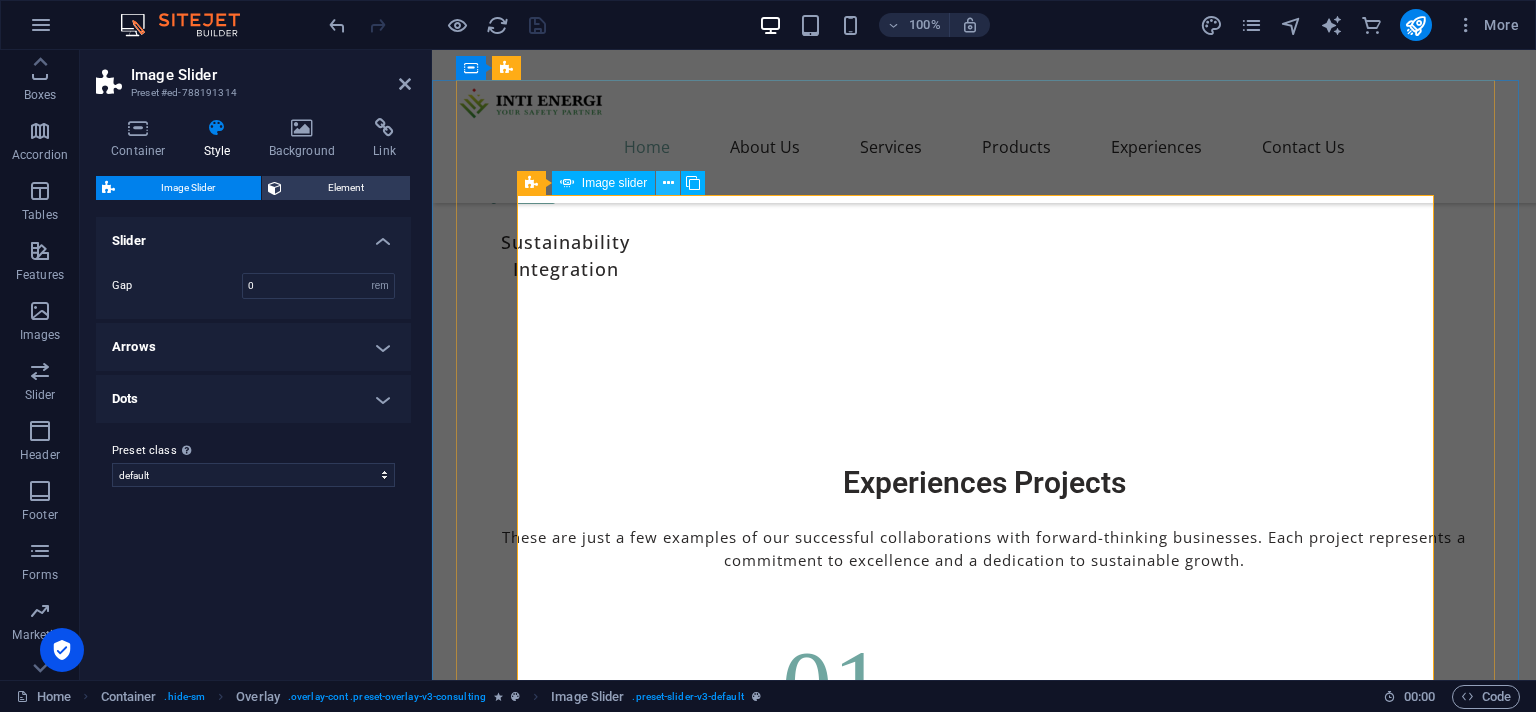 click at bounding box center (668, 183) 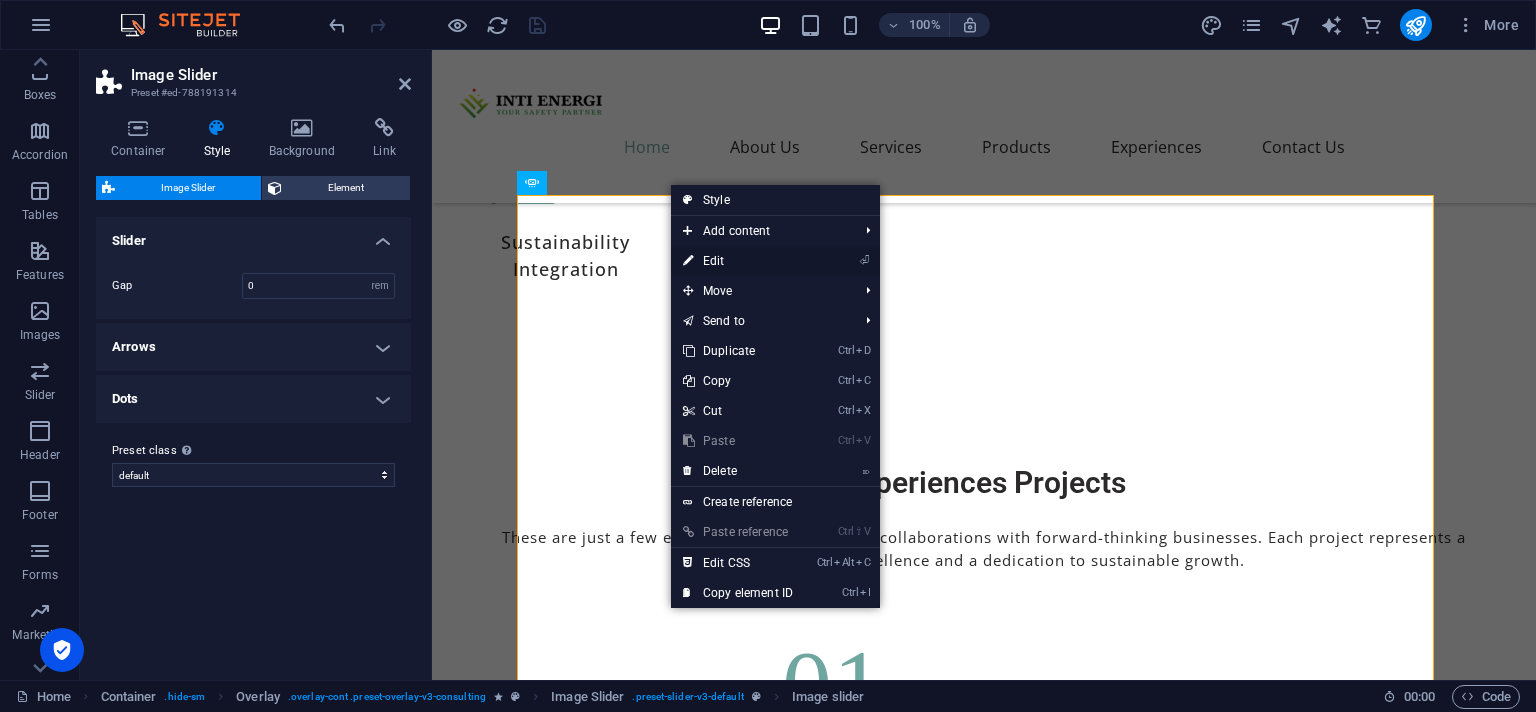 click on "⏎  Edit" at bounding box center [738, 261] 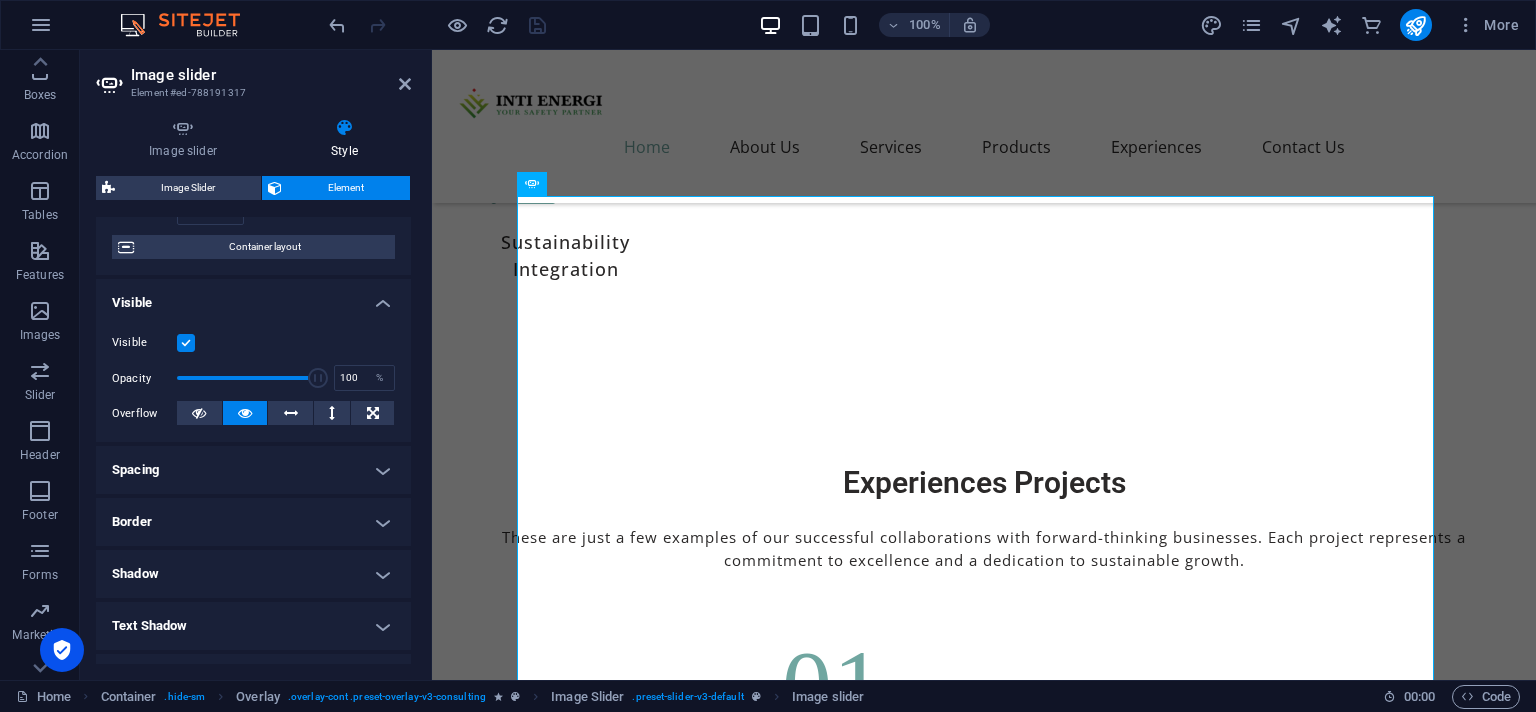 scroll, scrollTop: 182, scrollLeft: 0, axis: vertical 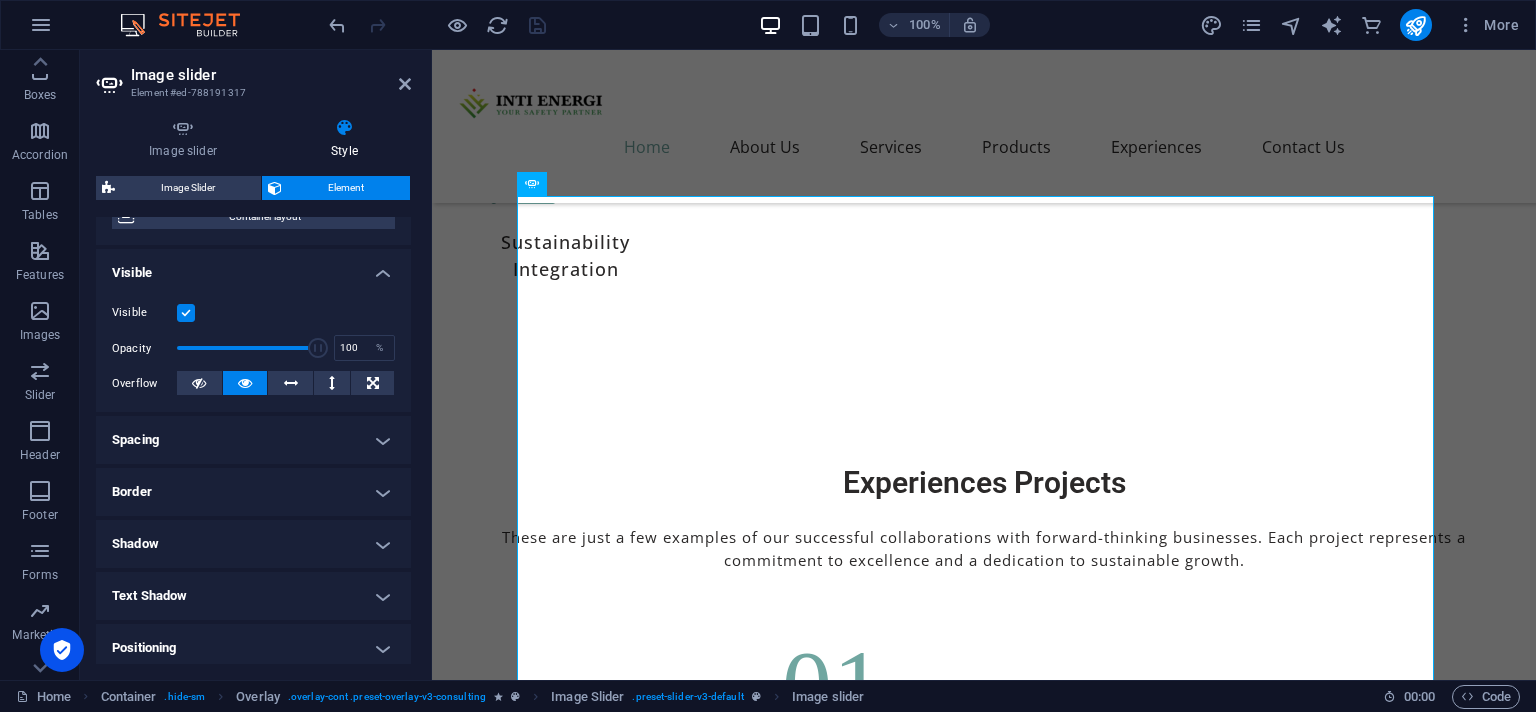 click on "Border" at bounding box center [253, 492] 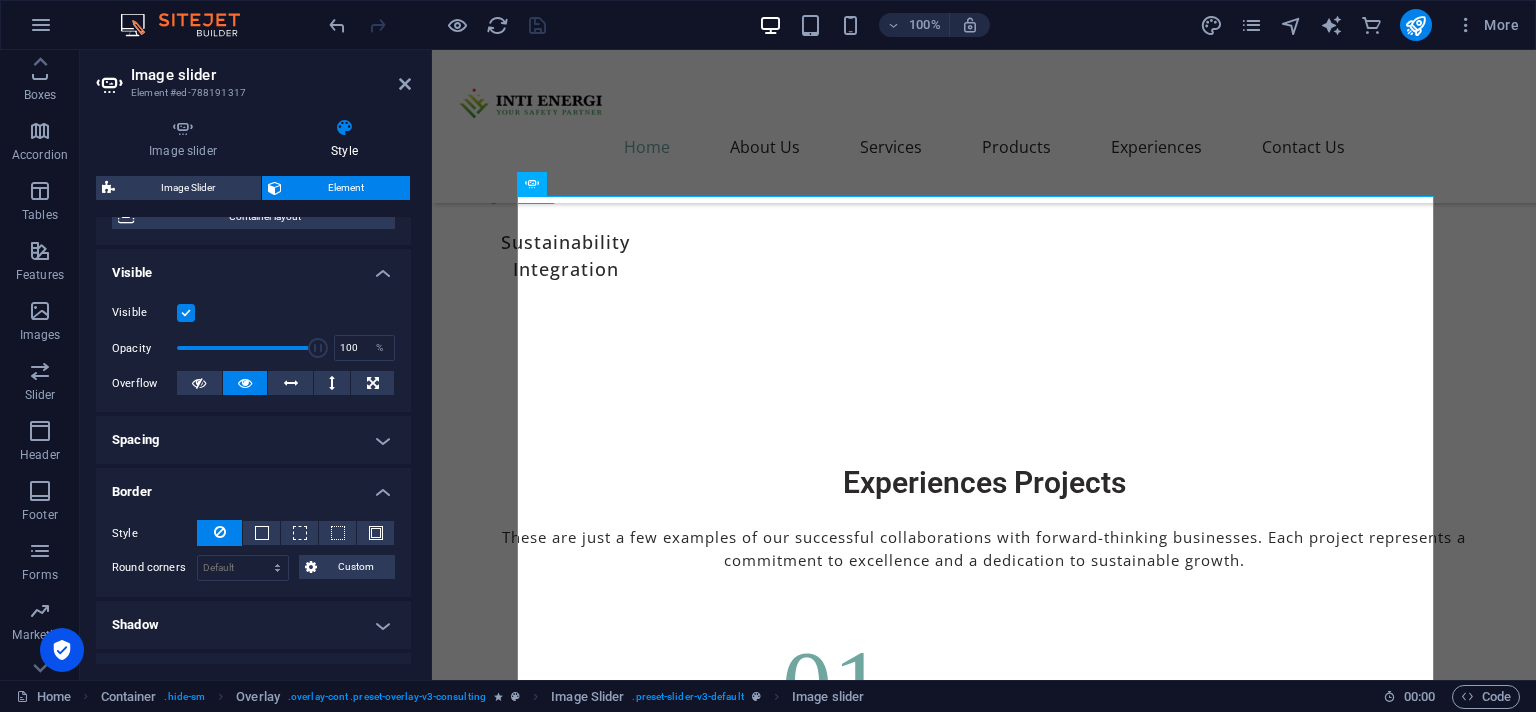 click on "Border" at bounding box center (253, 486) 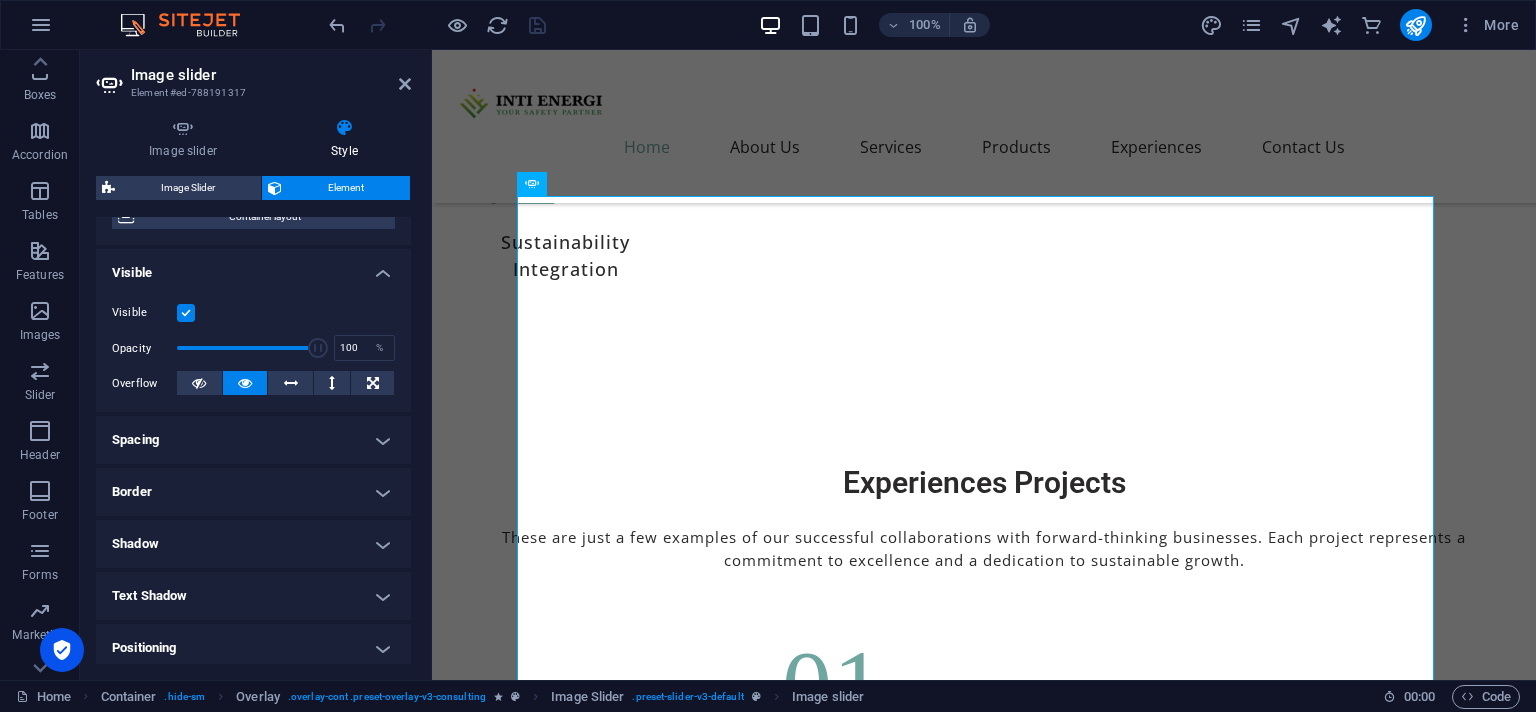 scroll, scrollTop: 274, scrollLeft: 0, axis: vertical 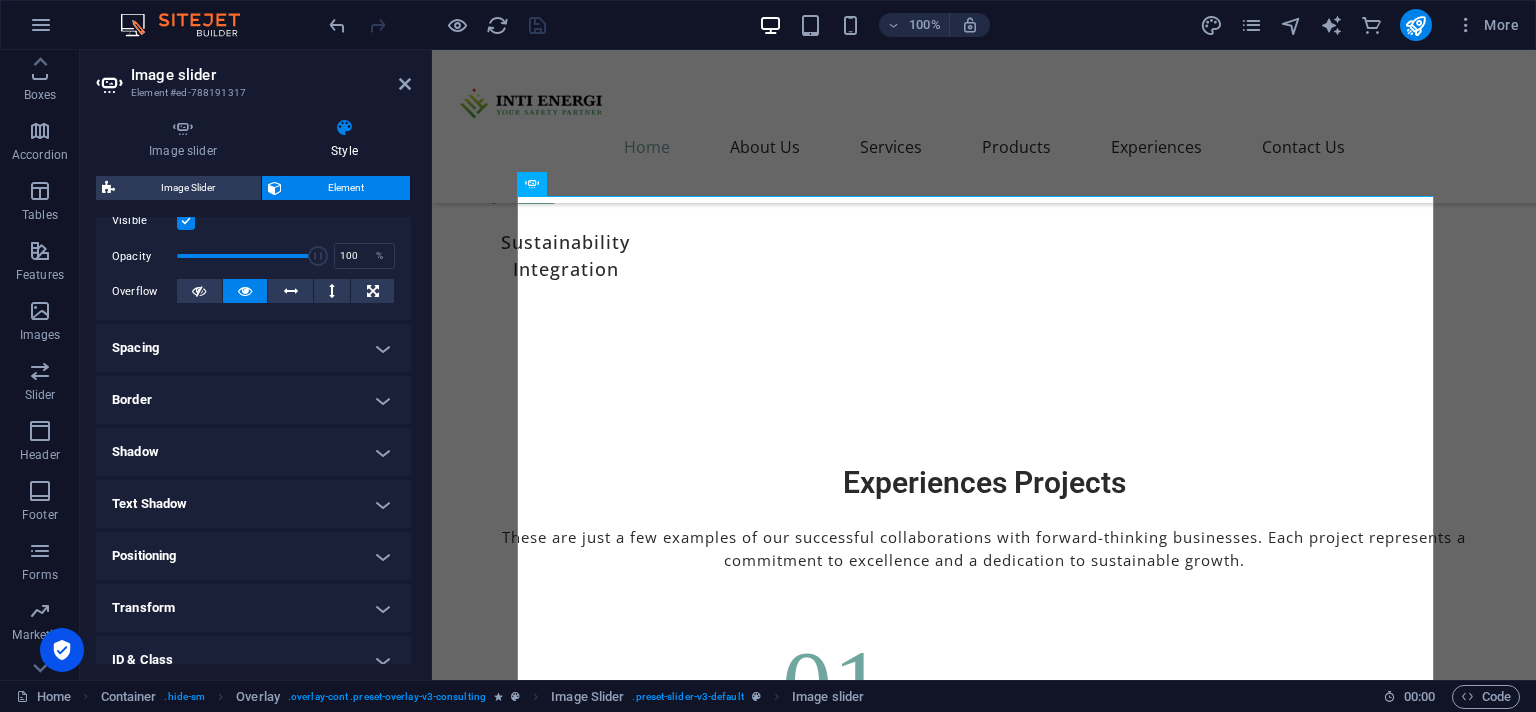 click on "Positioning" at bounding box center [253, 556] 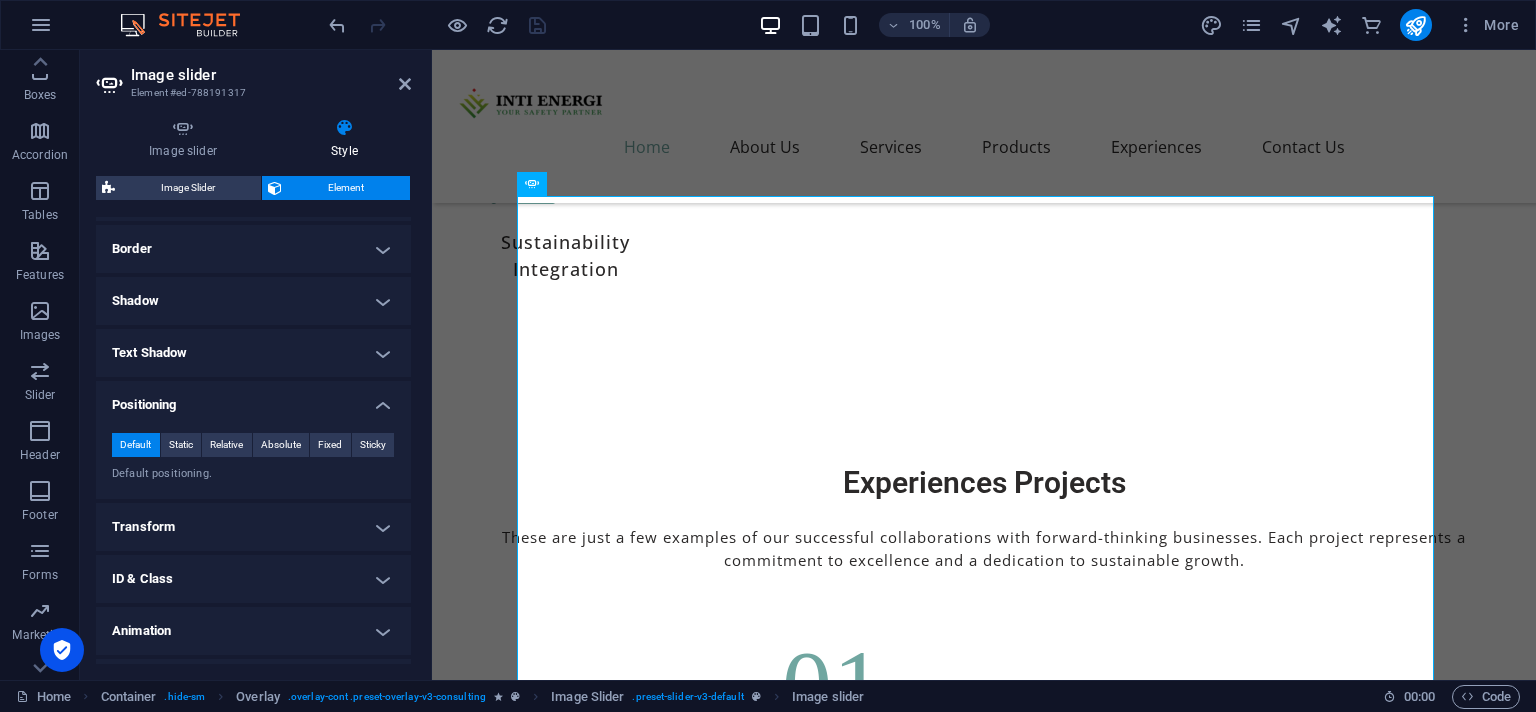 scroll, scrollTop: 484, scrollLeft: 0, axis: vertical 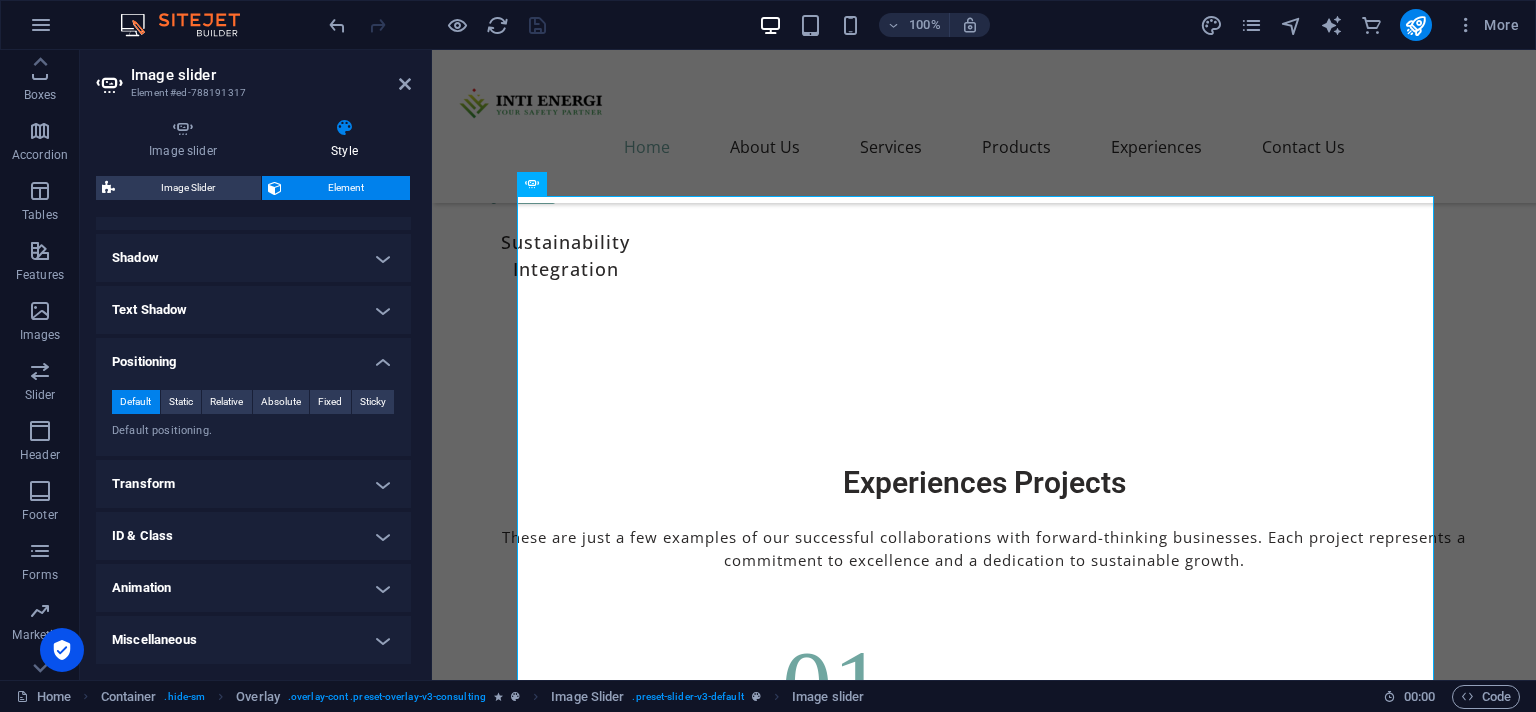 click on "Transform" at bounding box center [253, 484] 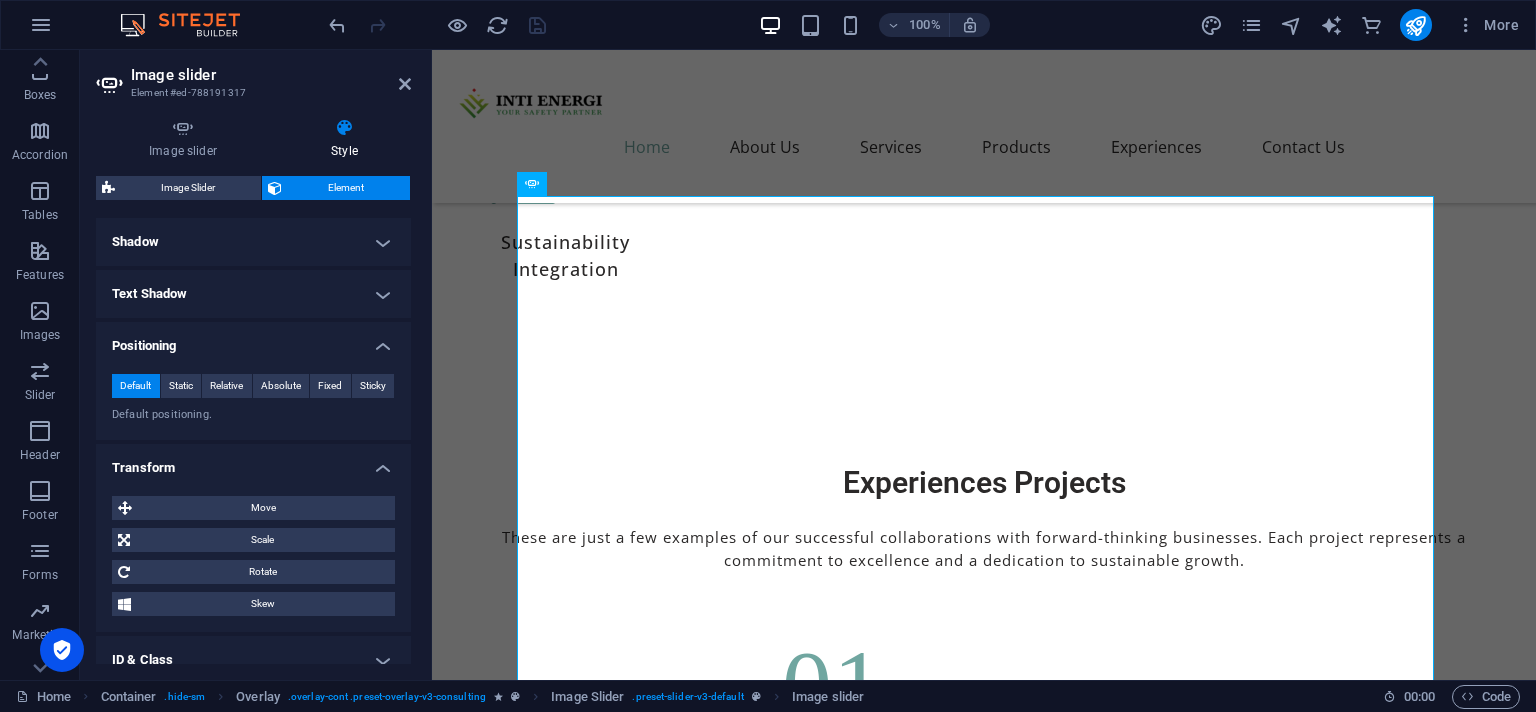 click on "Transform" at bounding box center (253, 462) 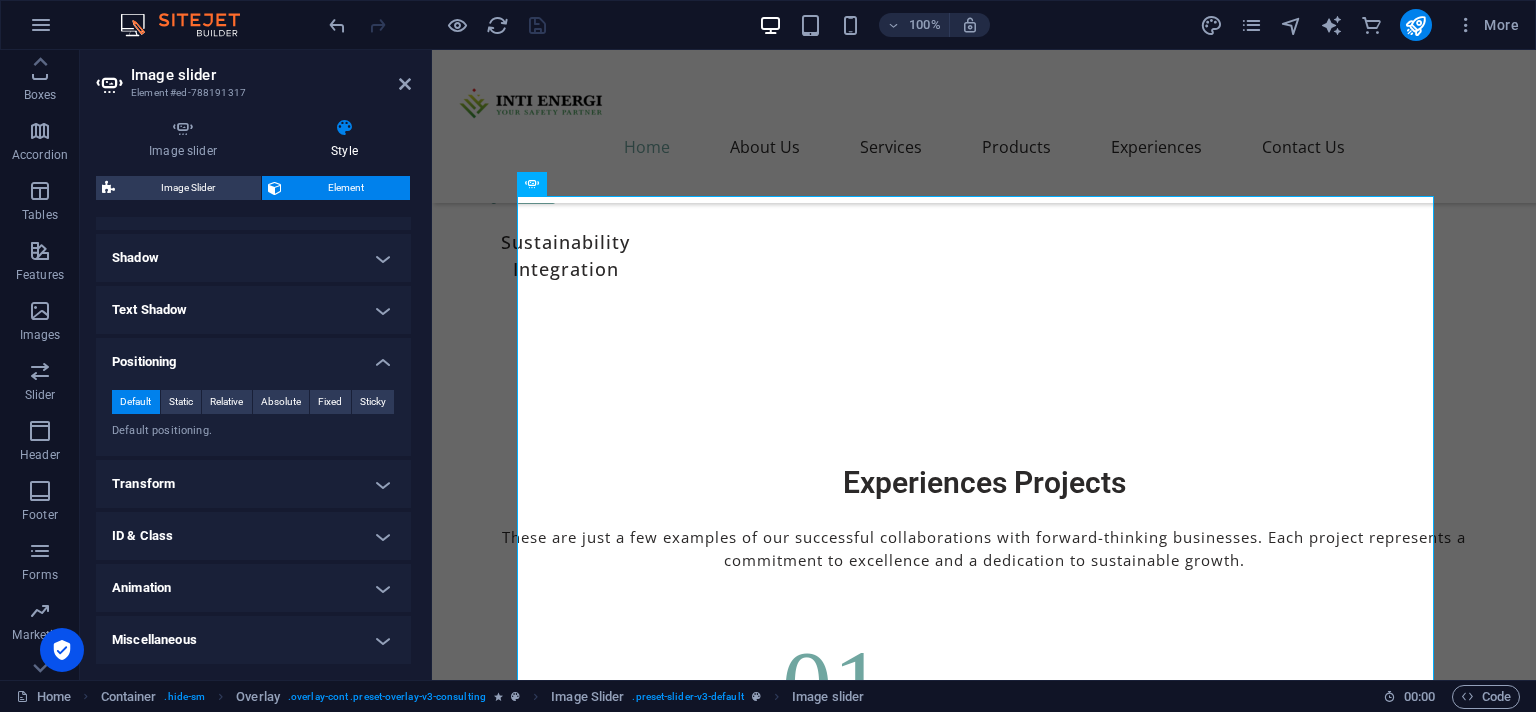 click on "Transform" at bounding box center (253, 484) 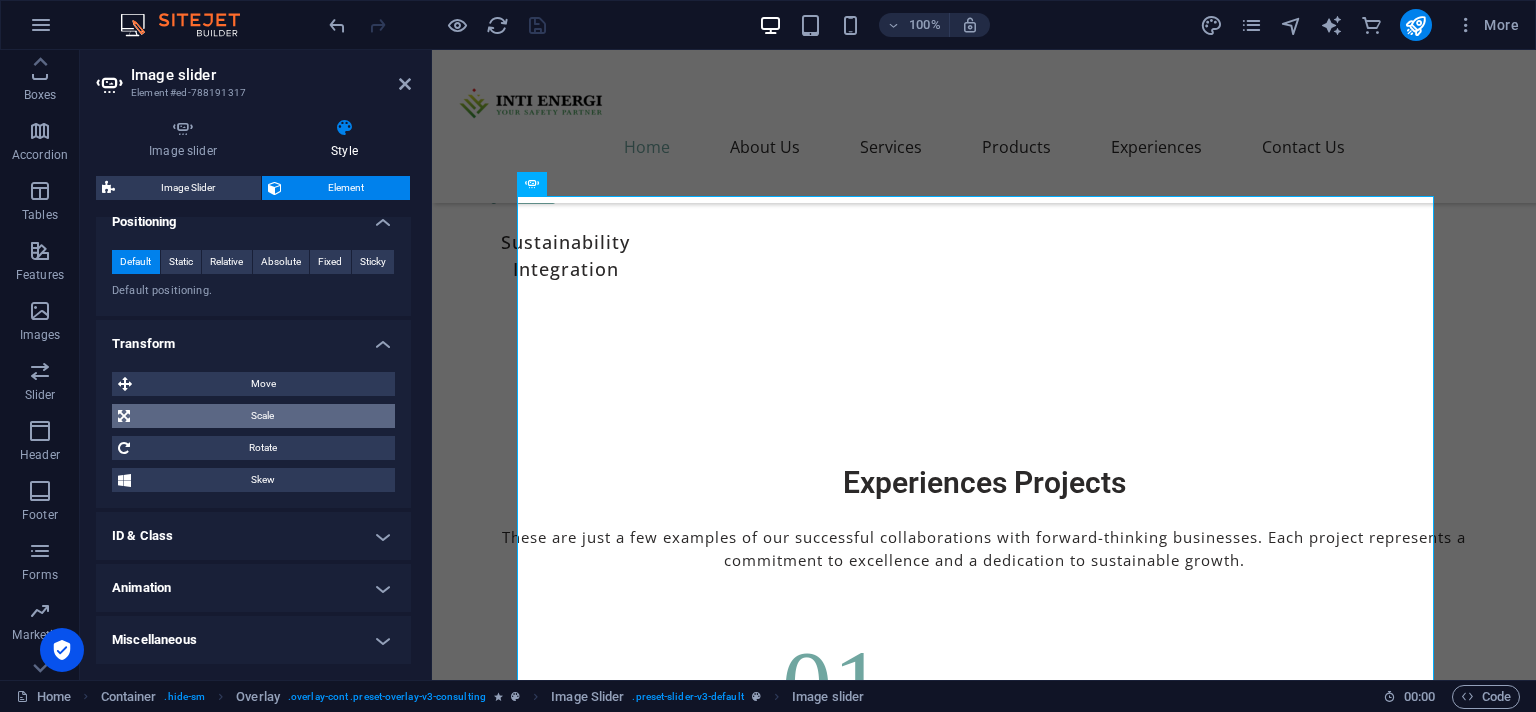 scroll, scrollTop: 624, scrollLeft: 0, axis: vertical 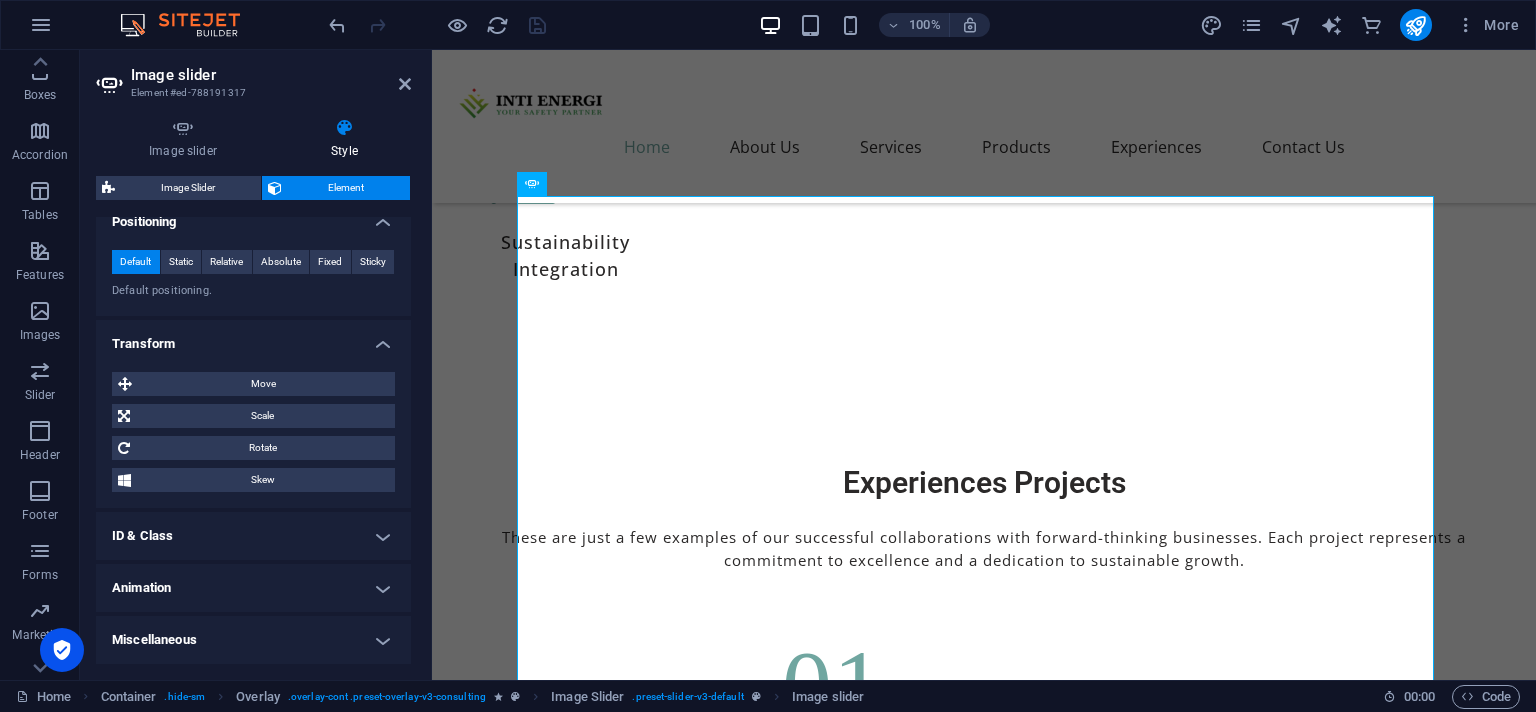click on "ID & Class" at bounding box center (253, 536) 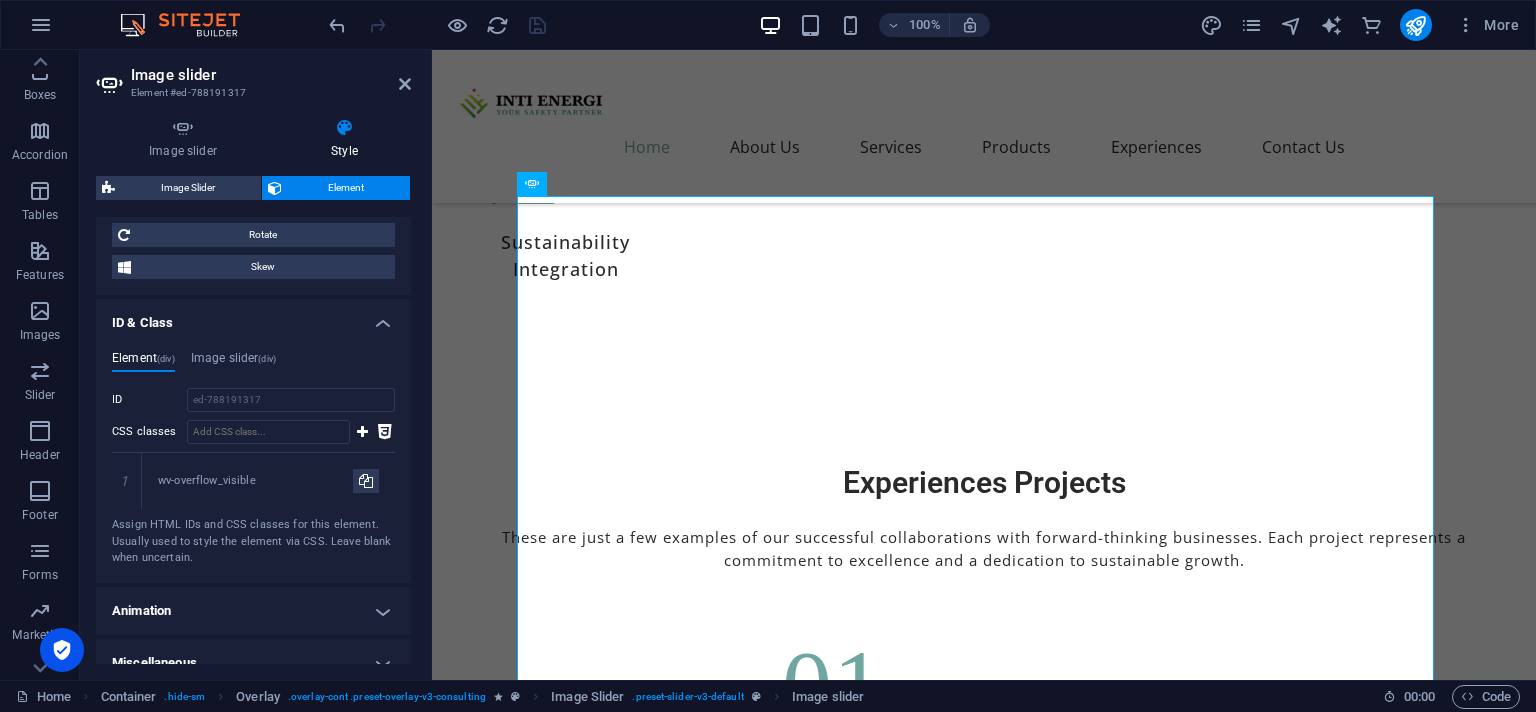 scroll, scrollTop: 859, scrollLeft: 0, axis: vertical 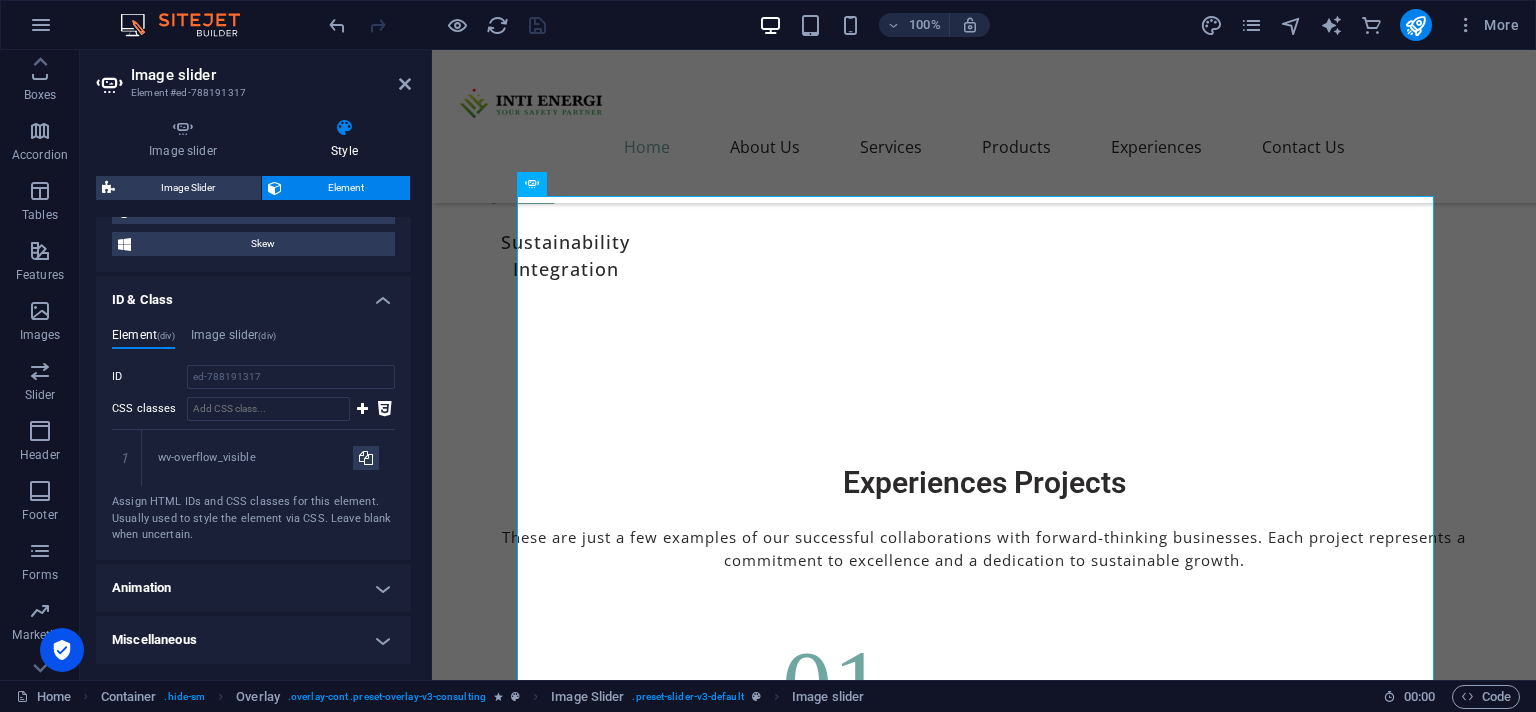 click on "Element  (div) Image slider  (div) ID ed-788191317 CSS classes 1 wv-overflow_visible Assign HTML IDs and CSS classes for this element. Usually used to style the element via CSS. Leave blank when uncertain. ID Space and special character (except "-" or "_") are not accepted CSS classes 1 slider-container 2 has-dots Assign HTML IDs and CSS classes for this element. Usually used to style the element via CSS. Leave blank when uncertain." at bounding box center (253, 436) 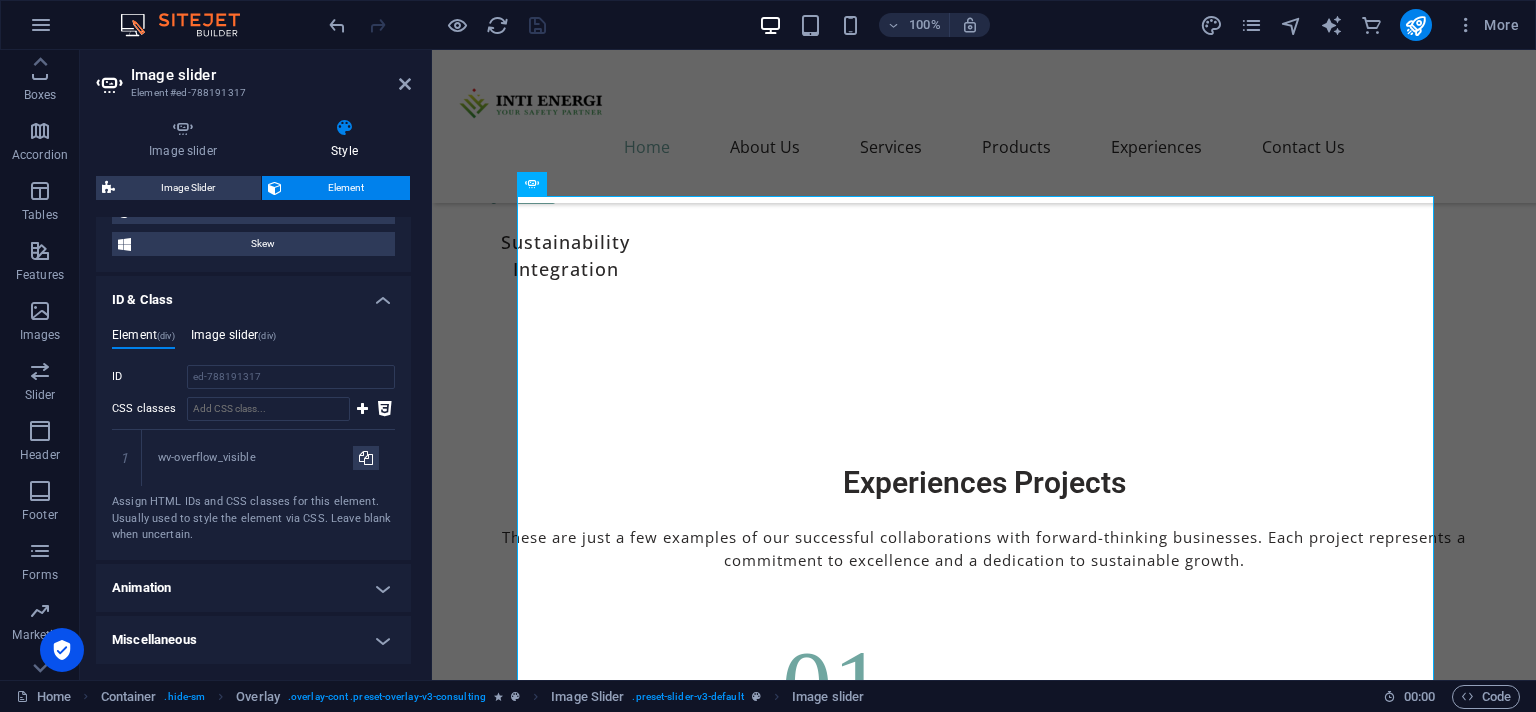 click on "Image slider  (div)" at bounding box center (233, 339) 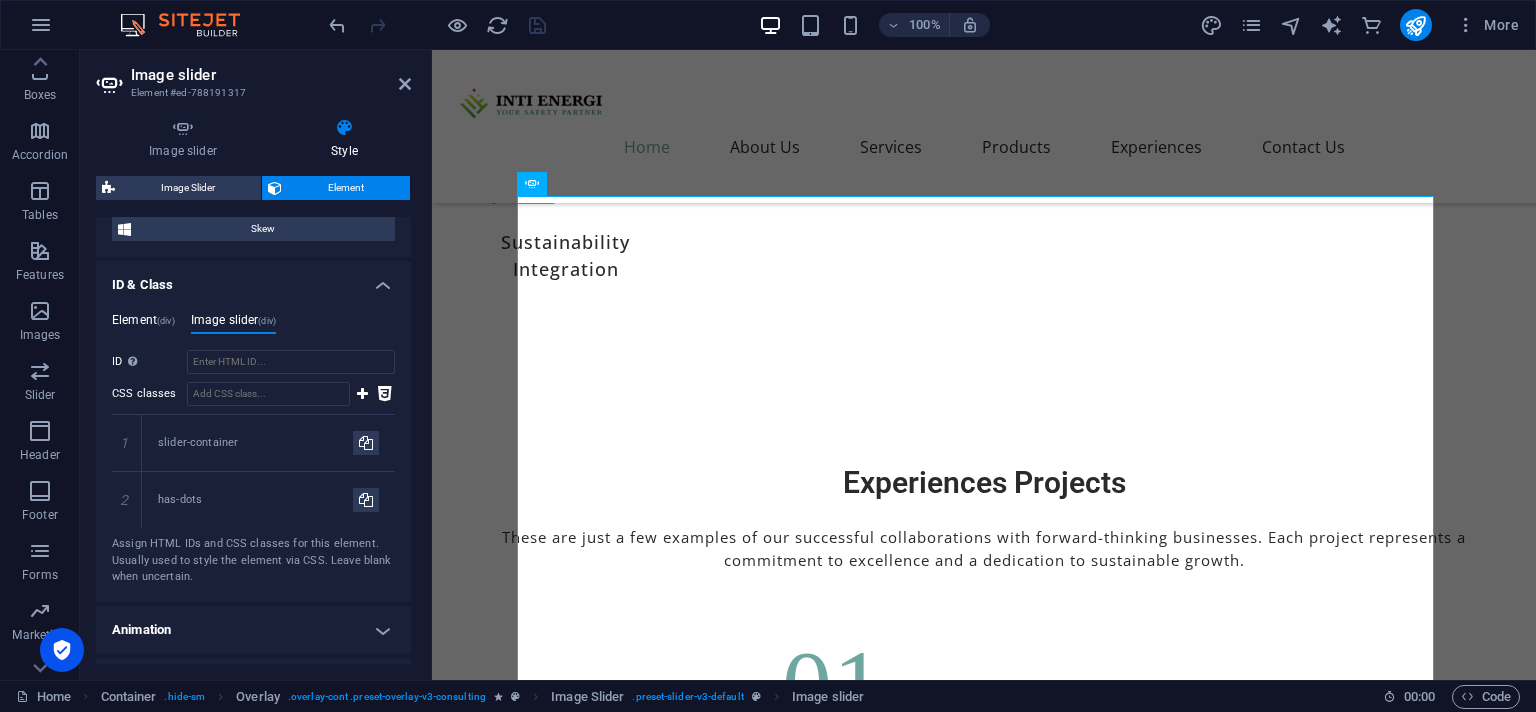 click on "Element  (div)" at bounding box center [143, 324] 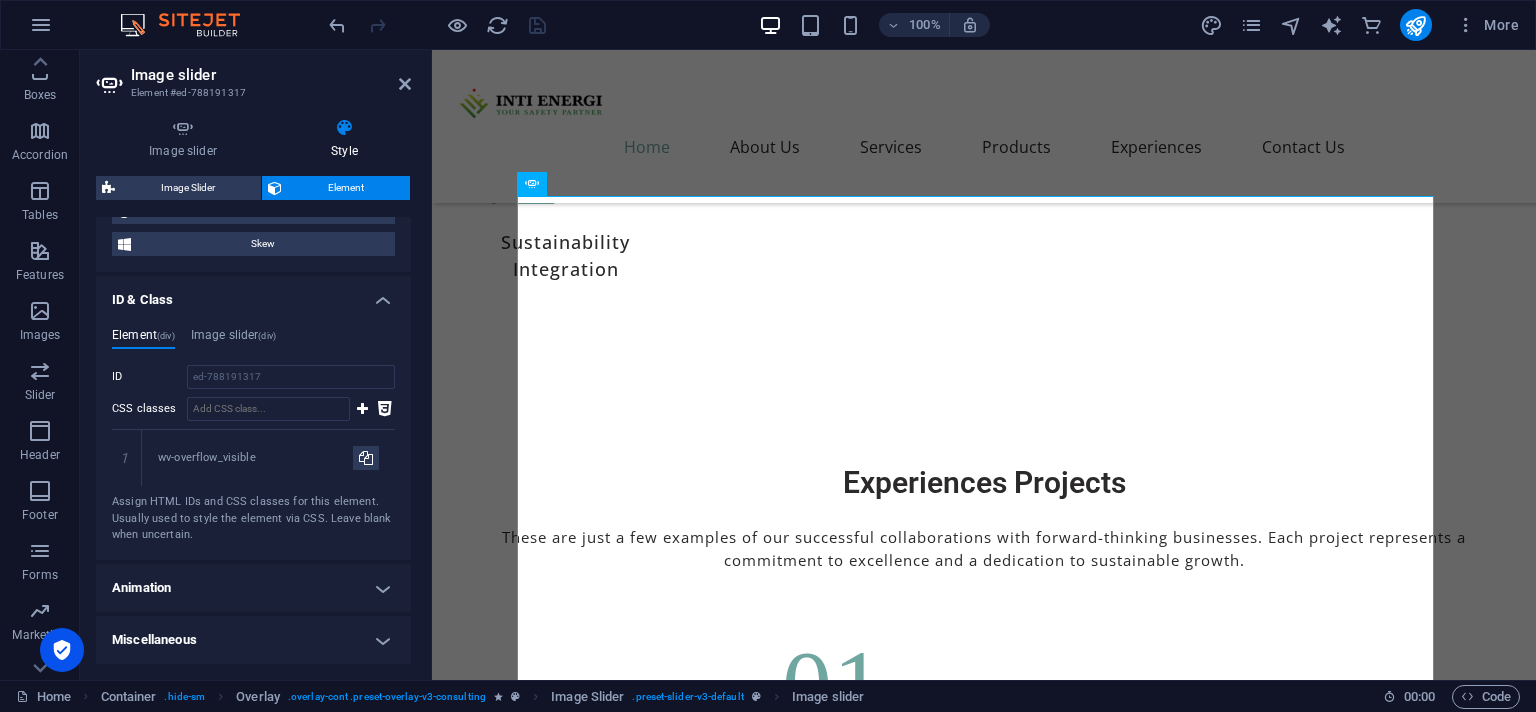 click on "Miscellaneous" at bounding box center (253, 640) 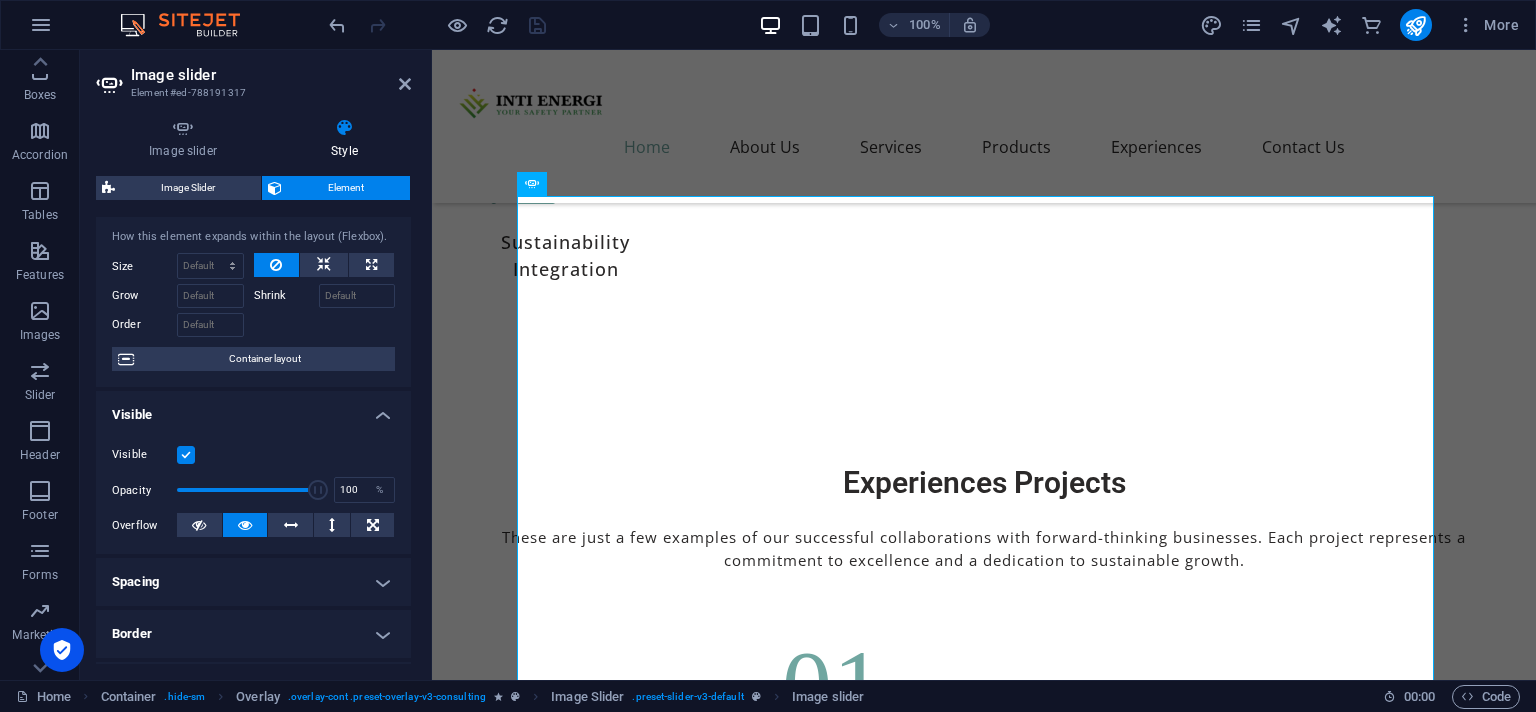 scroll, scrollTop: 0, scrollLeft: 0, axis: both 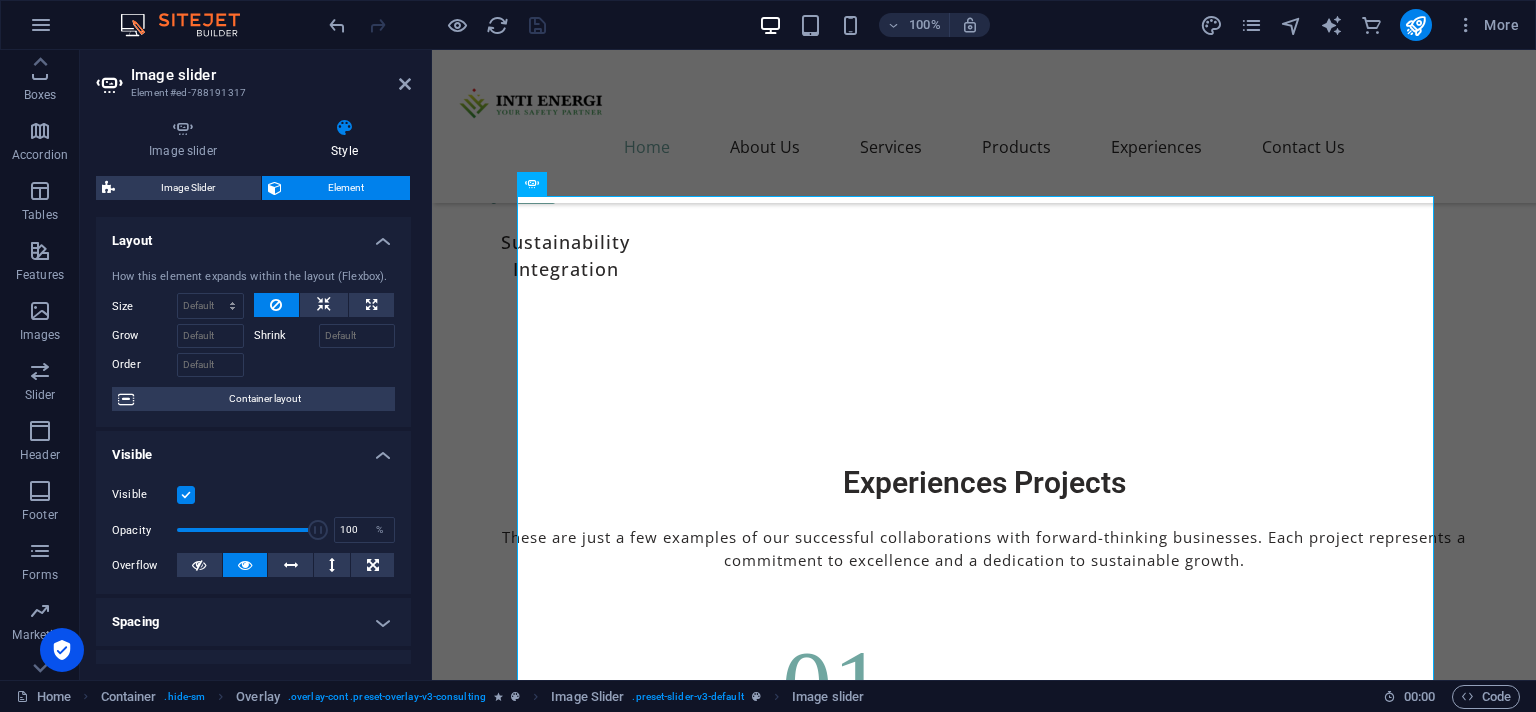 click at bounding box center [344, 128] 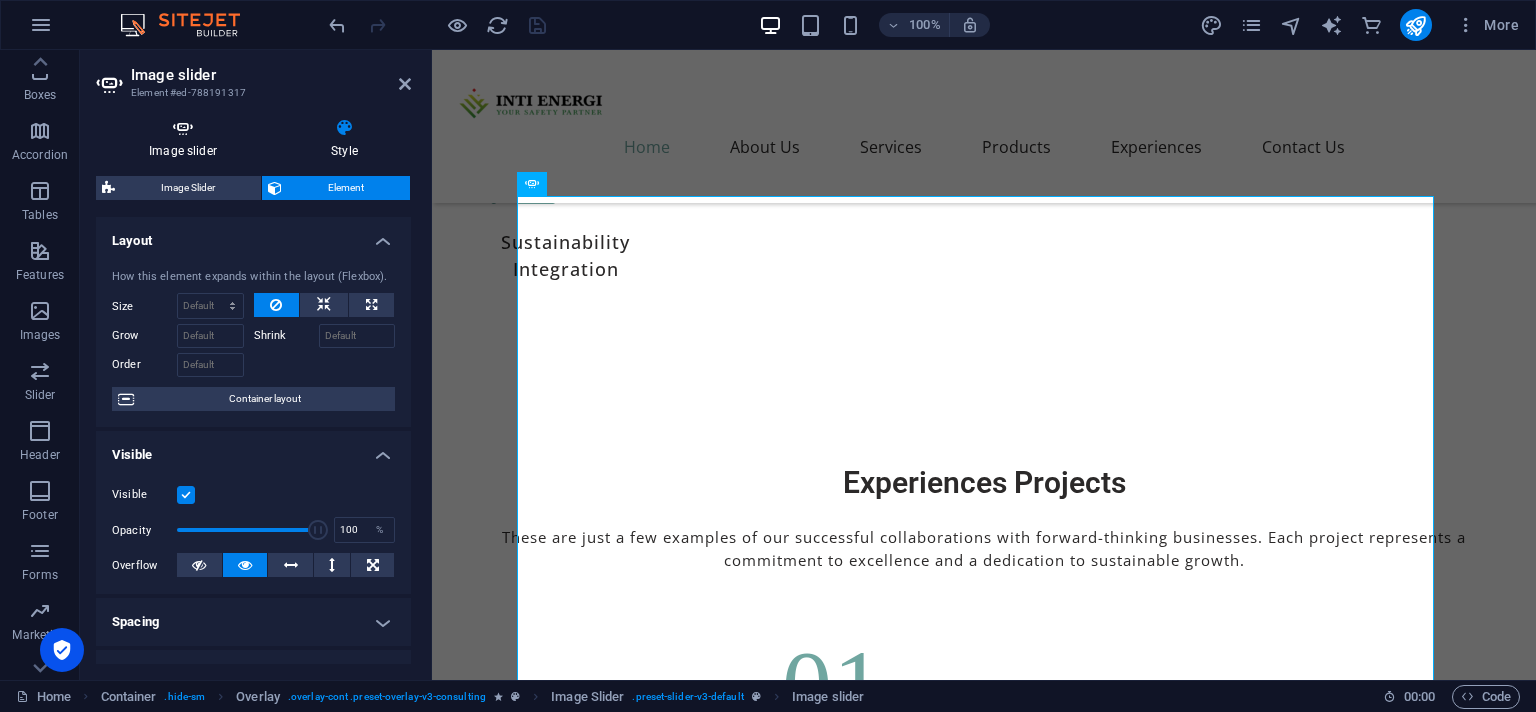 click on "Image slider" at bounding box center (187, 139) 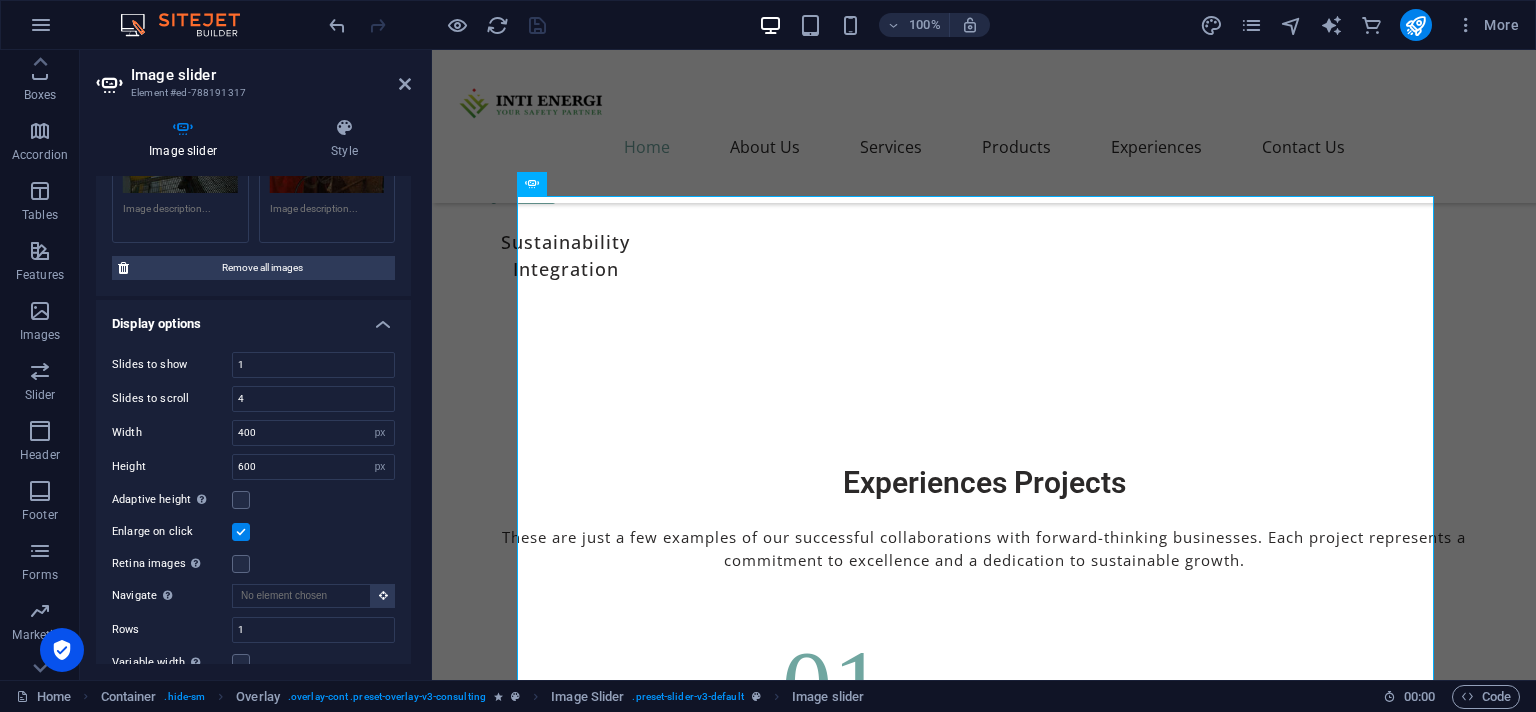 scroll, scrollTop: 274, scrollLeft: 0, axis: vertical 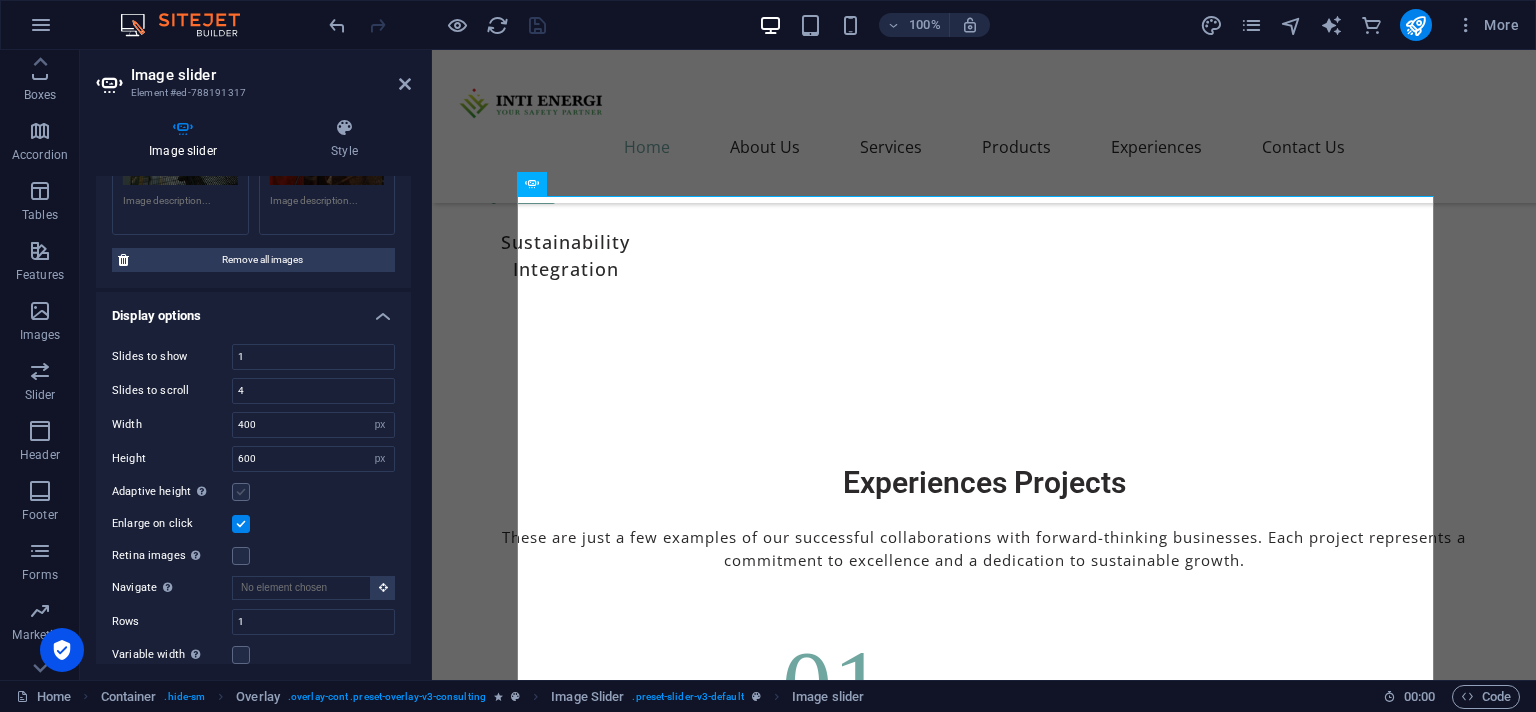 click at bounding box center [241, 492] 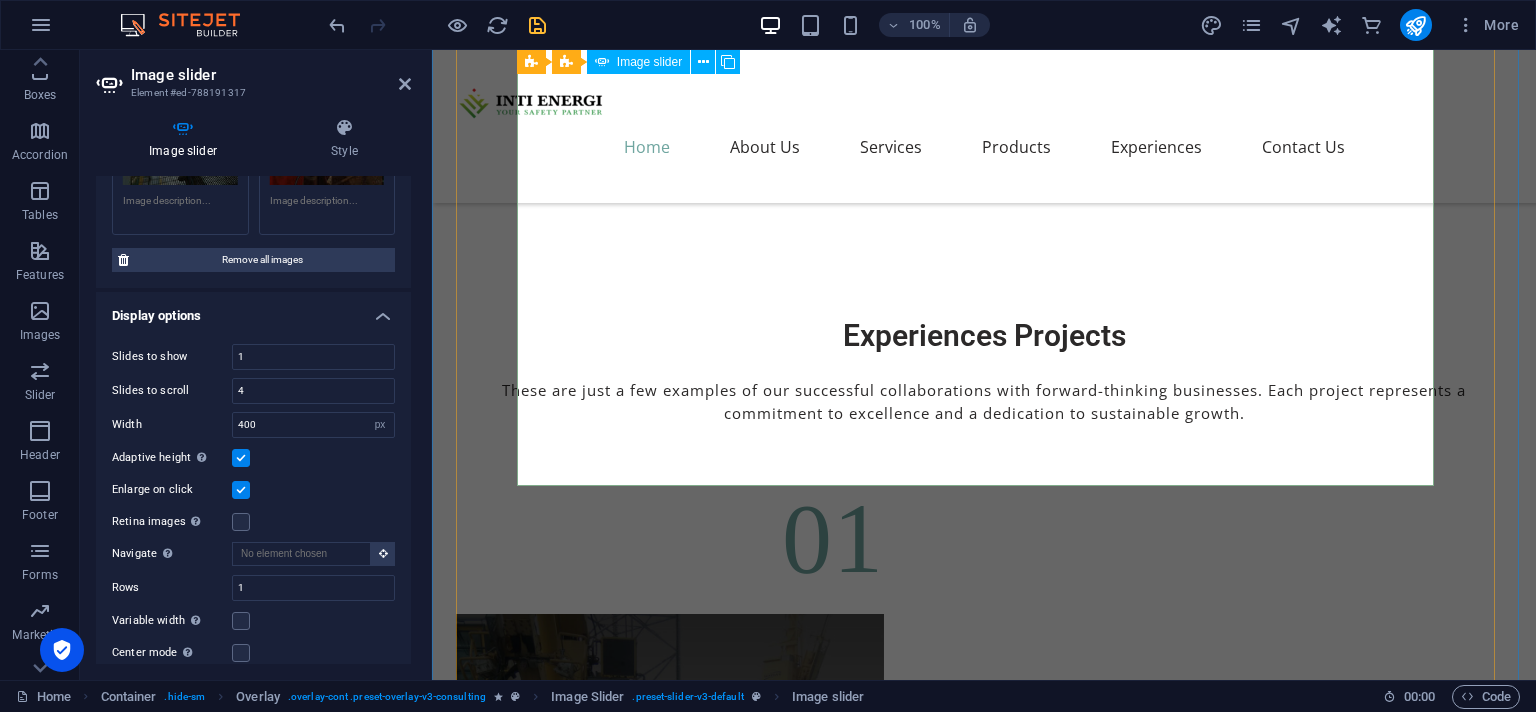 scroll, scrollTop: 7258, scrollLeft: 0, axis: vertical 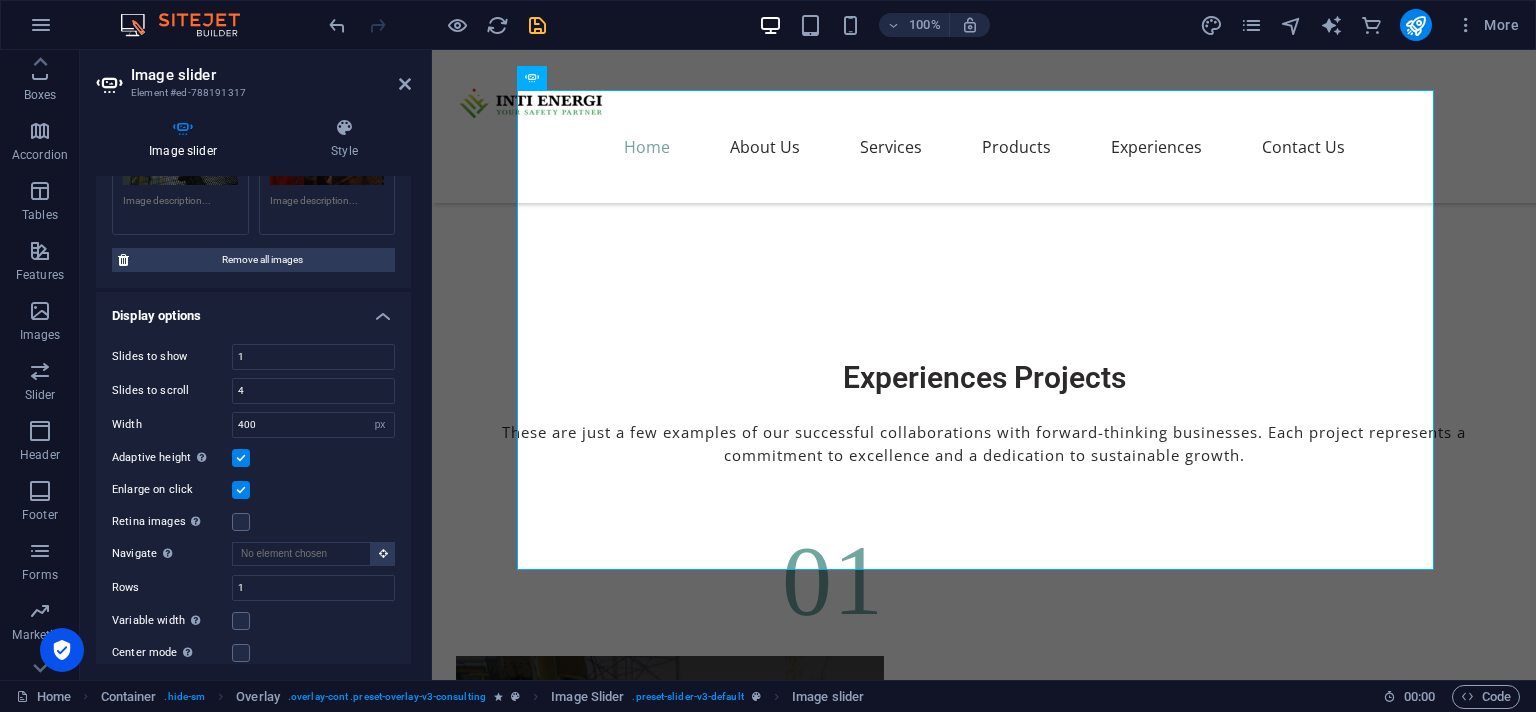 click at bounding box center (241, 490) 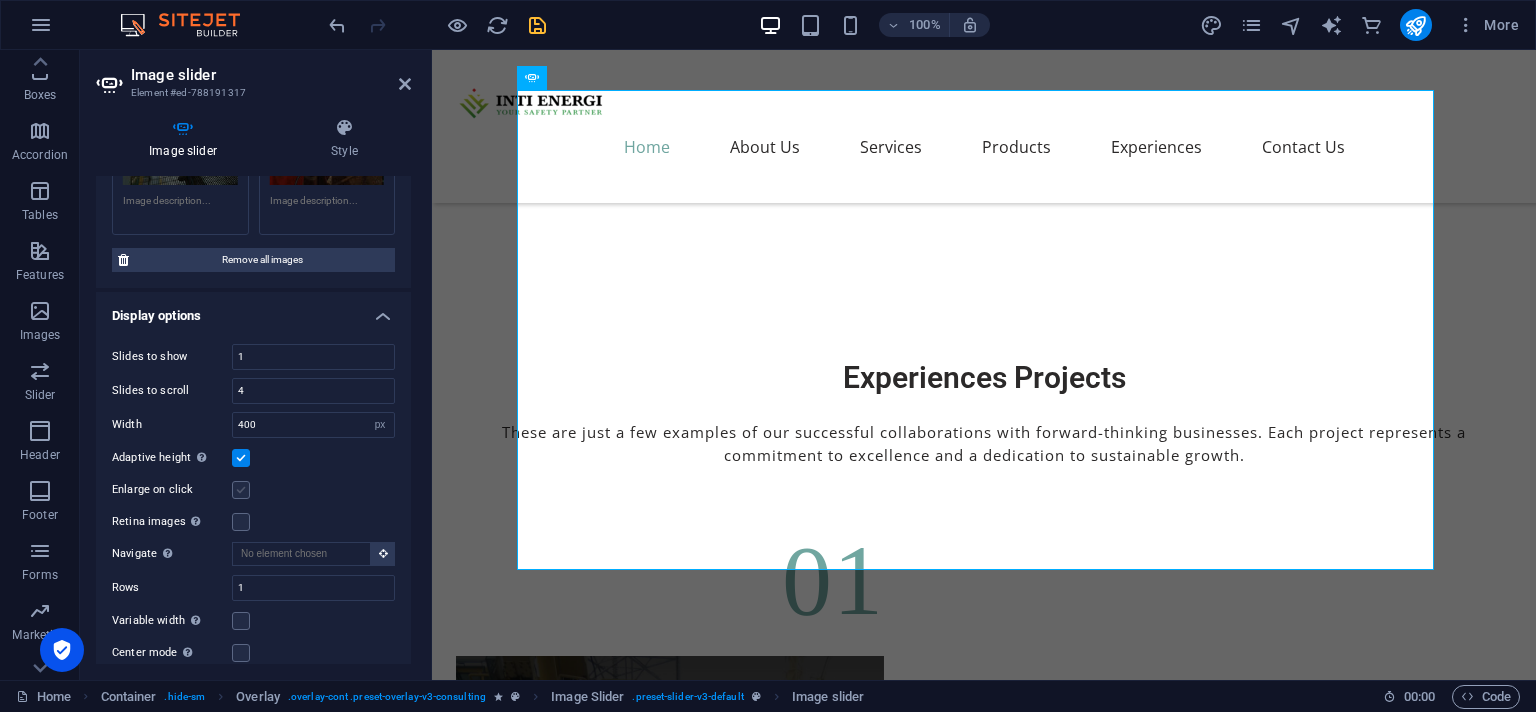click at bounding box center (241, 490) 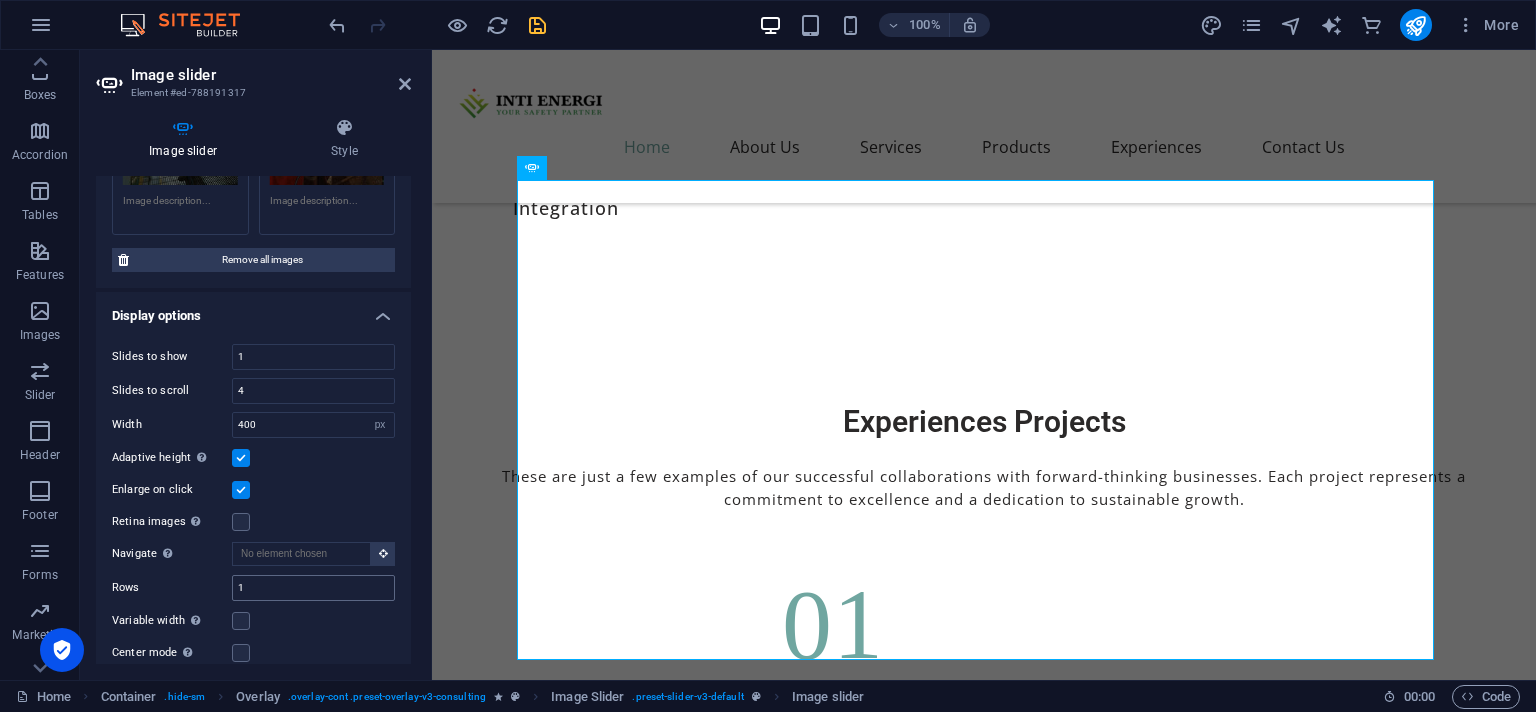 scroll, scrollTop: 7146, scrollLeft: 0, axis: vertical 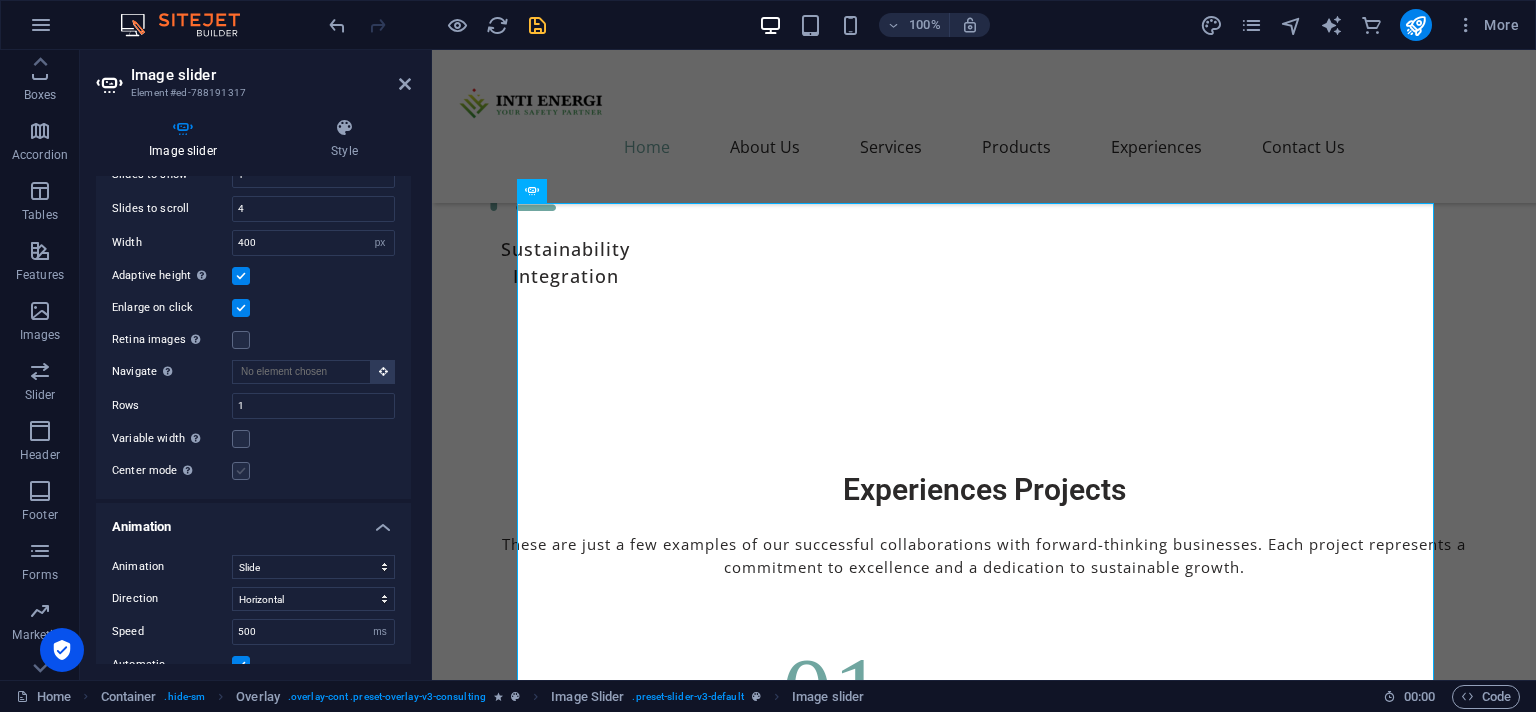 click at bounding box center [241, 471] 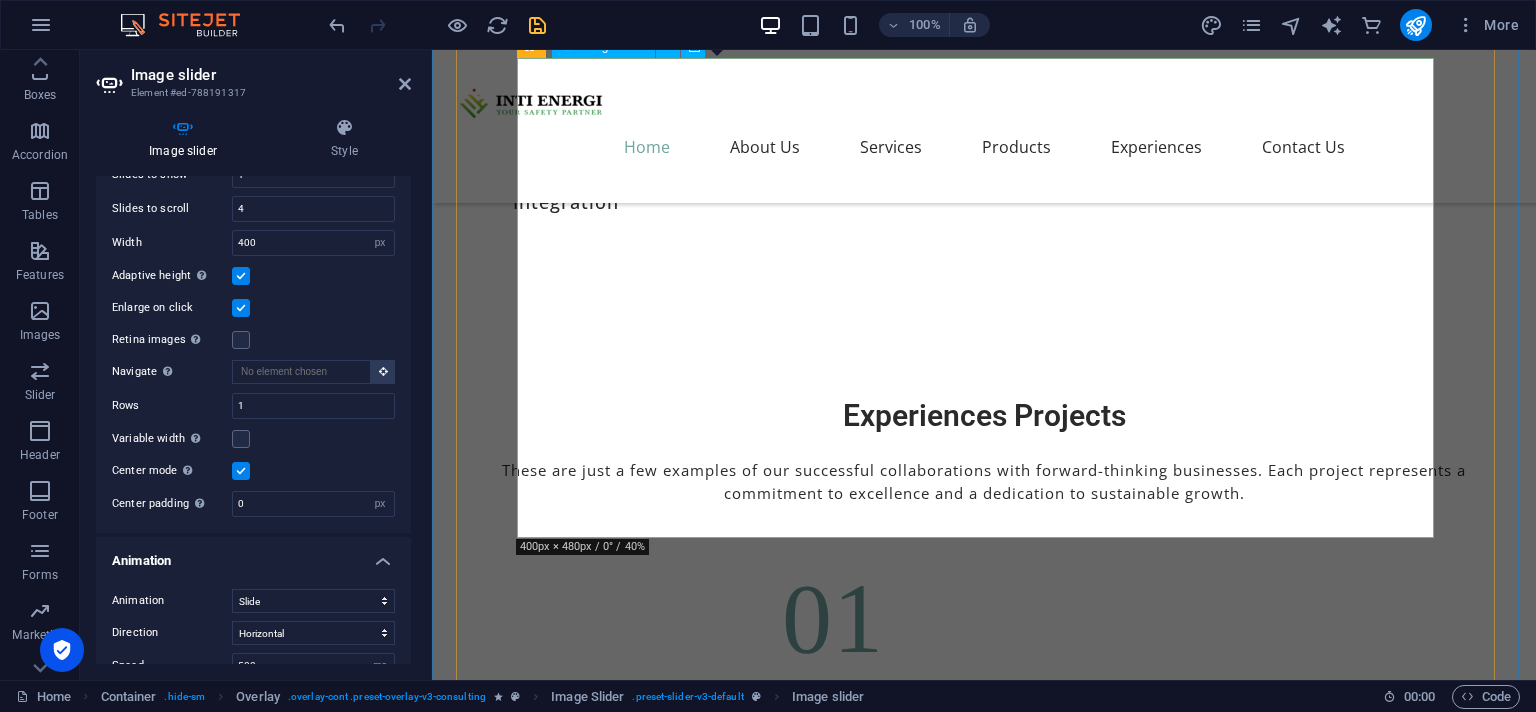 scroll, scrollTop: 7357, scrollLeft: 0, axis: vertical 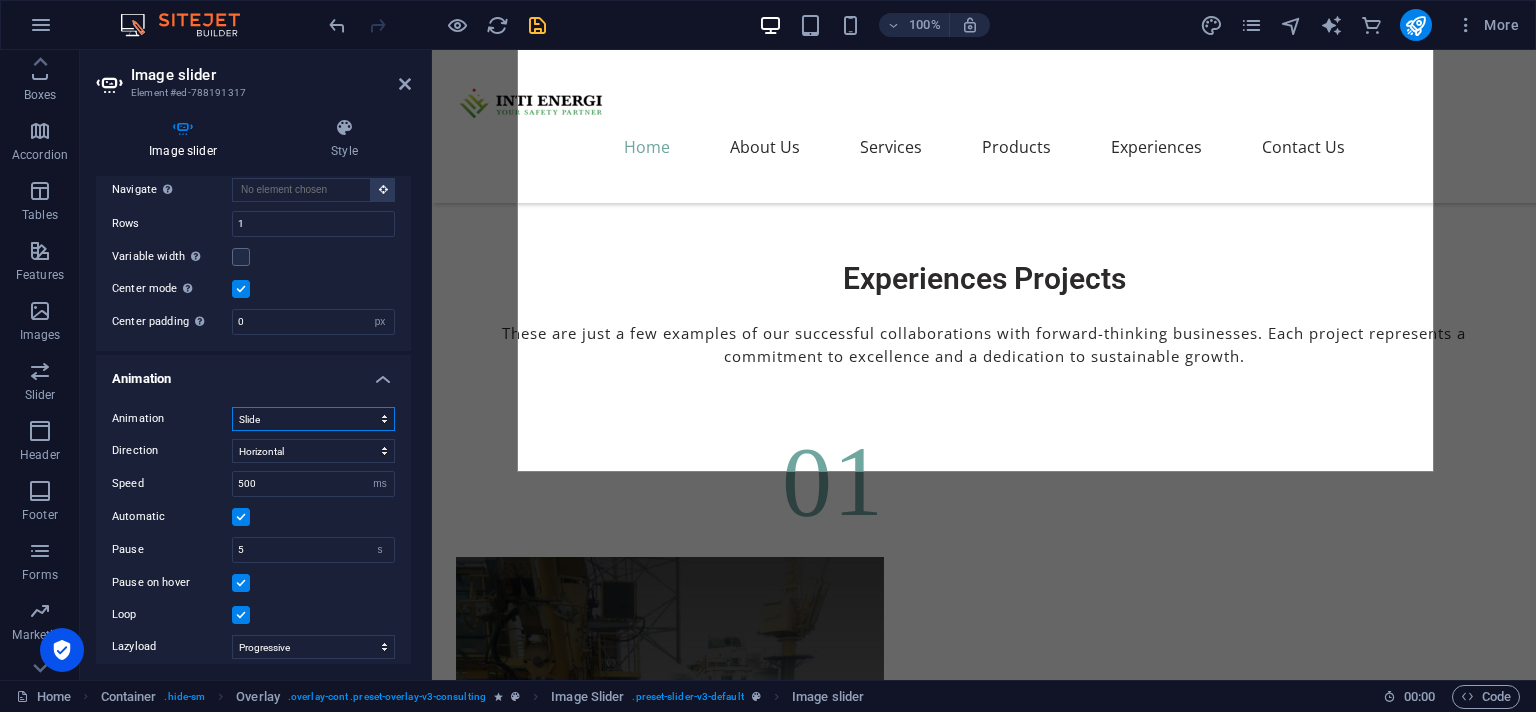 click on "Slide Fade" at bounding box center [313, 419] 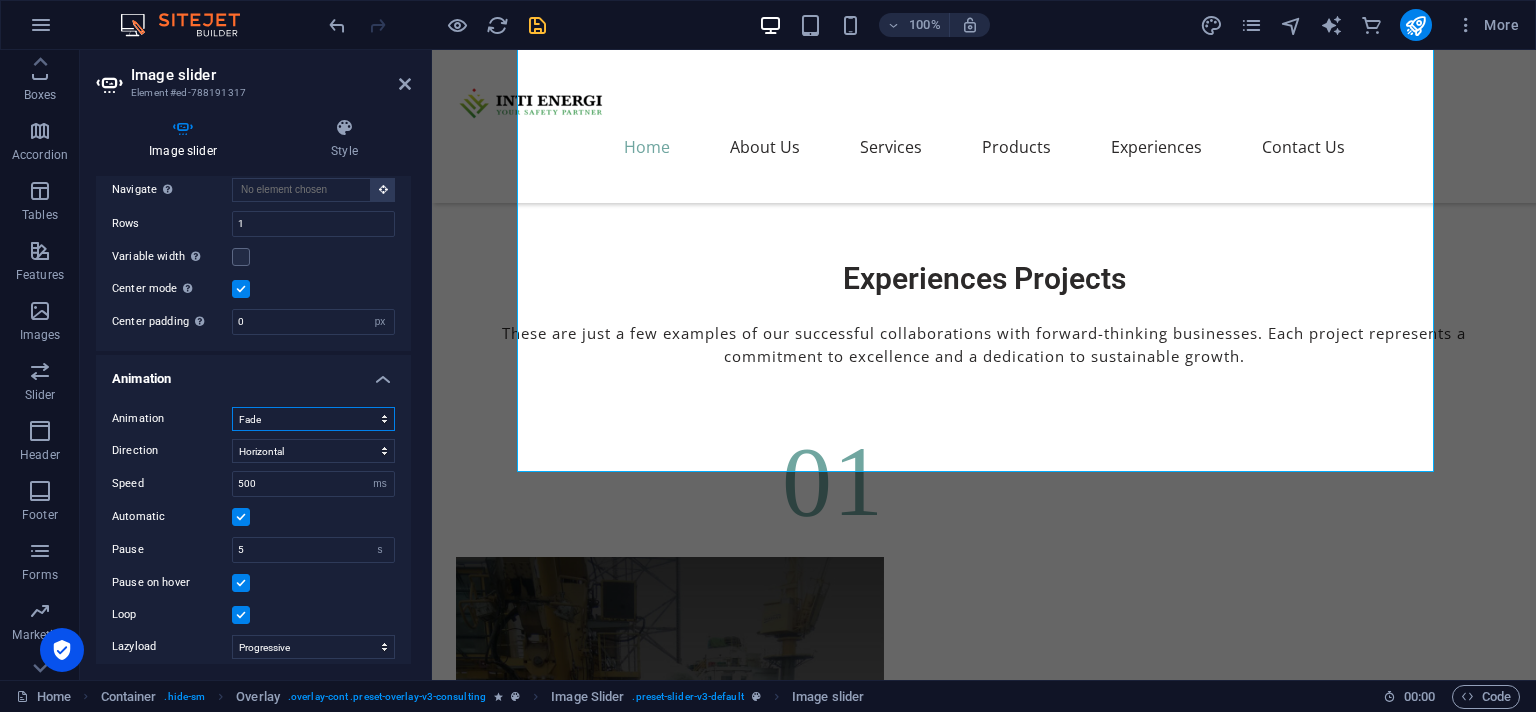 click on "Fade" at bounding box center [0, 0] 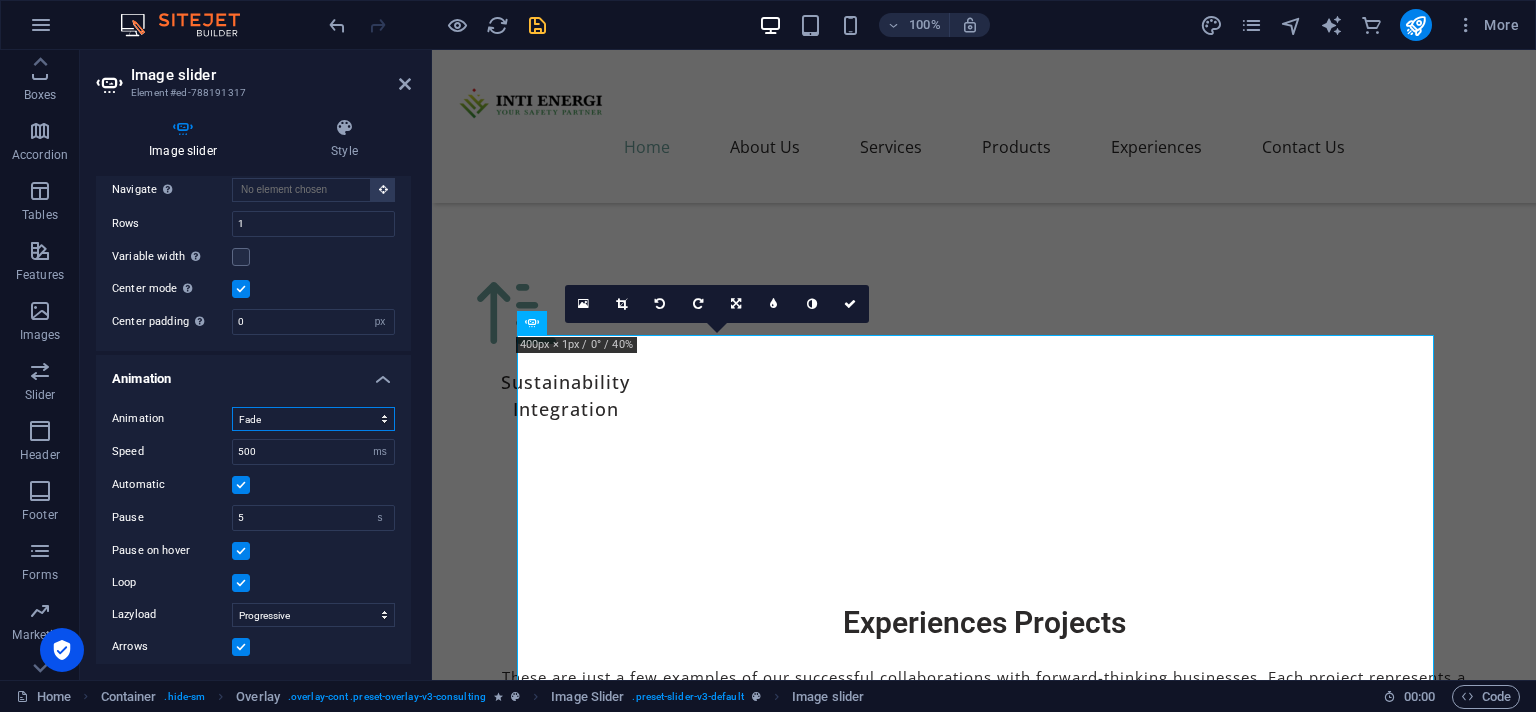 scroll, scrollTop: 7222, scrollLeft: 0, axis: vertical 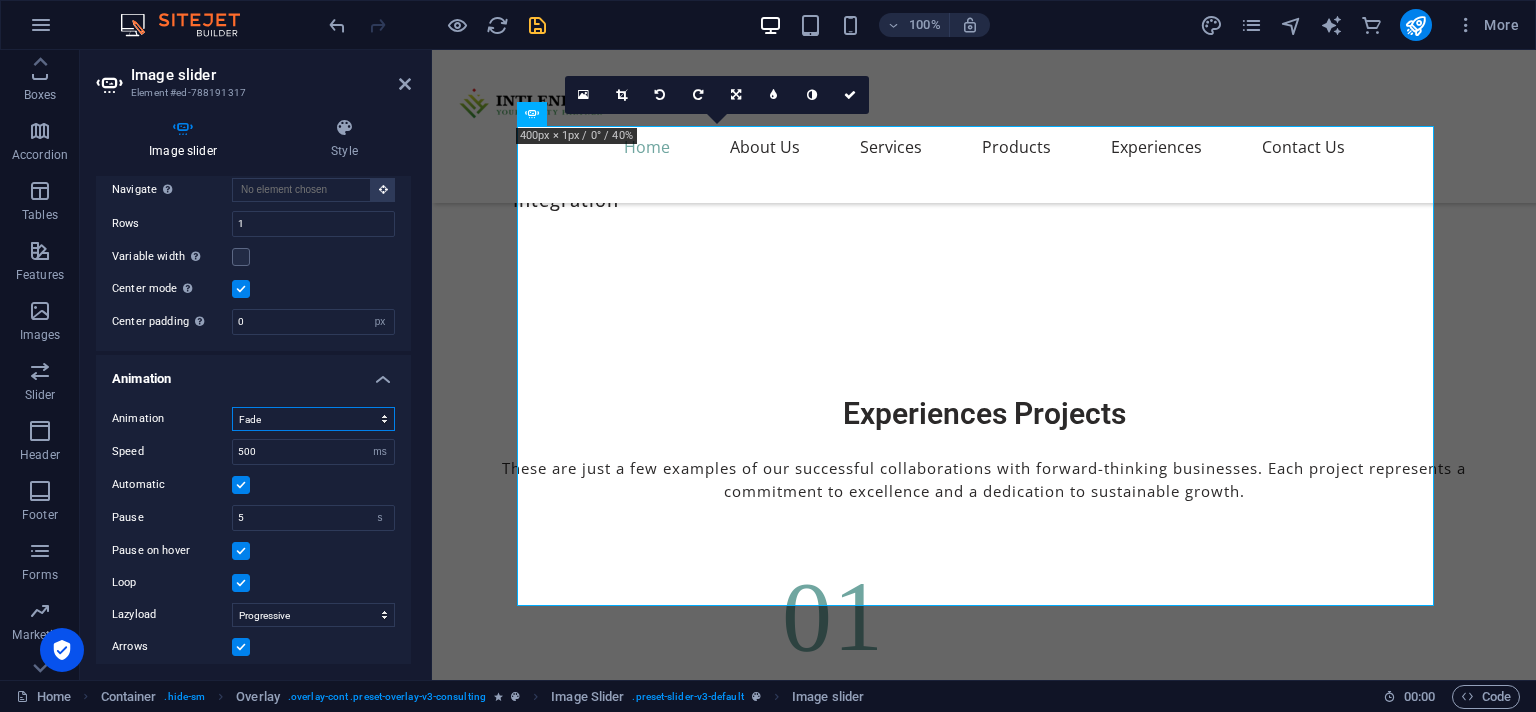 click on "Slide Fade" at bounding box center [313, 419] 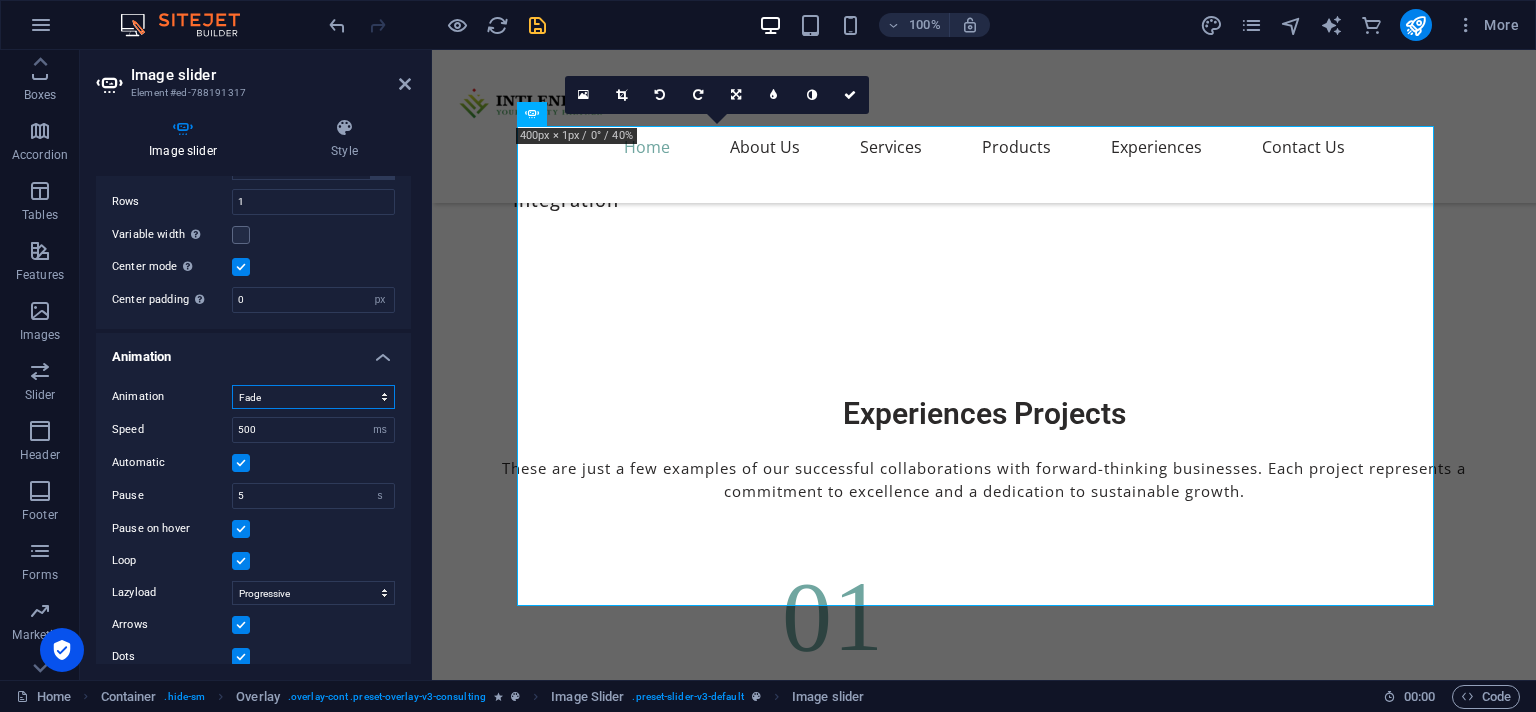 scroll, scrollTop: 667, scrollLeft: 0, axis: vertical 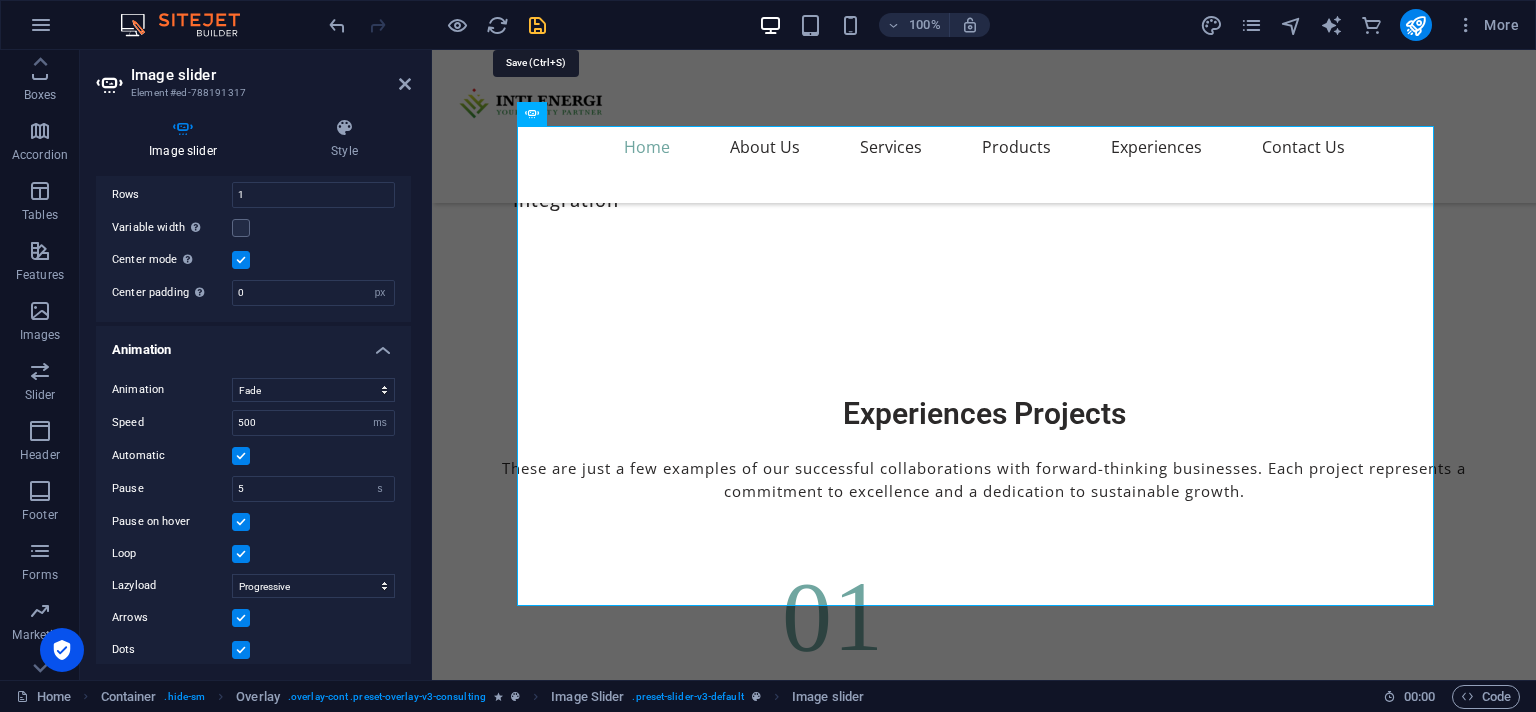 click at bounding box center (537, 25) 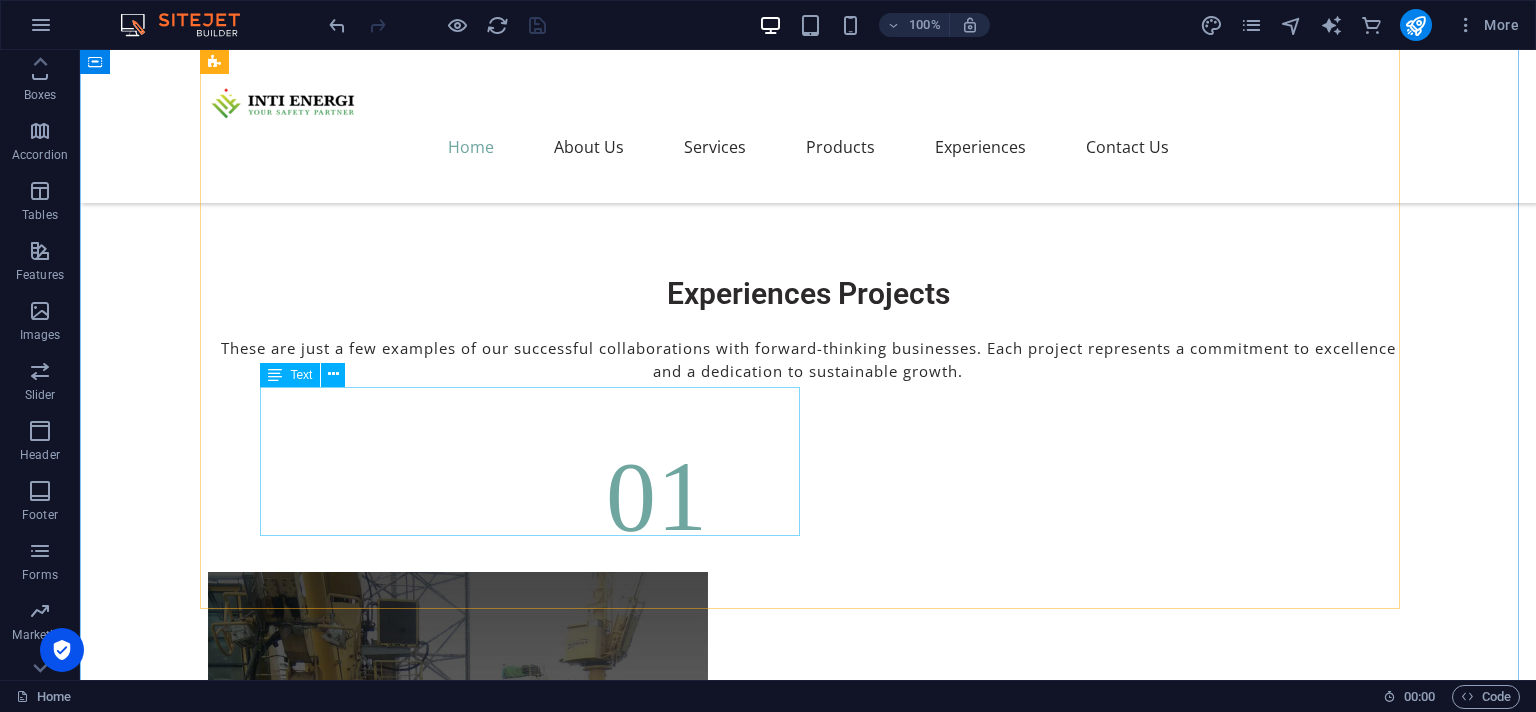 scroll, scrollTop: 7328, scrollLeft: 0, axis: vertical 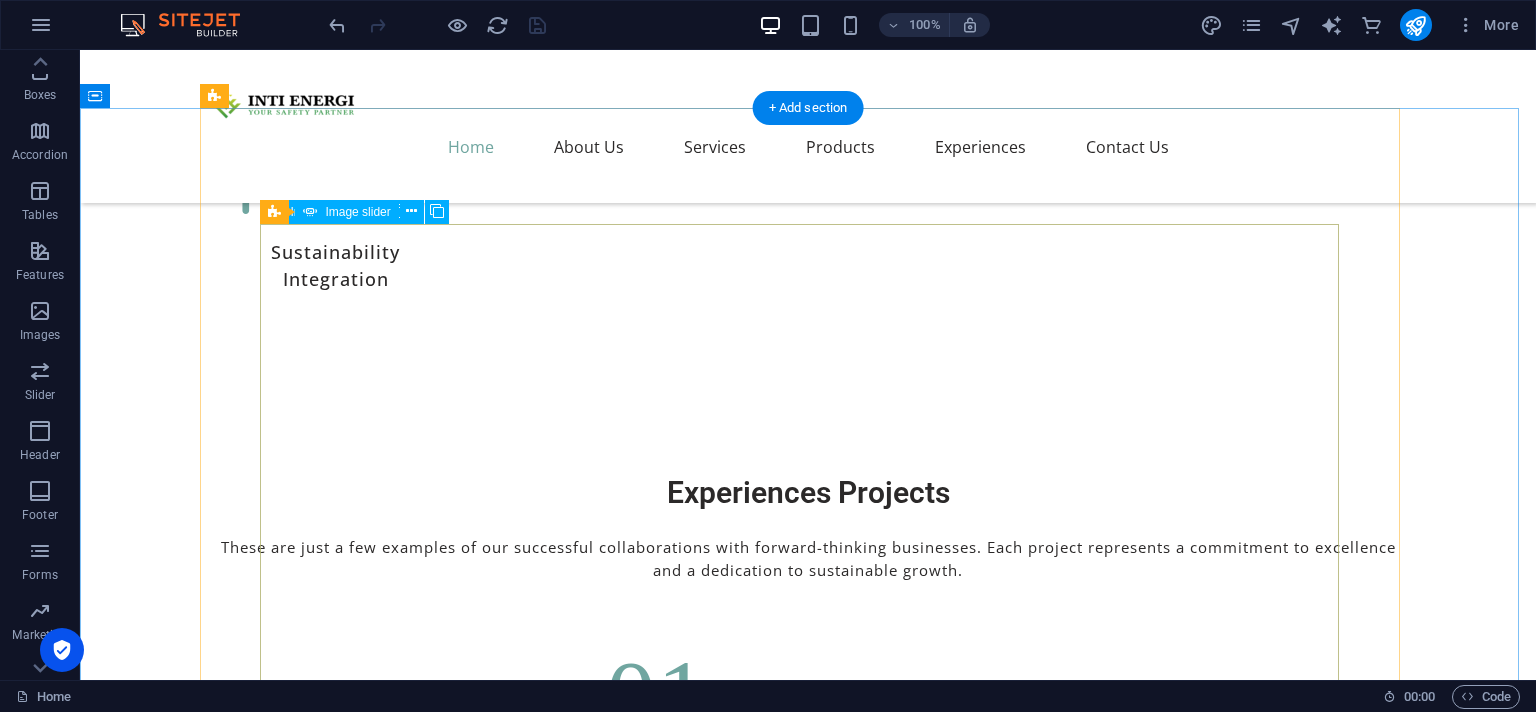click at bounding box center (469, 6703) 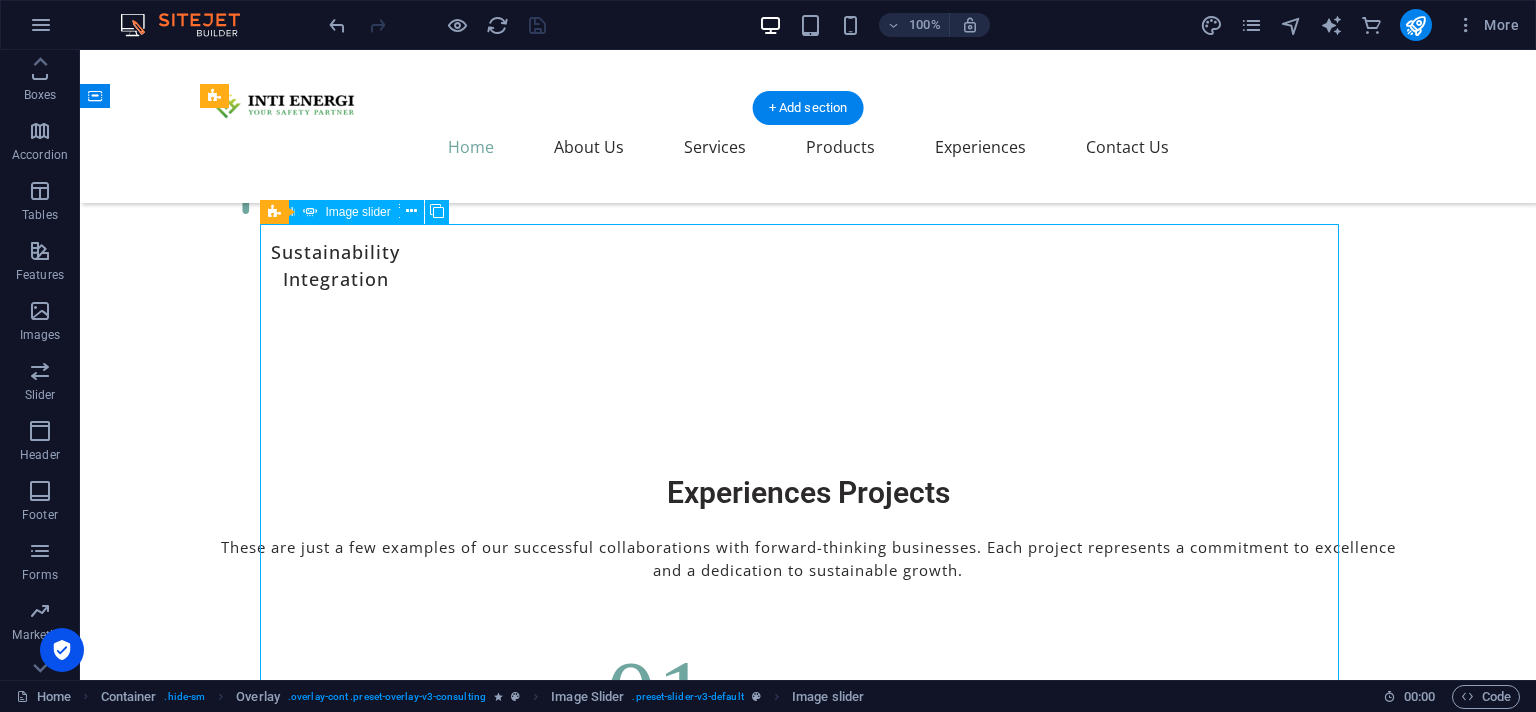 click at bounding box center [469, 6703] 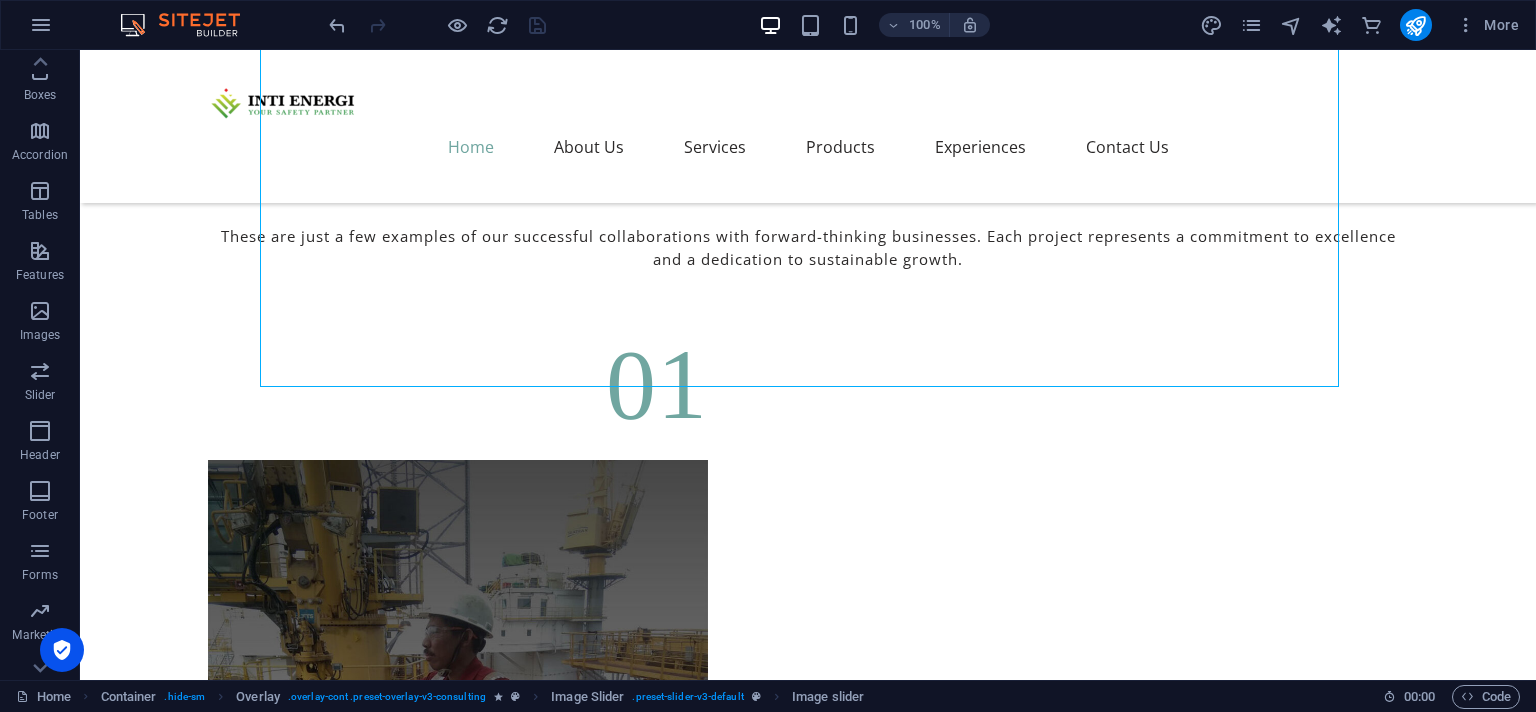 scroll, scrollTop: 7645, scrollLeft: 0, axis: vertical 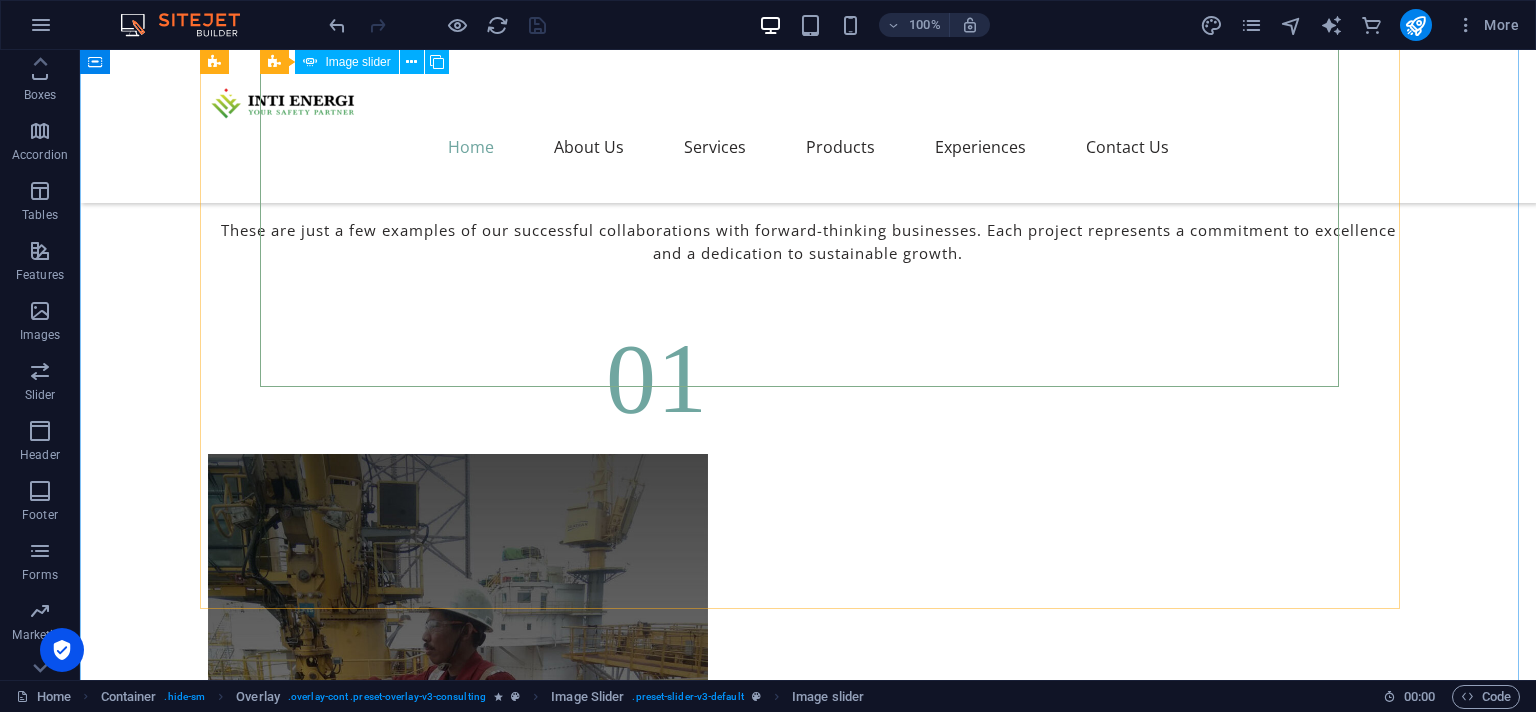 click on "1 2" at bounding box center (808, 6126) 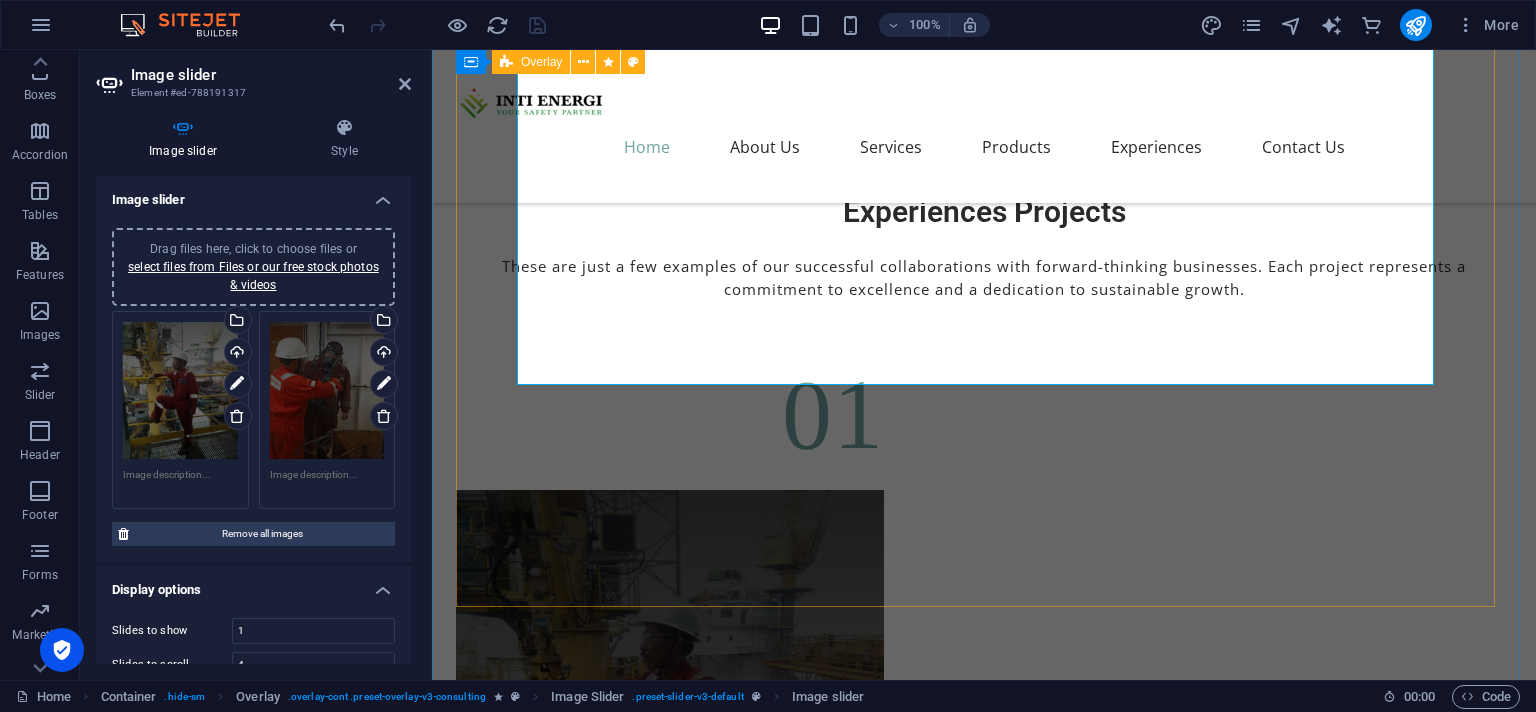 scroll, scrollTop: 7328, scrollLeft: 0, axis: vertical 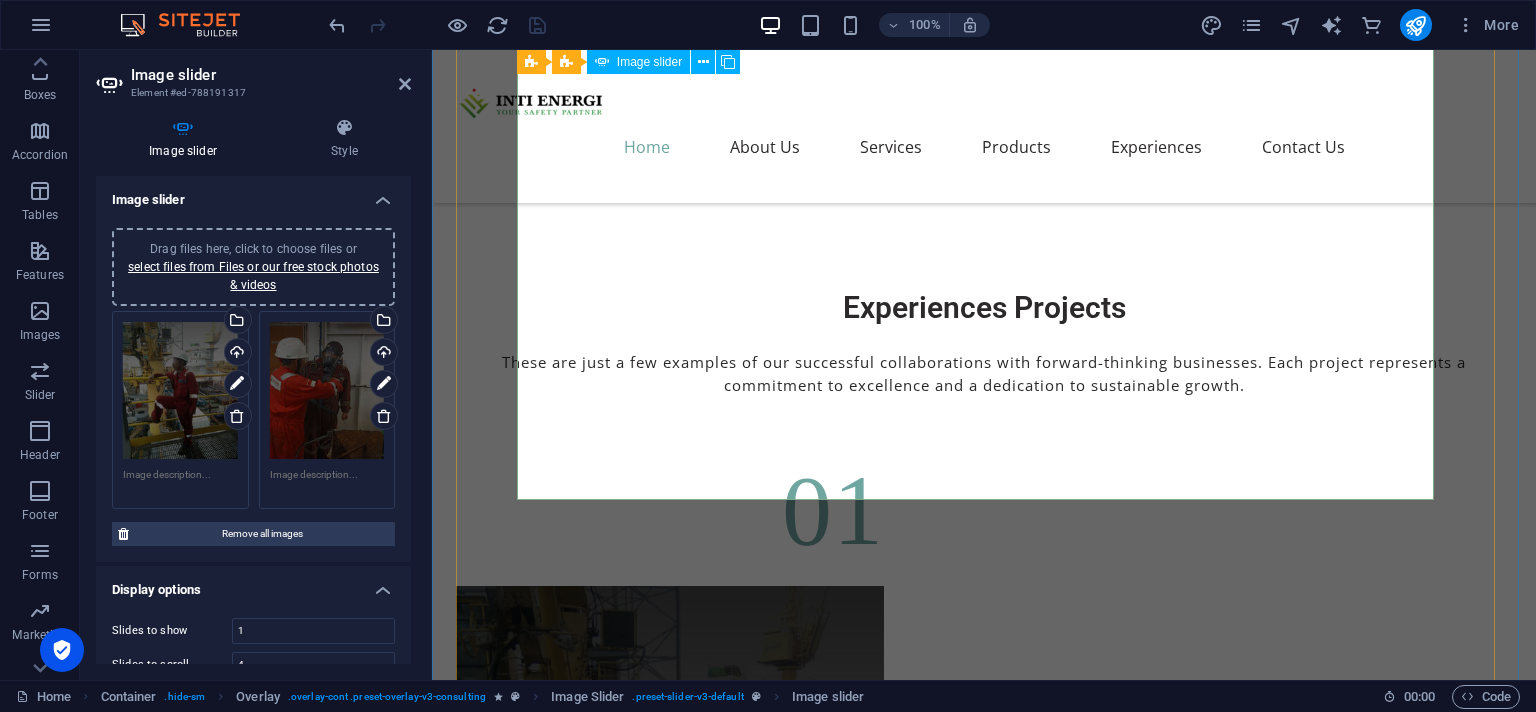 click on "1 2" at bounding box center [996, 5980] 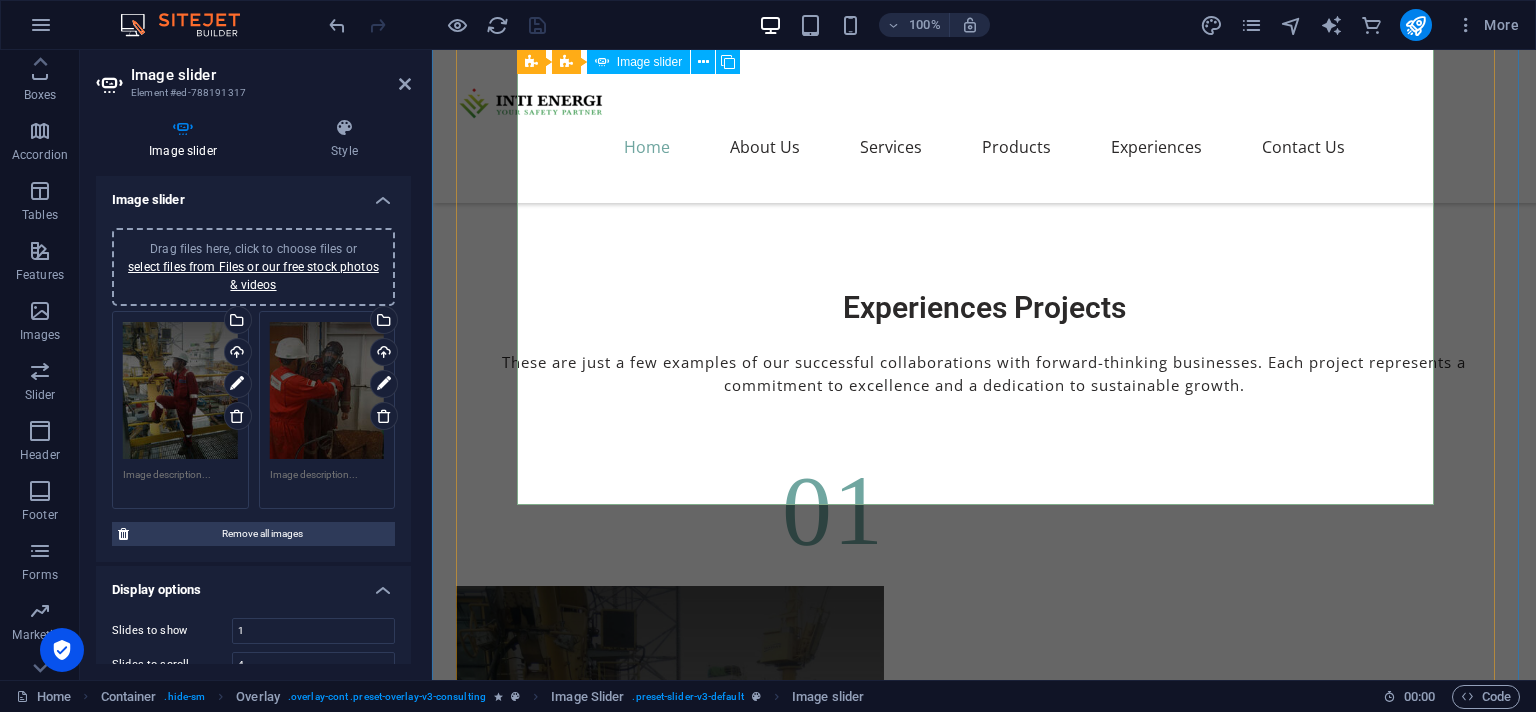 scroll, scrollTop: 7222, scrollLeft: 0, axis: vertical 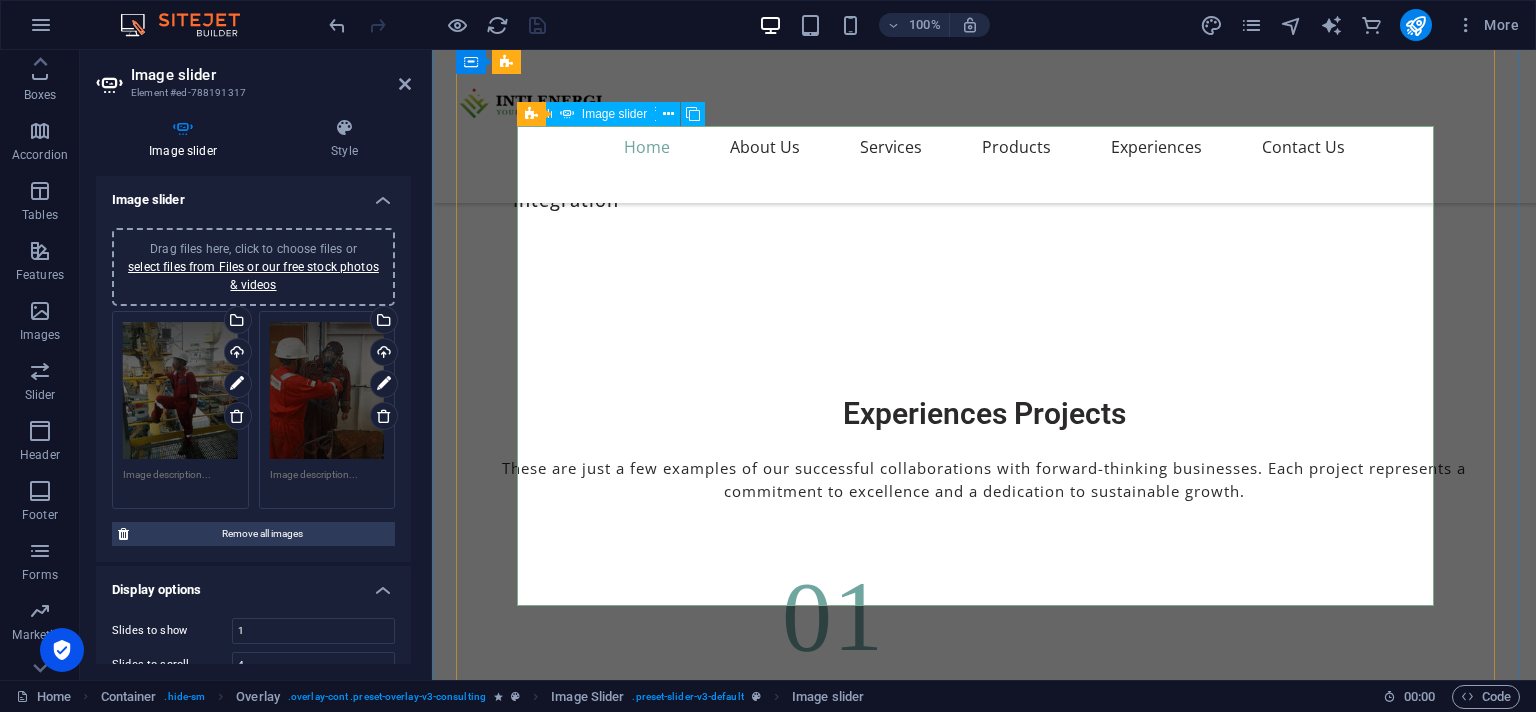 click on "1 2" at bounding box center [996, 6086] 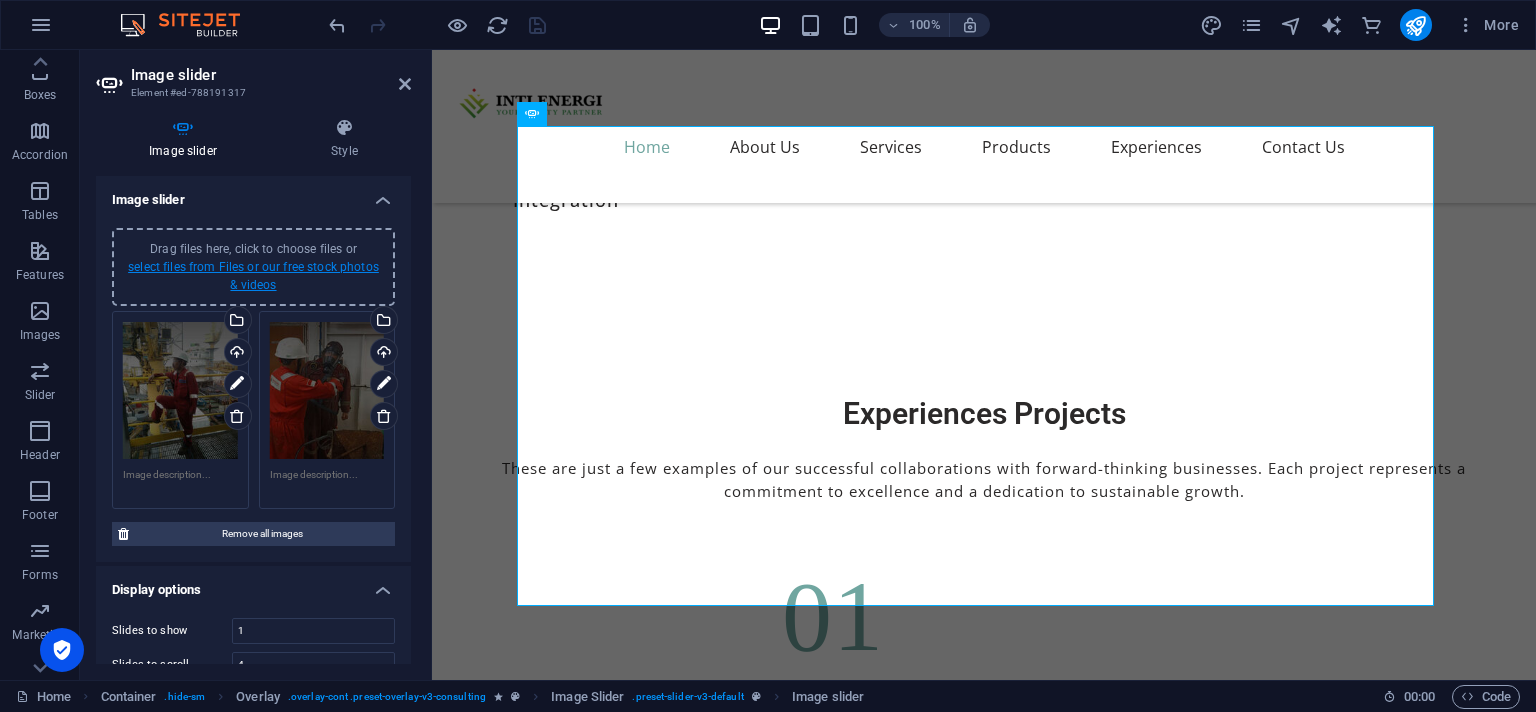click on "select files from Files or our free stock photos & videos" at bounding box center (253, 276) 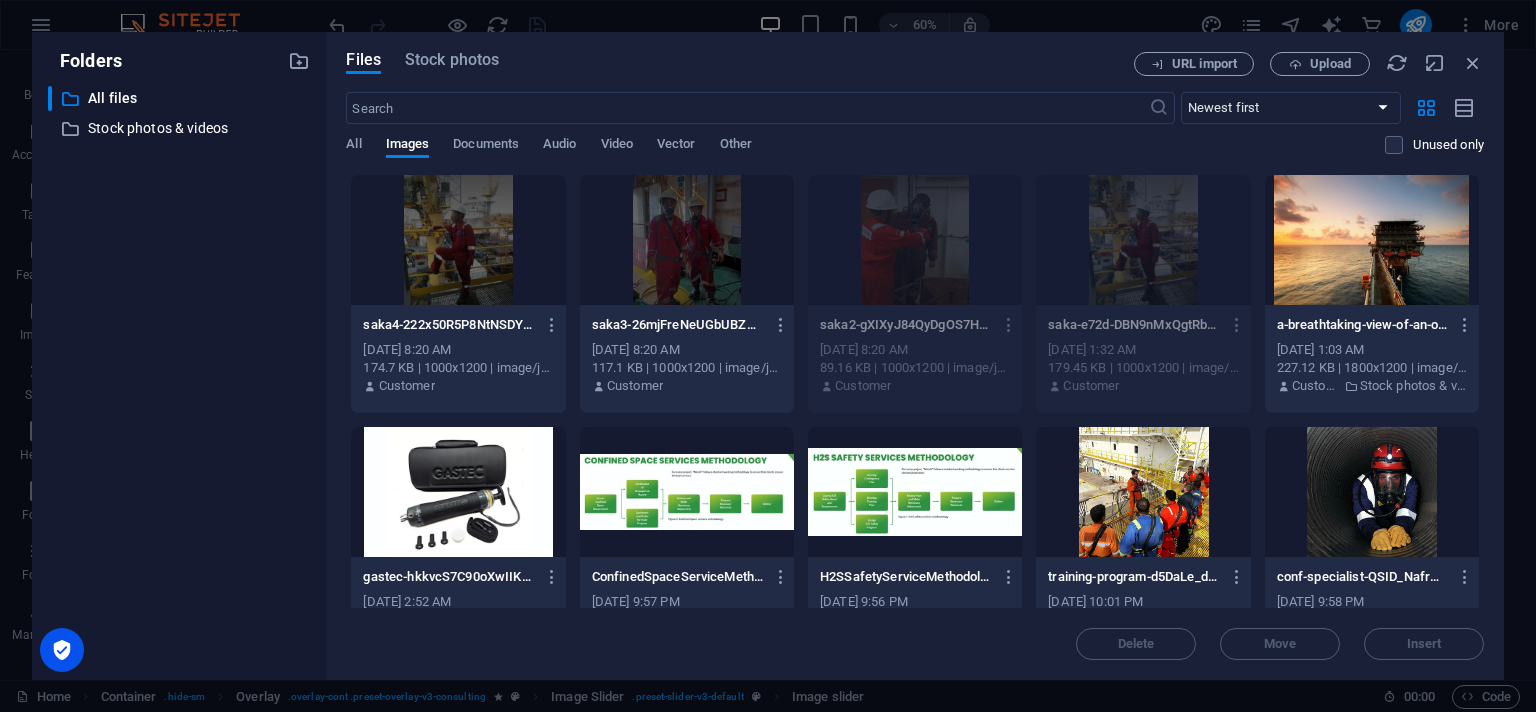 click at bounding box center [687, 240] 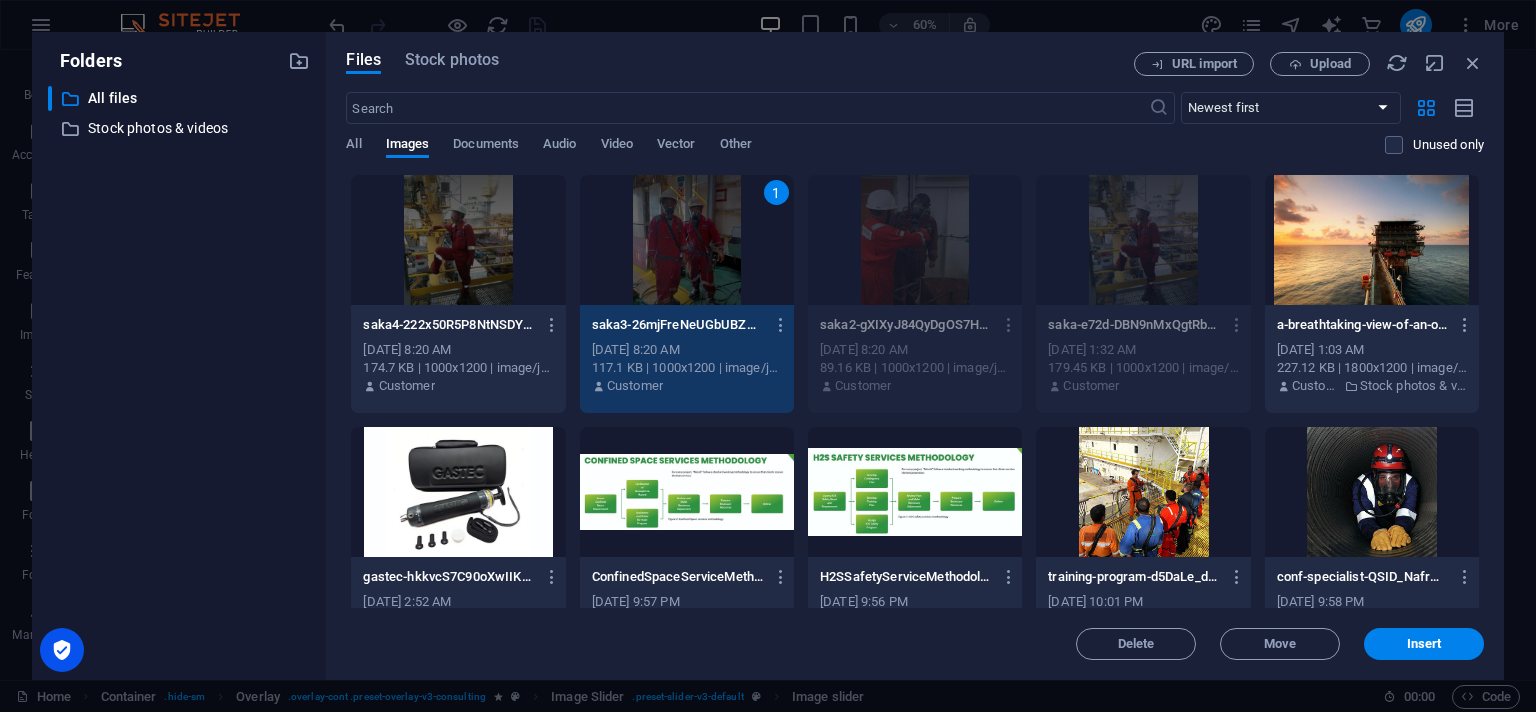 click on "1" at bounding box center (687, 240) 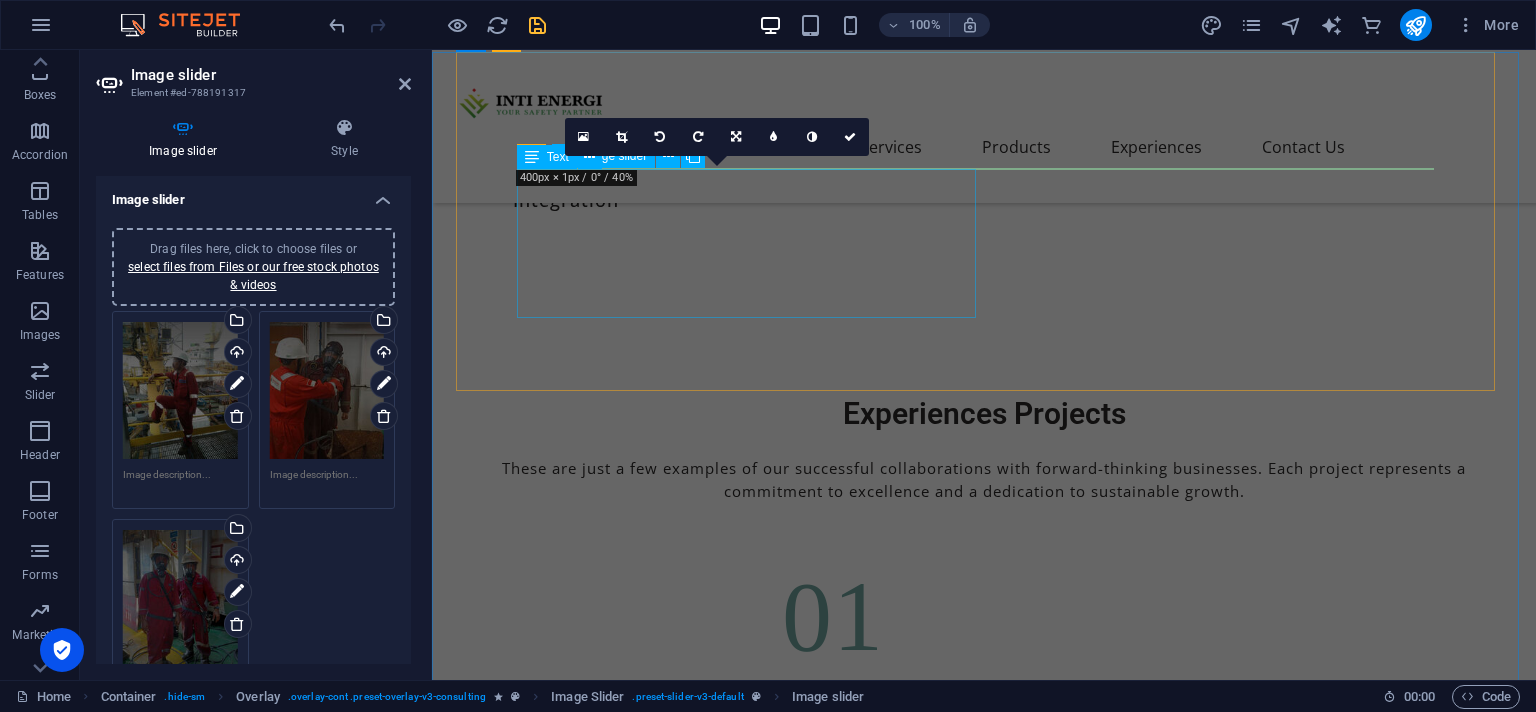 scroll, scrollTop: 7180, scrollLeft: 0, axis: vertical 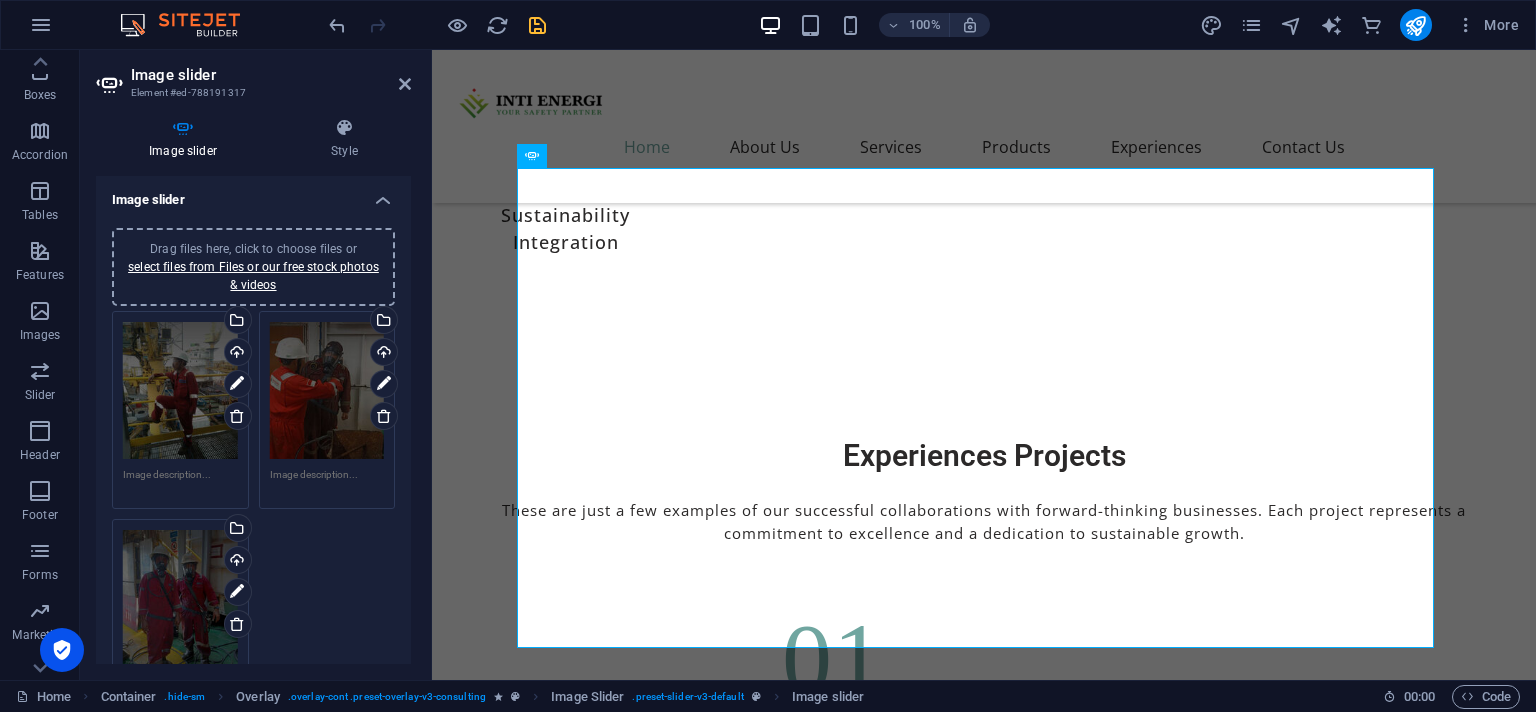 click on "Drag files here, click to choose files or select files from Files or our free stock photos & videos" at bounding box center (253, 267) 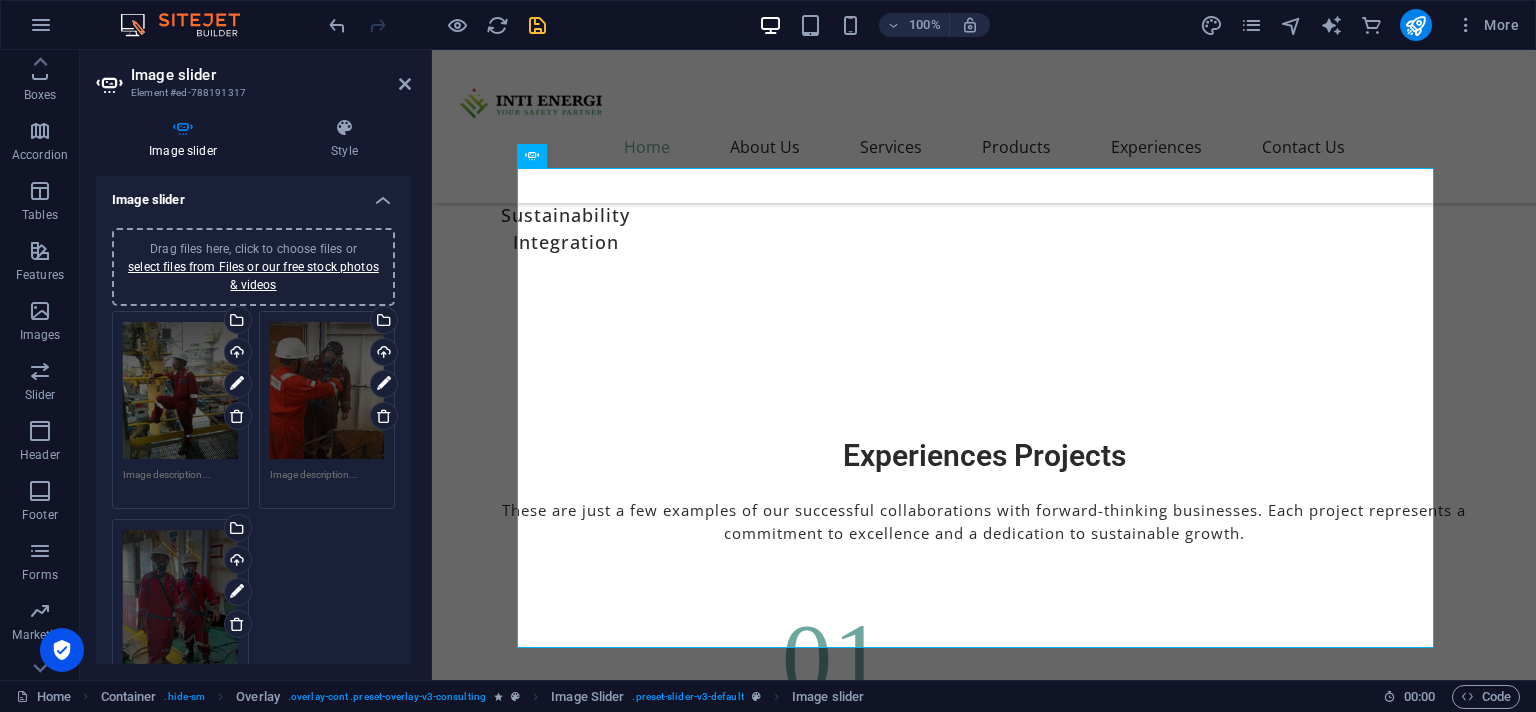 click on "Drag files here, click to choose files or select files from Files or our free stock photos & videos" at bounding box center (253, 267) 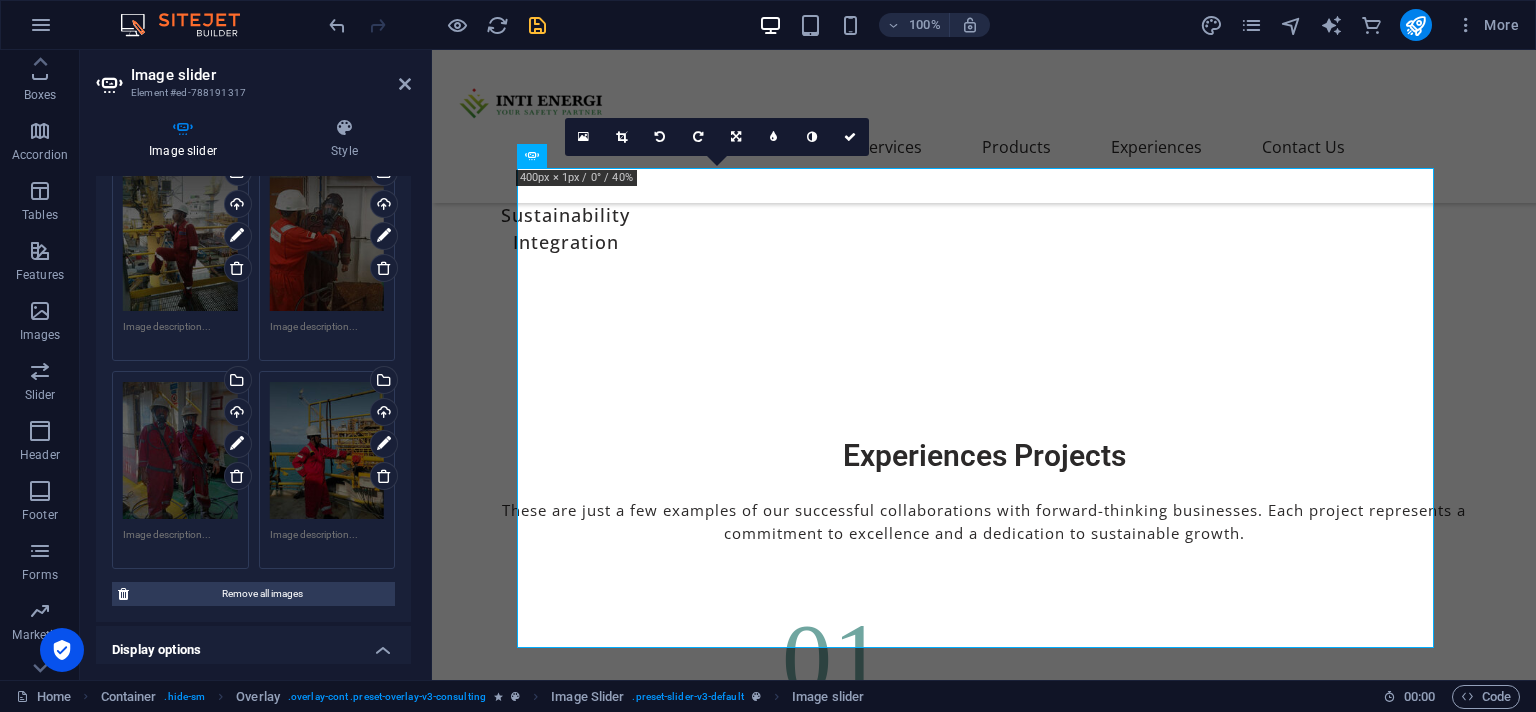 scroll, scrollTop: 182, scrollLeft: 0, axis: vertical 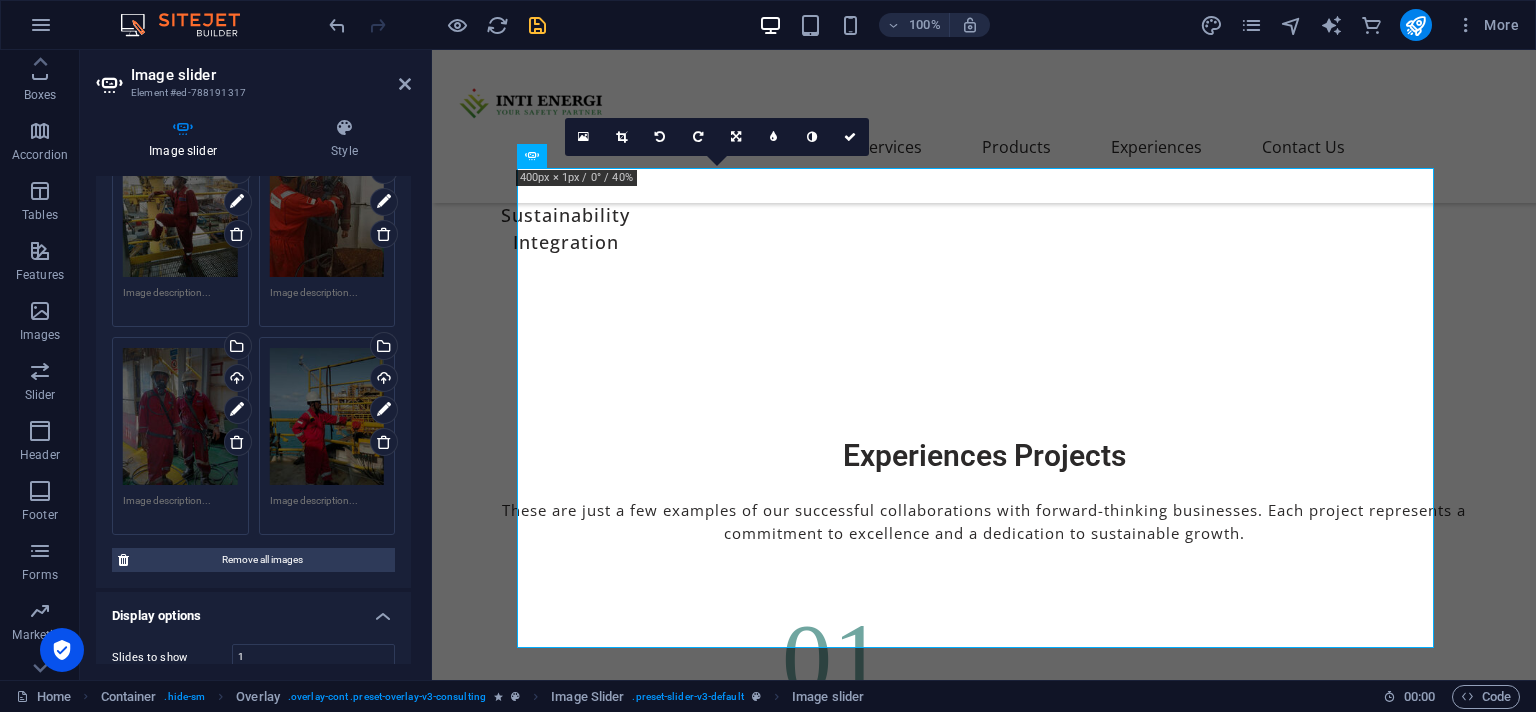 click on "Drag files here, click to choose files or select files from Files or our free stock photos & videos" at bounding box center (327, 416) 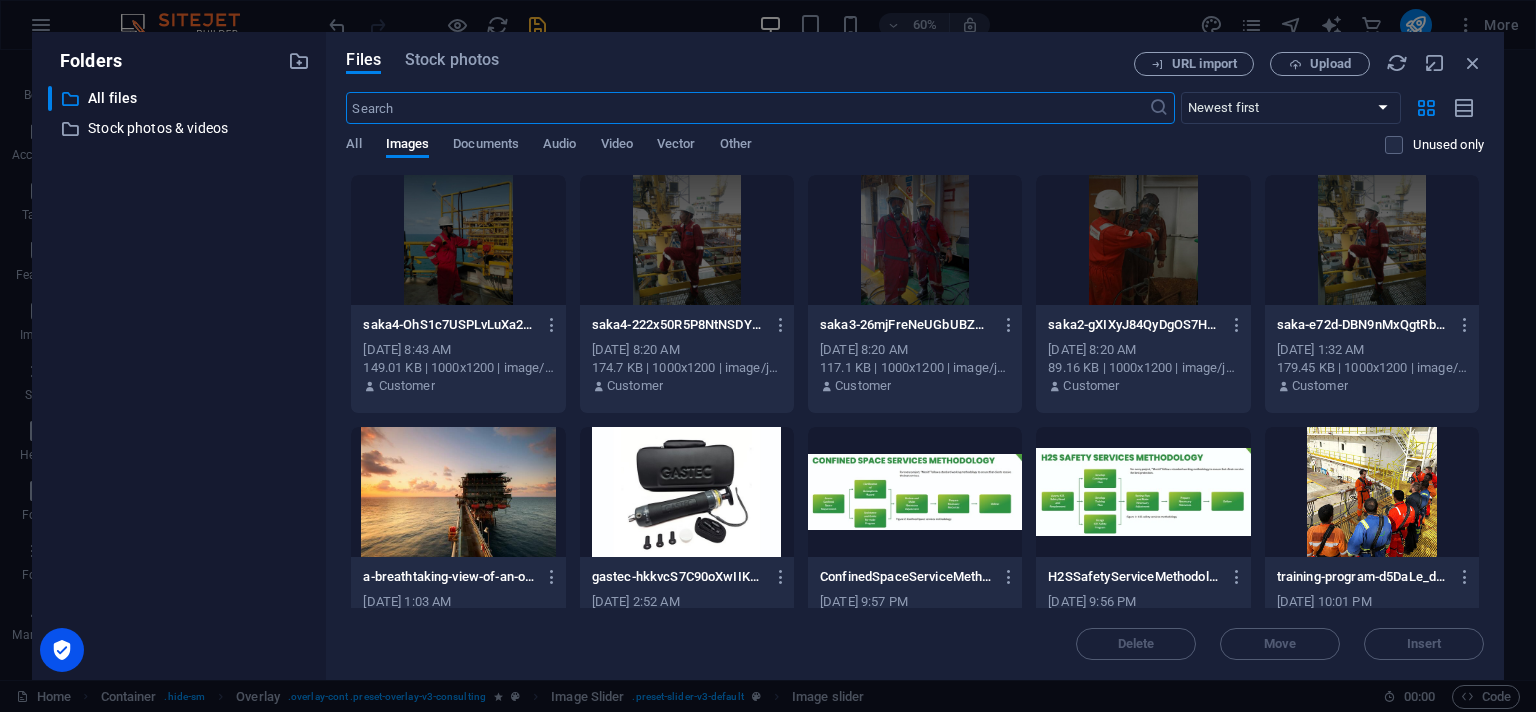 scroll, scrollTop: 7222, scrollLeft: 0, axis: vertical 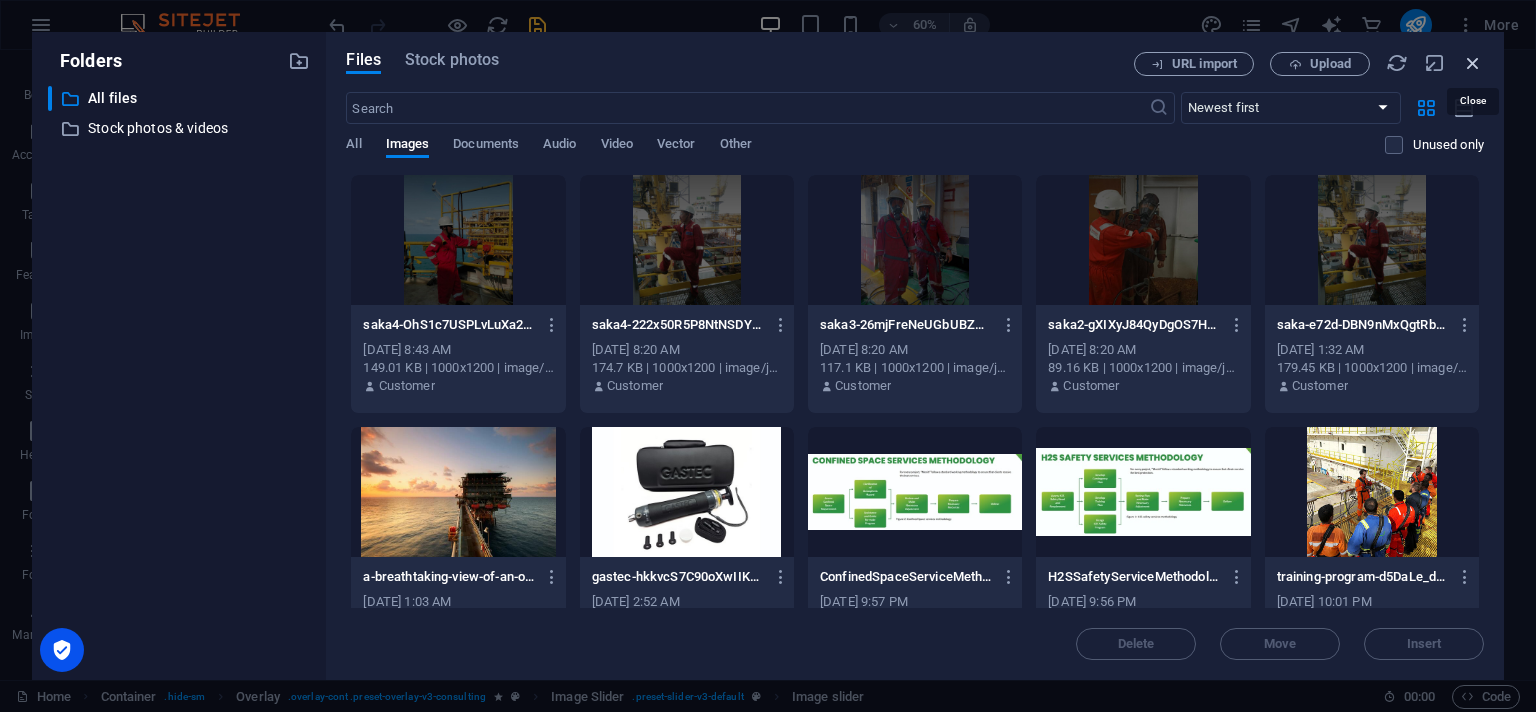 drag, startPoint x: 1466, startPoint y: 62, endPoint x: 1030, endPoint y: 16, distance: 438.4199 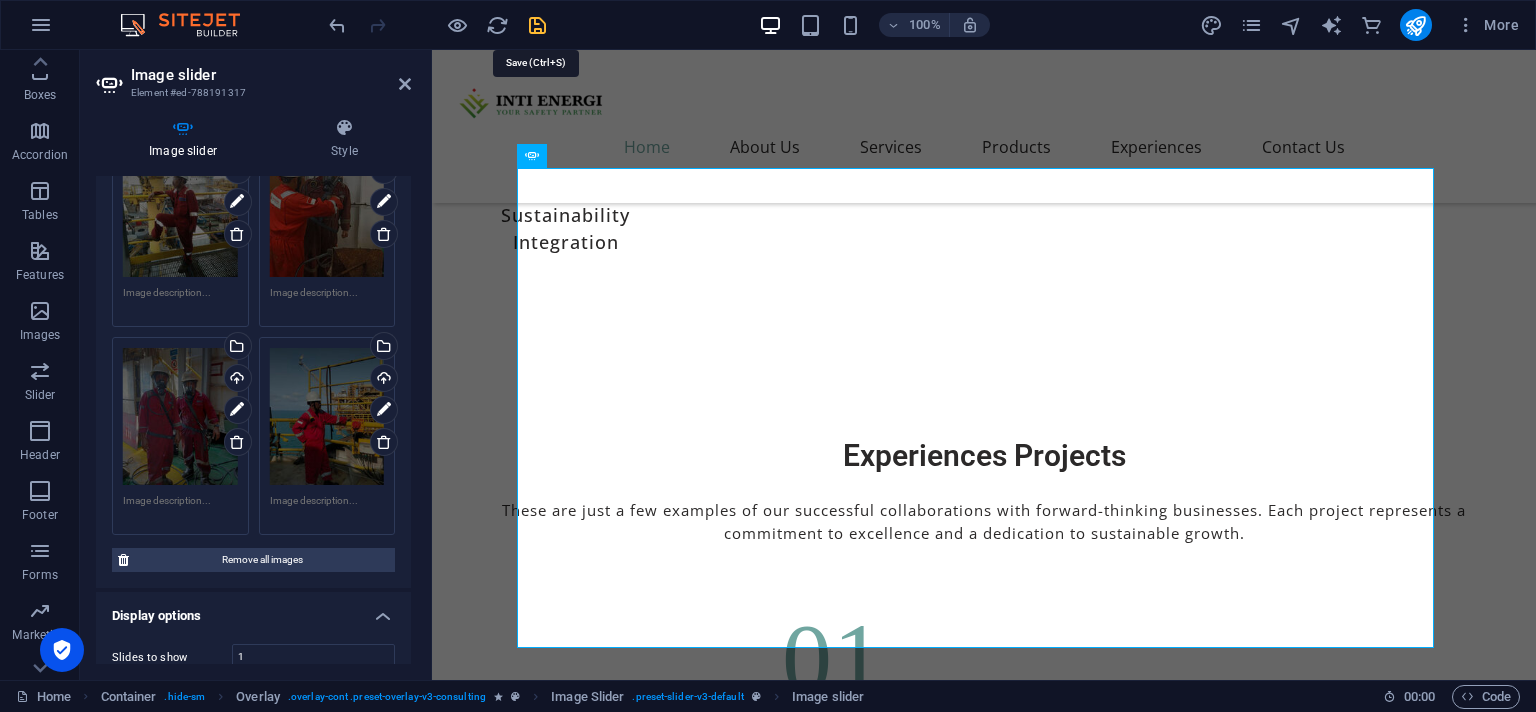click at bounding box center (537, 25) 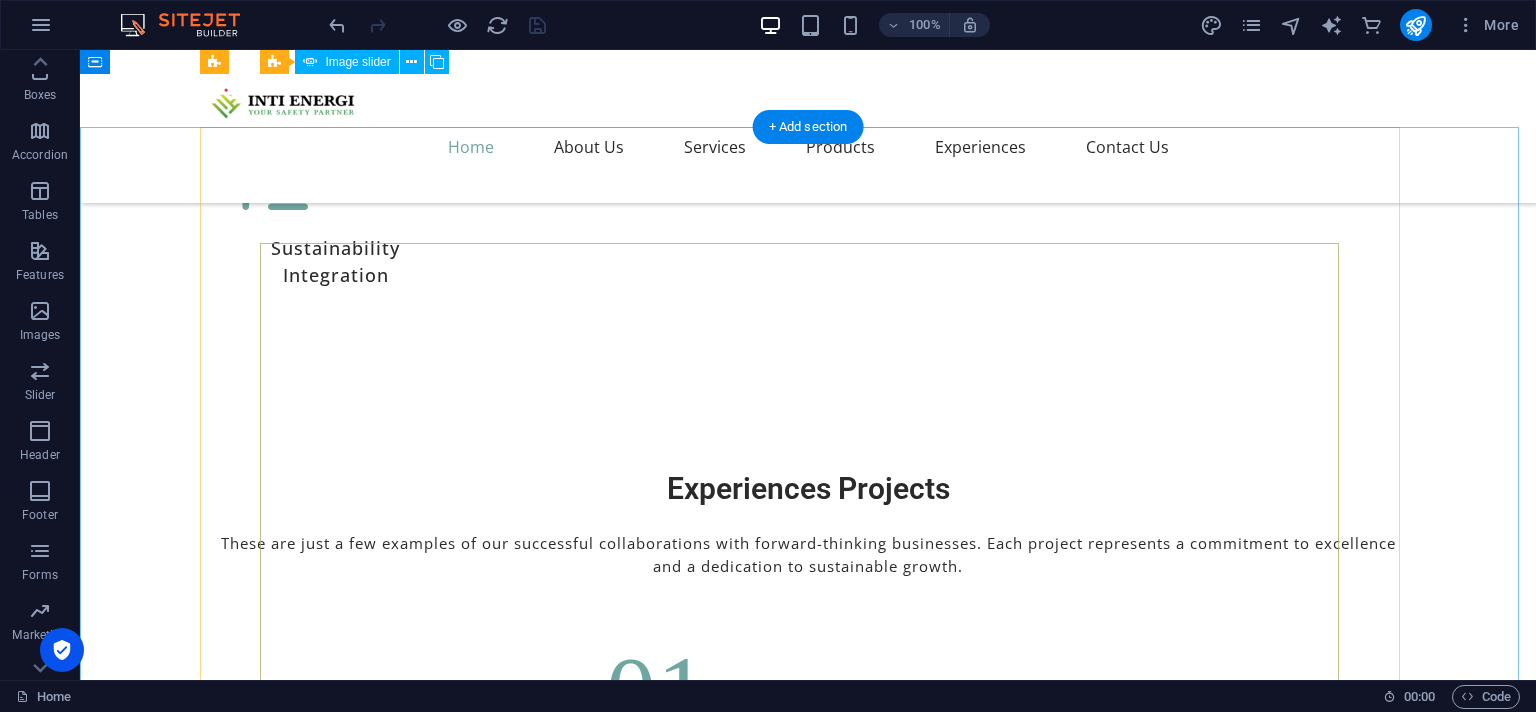 scroll, scrollTop: 7280, scrollLeft: 0, axis: vertical 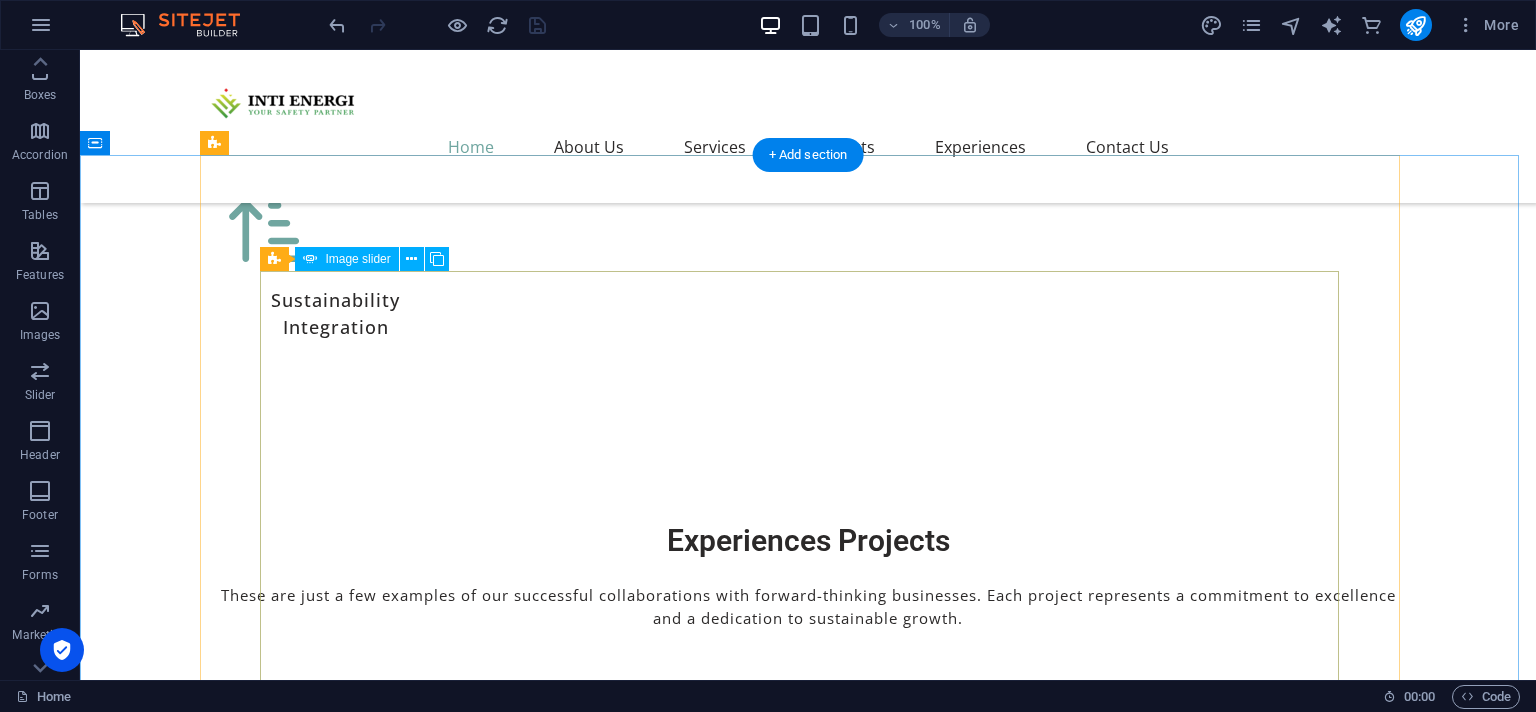 click on "1 2 3 4" at bounding box center (808, 6491) 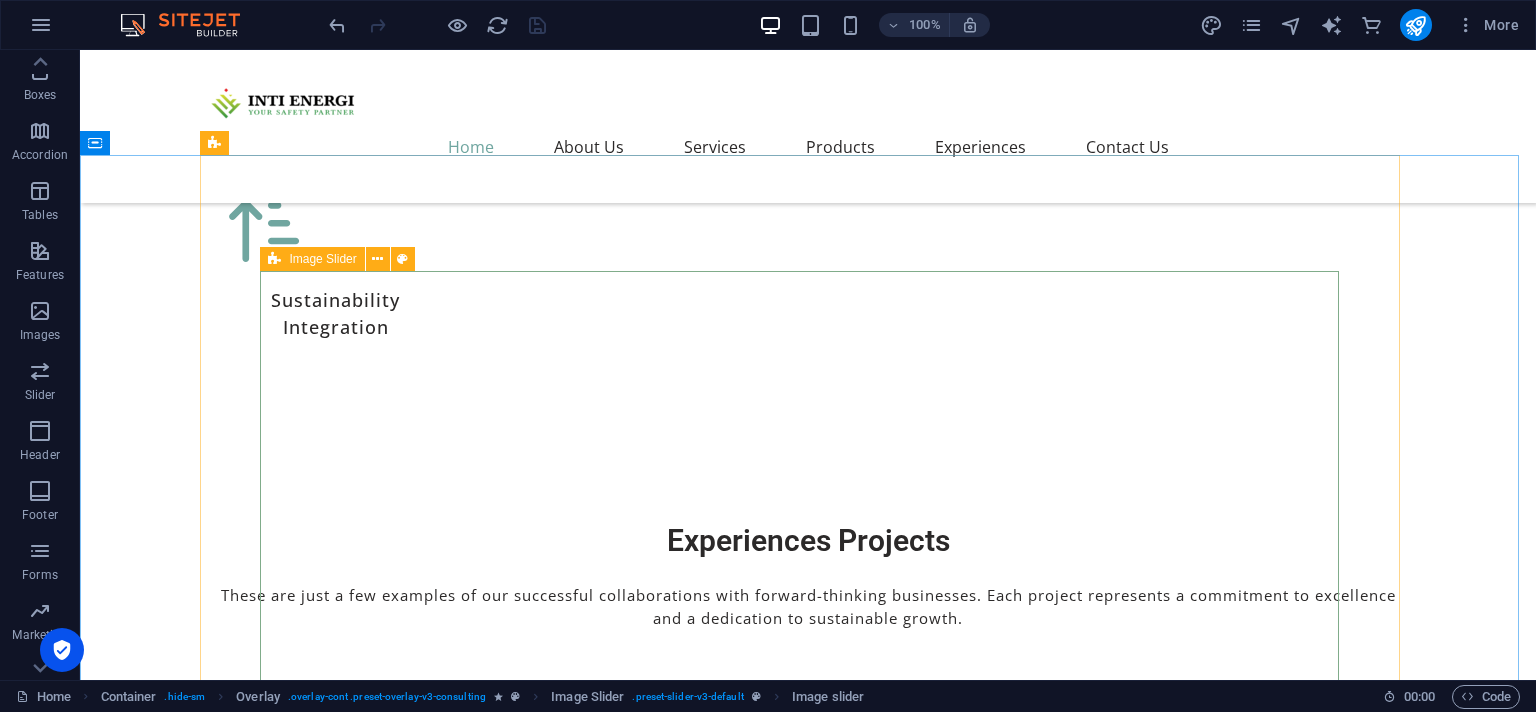 click at bounding box center [274, 259] 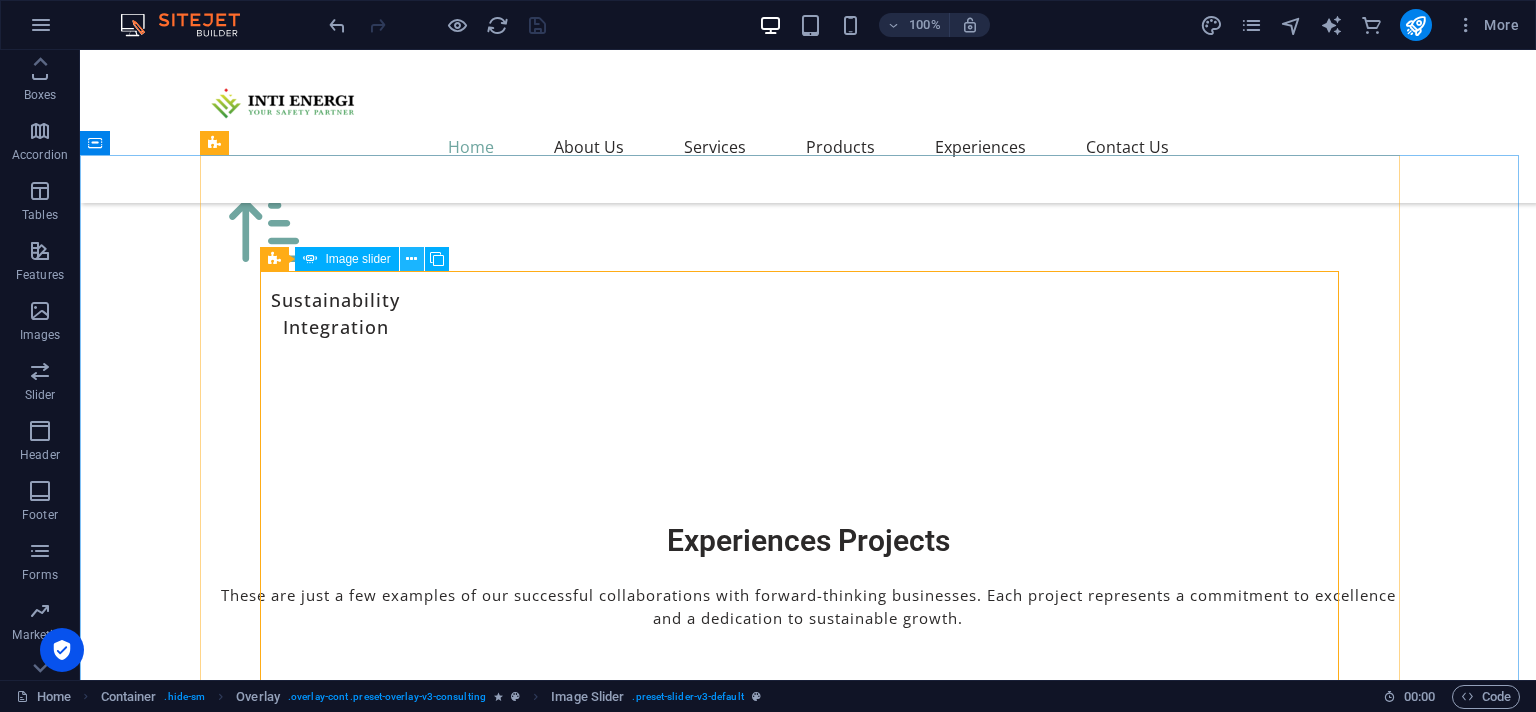 click at bounding box center (412, 259) 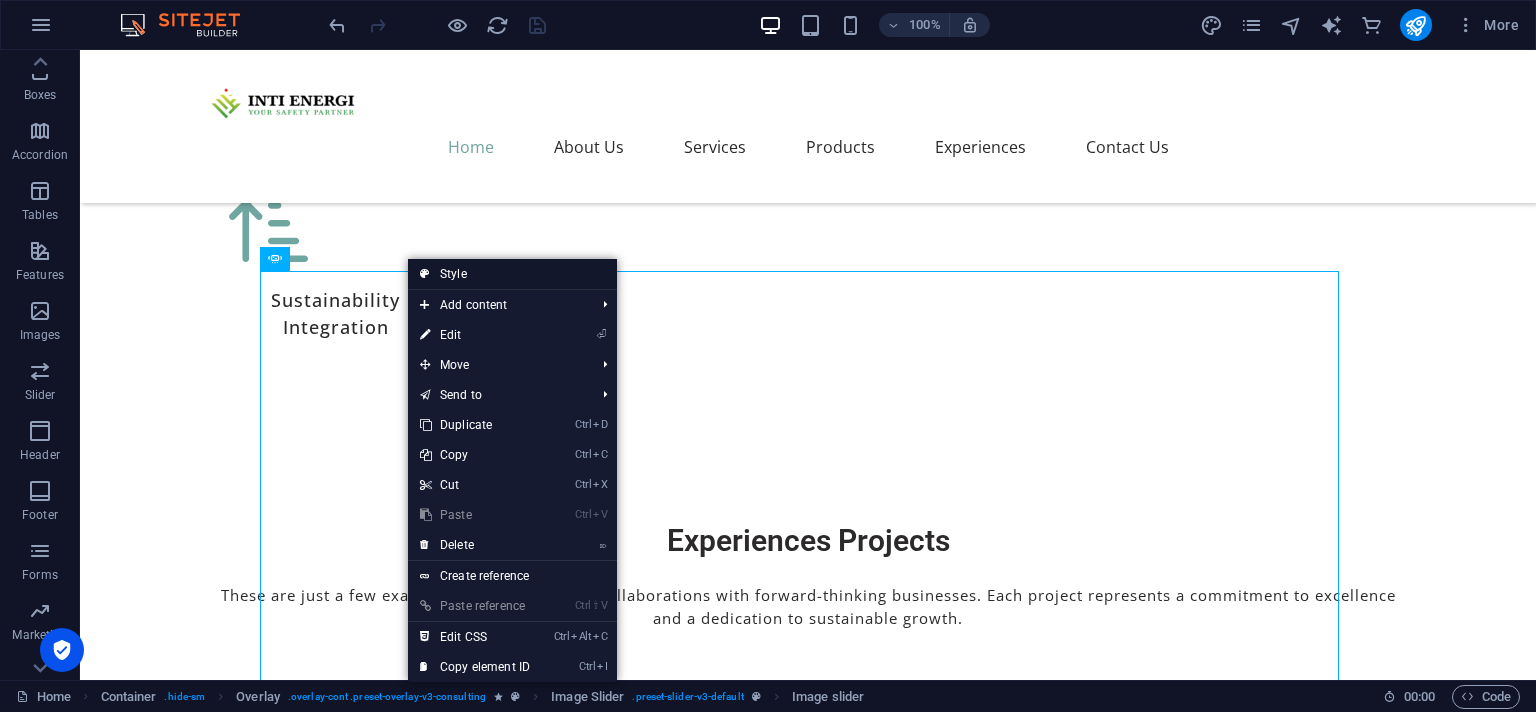 click at bounding box center (425, 274) 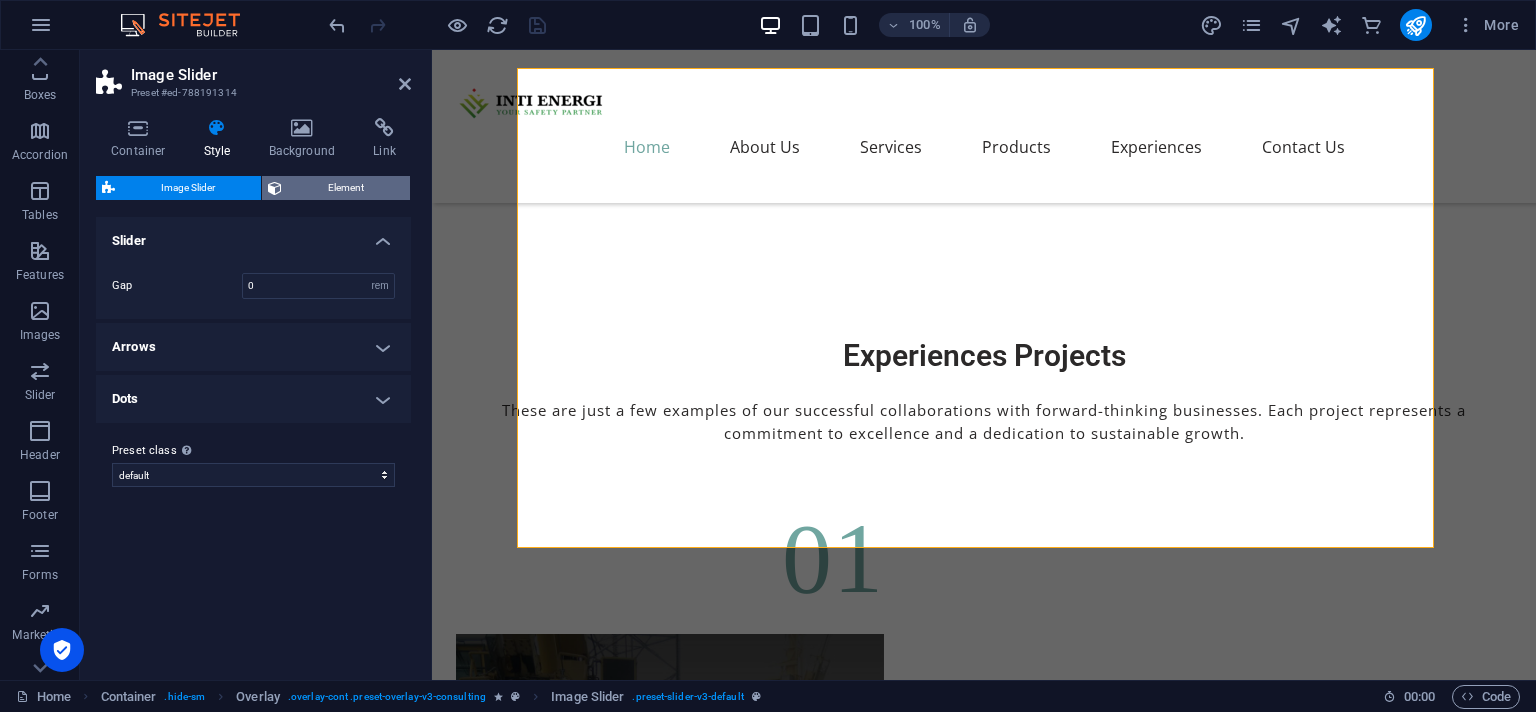 click on "Element" at bounding box center [346, 188] 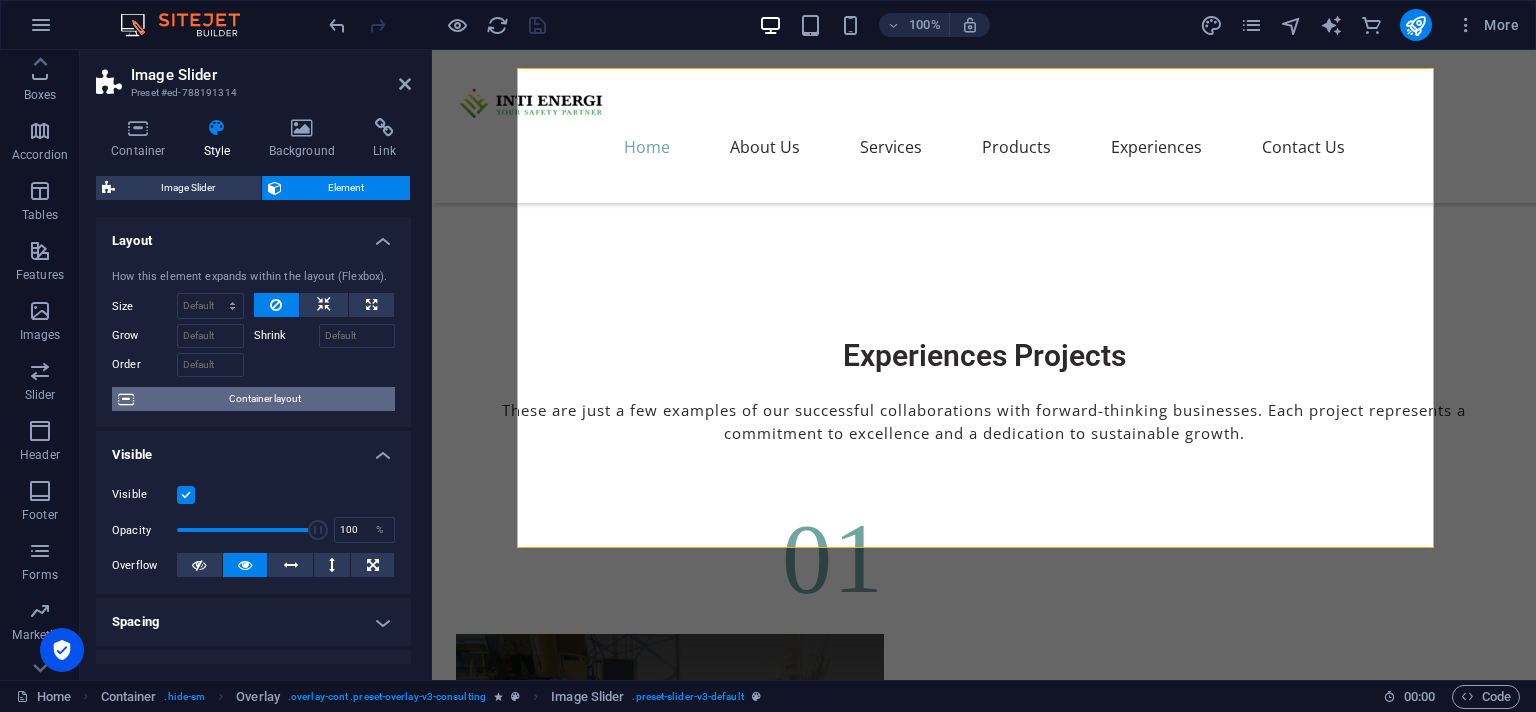 click on "Container layout" at bounding box center [264, 399] 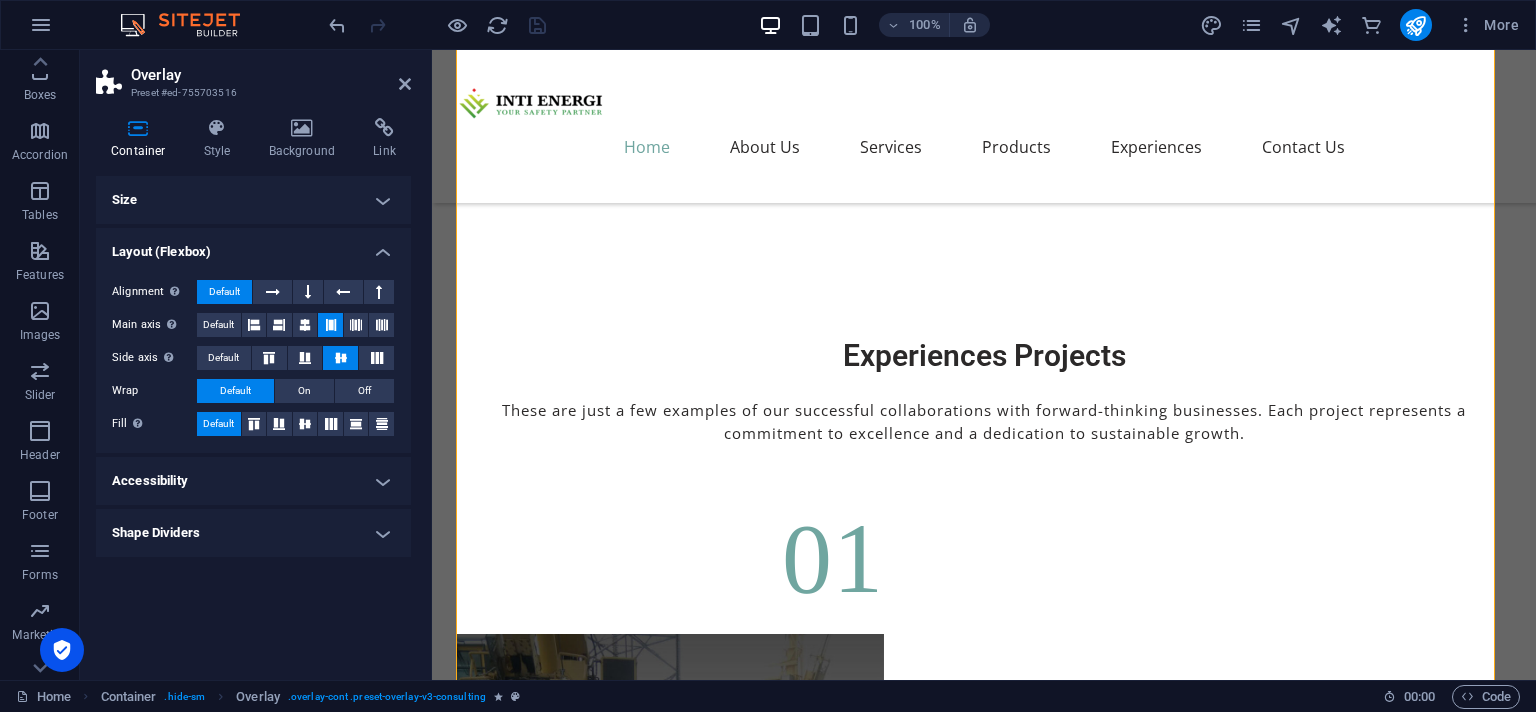 click on "Shape Dividers" at bounding box center [253, 533] 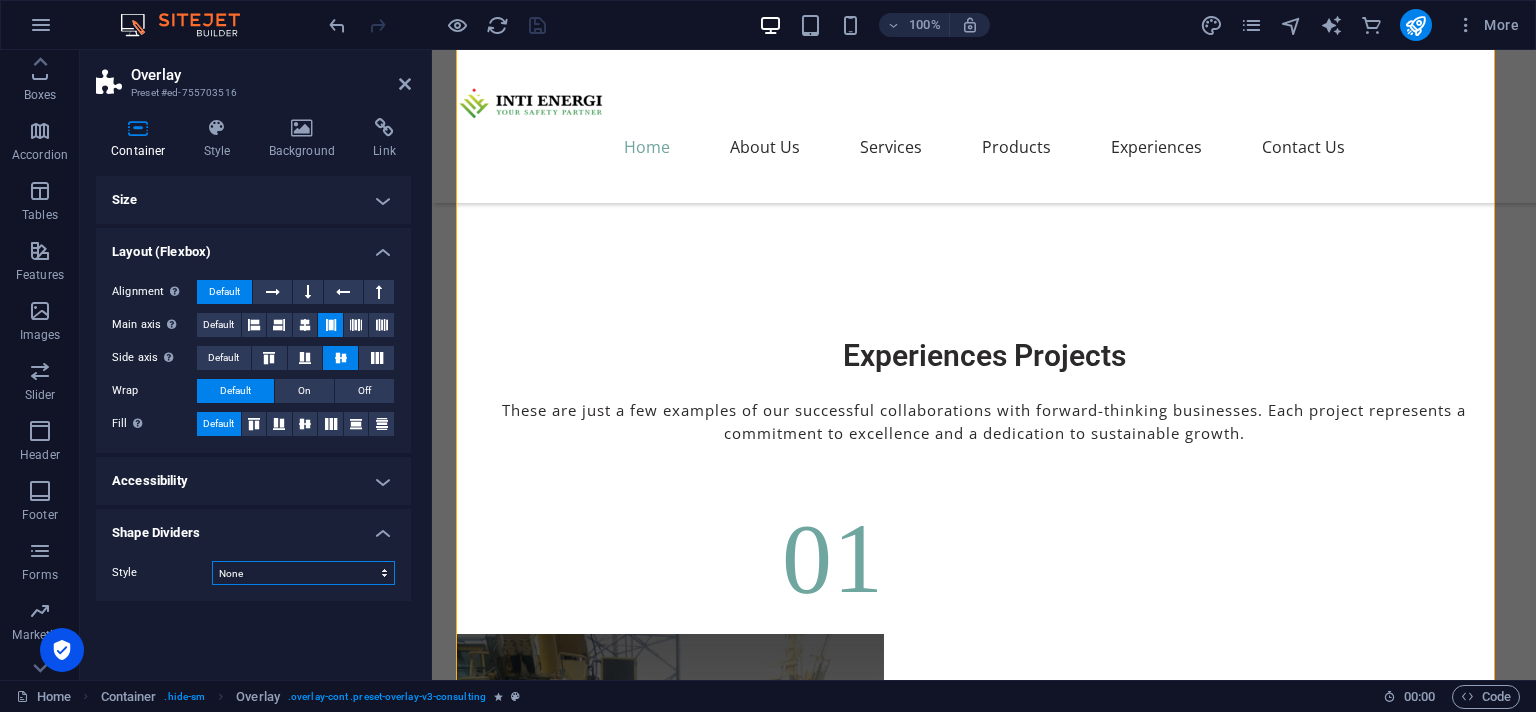 click on "None Triangle Square Diagonal Polygon 1 Polygon 2 Zigzag Multiple Zigzags Waves Multiple Waves Half Circle Circle Circle Shadow Blocks Hexagons Clouds Multiple Clouds Fan Pyramids Book Paint Drip Fire Shredded Paper Arrow" at bounding box center (303, 573) 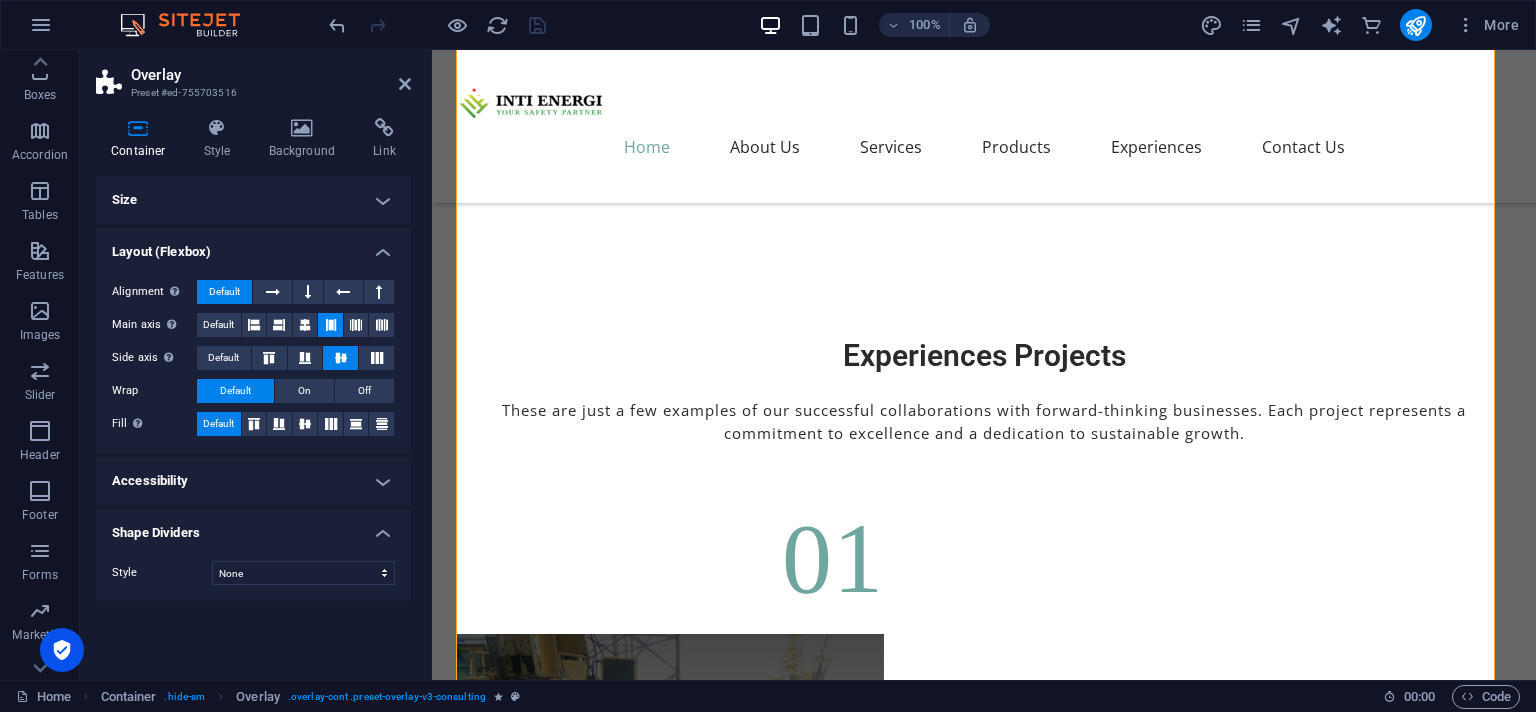 click on "Accessibility" at bounding box center [253, 481] 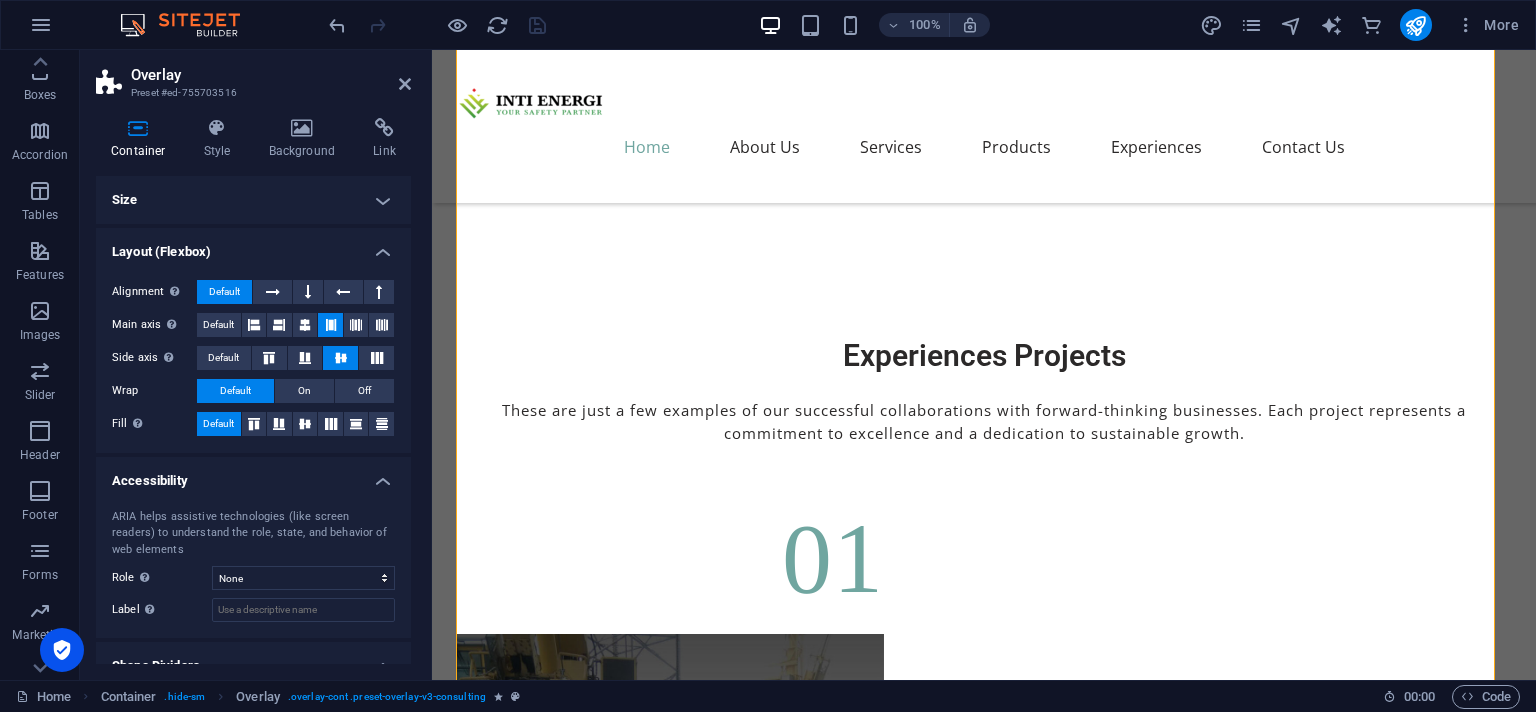 click on "Accessibility" at bounding box center [253, 475] 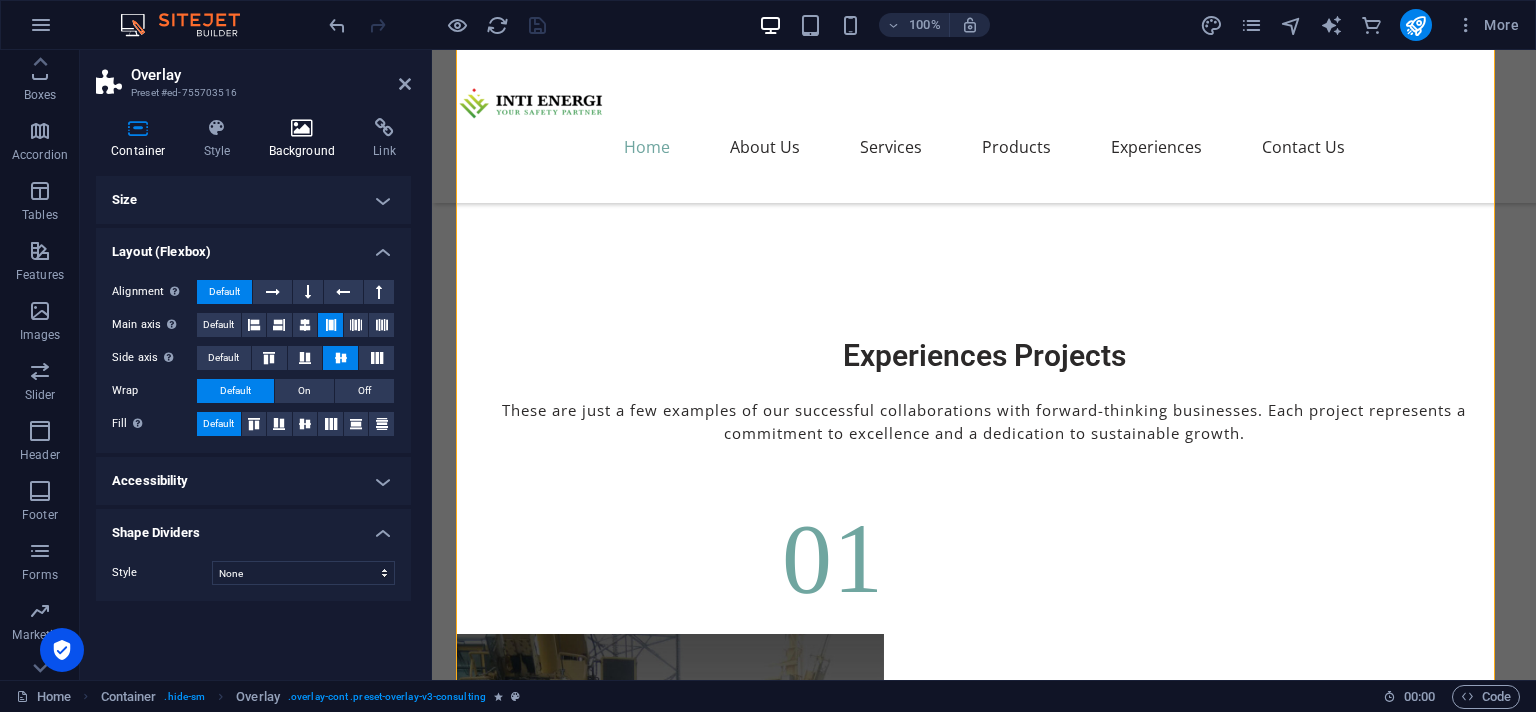 click at bounding box center [302, 128] 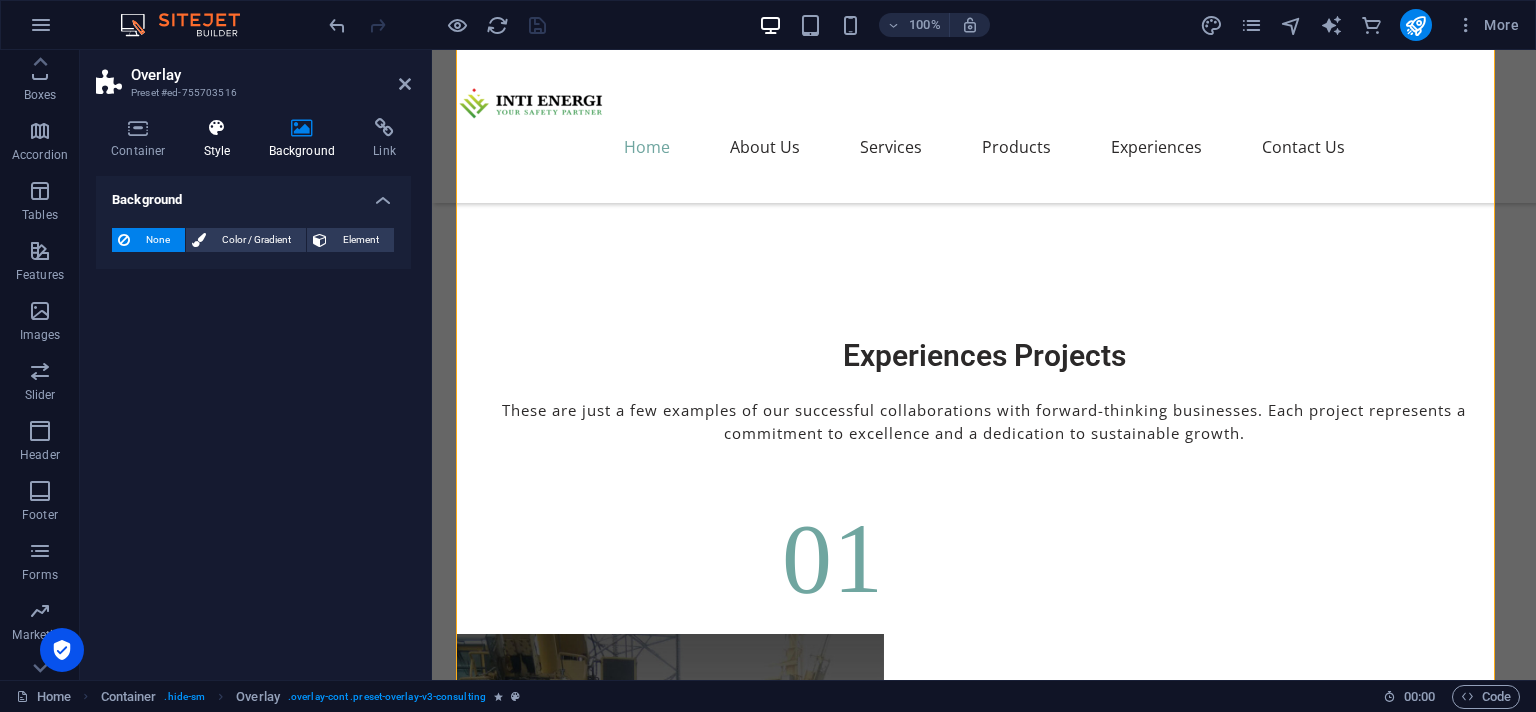 click at bounding box center (217, 128) 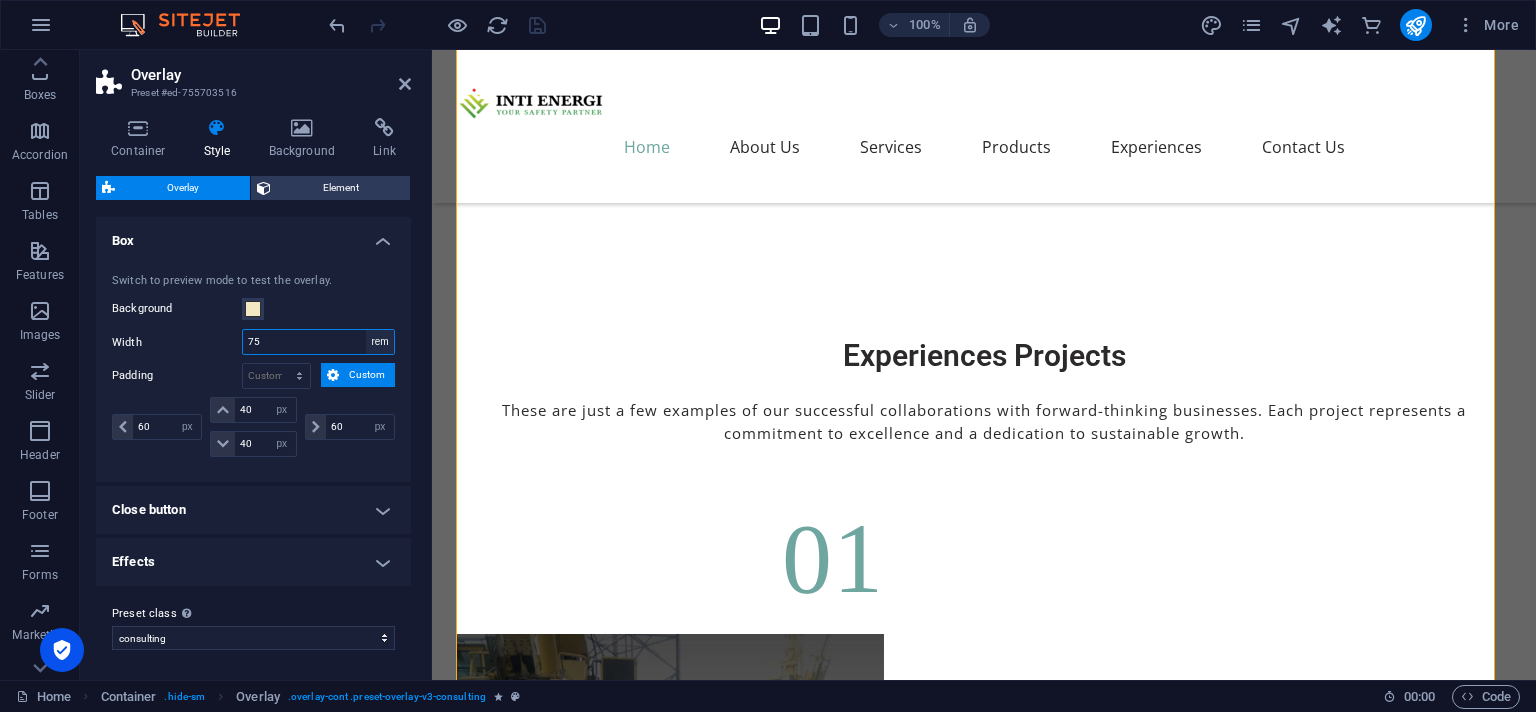 click on "px rem % vh vw" at bounding box center [380, 342] 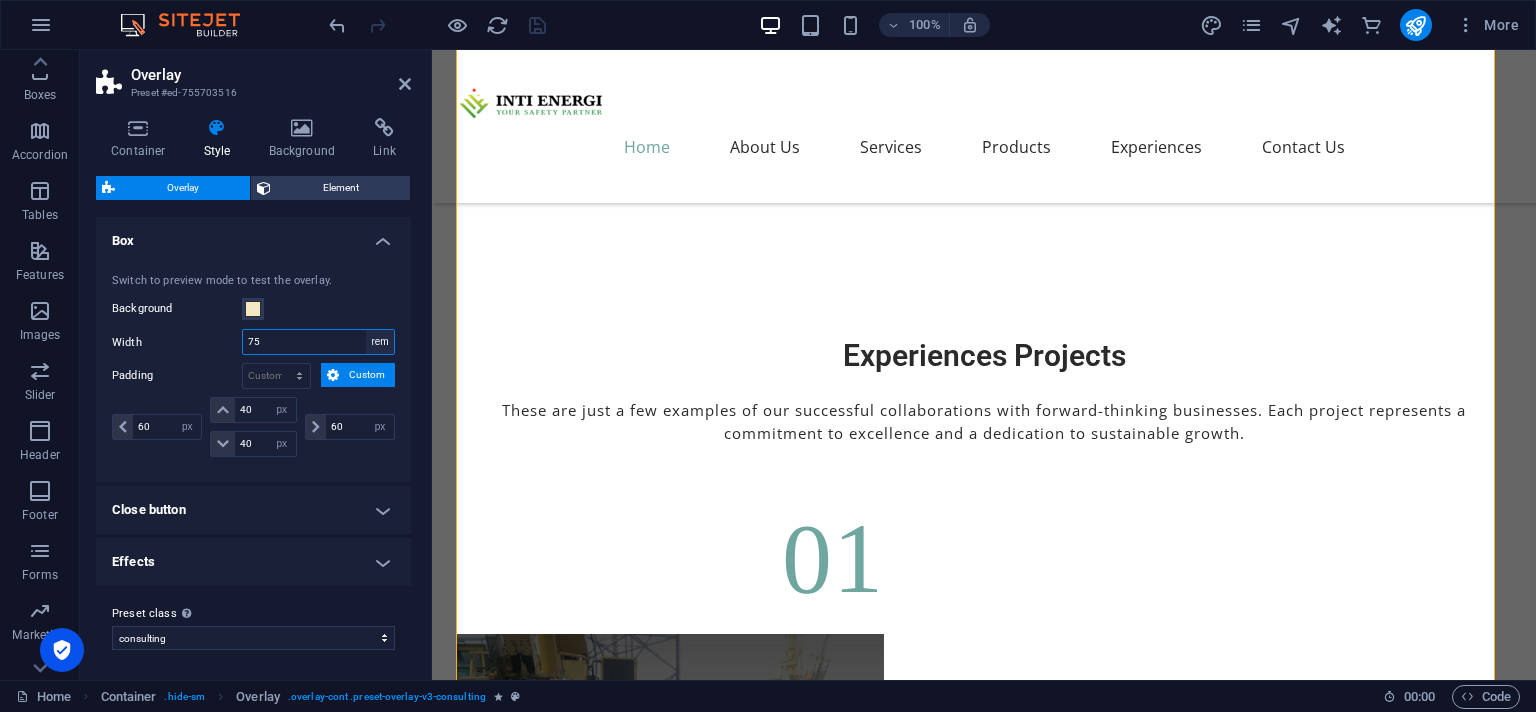 select on "px" 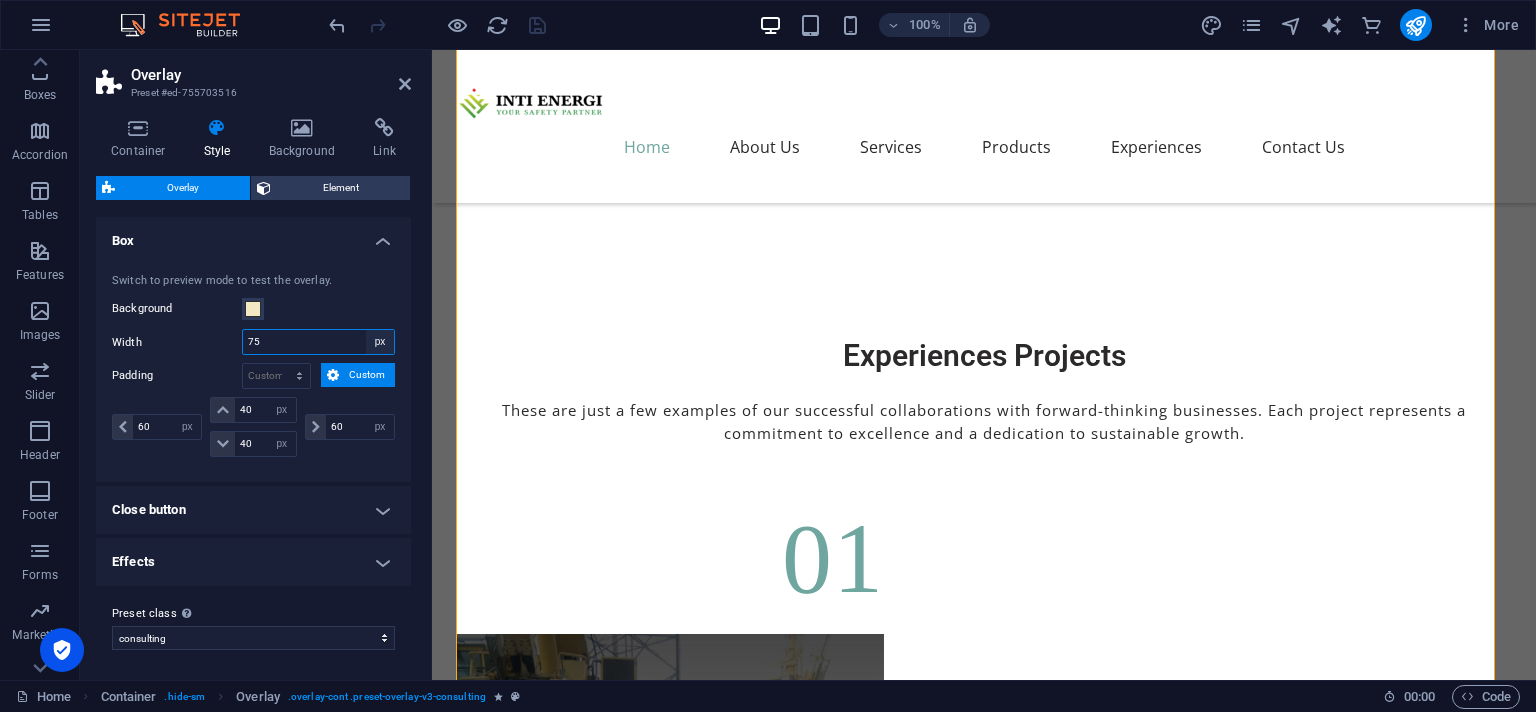 click on "px" at bounding box center [0, 0] 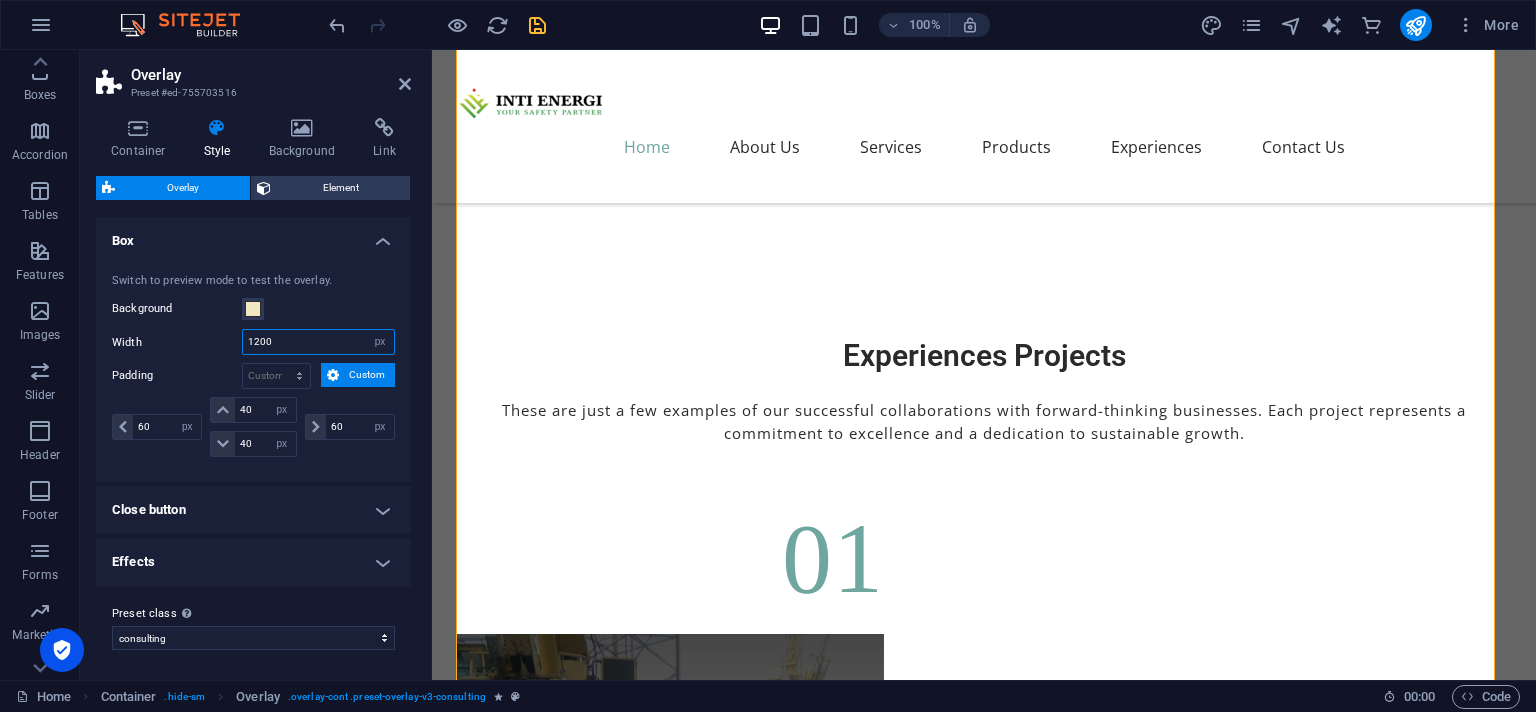 click on "1200" at bounding box center (318, 342) 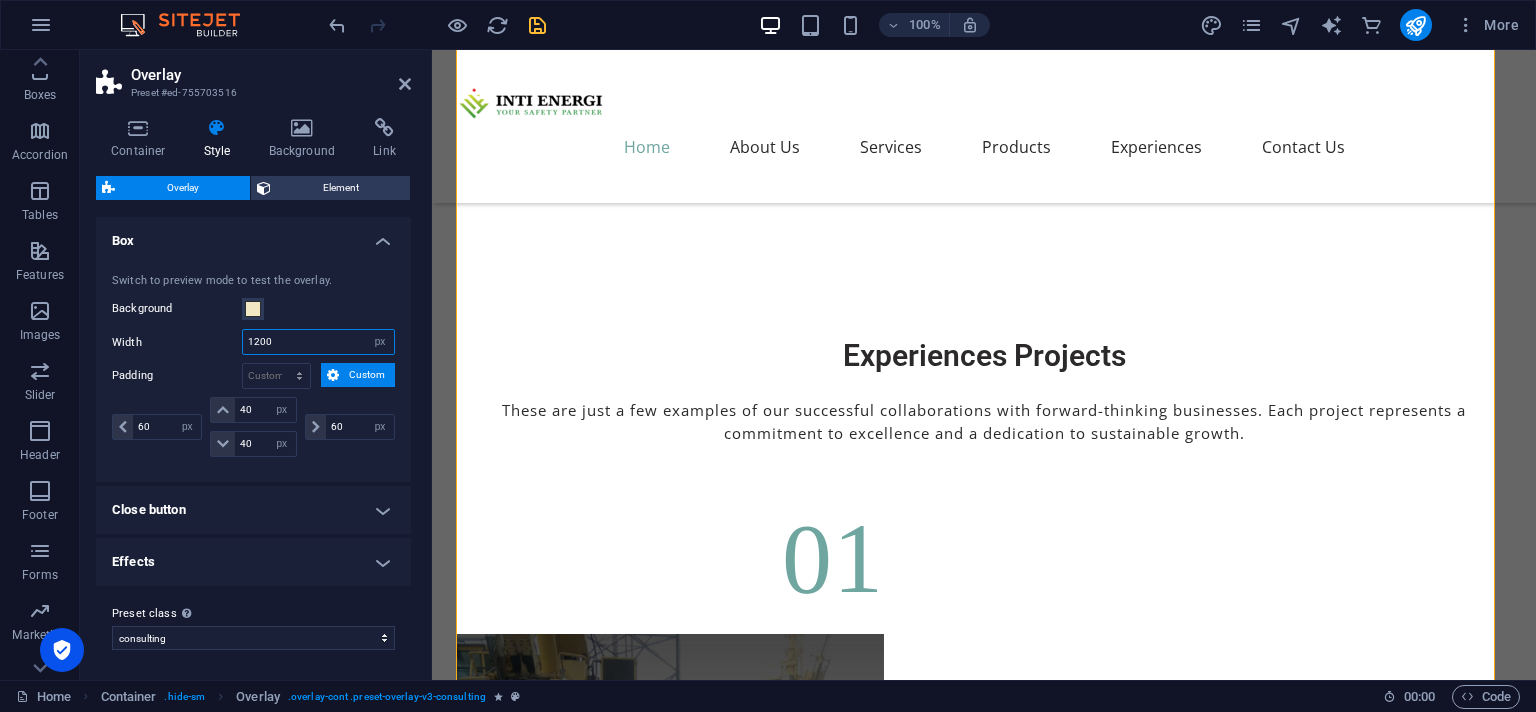 drag, startPoint x: 290, startPoint y: 339, endPoint x: 206, endPoint y: 333, distance: 84.21401 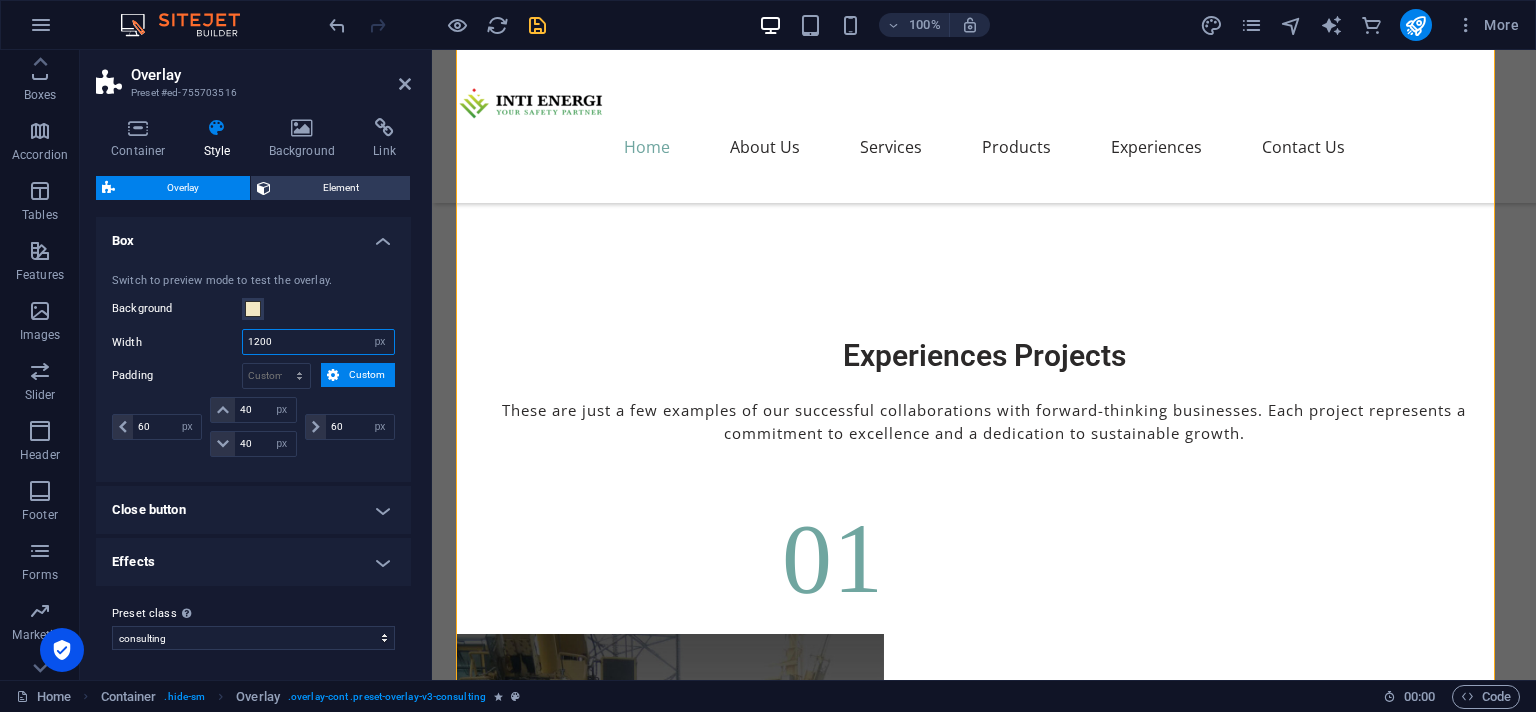click on "1200" at bounding box center (318, 342) 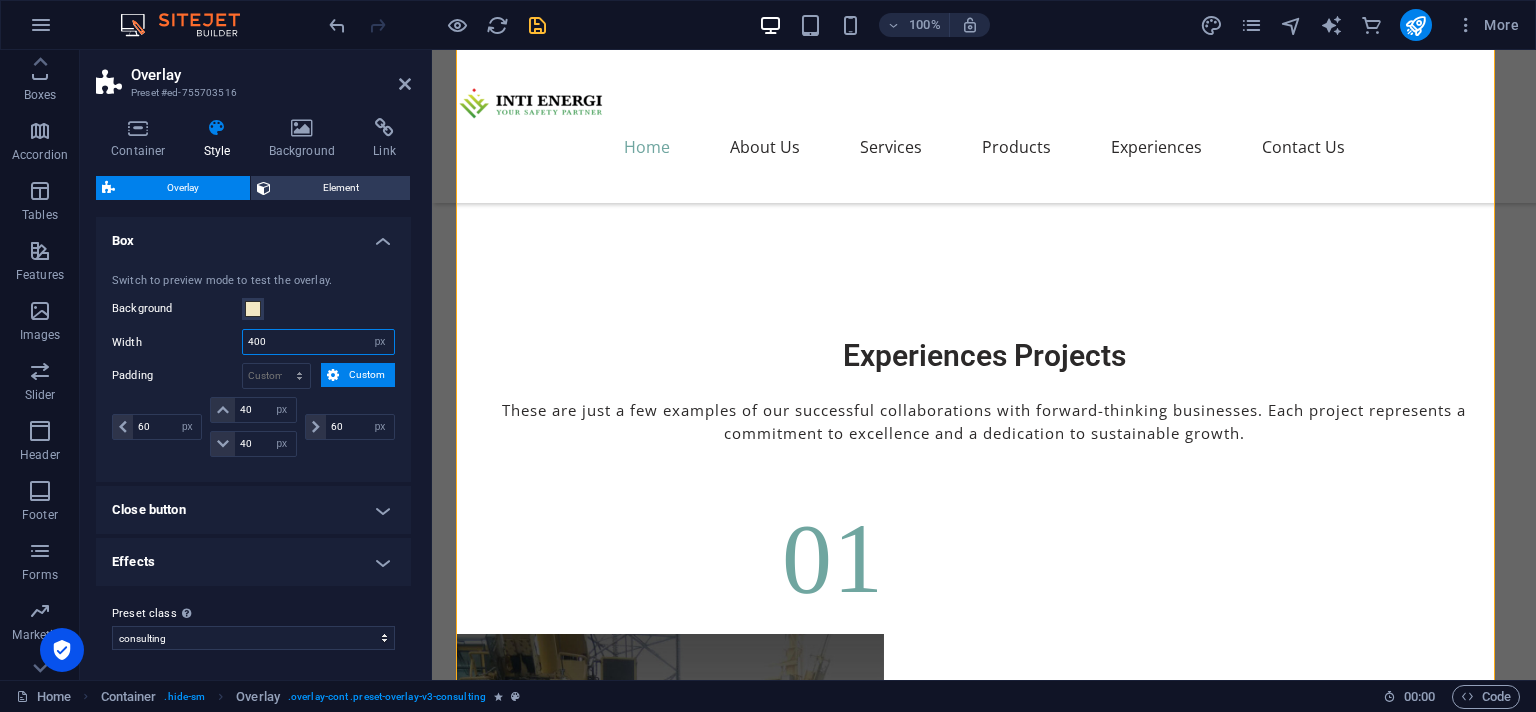 type on "400" 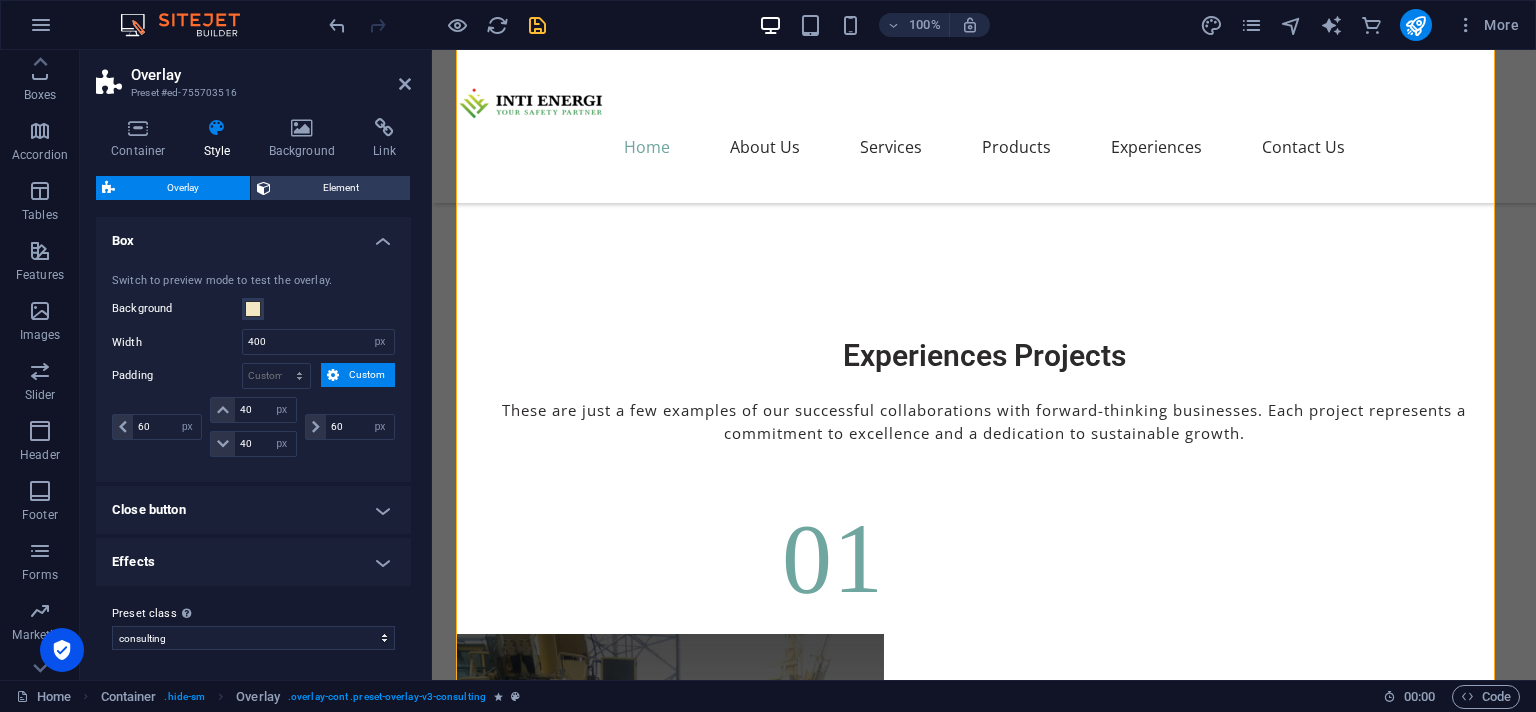 click on "Background" at bounding box center (253, 309) 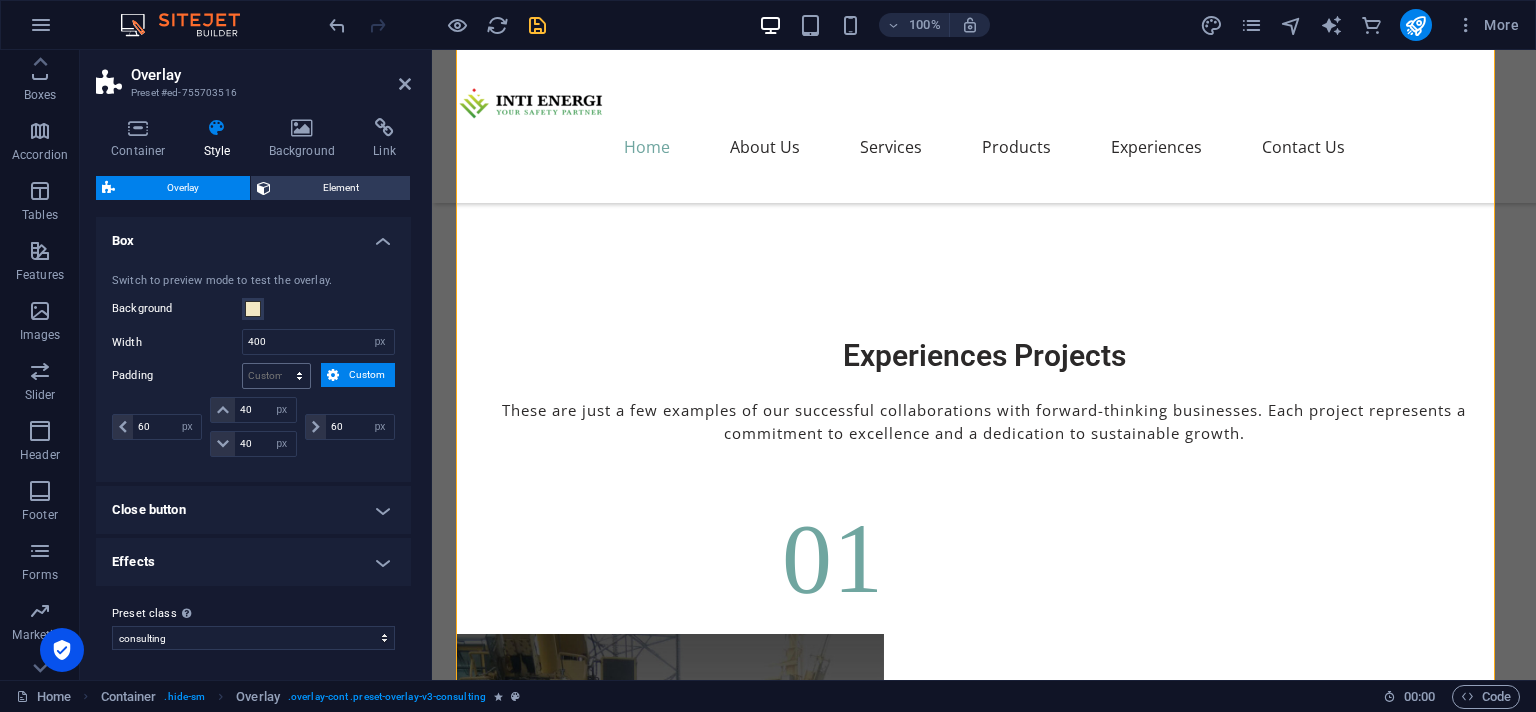 scroll, scrollTop: 1, scrollLeft: 0, axis: vertical 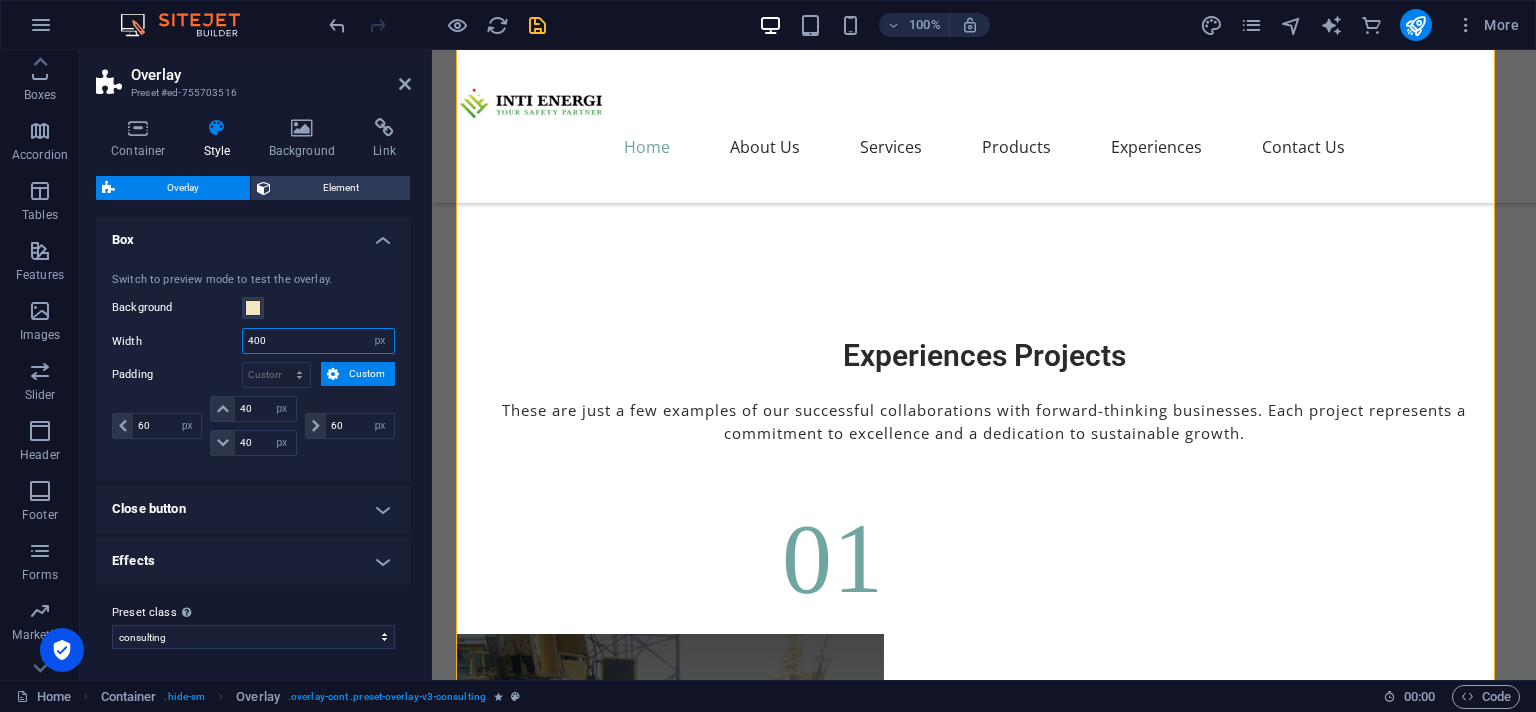 click on "400" at bounding box center [318, 341] 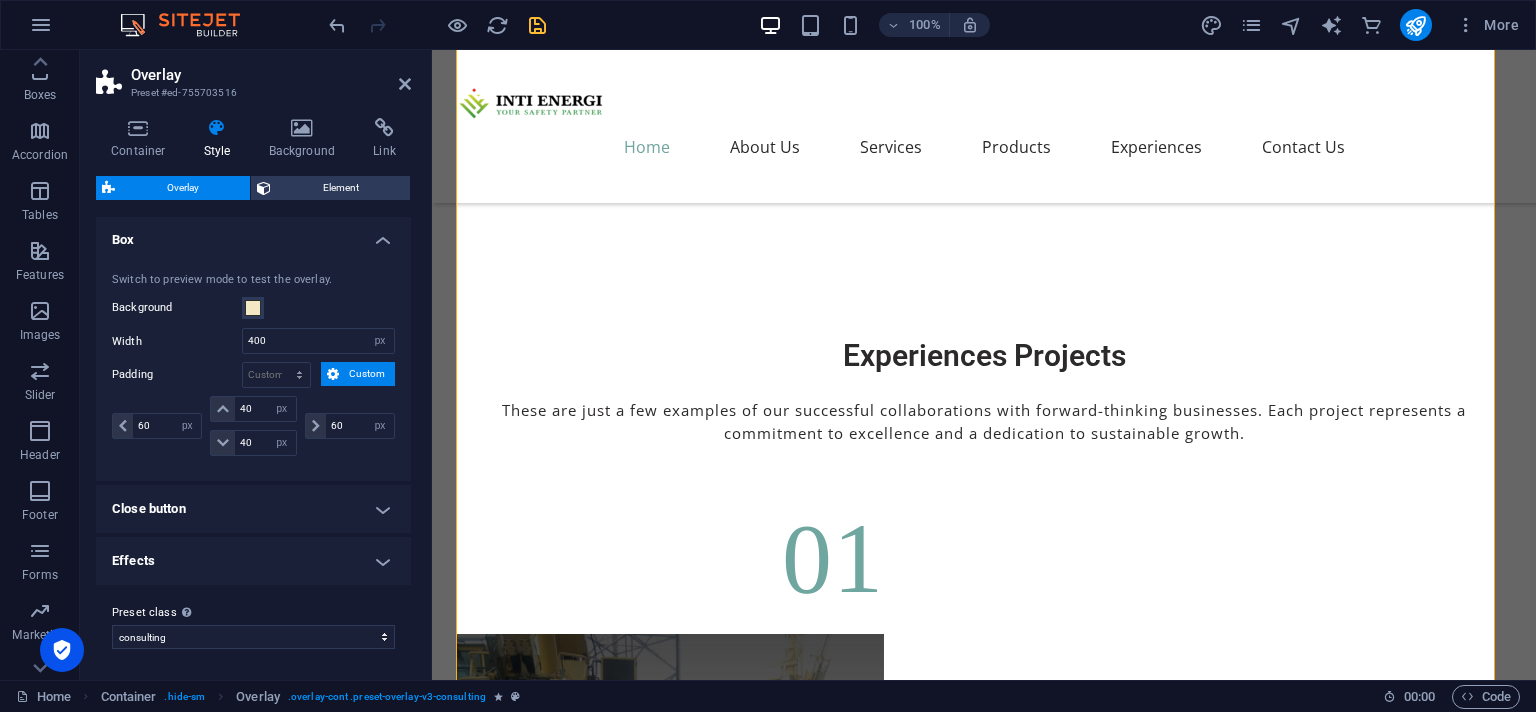 click at bounding box center (537, 25) 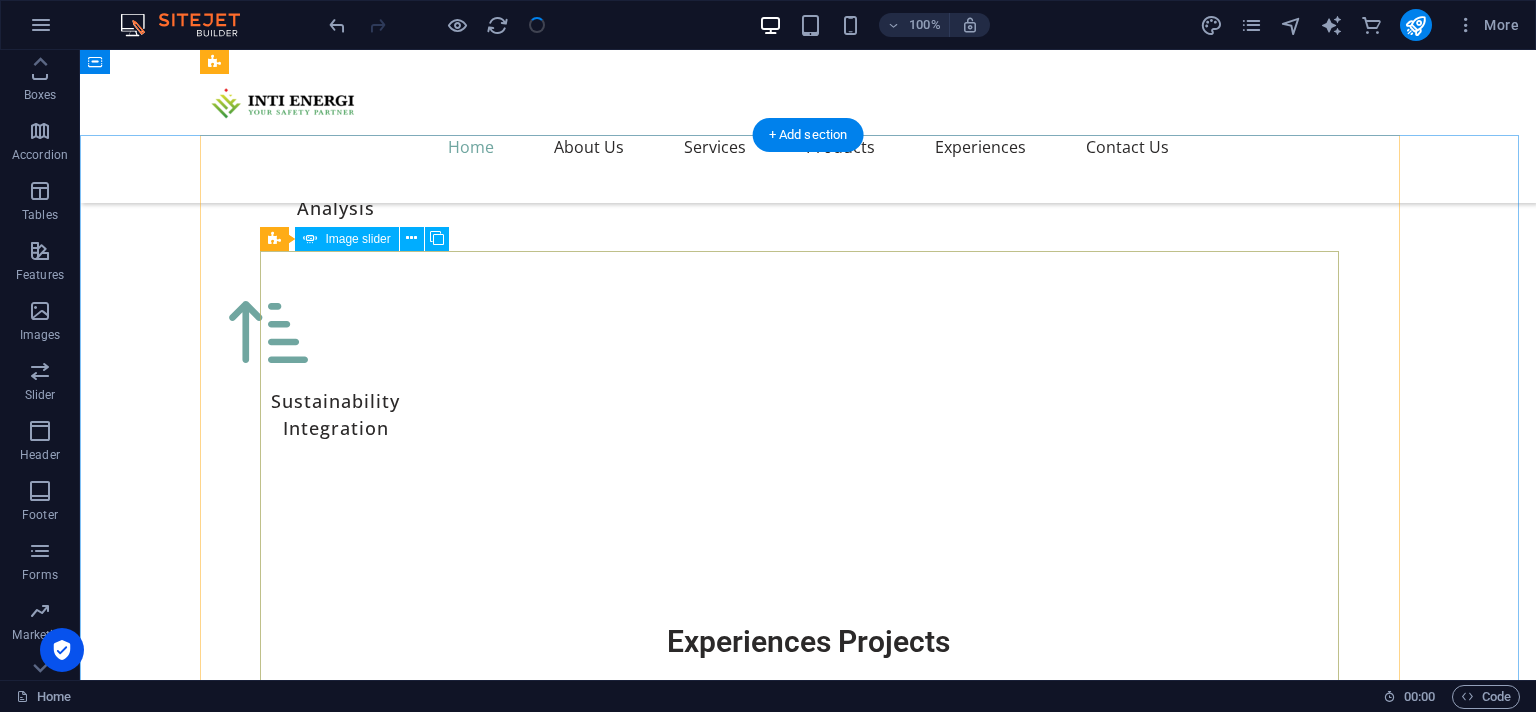 scroll, scrollTop: 7175, scrollLeft: 0, axis: vertical 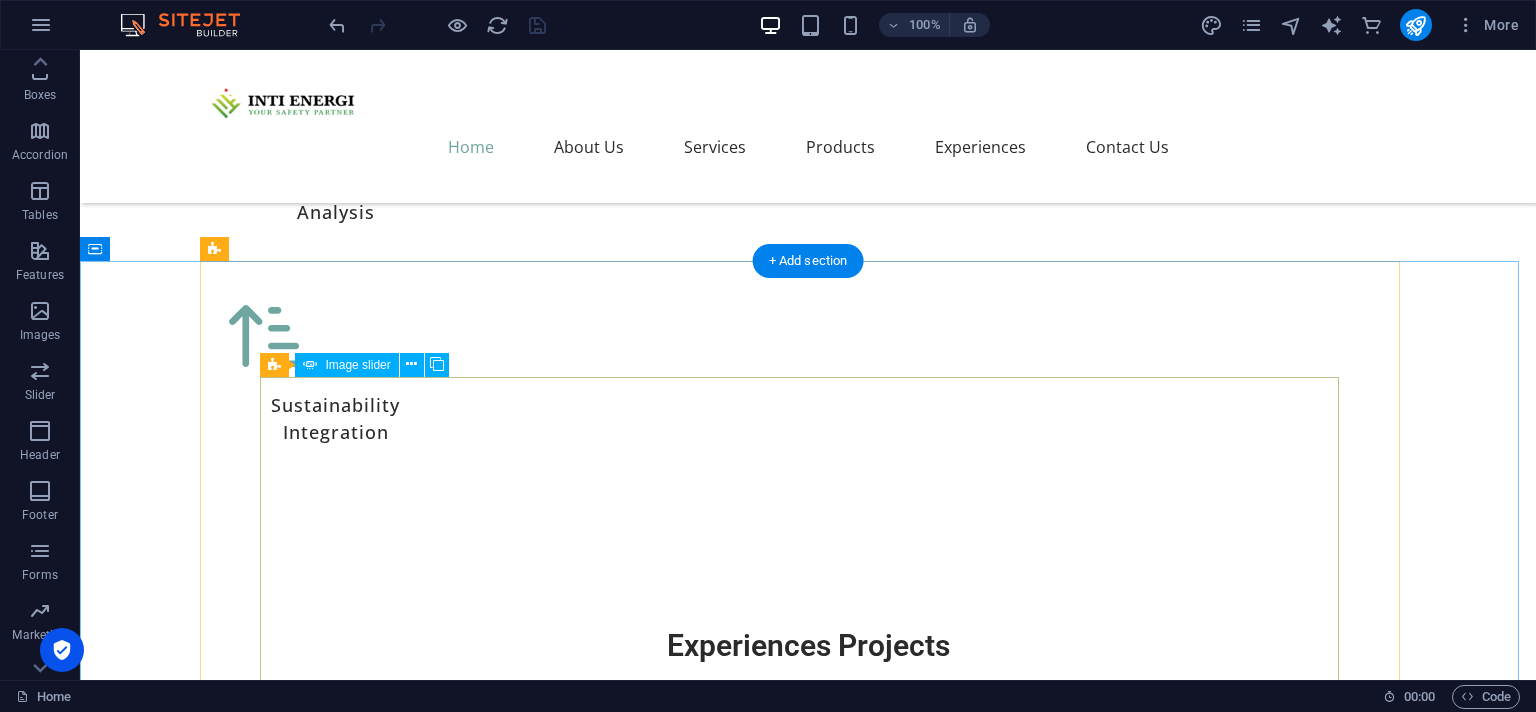 click at bounding box center (808, 6895) 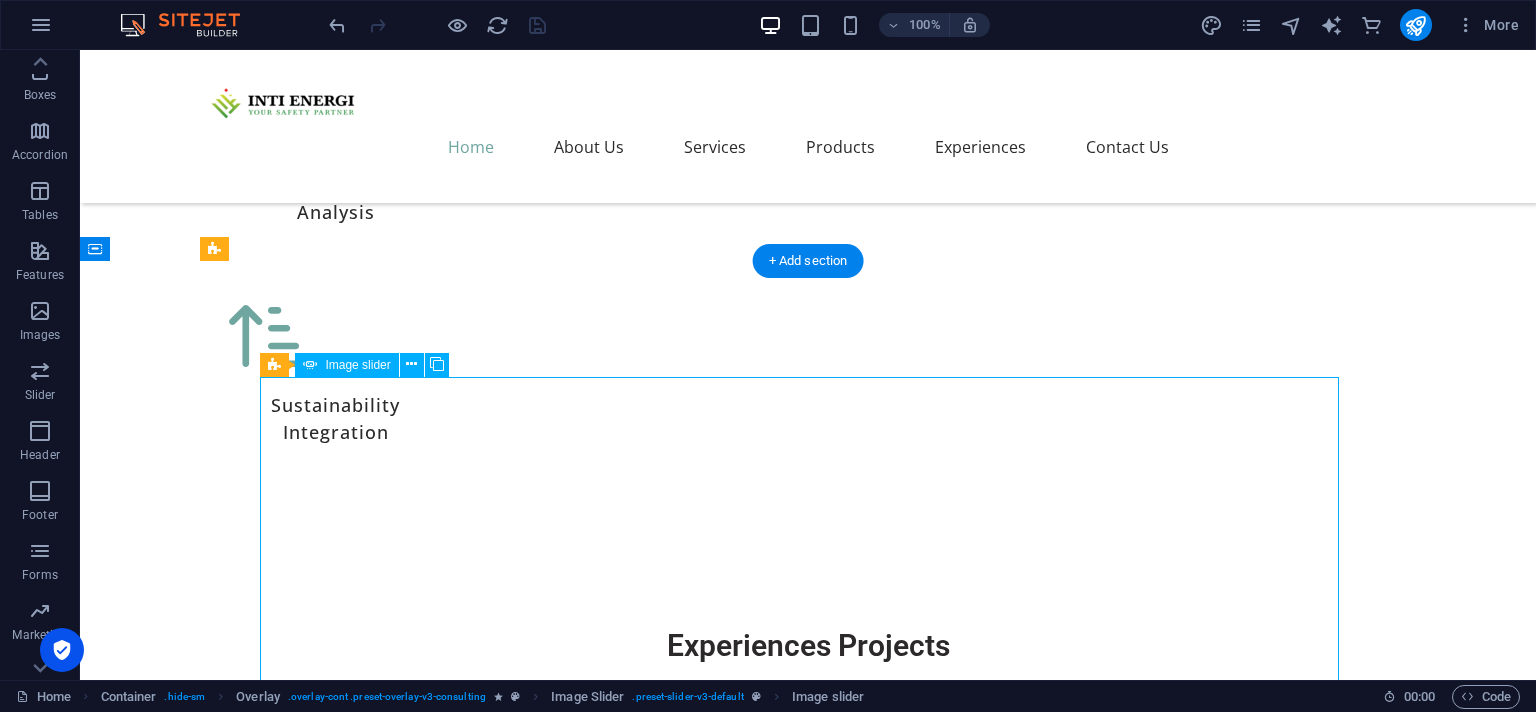 click at bounding box center [808, 6895] 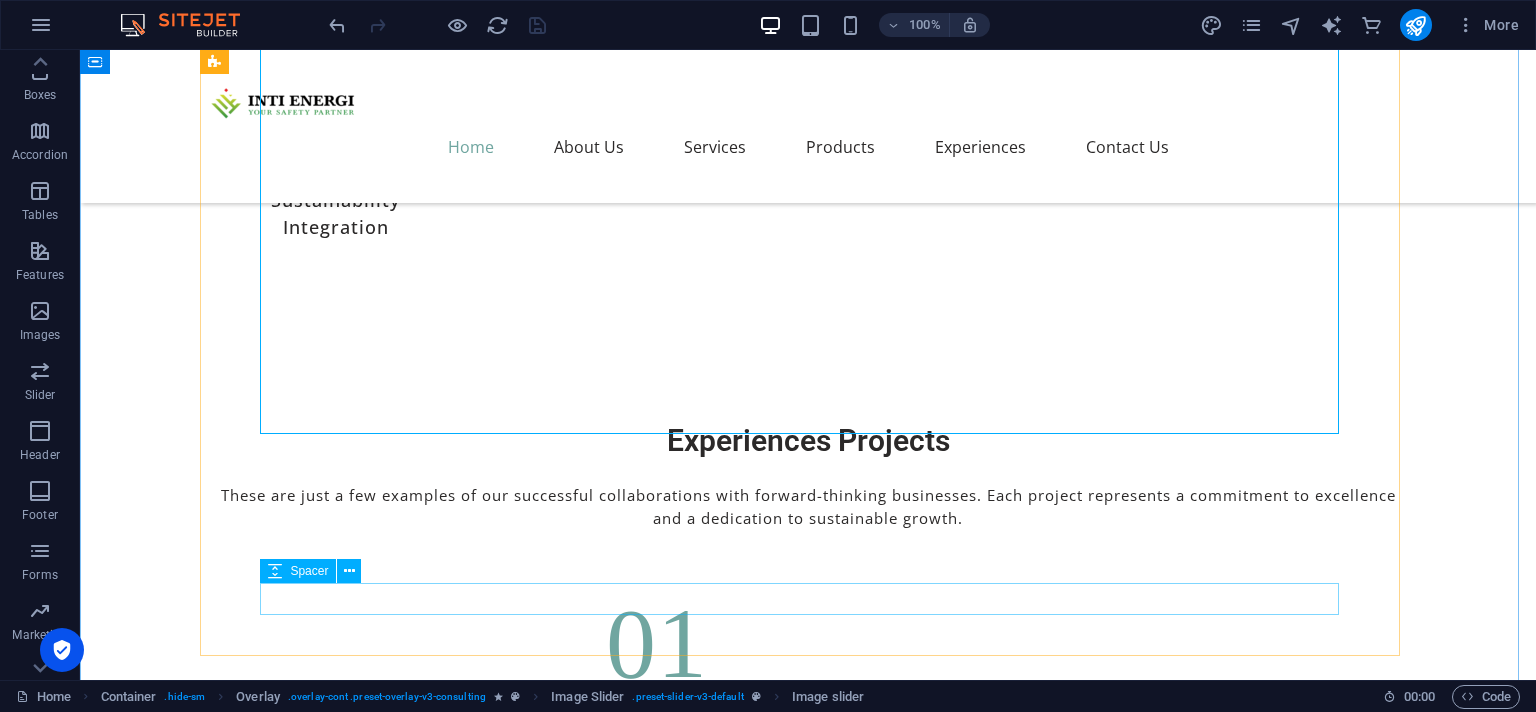 scroll, scrollTop: 7597, scrollLeft: 0, axis: vertical 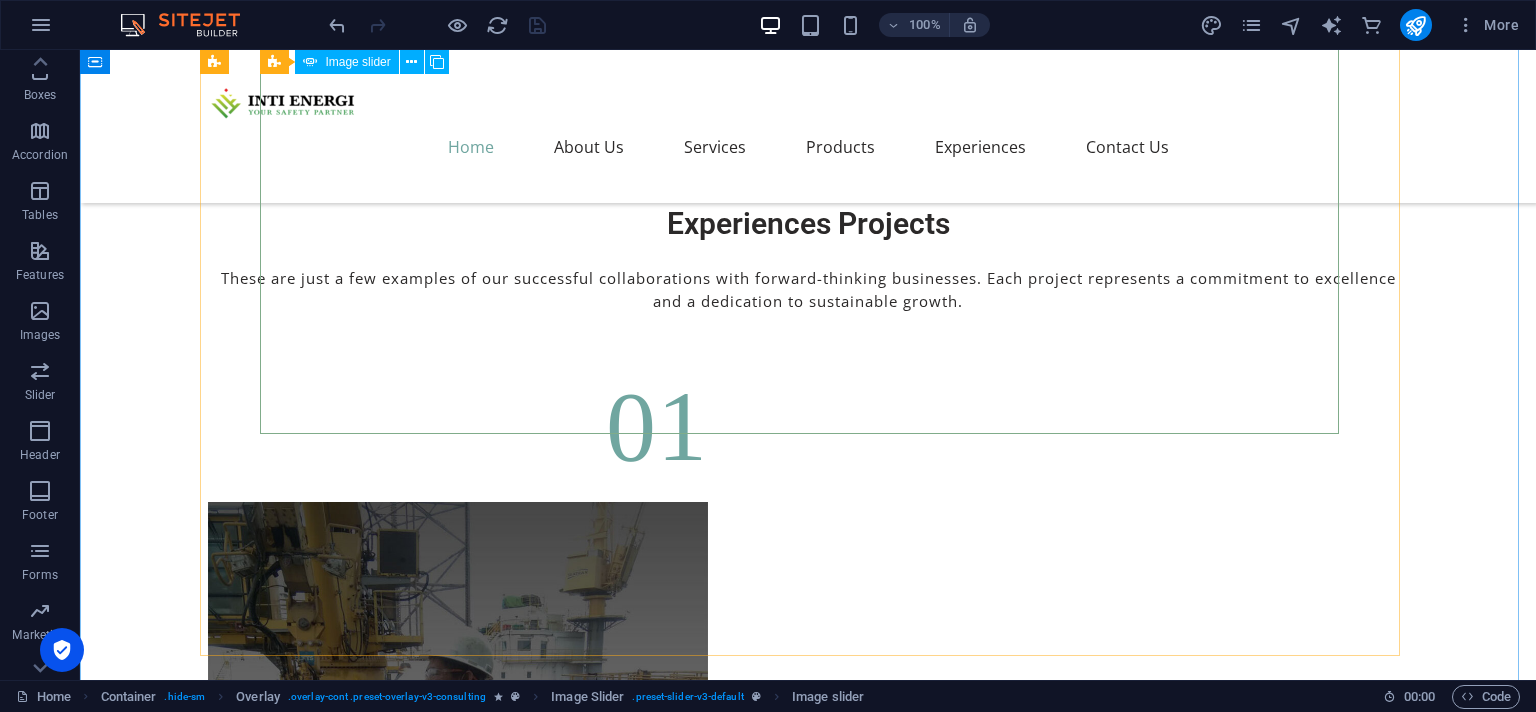 click at bounding box center [808, 6473] 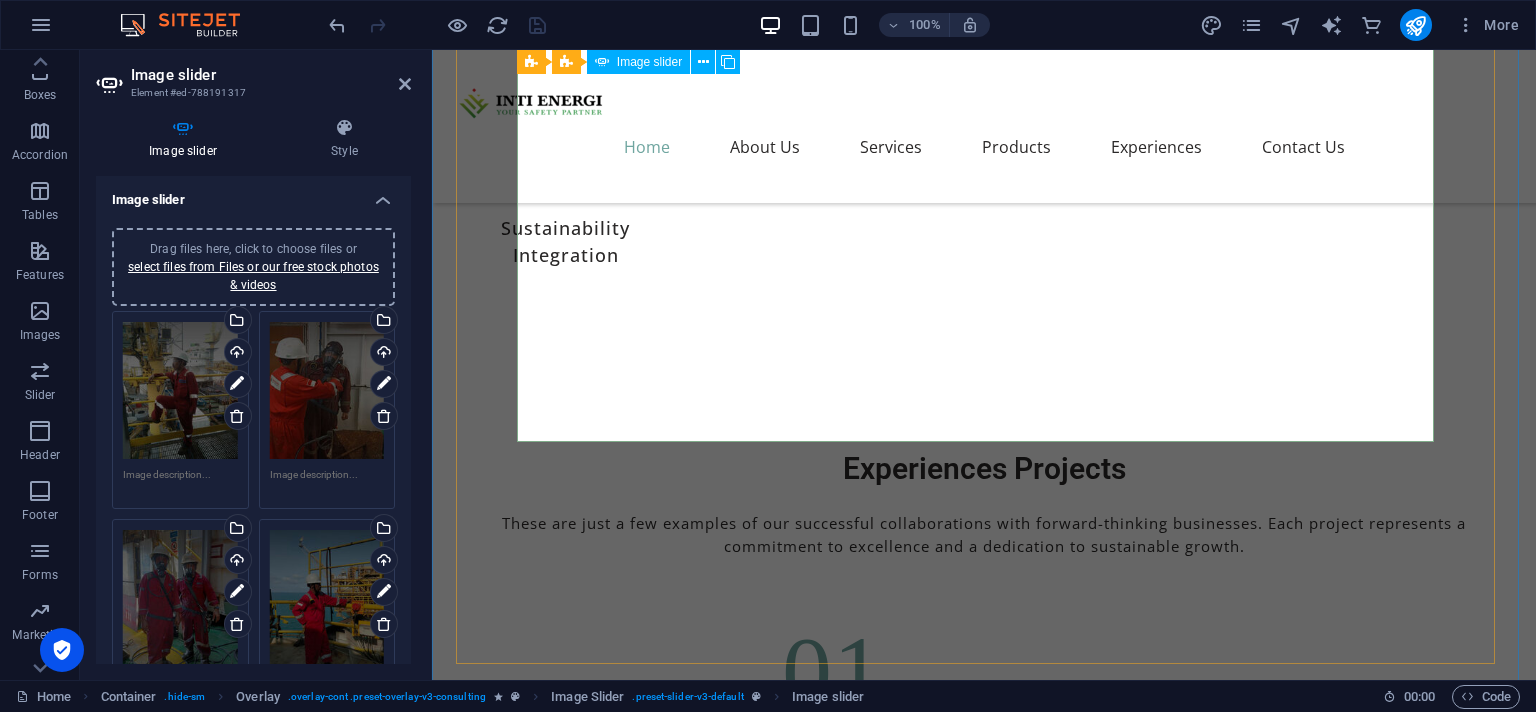scroll, scrollTop: 7069, scrollLeft: 0, axis: vertical 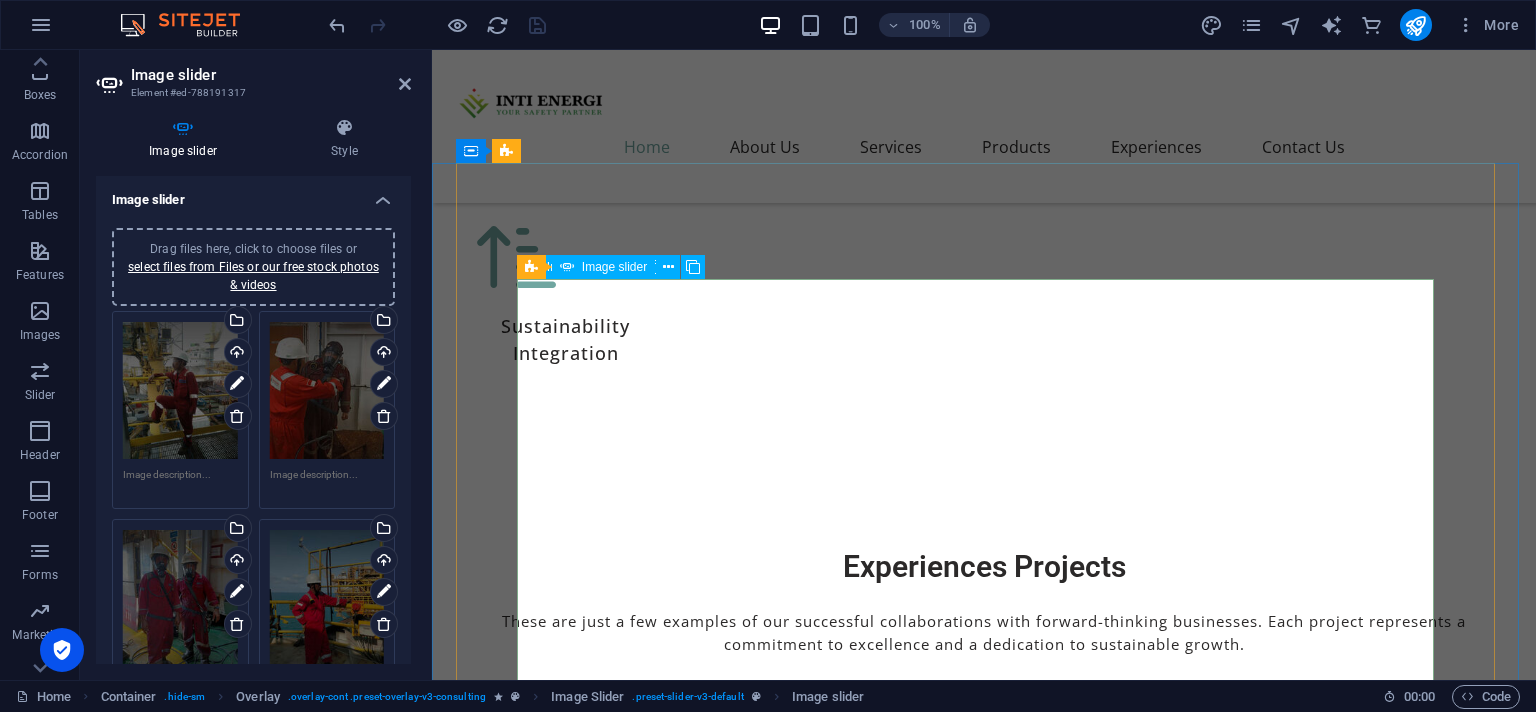 click on "1 2 3 4" at bounding box center [984, 6278] 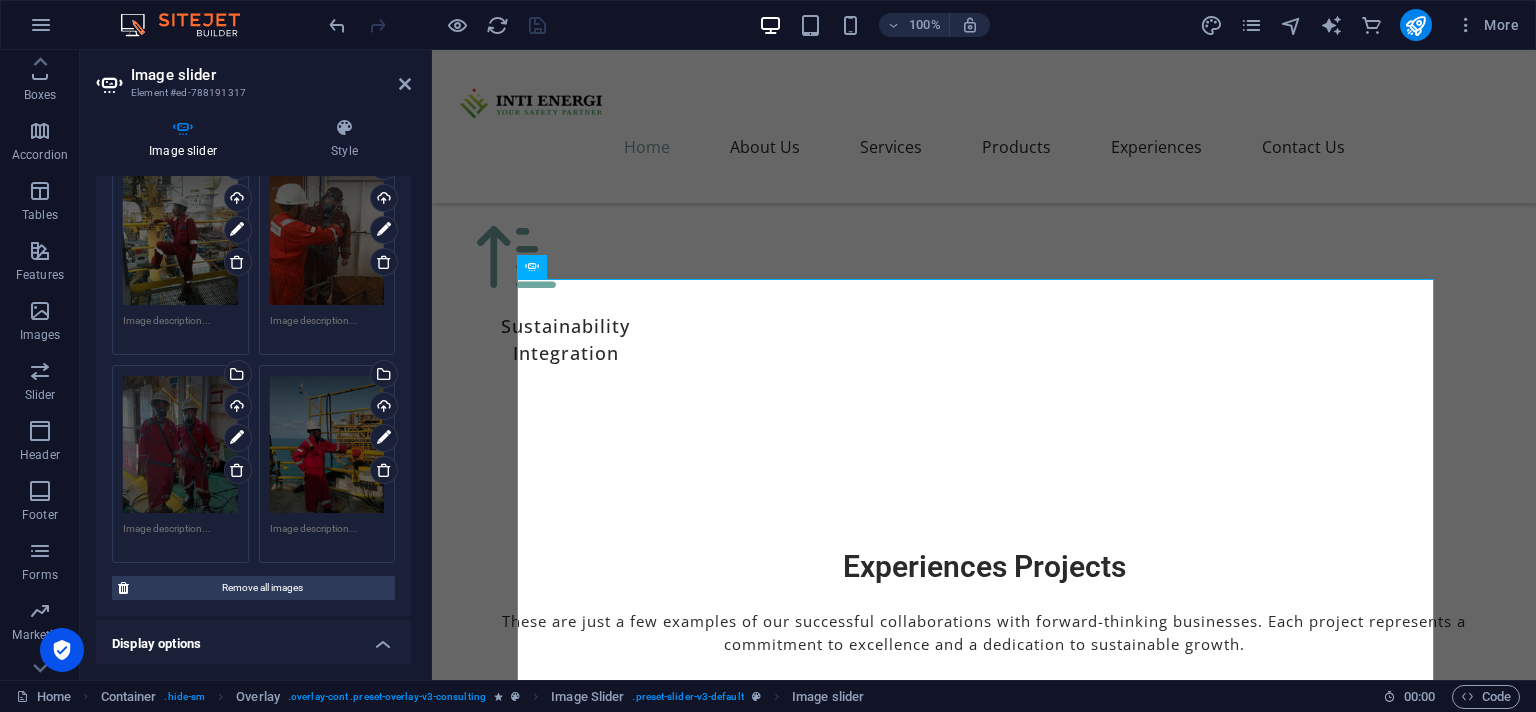 scroll, scrollTop: 0, scrollLeft: 0, axis: both 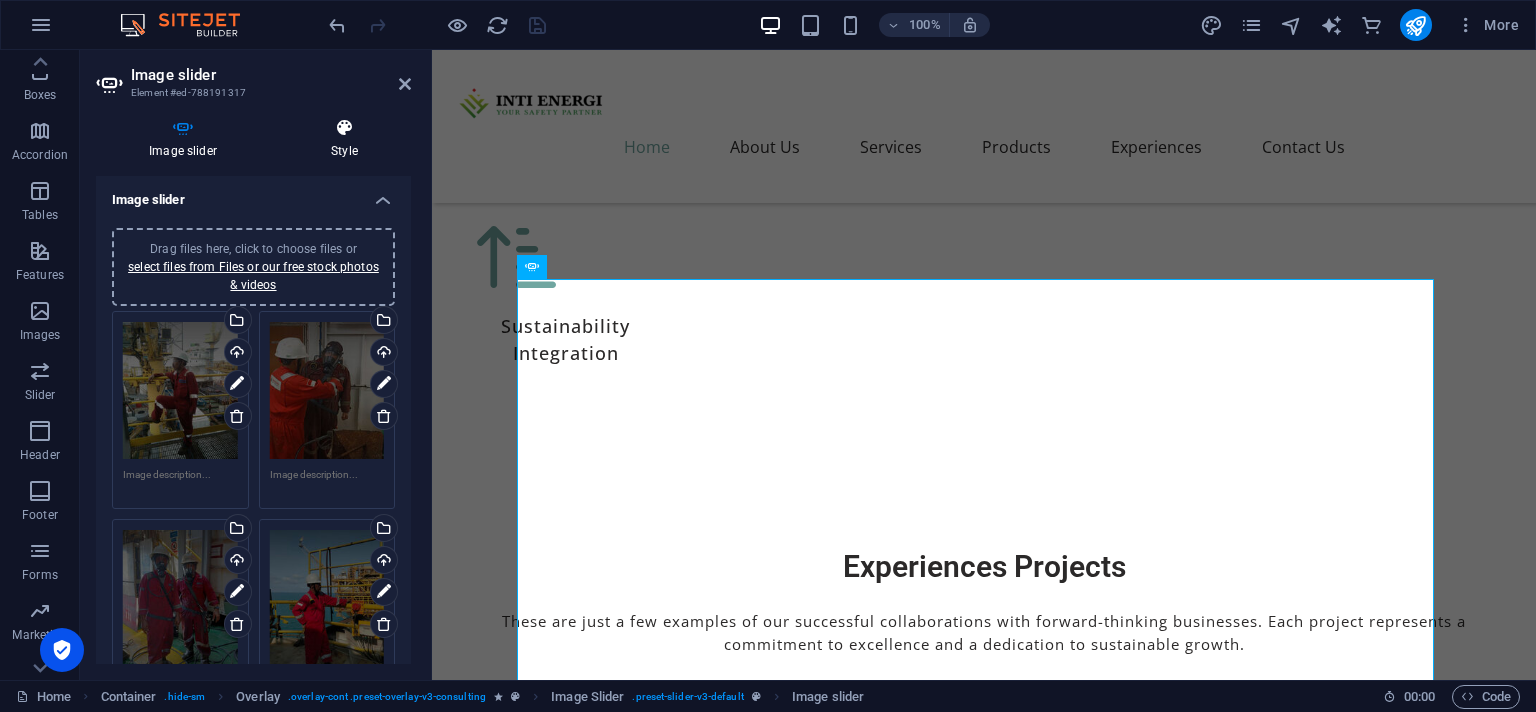 click at bounding box center [344, 128] 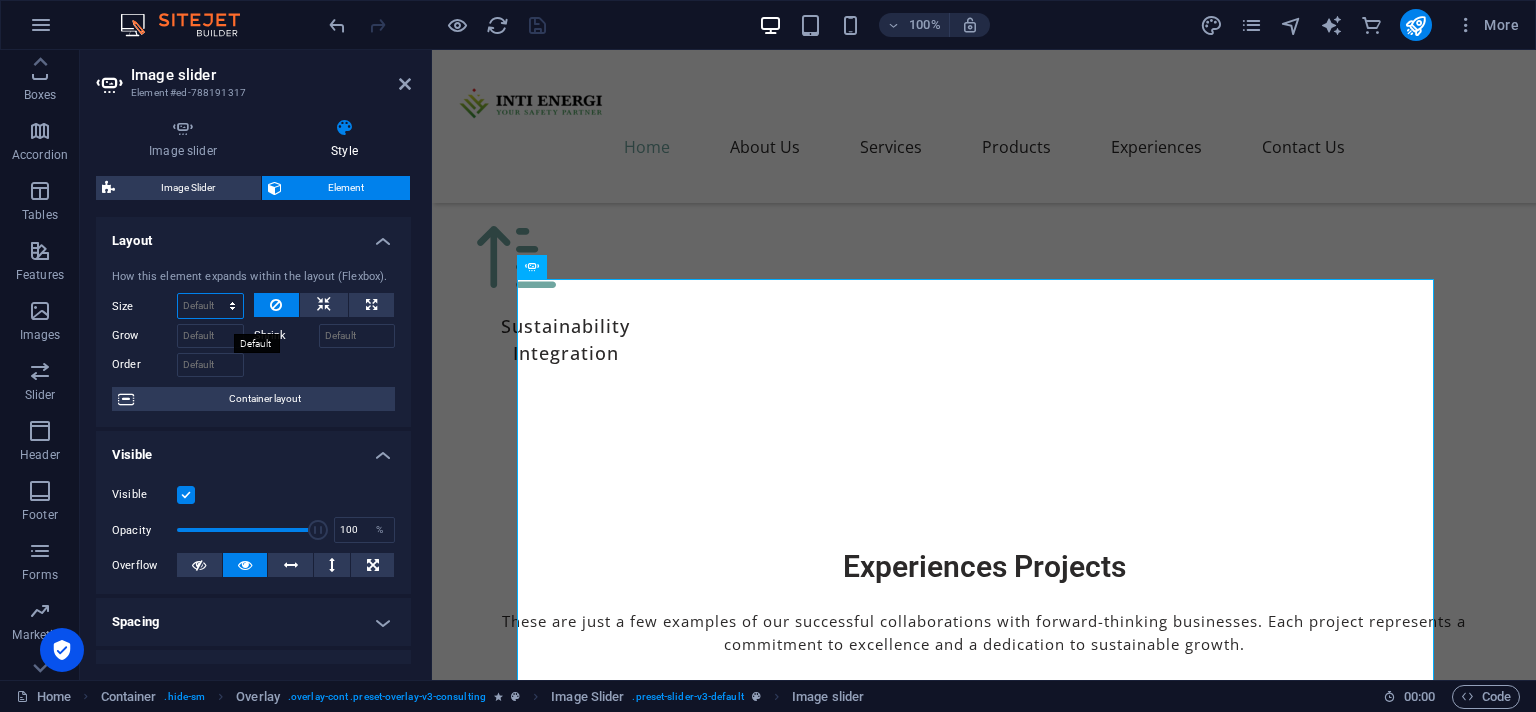 click on "Default auto px % 1/1 1/2 1/3 1/4 1/5 1/6 1/7 1/8 1/9 1/10" at bounding box center [210, 306] 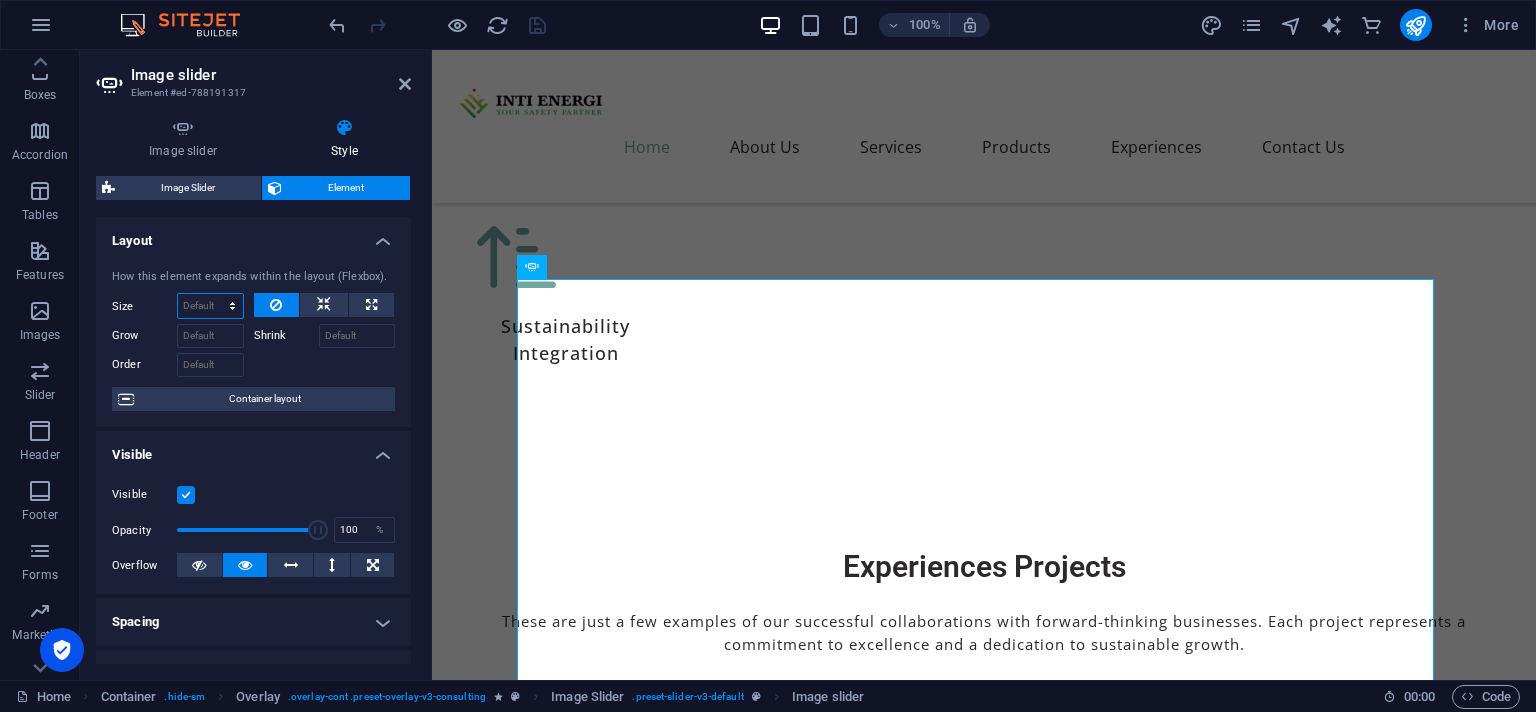 select on "px" 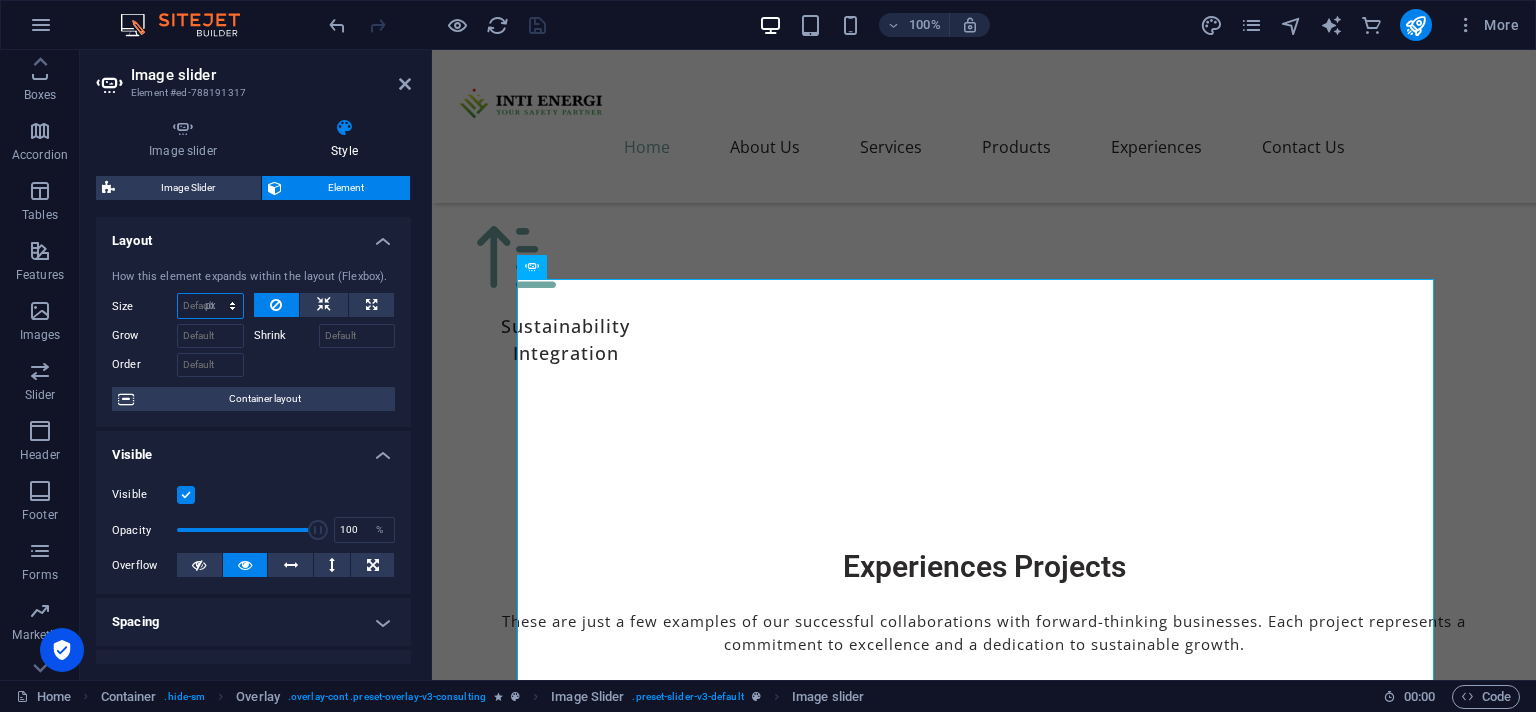 click on "px" at bounding box center (0, 0) 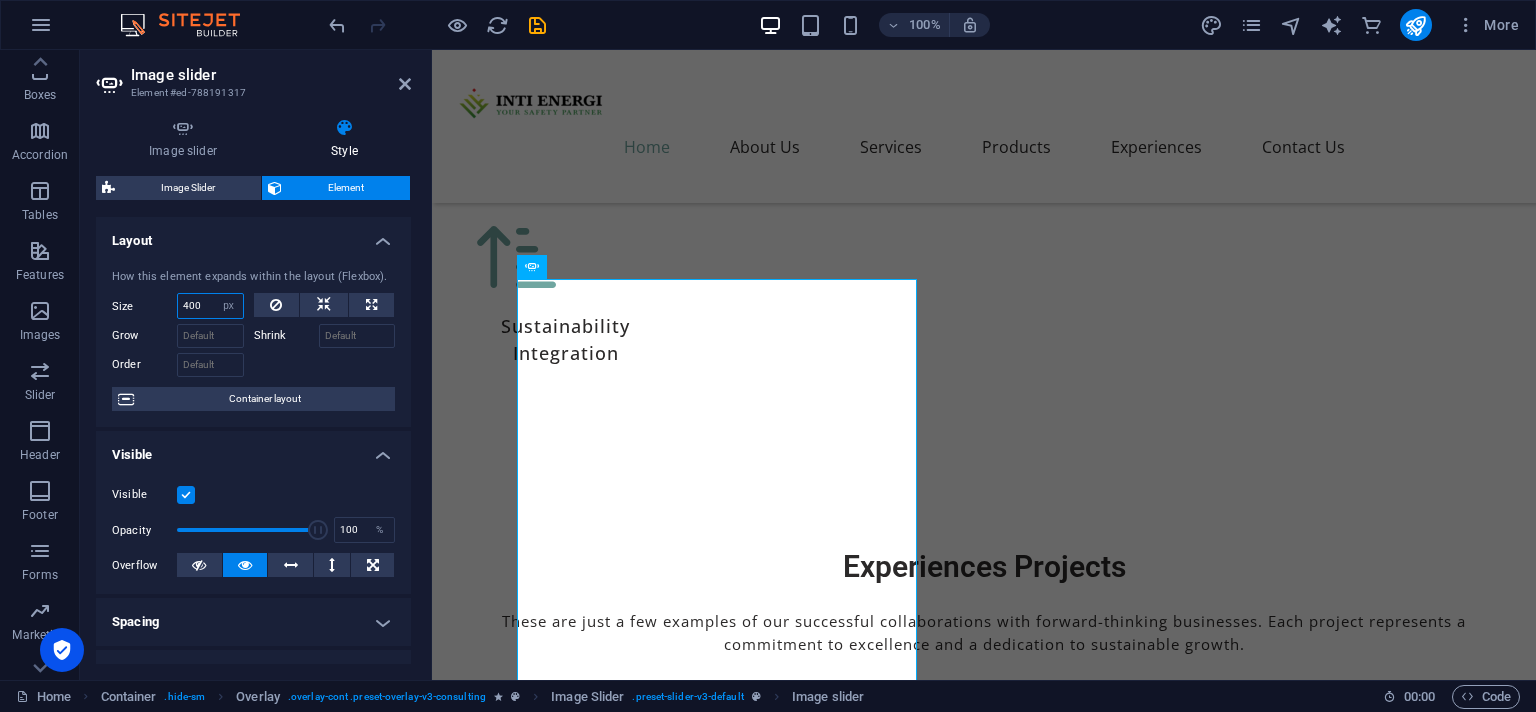 type on "400" 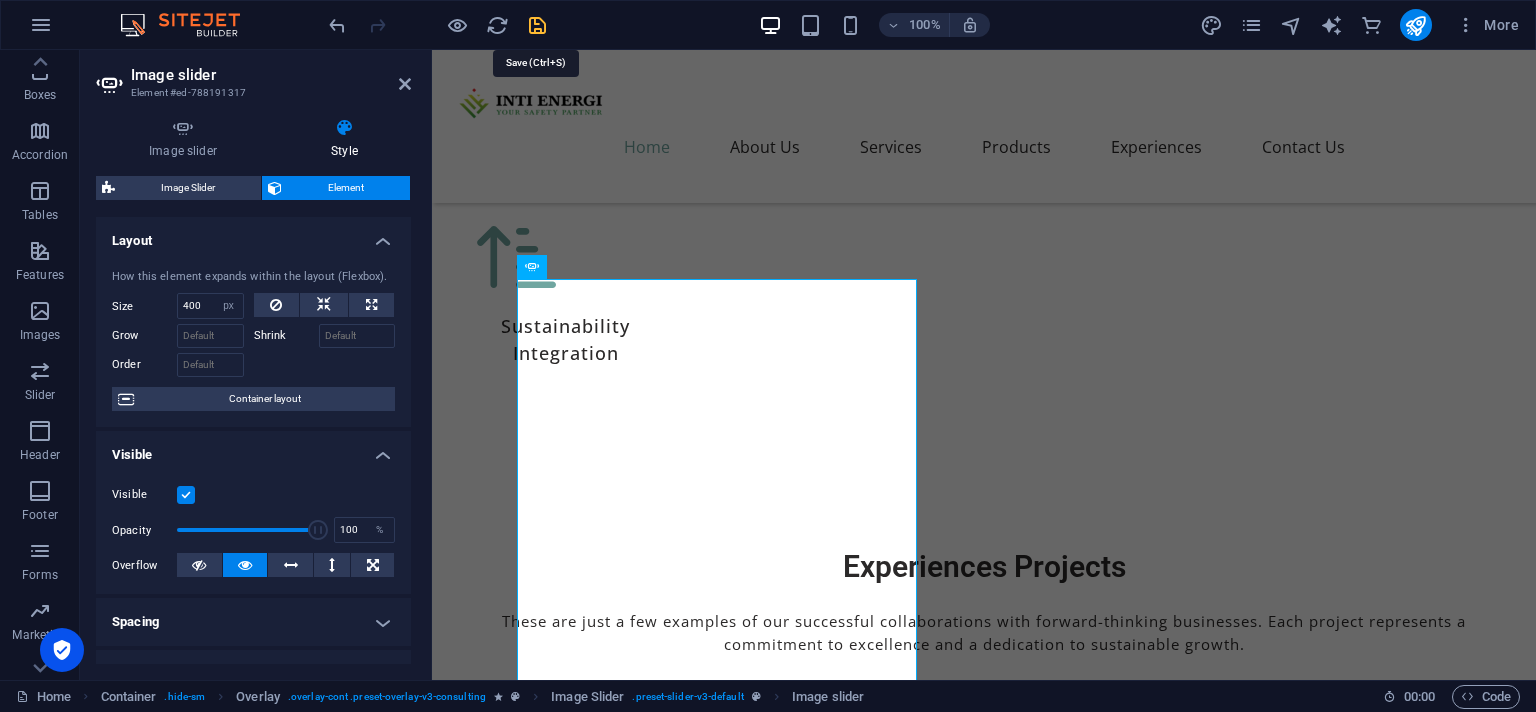 click at bounding box center [537, 25] 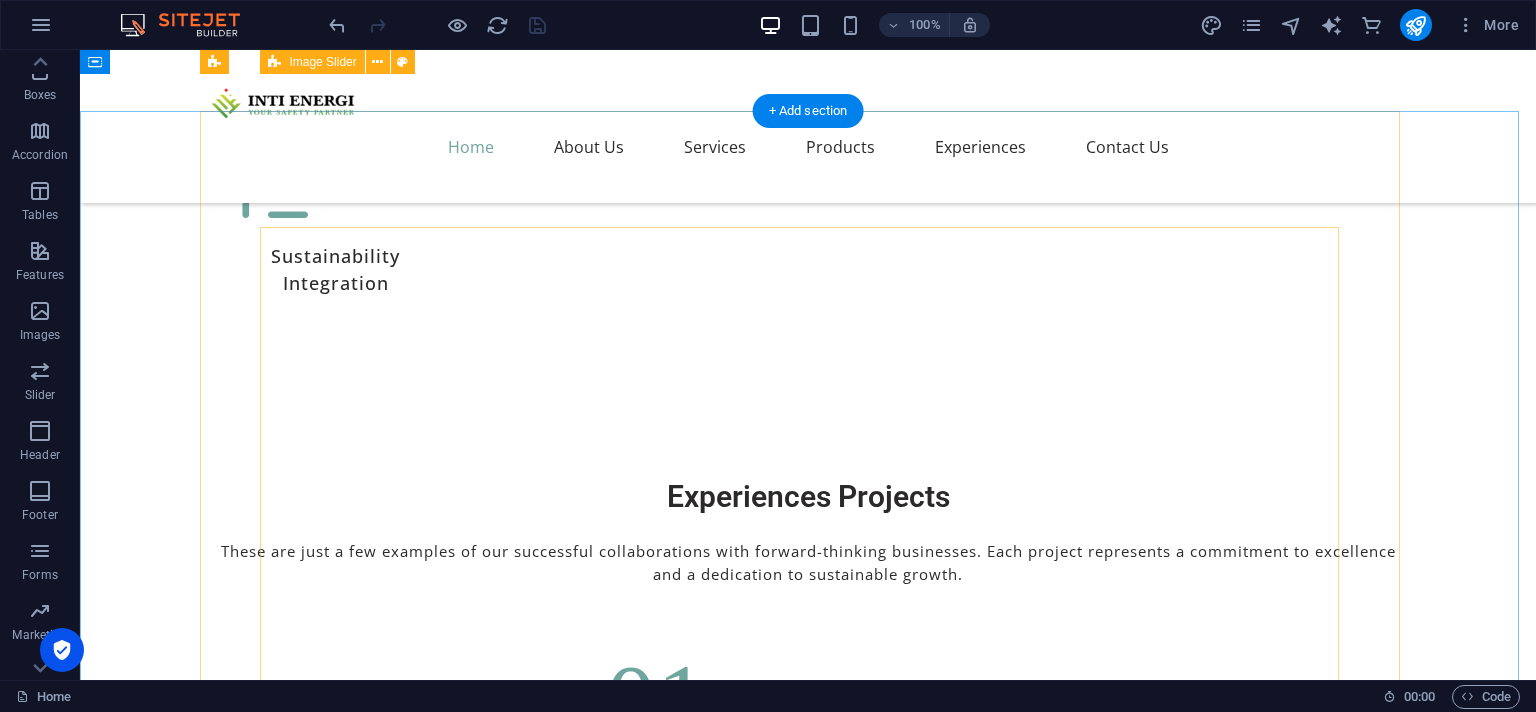 scroll, scrollTop: 7280, scrollLeft: 0, axis: vertical 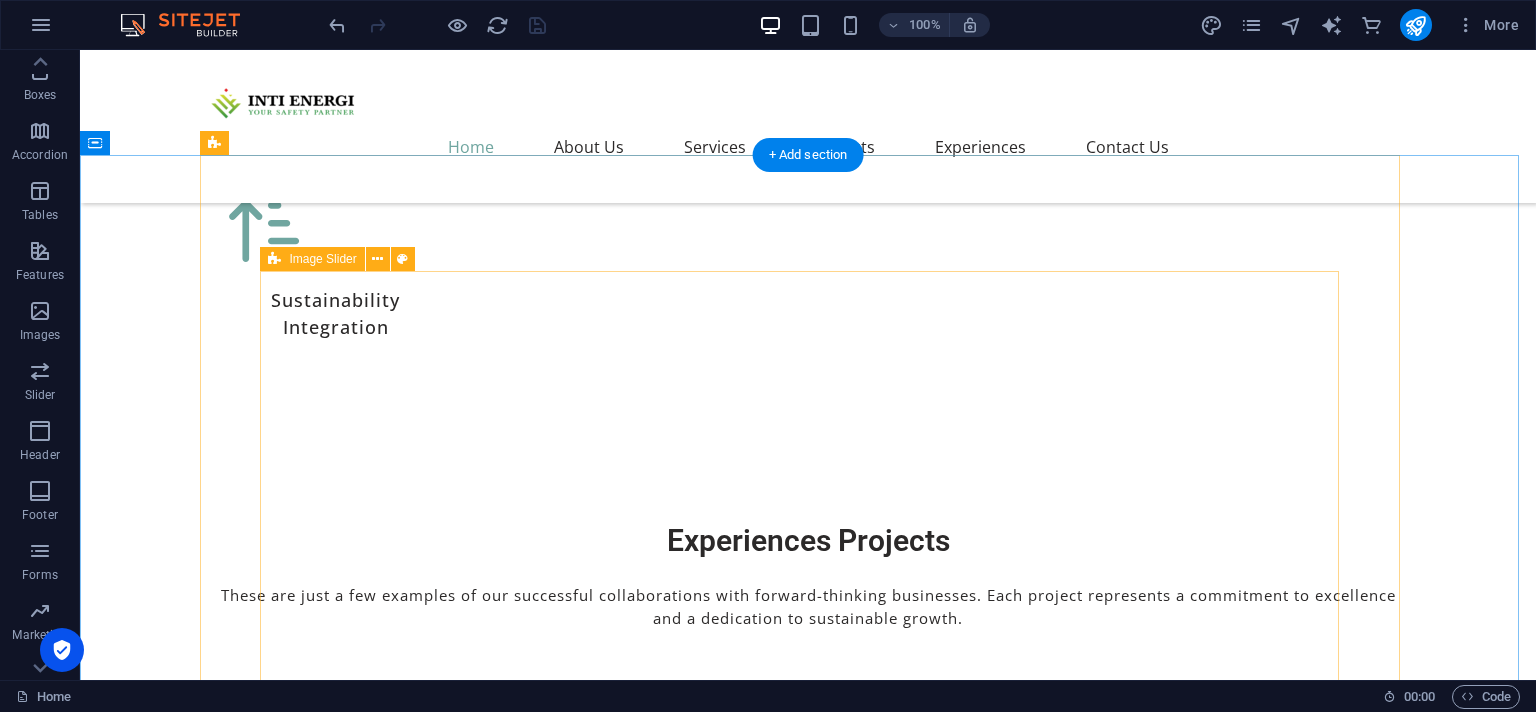 click on "1 2 3 4" at bounding box center (808, 6530) 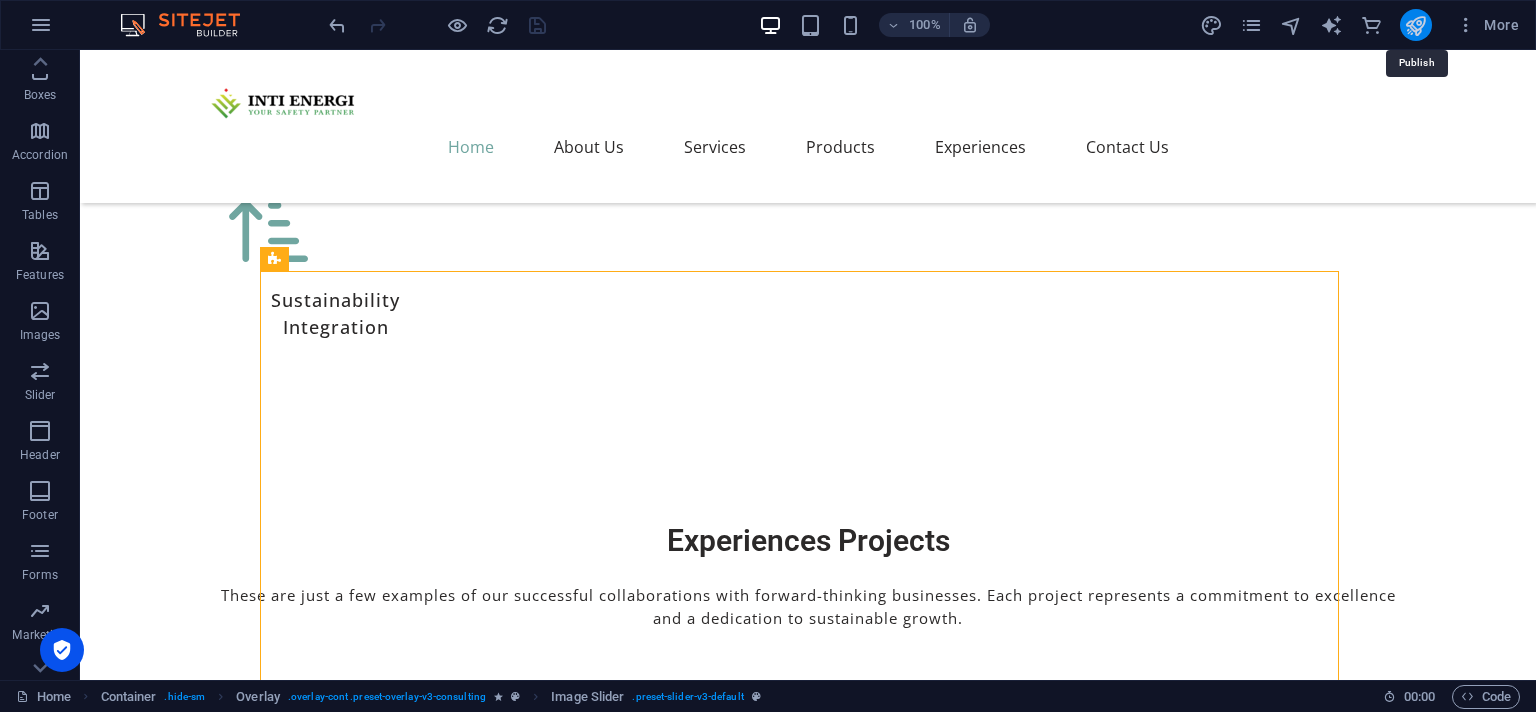 click at bounding box center [1415, 25] 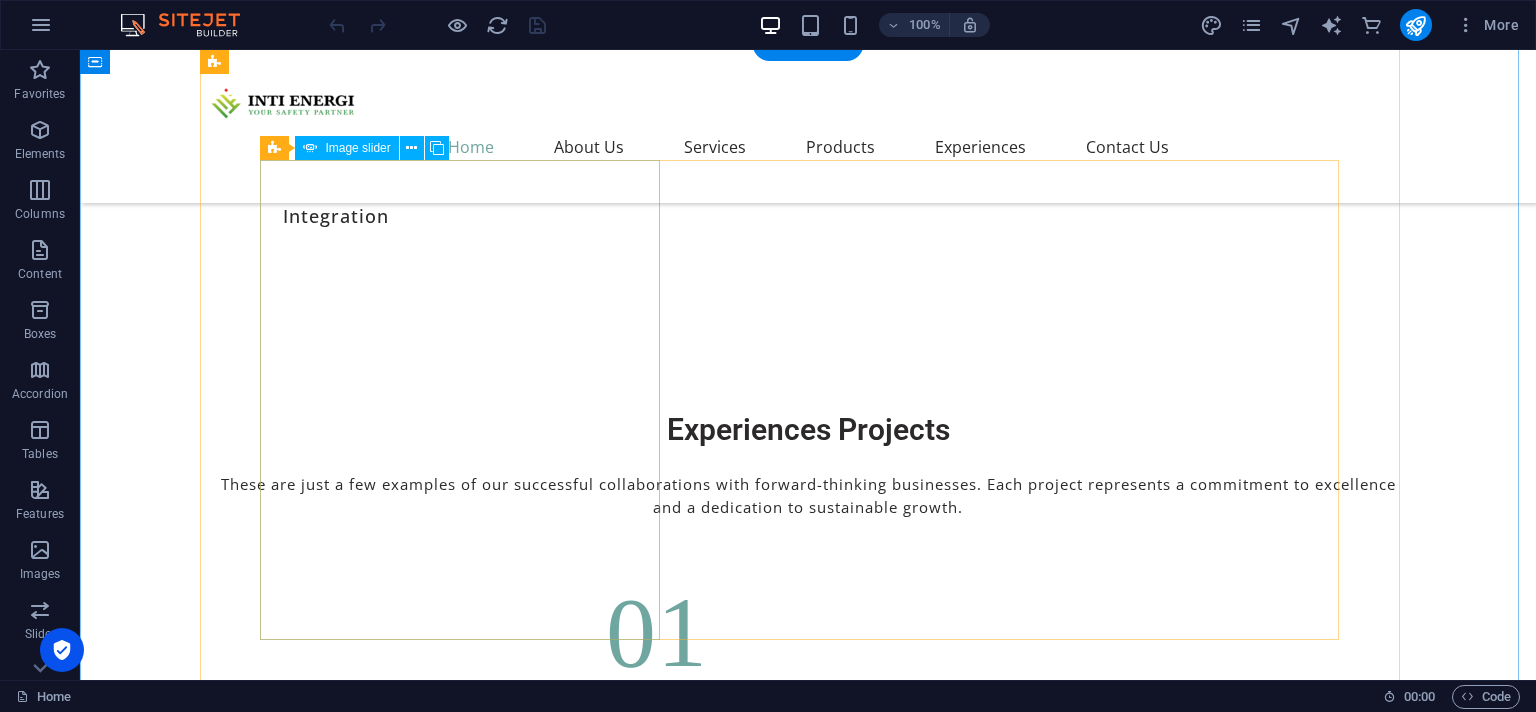 scroll, scrollTop: 7392, scrollLeft: 0, axis: vertical 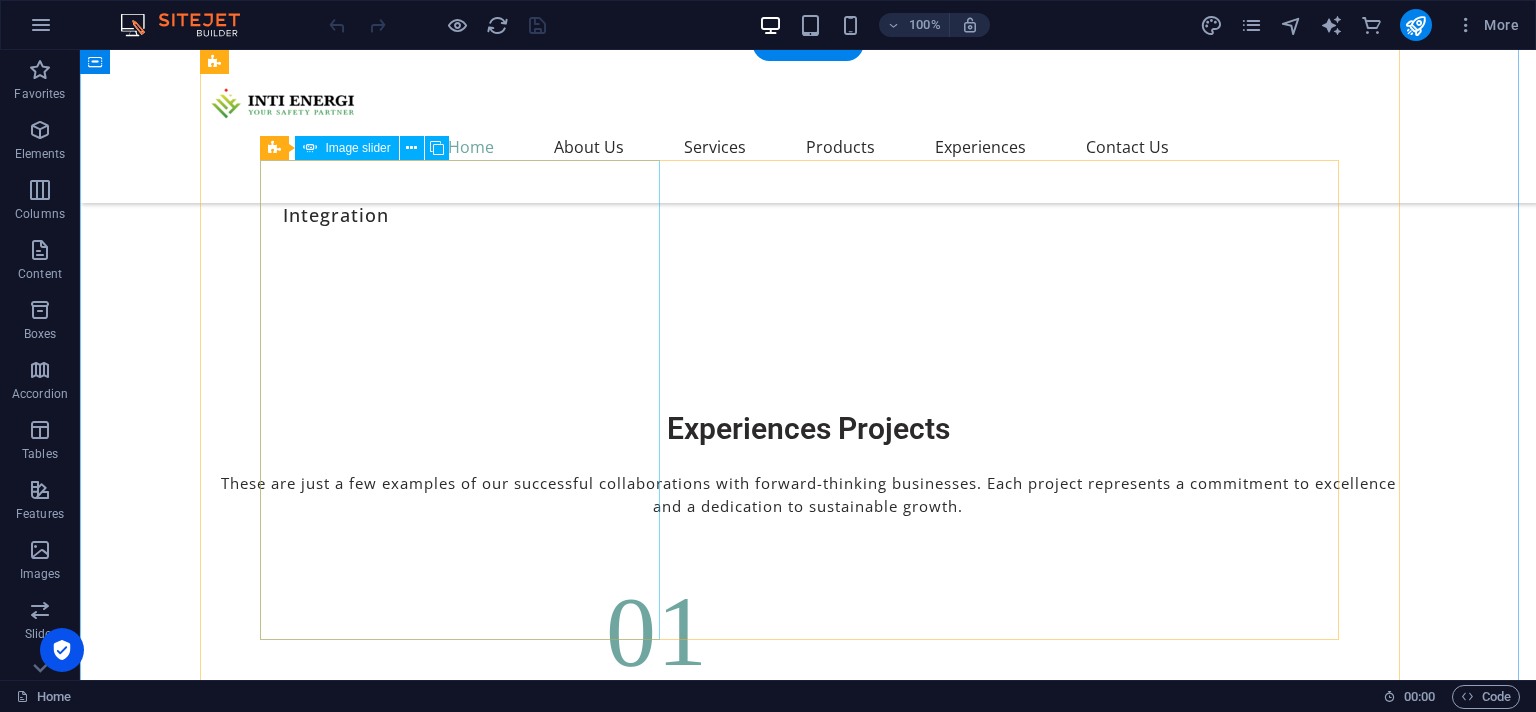 click at bounding box center [869, 6778] 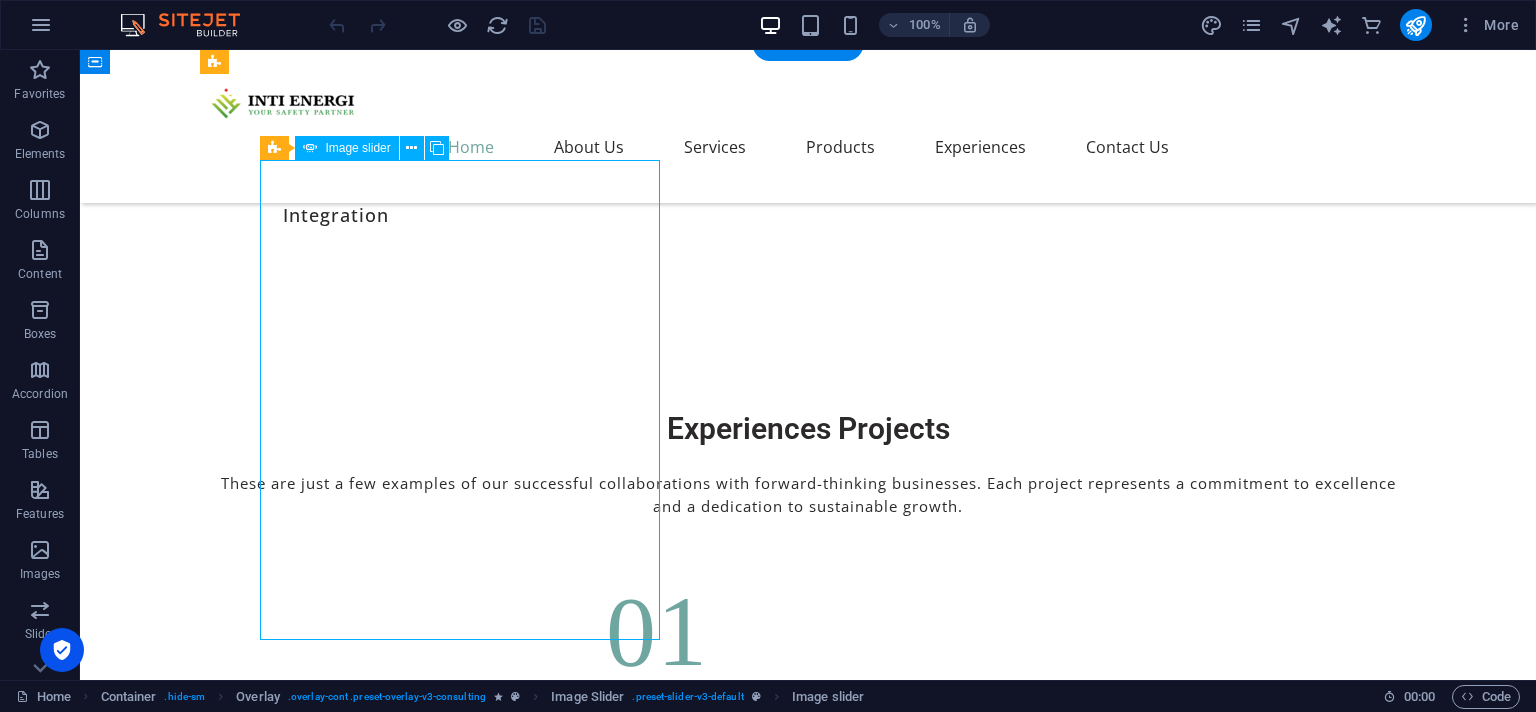click at bounding box center (869, 6778) 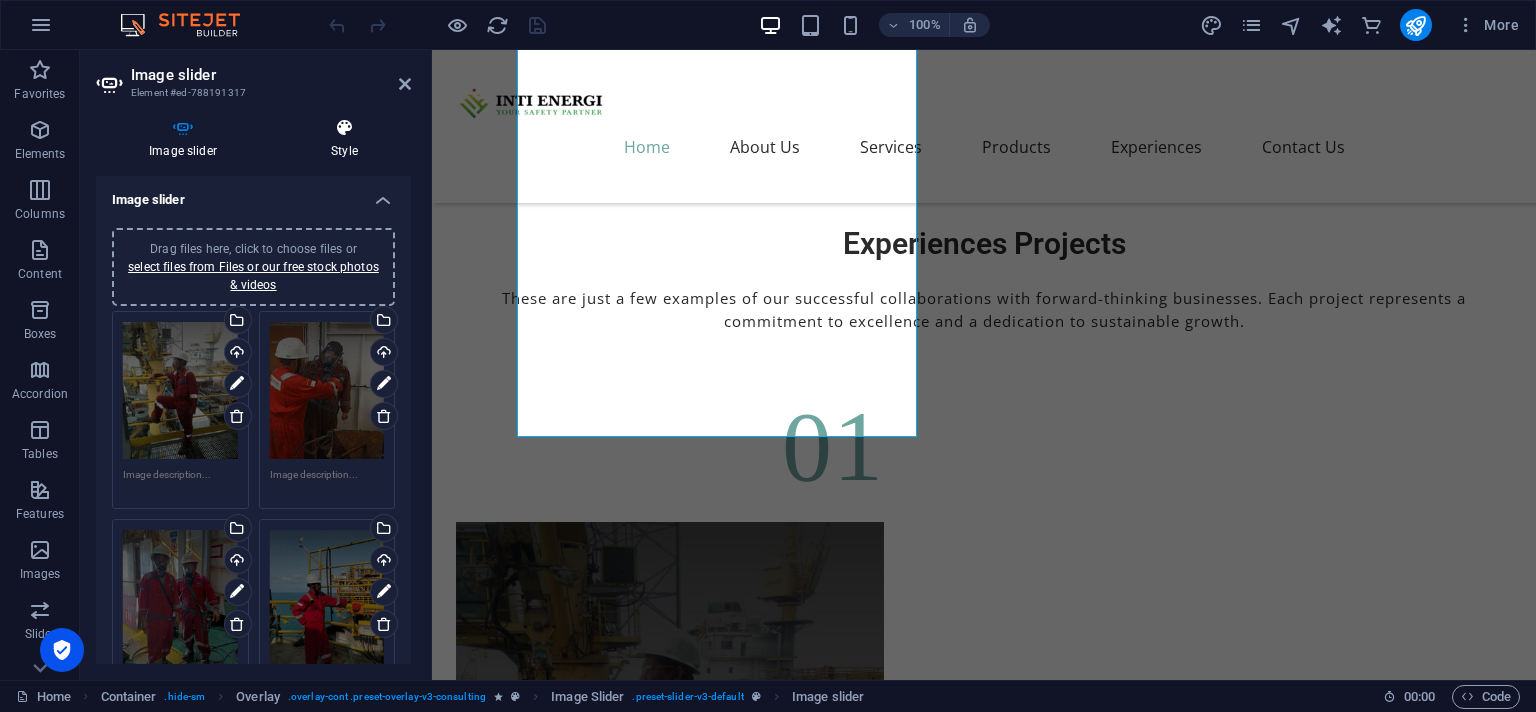 click at bounding box center (344, 128) 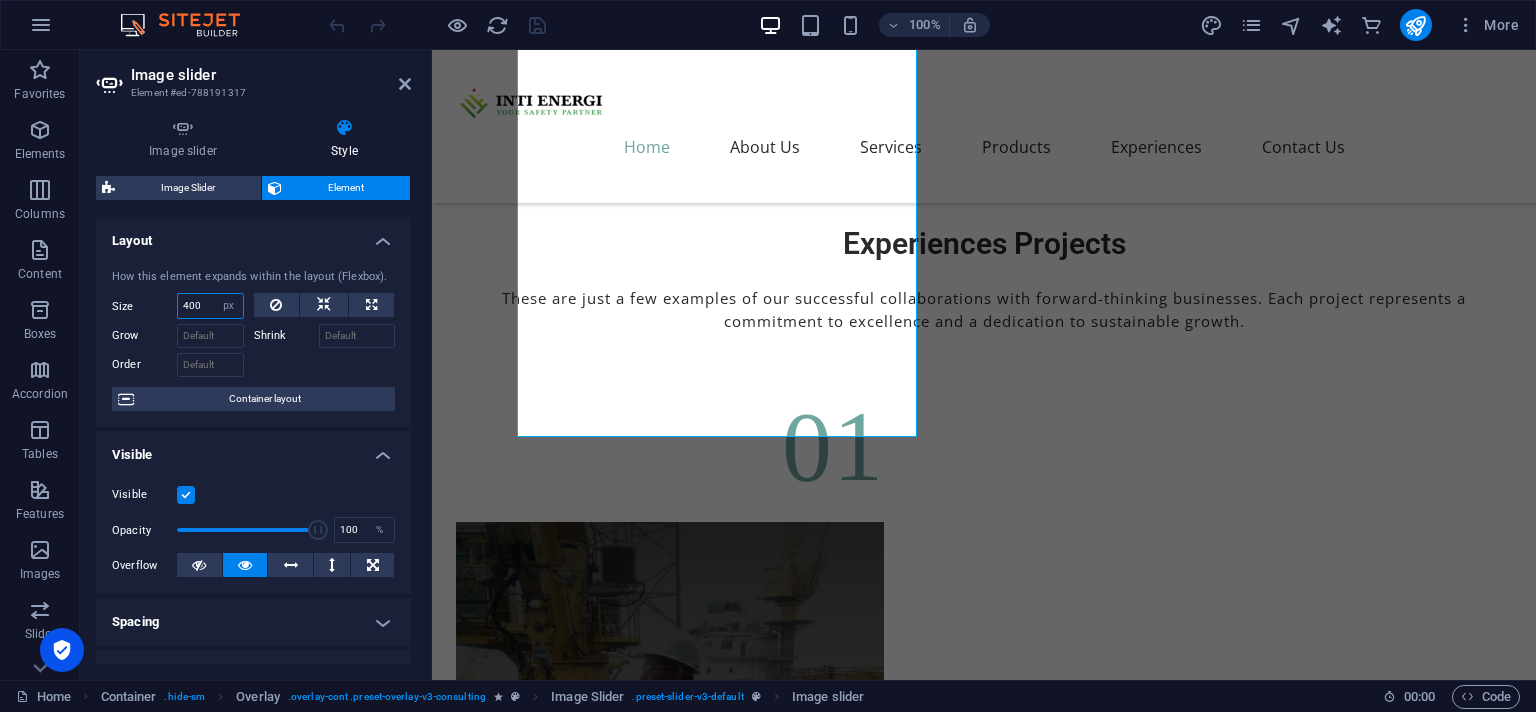 click on "400" at bounding box center [210, 306] 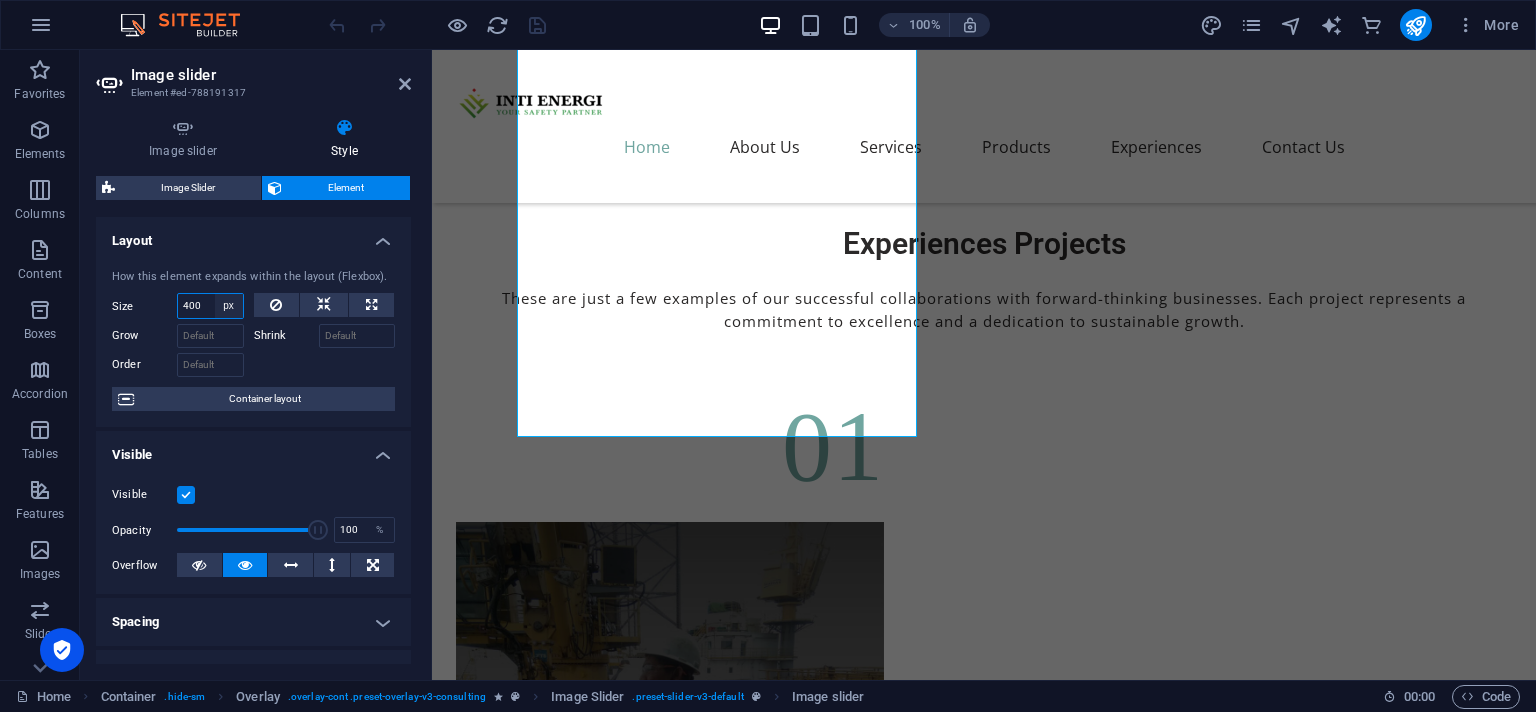 click on "Default auto px % 1/1 1/2 1/3 1/4 1/5 1/6 1/7 1/8 1/9 1/10" at bounding box center [229, 306] 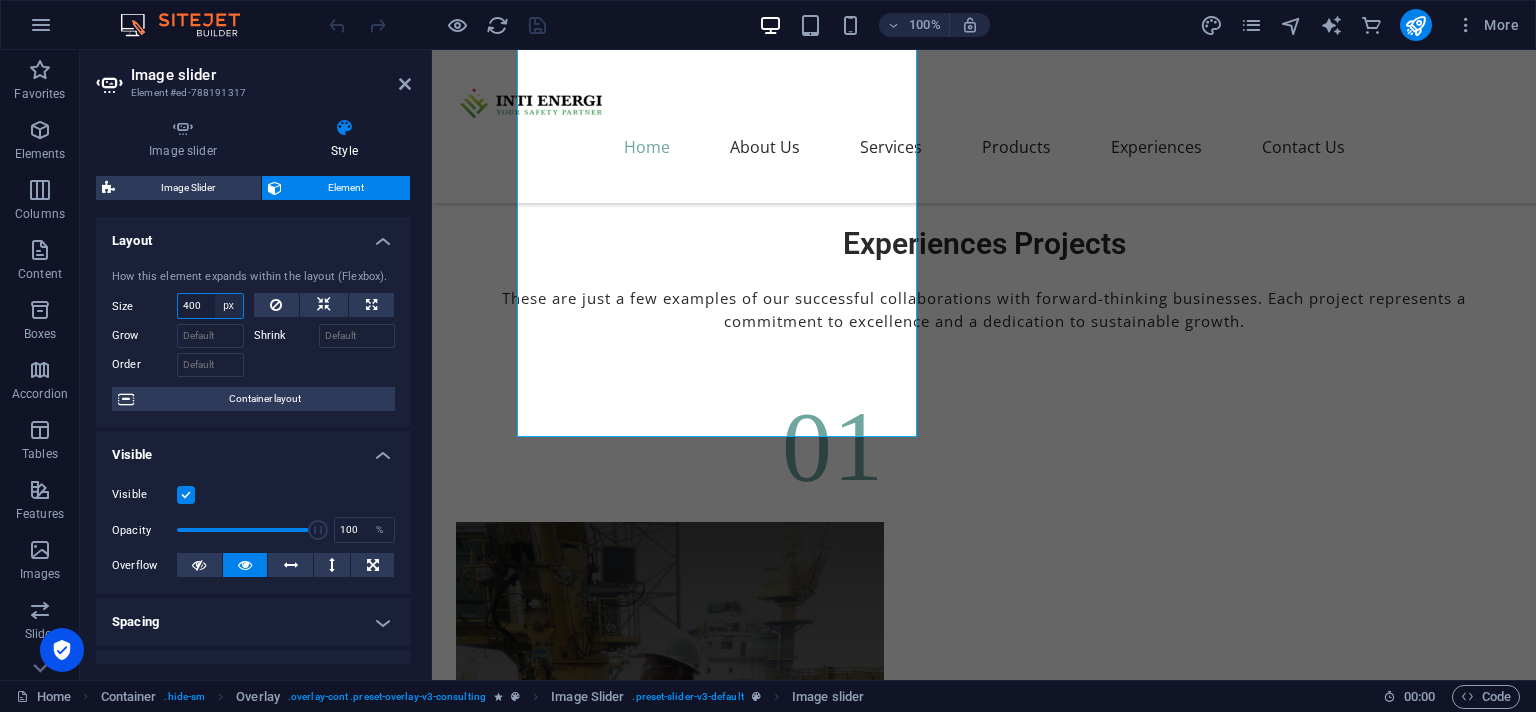 select on "cldi2ght6b8" 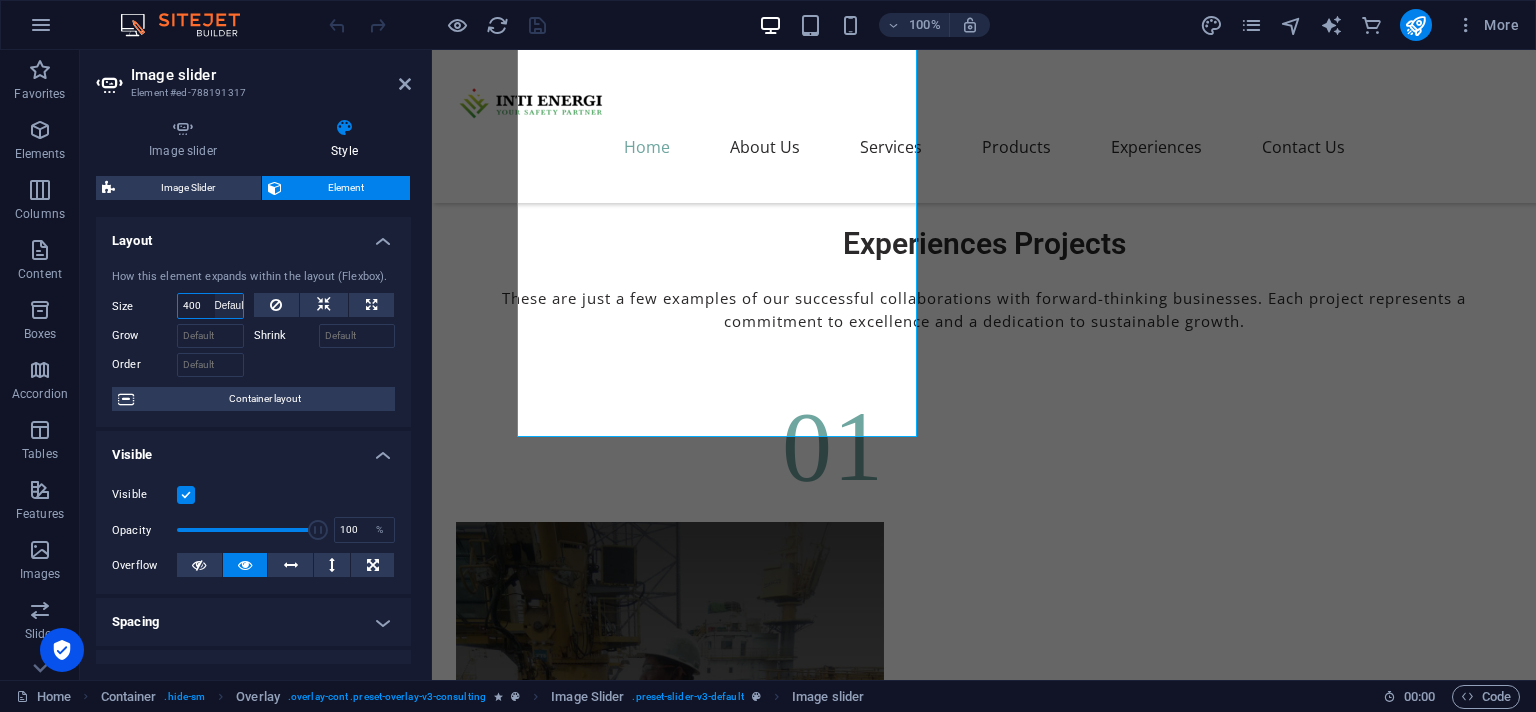 click on "Default" at bounding box center (0, 0) 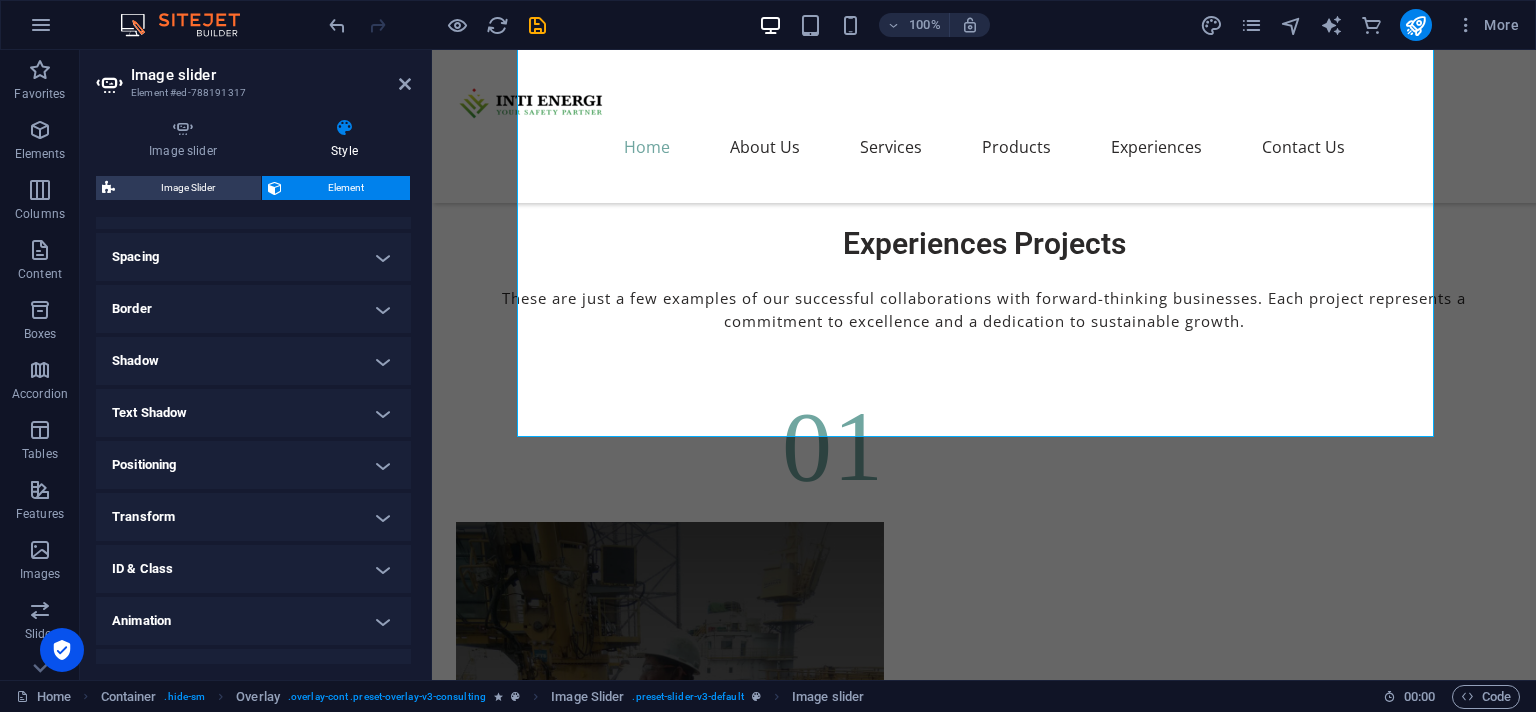 scroll, scrollTop: 274, scrollLeft: 0, axis: vertical 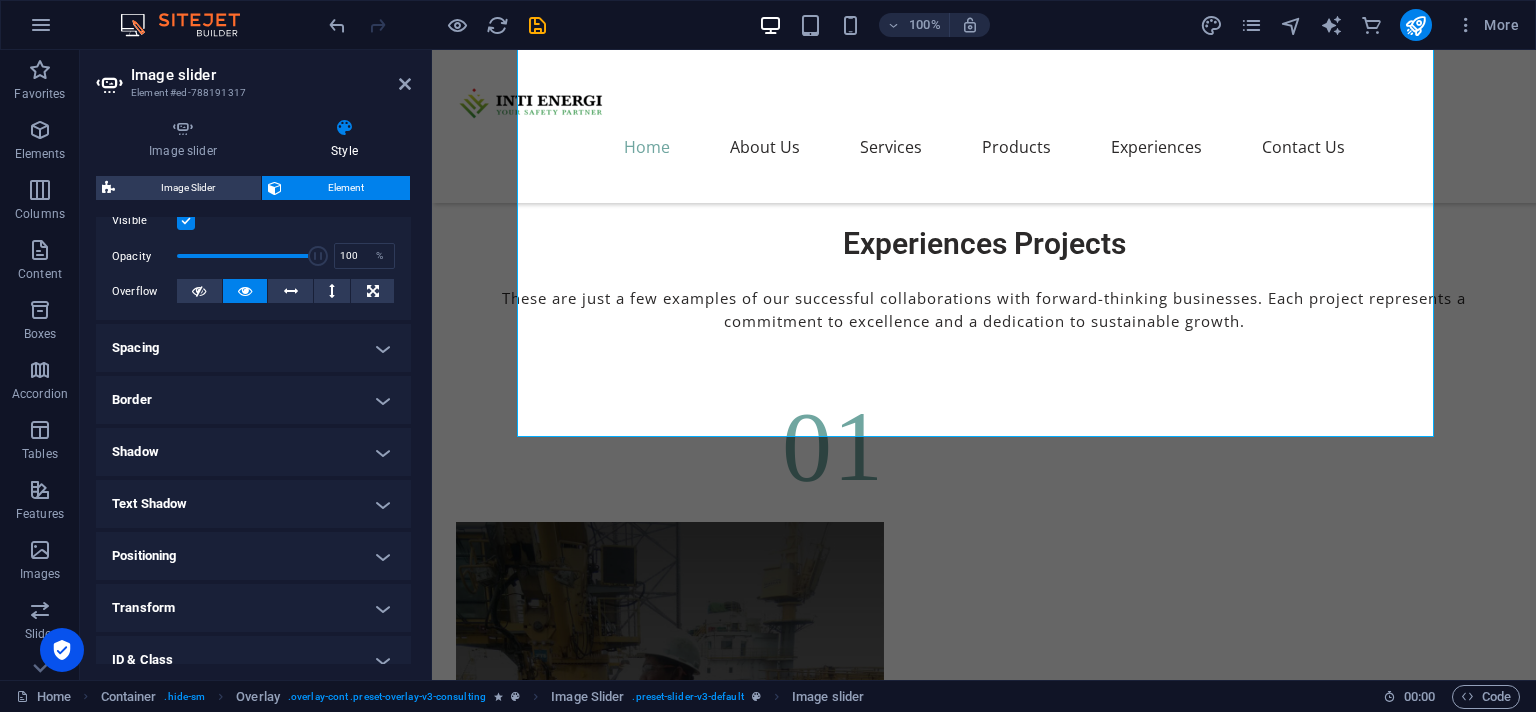 click on "Spacing" at bounding box center [253, 348] 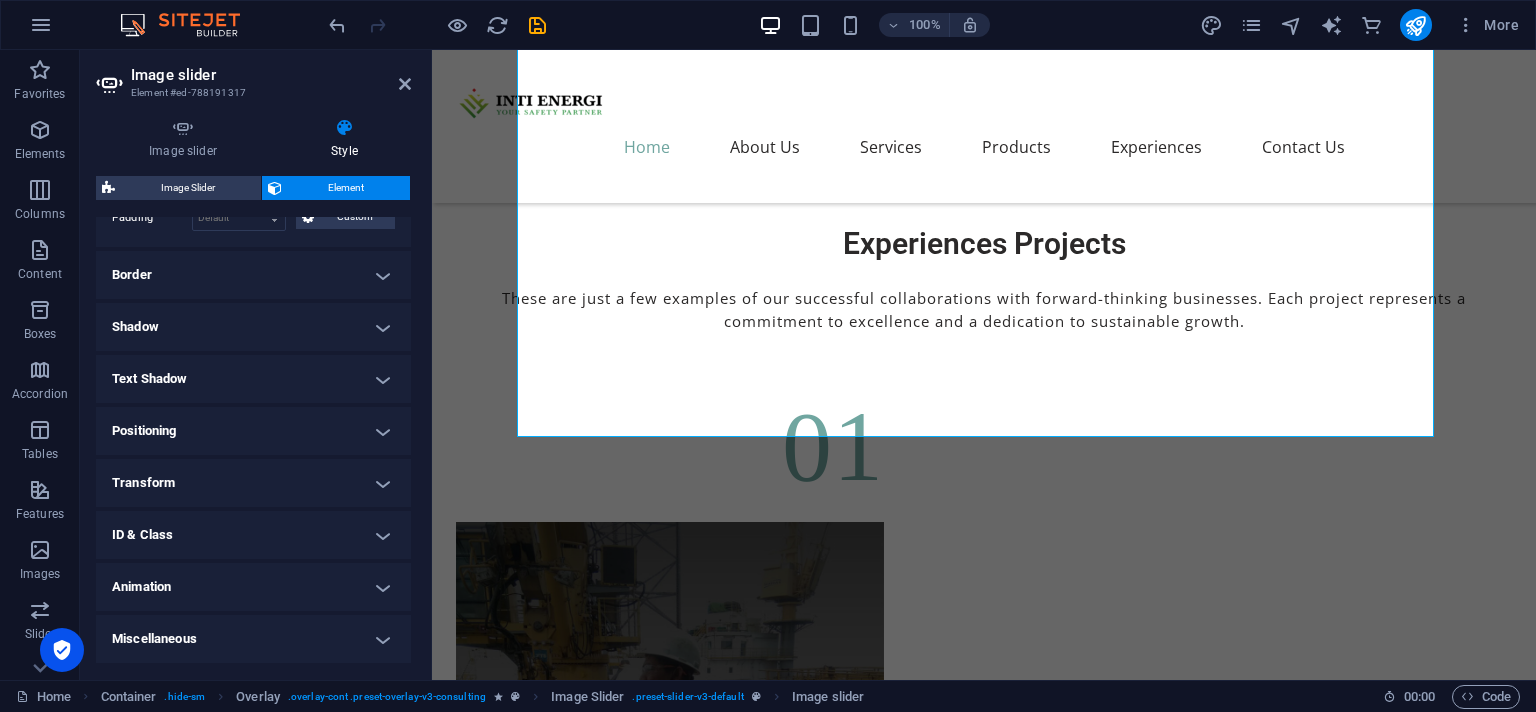 scroll, scrollTop: 129, scrollLeft: 0, axis: vertical 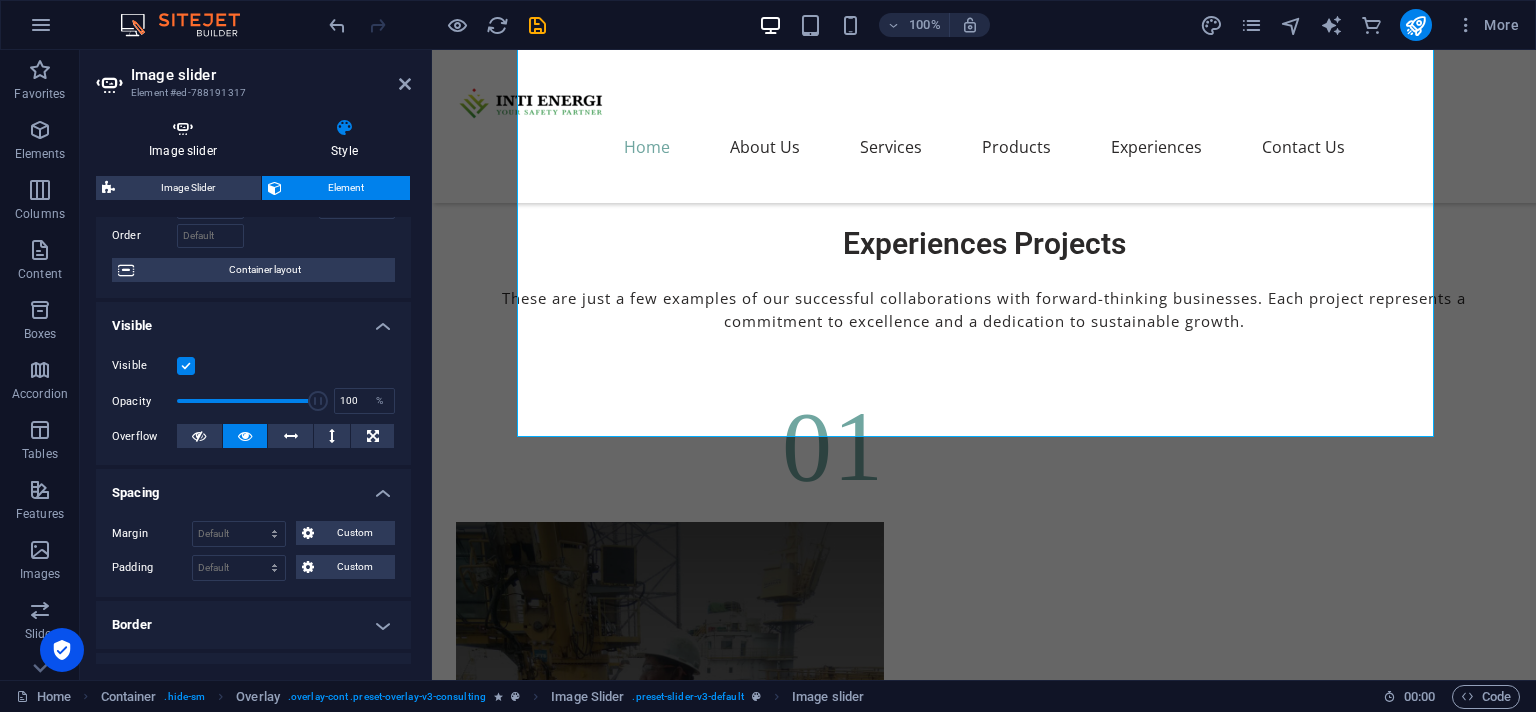 click at bounding box center [183, 128] 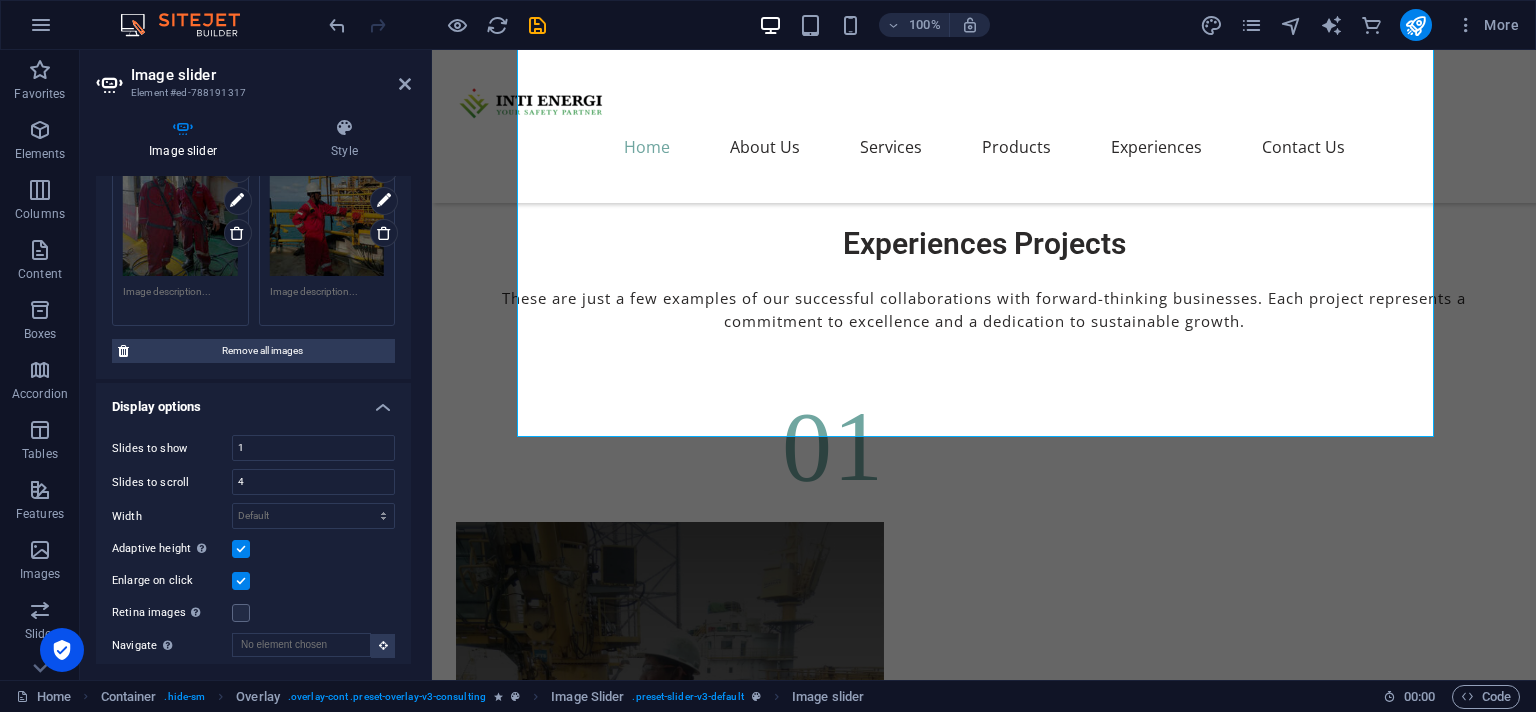 scroll, scrollTop: 365, scrollLeft: 0, axis: vertical 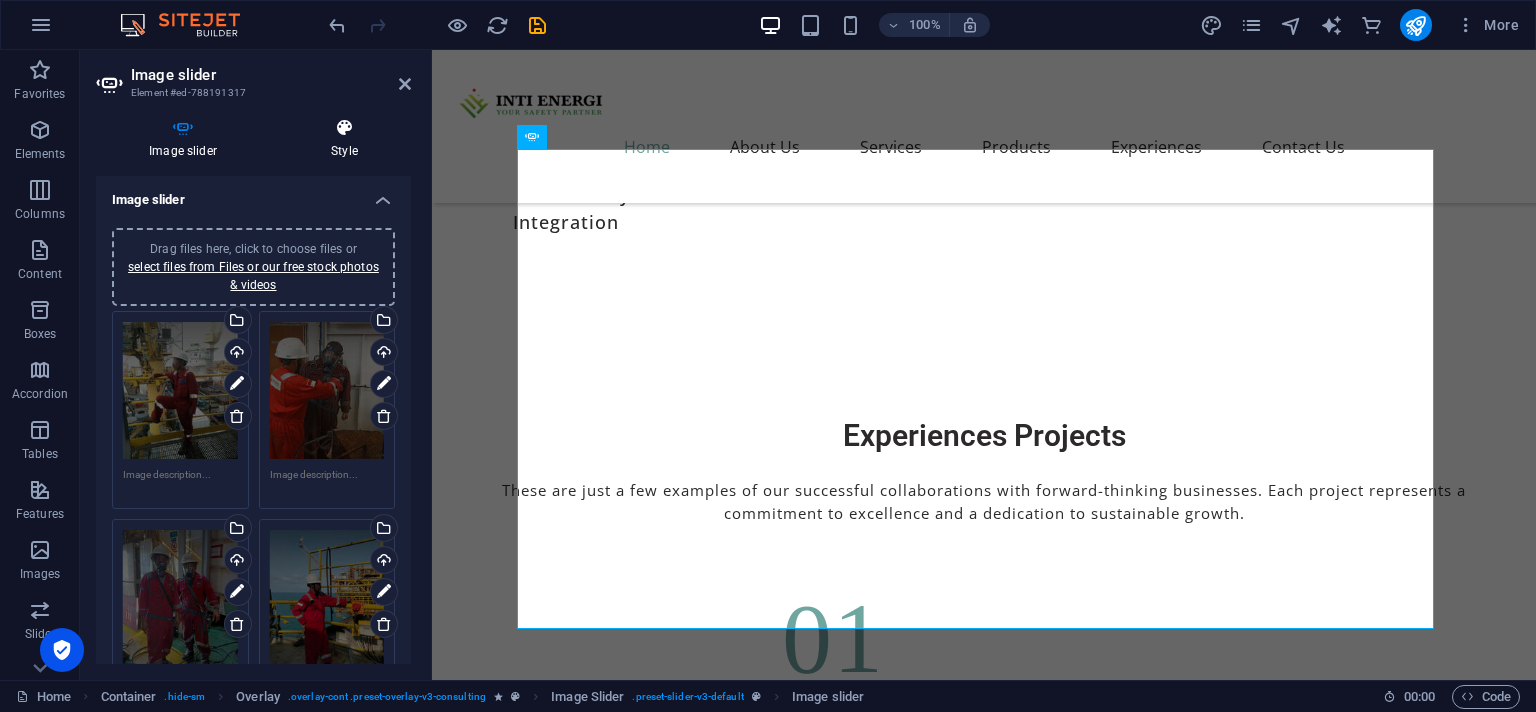 click on "Style" at bounding box center (344, 139) 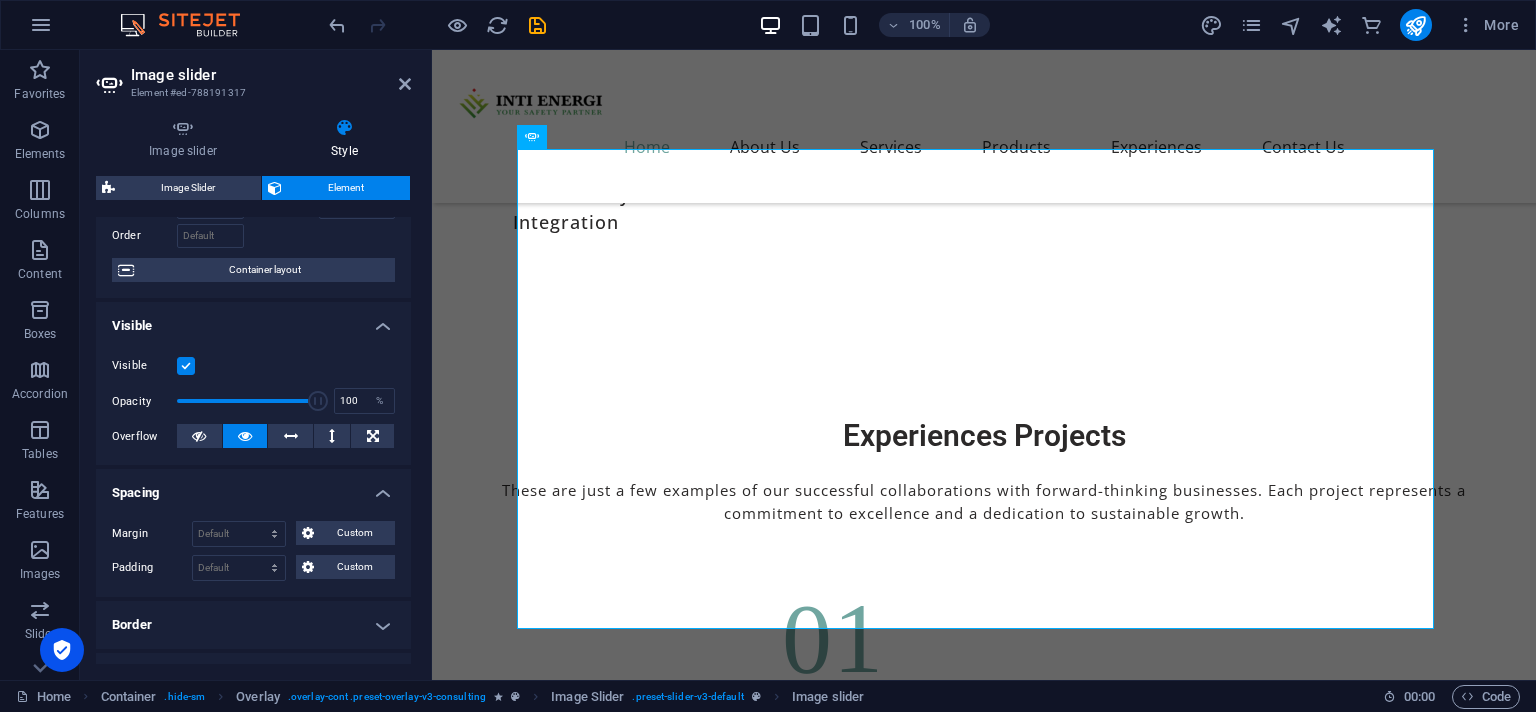 scroll, scrollTop: 0, scrollLeft: 0, axis: both 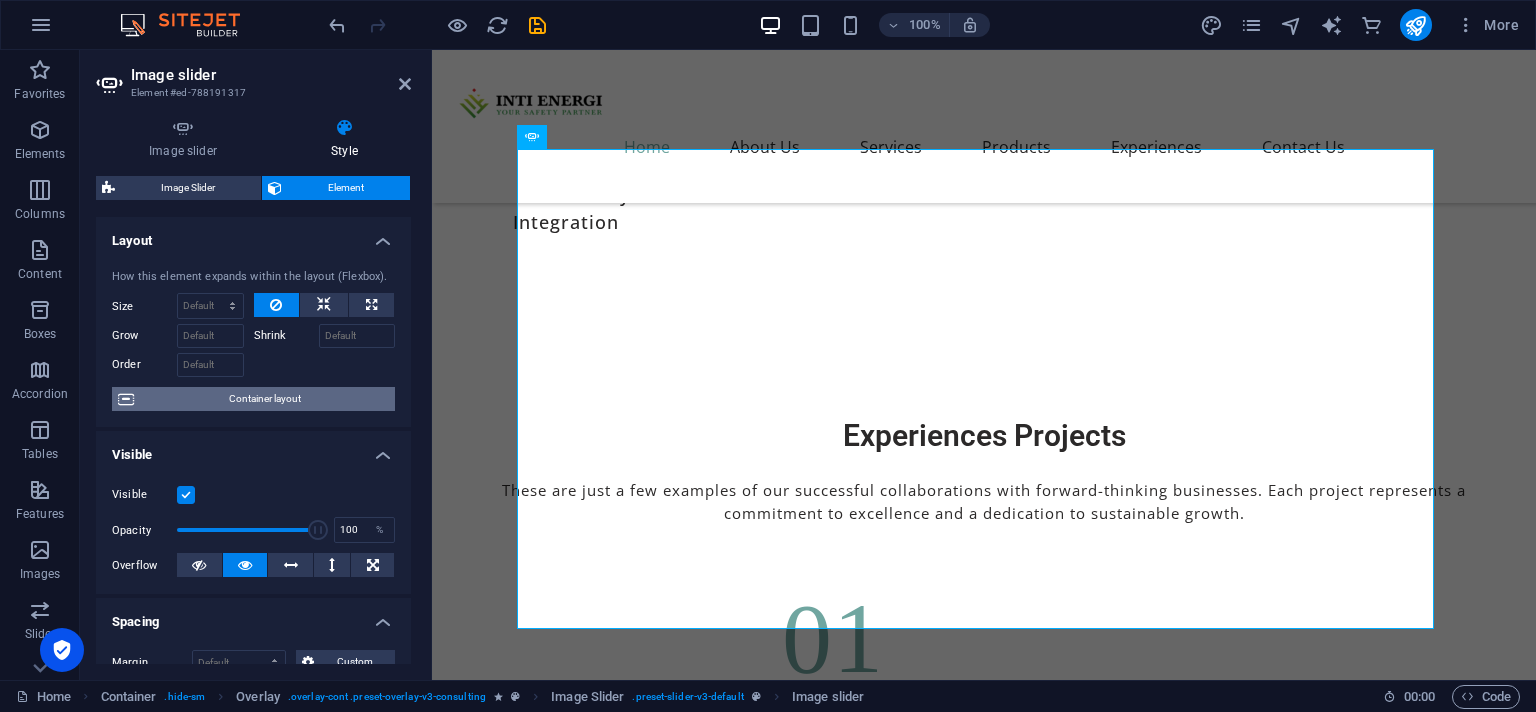 click on "Container layout" at bounding box center [264, 399] 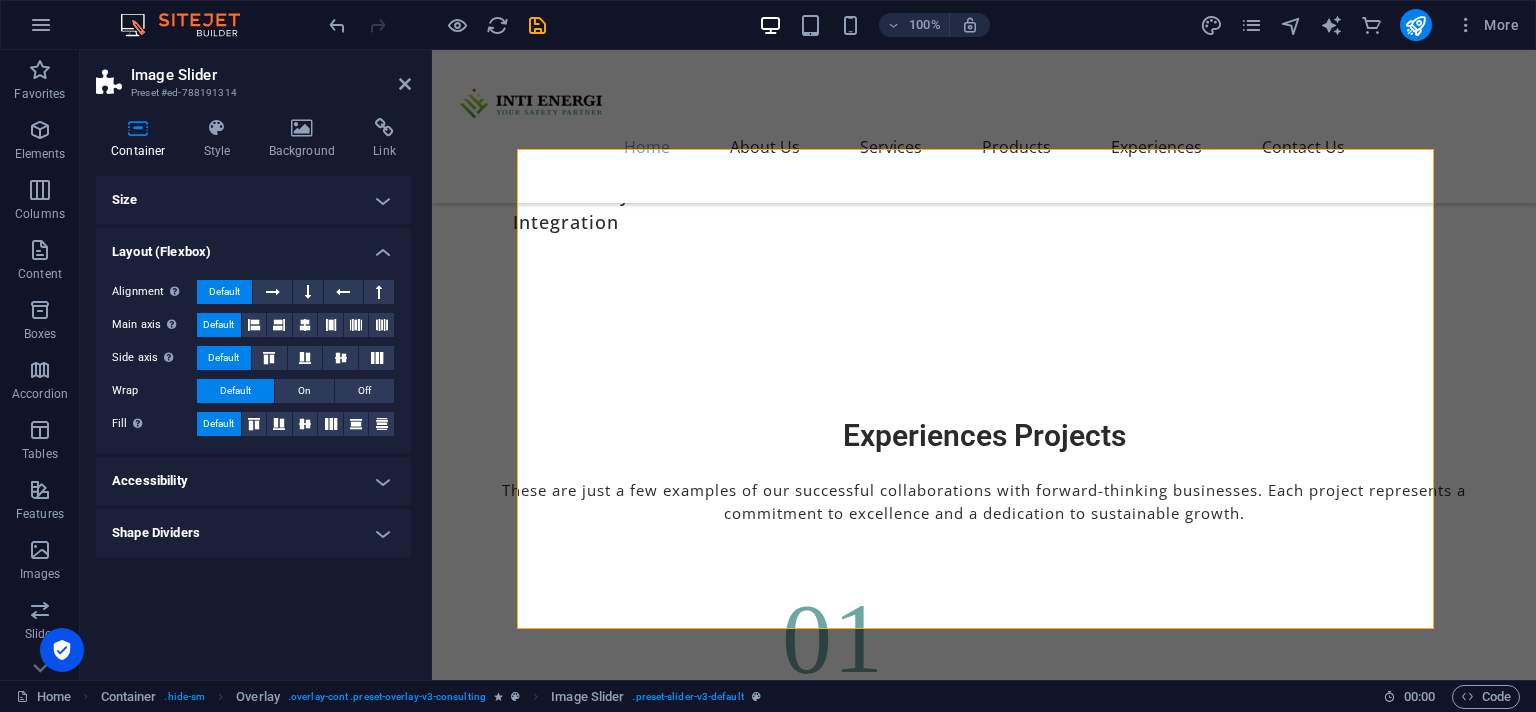 click on "Accessibility" at bounding box center (253, 481) 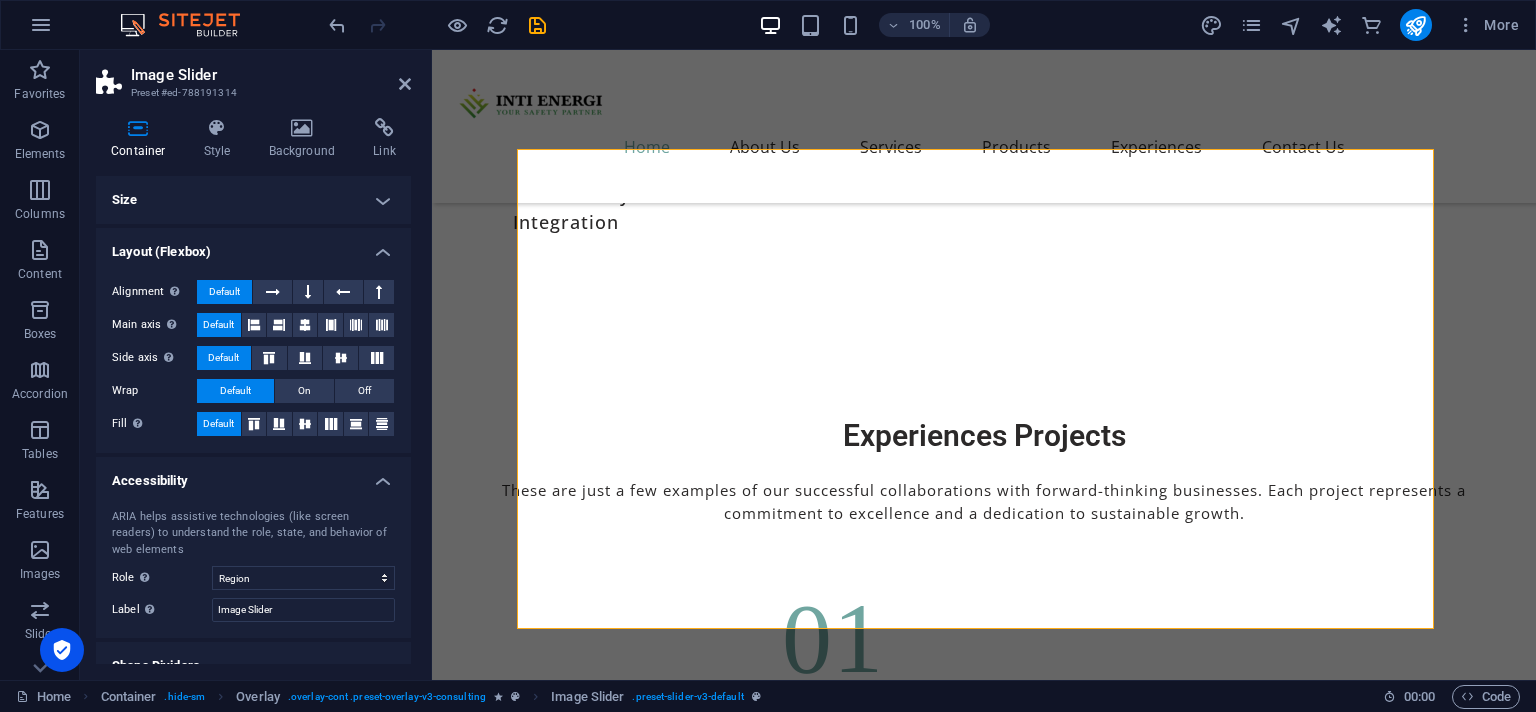 click on "ARIA helps assistive technologies (like screen readers) to understand the role, state, and behavior of web elements Role The ARIA role defines the purpose of an element.  Here you can find all explanations and recommendations None Alert Article Banner Comment Complementary Dialog Footer Header Marquee Presentation Region Section Separator Status Timer Label Use the  ARIA label  to provide a clear and descriptive name for elements that aren not self-explanatory on their own. Image Slider" at bounding box center [253, 566] 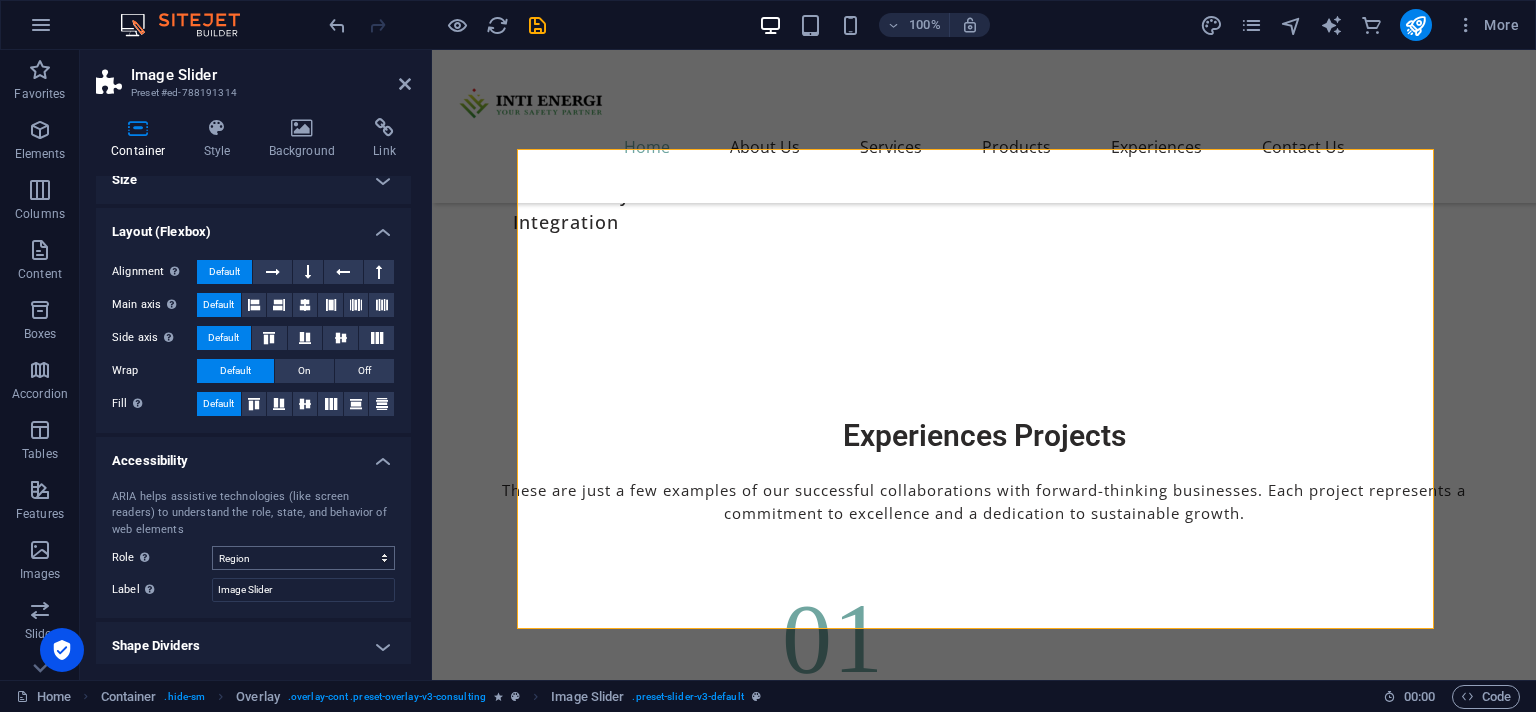 scroll, scrollTop: 26, scrollLeft: 0, axis: vertical 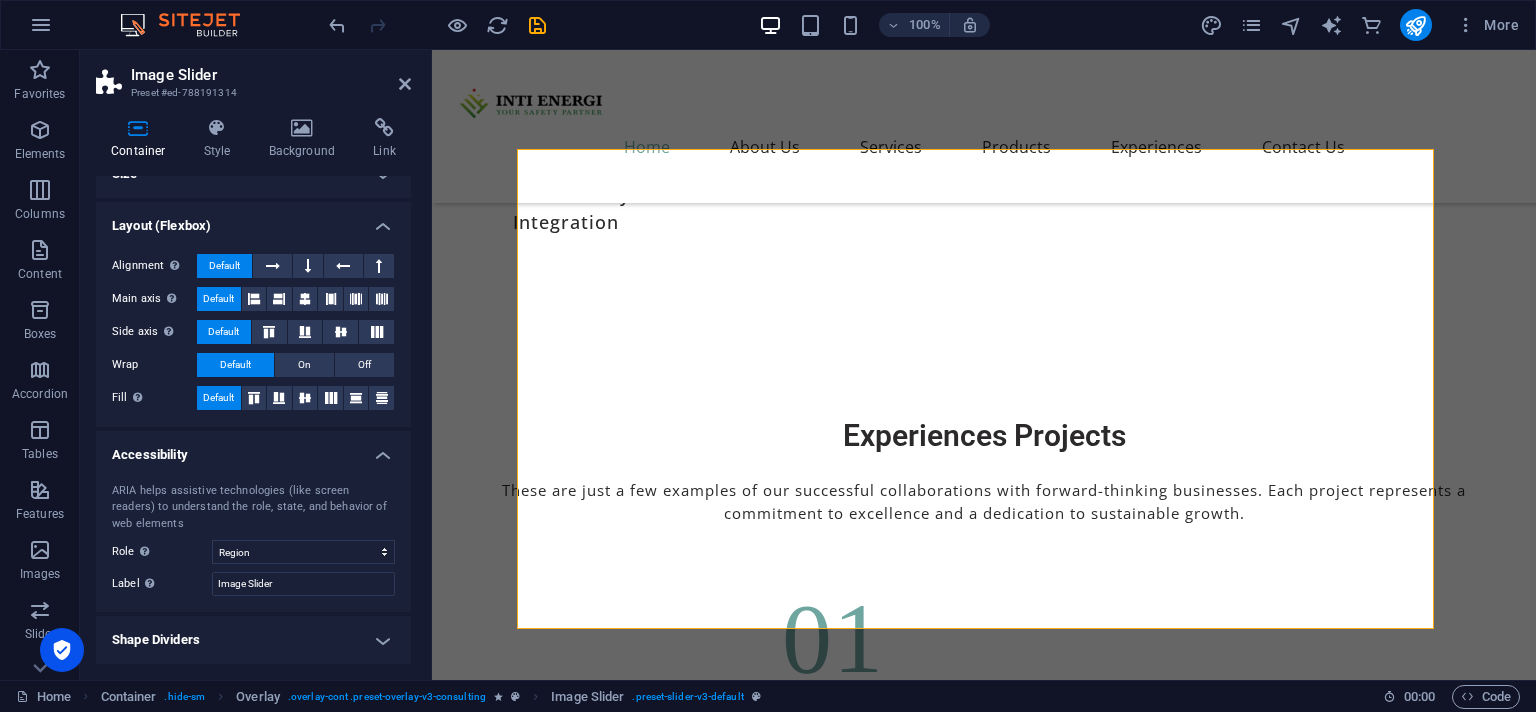 click on "Shape Dividers" at bounding box center (253, 640) 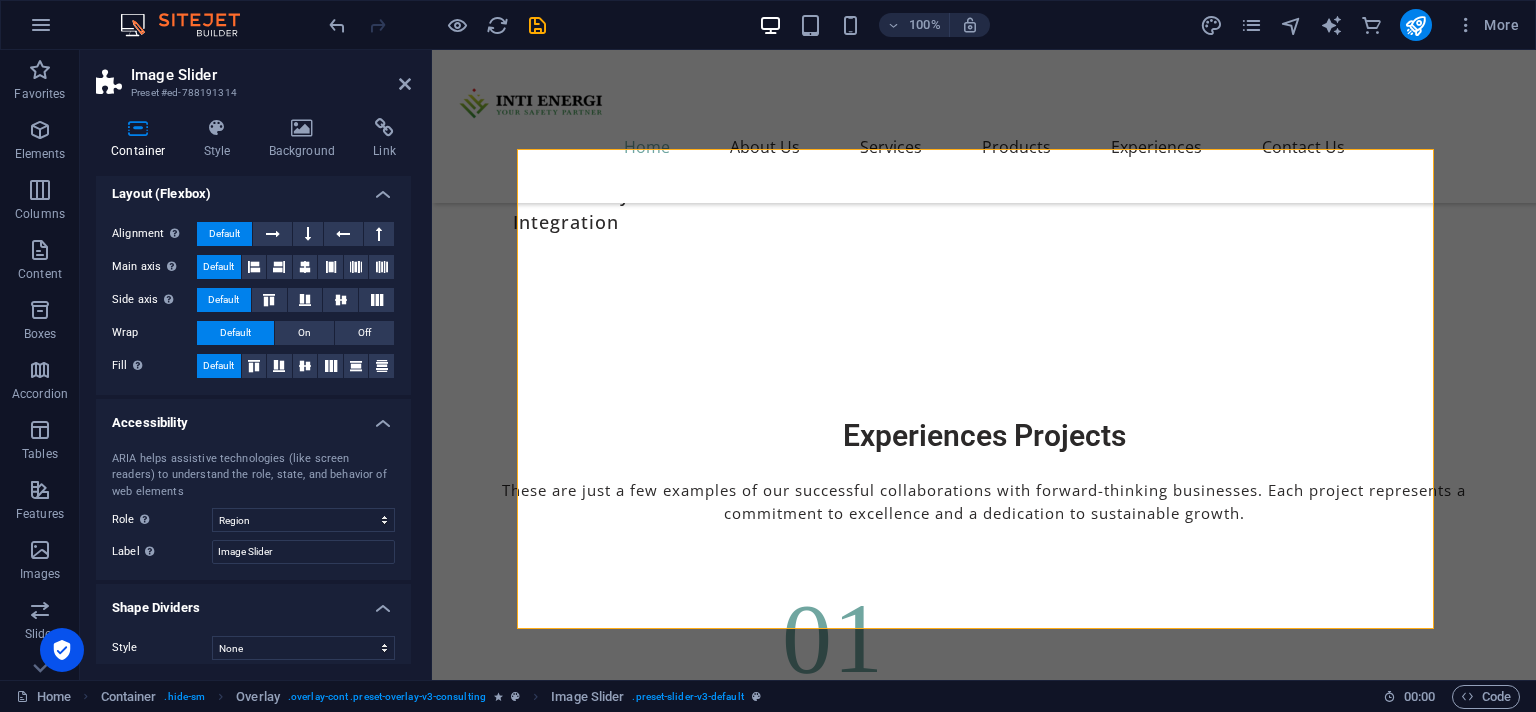 scroll, scrollTop: 70, scrollLeft: 0, axis: vertical 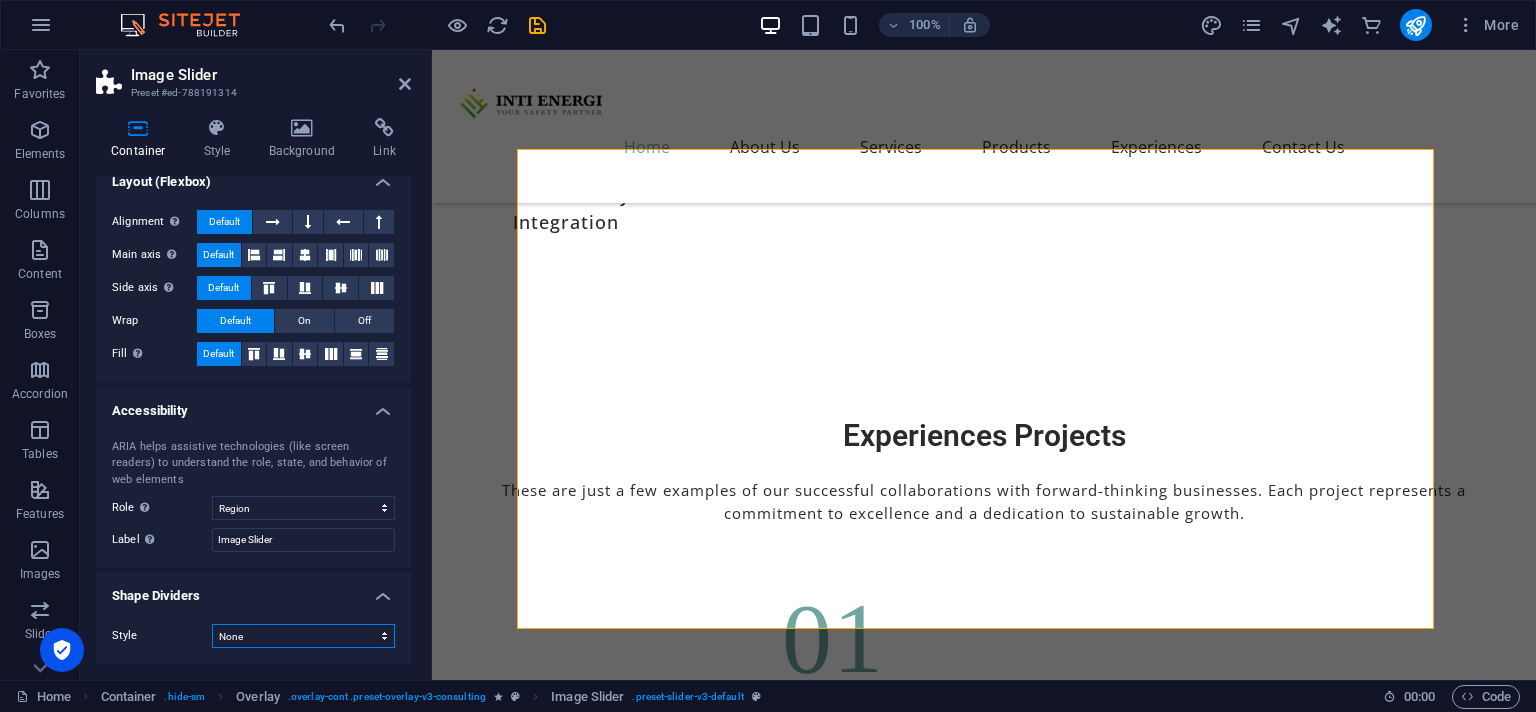 click on "None Triangle Square Diagonal Polygon 1 Polygon 2 Zigzag Multiple Zigzags Waves Multiple Waves Half Circle Circle Circle Shadow Blocks Hexagons Clouds Multiple Clouds Fan Pyramids Book Paint Drip Fire Shredded Paper Arrow" at bounding box center [303, 636] 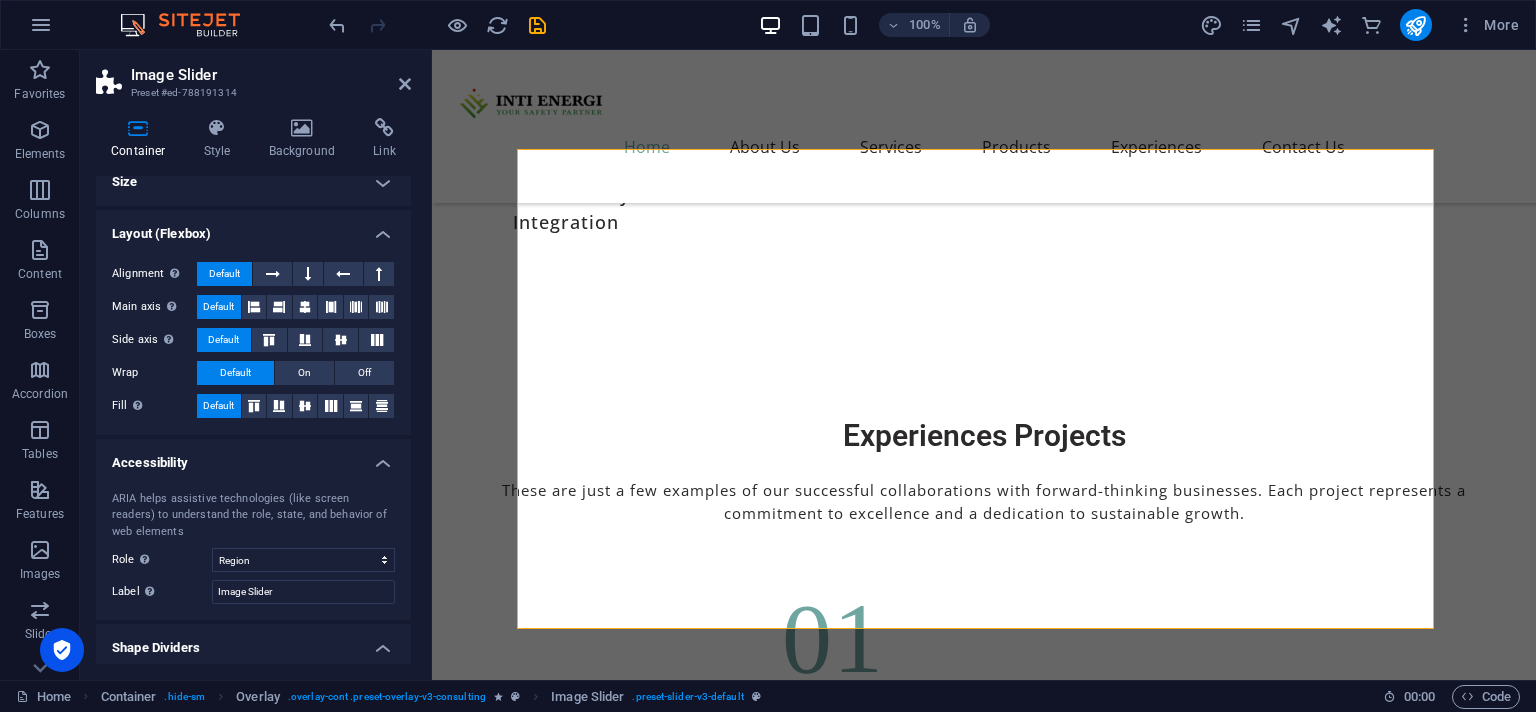 scroll, scrollTop: 0, scrollLeft: 0, axis: both 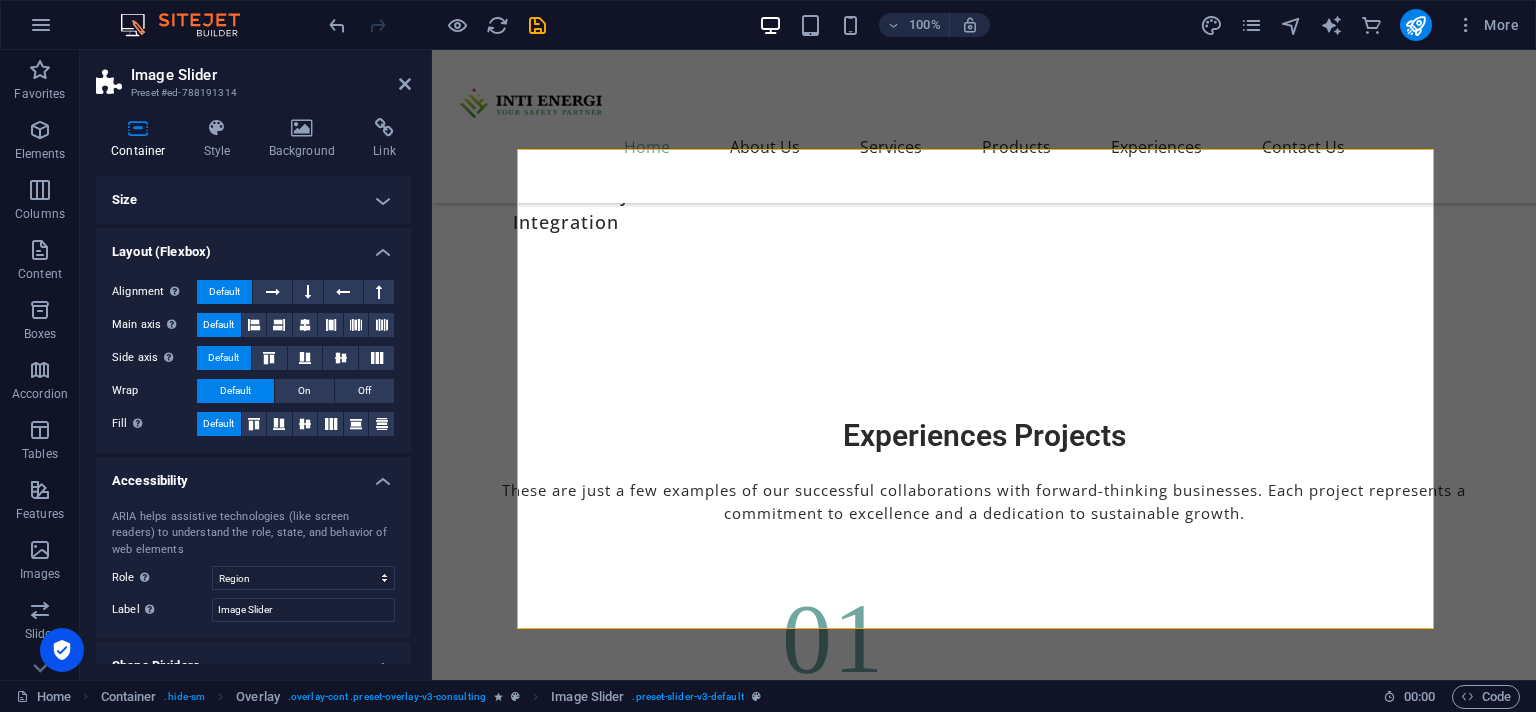 click on "Size" at bounding box center (253, 200) 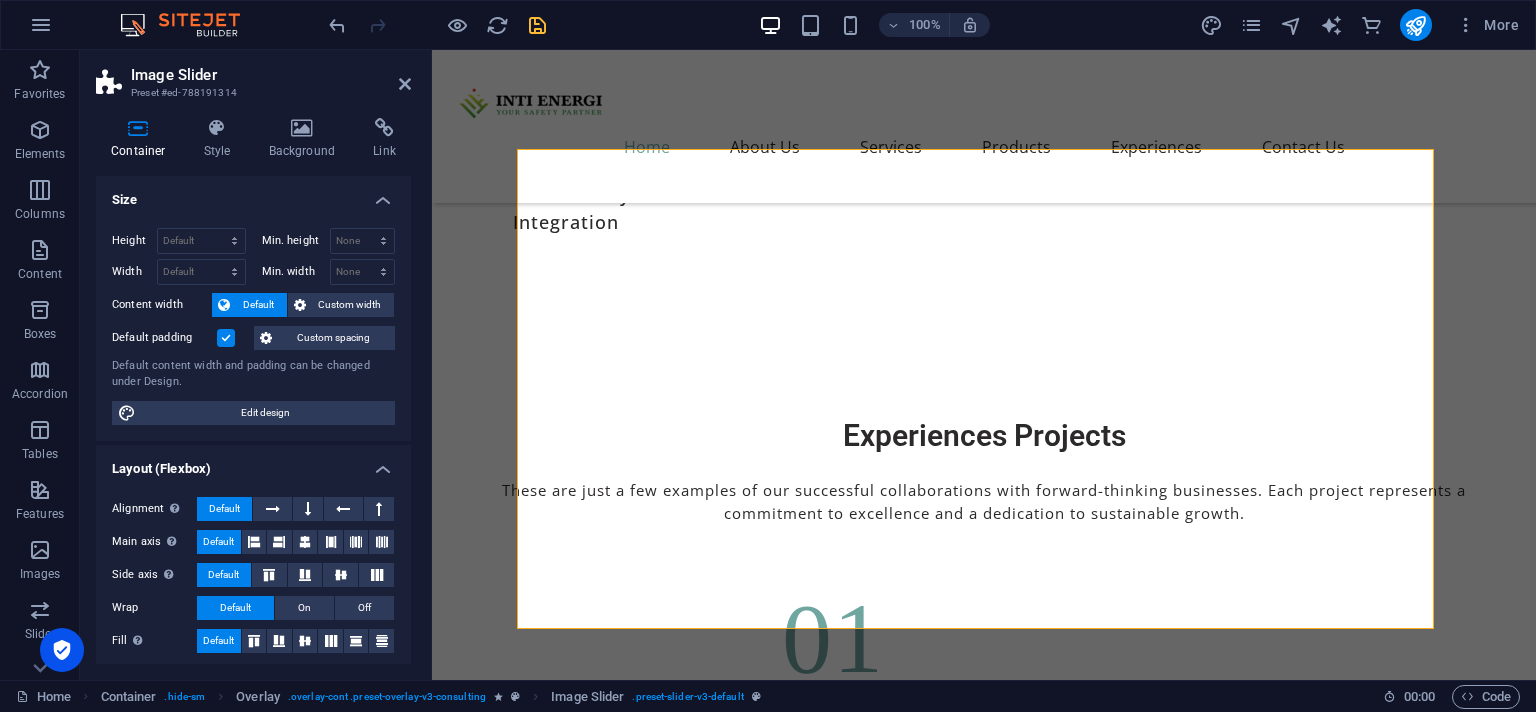 click at bounding box center [537, 25] 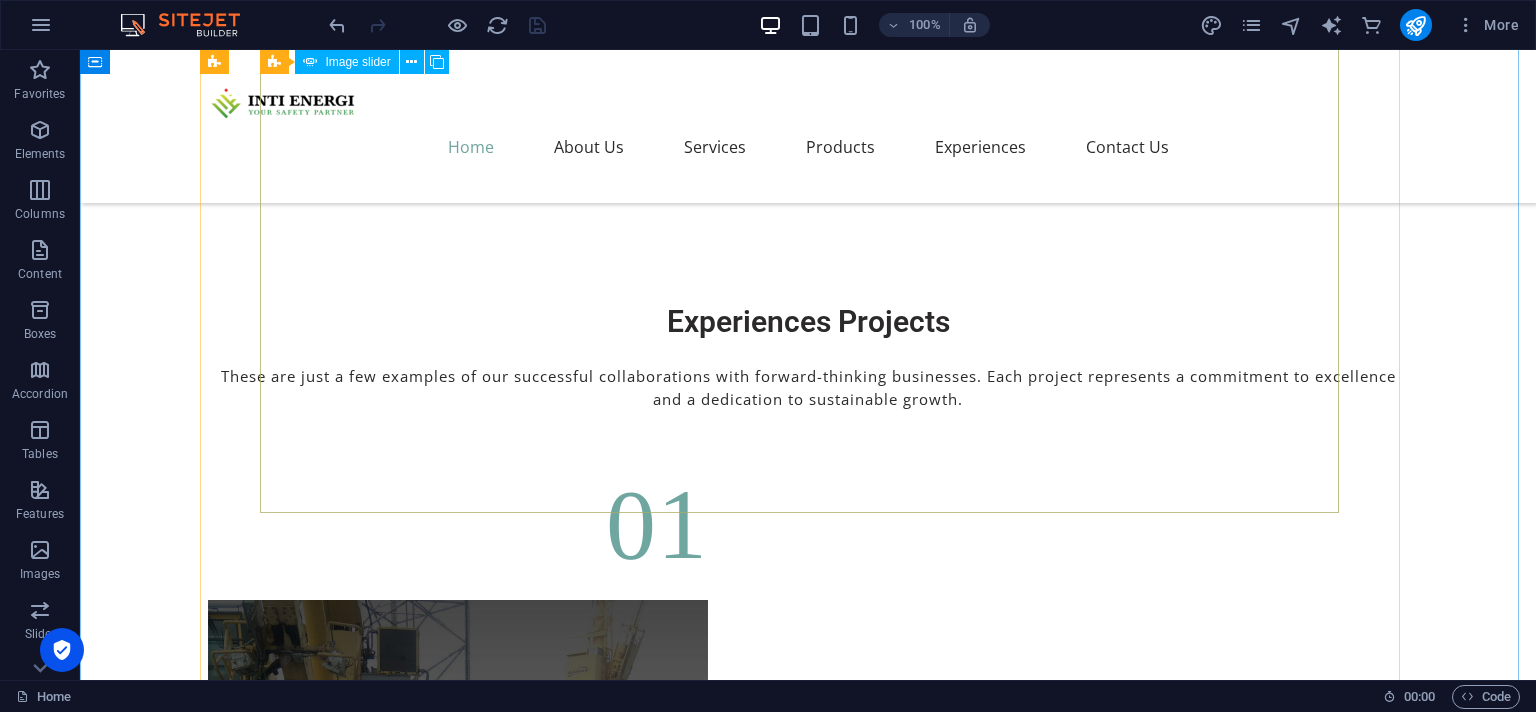 scroll, scrollTop: 7411, scrollLeft: 0, axis: vertical 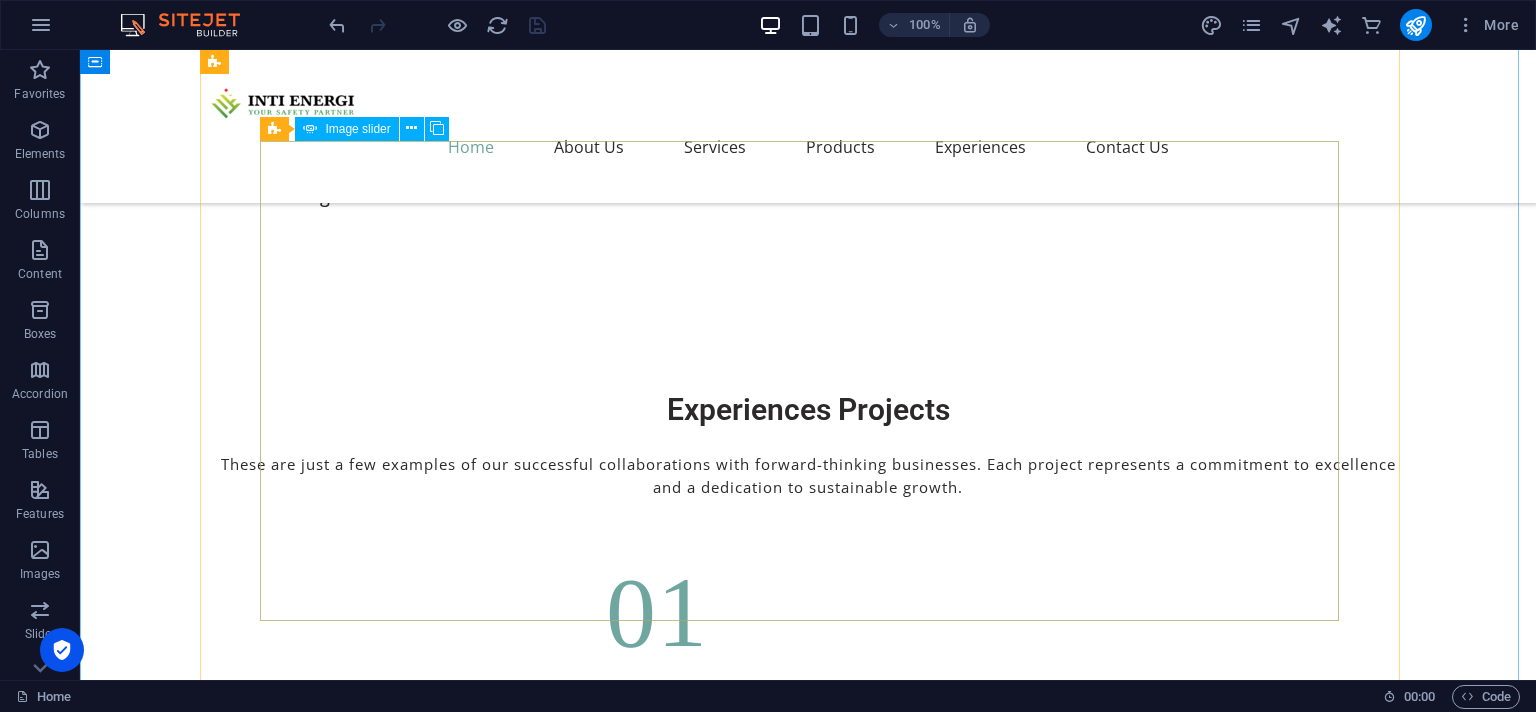 click at bounding box center [869, 6759] 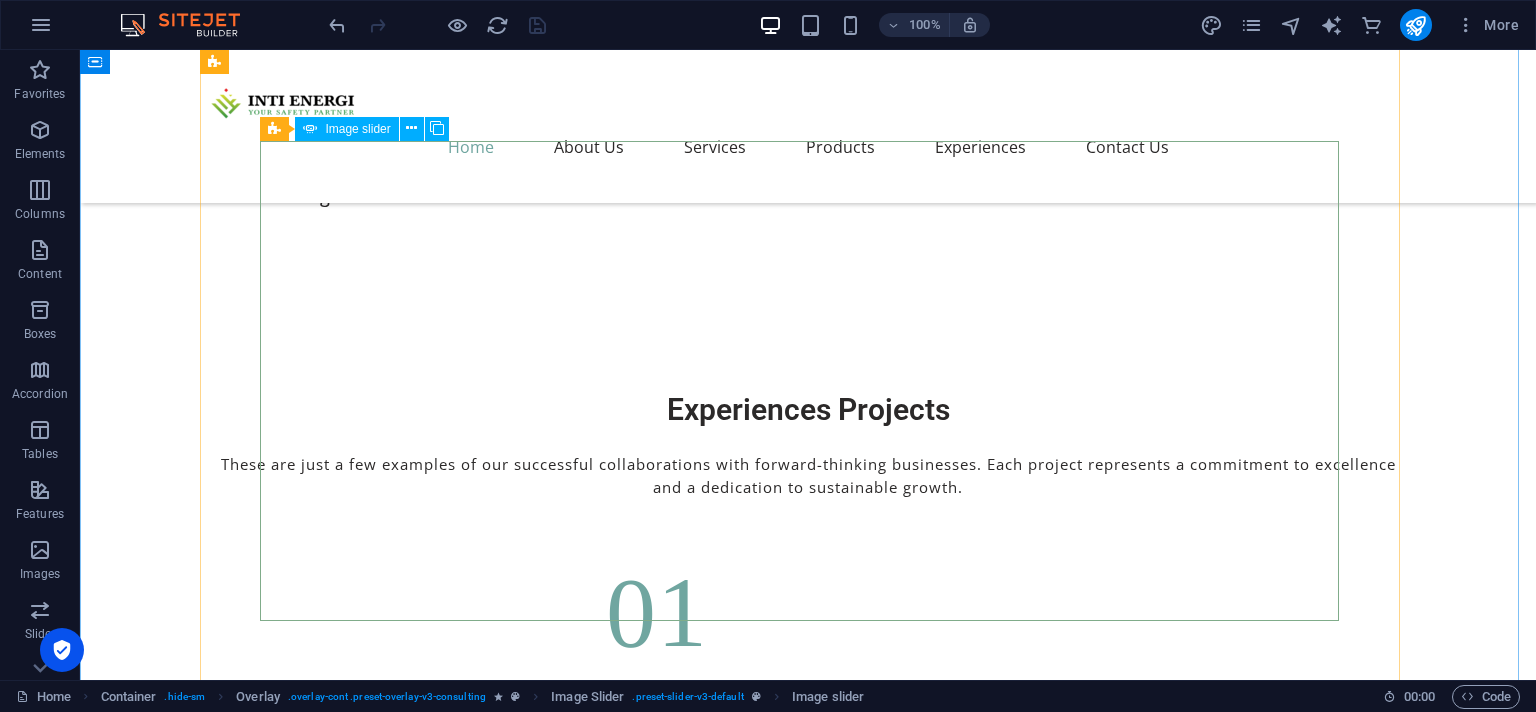 click at bounding box center [869, 6759] 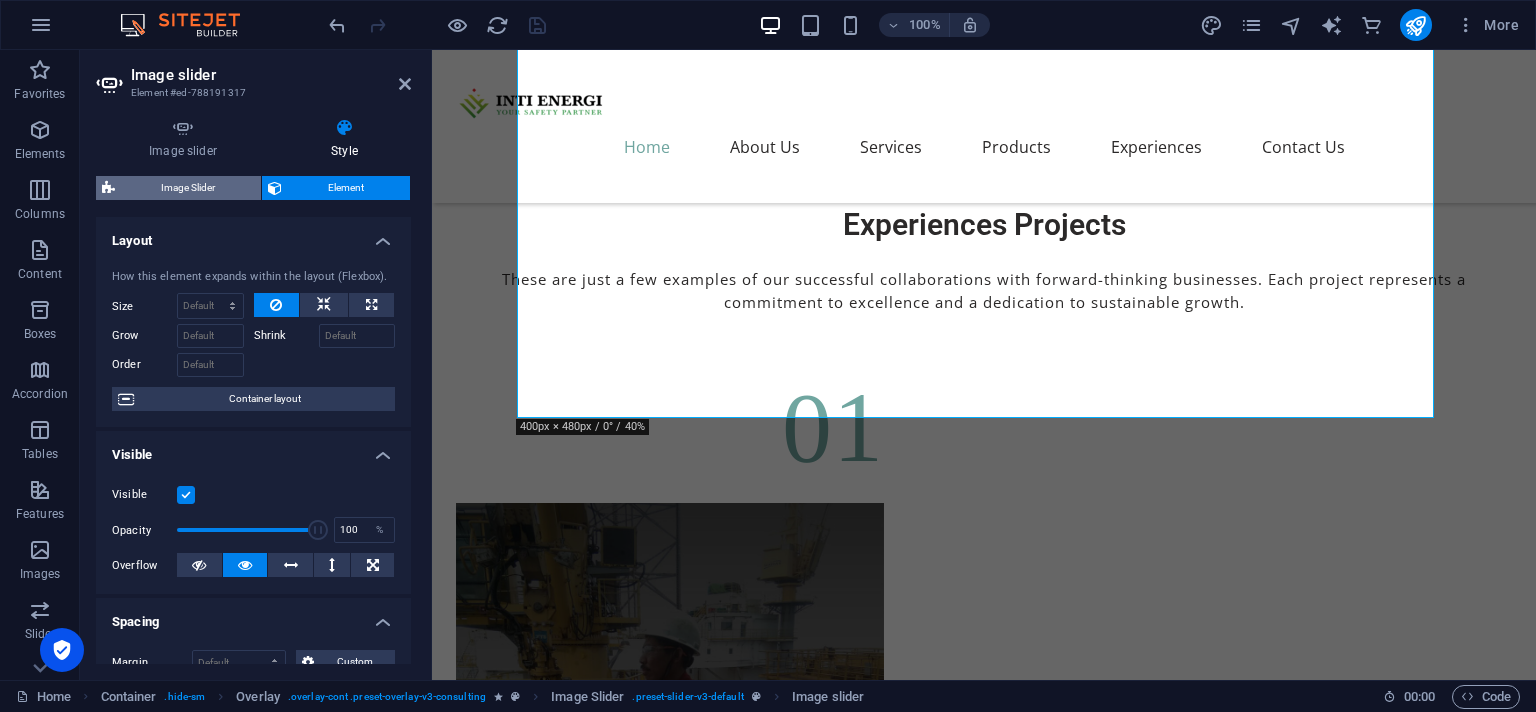 click on "Image Slider" at bounding box center (188, 188) 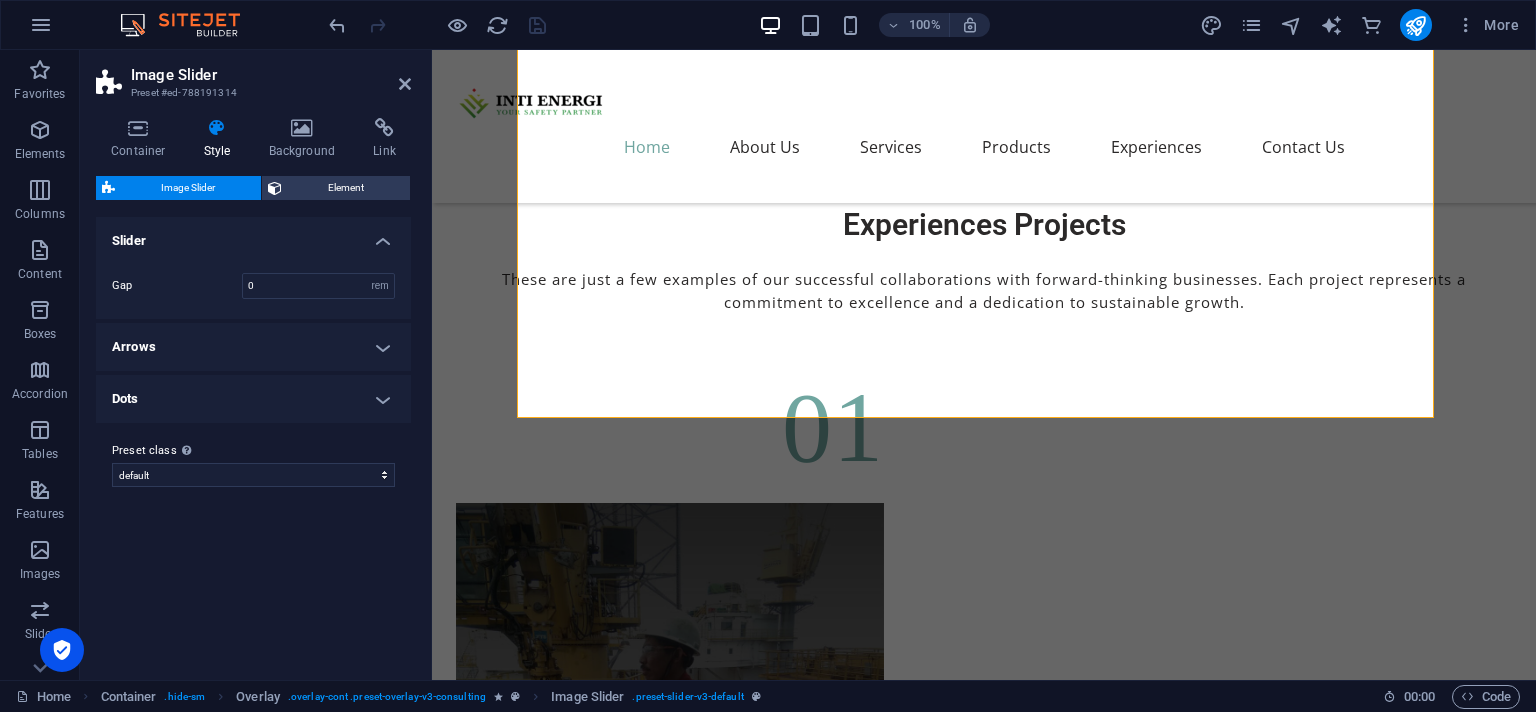 click on "Arrows" at bounding box center (253, 347) 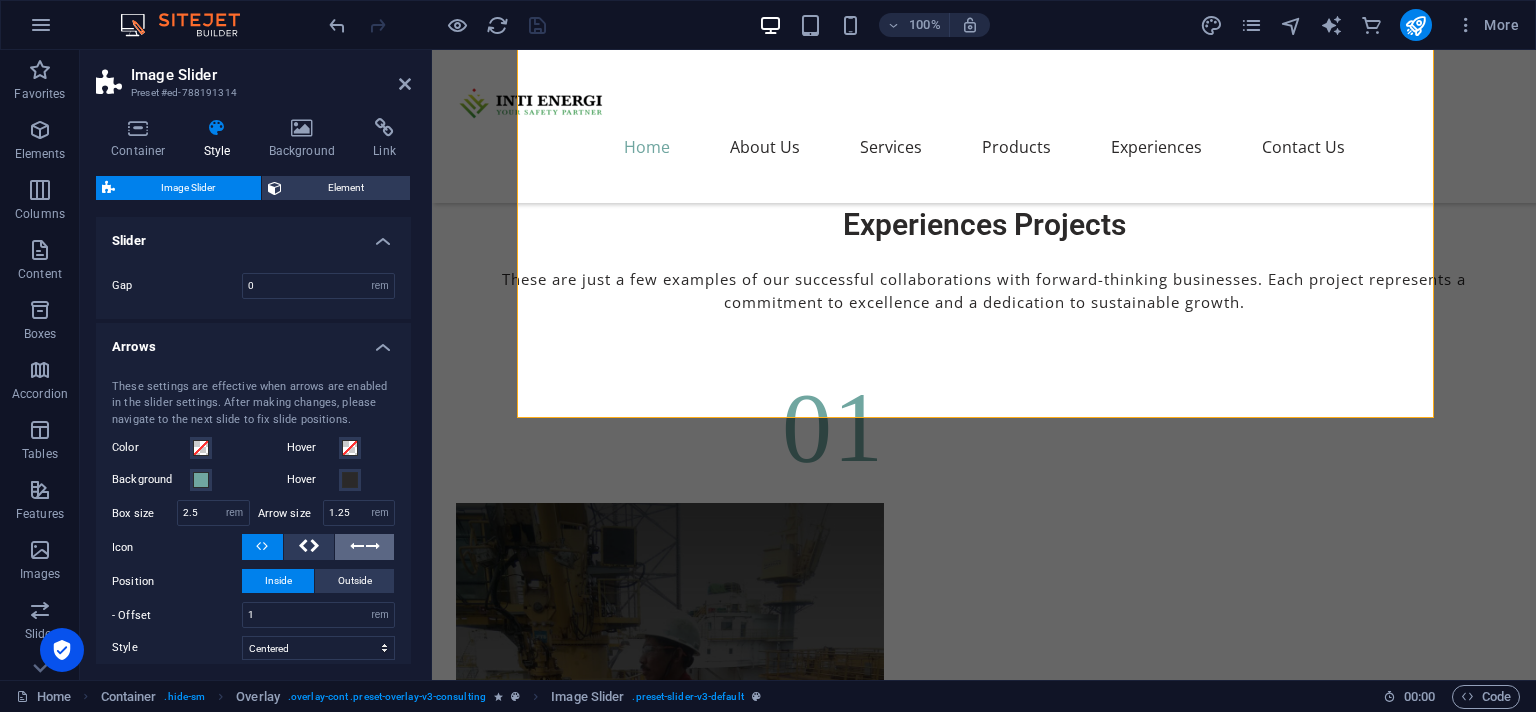 click at bounding box center (357, 546) 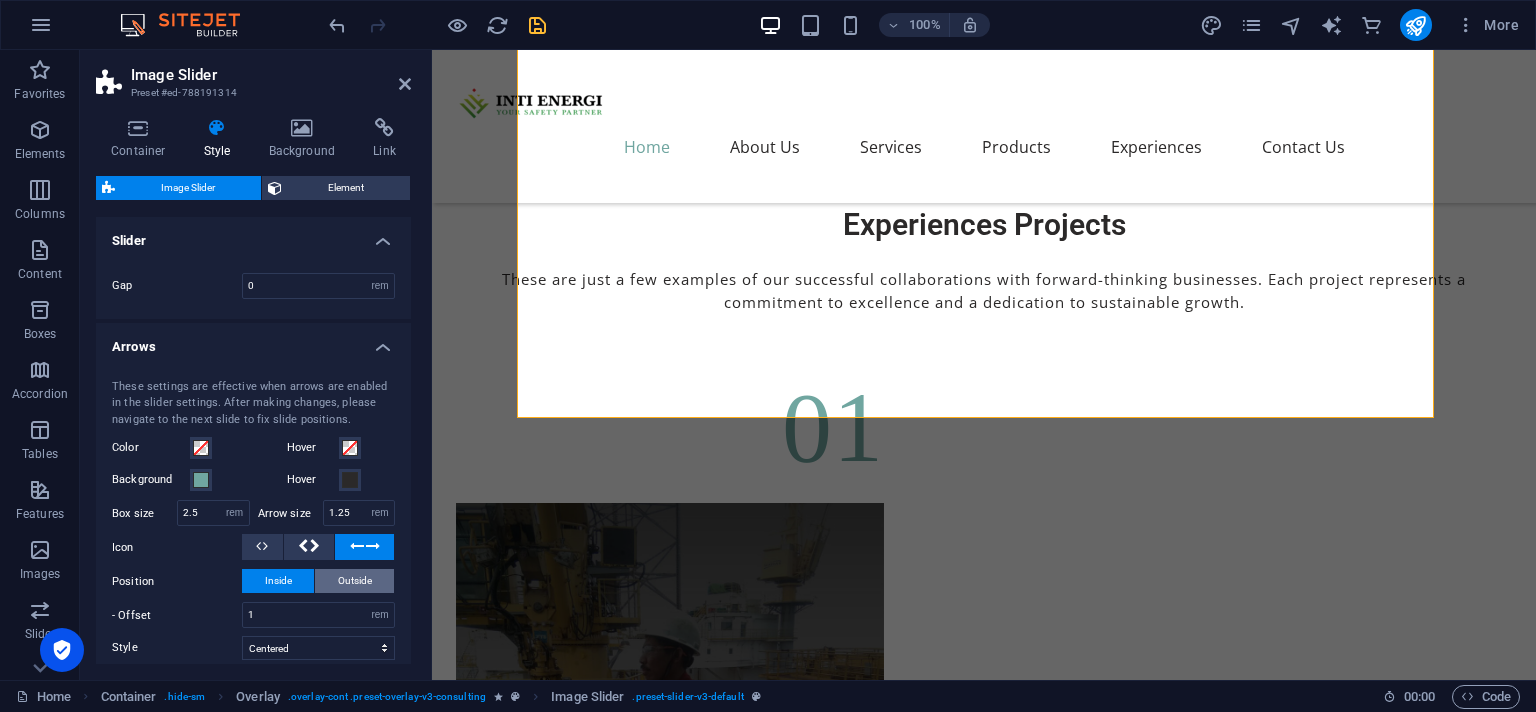 click on "Outside" at bounding box center [355, 581] 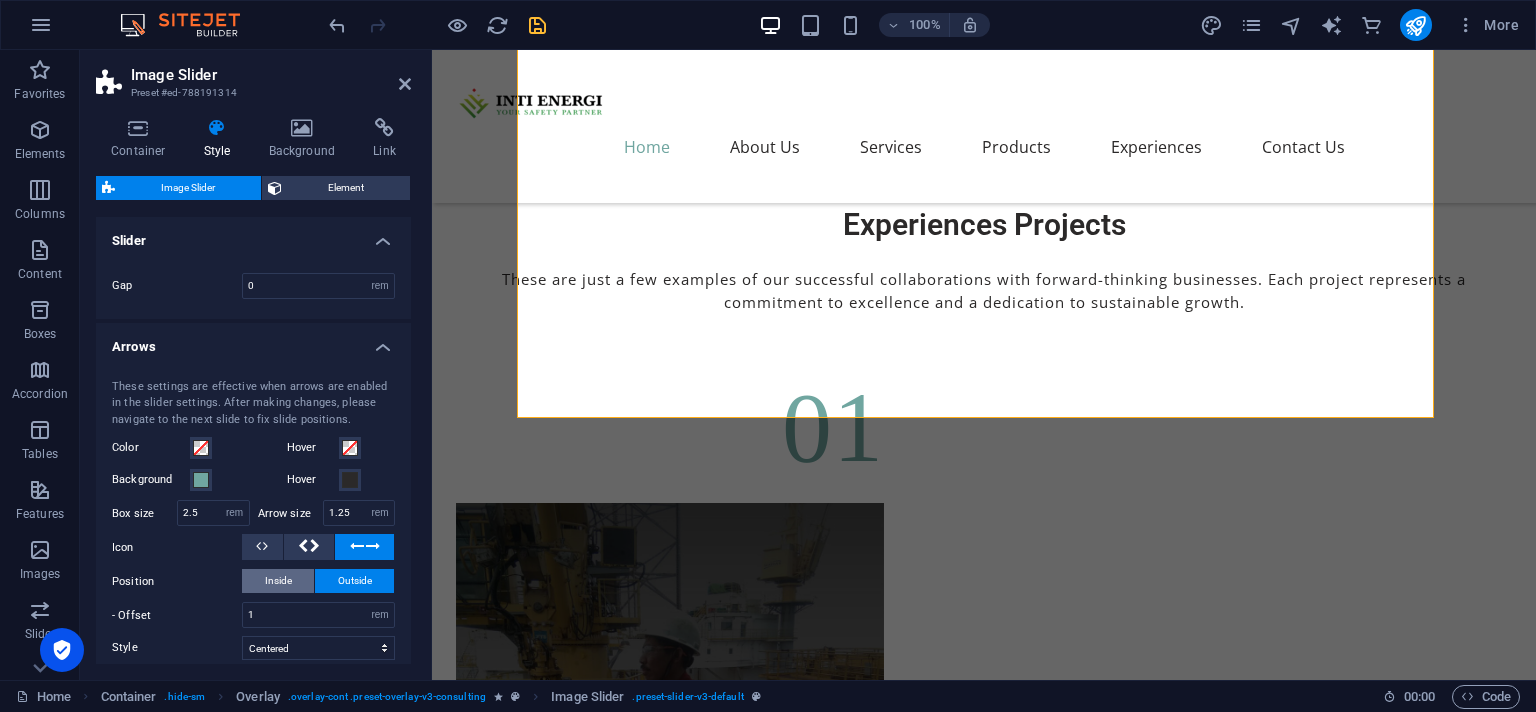 click on "Inside" at bounding box center [278, 581] 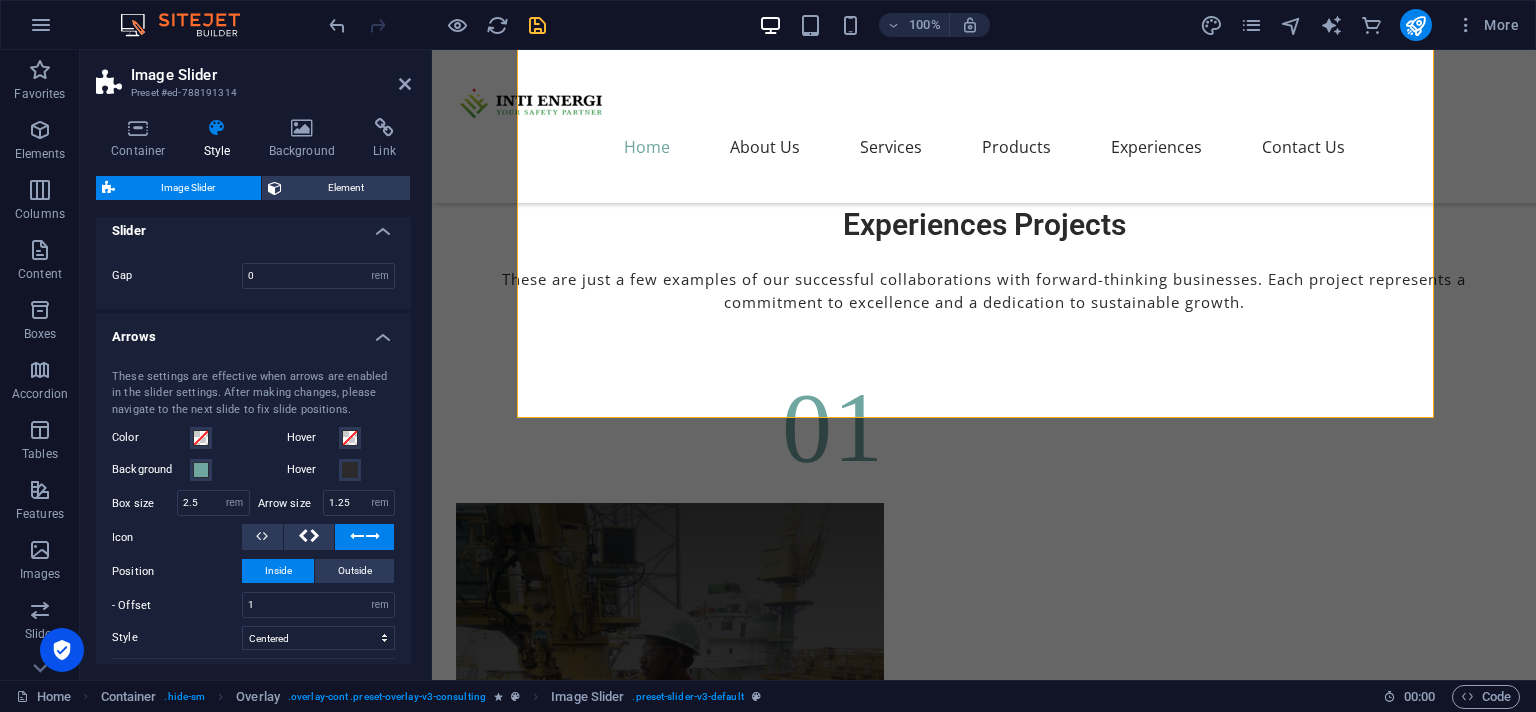 scroll, scrollTop: 0, scrollLeft: 0, axis: both 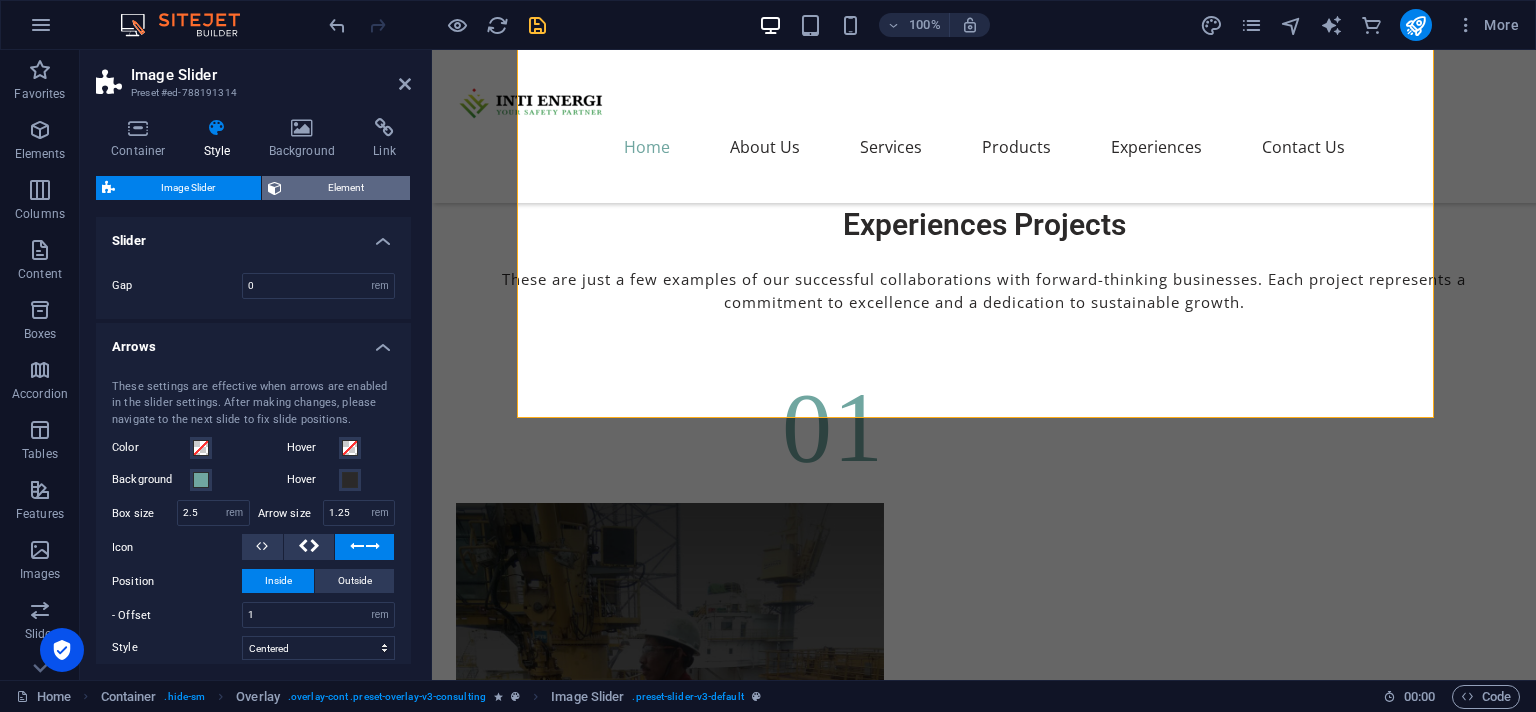 click on "Element" at bounding box center [346, 188] 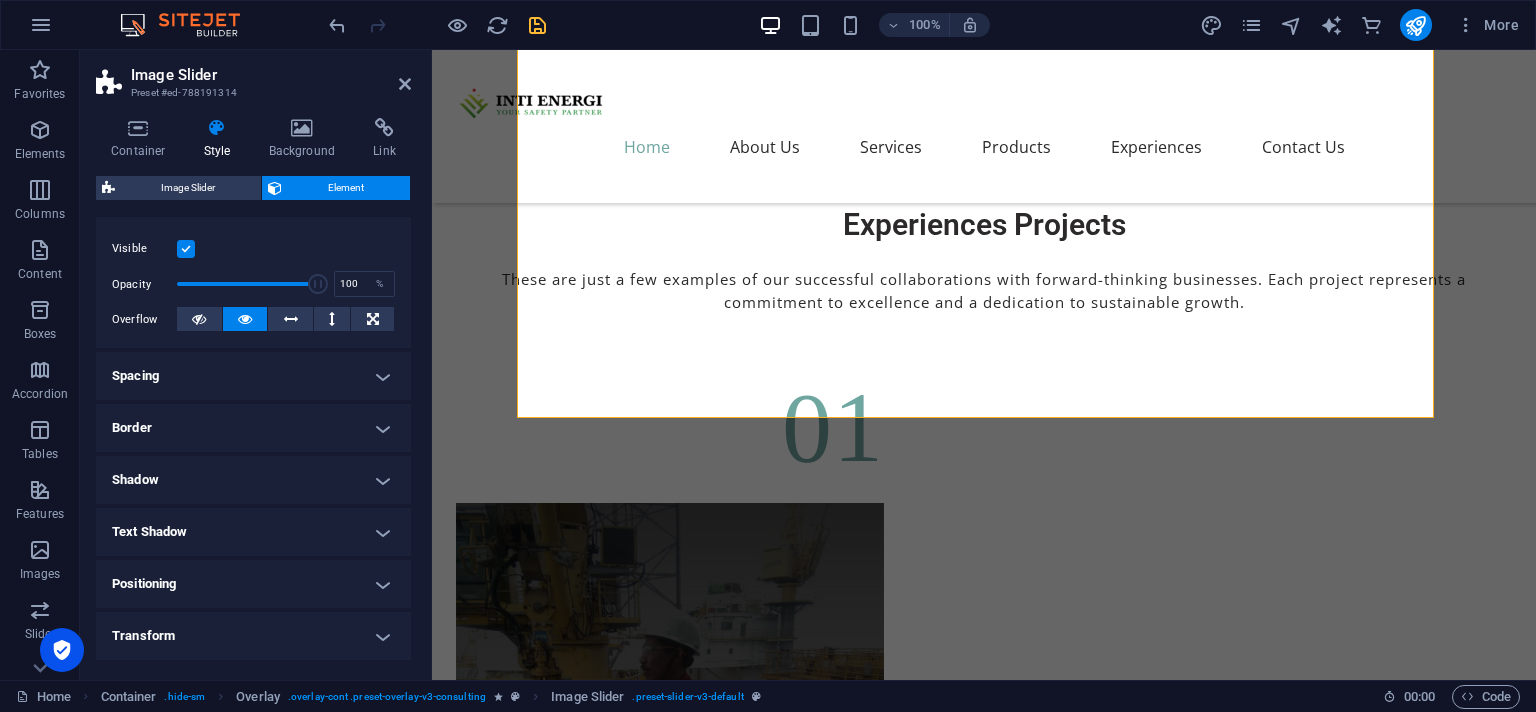 scroll, scrollTop: 274, scrollLeft: 0, axis: vertical 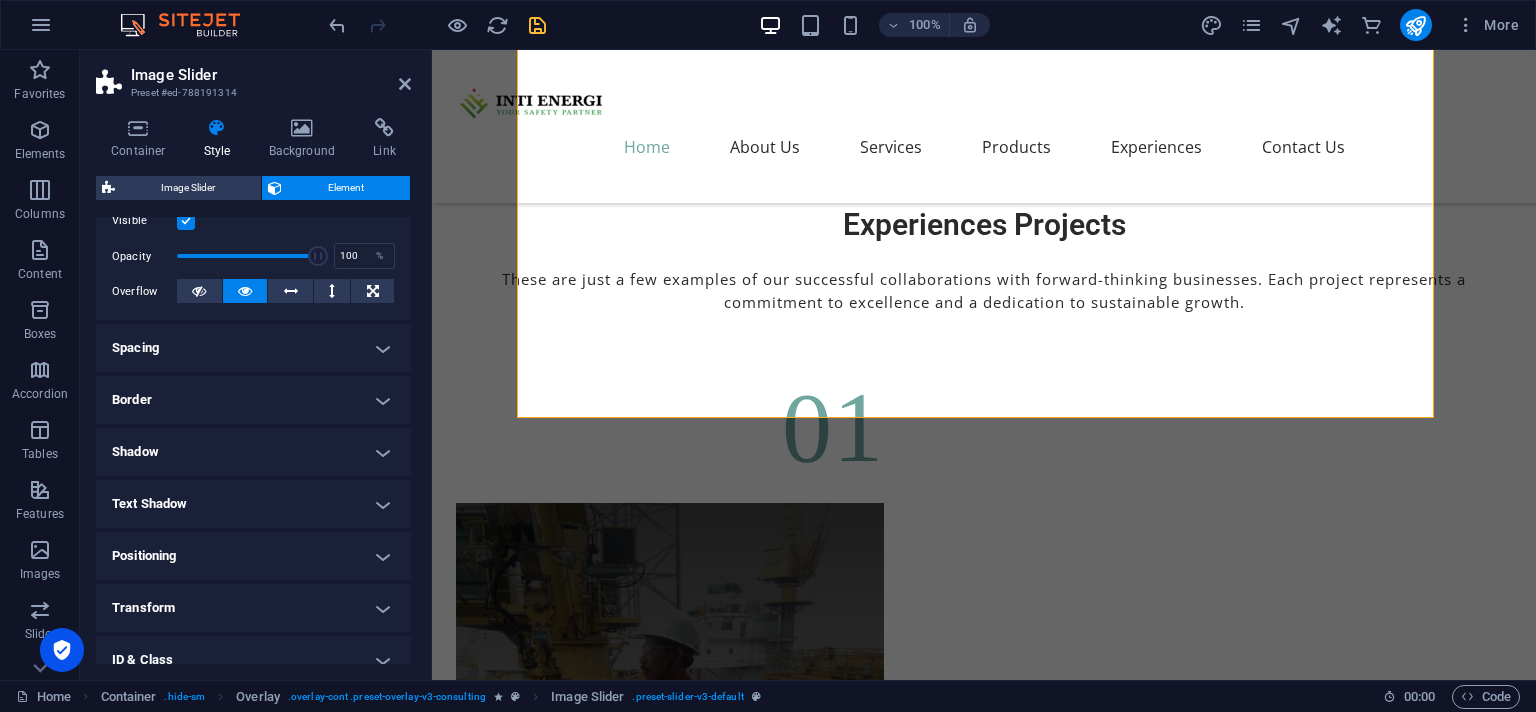 click on "Positioning" at bounding box center (253, 556) 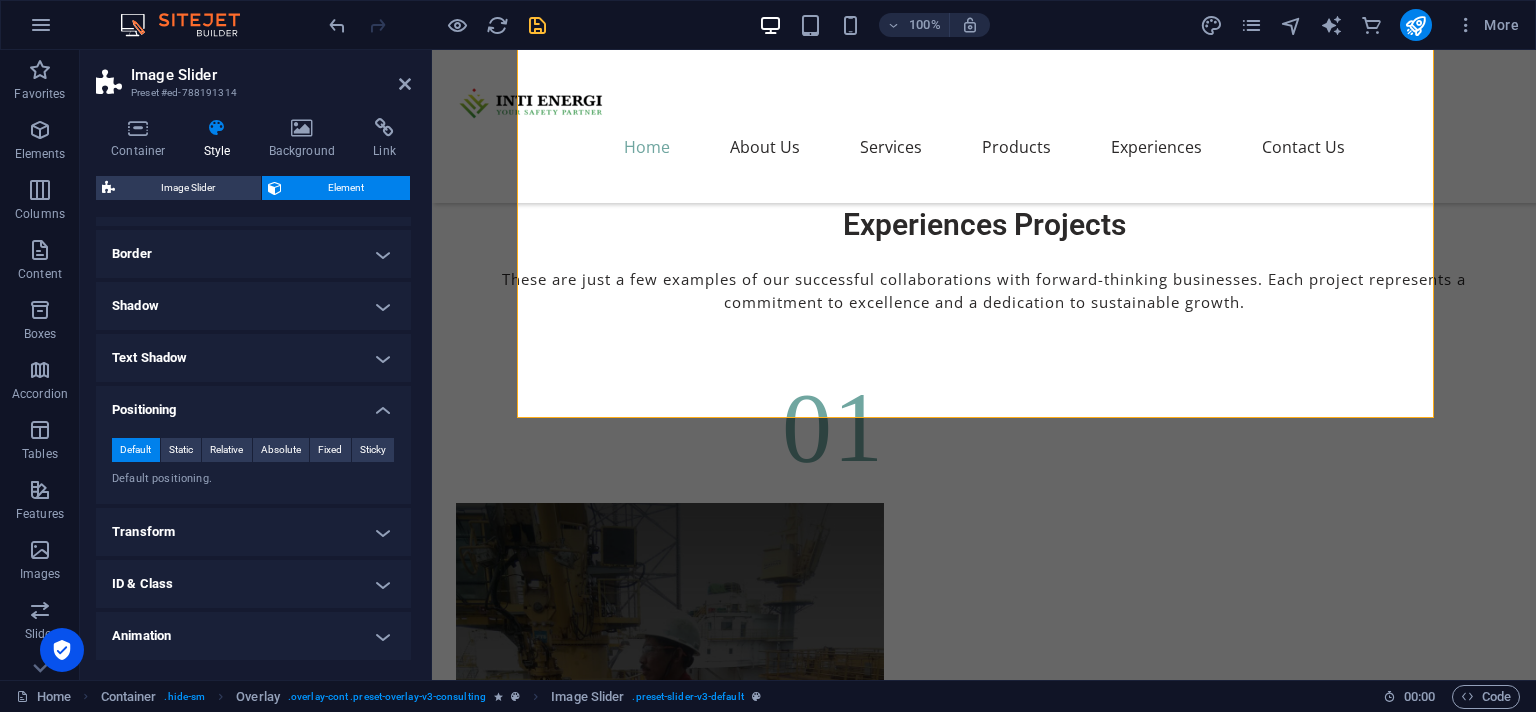 scroll, scrollTop: 393, scrollLeft: 0, axis: vertical 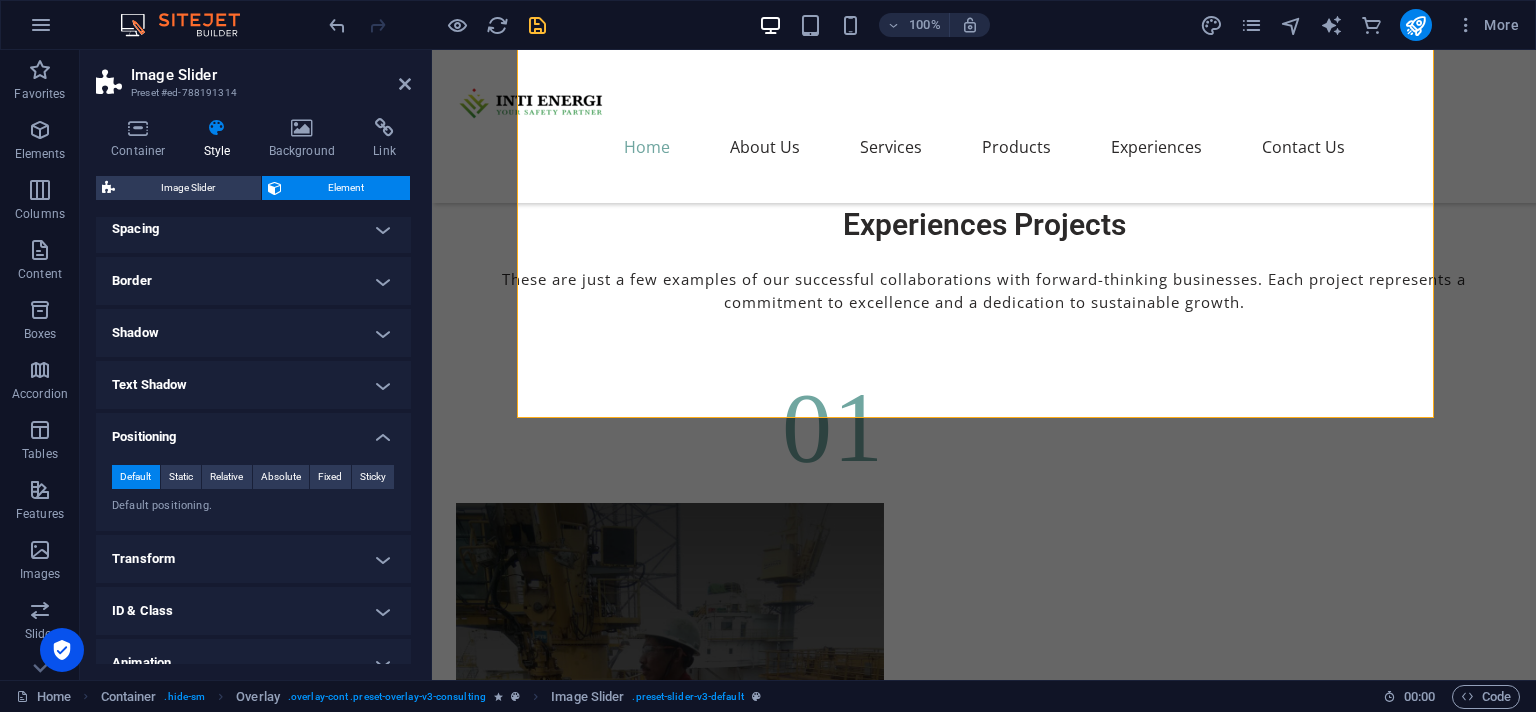 click on "Border" at bounding box center (253, 281) 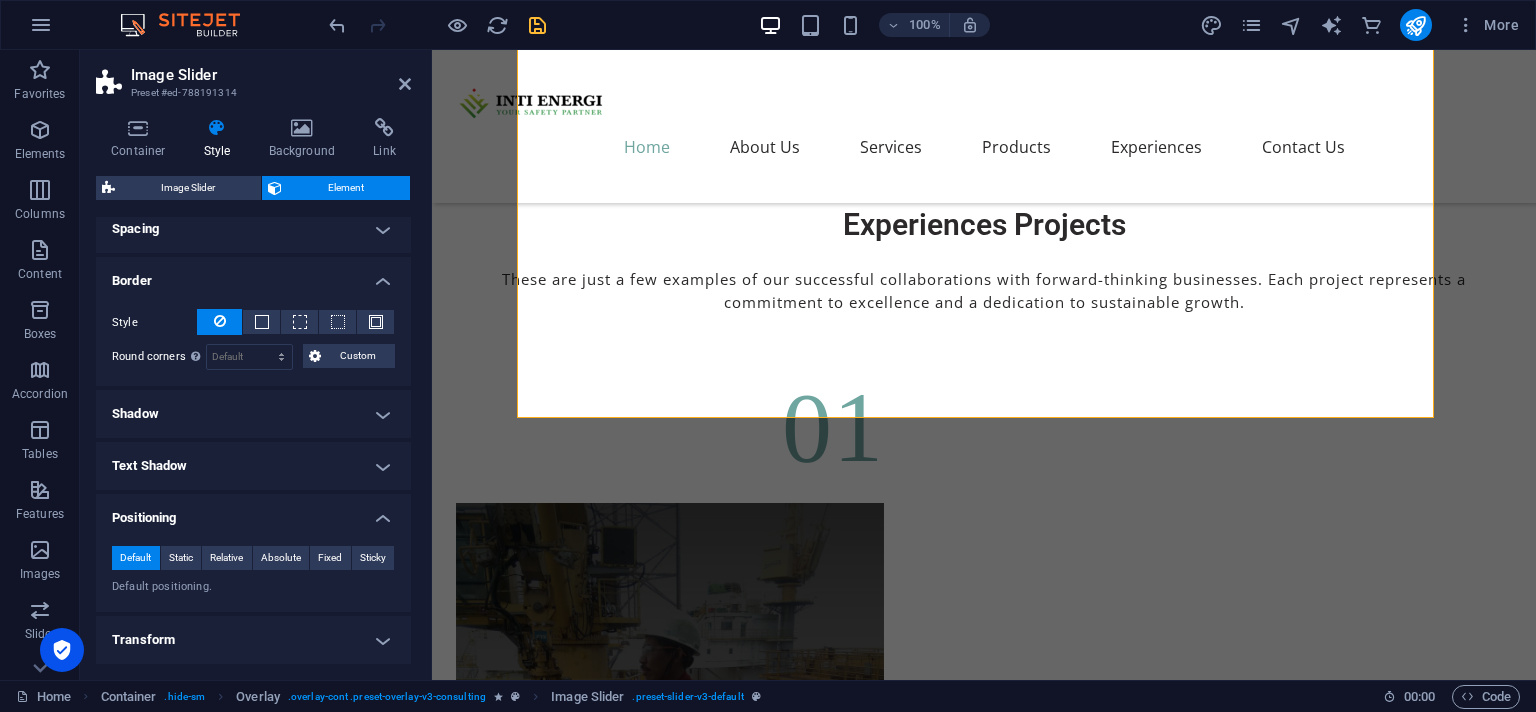 click on "Border" at bounding box center [253, 275] 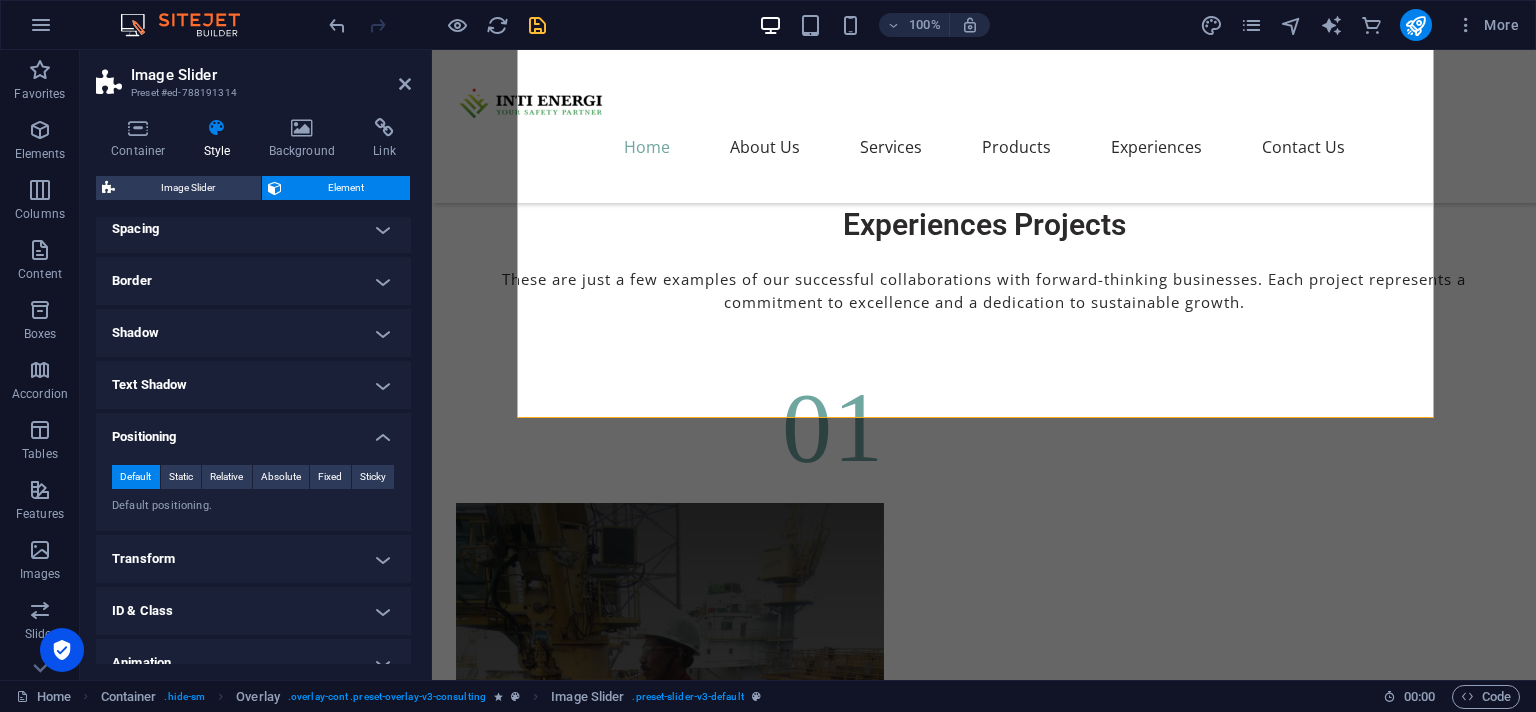scroll, scrollTop: 210, scrollLeft: 0, axis: vertical 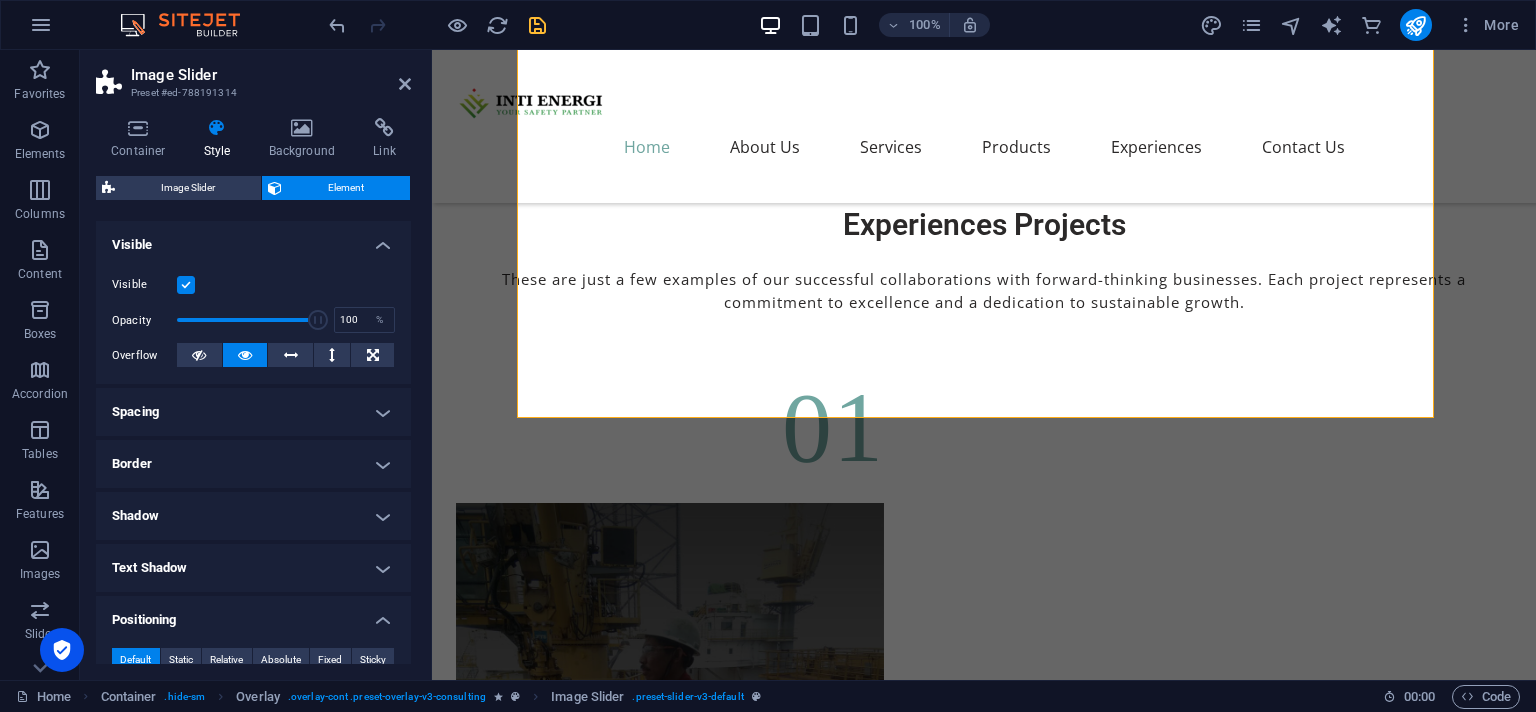 click on "Spacing" at bounding box center (253, 412) 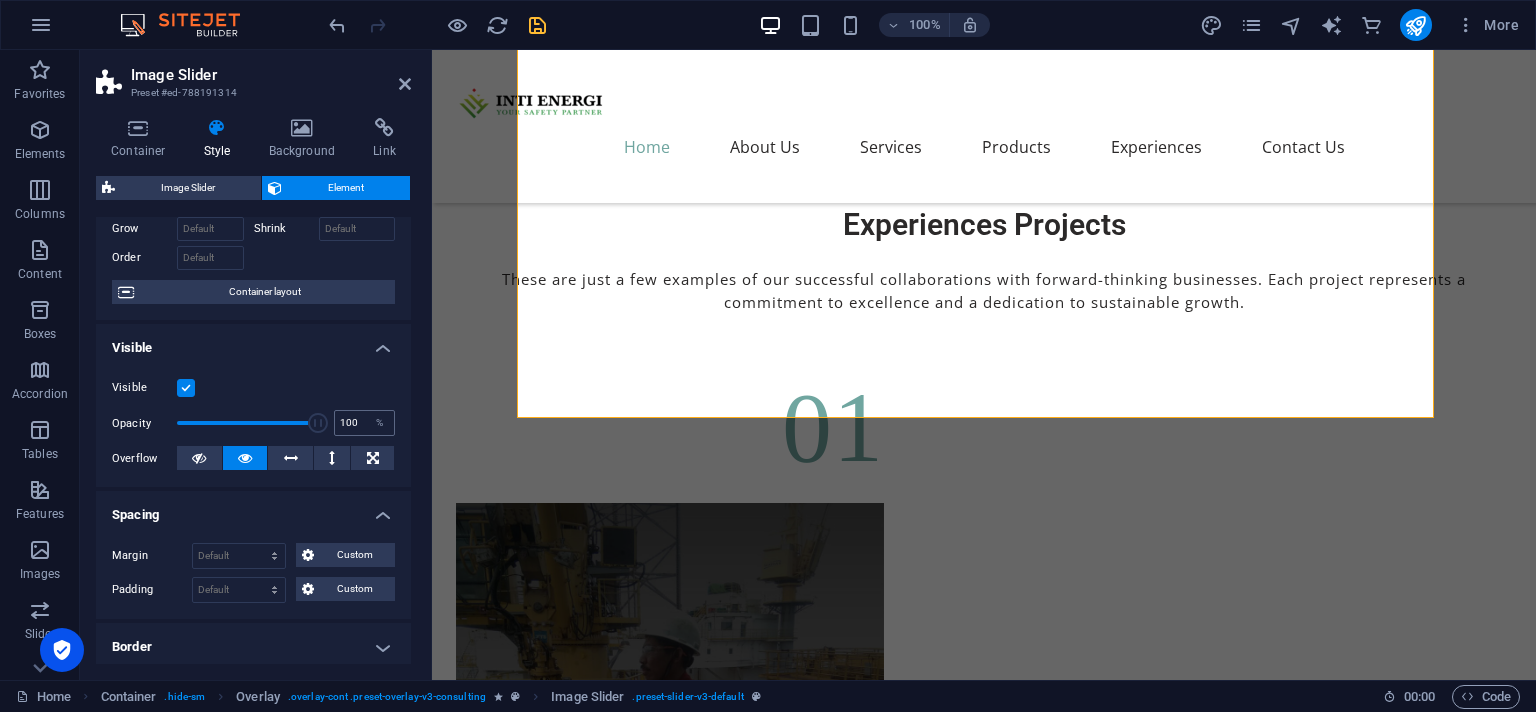 scroll, scrollTop: 0, scrollLeft: 0, axis: both 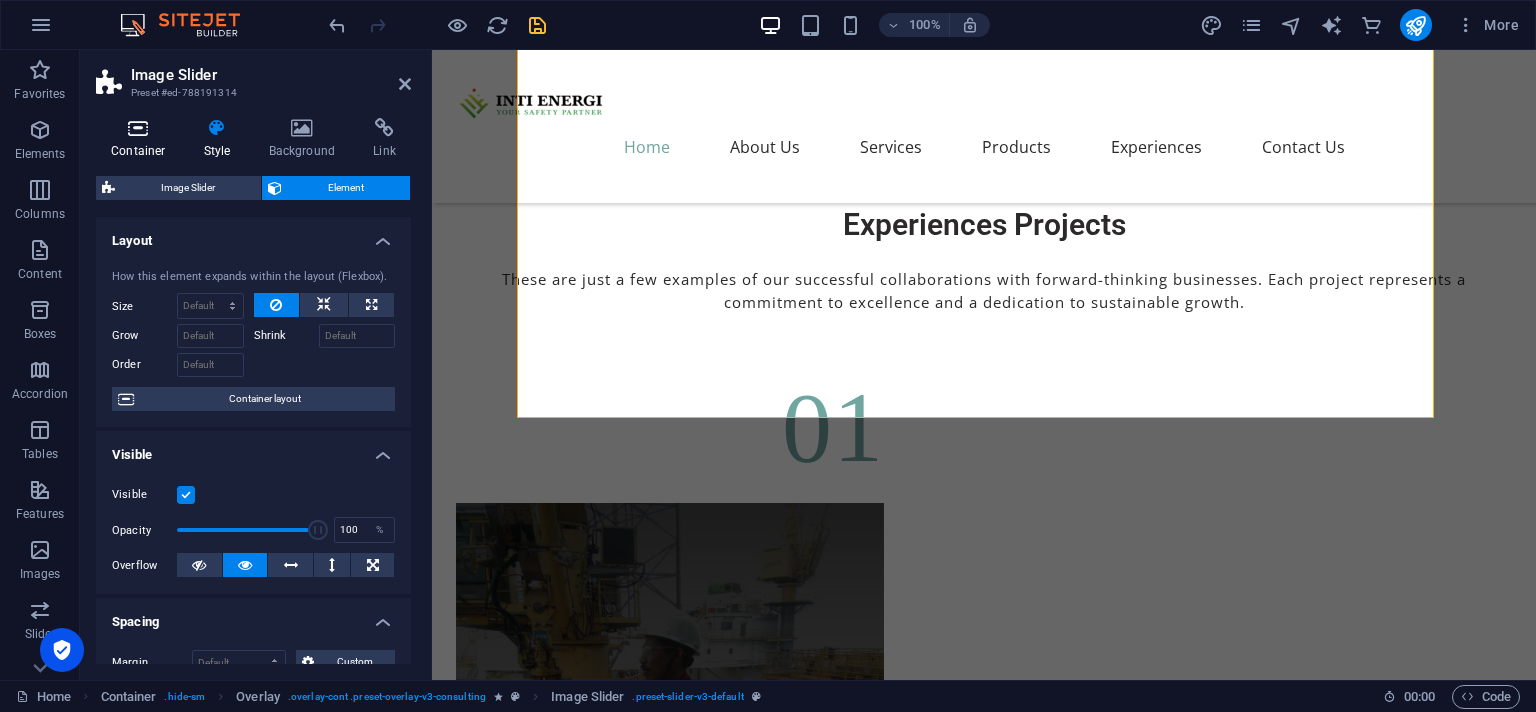 click at bounding box center (138, 128) 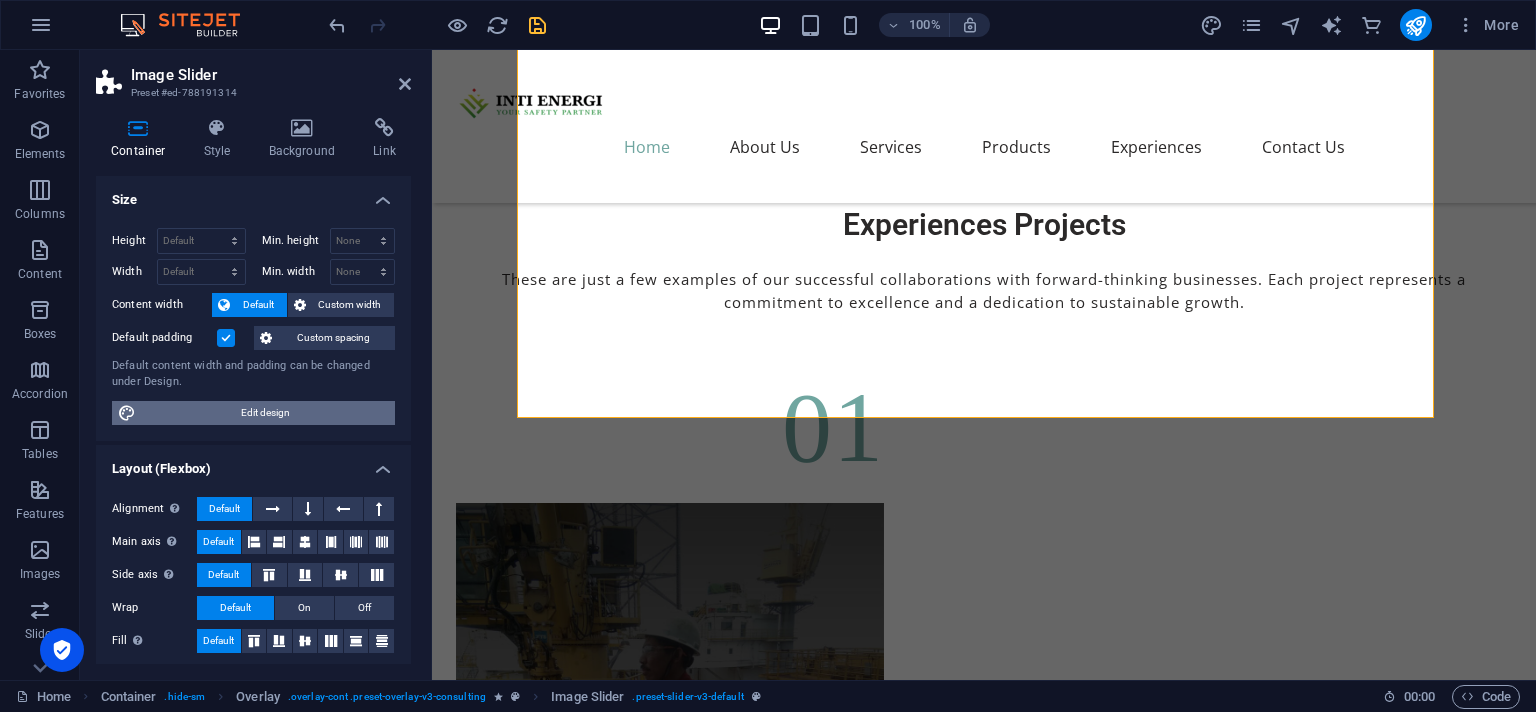 click on "Edit design" at bounding box center (265, 413) 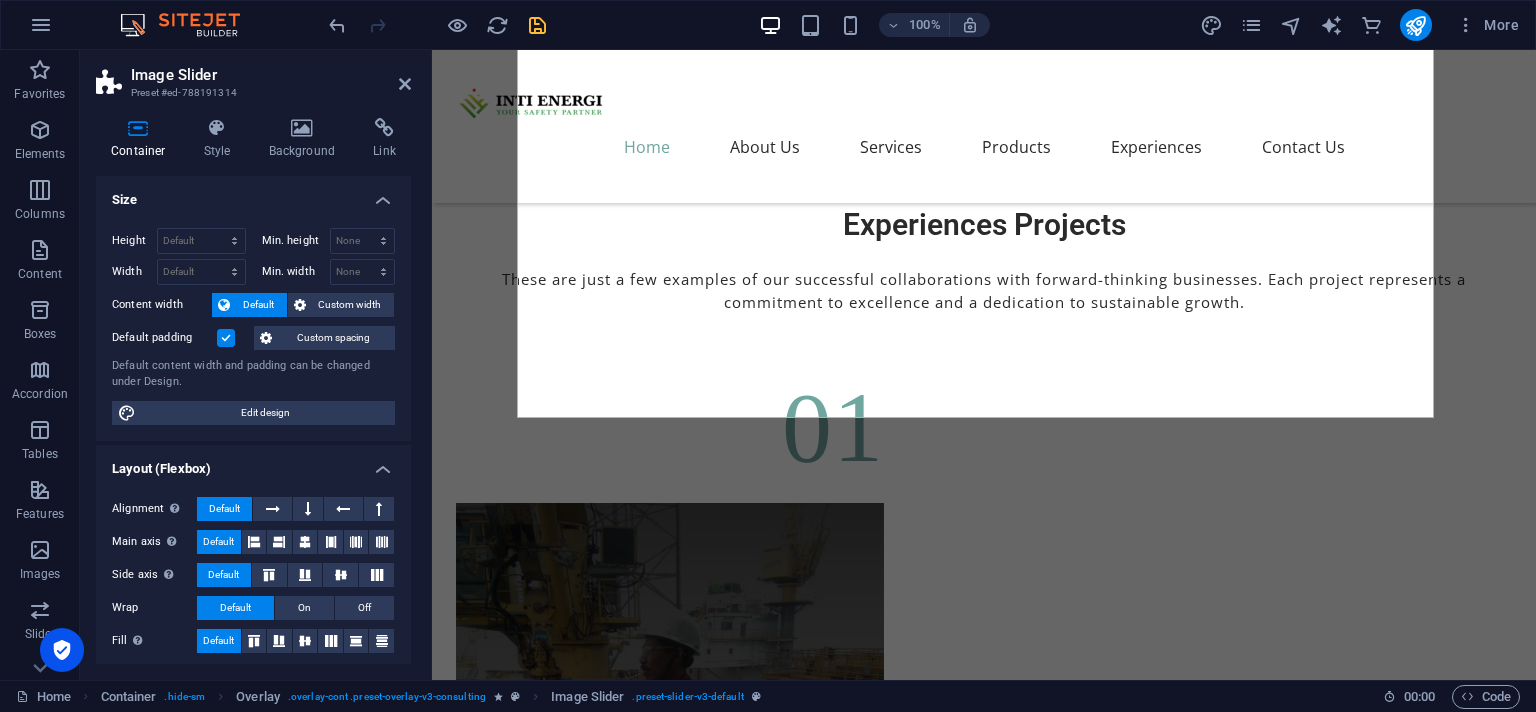 select on "px" 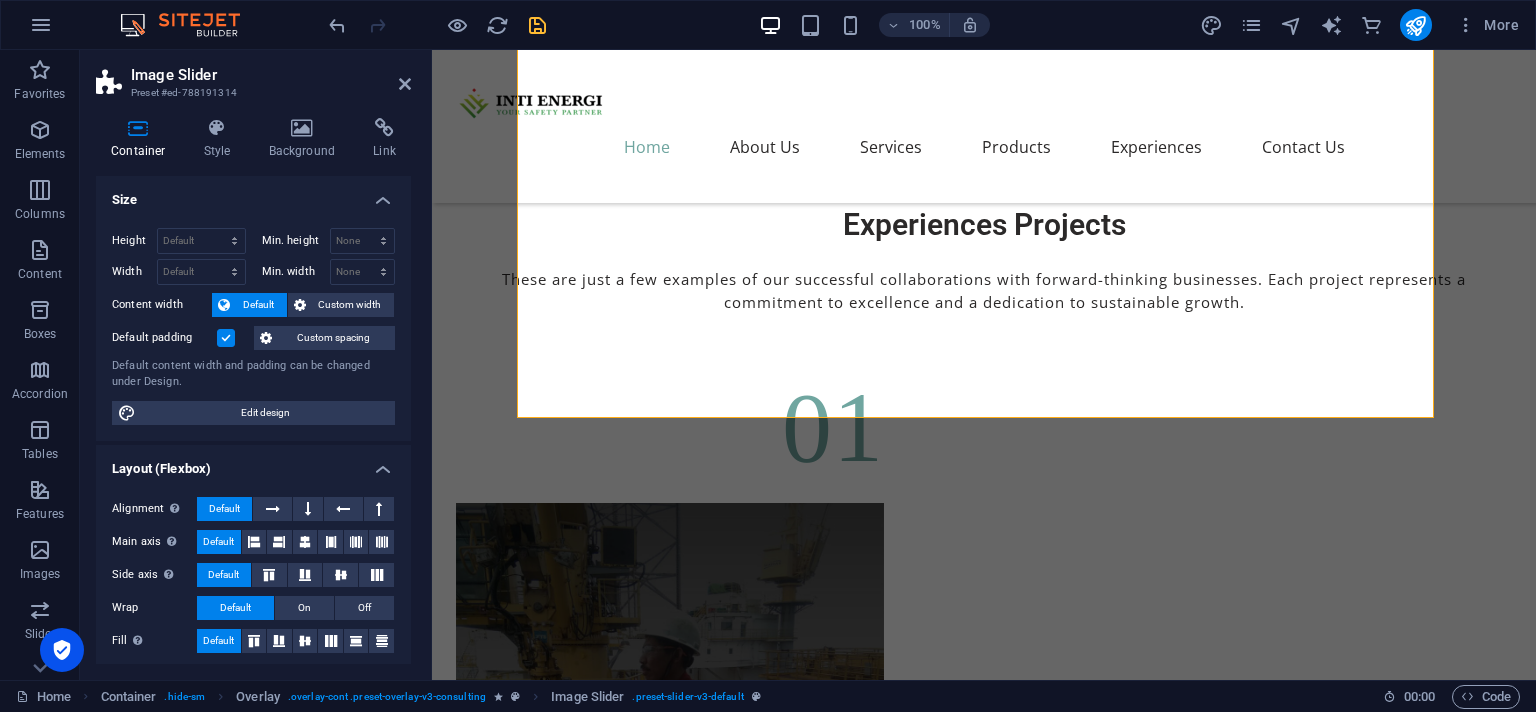 select on "400" 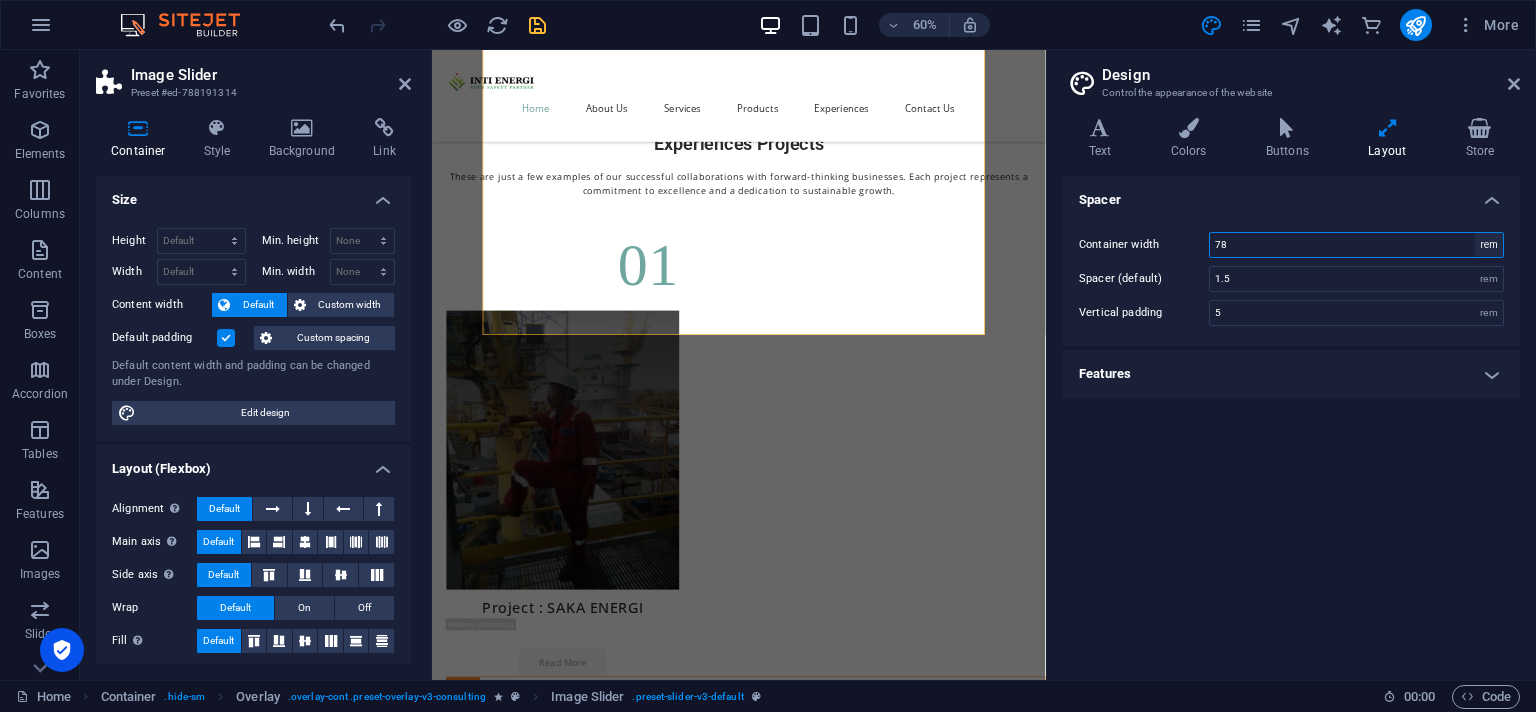 click on "rem px" at bounding box center [1489, 245] 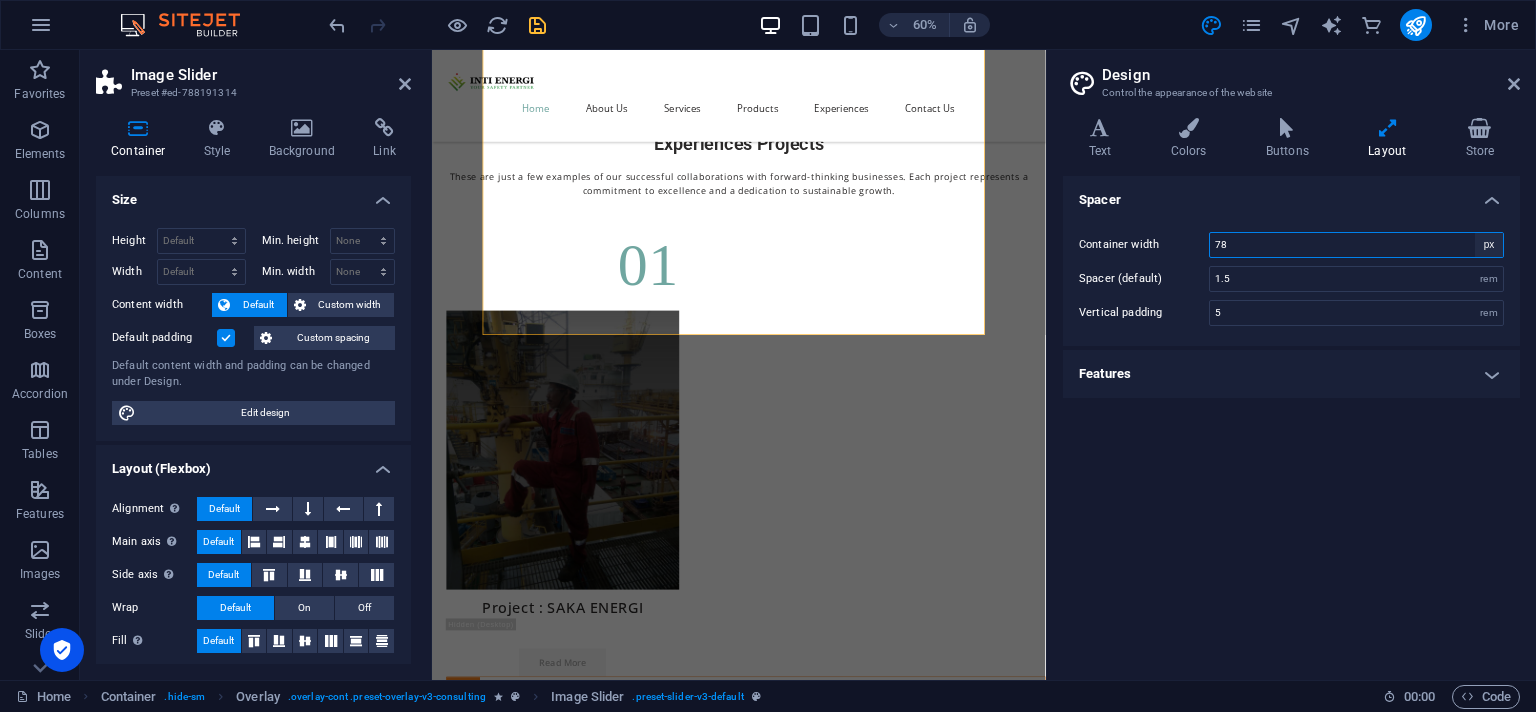 click on "px" at bounding box center (0, 0) 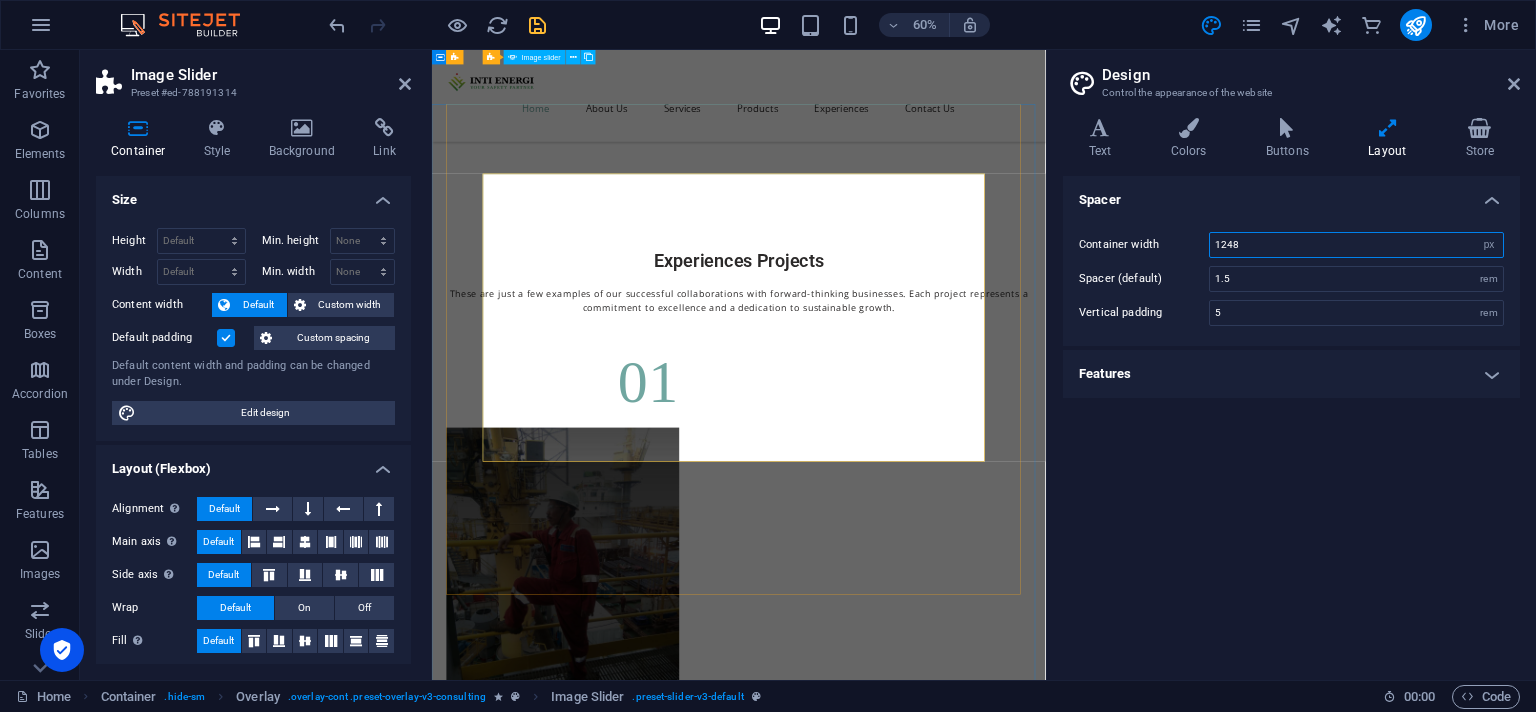scroll, scrollTop: 7200, scrollLeft: 0, axis: vertical 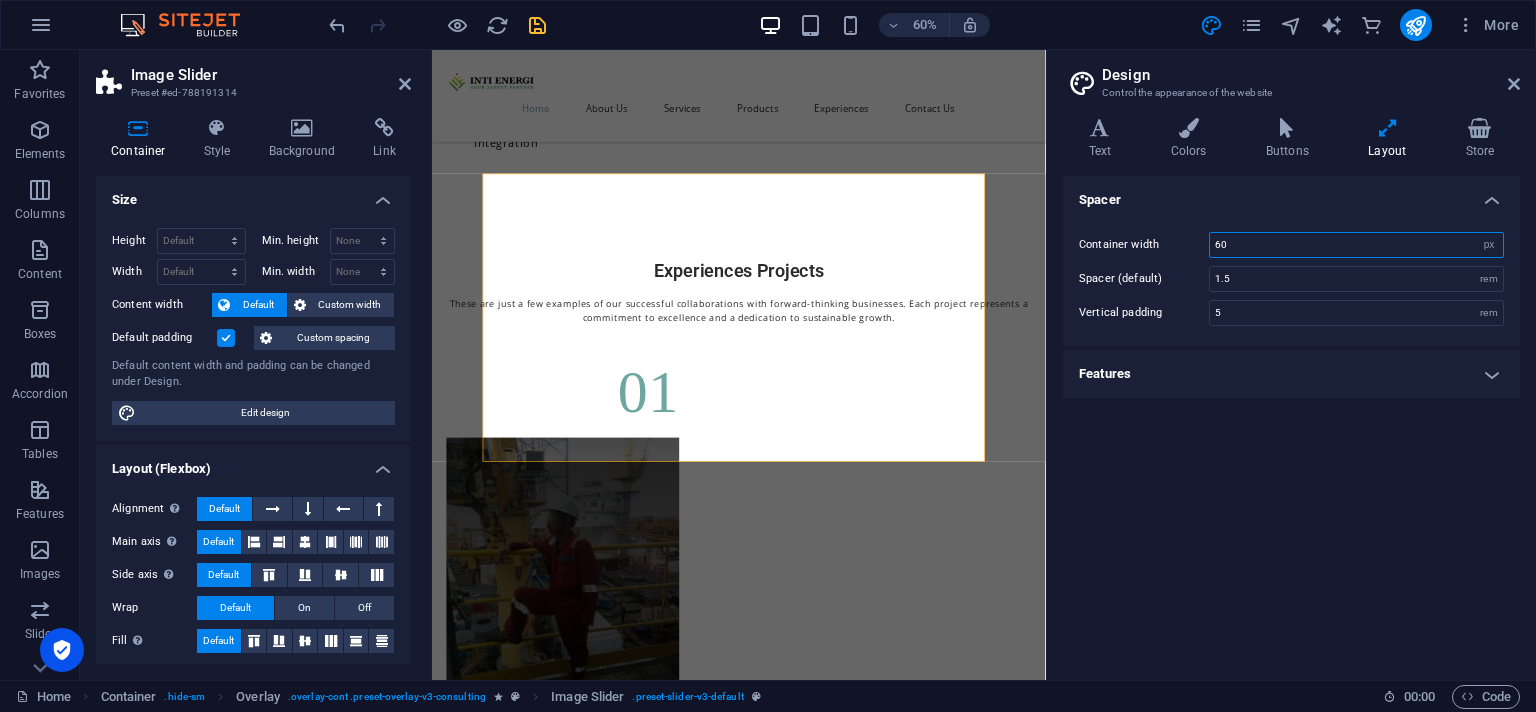 type on "6" 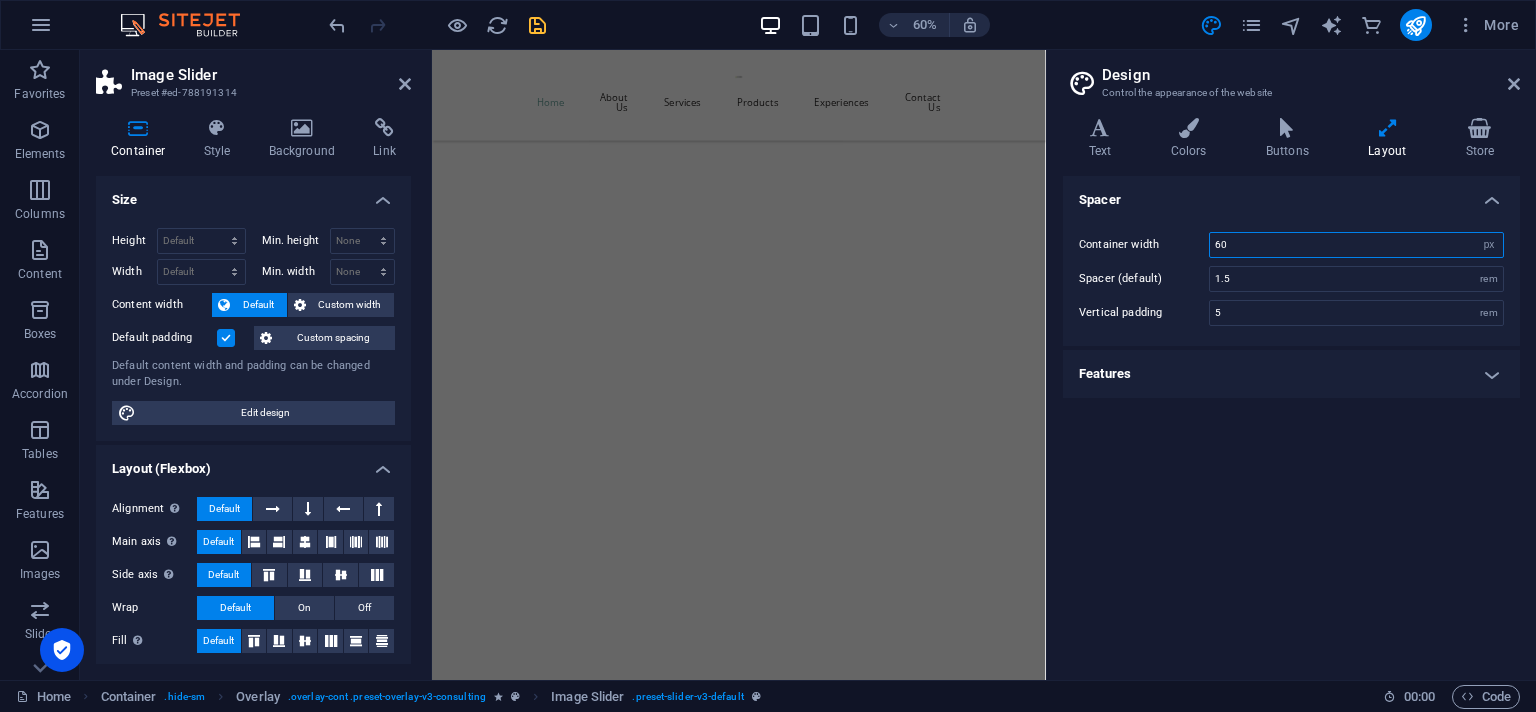 scroll, scrollTop: 7241, scrollLeft: 0, axis: vertical 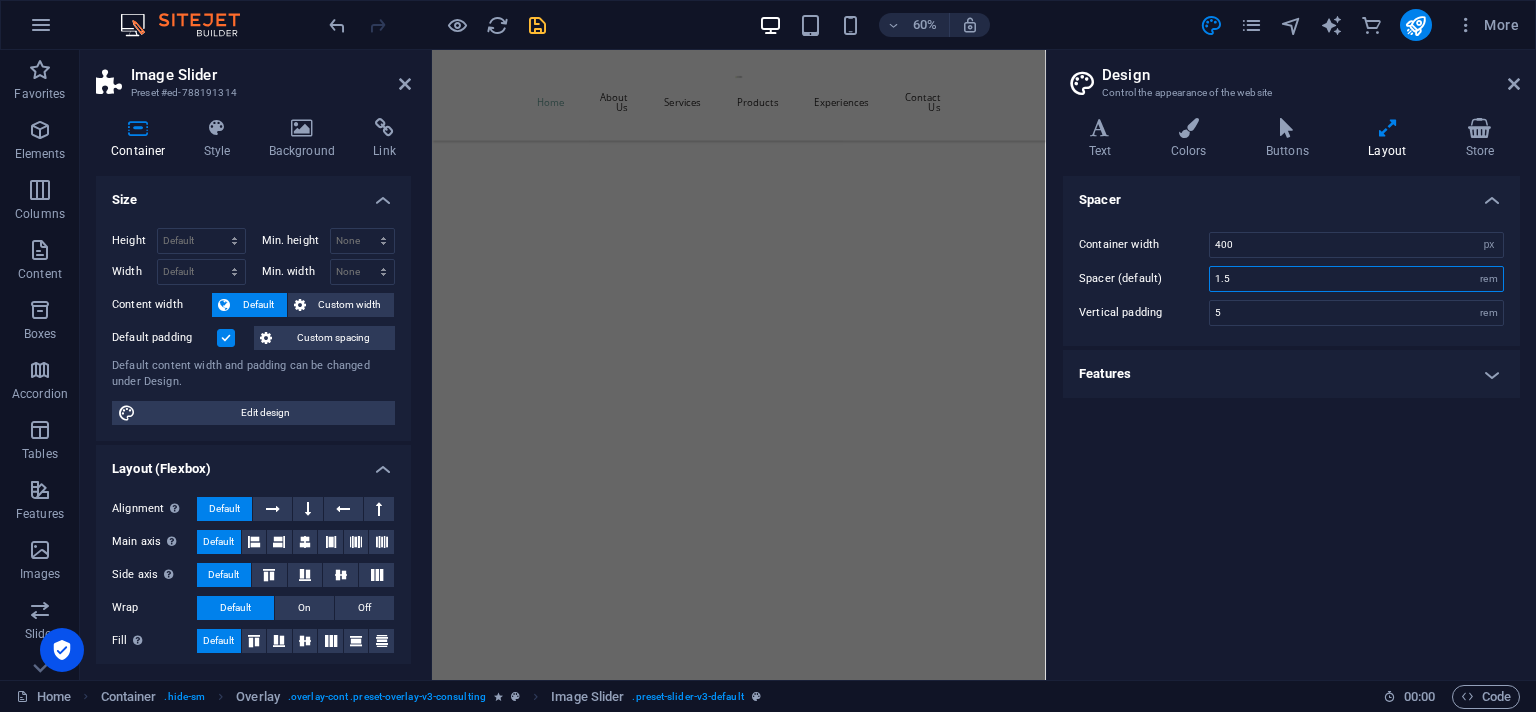 click on "1.5" at bounding box center [1356, 279] 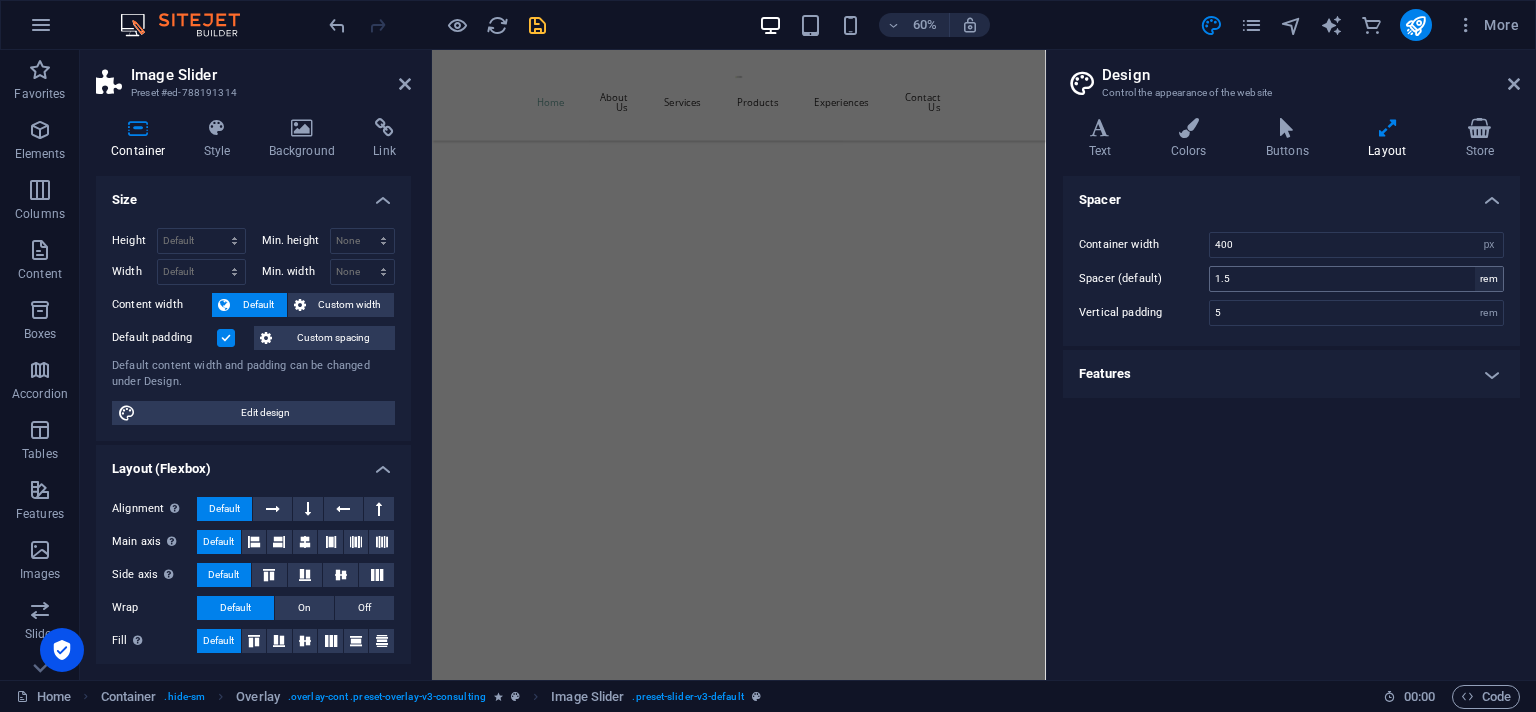 click on "rem" at bounding box center [1489, 279] 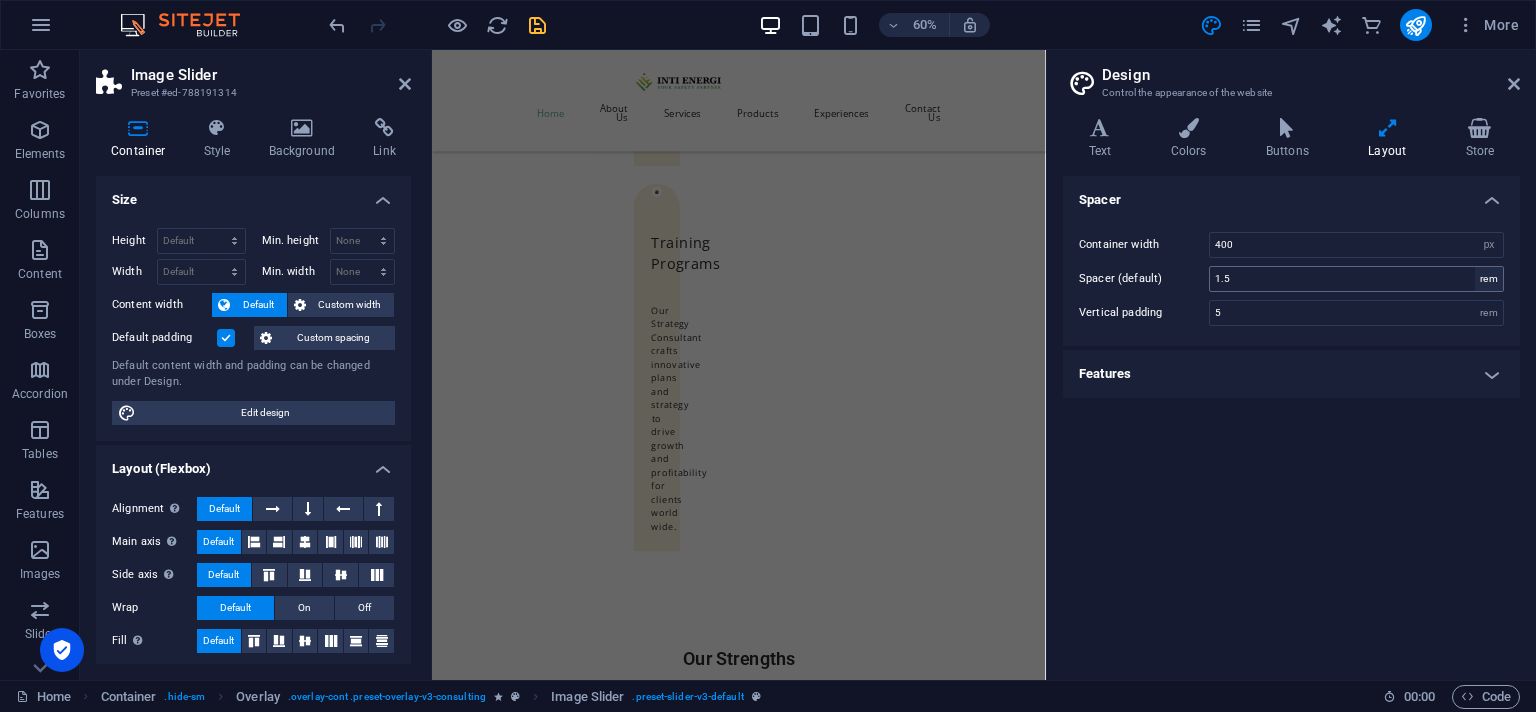click on "rem" at bounding box center [1489, 279] 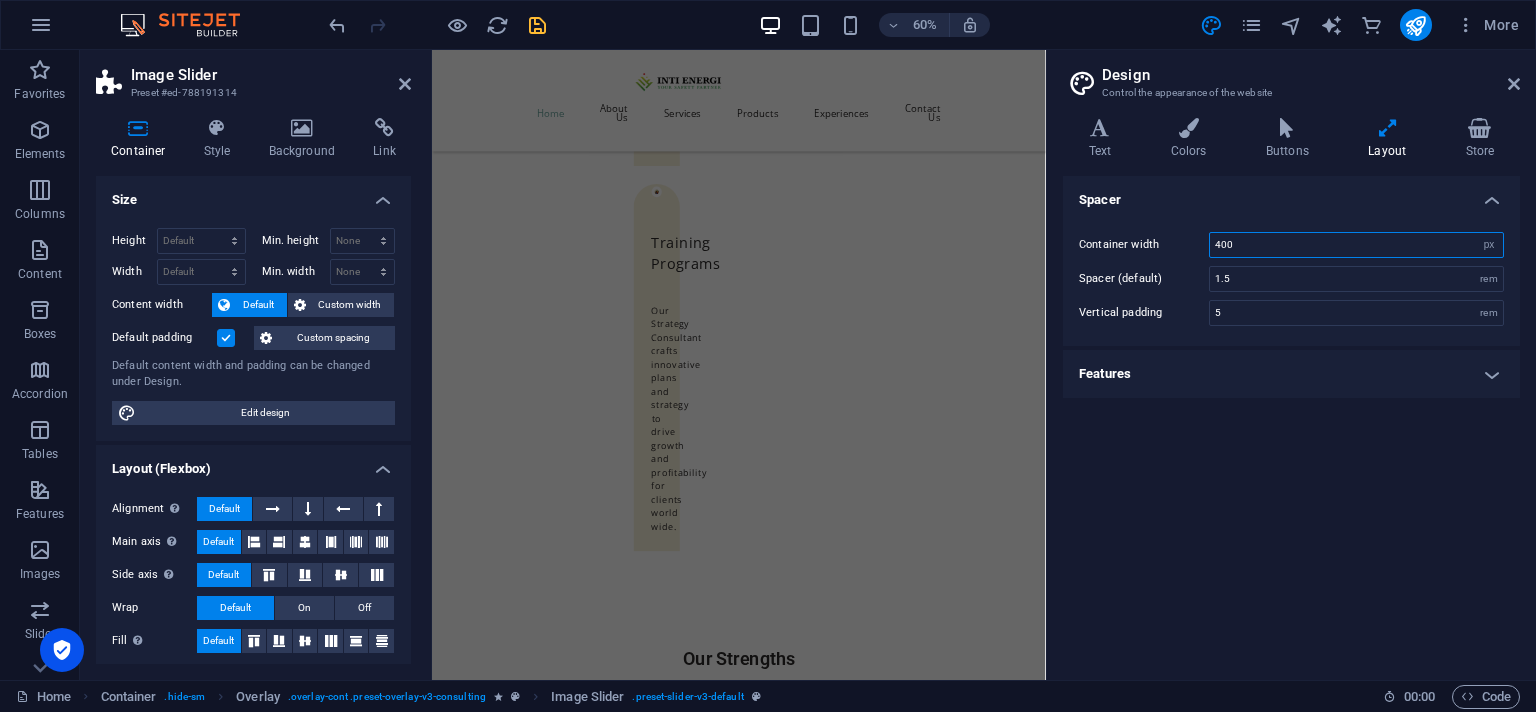click on "400" at bounding box center [1356, 245] 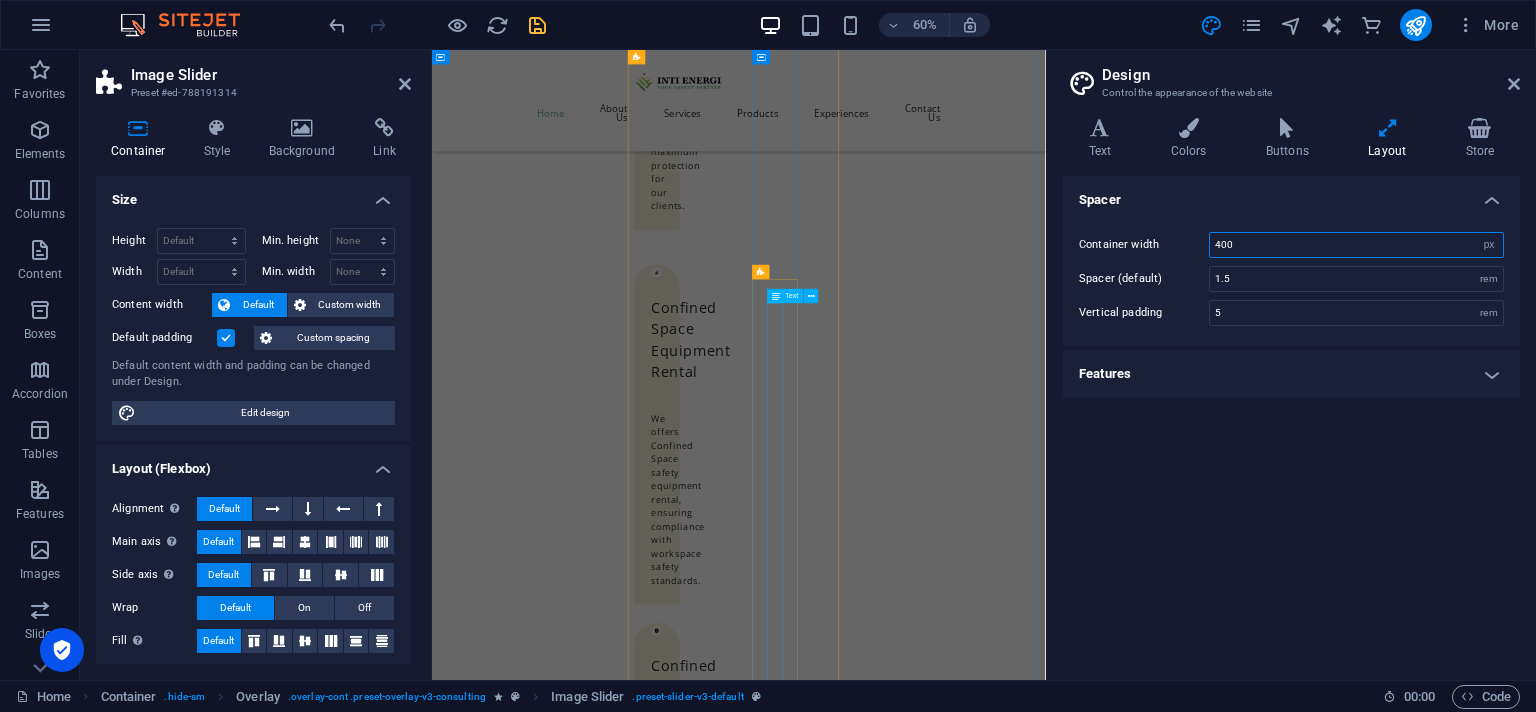 scroll, scrollTop: 5022, scrollLeft: 0, axis: vertical 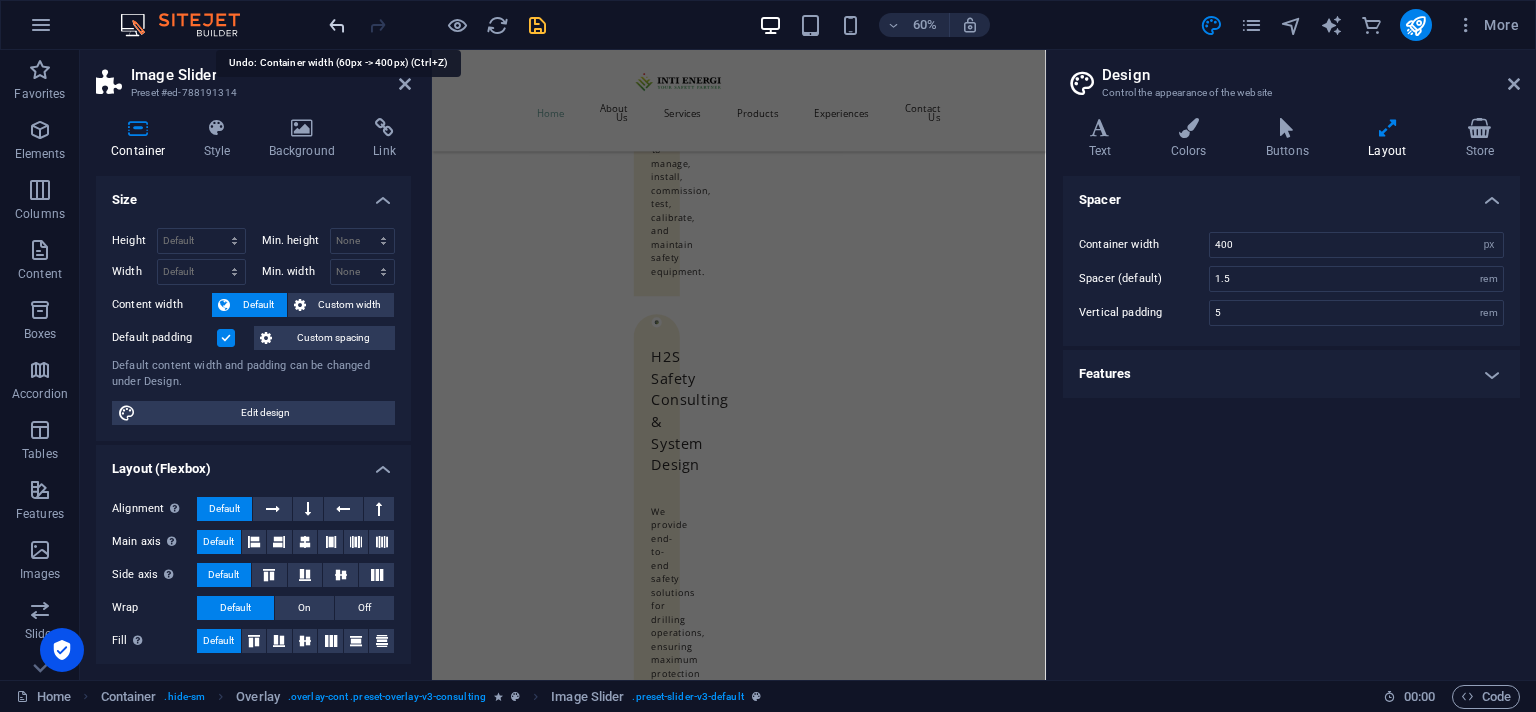 click at bounding box center (337, 25) 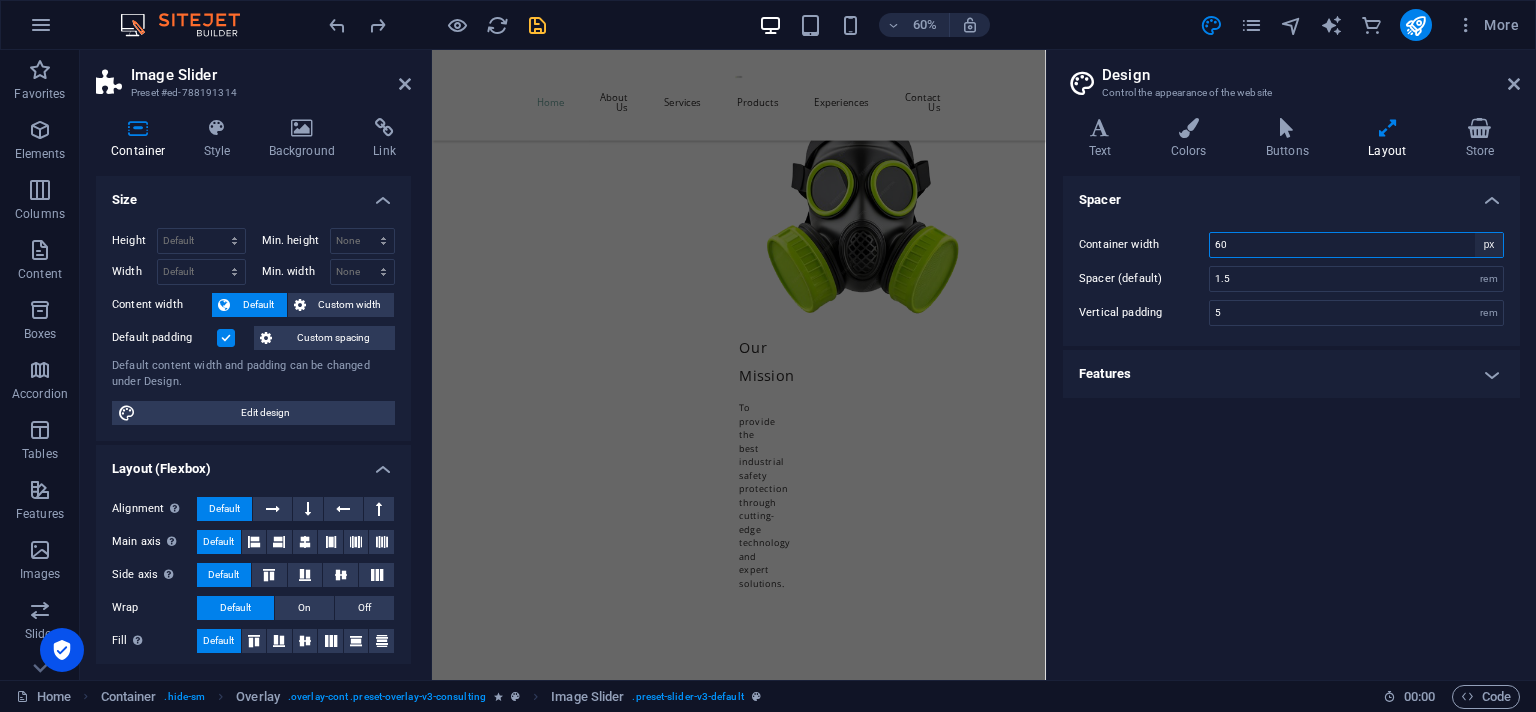 click on "rem px" at bounding box center [1489, 245] 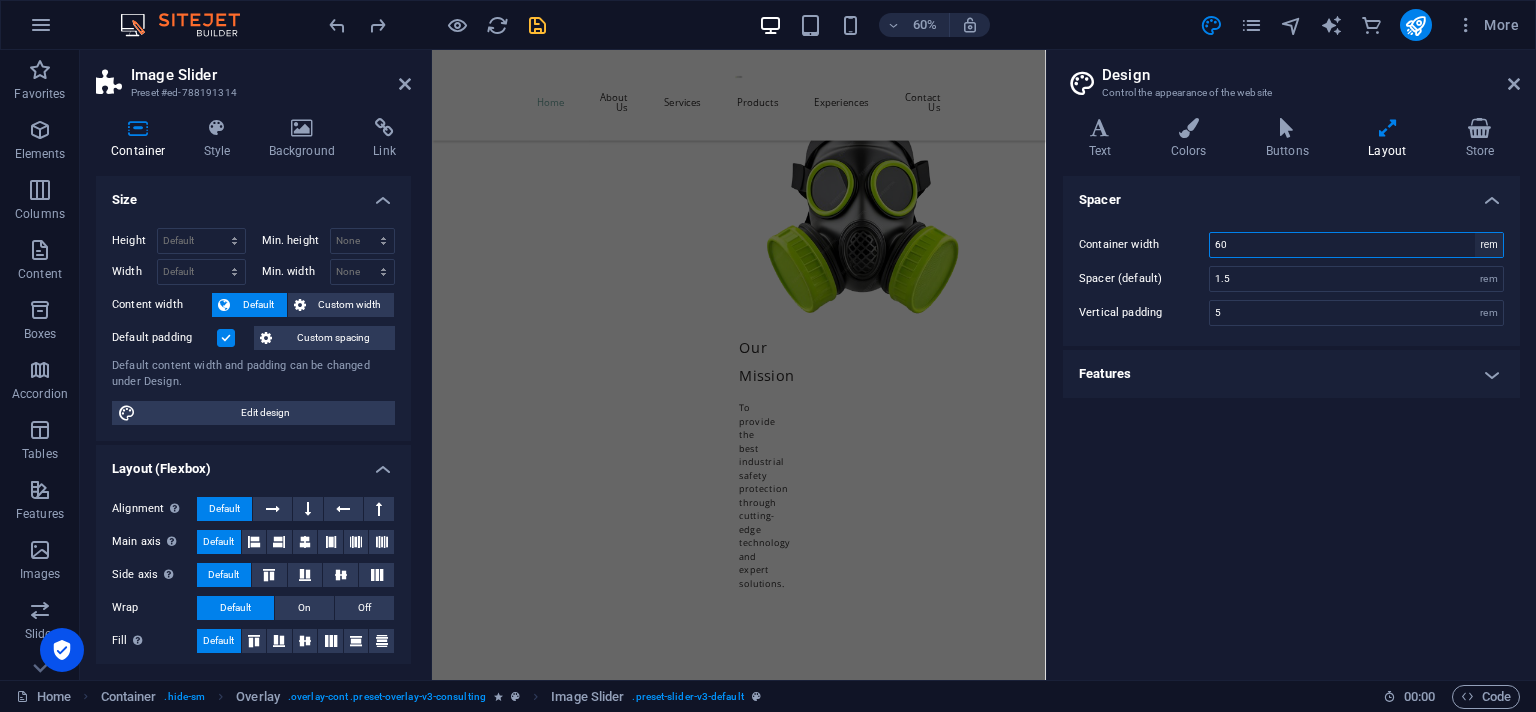 click on "rem" at bounding box center (0, 0) 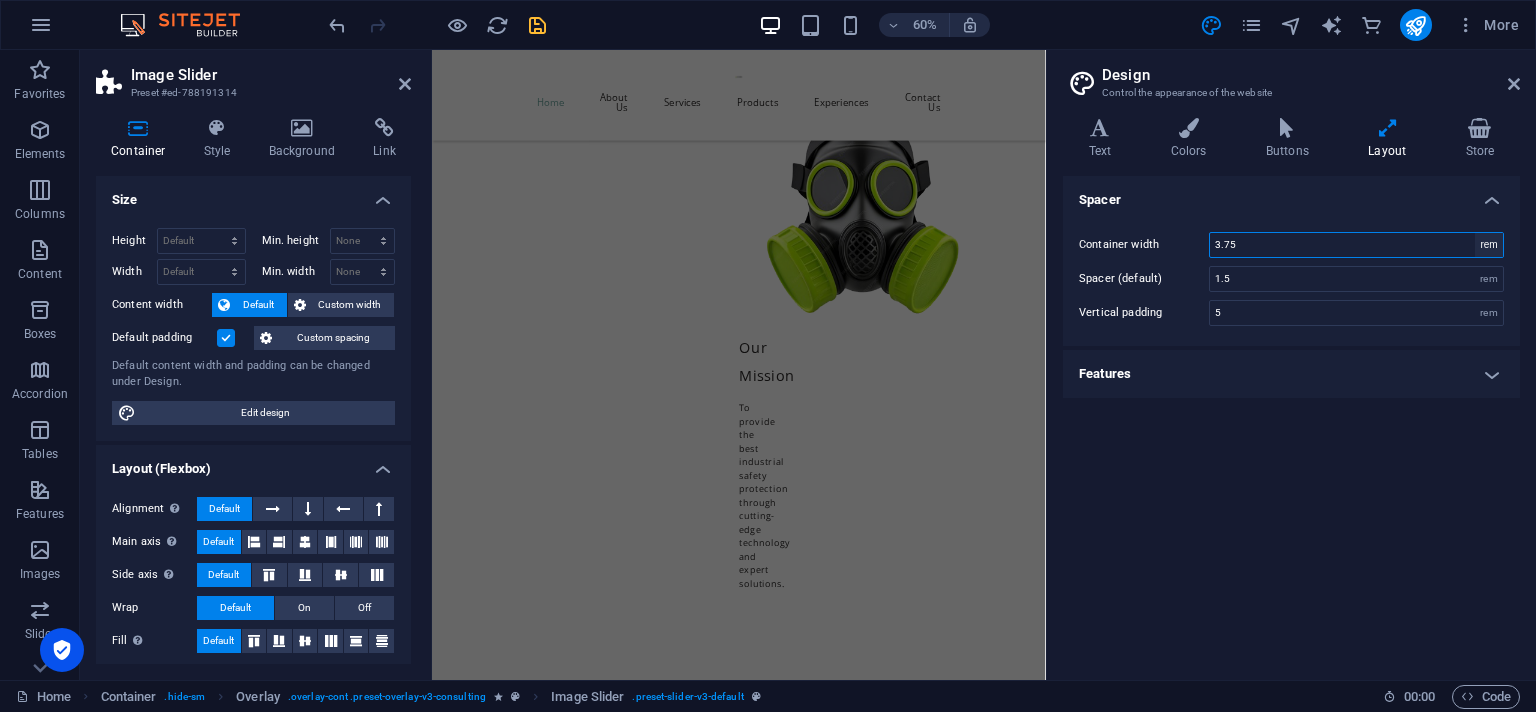 click on "rem px" at bounding box center [1489, 245] 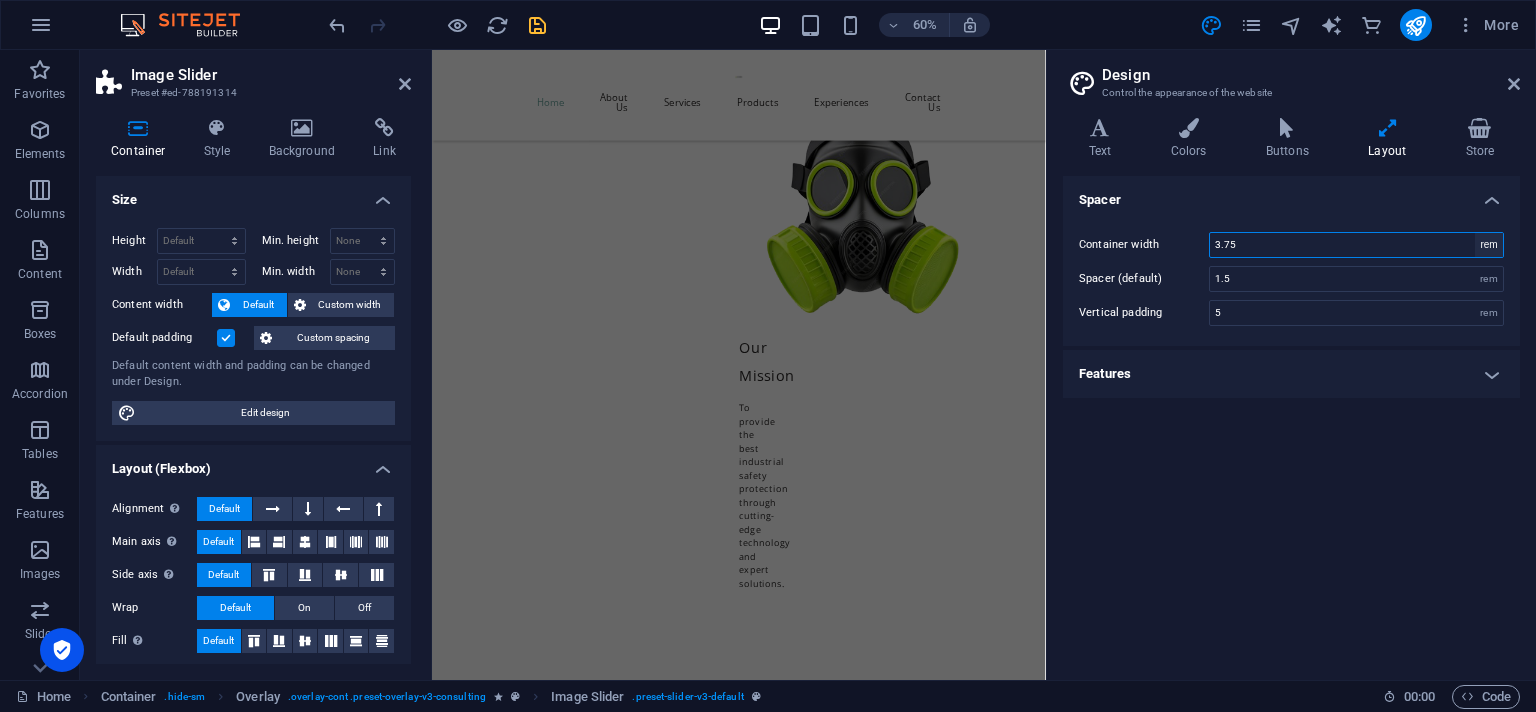 select on "px" 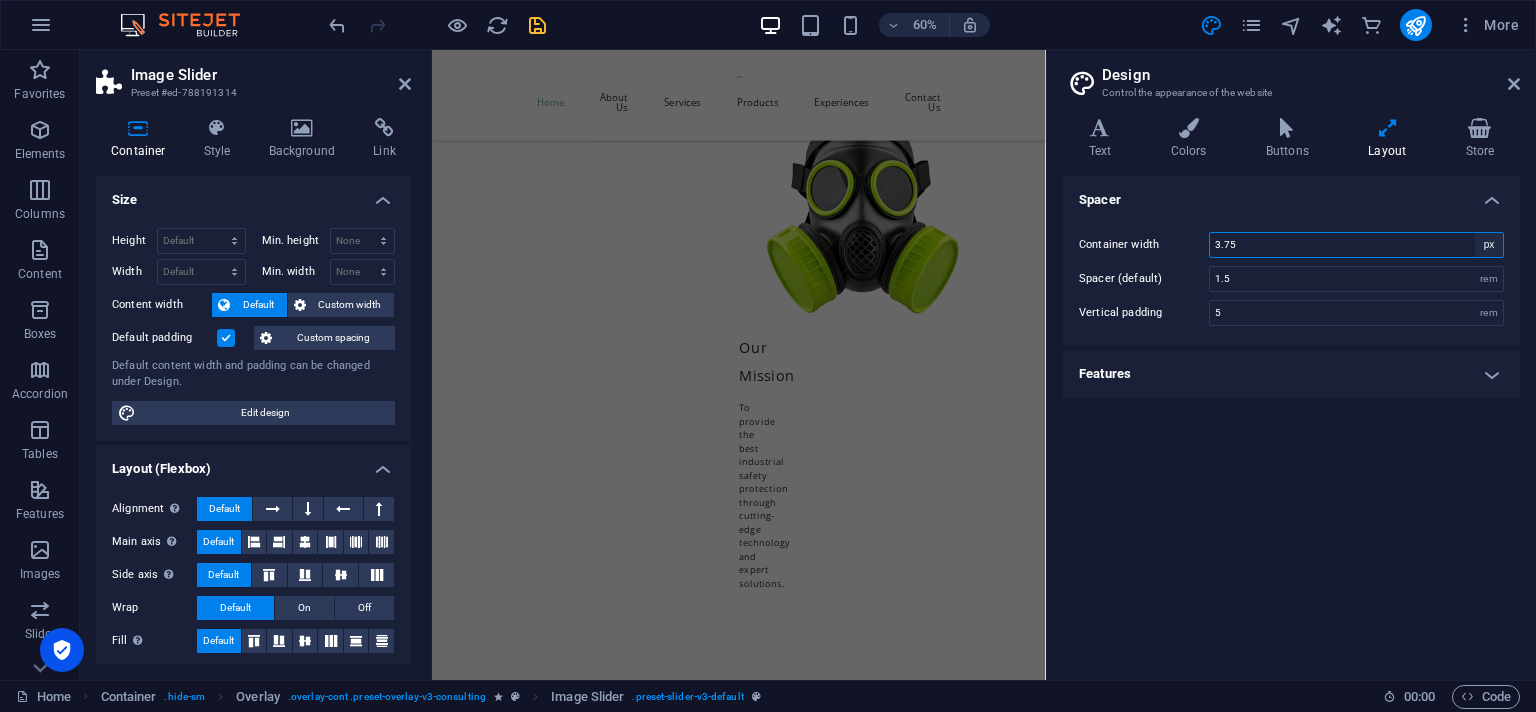 click on "px" at bounding box center [0, 0] 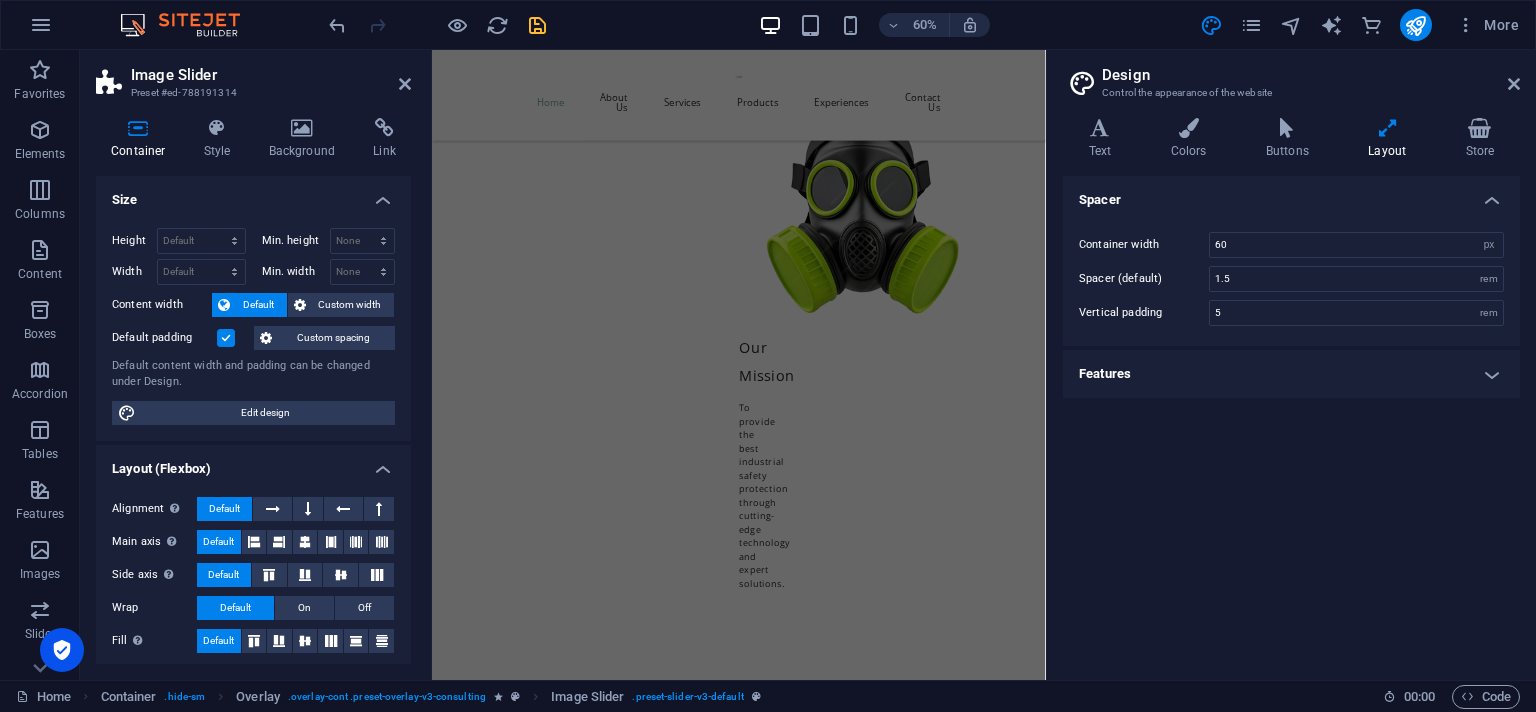 click on "Spacer Container width 60 rem px Spacer (default) 1.5 rem Vertical padding 5 rem Features Transition duration 0.3 s Transition function Ease Ease In Ease Out Ease In/Ease Out Linear" at bounding box center [1291, 420] 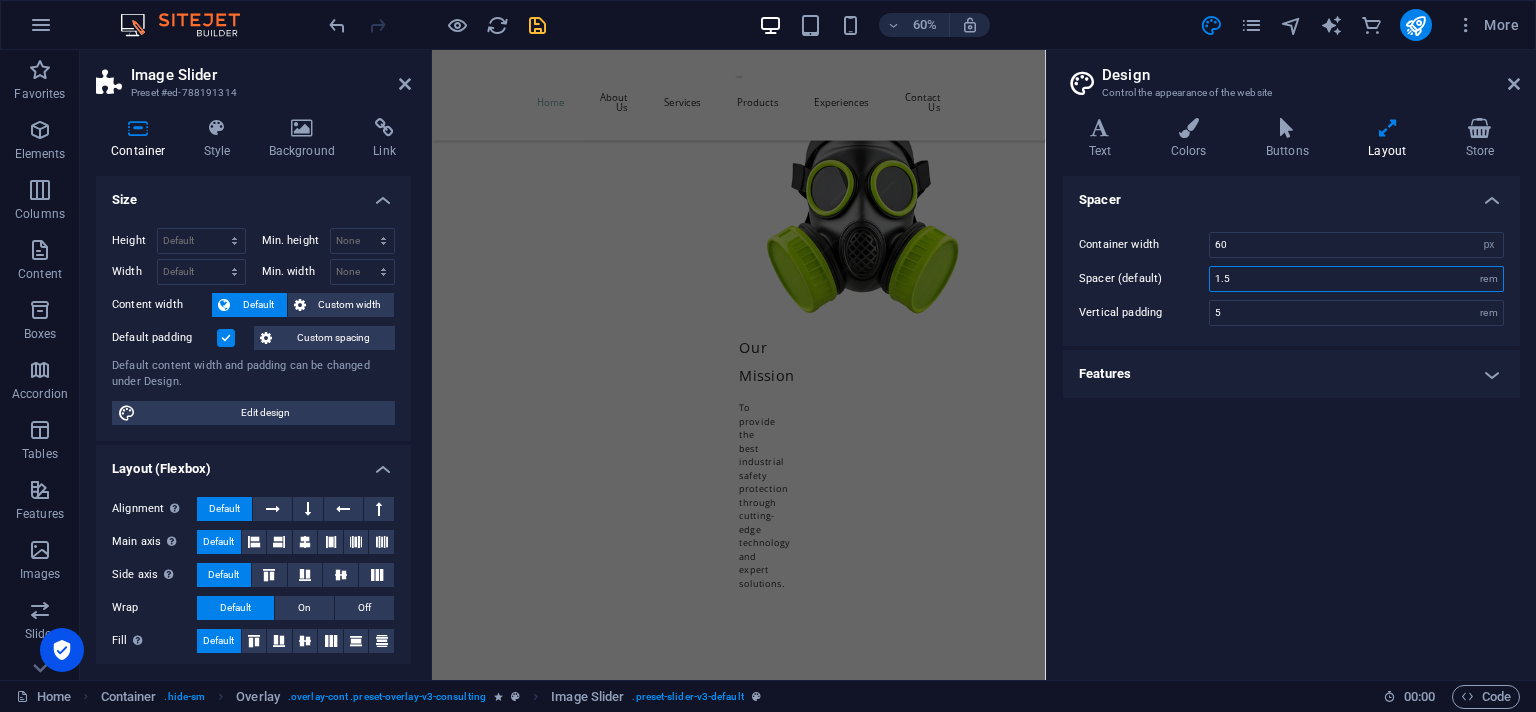 click on "1.5" at bounding box center [1356, 279] 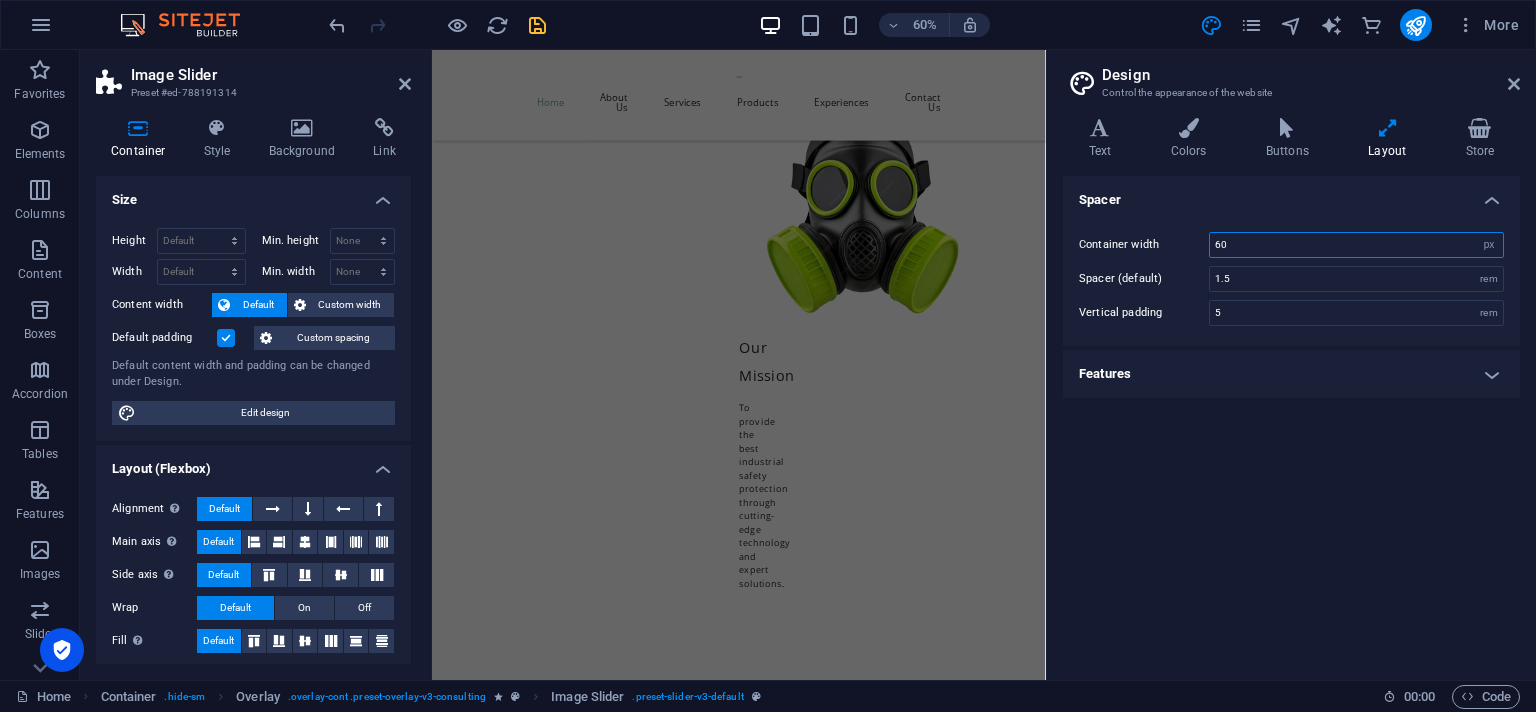 click on "60" at bounding box center (1356, 245) 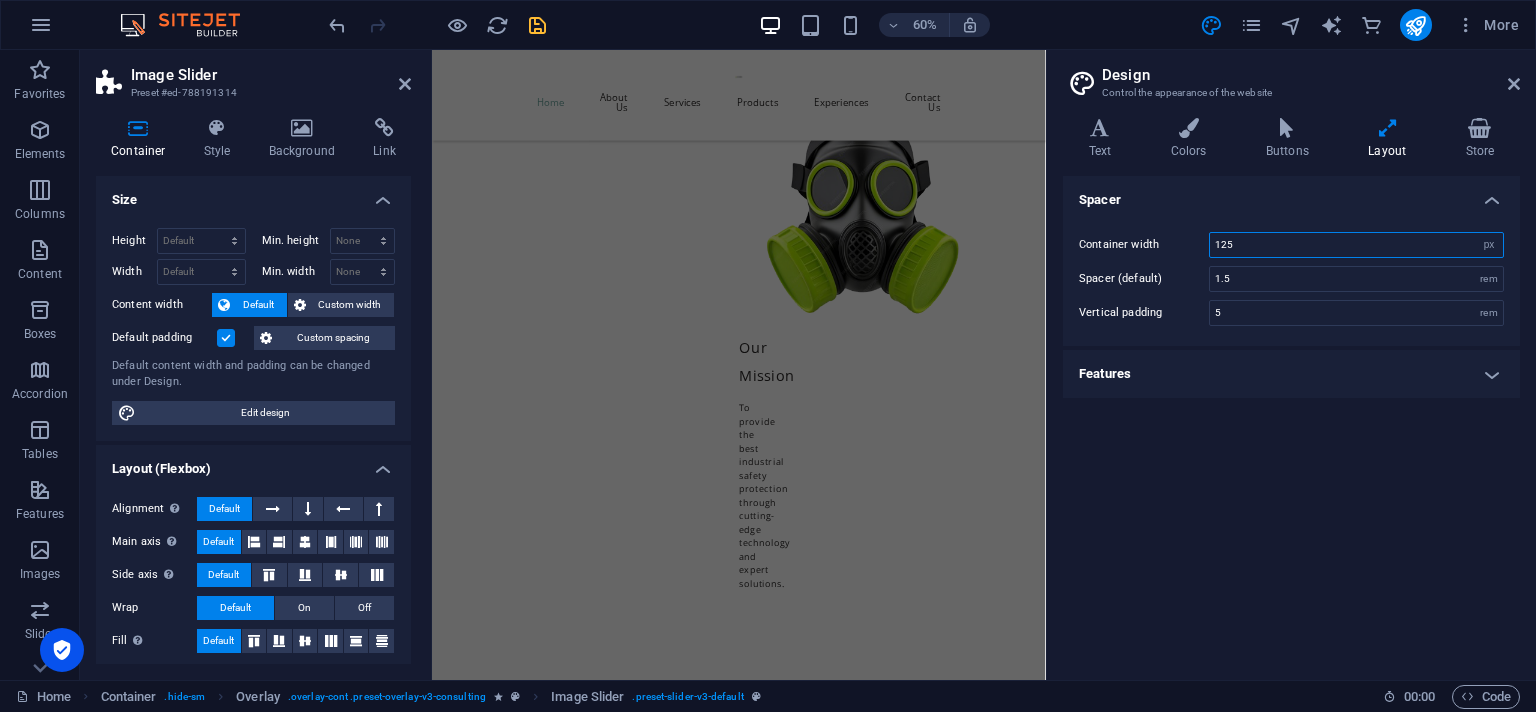 type on "1" 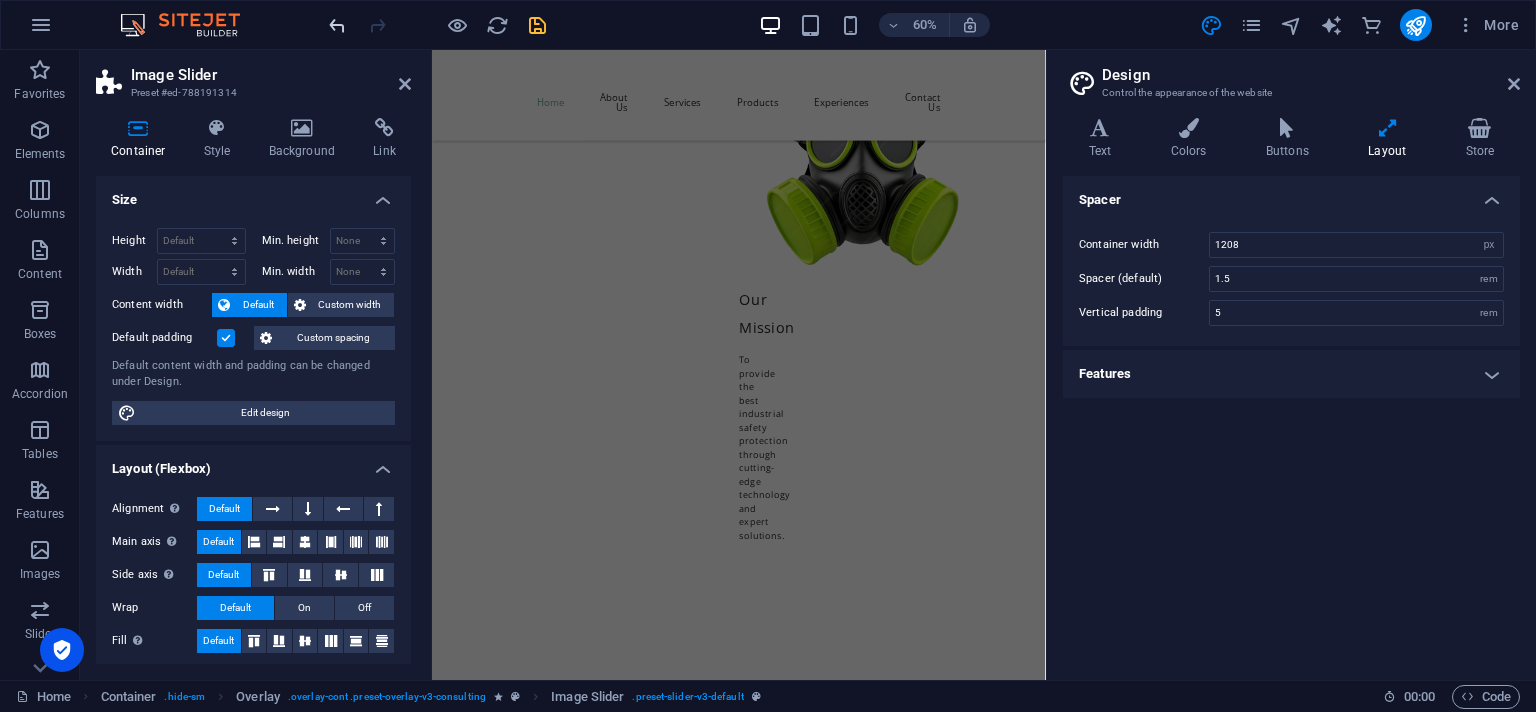 click at bounding box center (337, 25) 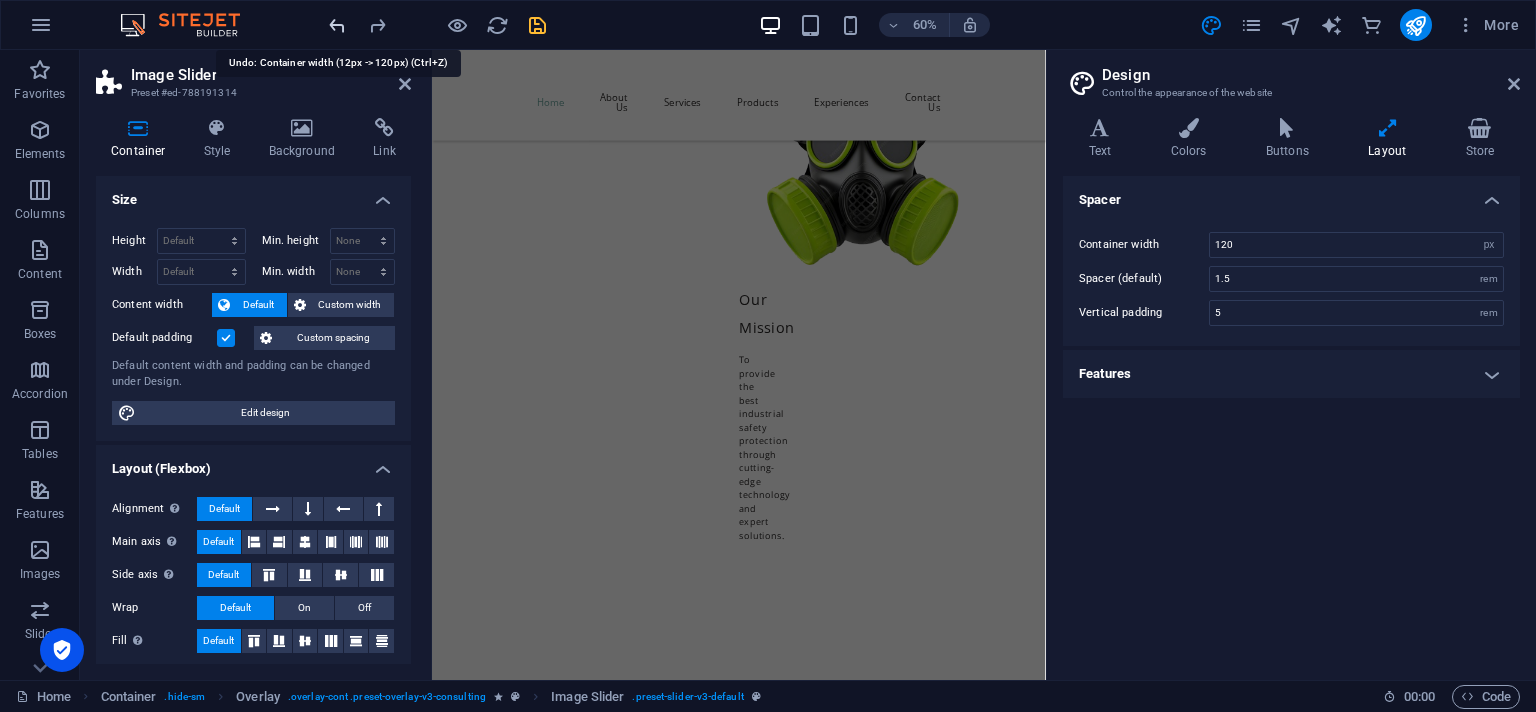 click at bounding box center [337, 25] 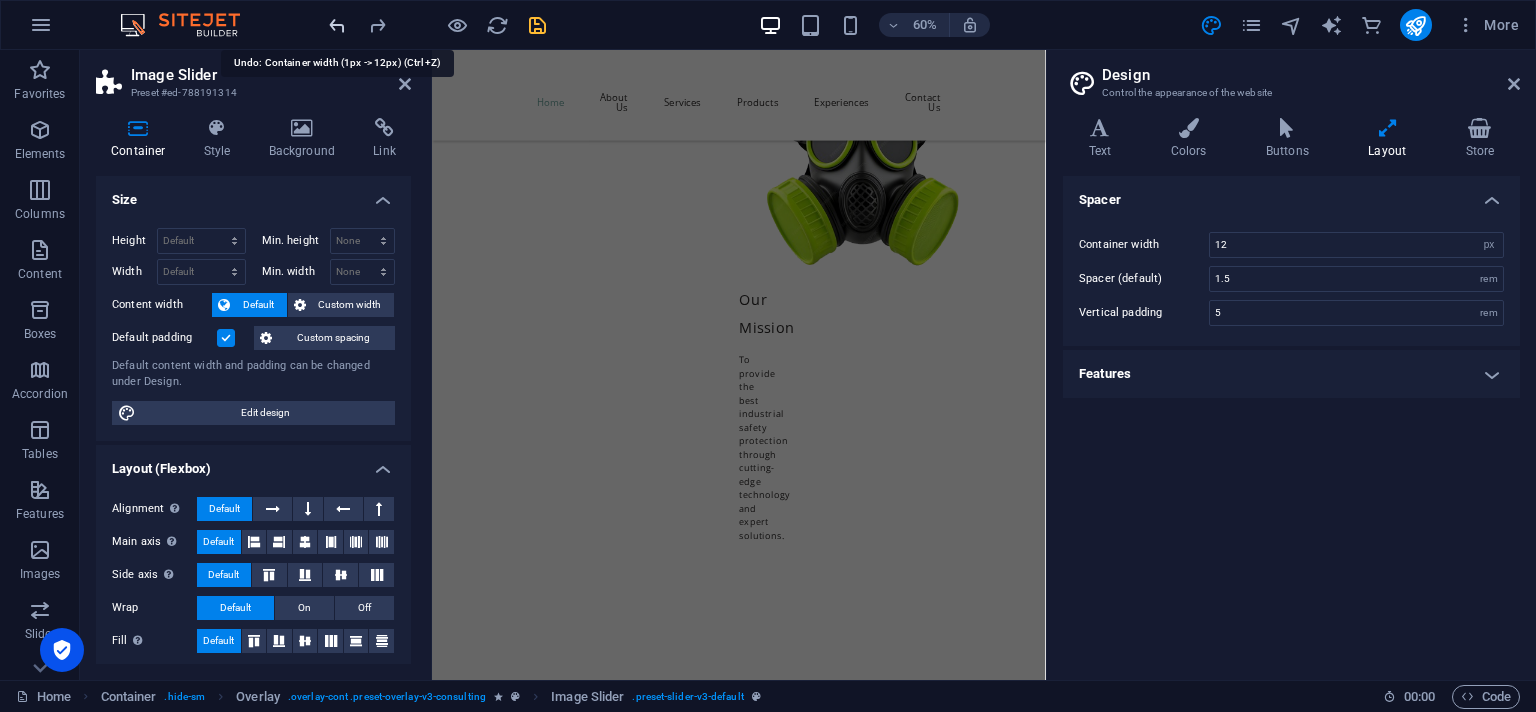 click at bounding box center [337, 25] 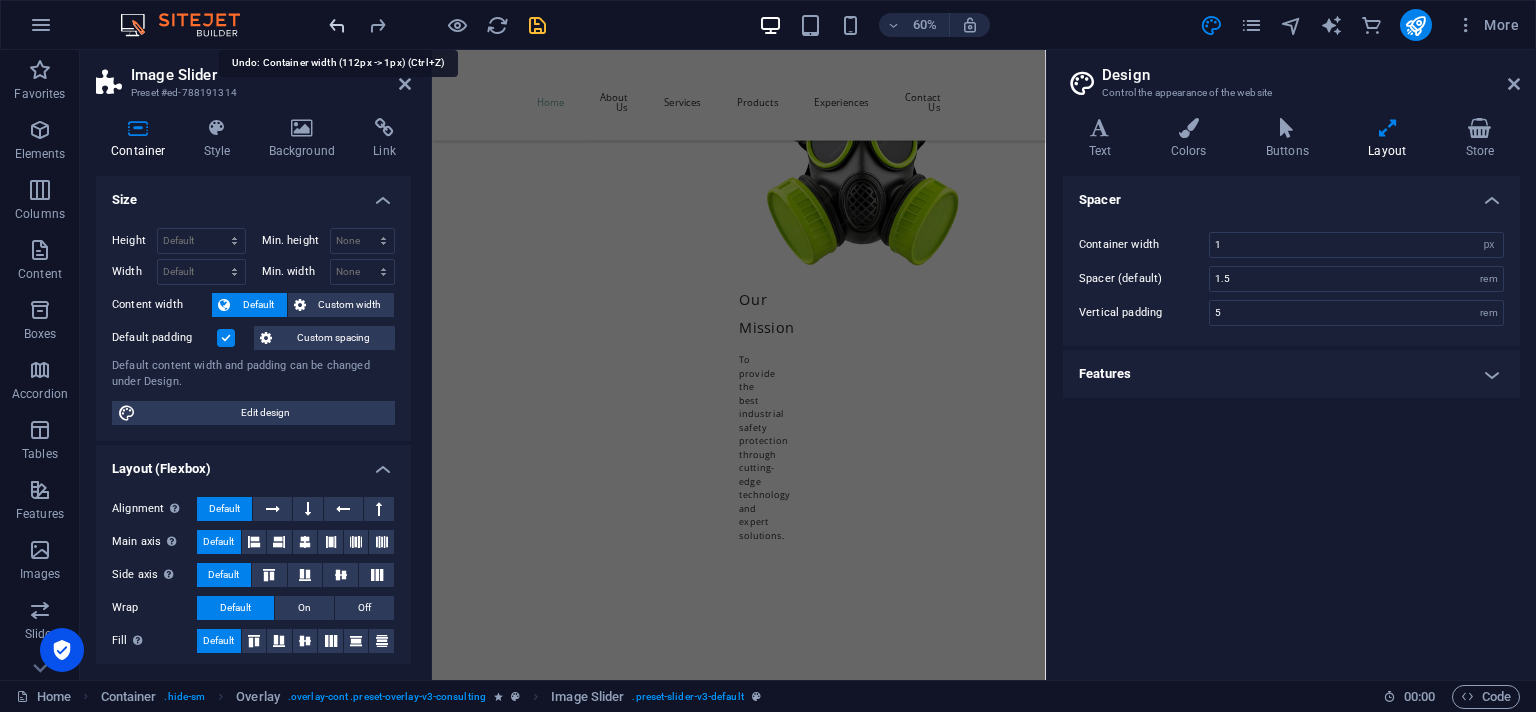 click at bounding box center [337, 25] 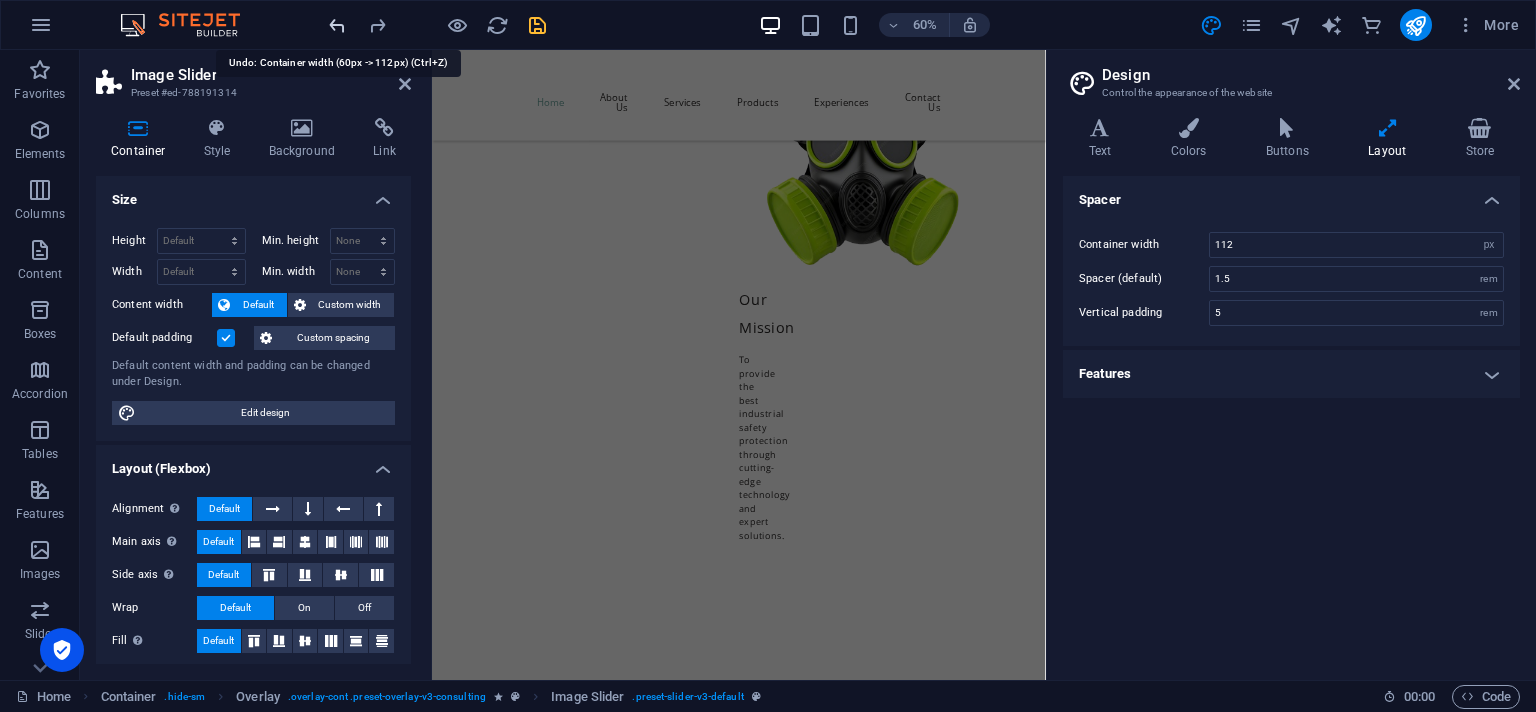 click at bounding box center (337, 25) 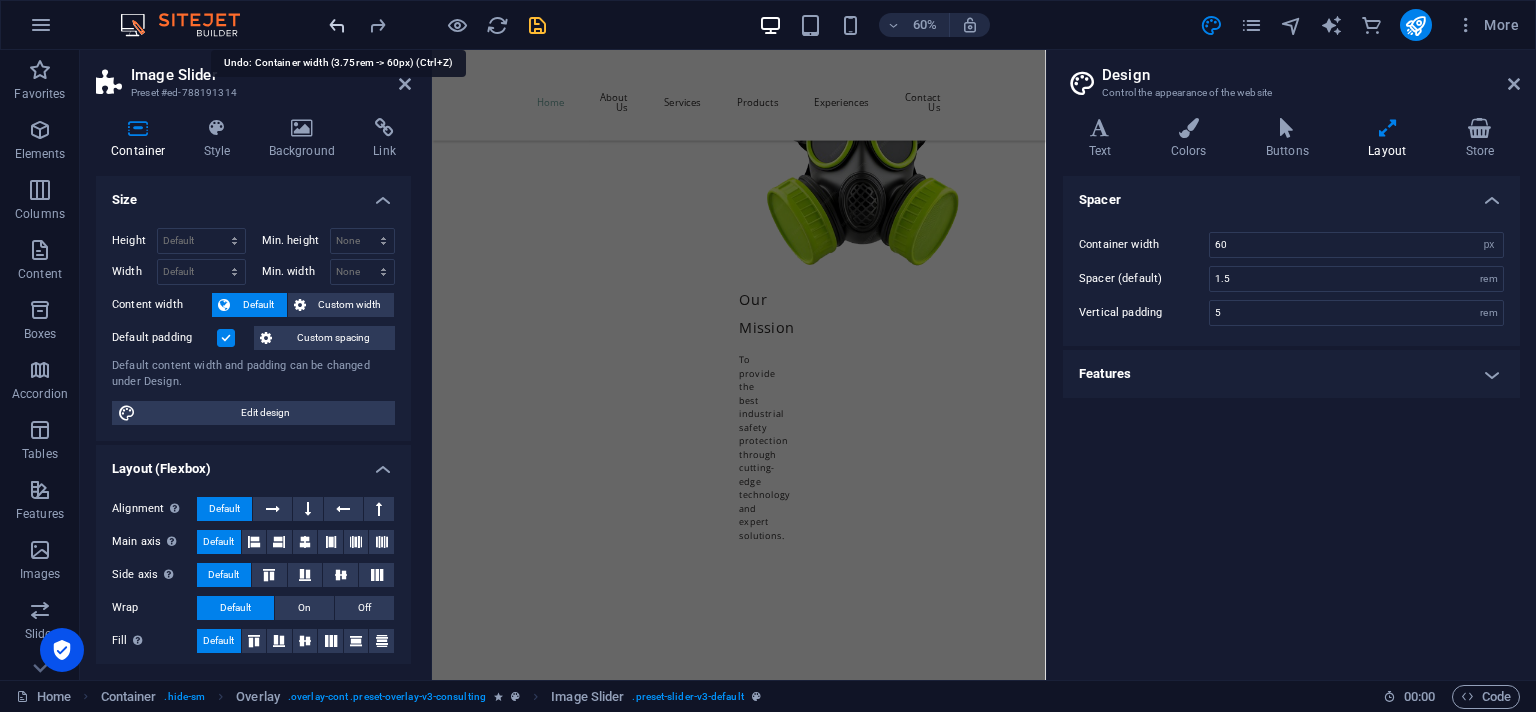 click at bounding box center [337, 25] 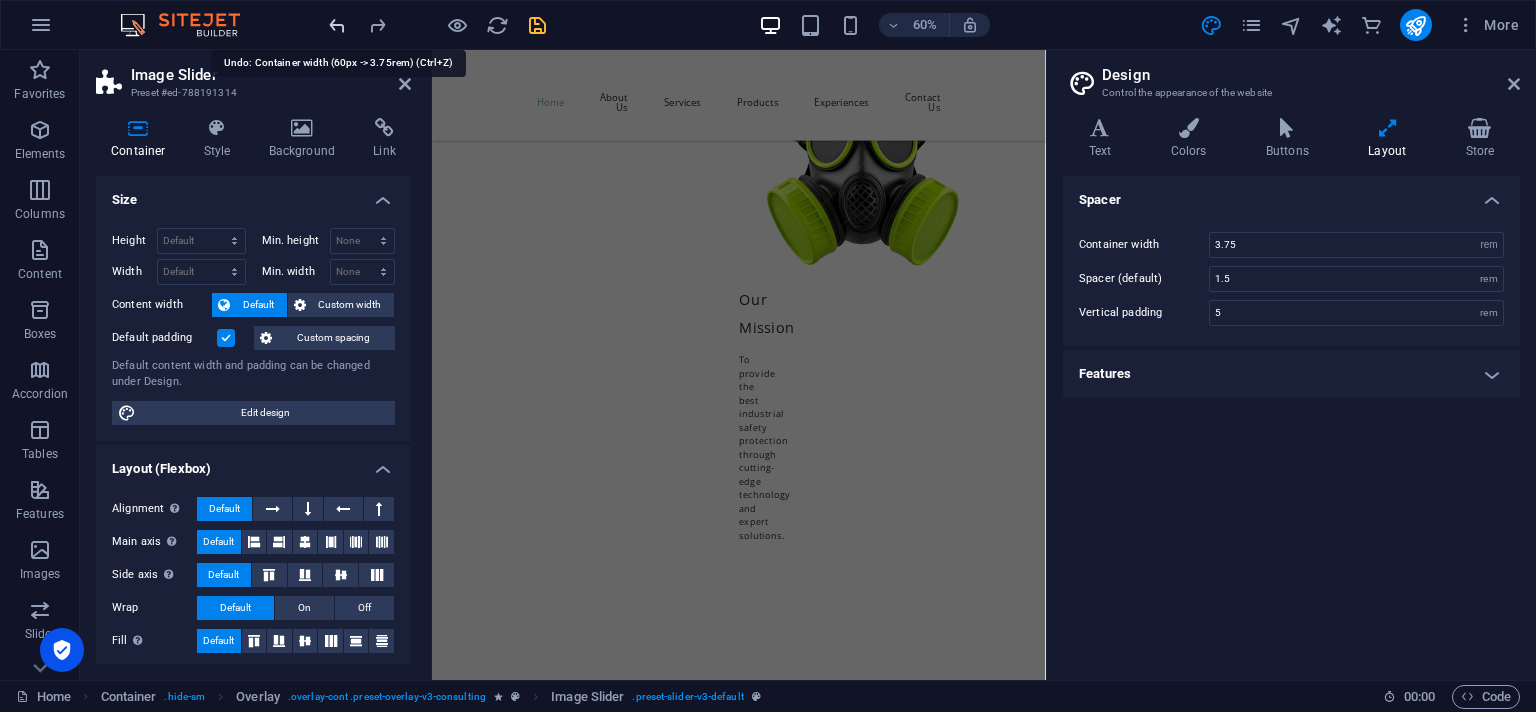 click at bounding box center [337, 25] 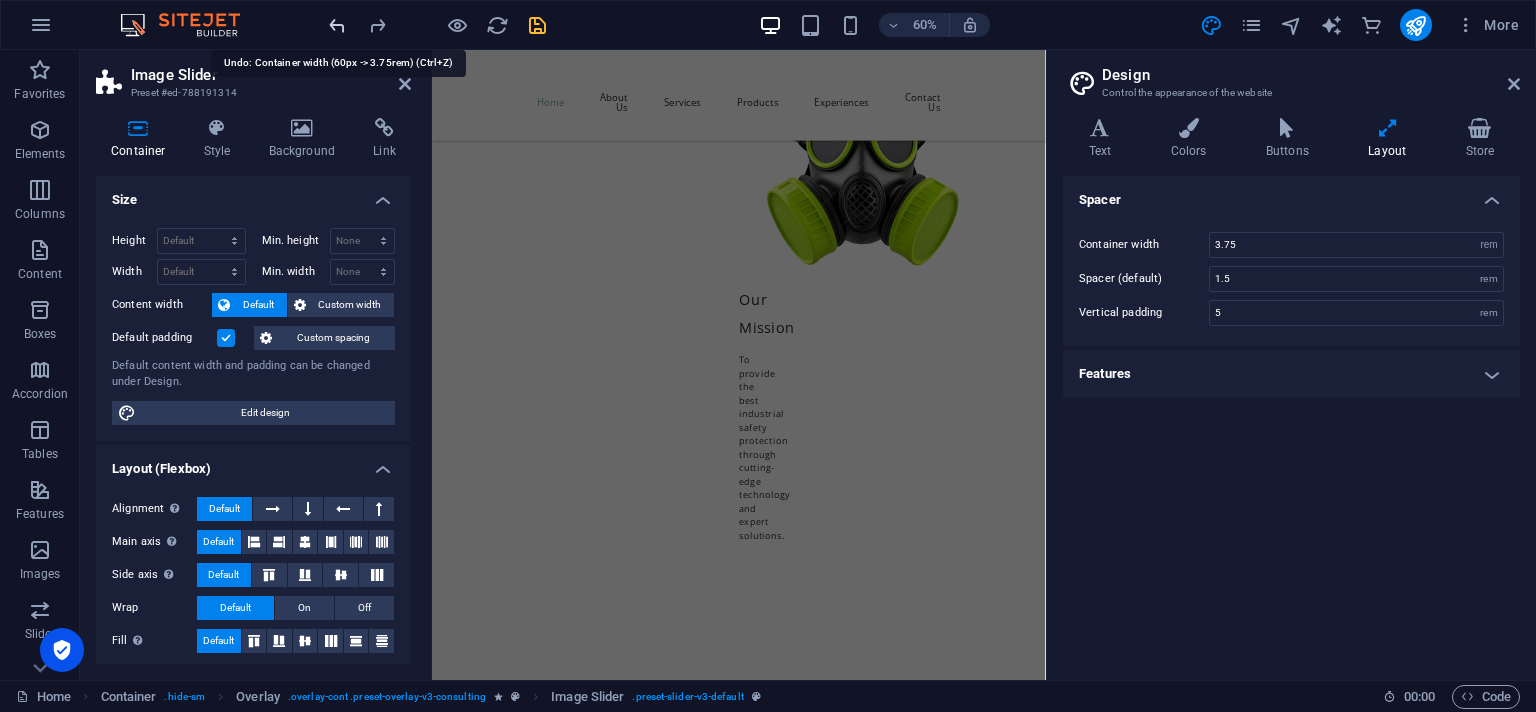 type on "60" 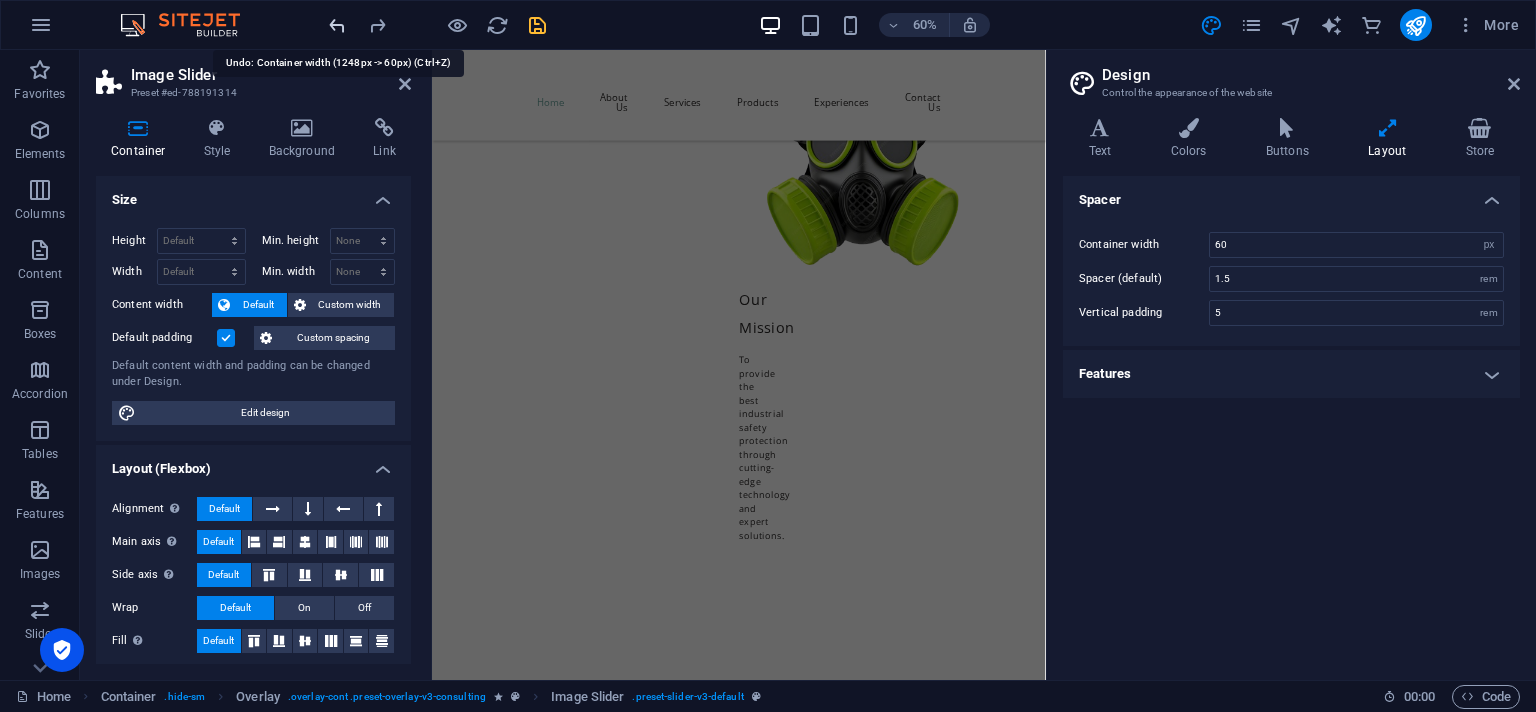 click at bounding box center [337, 25] 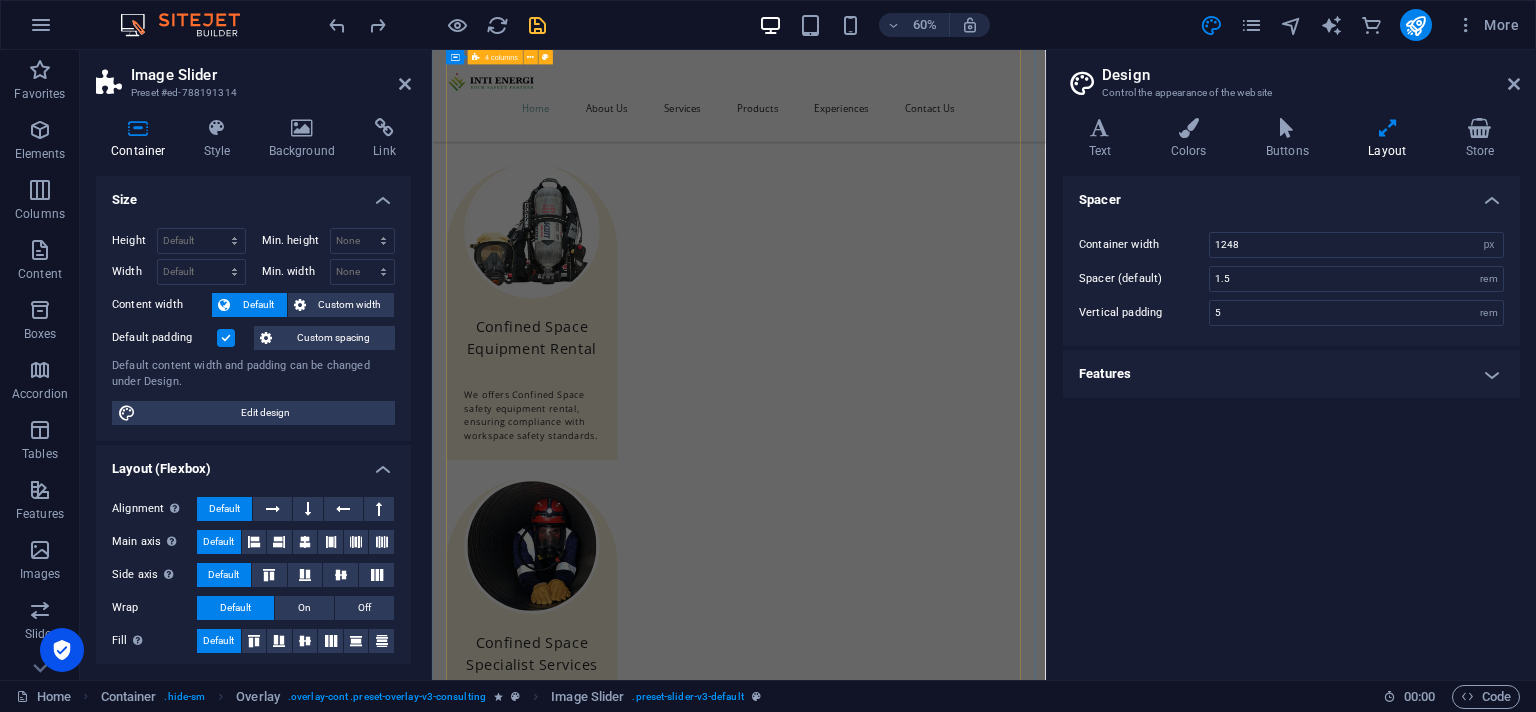 scroll, scrollTop: 4389, scrollLeft: 0, axis: vertical 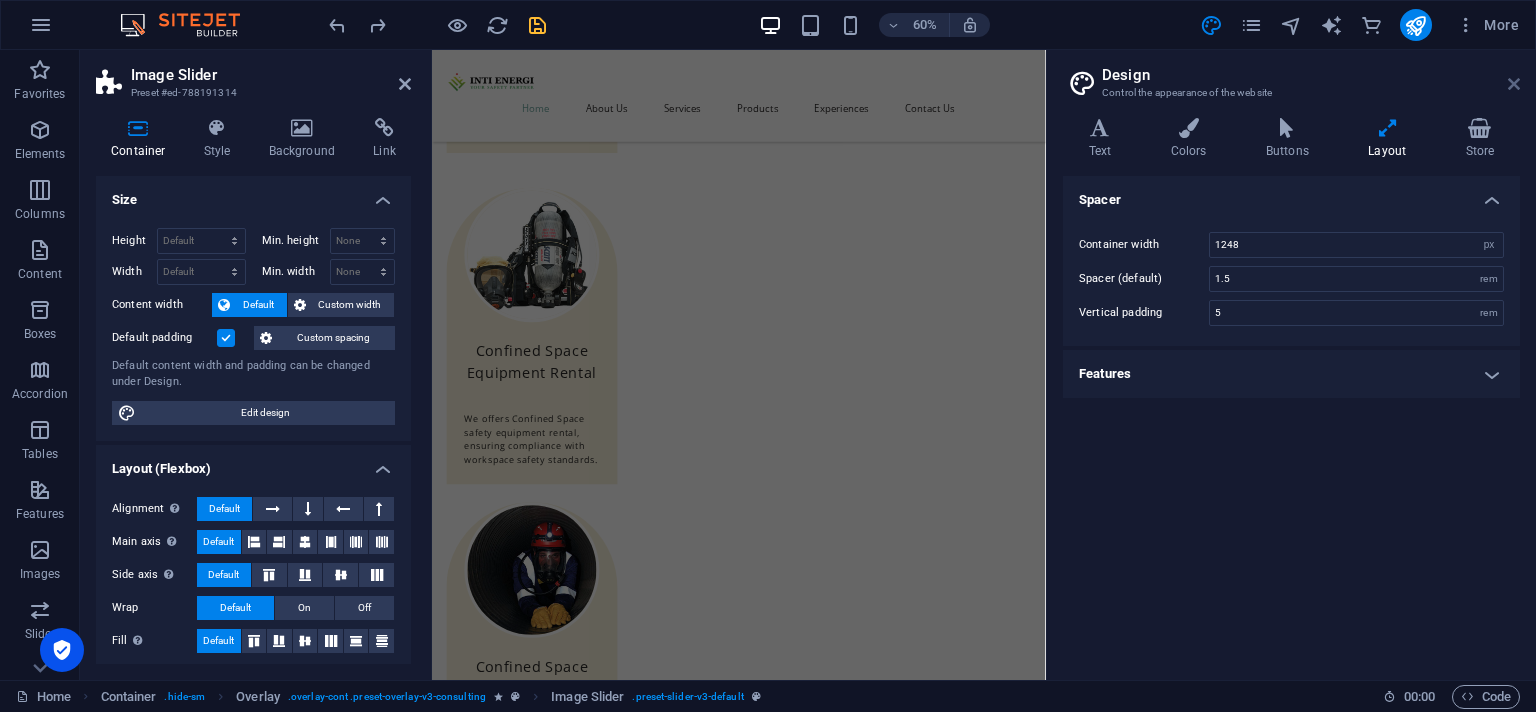 click at bounding box center (1514, 84) 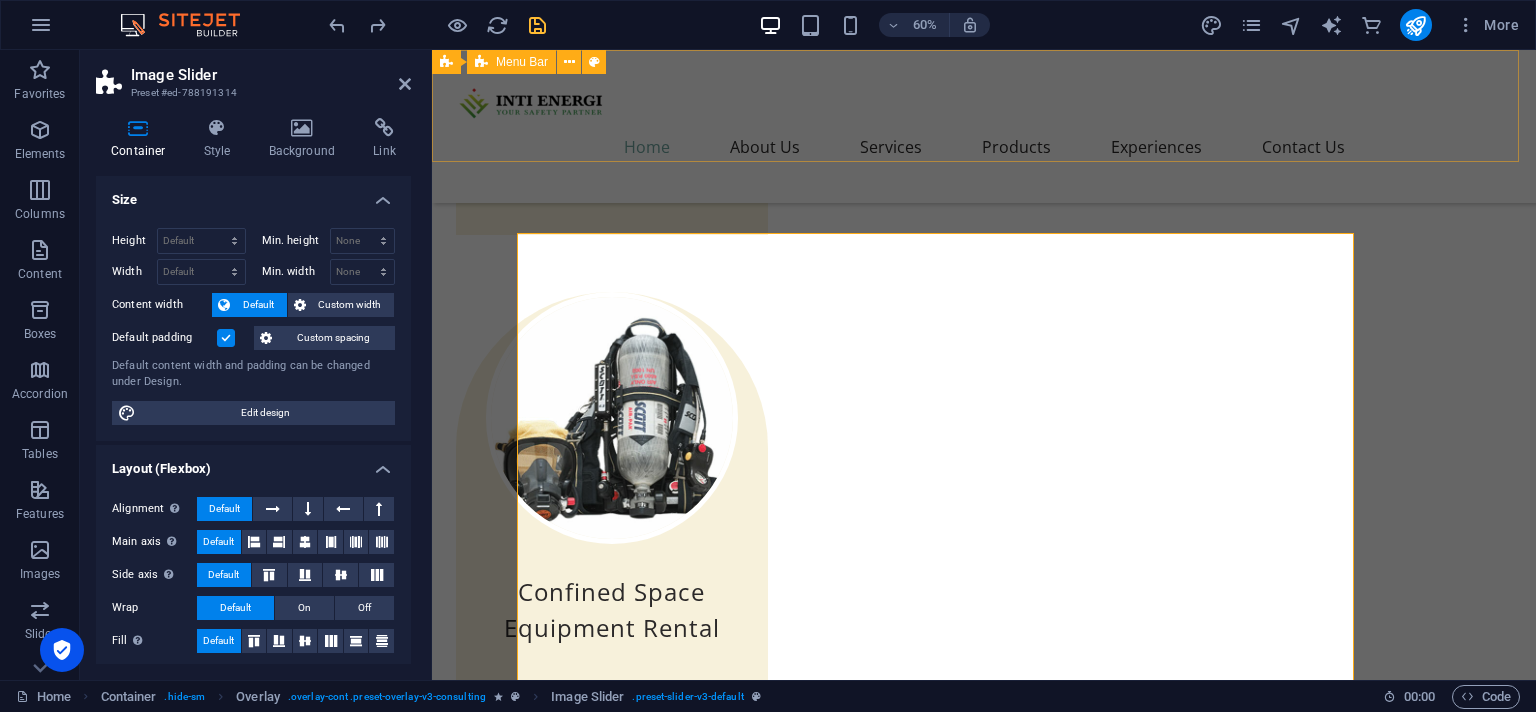 scroll, scrollTop: 7222, scrollLeft: 0, axis: vertical 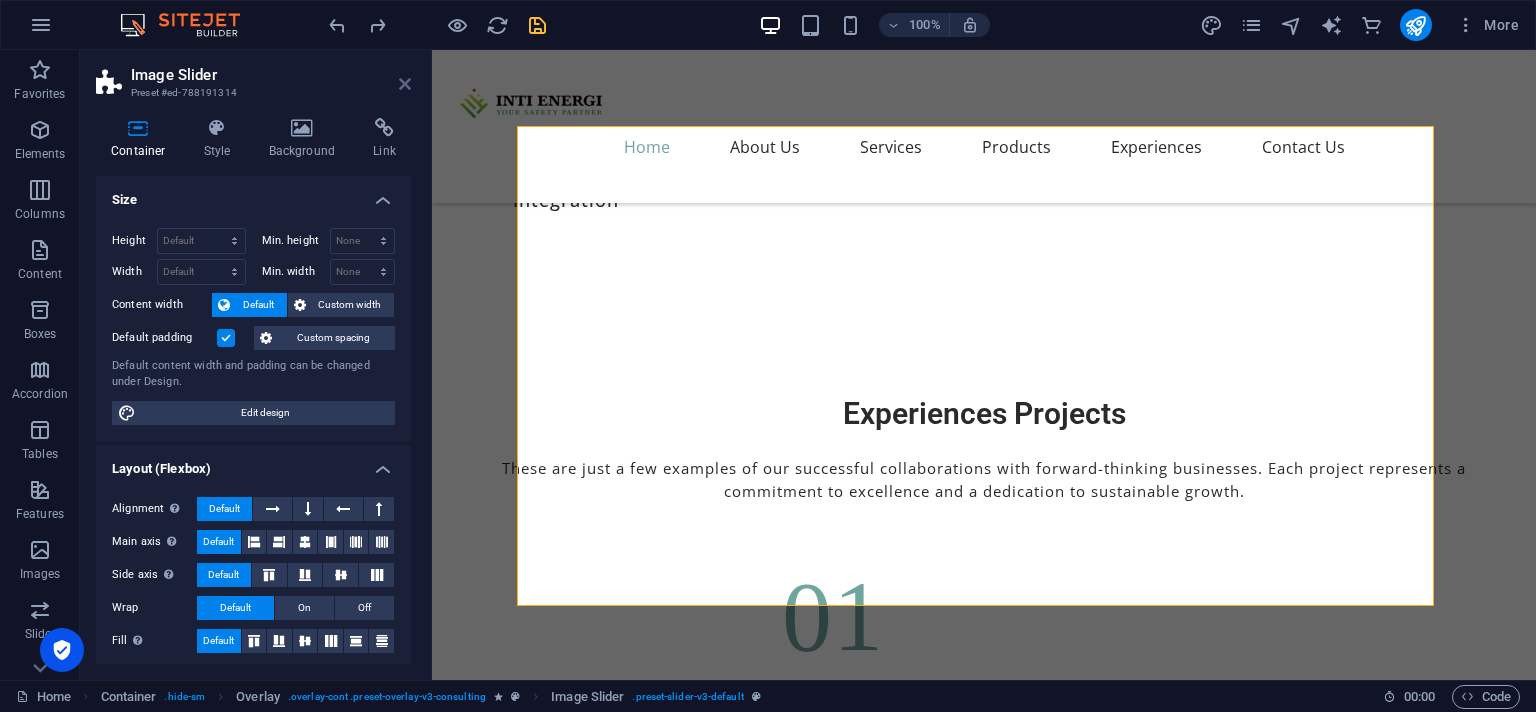 click at bounding box center (405, 84) 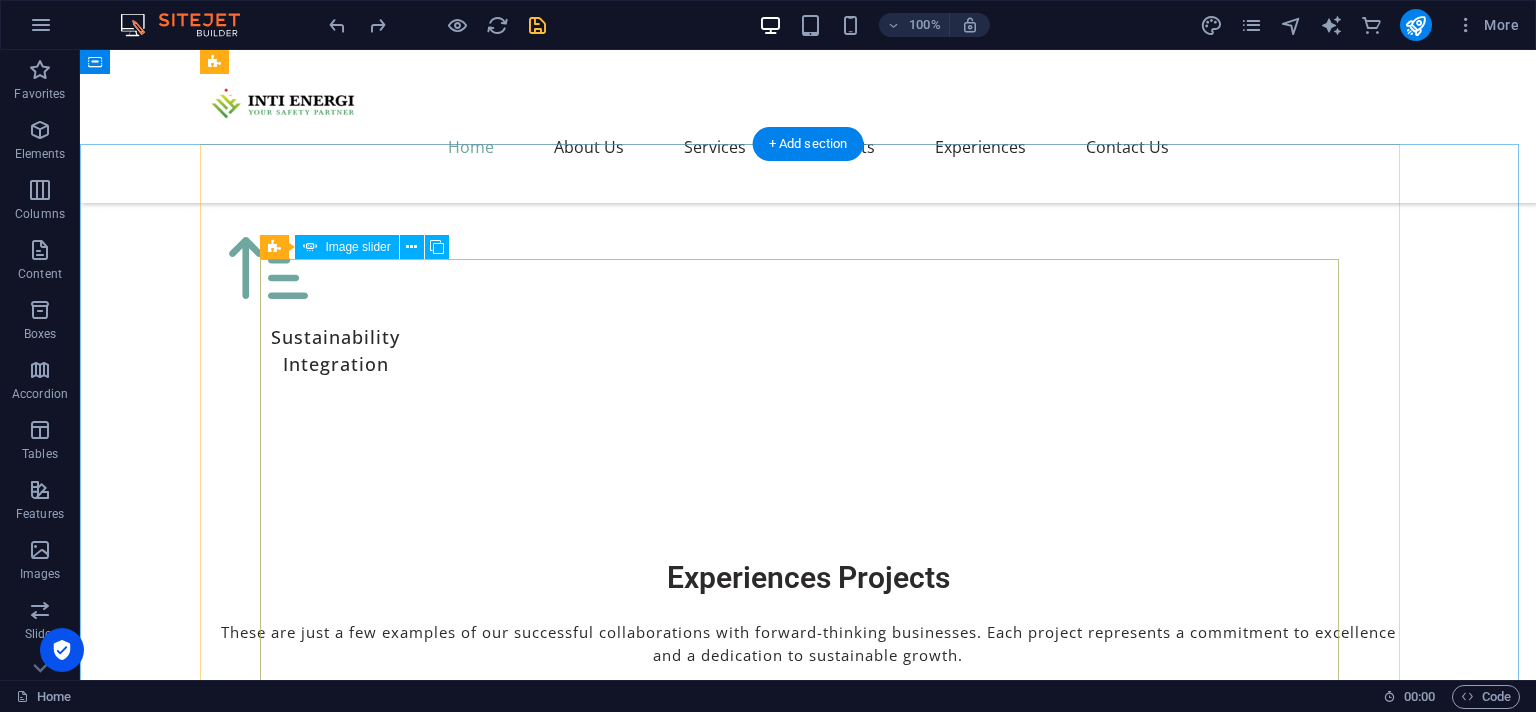 scroll, scrollTop: 7222, scrollLeft: 0, axis: vertical 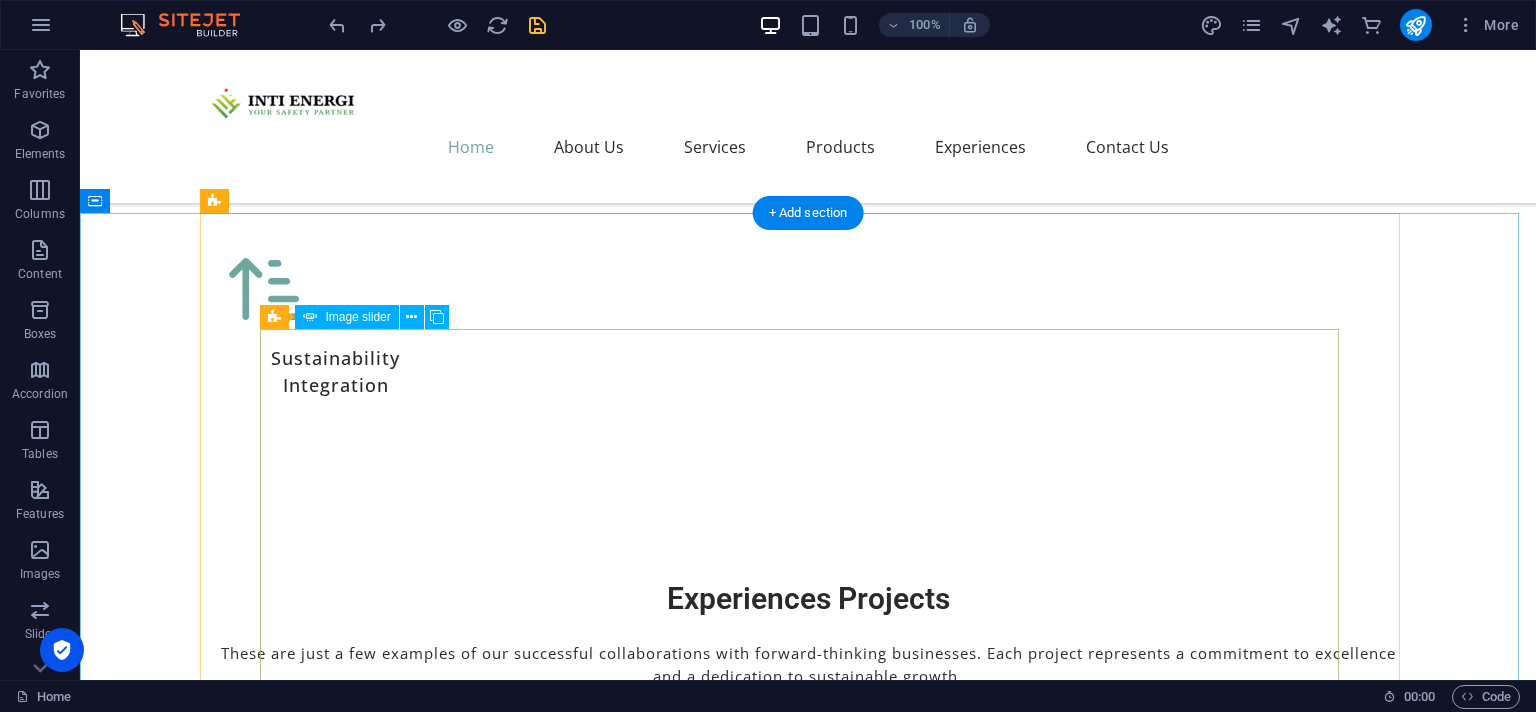 click at bounding box center (-331, 10548) 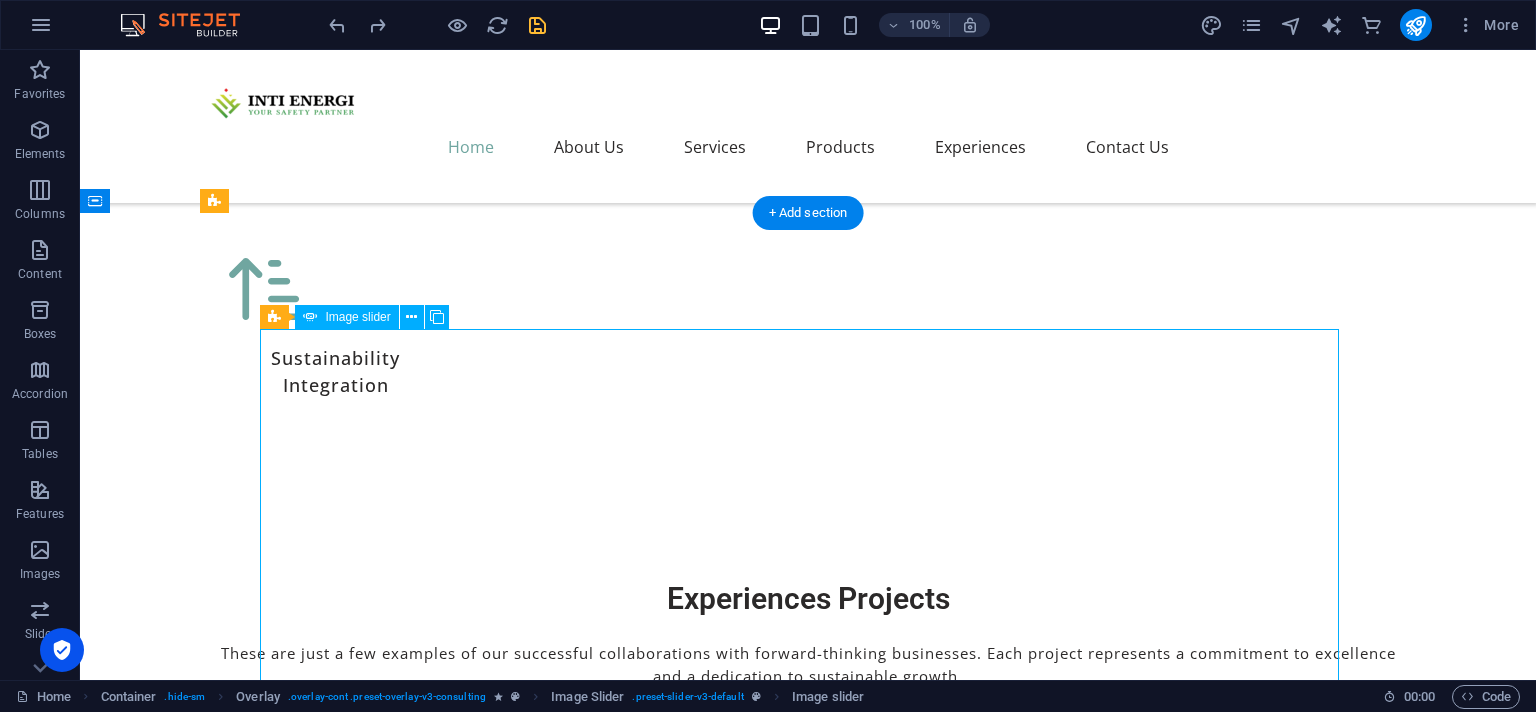 click at bounding box center (-331, 10548) 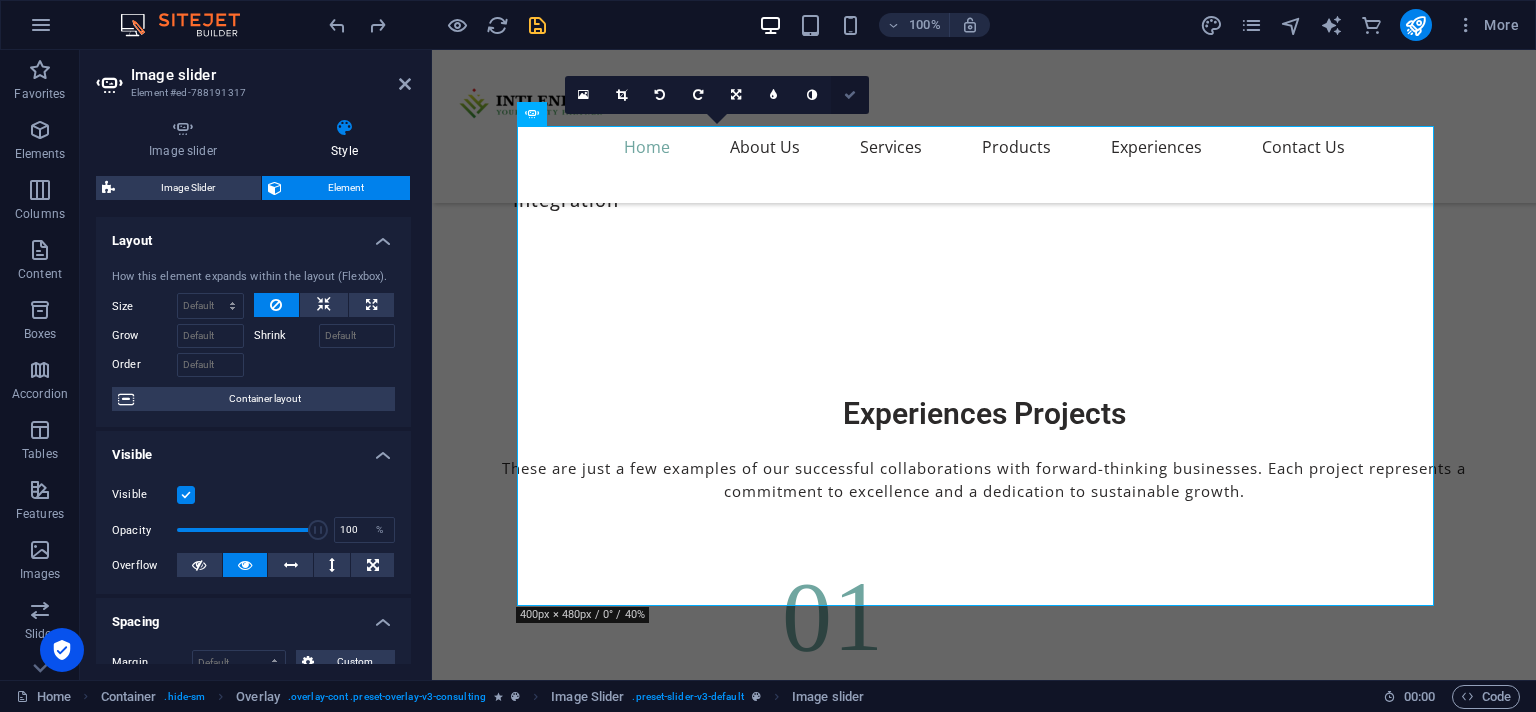 click at bounding box center (850, 95) 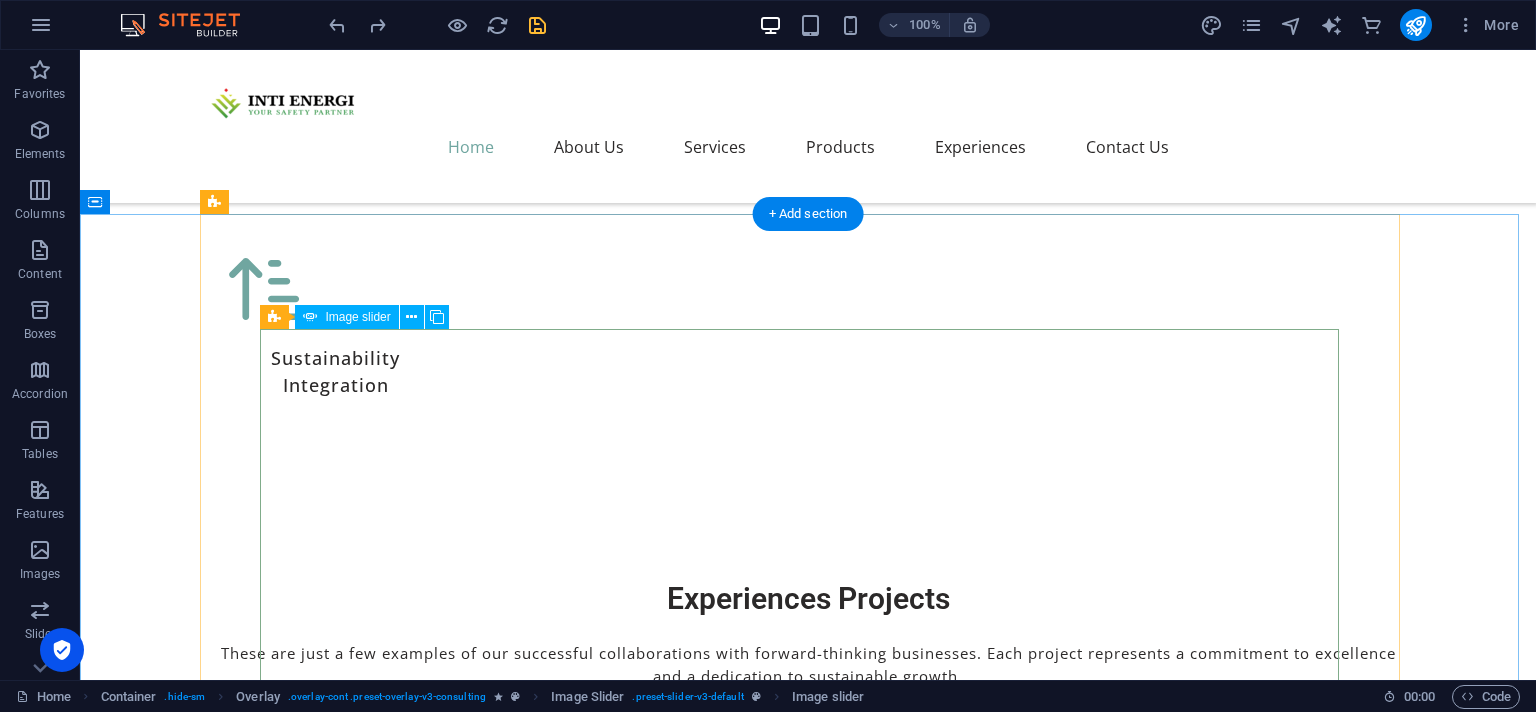 click at bounding box center [-331, 10548] 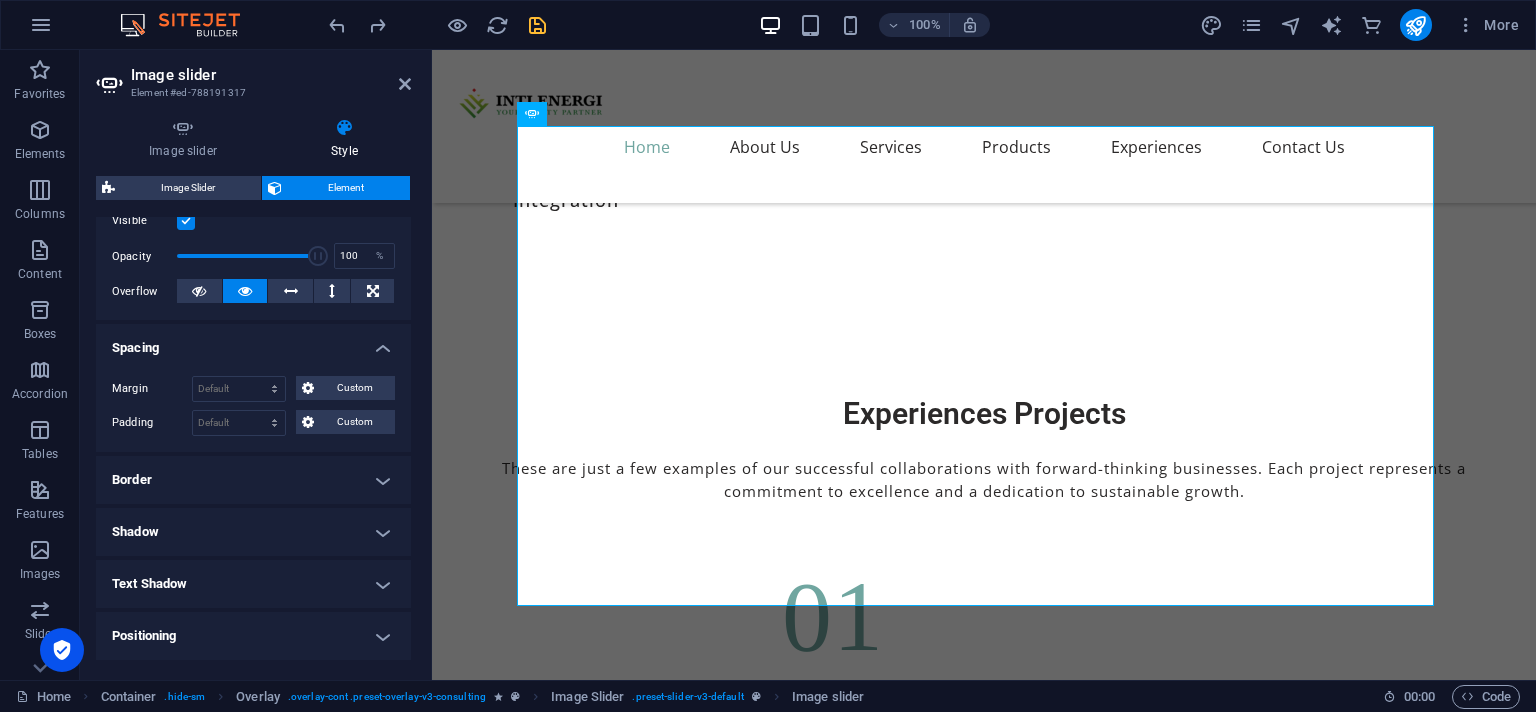 scroll, scrollTop: 182, scrollLeft: 0, axis: vertical 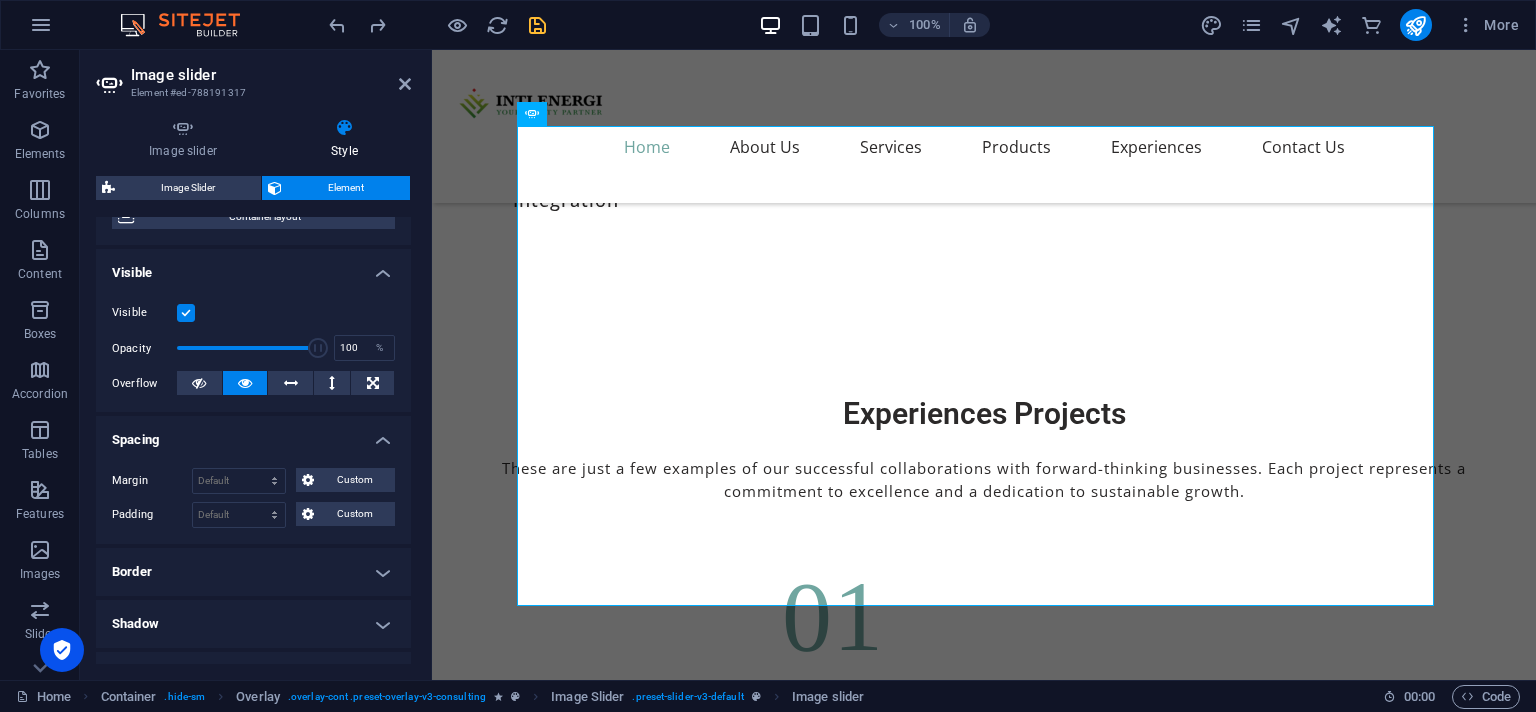 click on "Spacing" at bounding box center [253, 434] 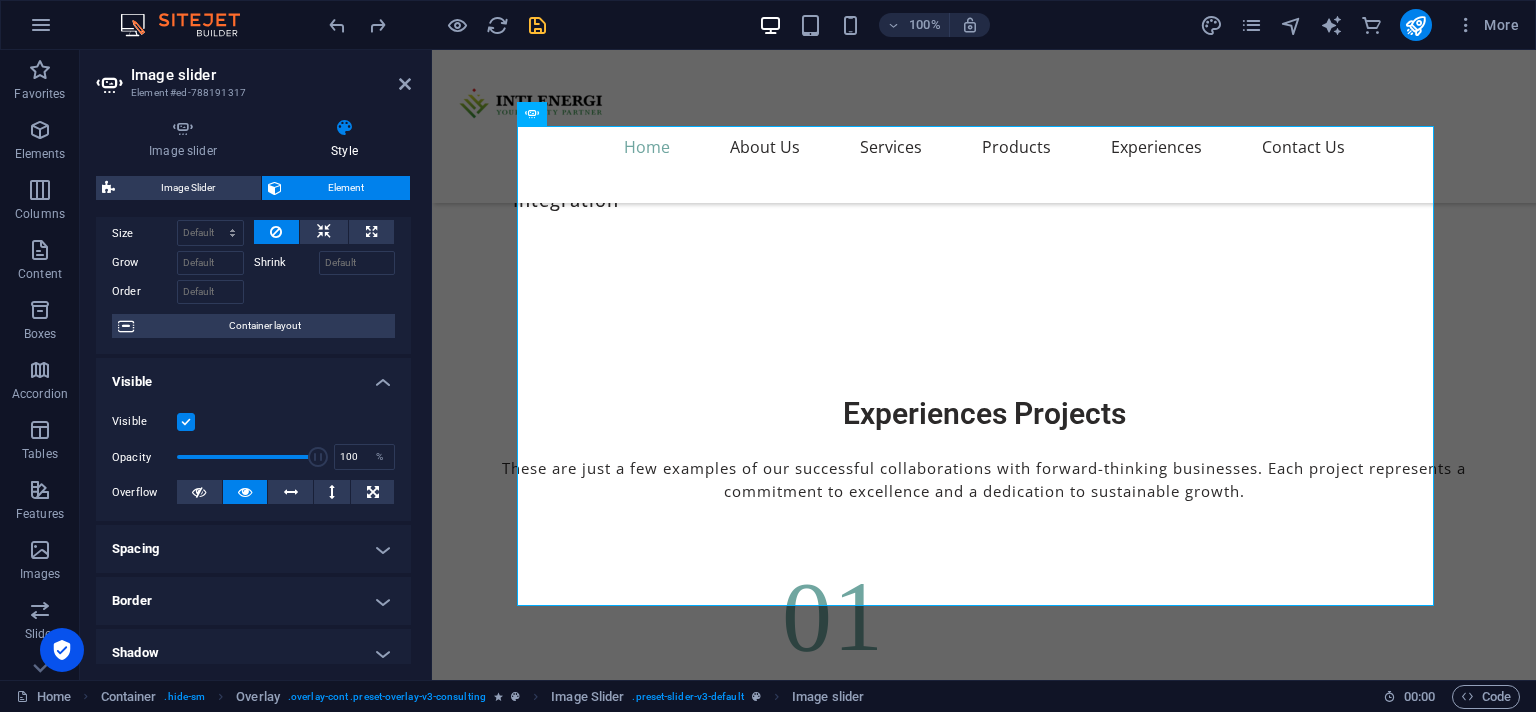 scroll, scrollTop: 0, scrollLeft: 0, axis: both 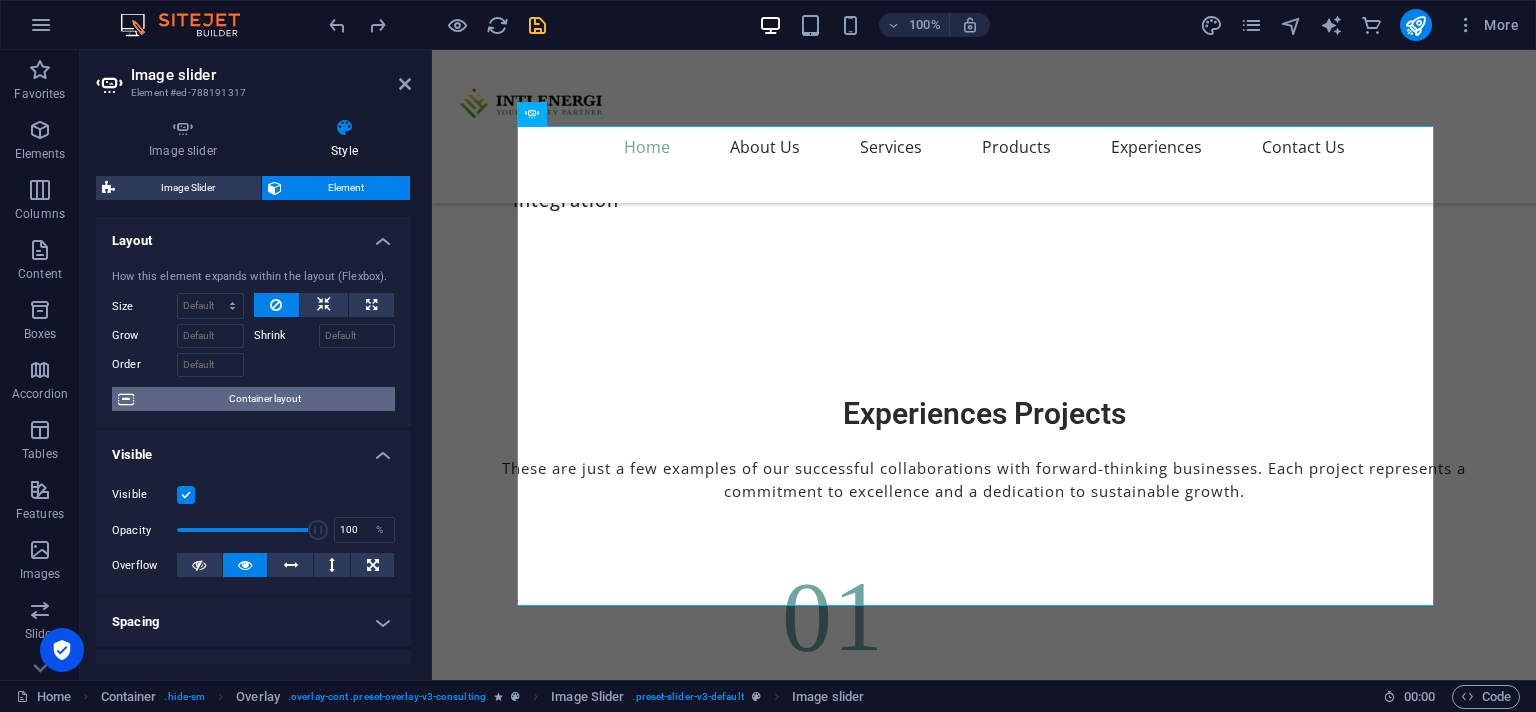 click on "Container layout" at bounding box center [264, 399] 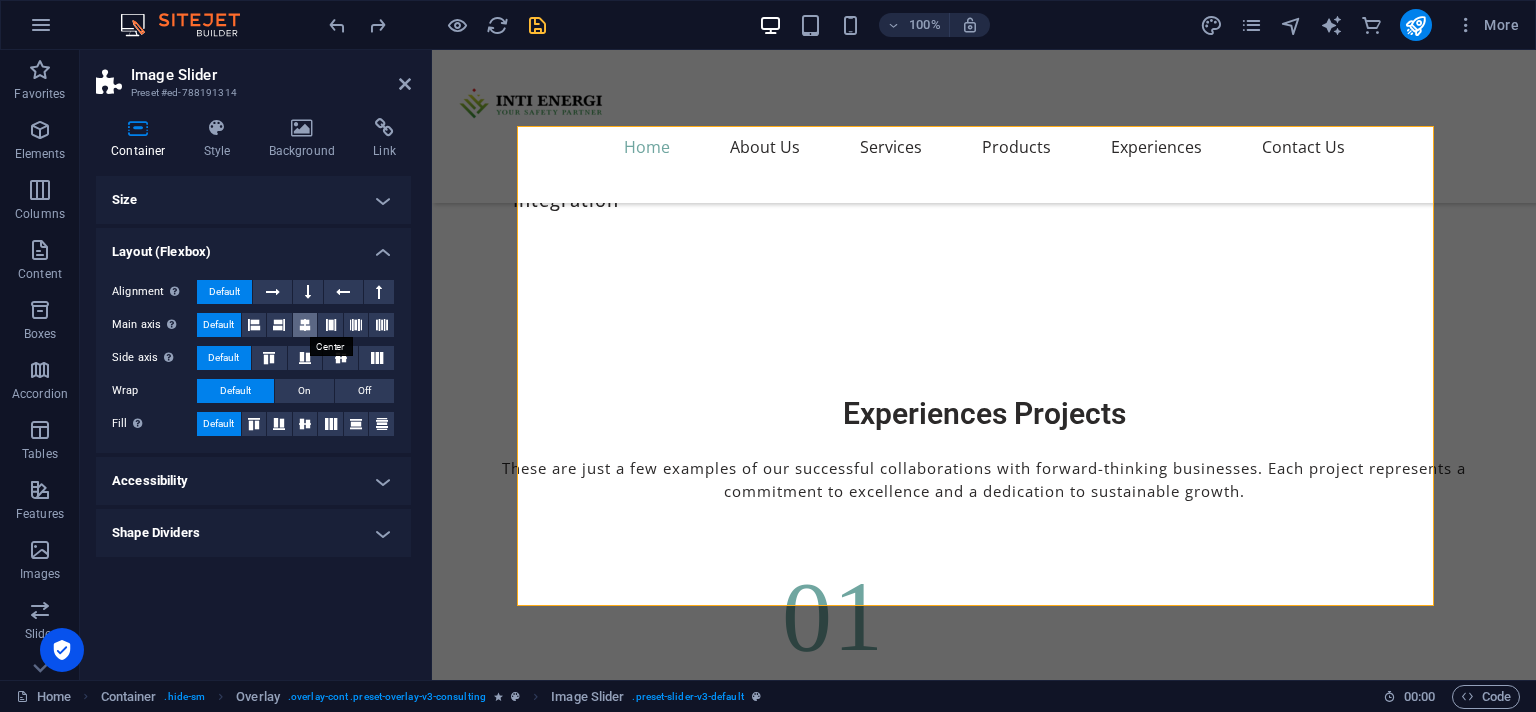 click at bounding box center [305, 325] 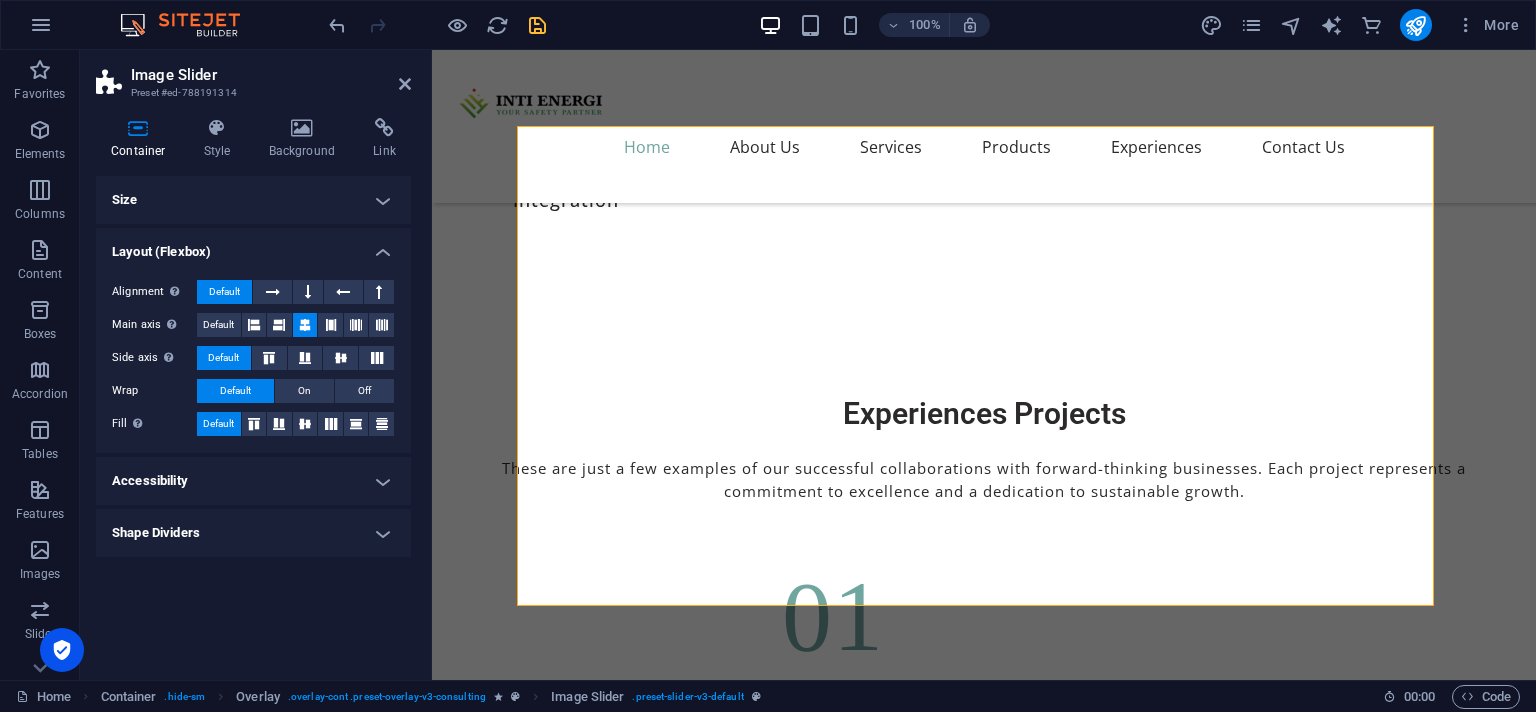 click on "Size" at bounding box center (253, 200) 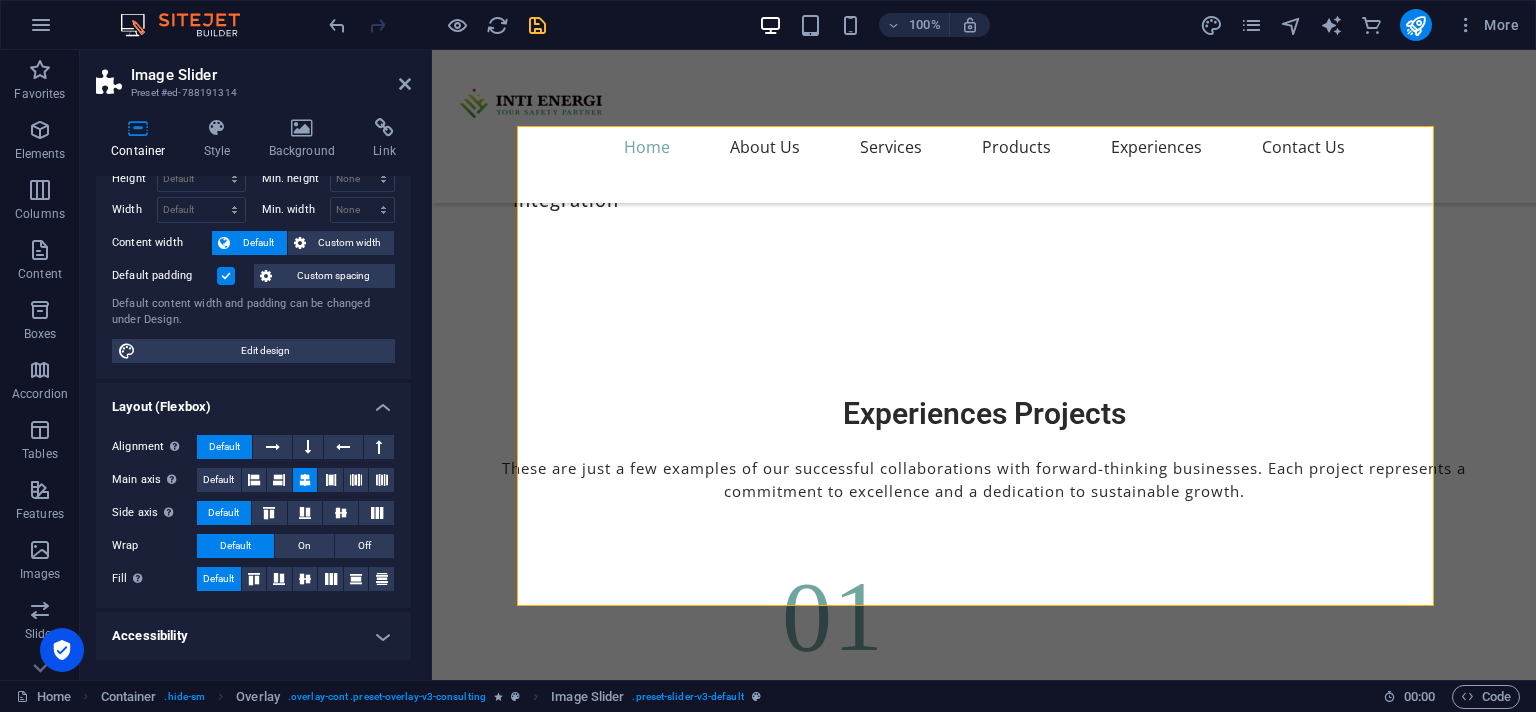 scroll, scrollTop: 91, scrollLeft: 0, axis: vertical 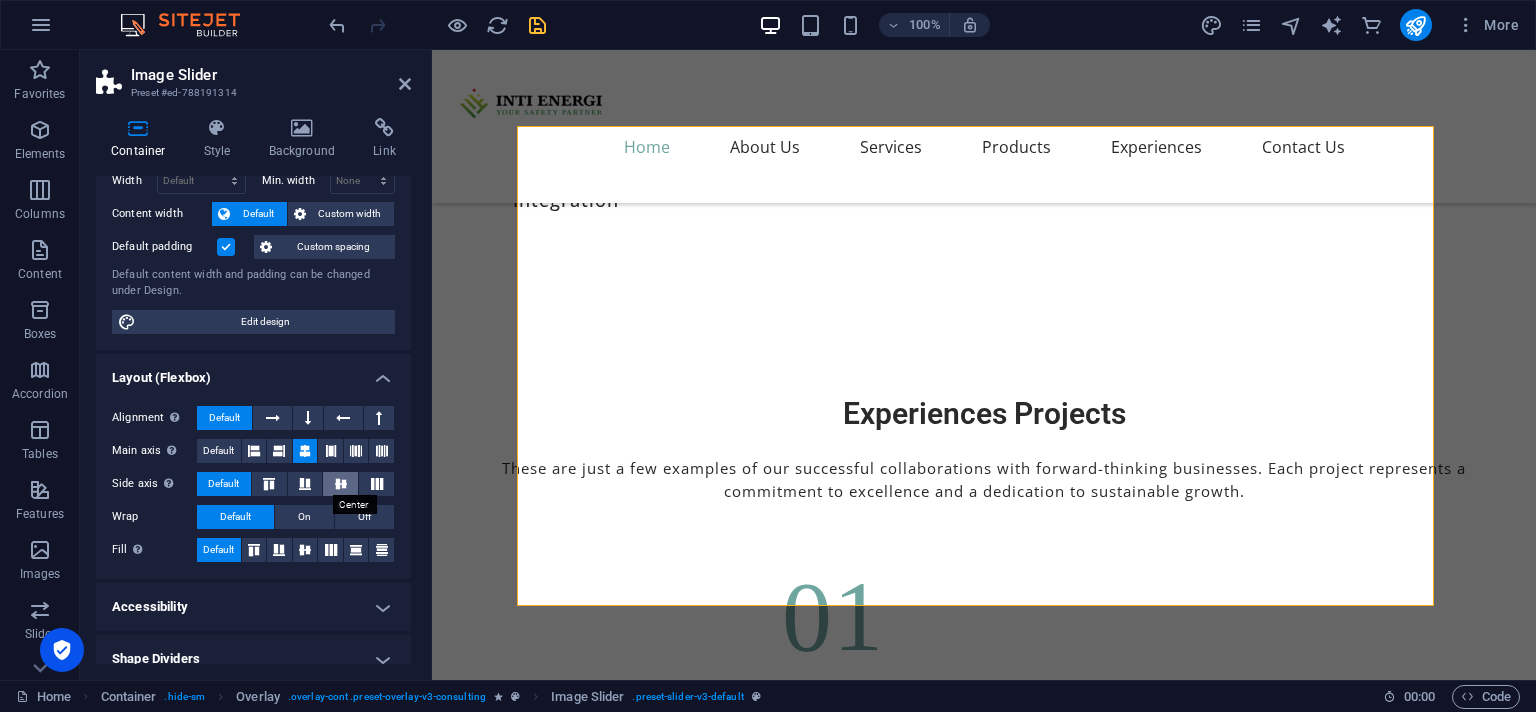 click at bounding box center [341, 484] 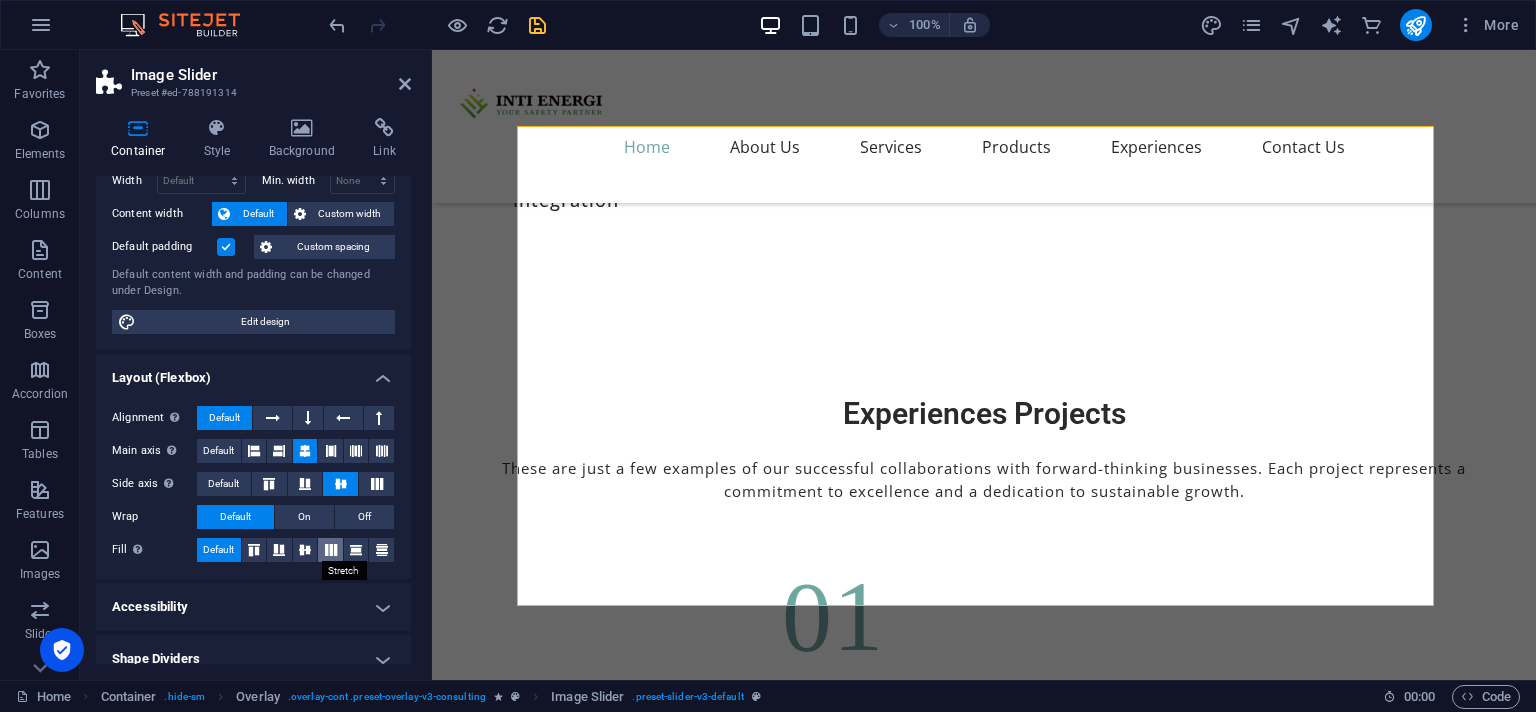 scroll, scrollTop: 109, scrollLeft: 0, axis: vertical 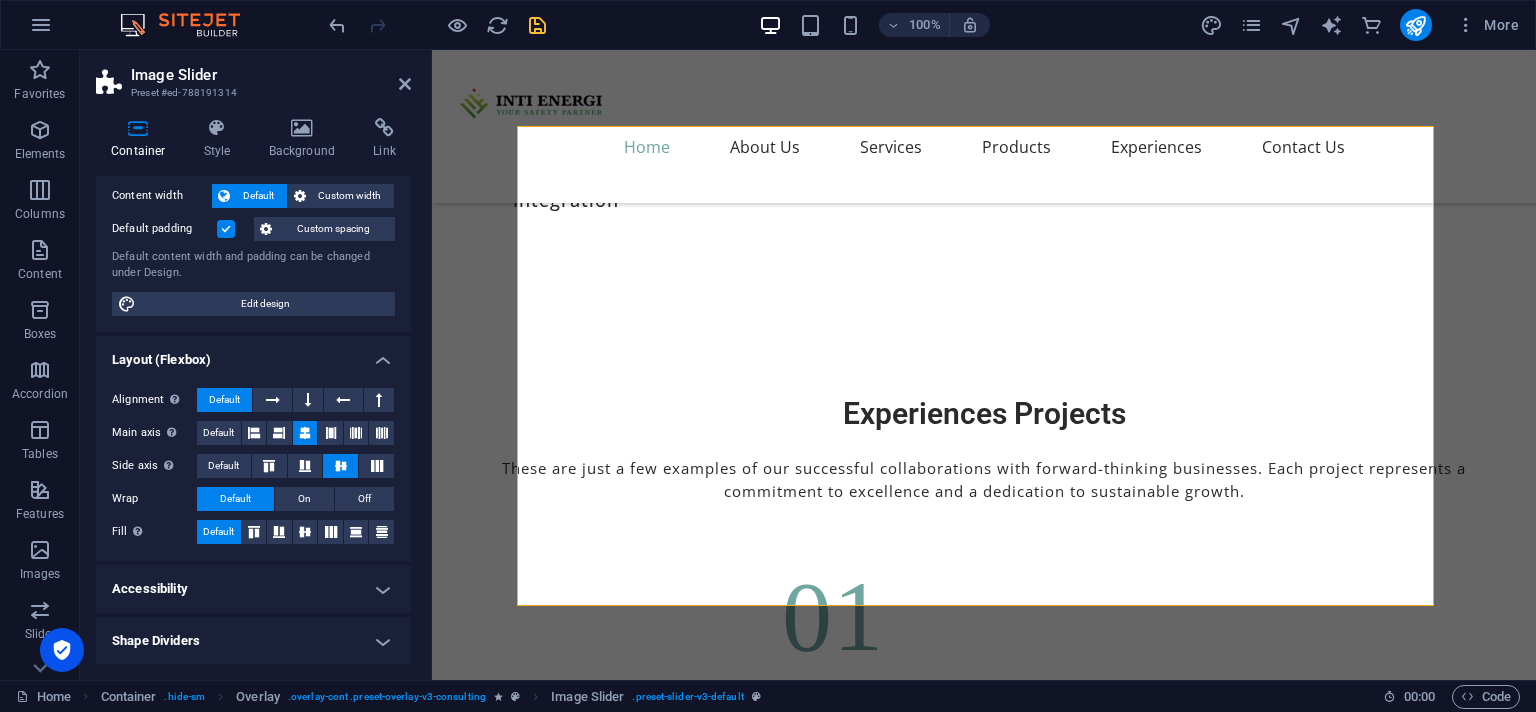 click at bounding box center (537, 25) 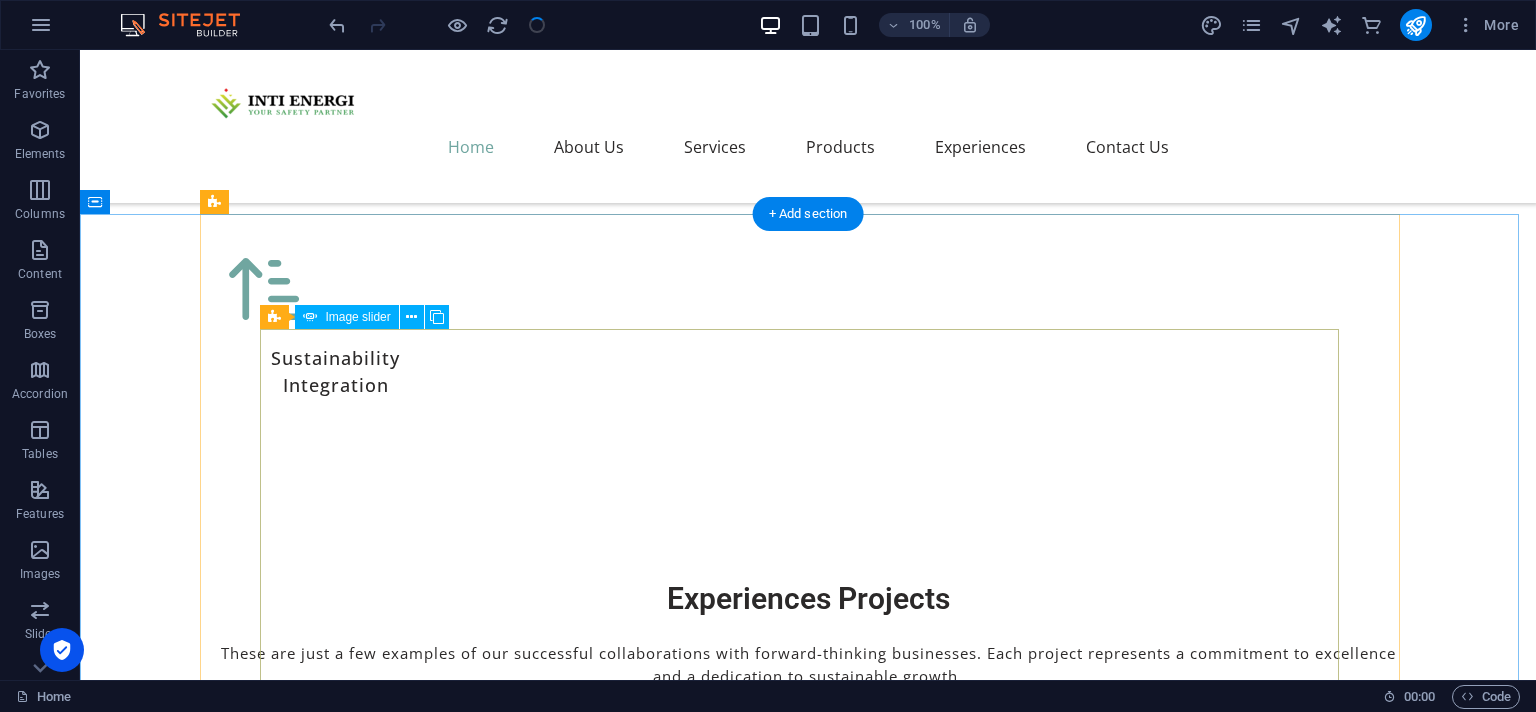 click at bounding box center (469, 8148) 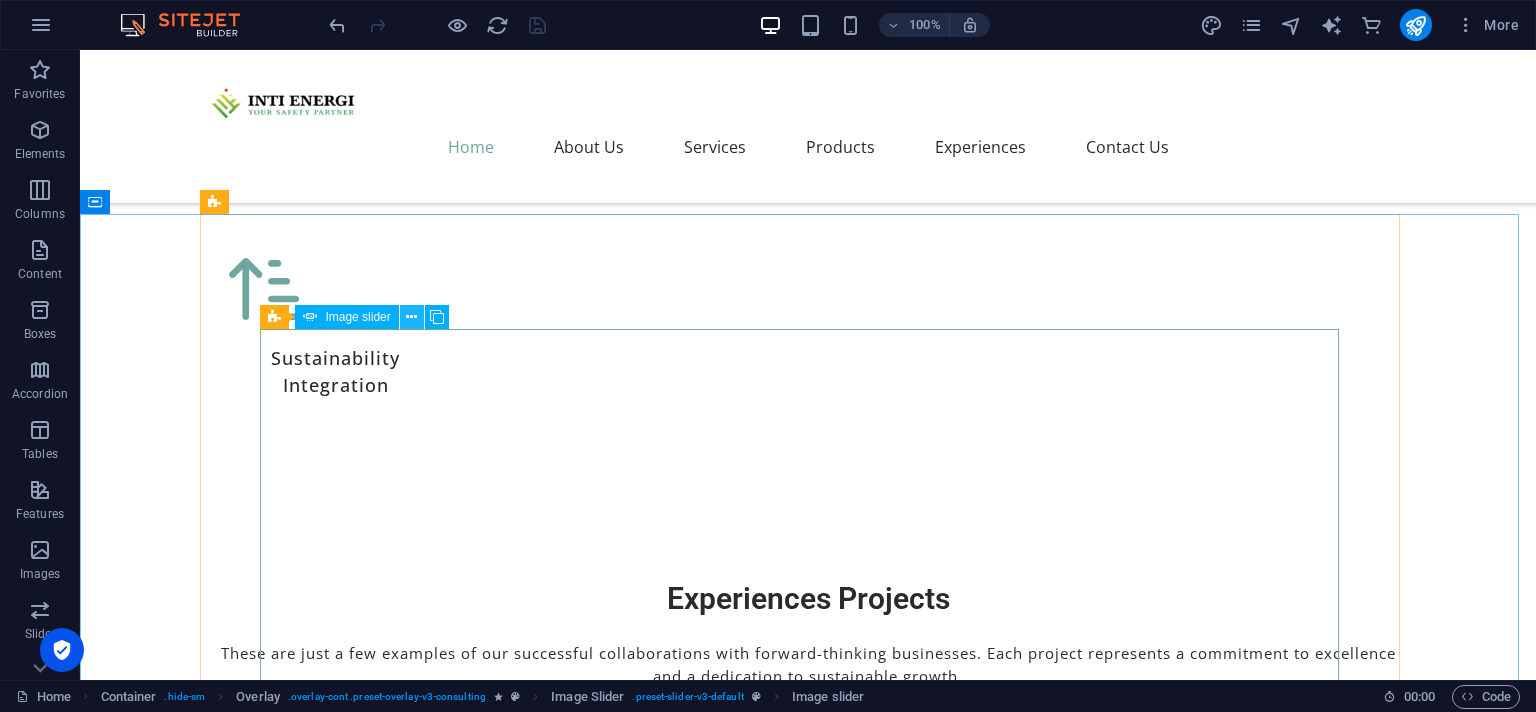 click at bounding box center (411, 317) 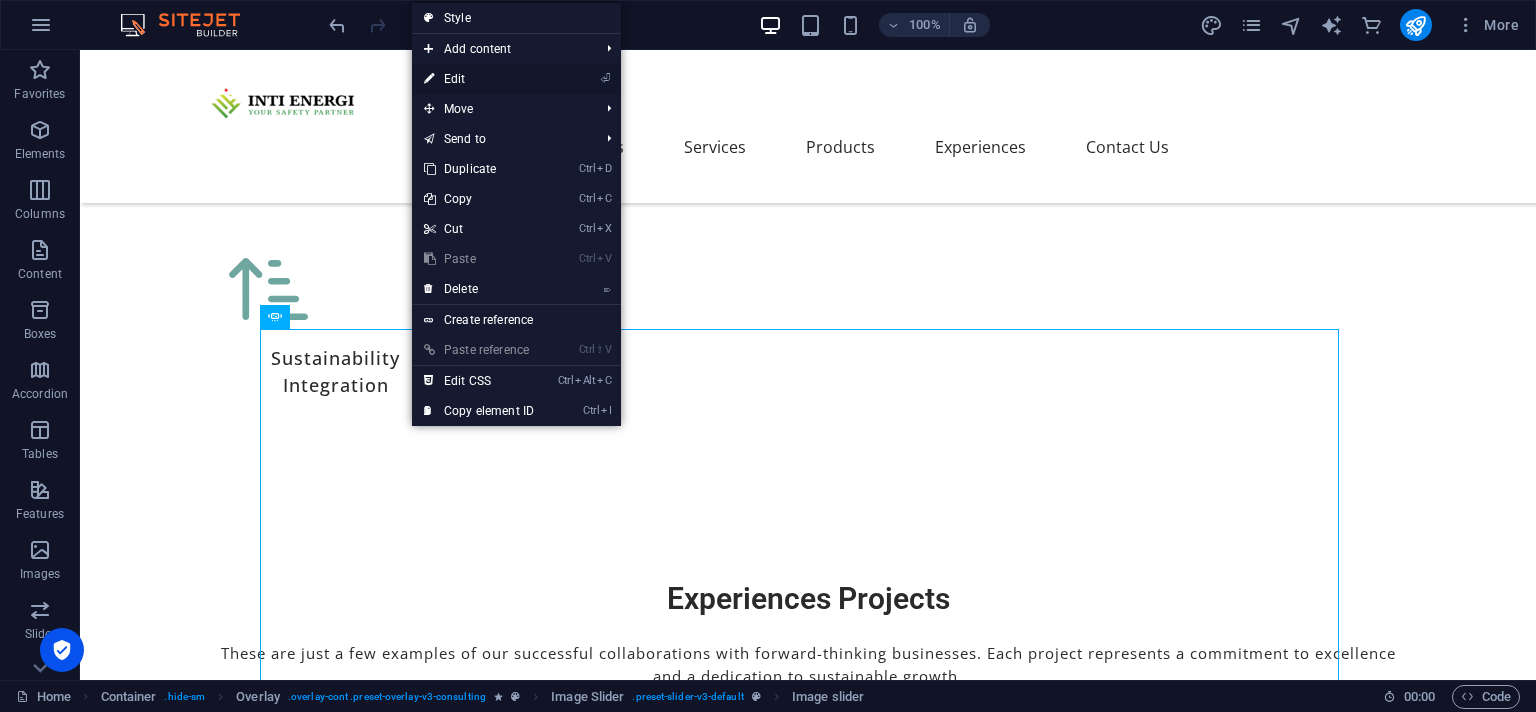 click on "⏎  Edit" at bounding box center [479, 79] 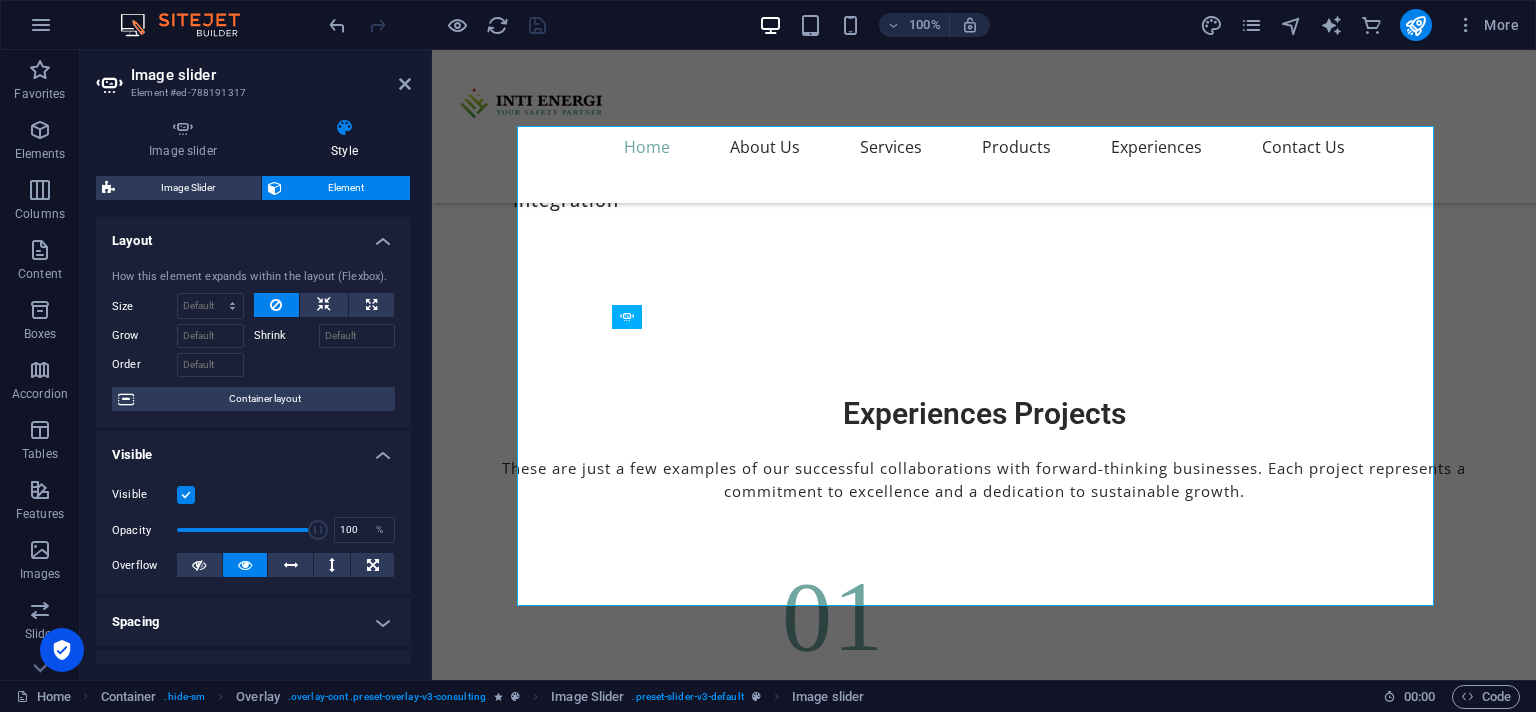 scroll, scrollTop: 365, scrollLeft: 0, axis: vertical 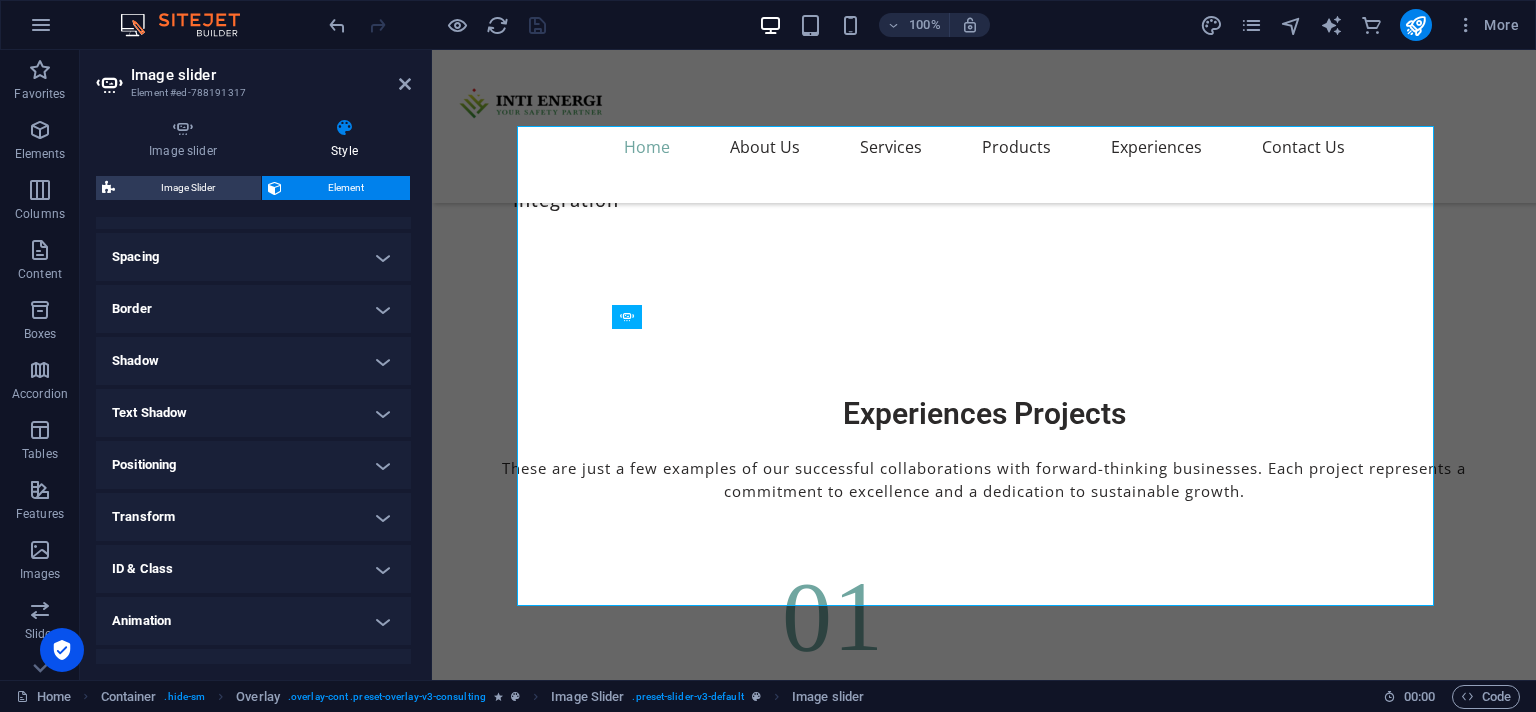 click on "Positioning" at bounding box center [253, 465] 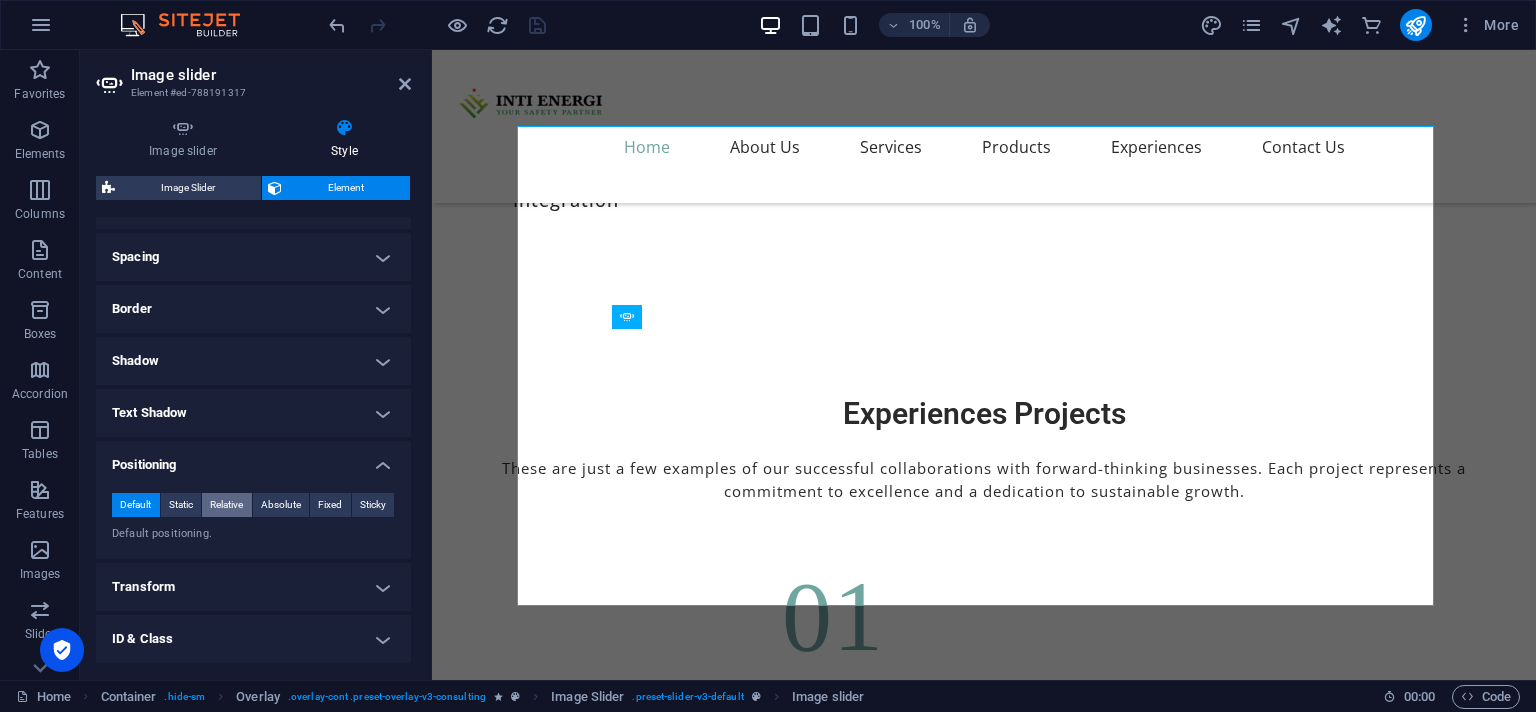 click on "Relative" at bounding box center (226, 505) 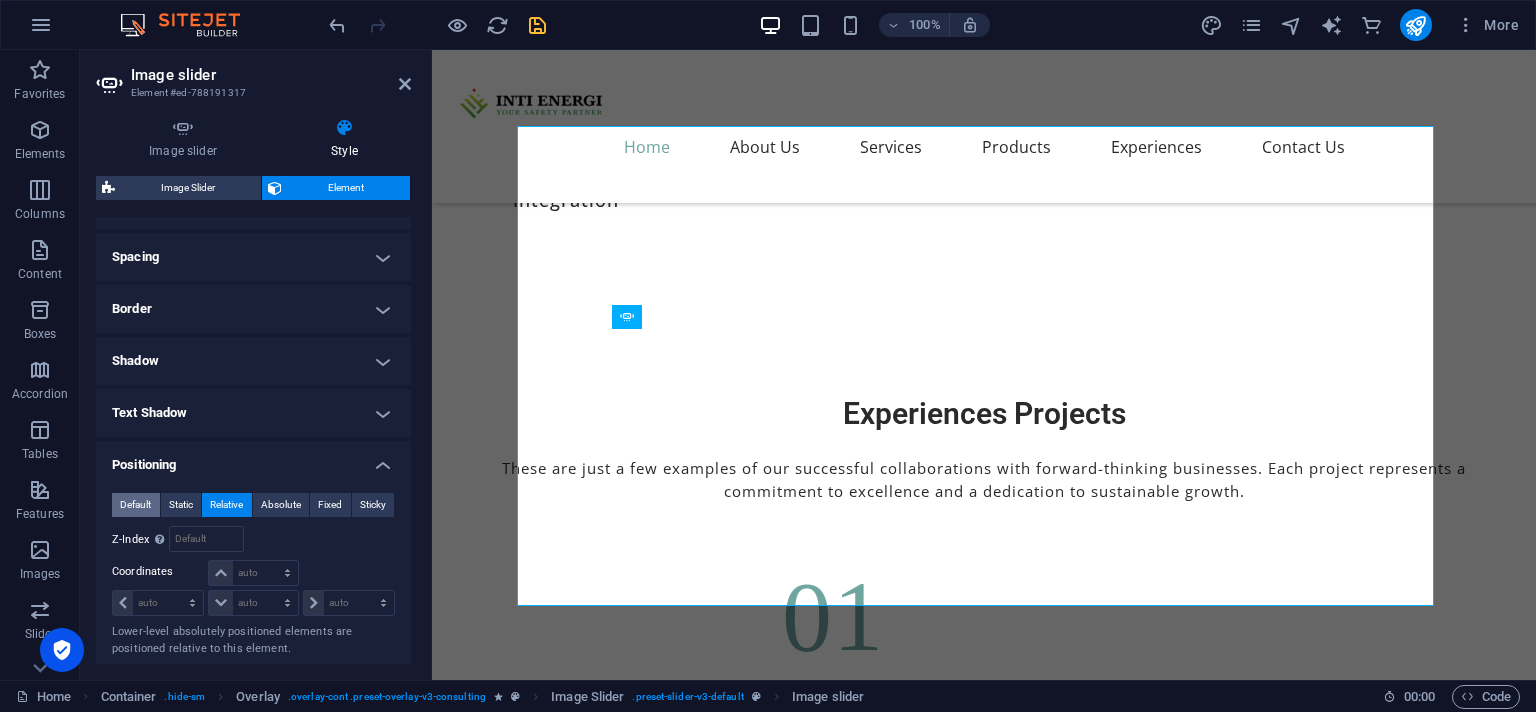 click on "Default" at bounding box center (135, 505) 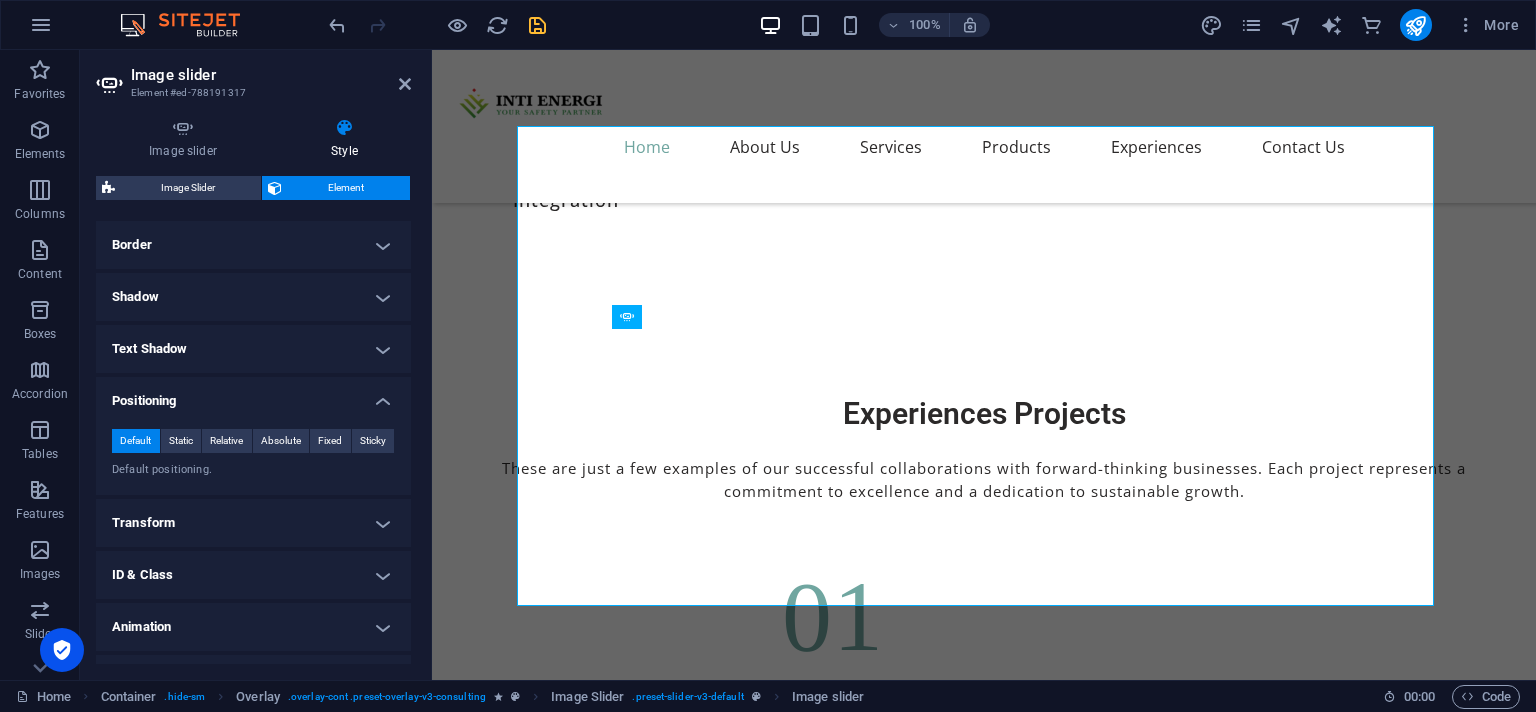 scroll, scrollTop: 484, scrollLeft: 0, axis: vertical 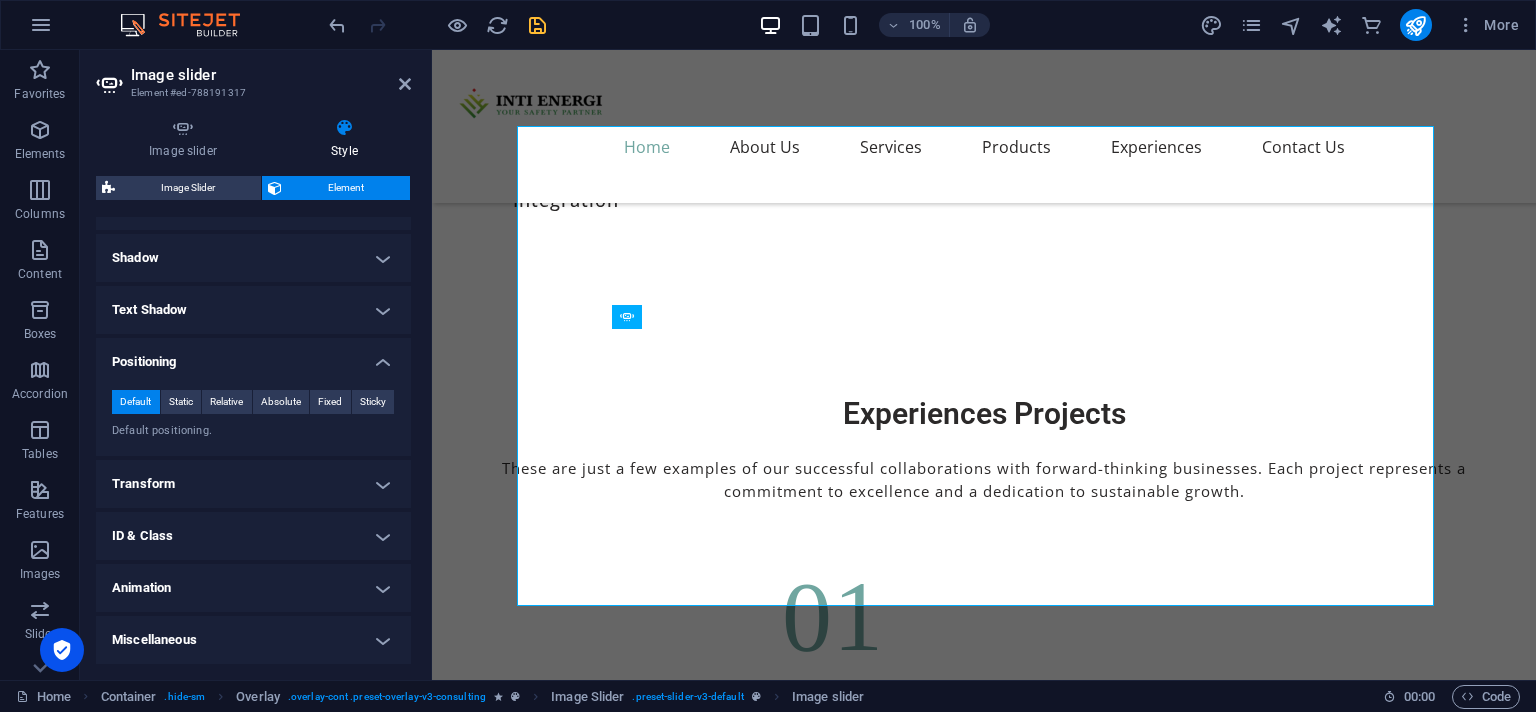 click on "Transform" at bounding box center [253, 484] 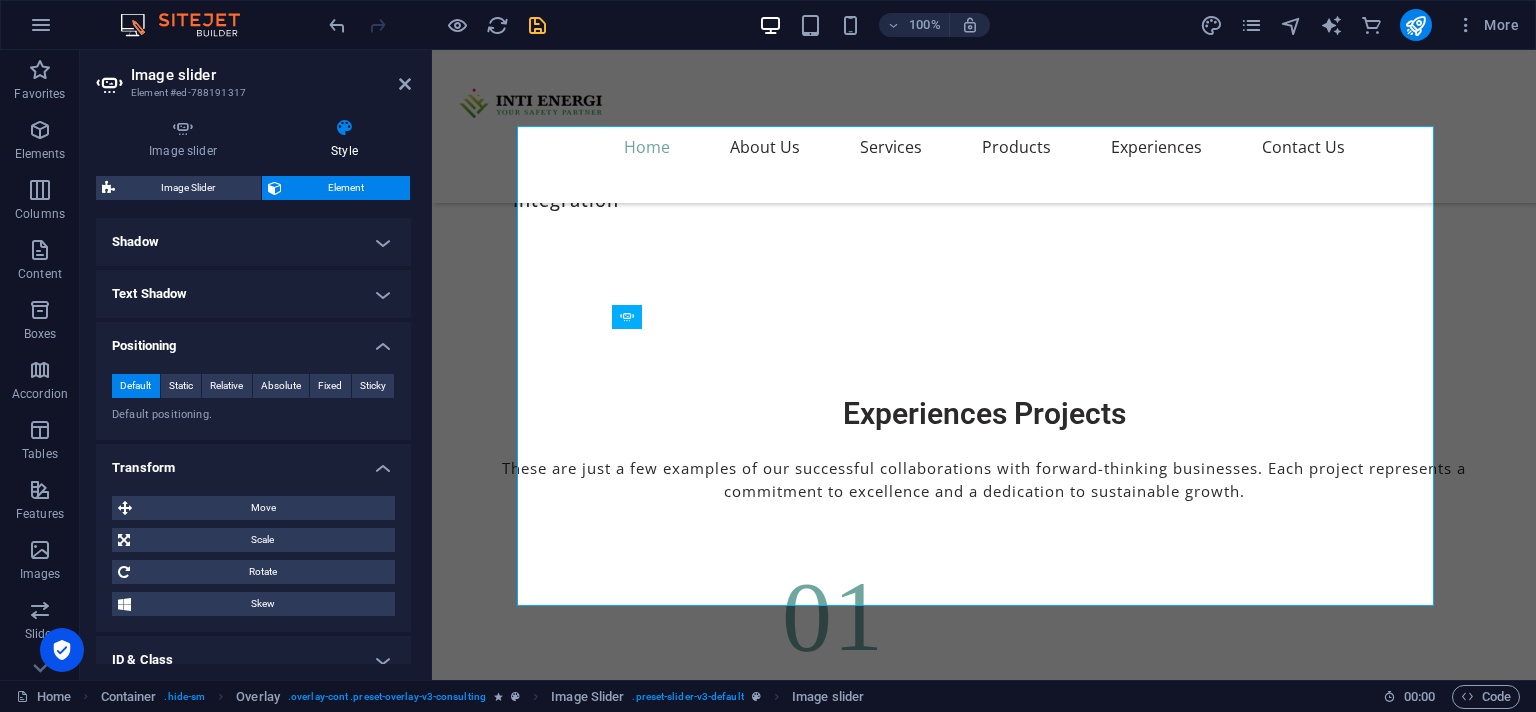 click on "Transform" at bounding box center [253, 462] 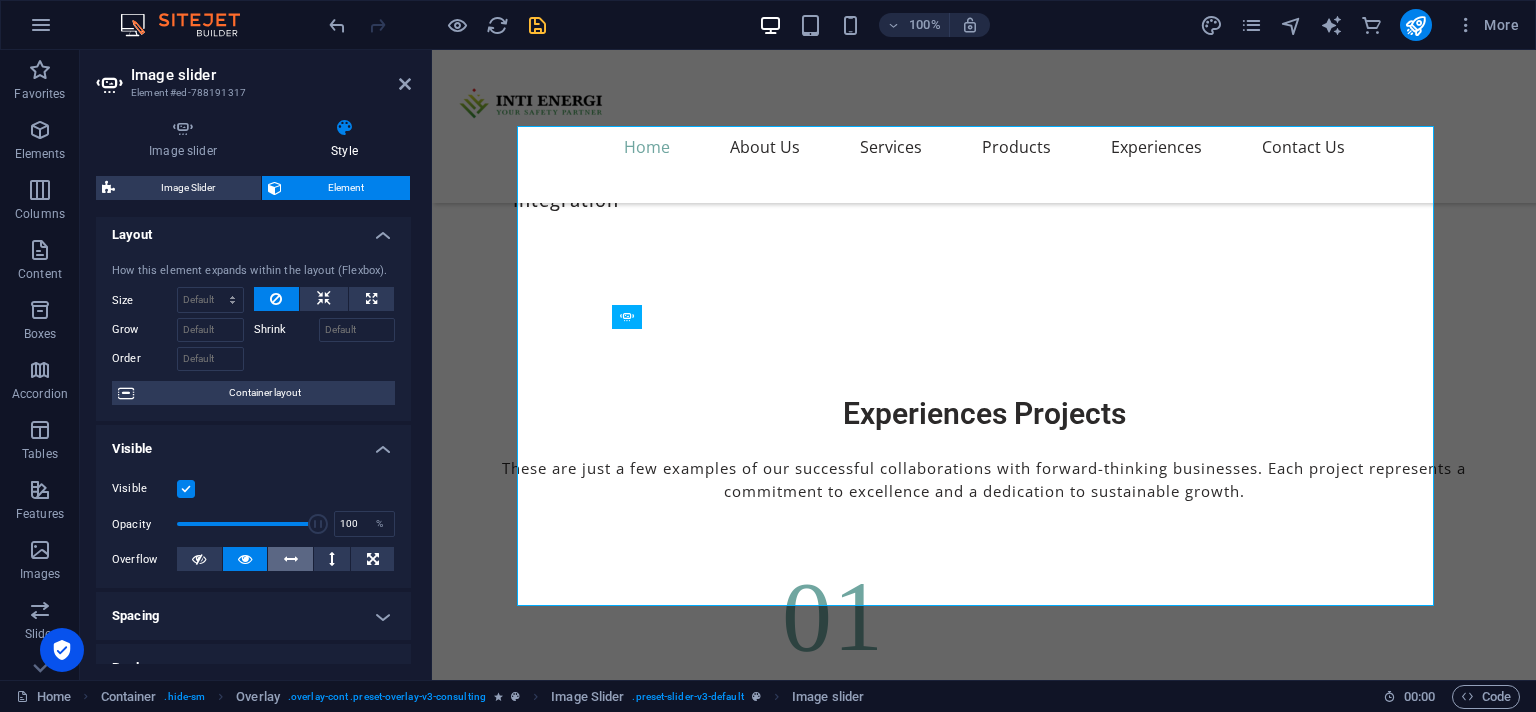scroll, scrollTop: 0, scrollLeft: 0, axis: both 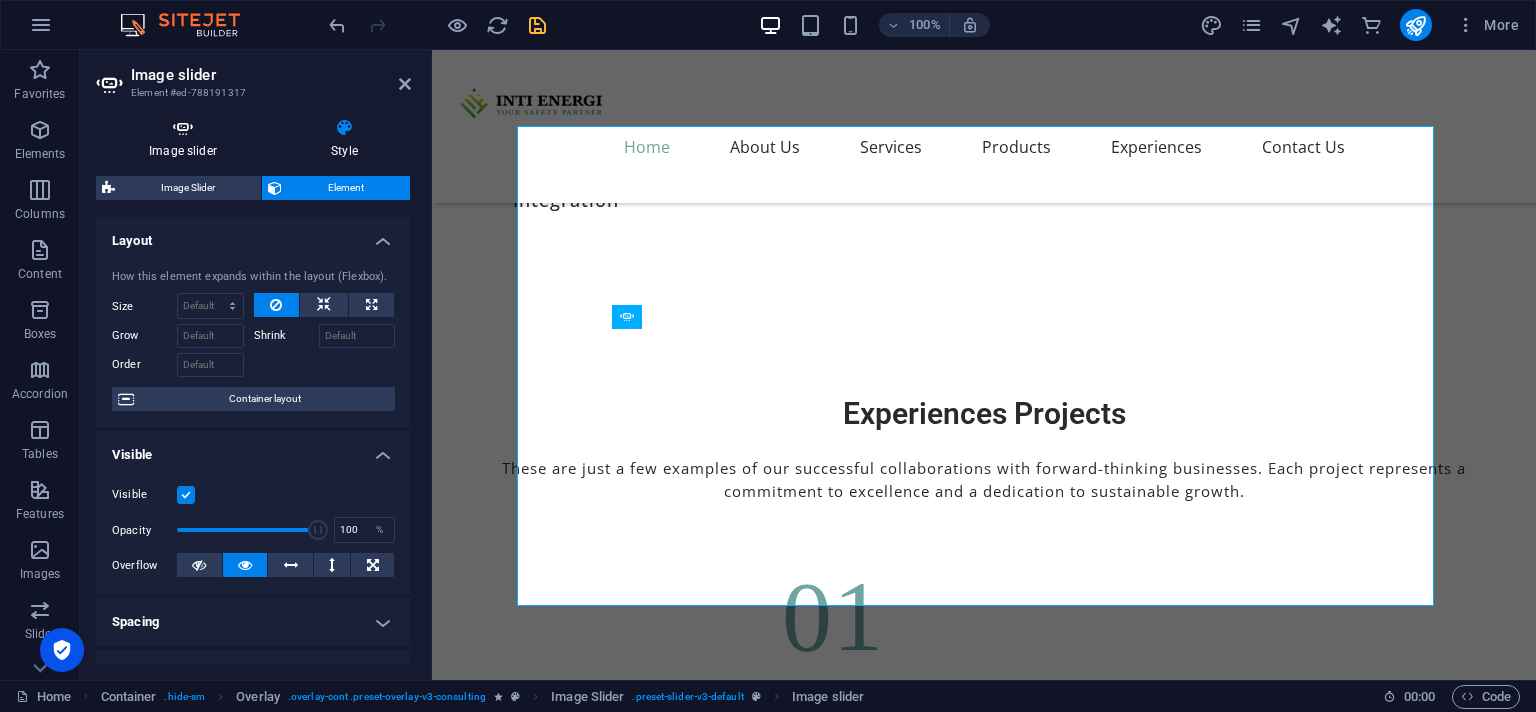 click at bounding box center (183, 128) 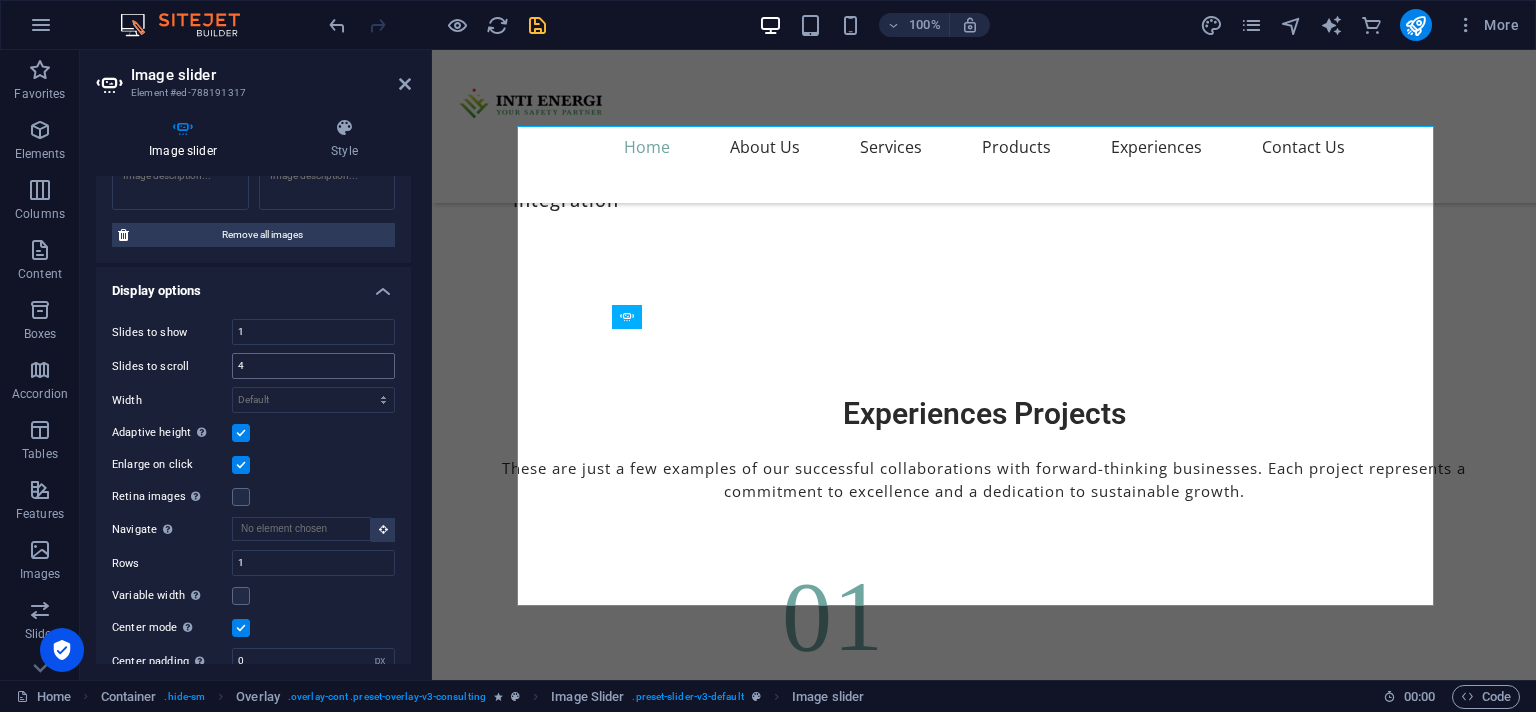 scroll, scrollTop: 547, scrollLeft: 0, axis: vertical 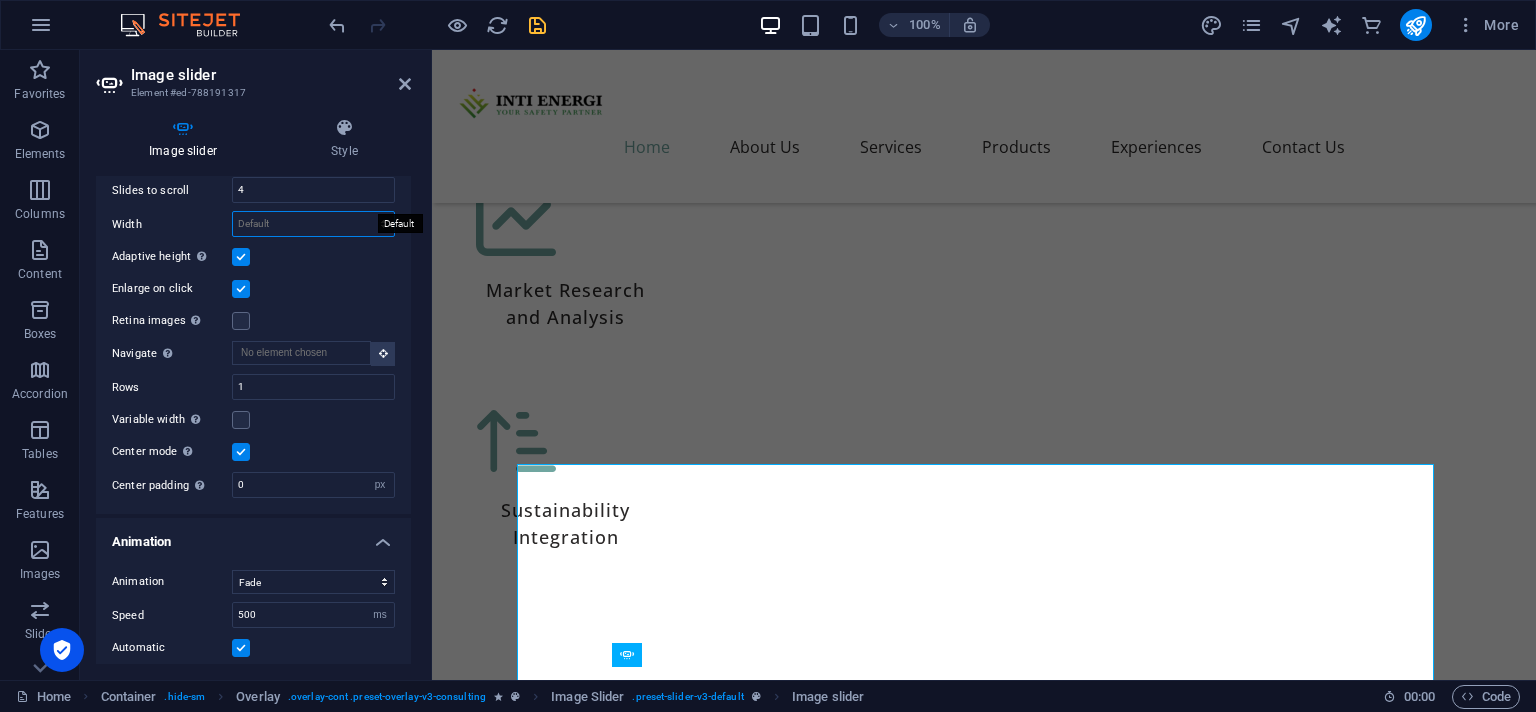 click on "Default px % rem em vw vh" at bounding box center [313, 224] 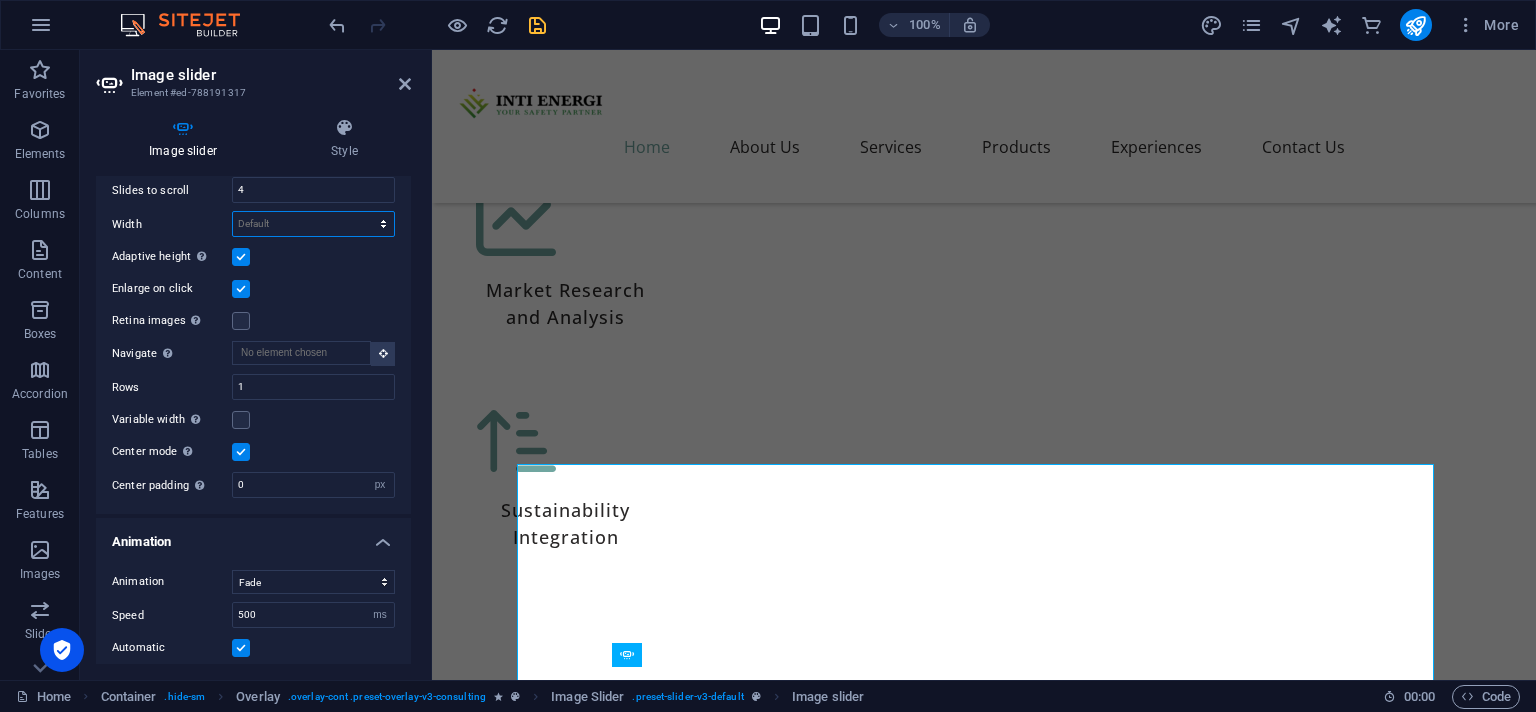 click on "Default px % rem em vw vh" at bounding box center (313, 224) 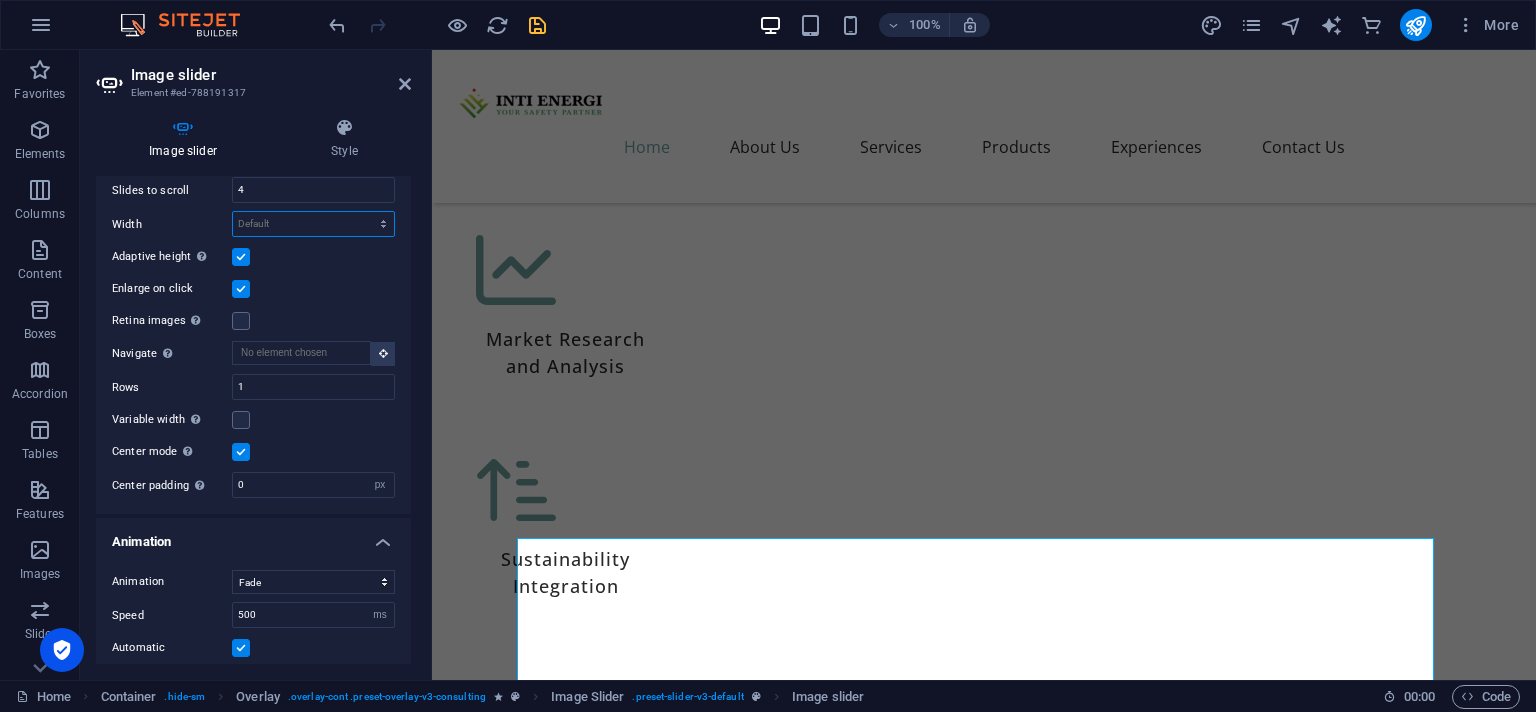 scroll, scrollTop: 6773, scrollLeft: 0, axis: vertical 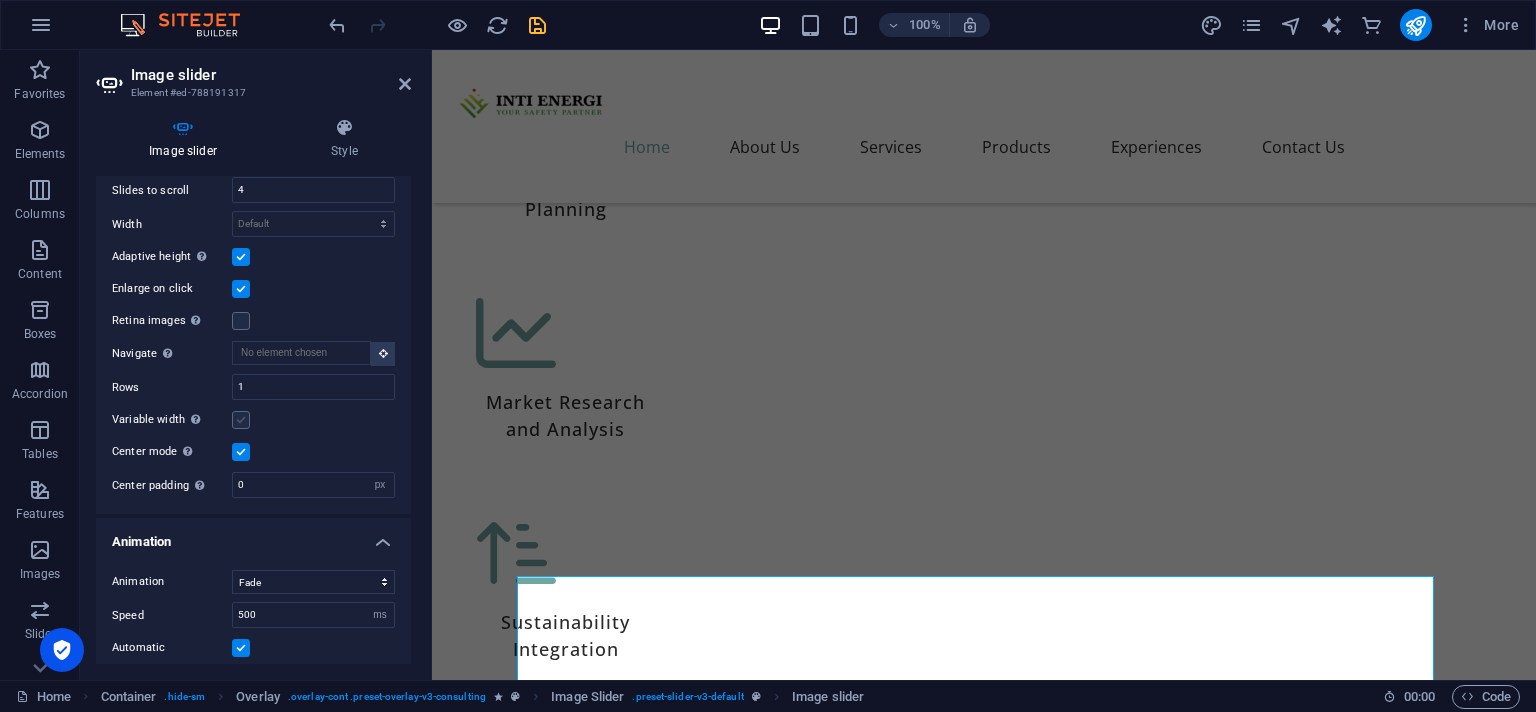 click at bounding box center [241, 420] 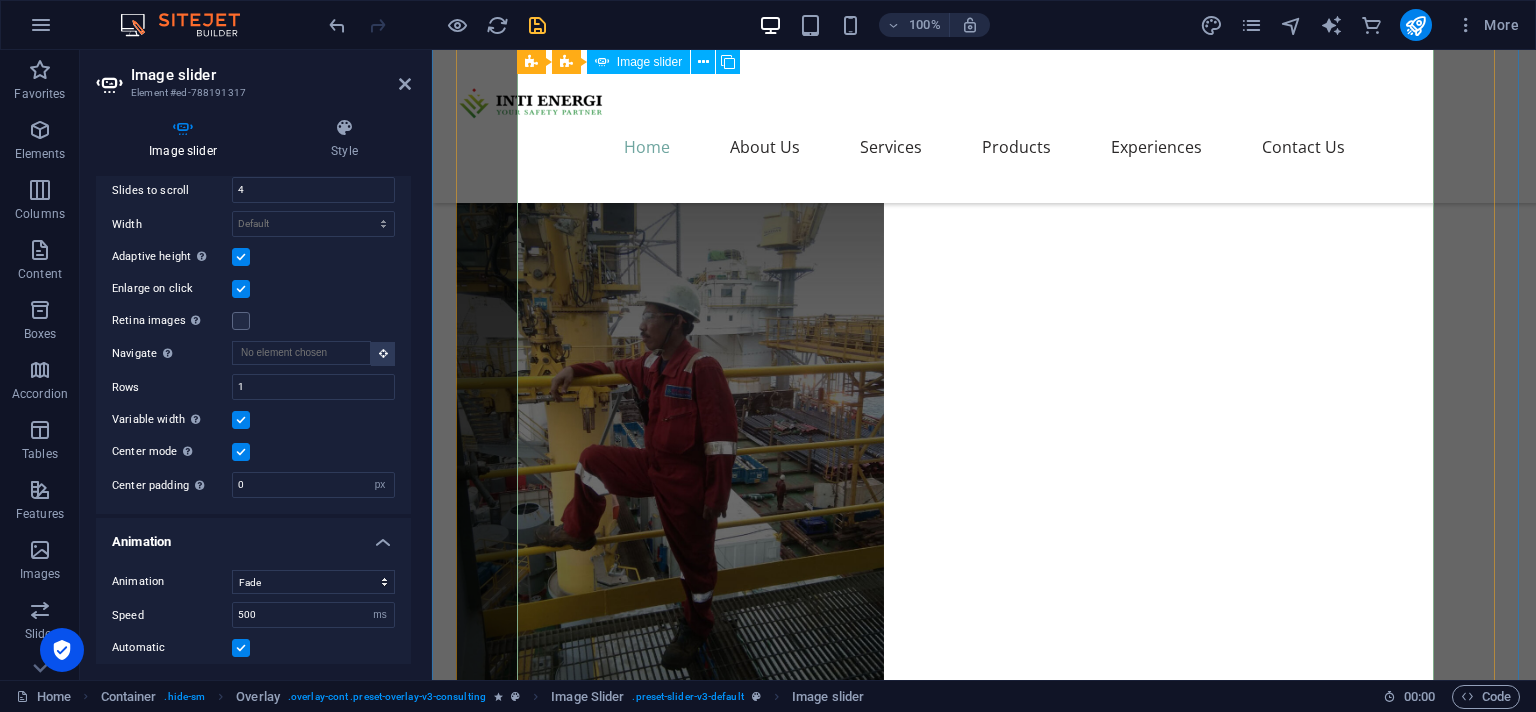 scroll, scrollTop: 7723, scrollLeft: 0, axis: vertical 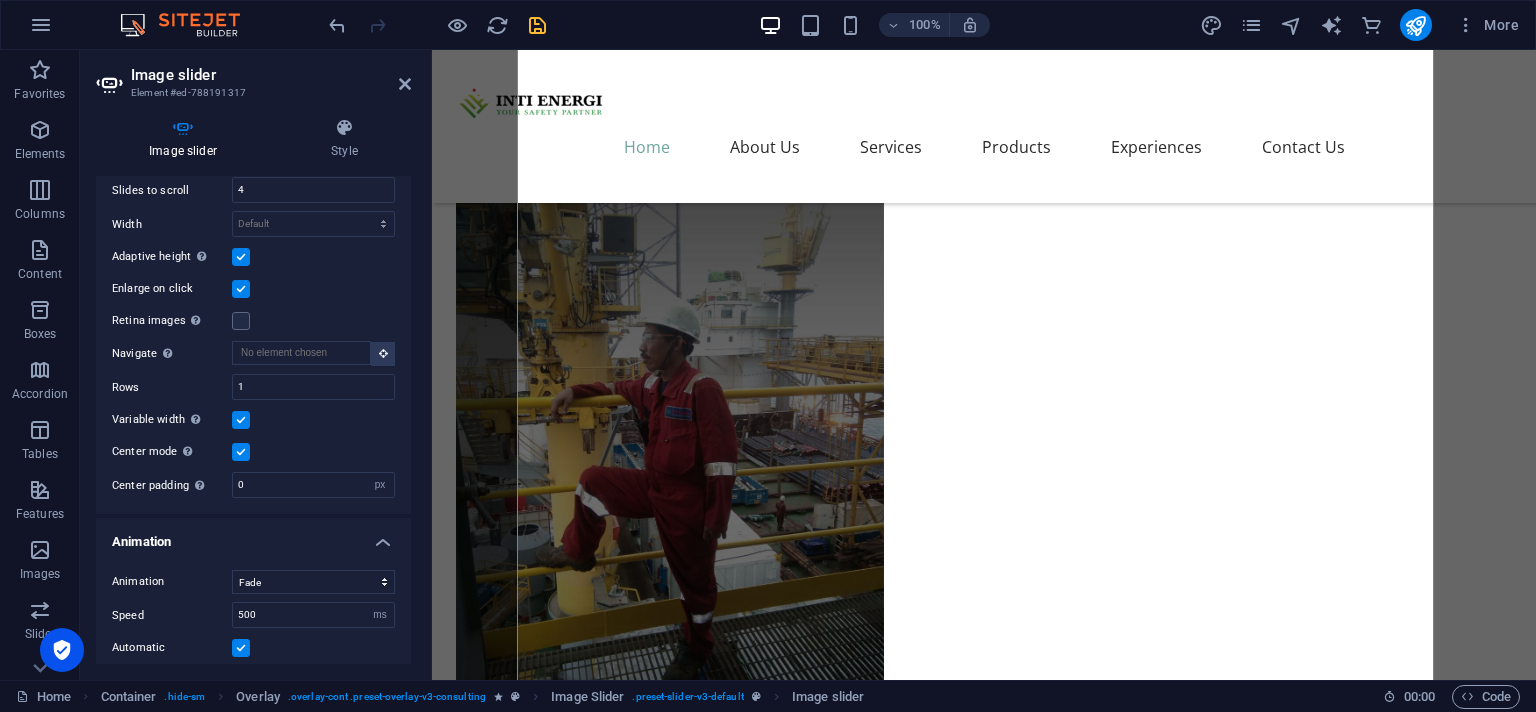 click at bounding box center (241, 420) 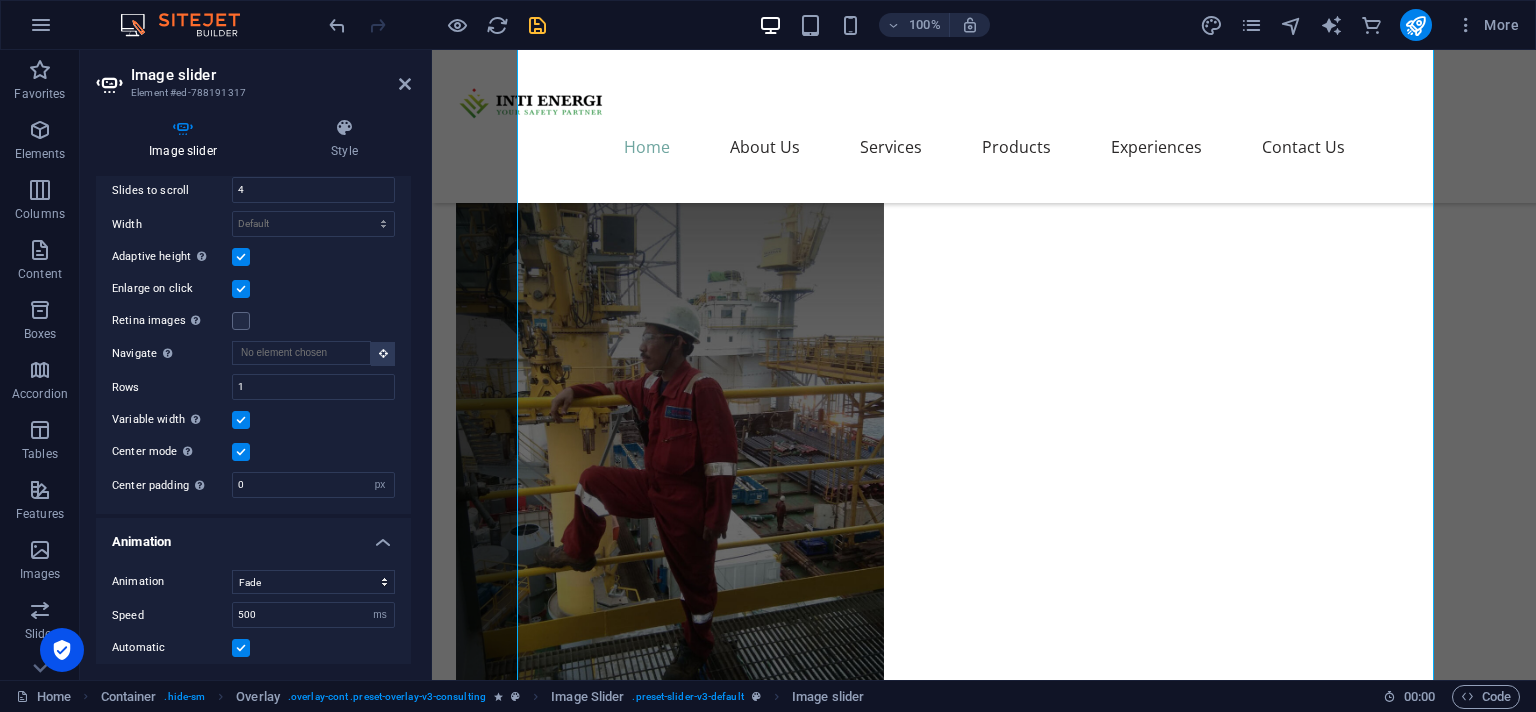 click on "Variable width Automatically adjust the width of the visible slide." at bounding box center [0, 0] 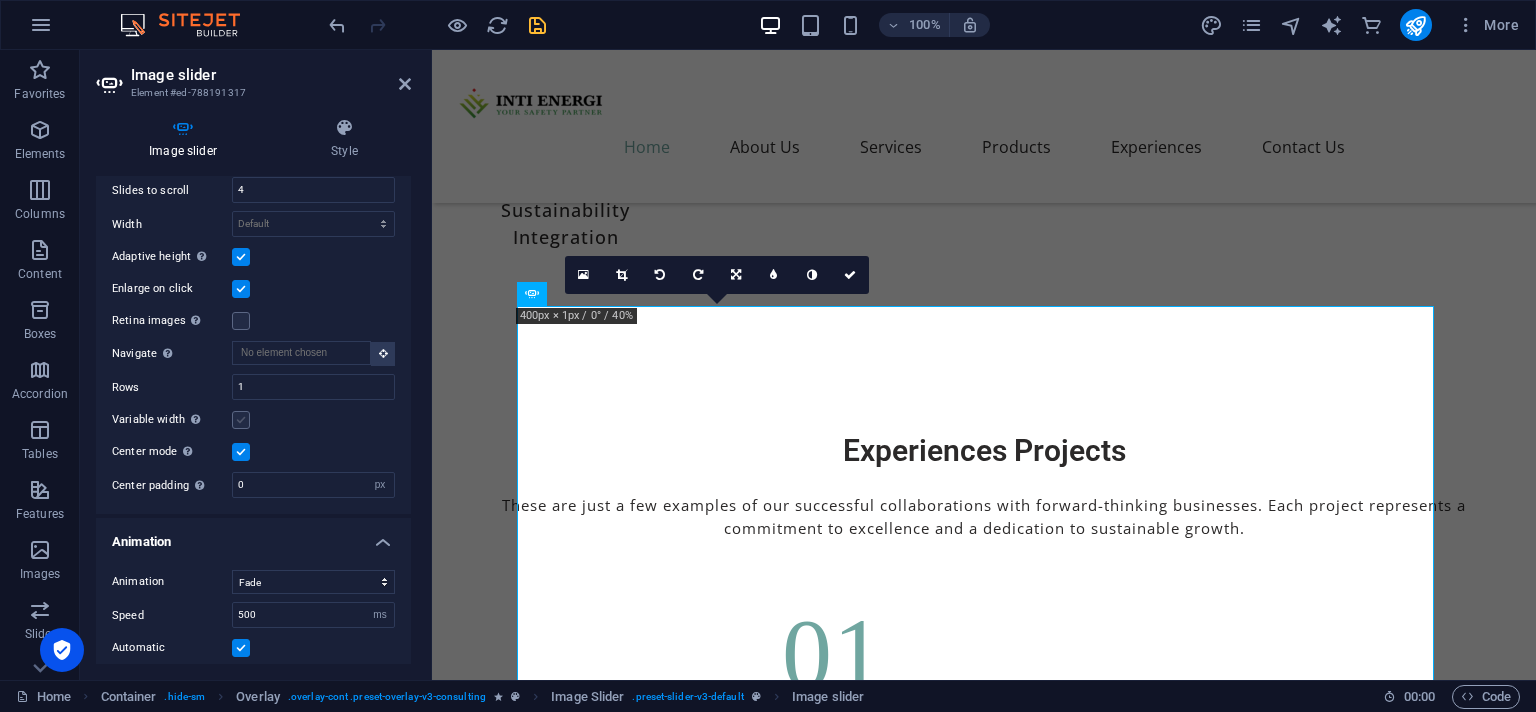 scroll, scrollTop: 7223, scrollLeft: 0, axis: vertical 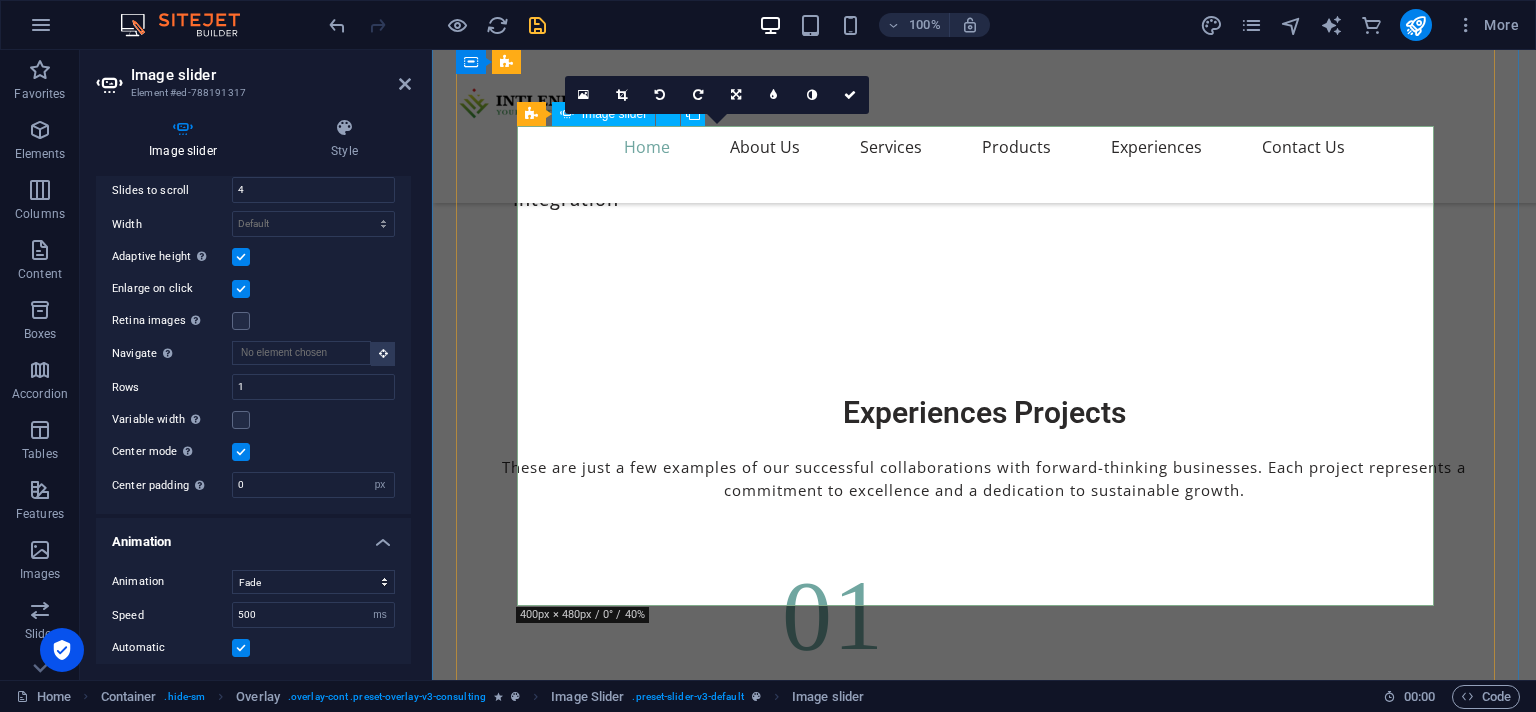 click at bounding box center [1045, 6484] 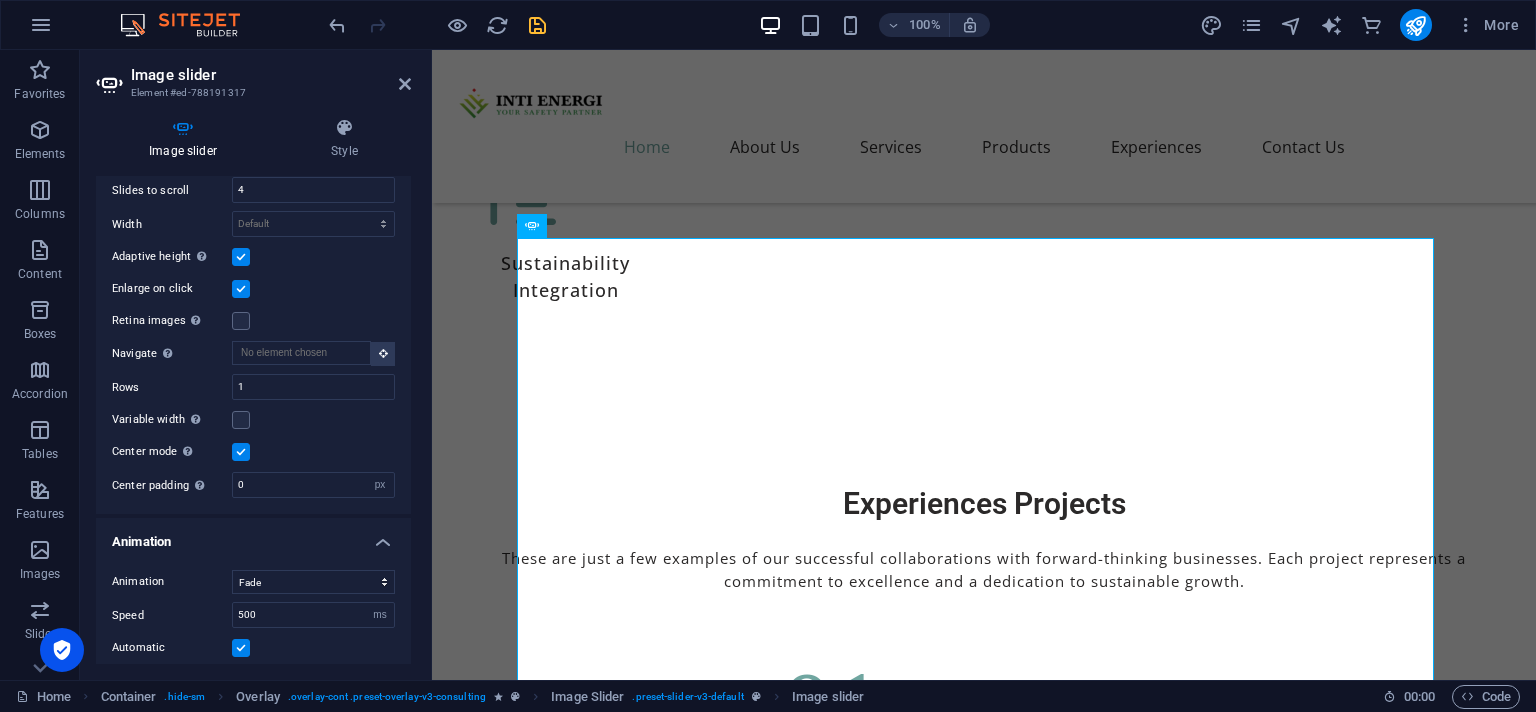 scroll, scrollTop: 7111, scrollLeft: 0, axis: vertical 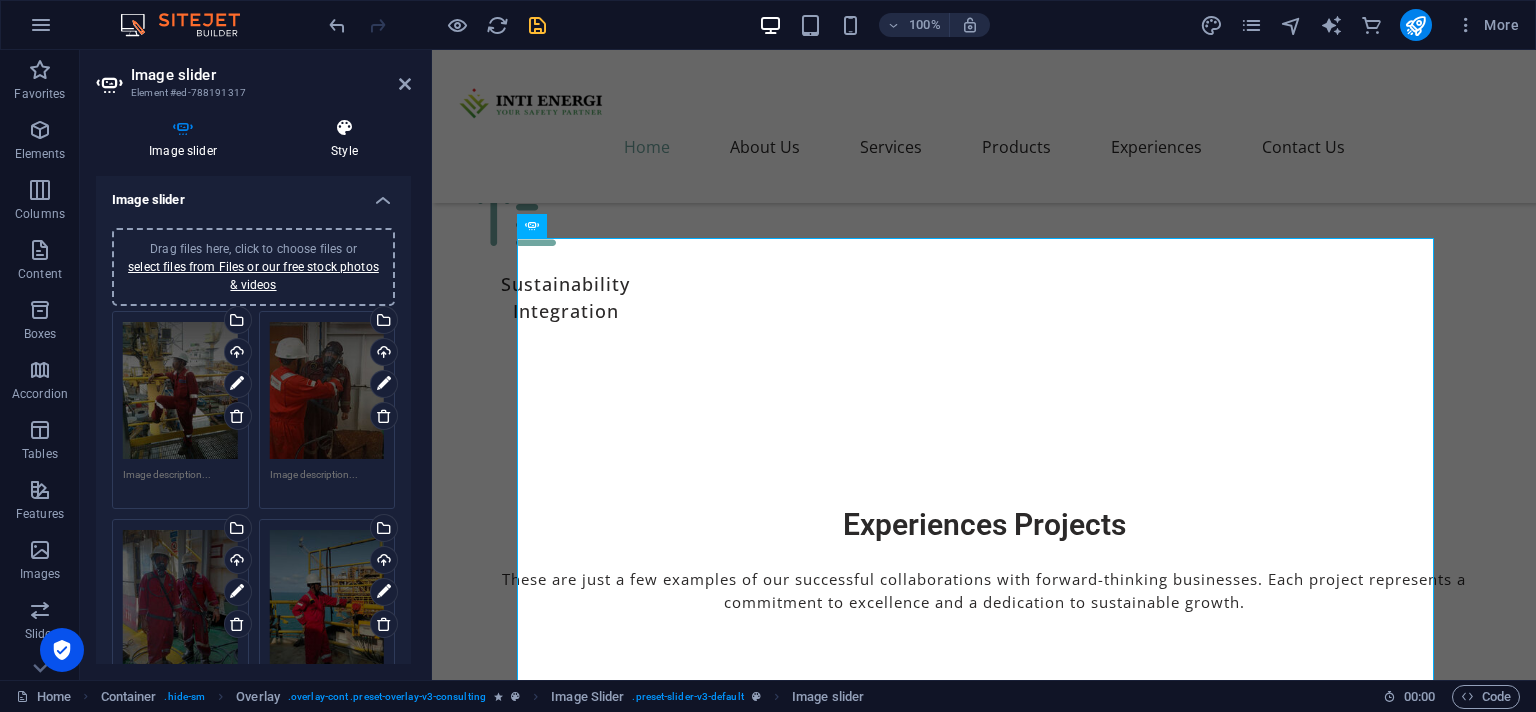 click on "Style" at bounding box center (344, 139) 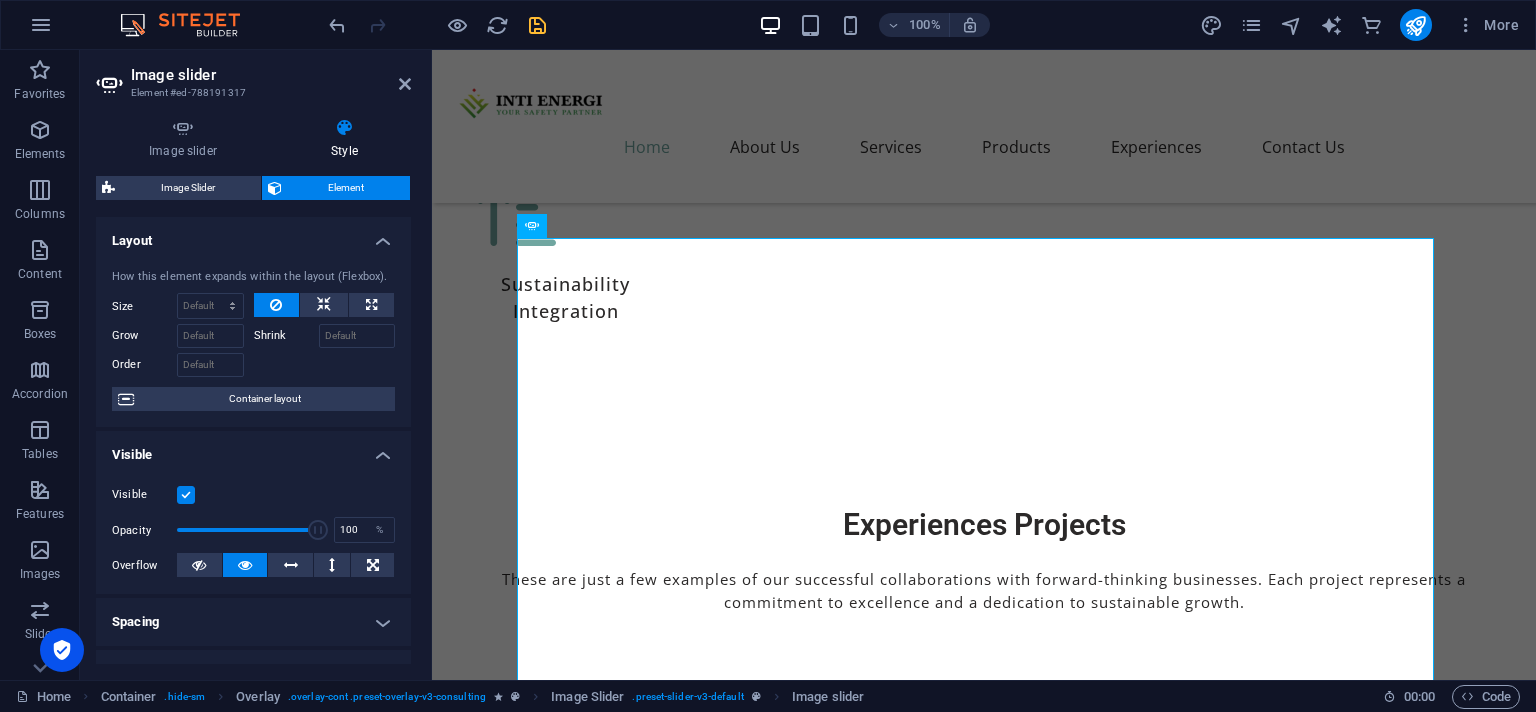 scroll, scrollTop: 91, scrollLeft: 0, axis: vertical 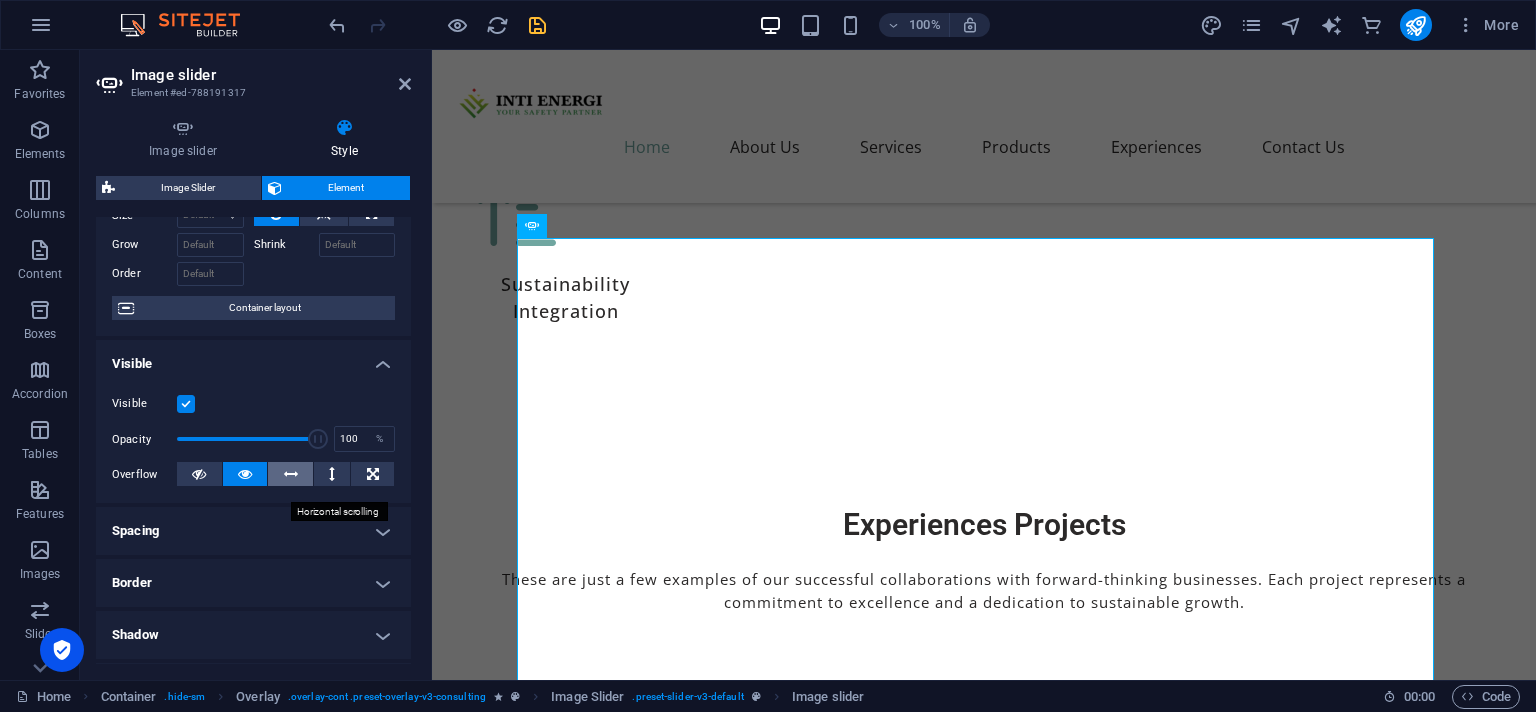 click at bounding box center (290, 474) 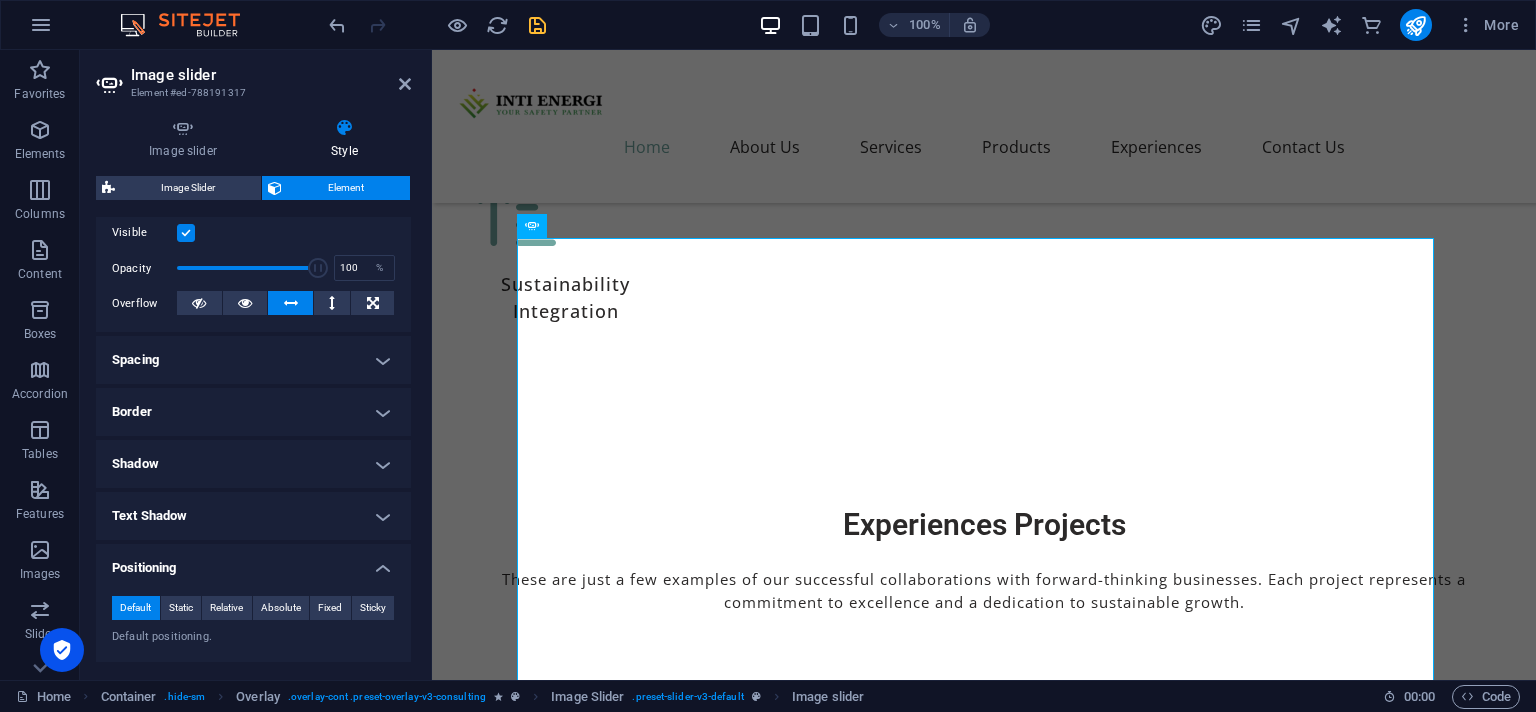 scroll, scrollTop: 274, scrollLeft: 0, axis: vertical 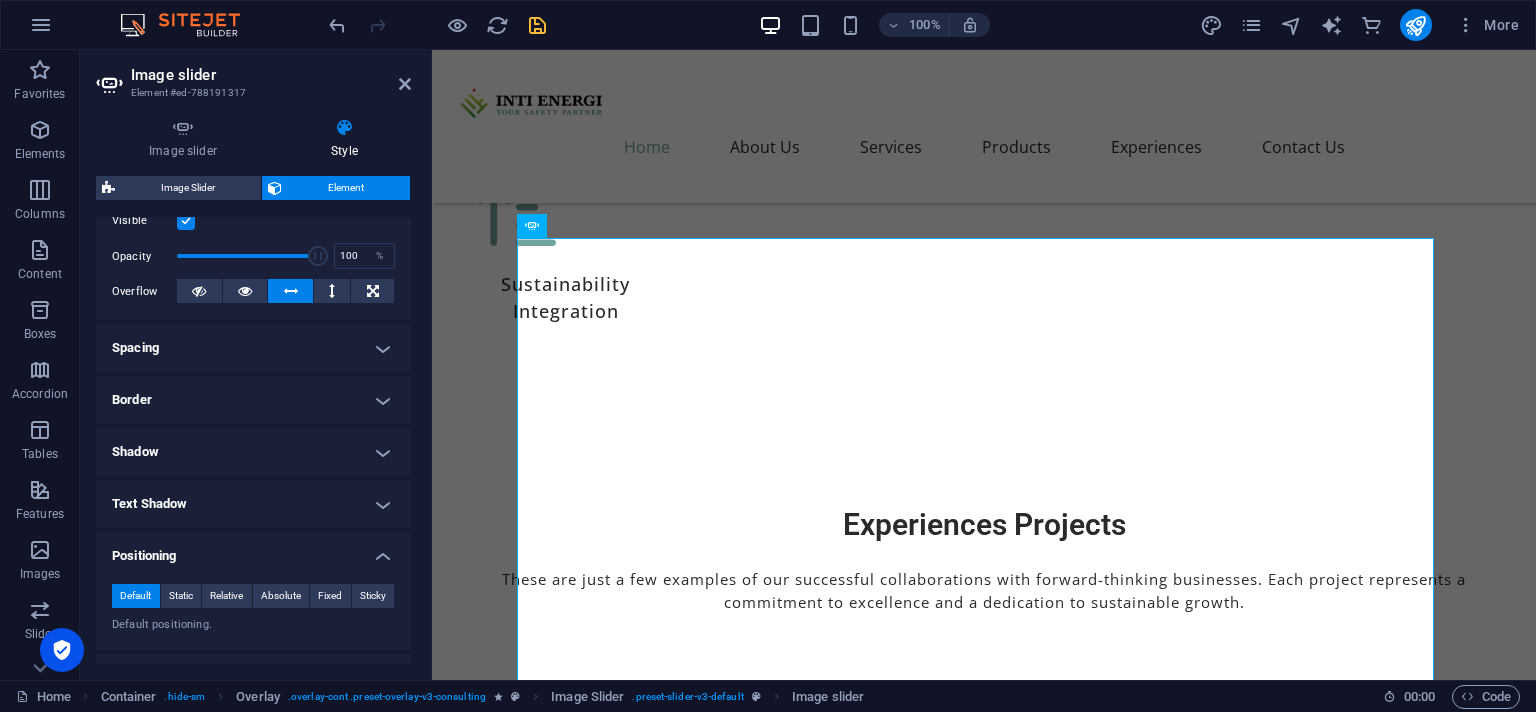 click on "Spacing" at bounding box center (253, 348) 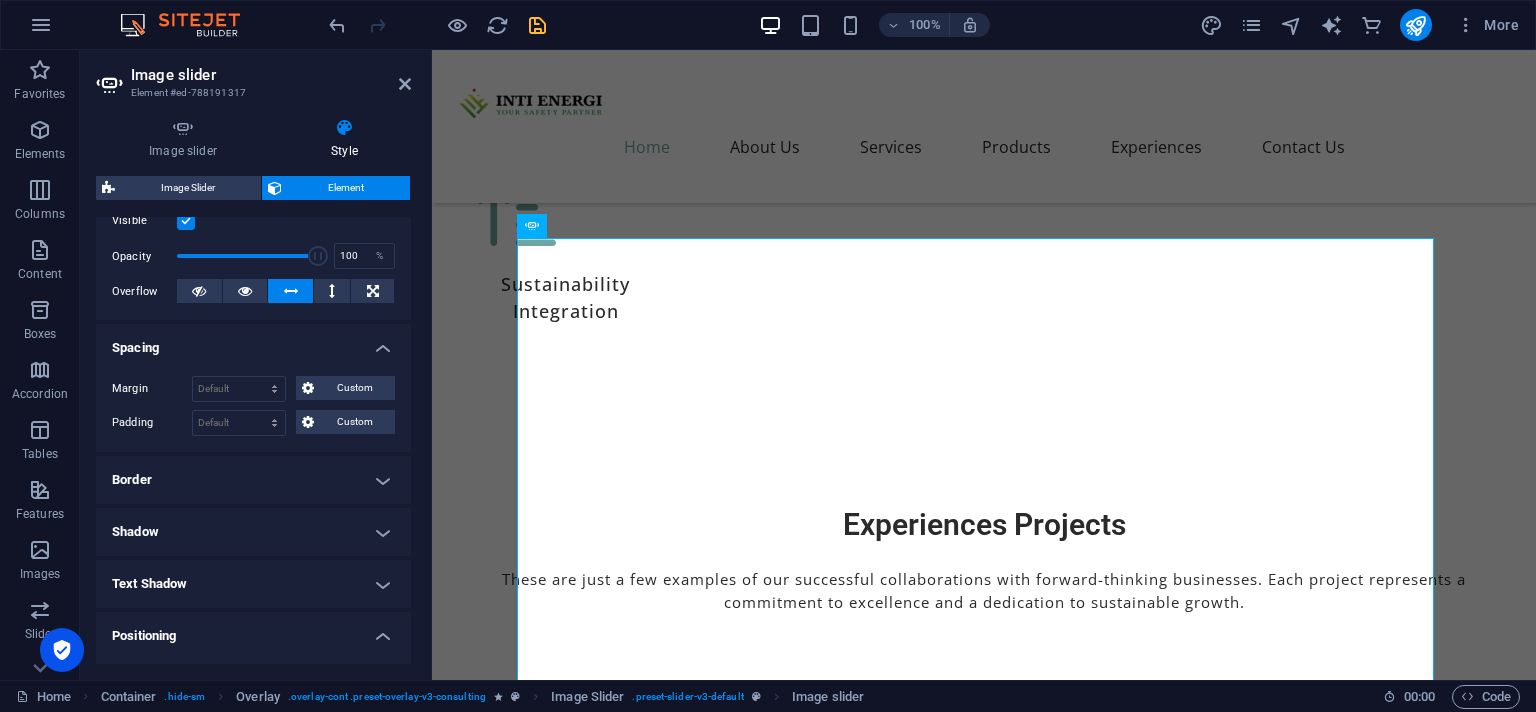 click on "Spacing" at bounding box center [253, 342] 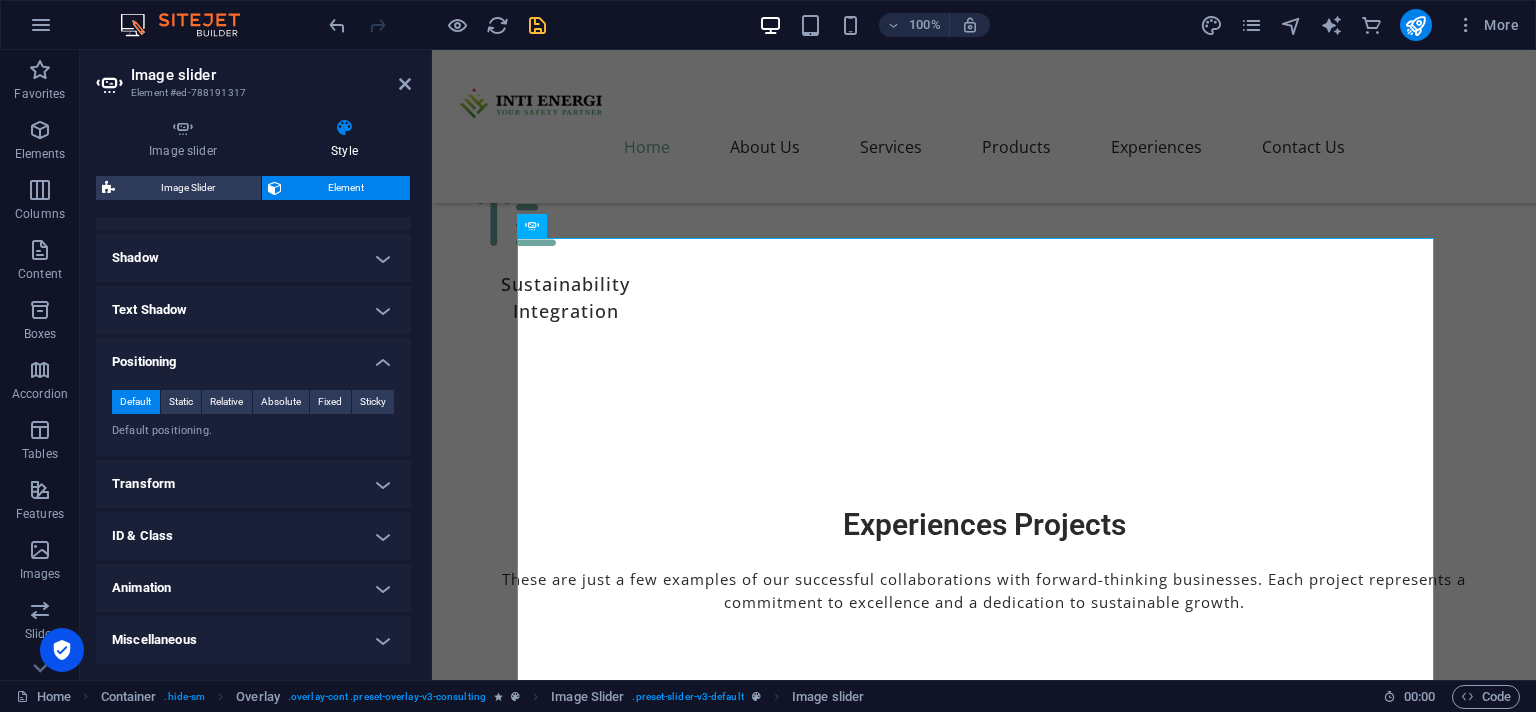 click on "Positioning" at bounding box center [253, 356] 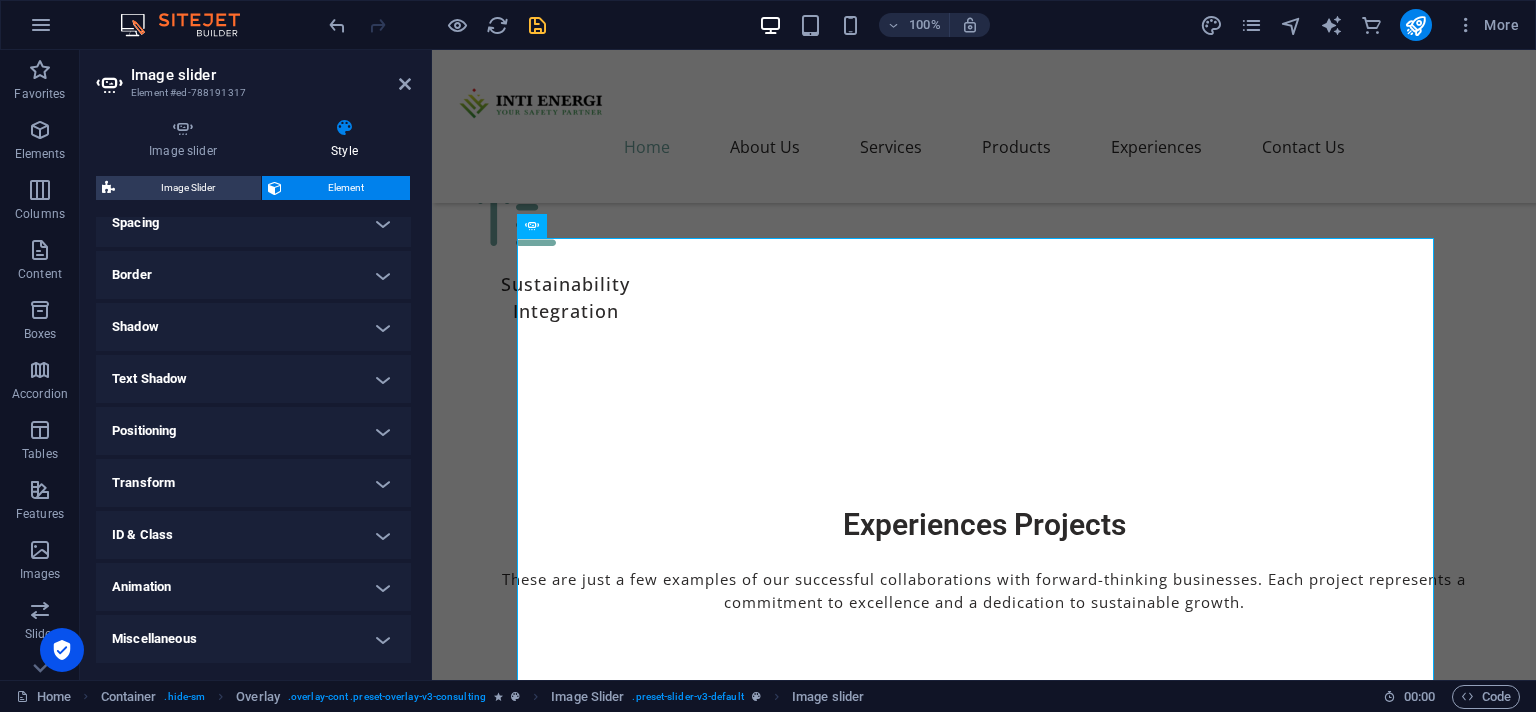 scroll, scrollTop: 414, scrollLeft: 0, axis: vertical 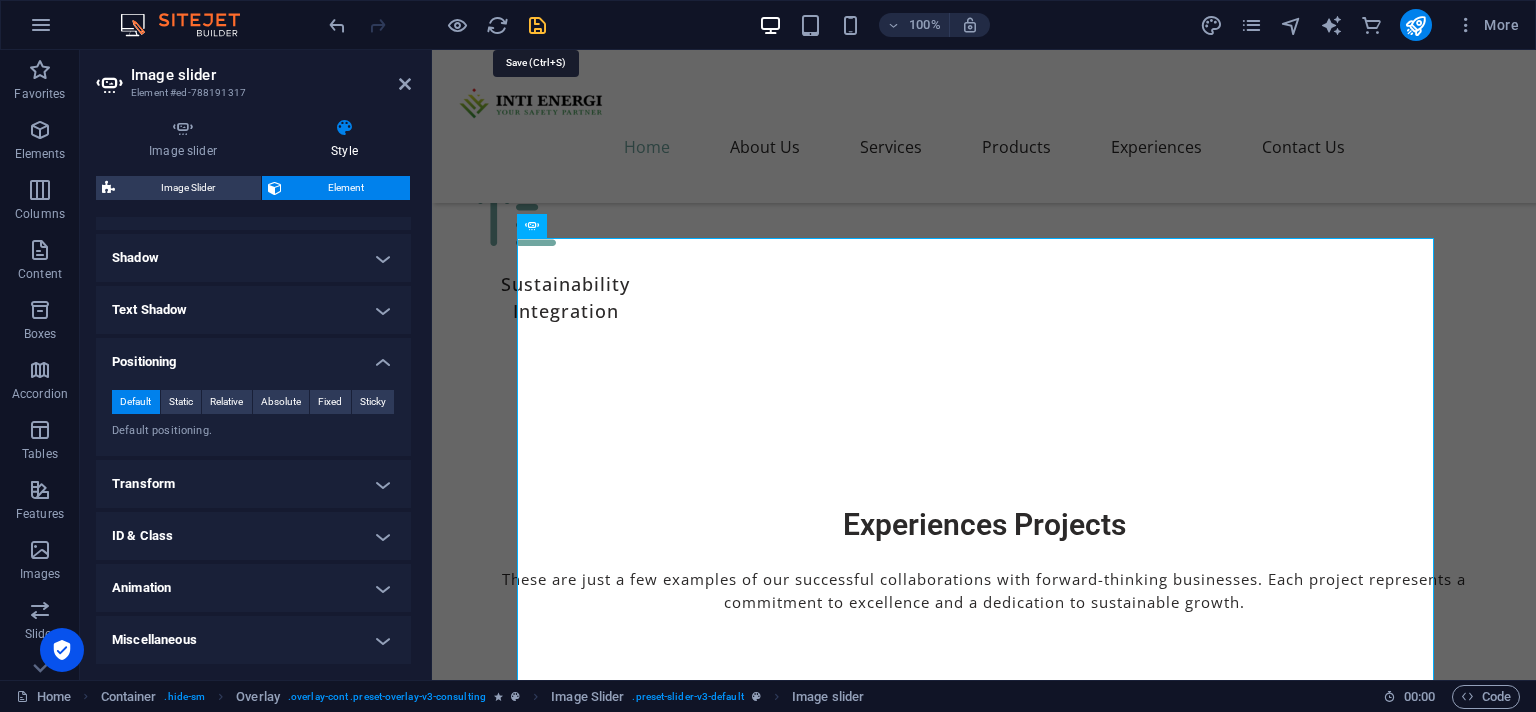 click at bounding box center (537, 25) 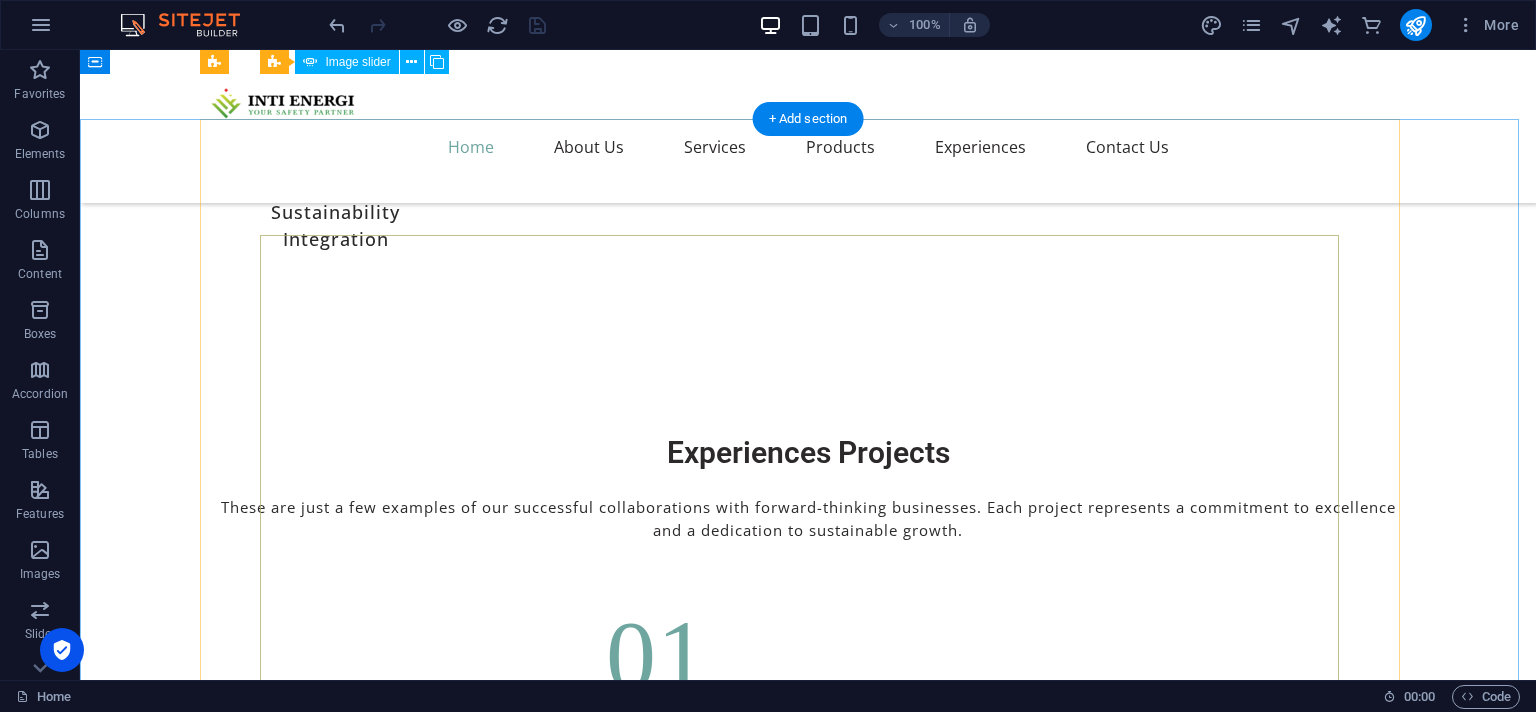 scroll, scrollTop: 7317, scrollLeft: 0, axis: vertical 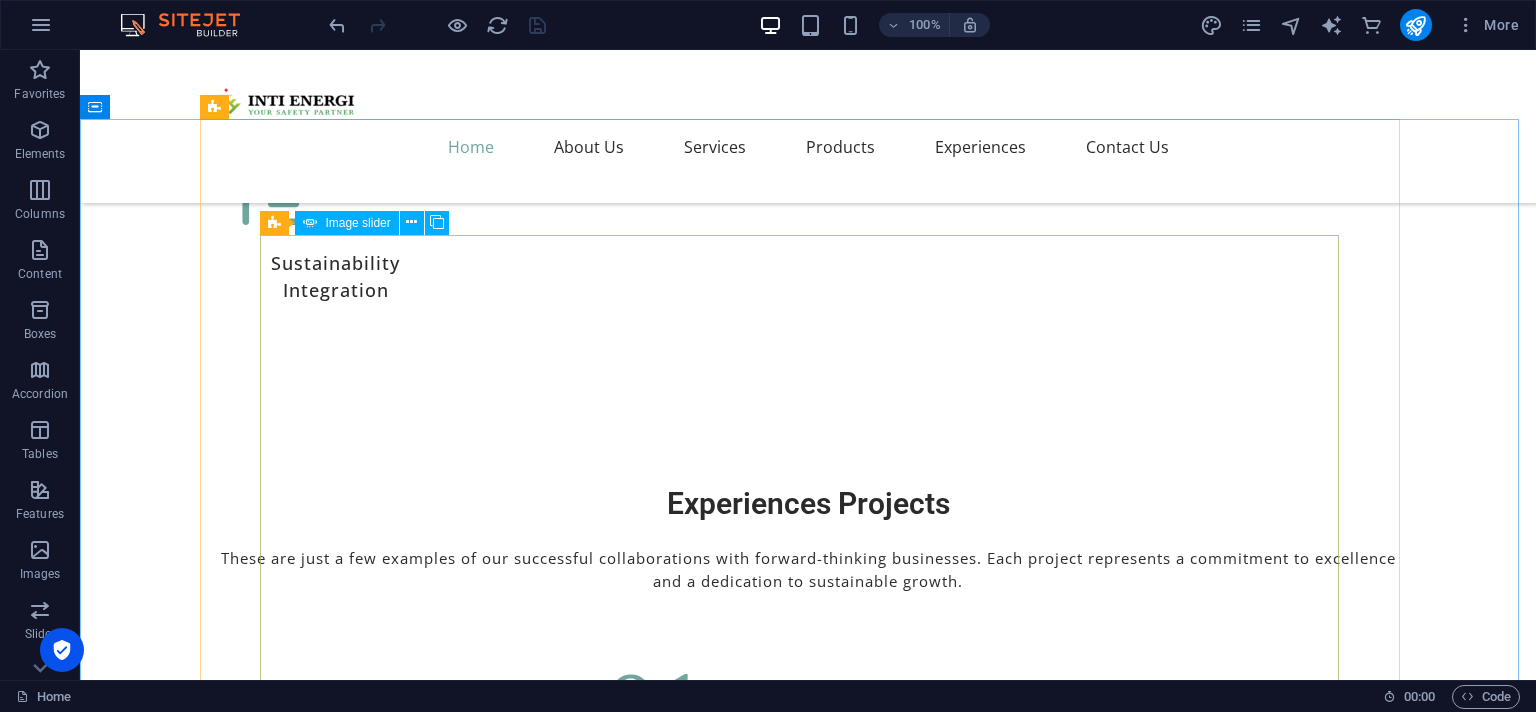 click on "Image slider" at bounding box center (357, 223) 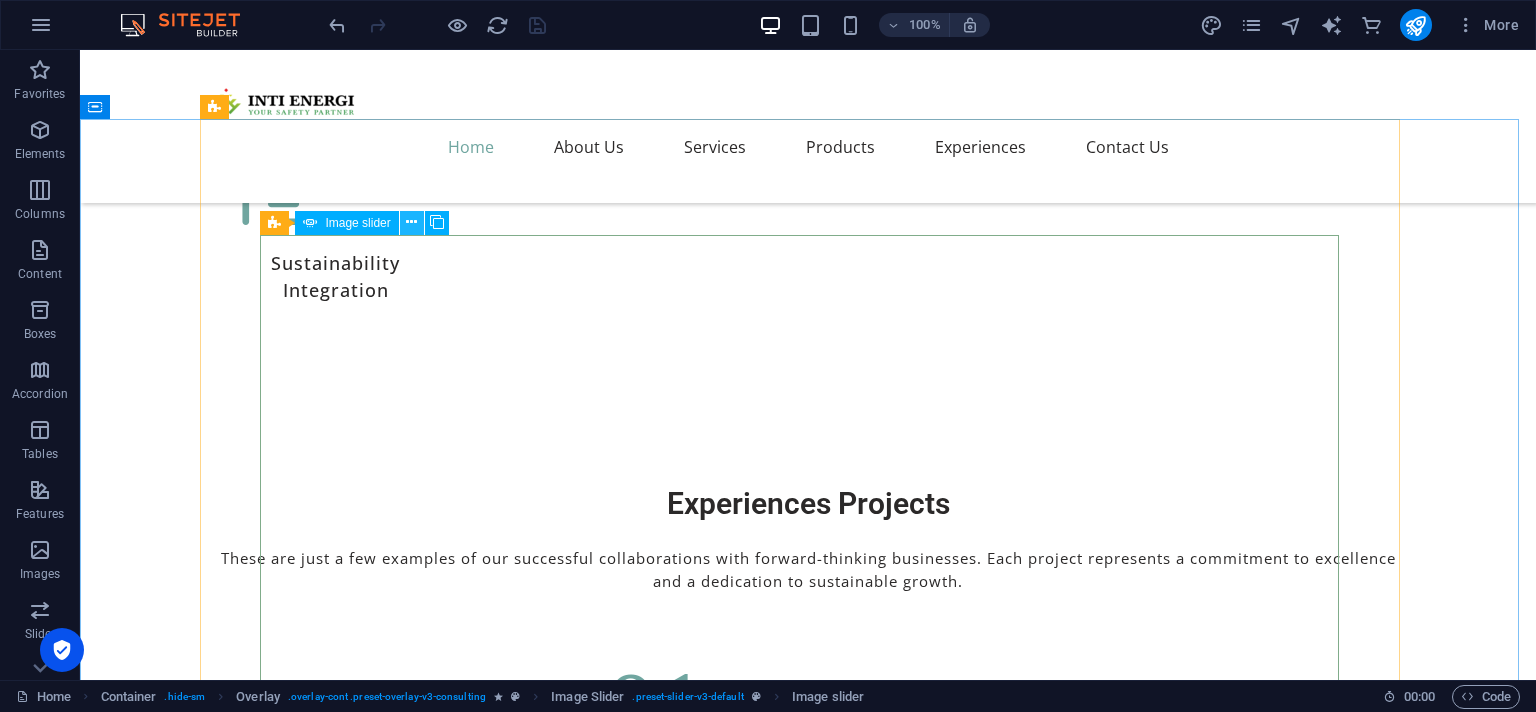 click at bounding box center (411, 222) 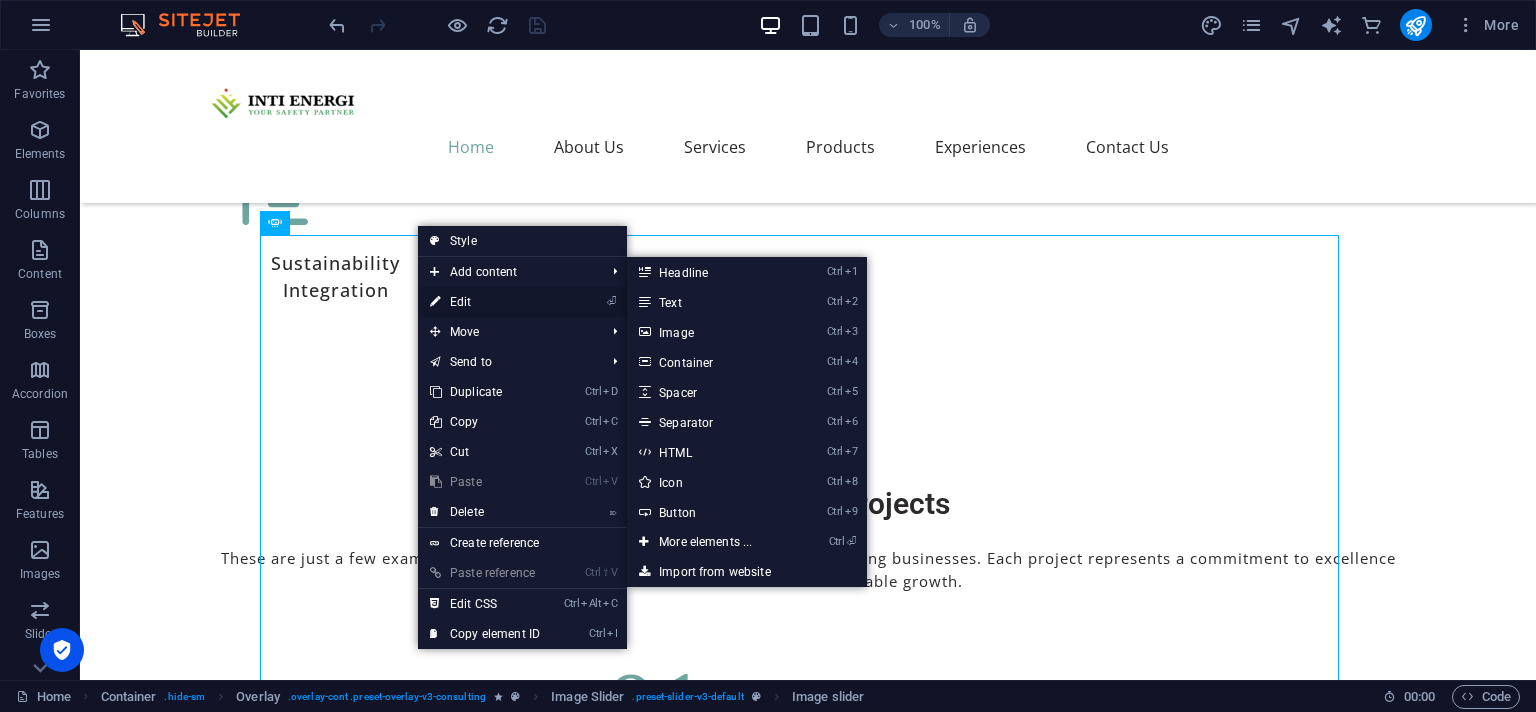 click on "⏎  Edit" at bounding box center (485, 302) 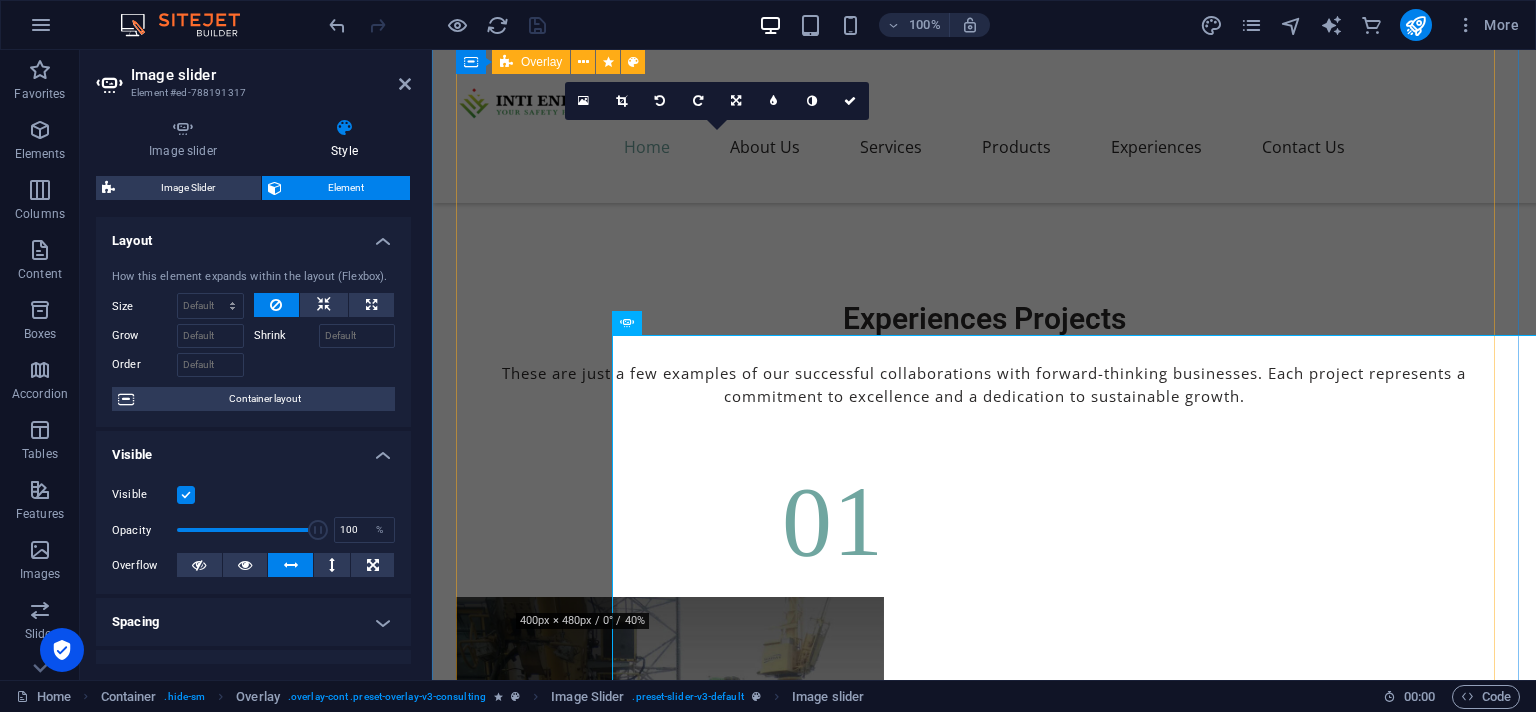 scroll, scrollTop: 7216, scrollLeft: 0, axis: vertical 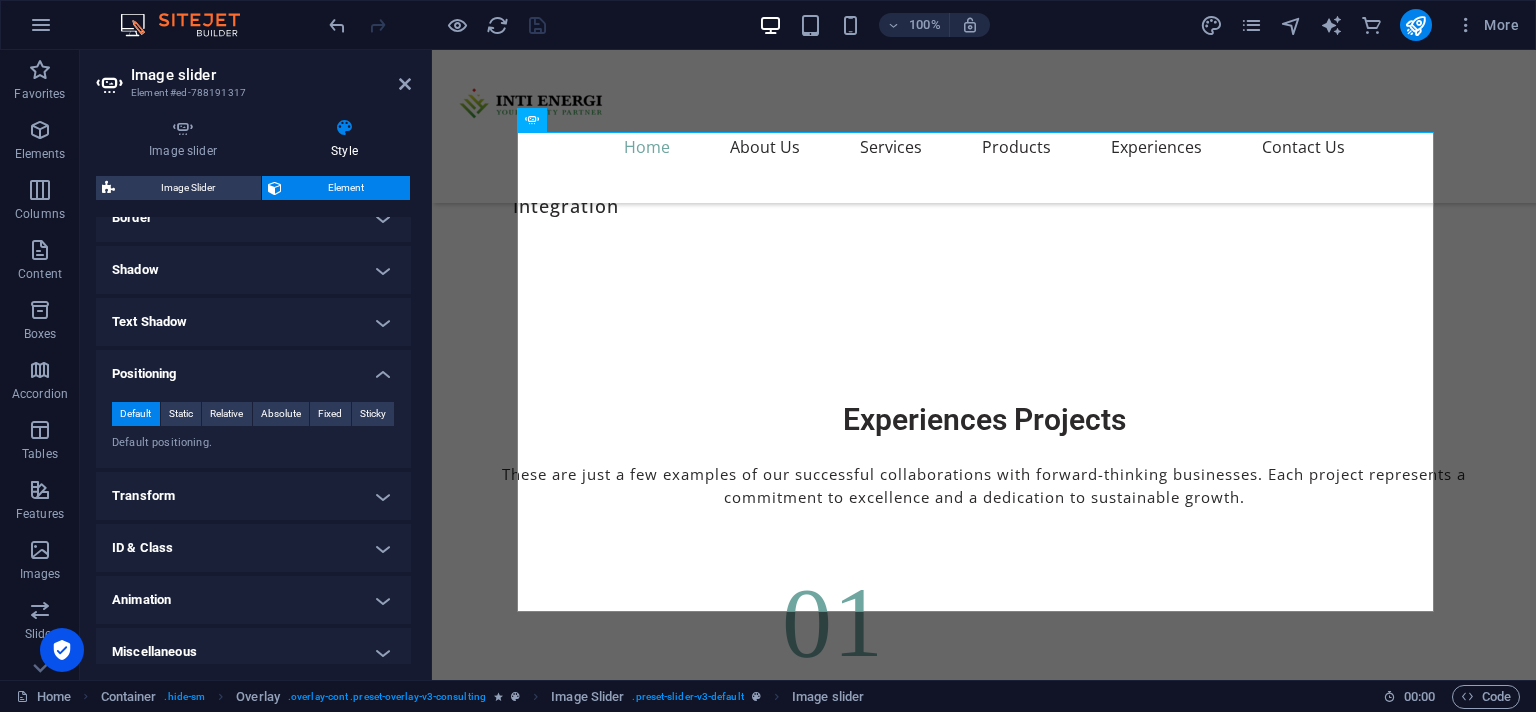 click on "Transform" at bounding box center [253, 496] 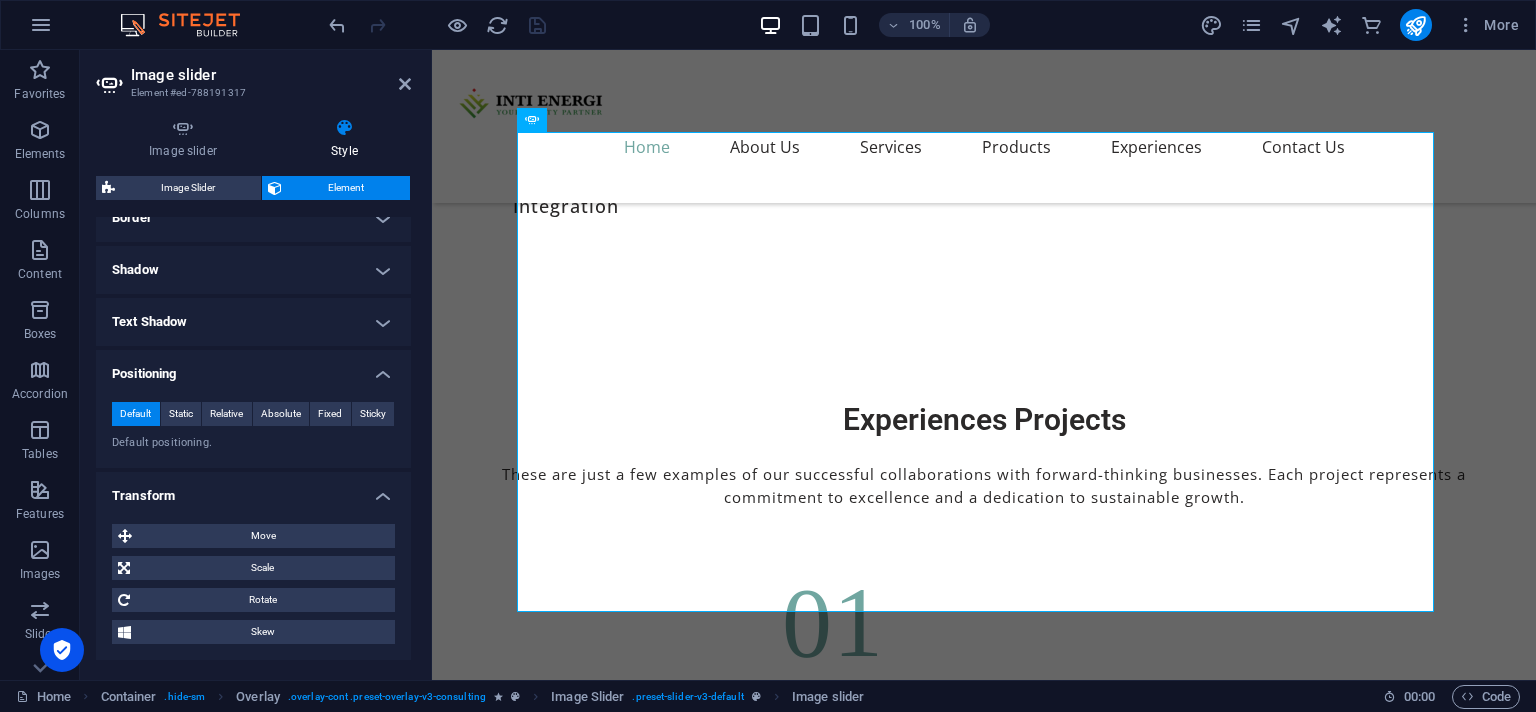 click on "Transform" at bounding box center [253, 490] 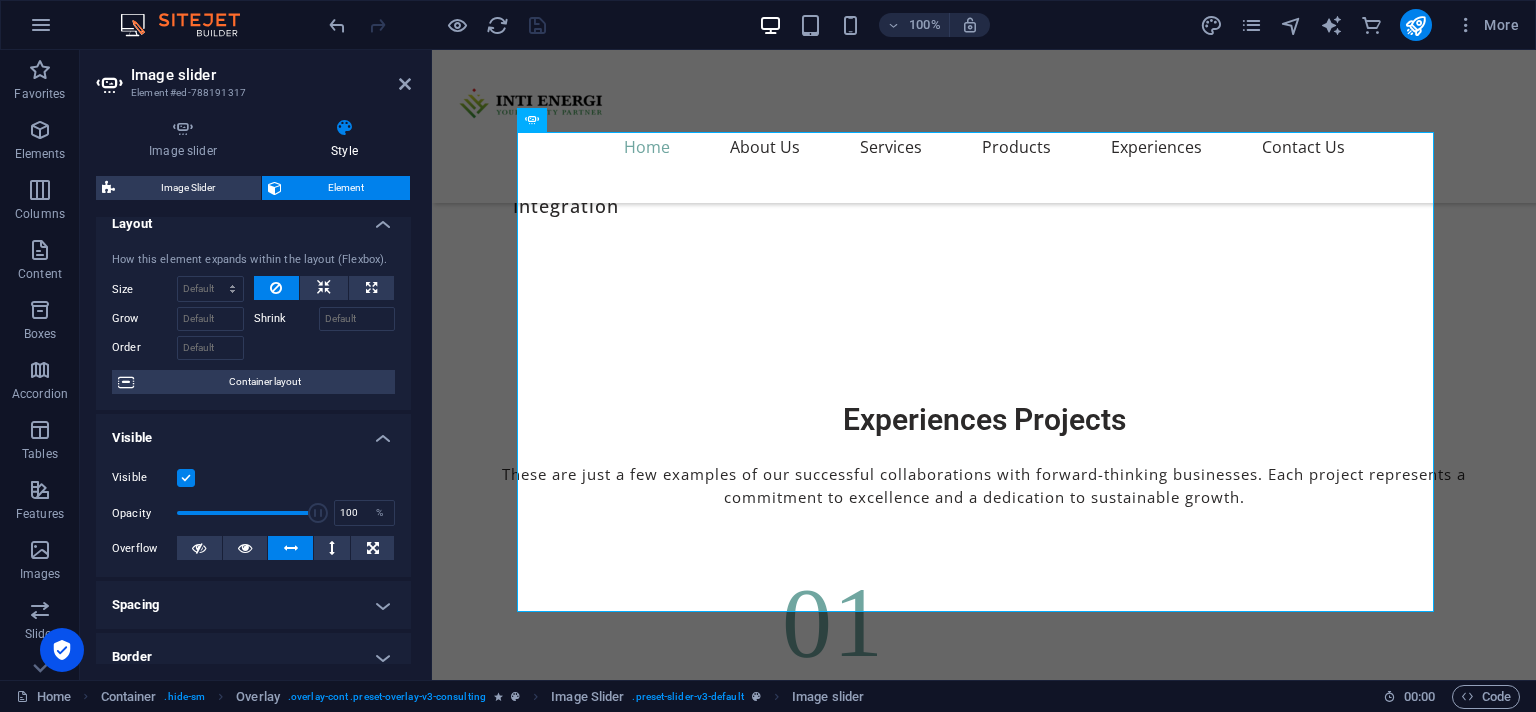 scroll, scrollTop: 0, scrollLeft: 0, axis: both 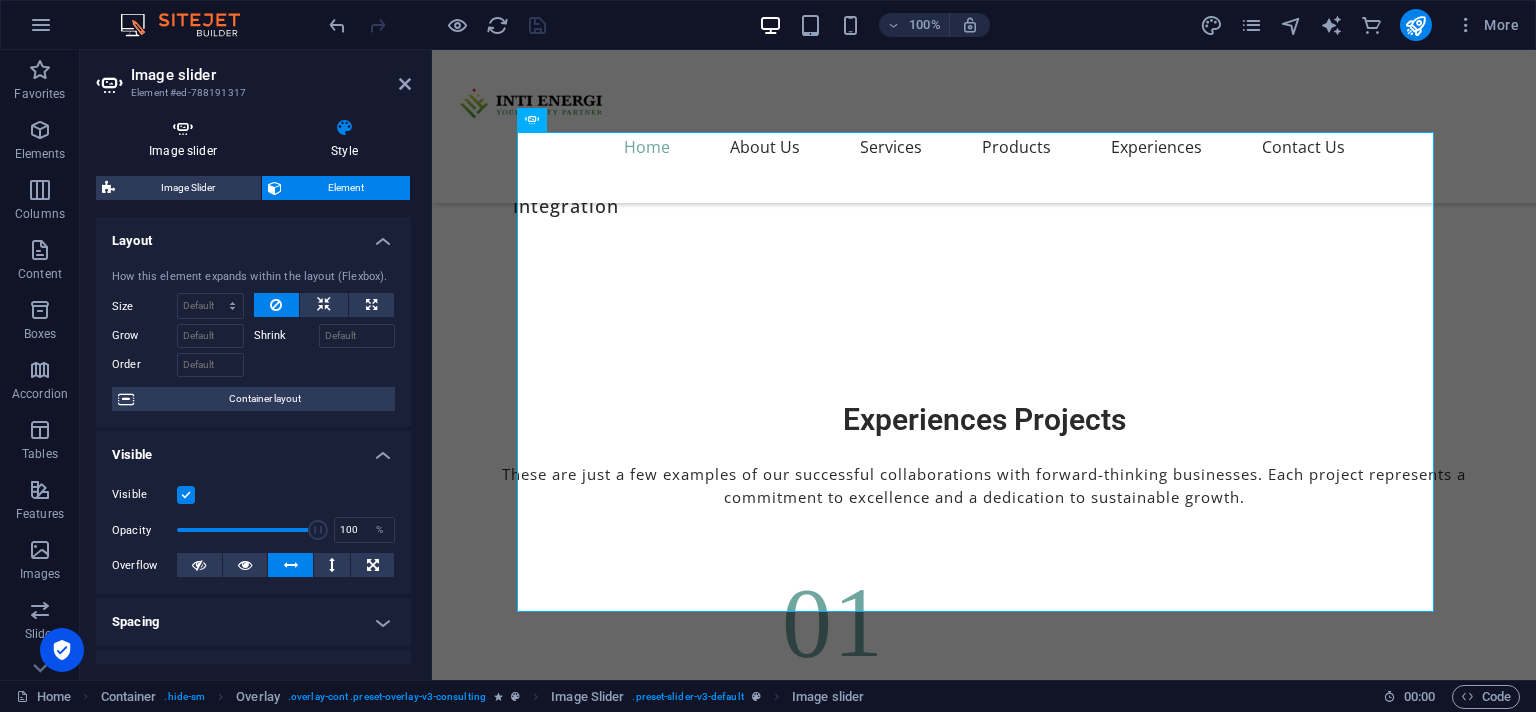 click on "Image slider" at bounding box center (187, 139) 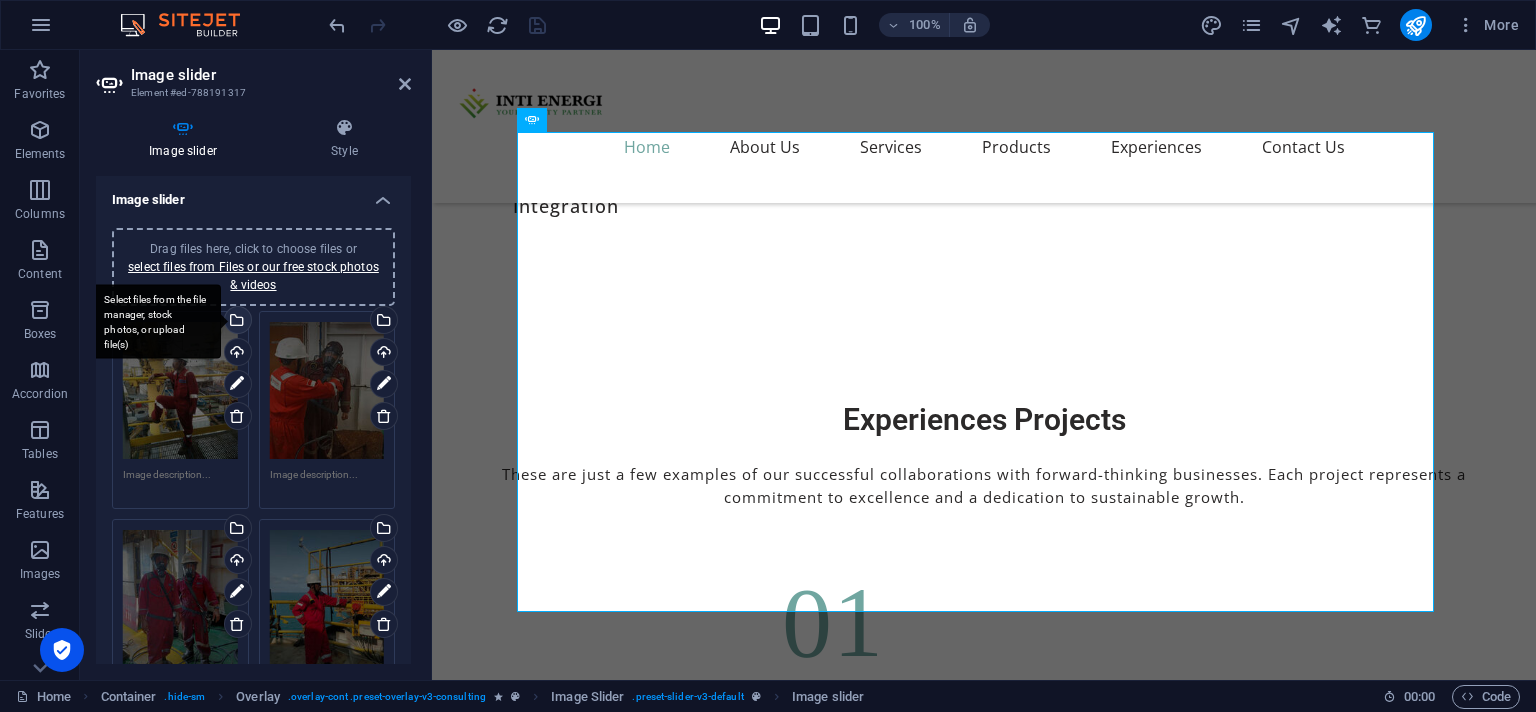 scroll, scrollTop: 456, scrollLeft: 0, axis: vertical 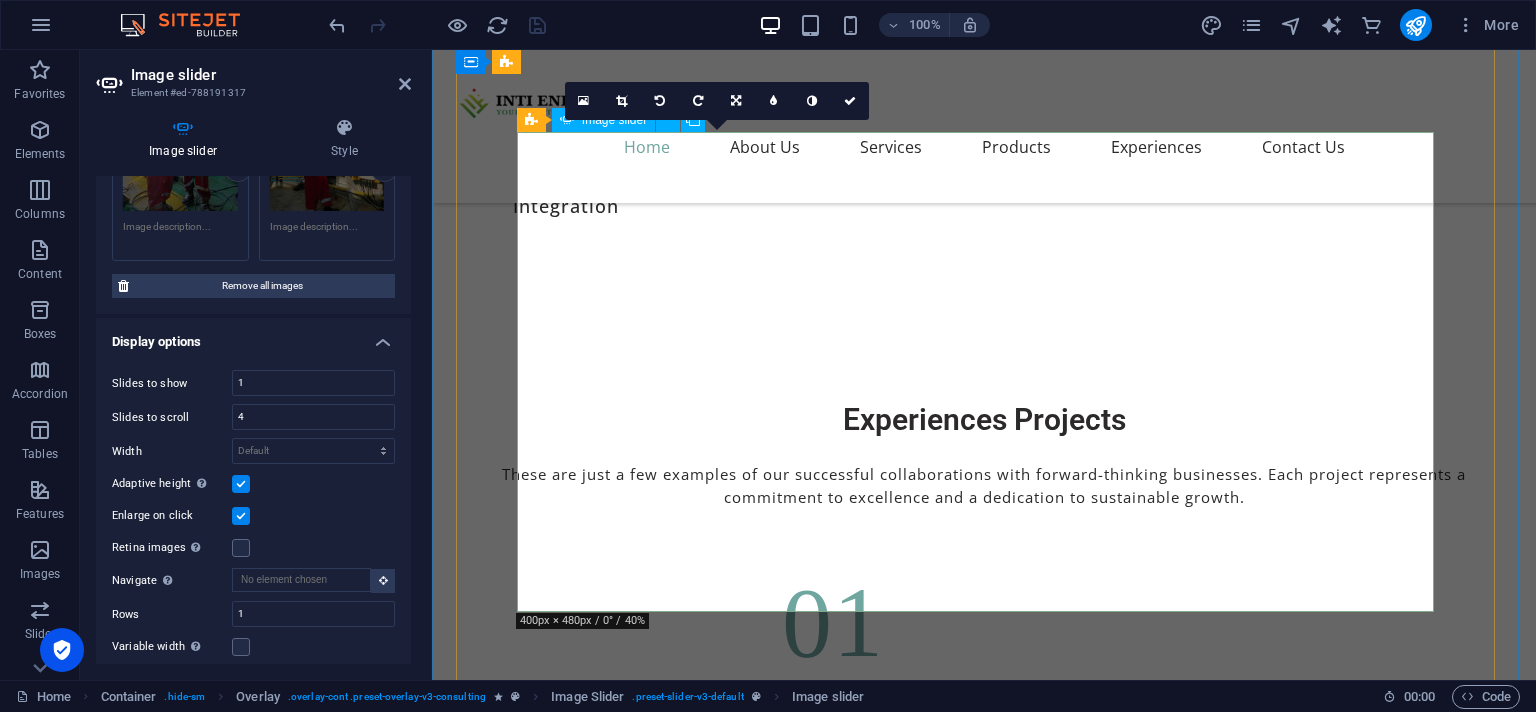 click at bounding box center [645, 7691] 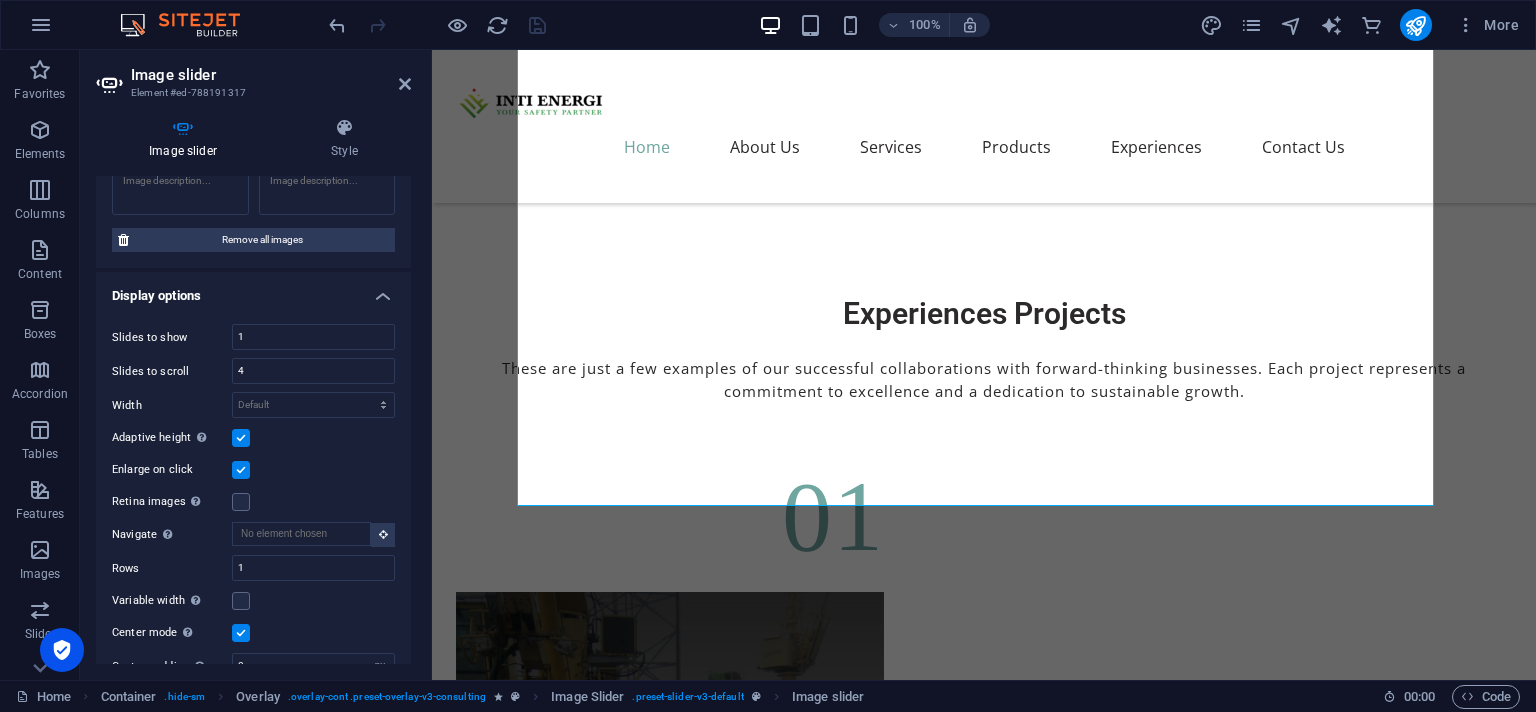 scroll, scrollTop: 7209, scrollLeft: 0, axis: vertical 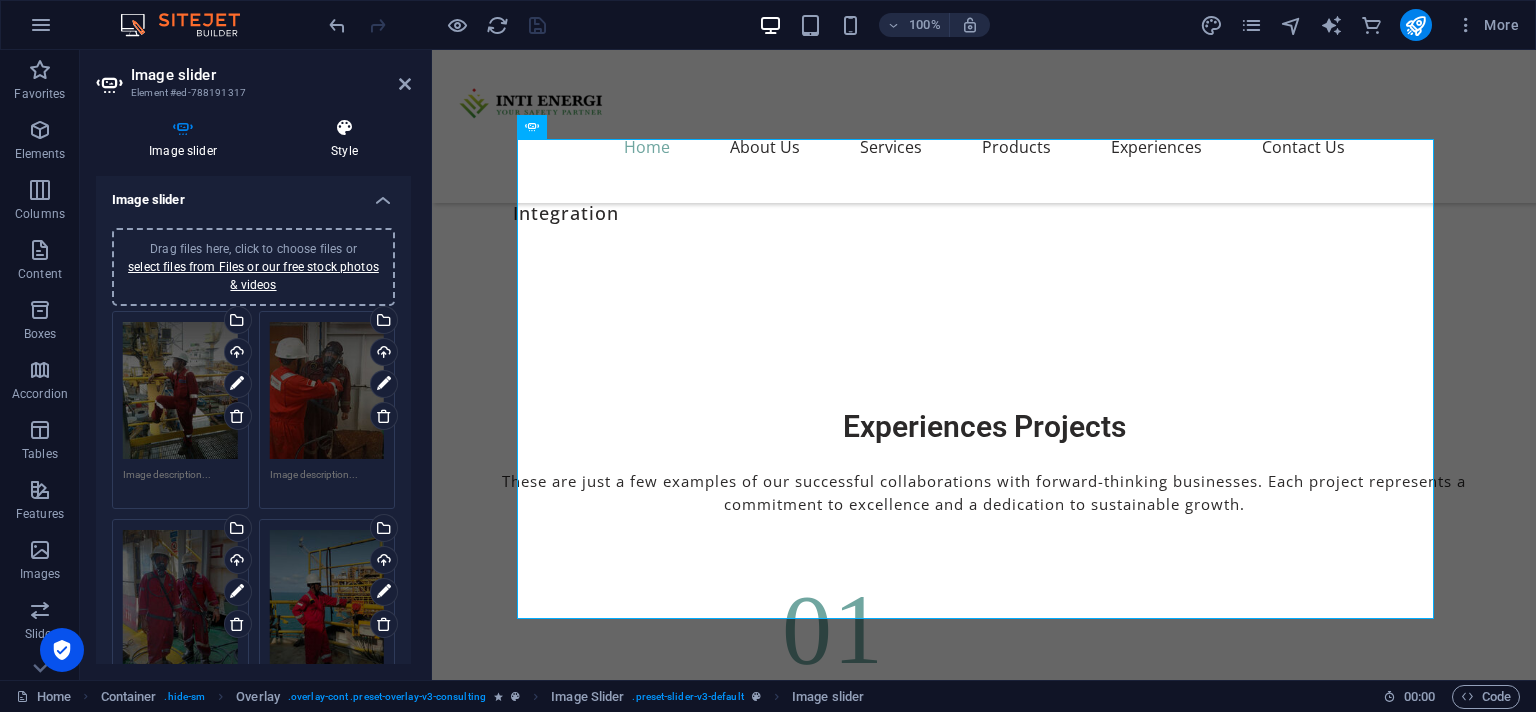 click on "Style" at bounding box center [344, 139] 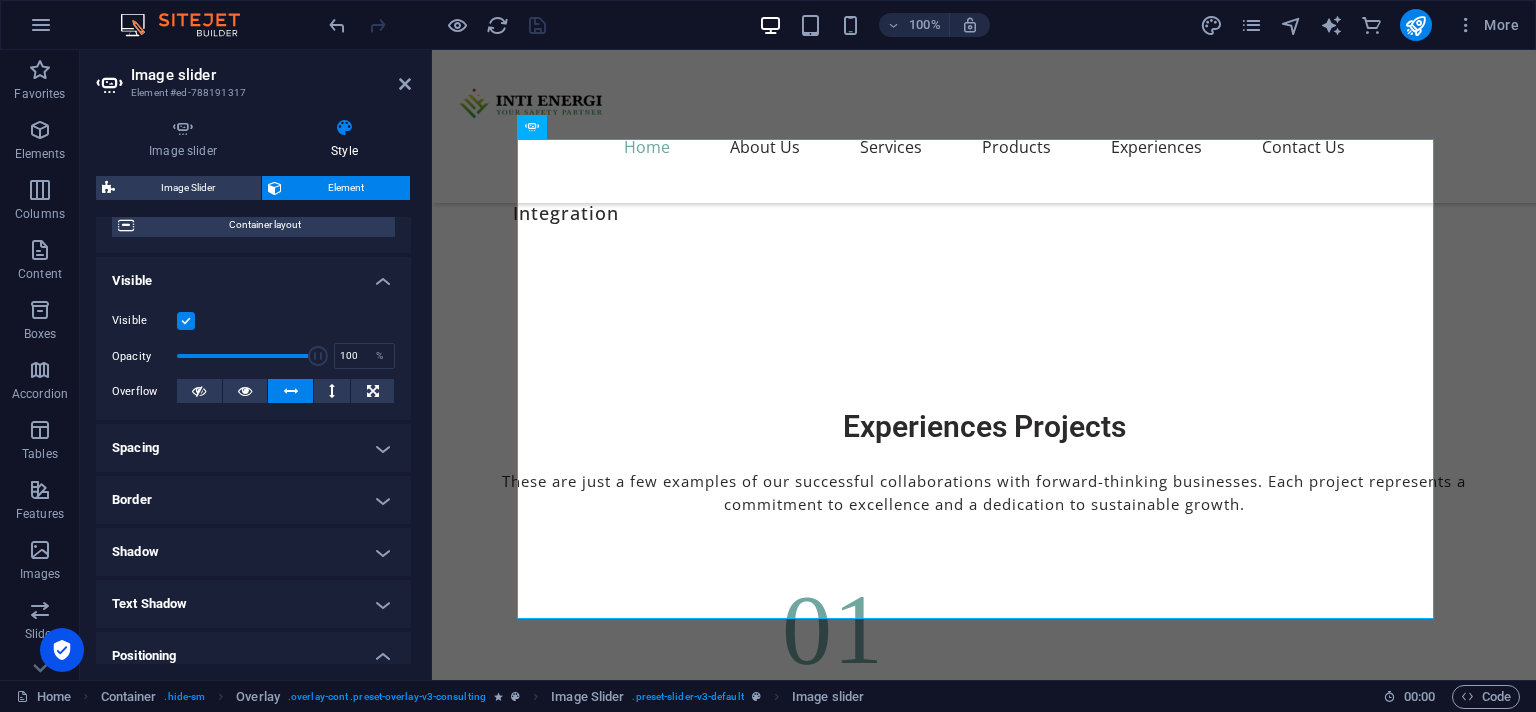 scroll, scrollTop: 182, scrollLeft: 0, axis: vertical 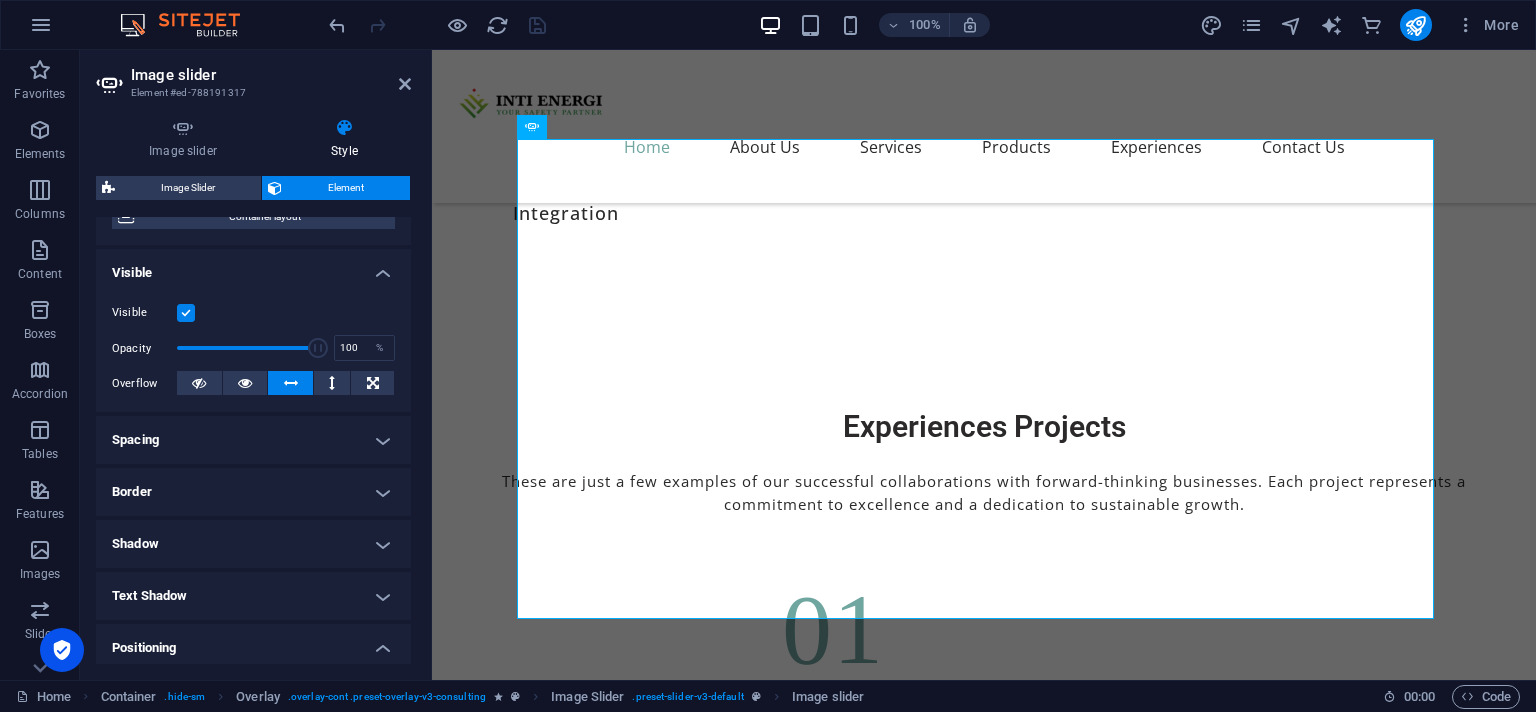 click on "Spacing" at bounding box center [253, 440] 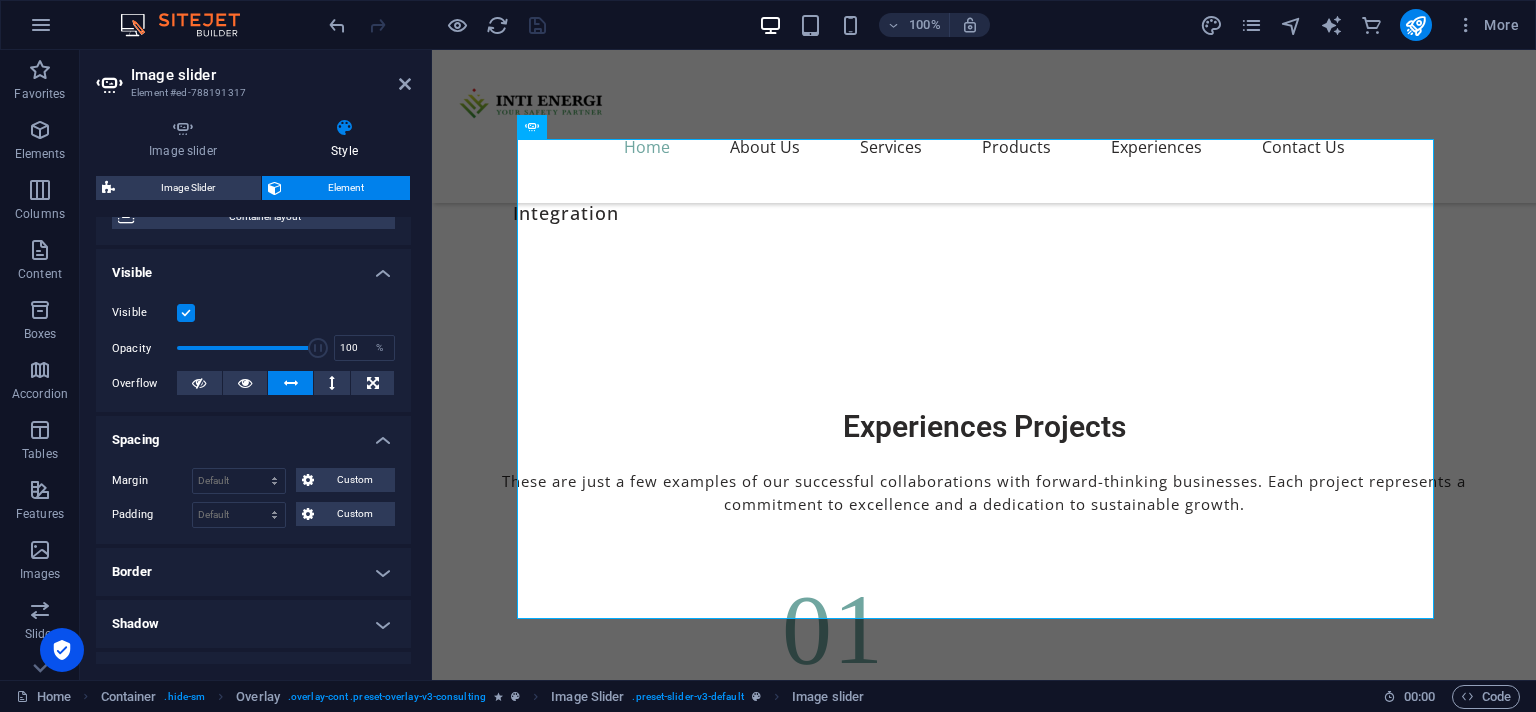 click on "Spacing" at bounding box center [253, 434] 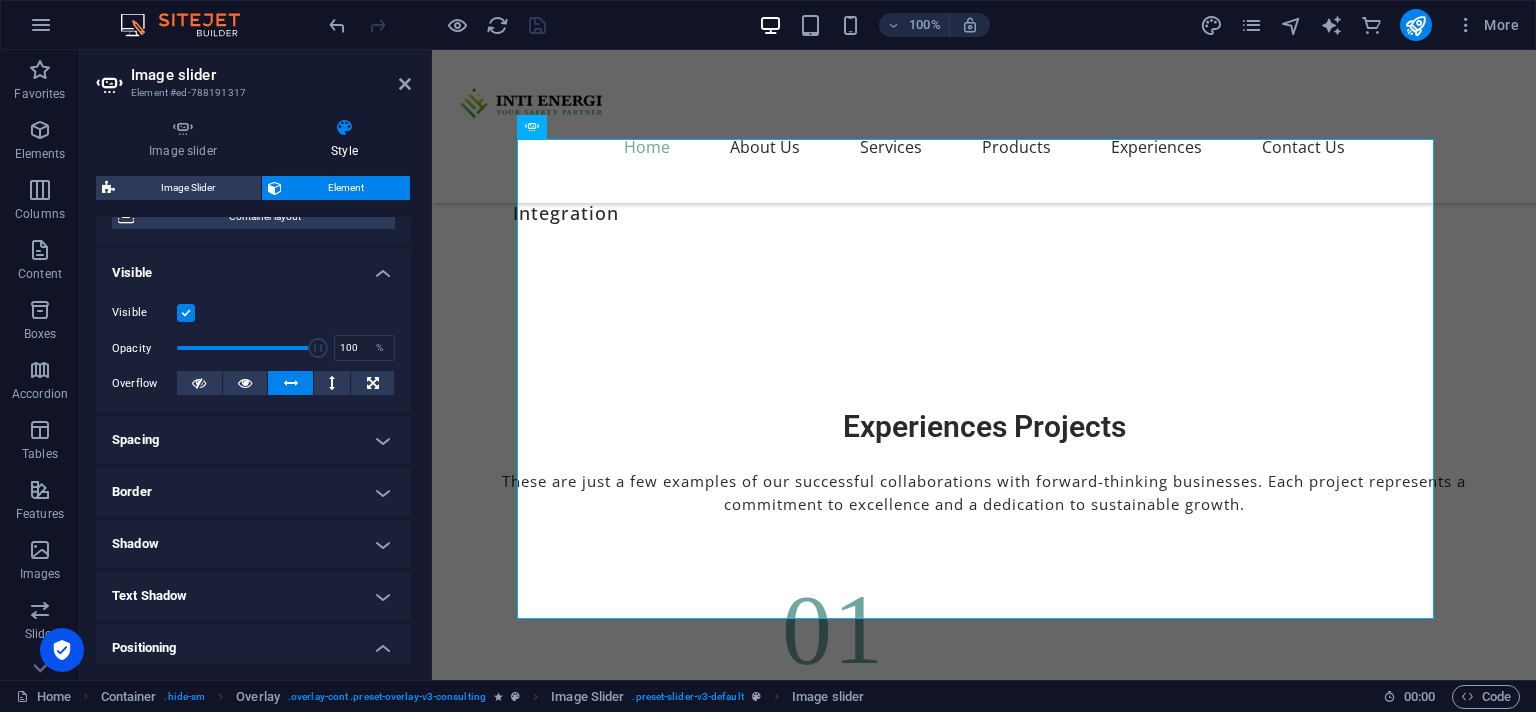 click on "Border" at bounding box center (253, 492) 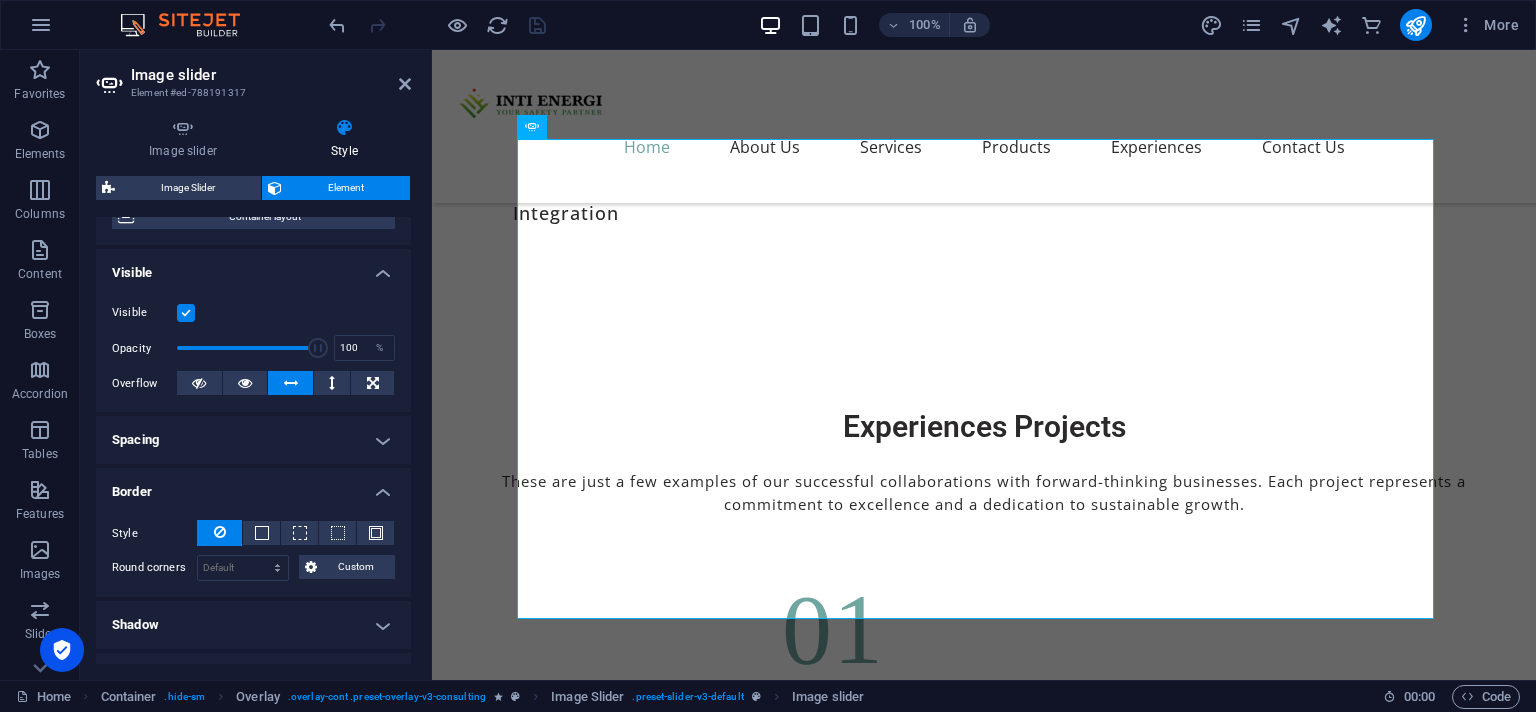 click on "Border" at bounding box center [253, 486] 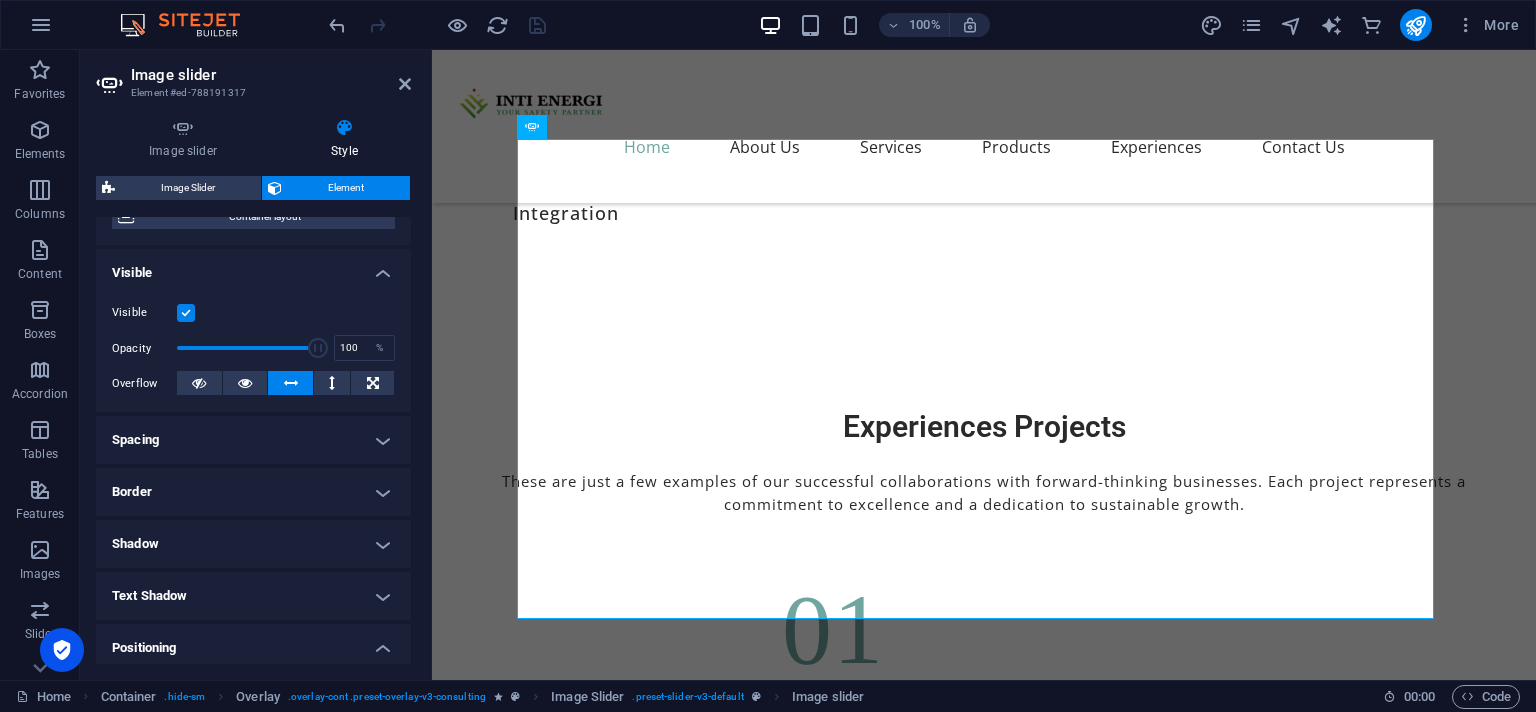 scroll, scrollTop: 274, scrollLeft: 0, axis: vertical 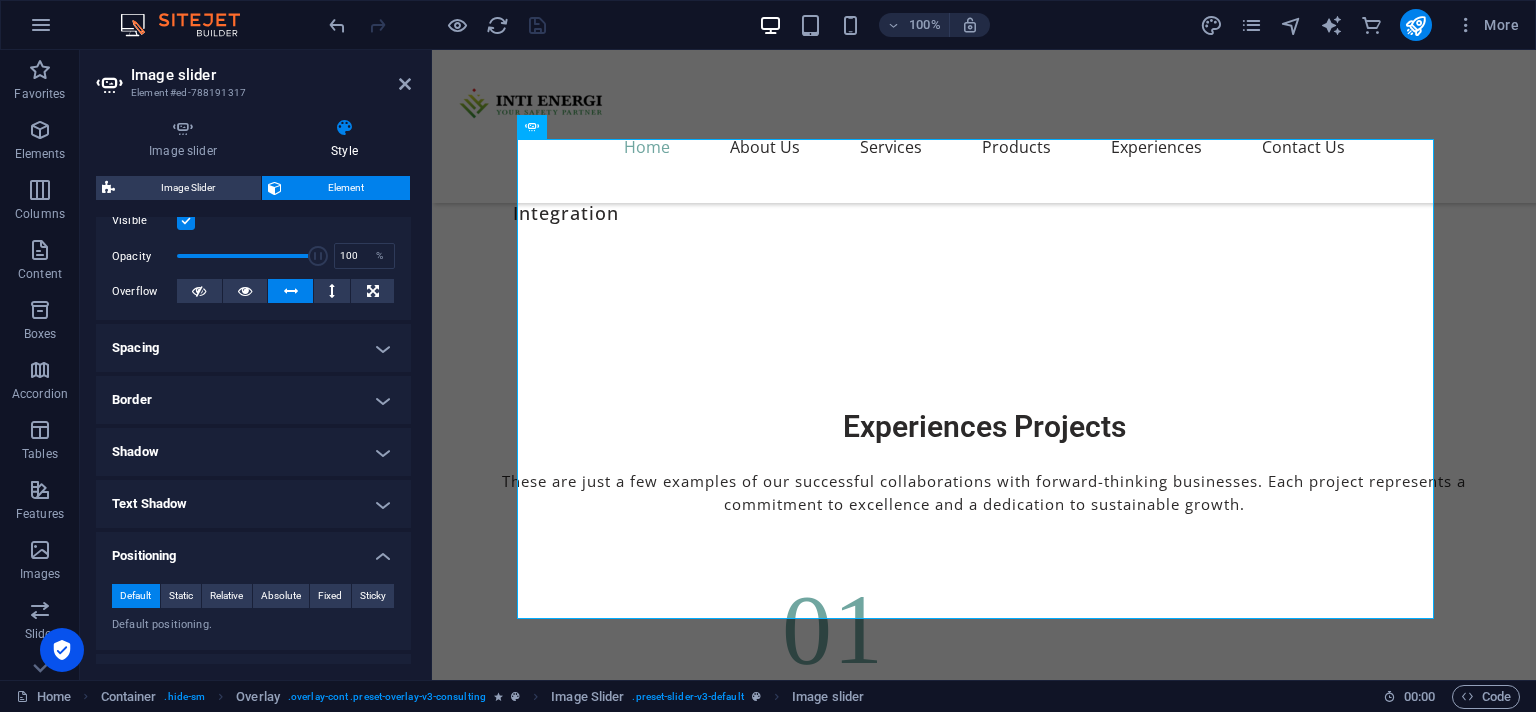 click on "Shadow" at bounding box center (253, 452) 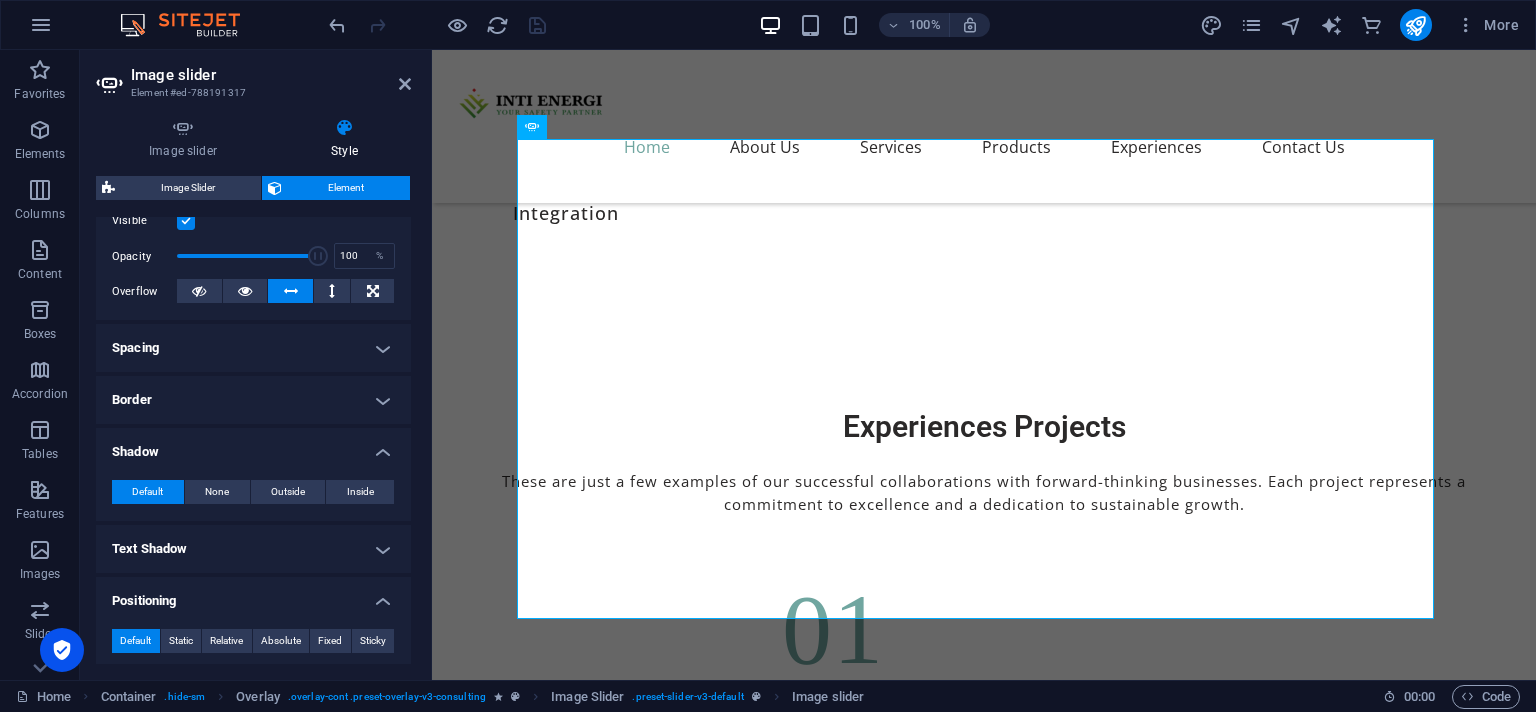 click on "Shadow" at bounding box center [253, 446] 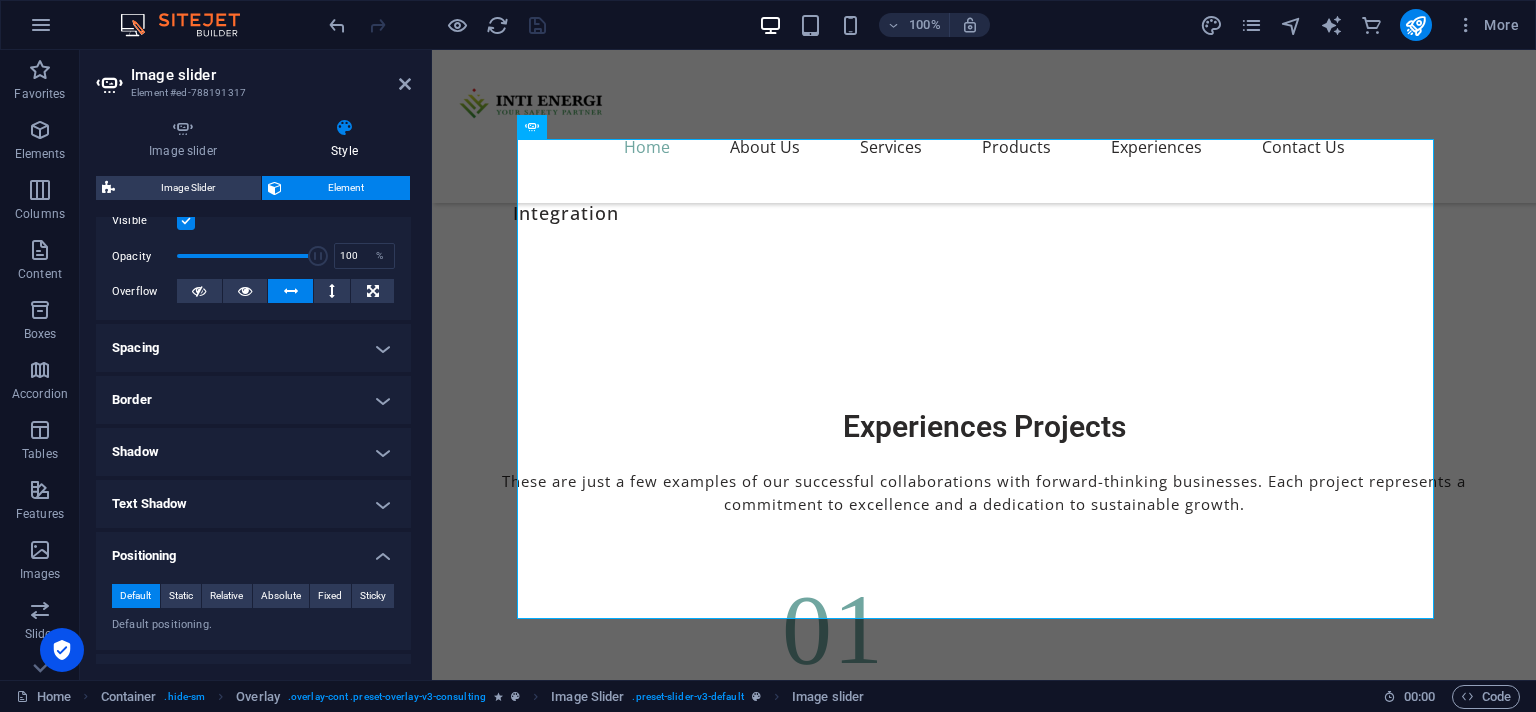 scroll, scrollTop: 484, scrollLeft: 0, axis: vertical 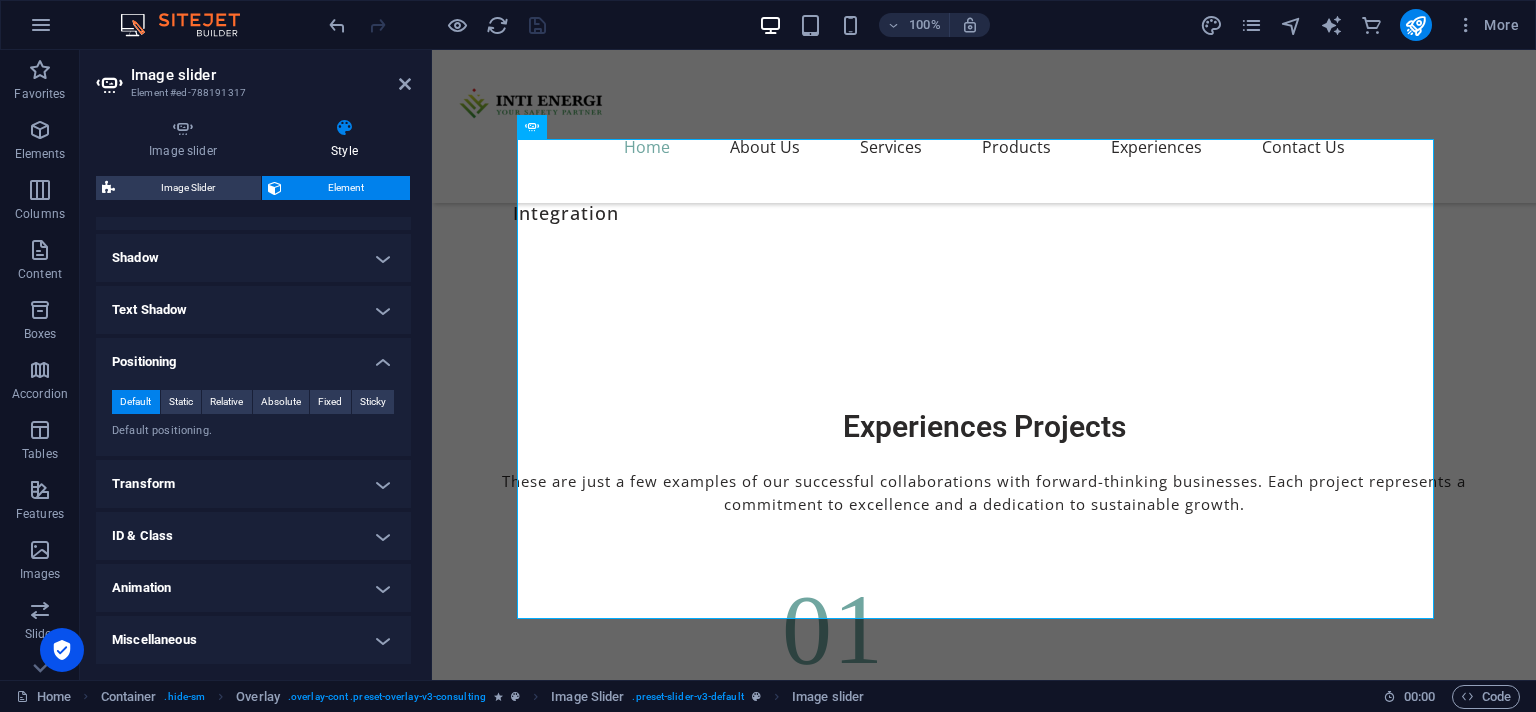 click on "Transform" at bounding box center [253, 484] 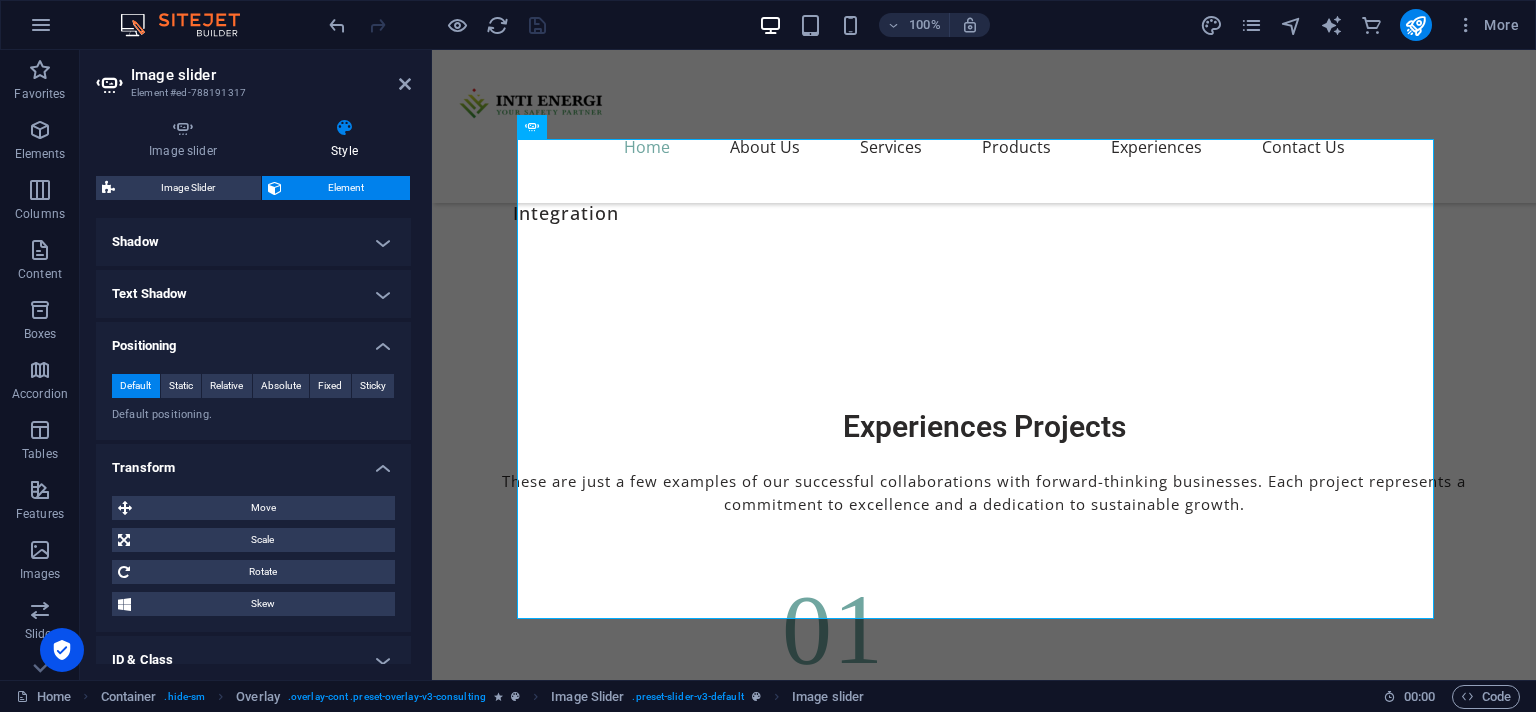 click on "Transform" at bounding box center [253, 462] 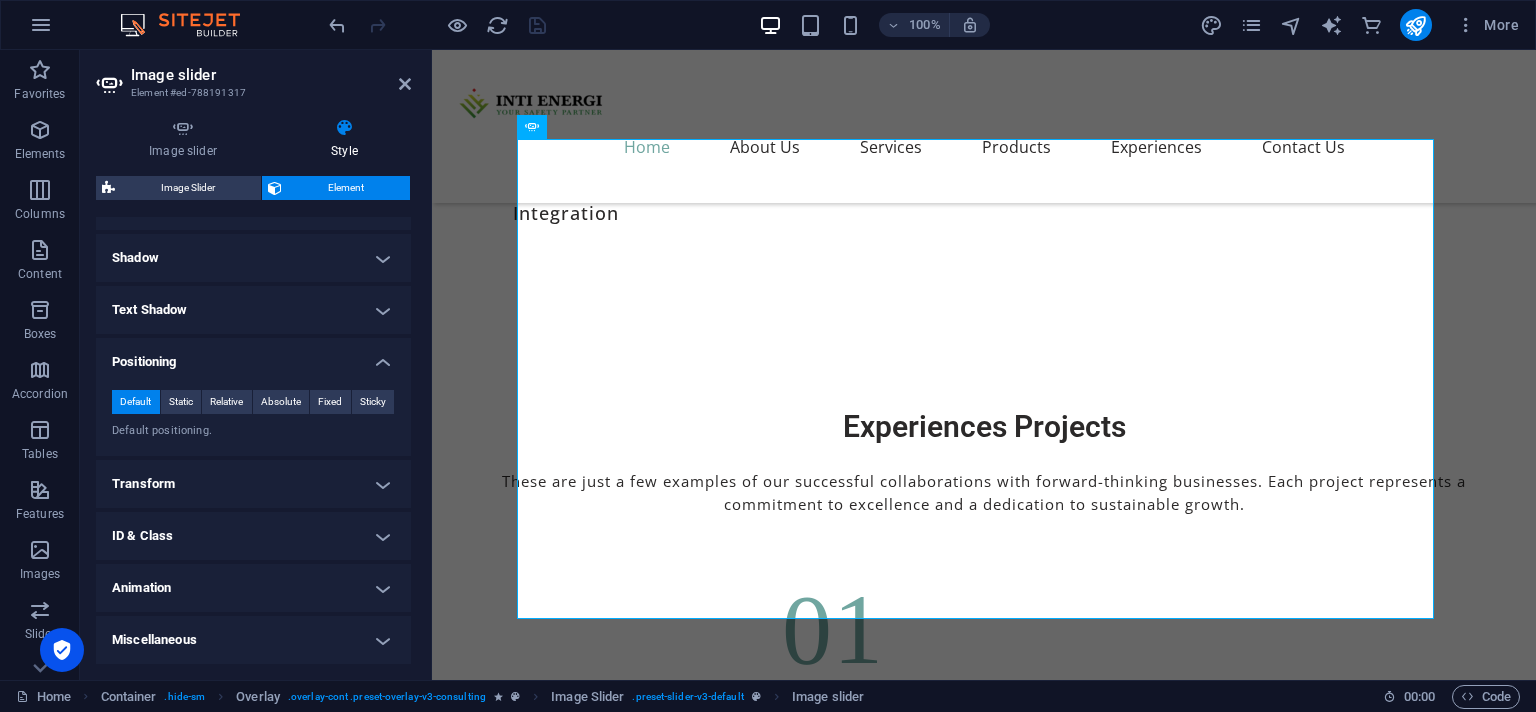 click on "Miscellaneous" at bounding box center (253, 640) 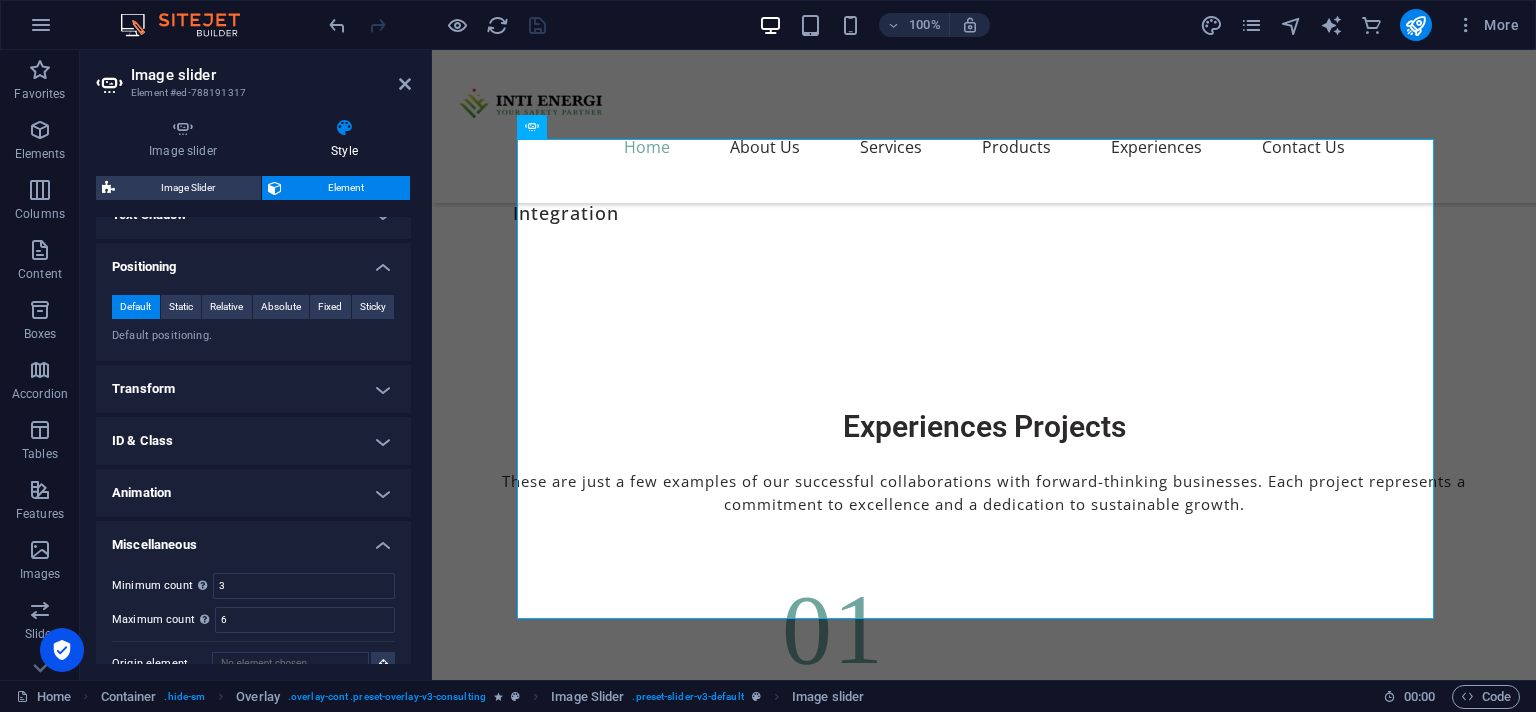 scroll, scrollTop: 607, scrollLeft: 0, axis: vertical 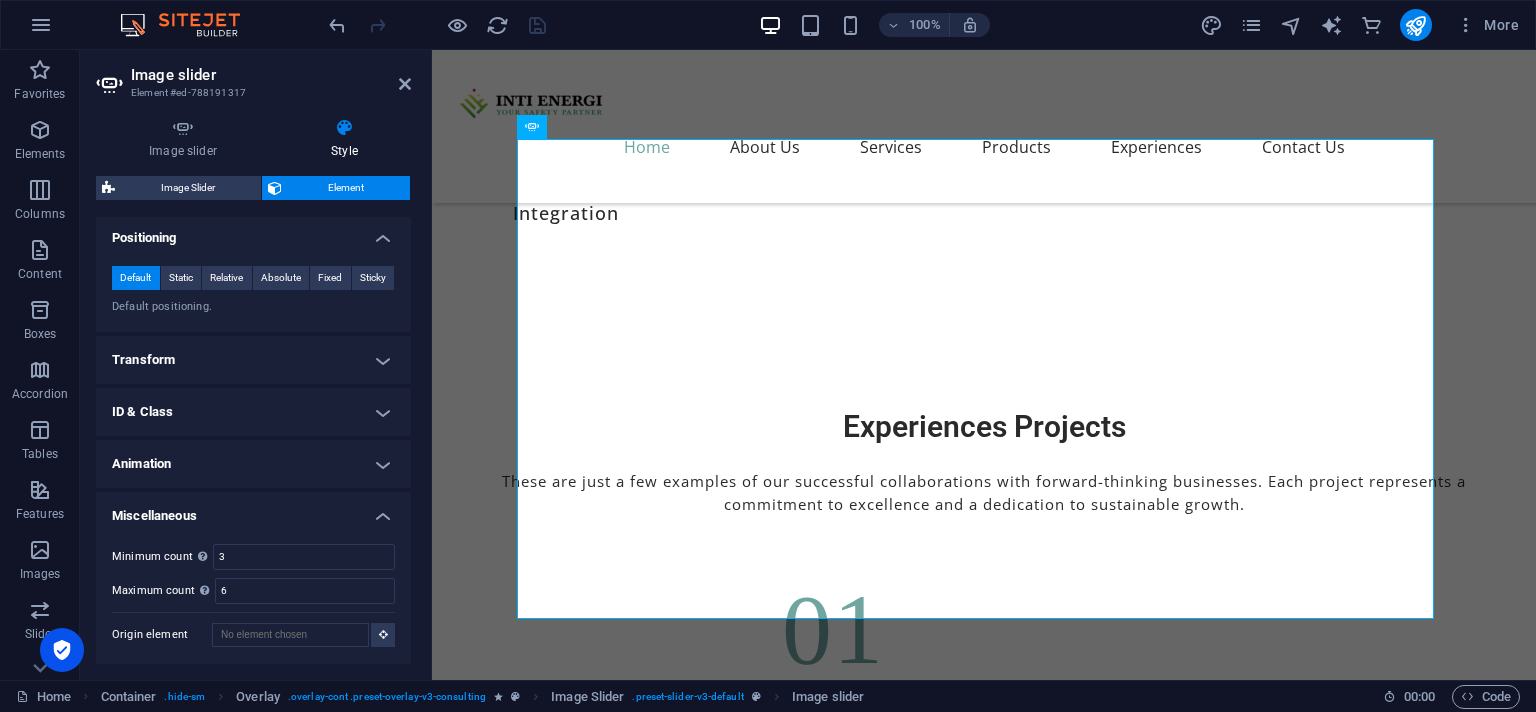 click on "Animation" at bounding box center (253, 464) 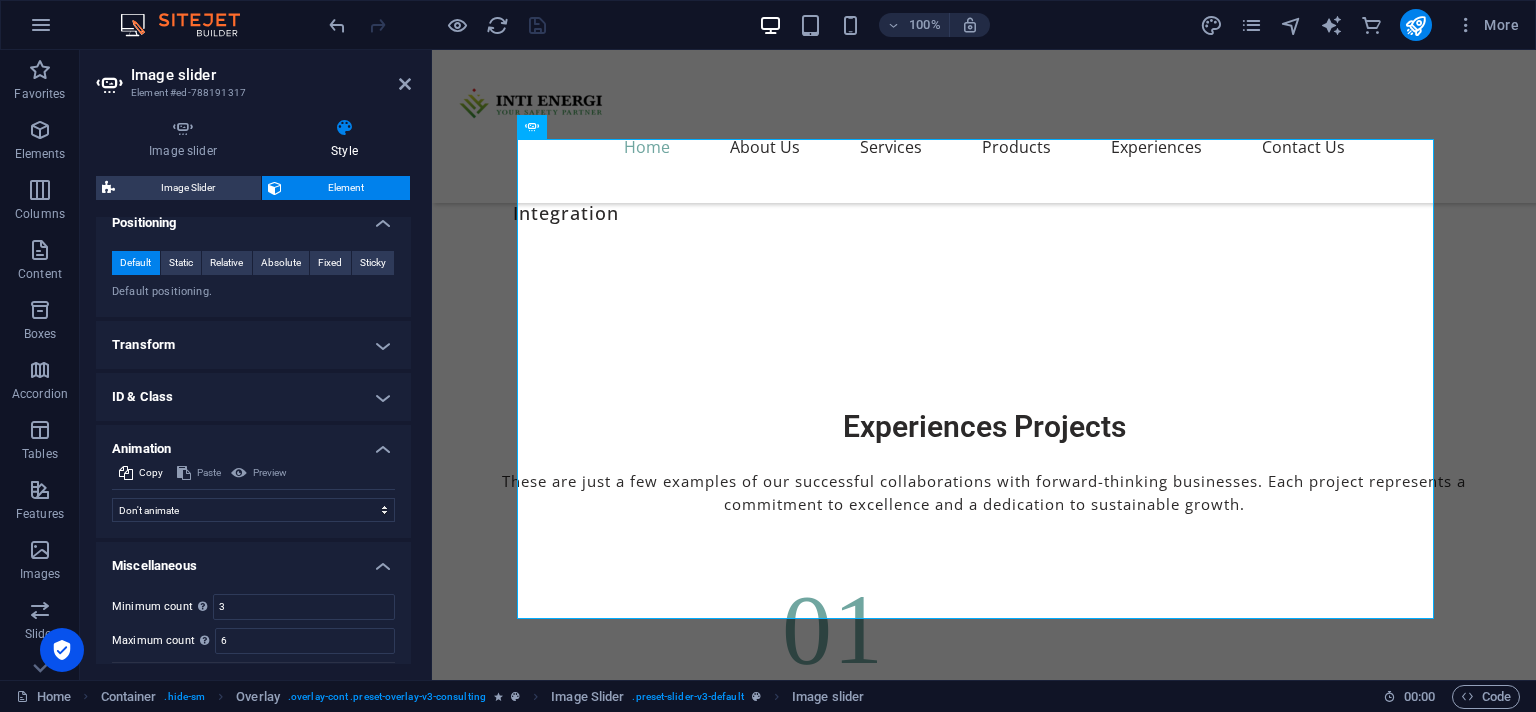 click on "ID & Class" at bounding box center (253, 397) 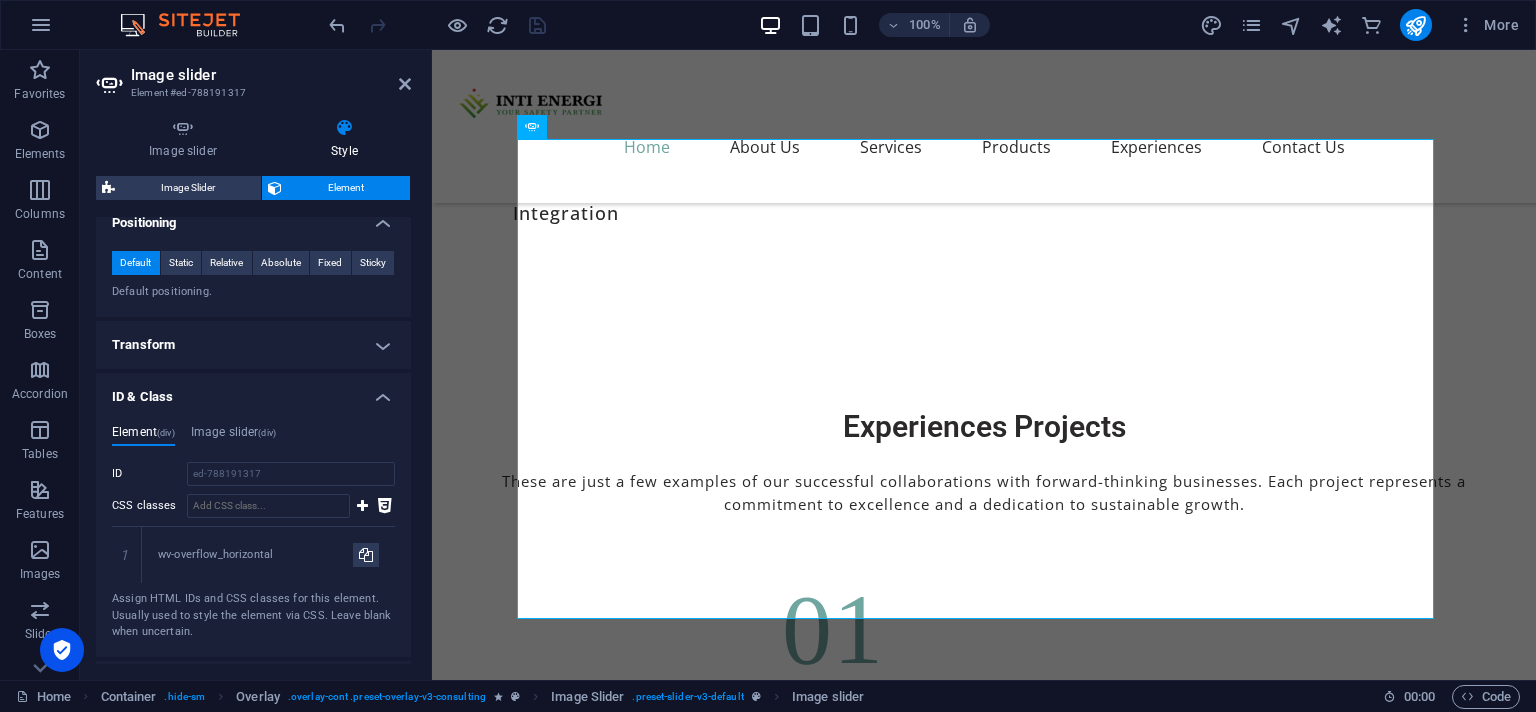 click on "Transform" at bounding box center (253, 345) 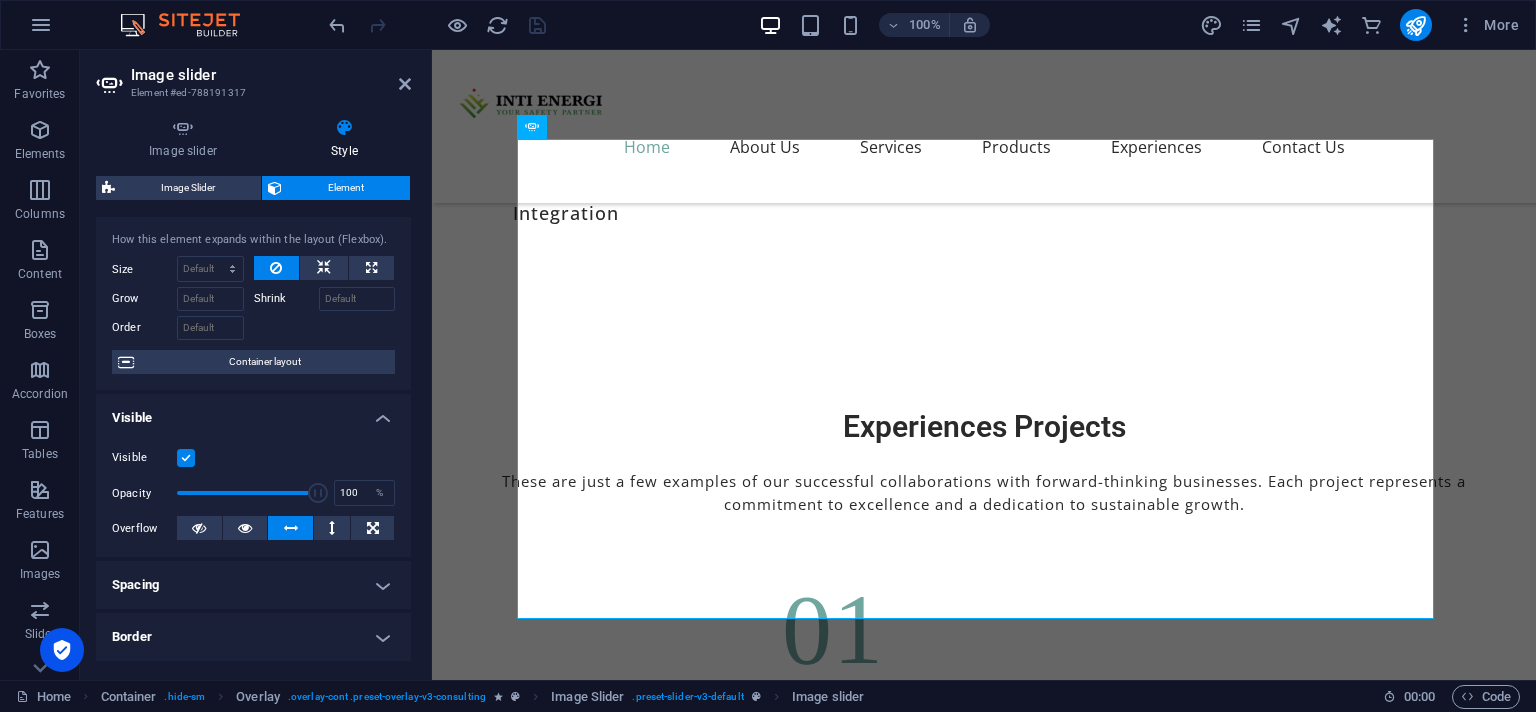 scroll, scrollTop: 0, scrollLeft: 0, axis: both 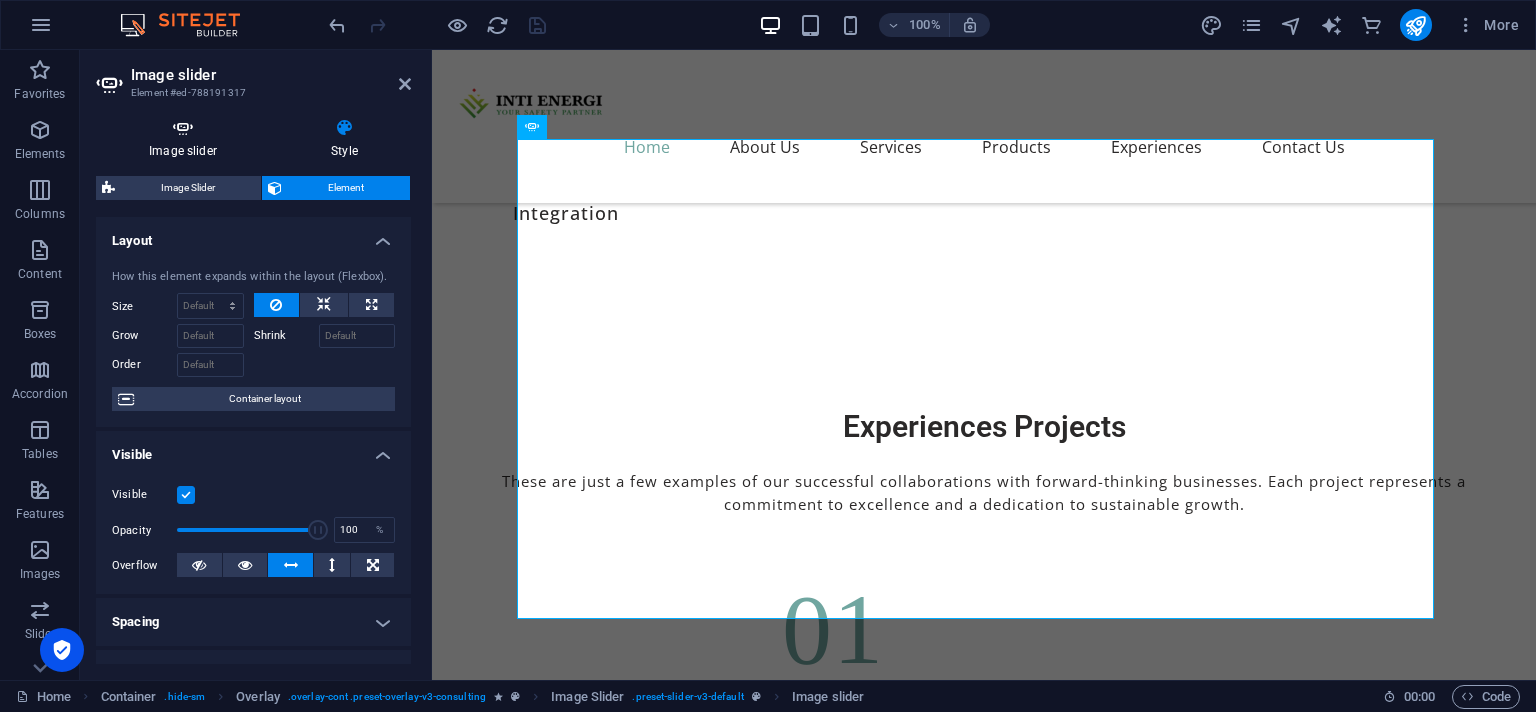 click on "Image slider" at bounding box center [187, 139] 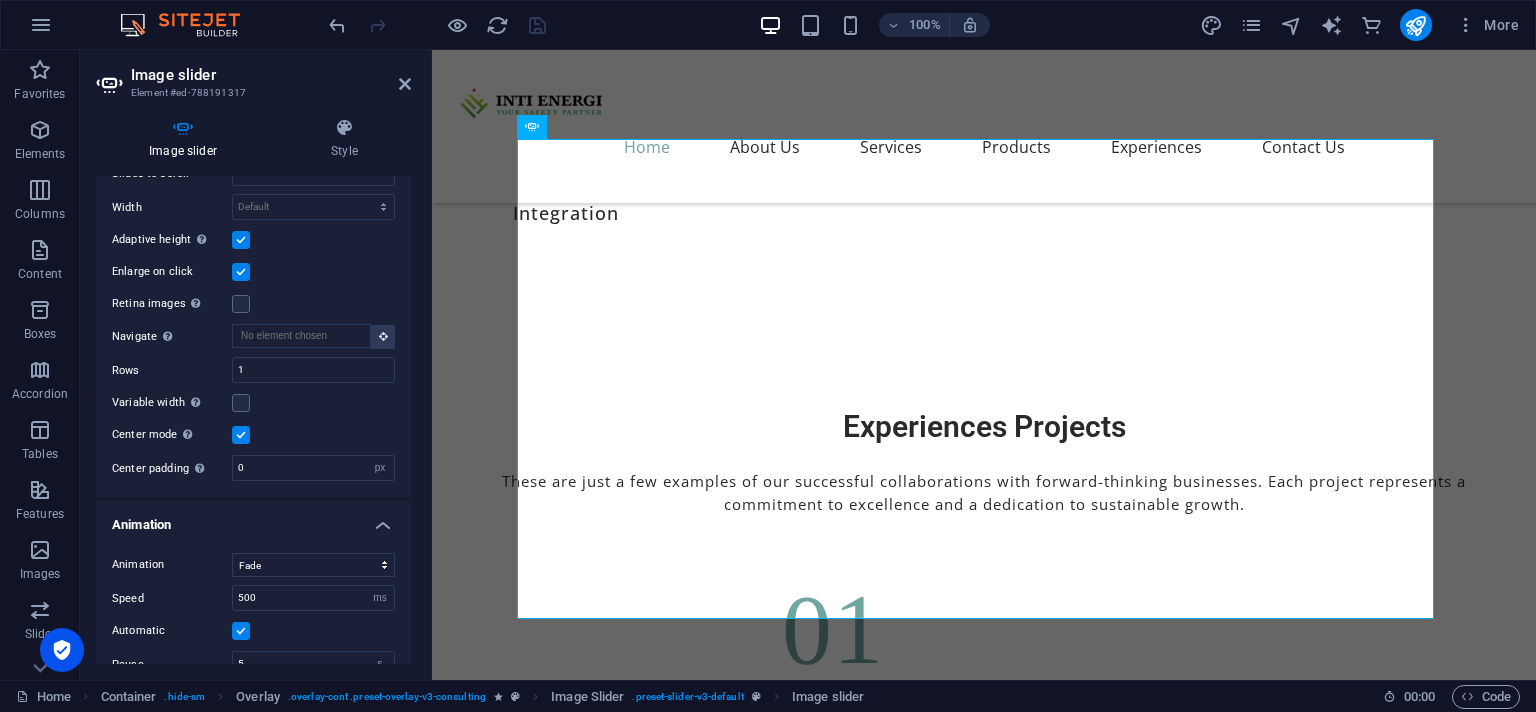 scroll, scrollTop: 730, scrollLeft: 0, axis: vertical 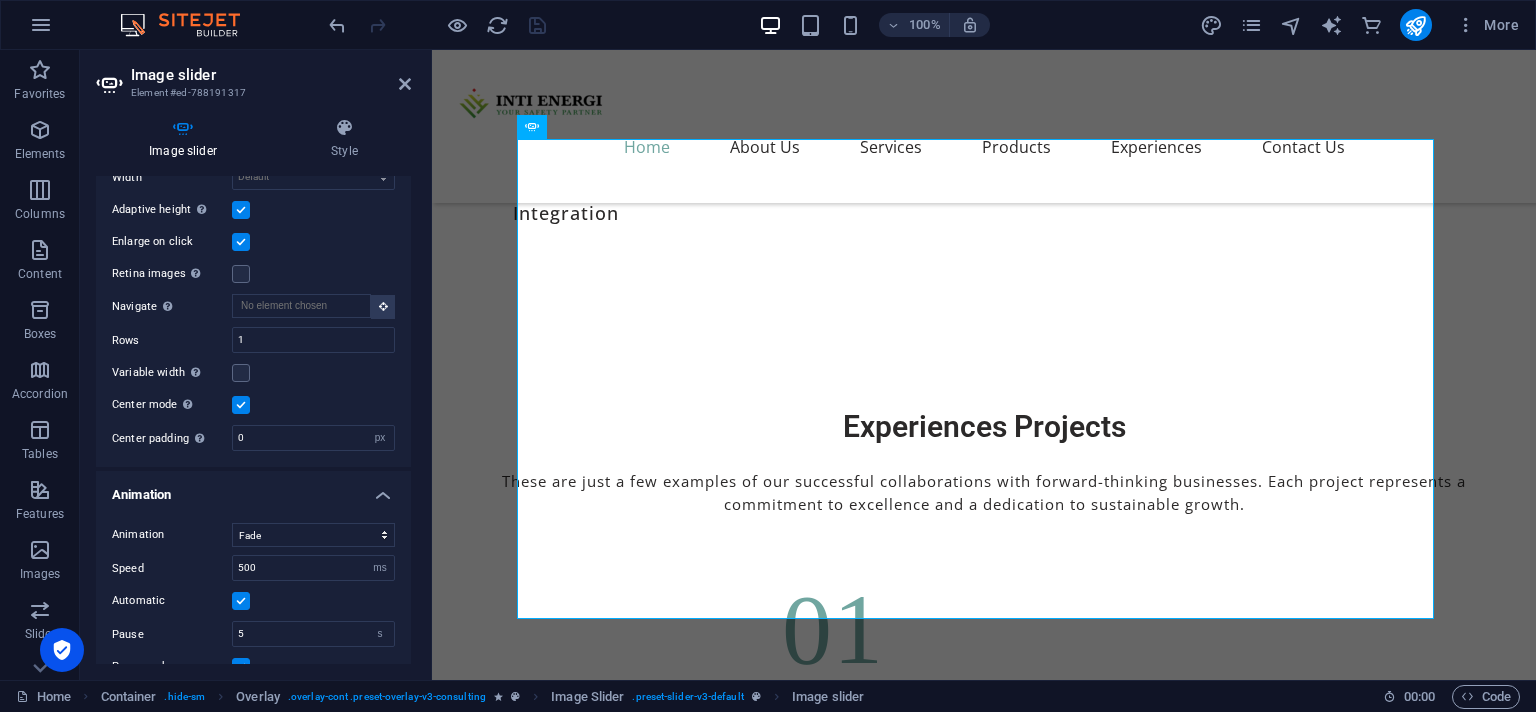 click at bounding box center [241, 405] 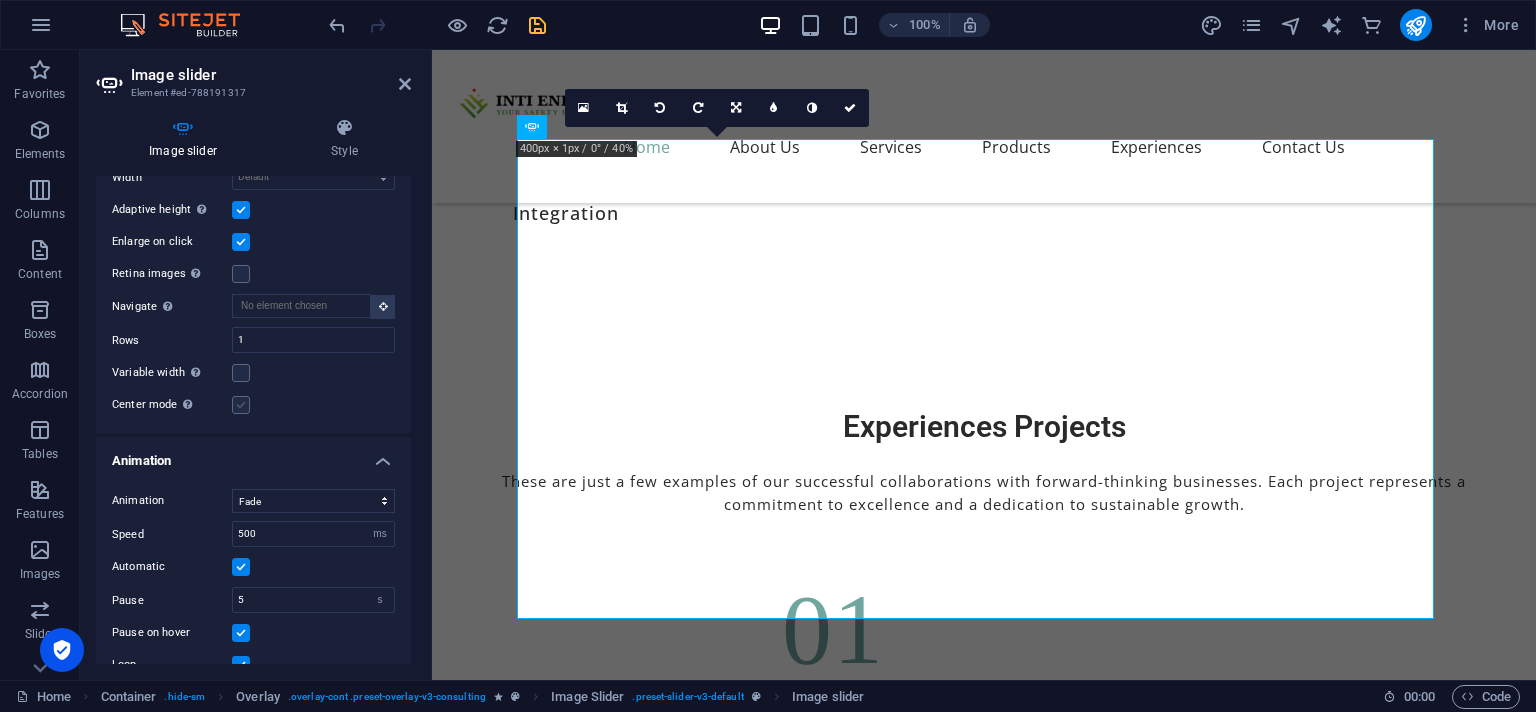 click at bounding box center [241, 405] 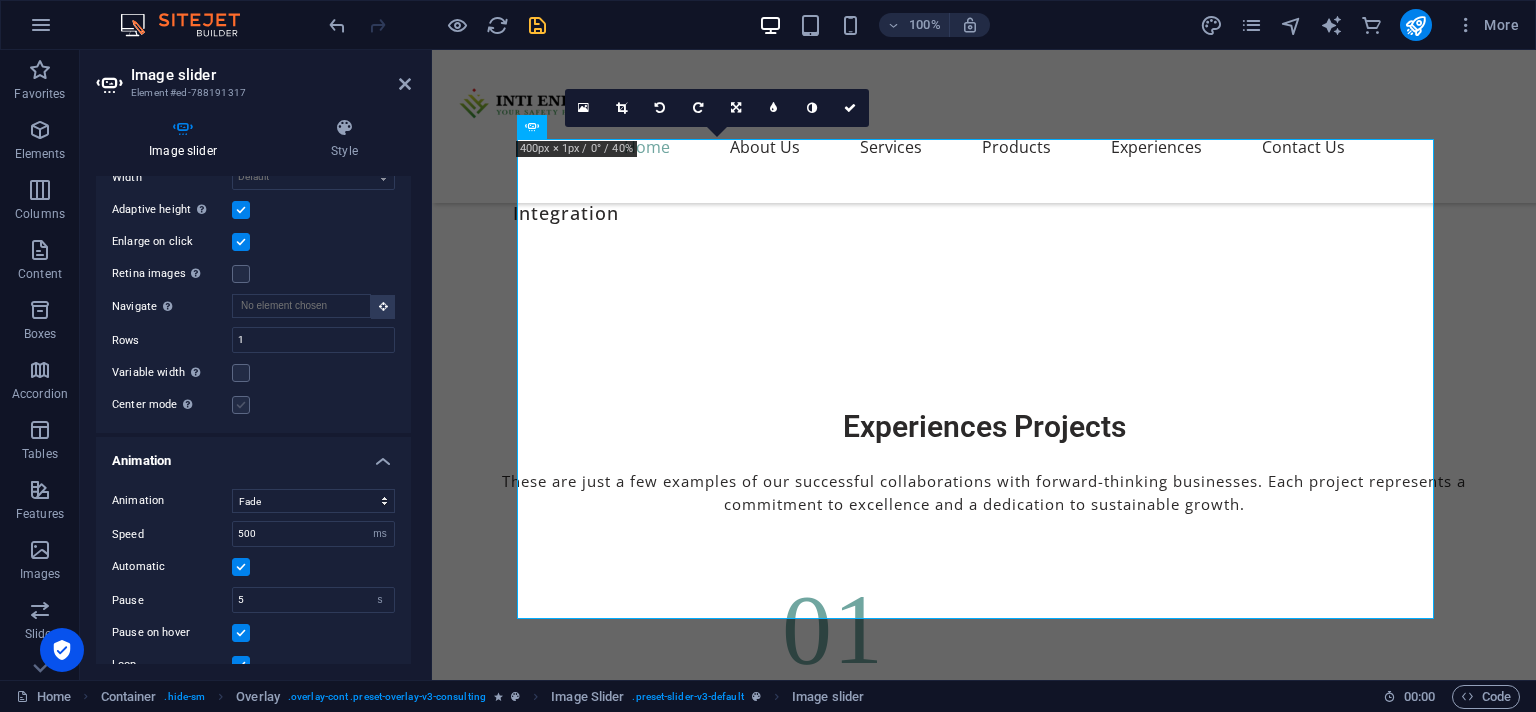 click on "Center mode Enables centered view with partial previous/next slide. Use with odd numbered "Slides to show" counts." at bounding box center (0, 0) 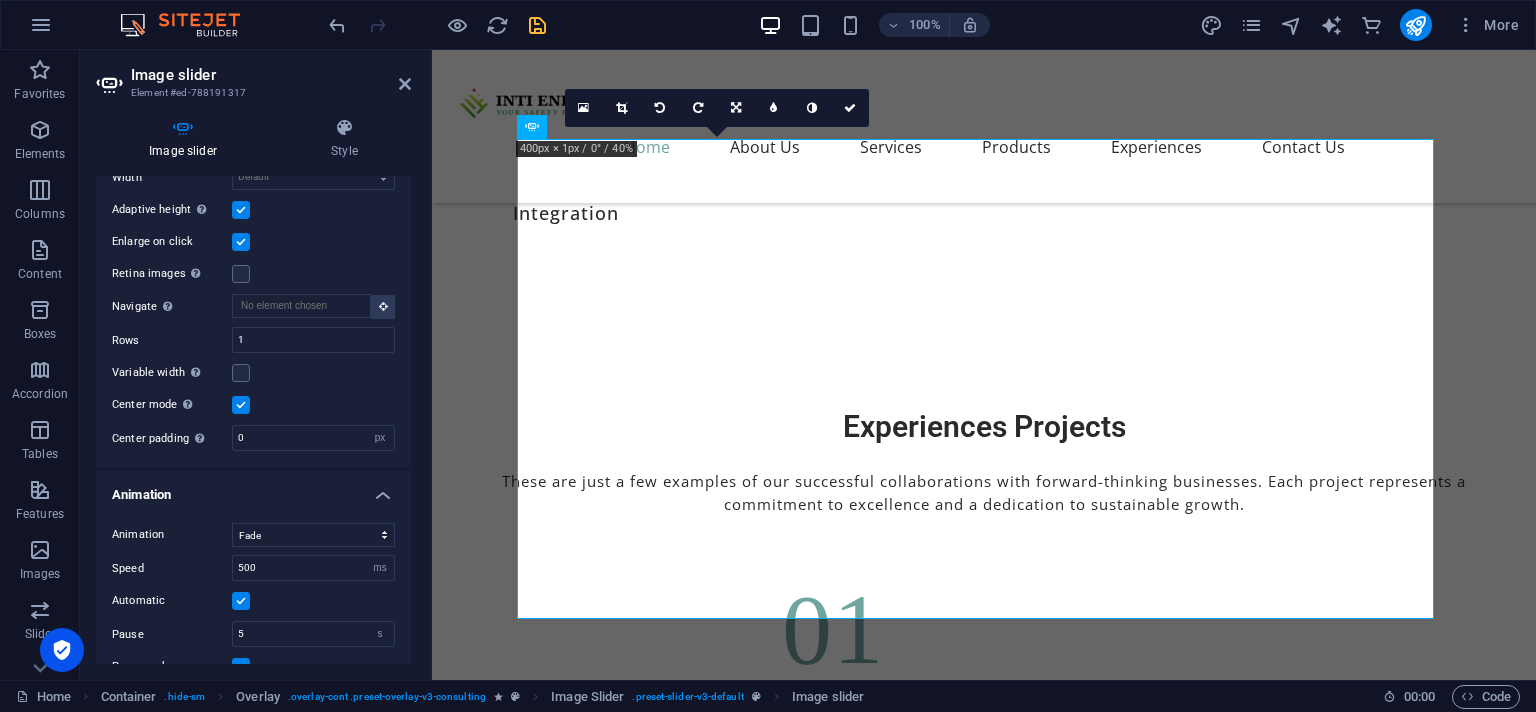 click at bounding box center (241, 405) 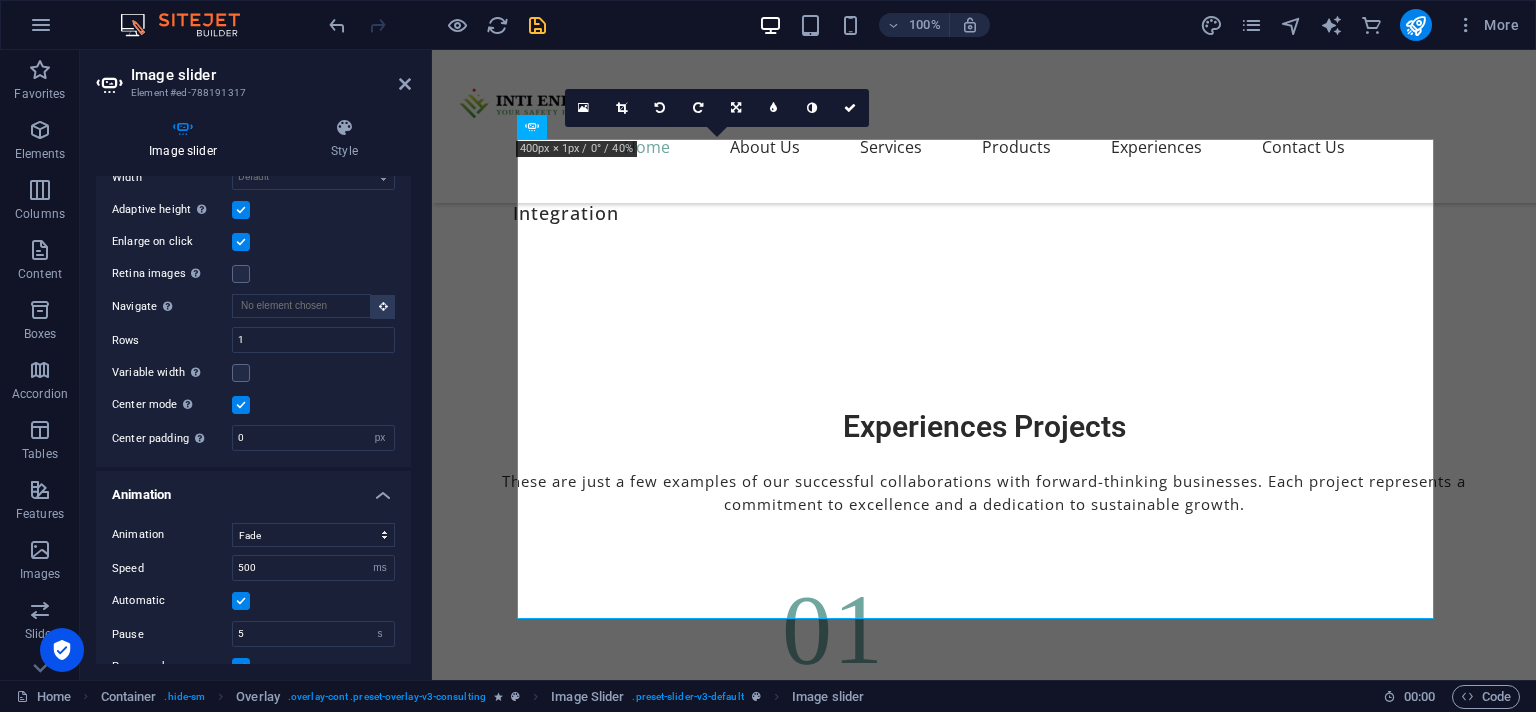 click on "Center mode Enables centered view with partial previous/next slide. Use with odd numbered "Slides to show" counts." at bounding box center (0, 0) 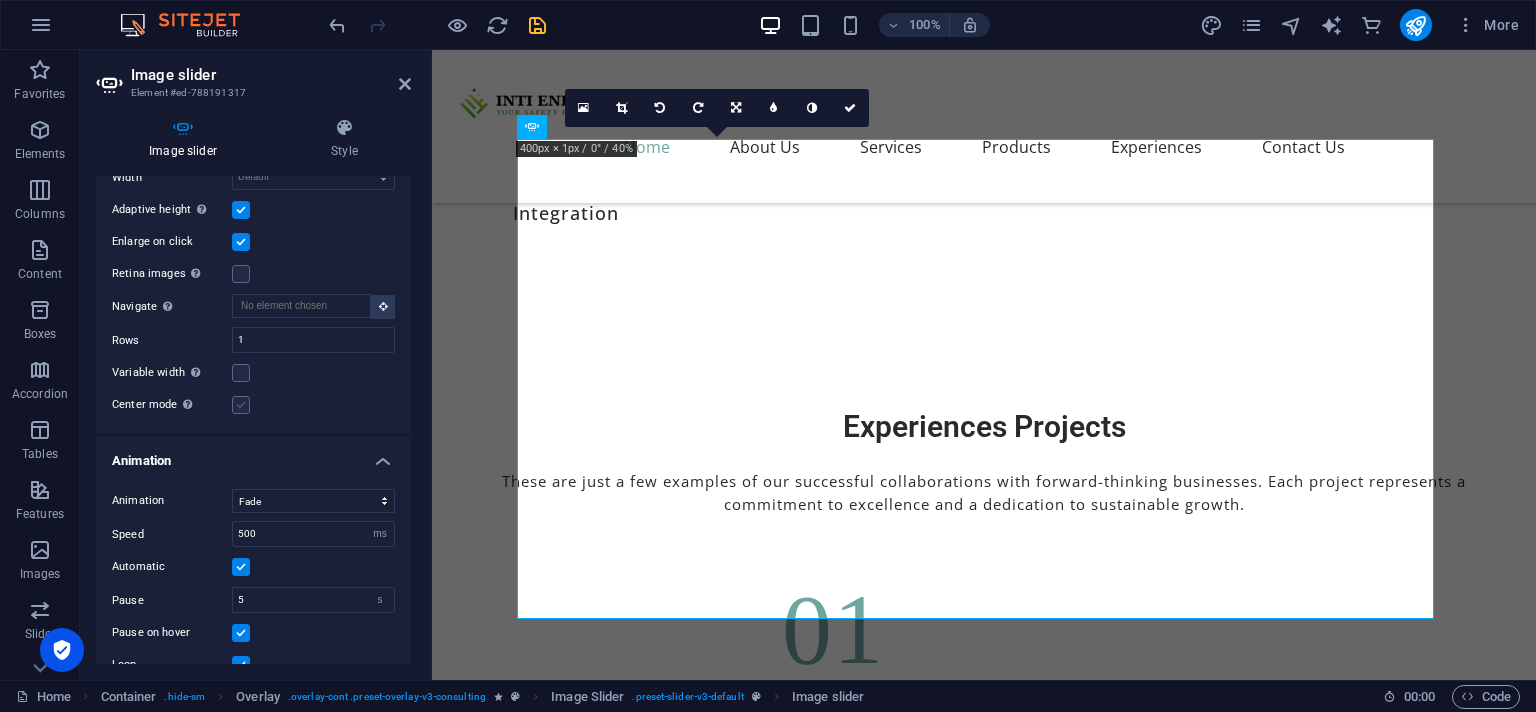 click at bounding box center (241, 405) 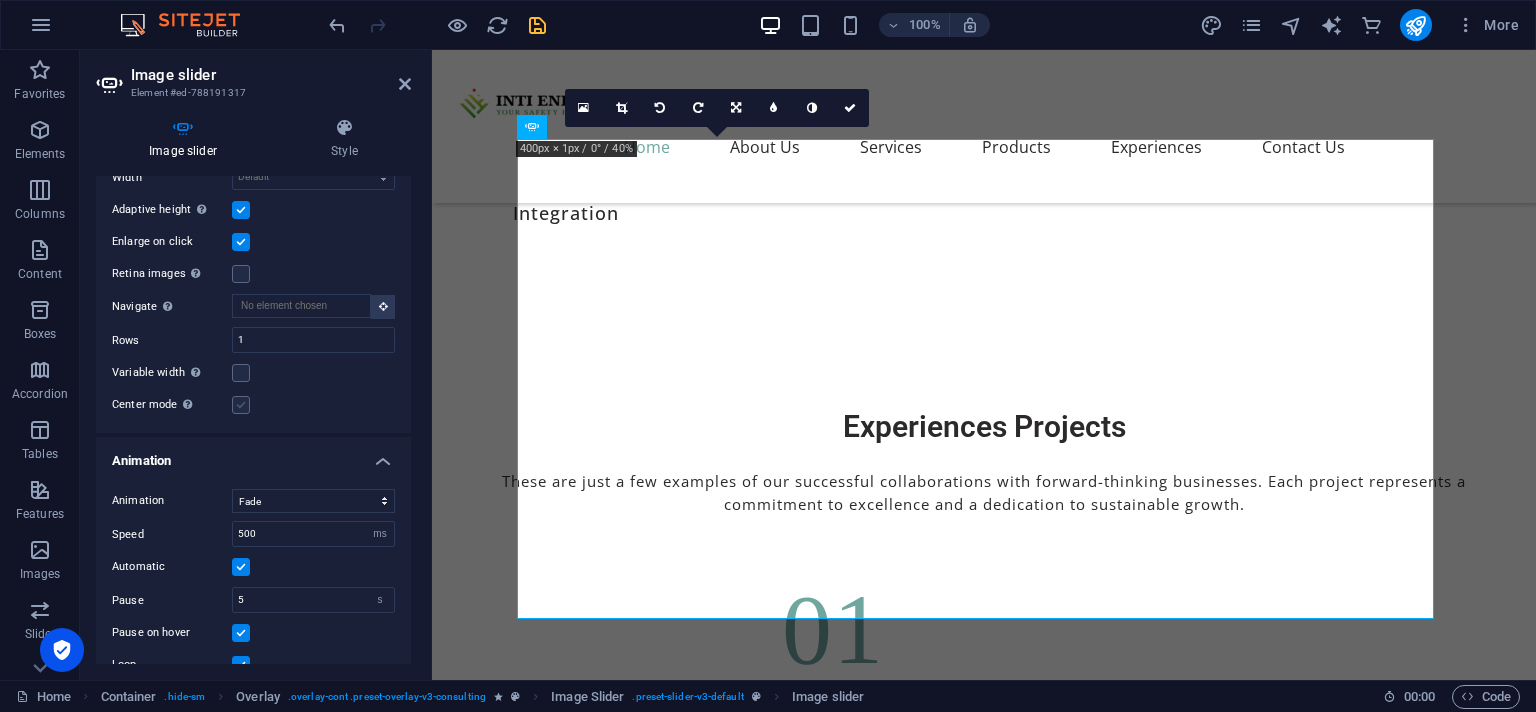 click on "Center mode Enables centered view with partial previous/next slide. Use with odd numbered "Slides to show" counts." at bounding box center (0, 0) 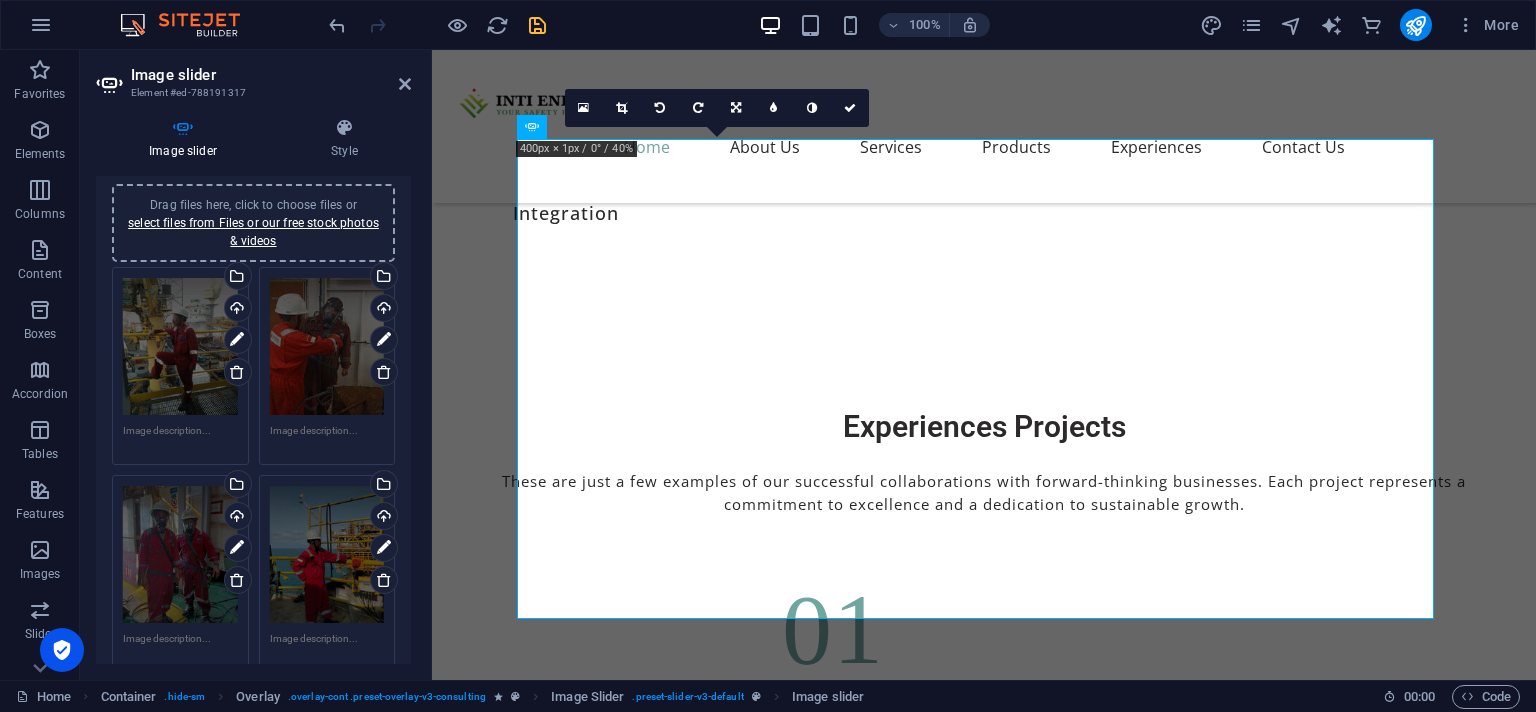 scroll, scrollTop: 0, scrollLeft: 0, axis: both 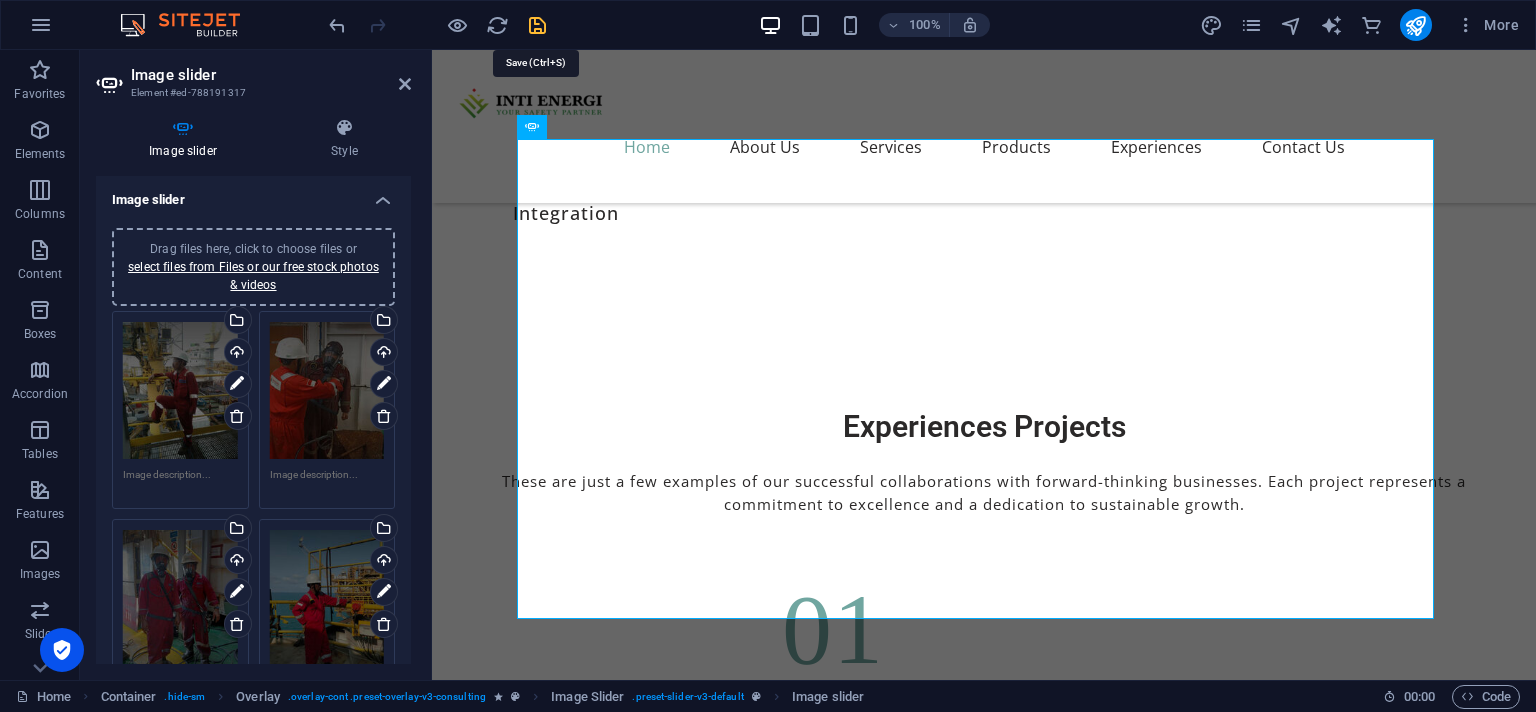 click at bounding box center [537, 25] 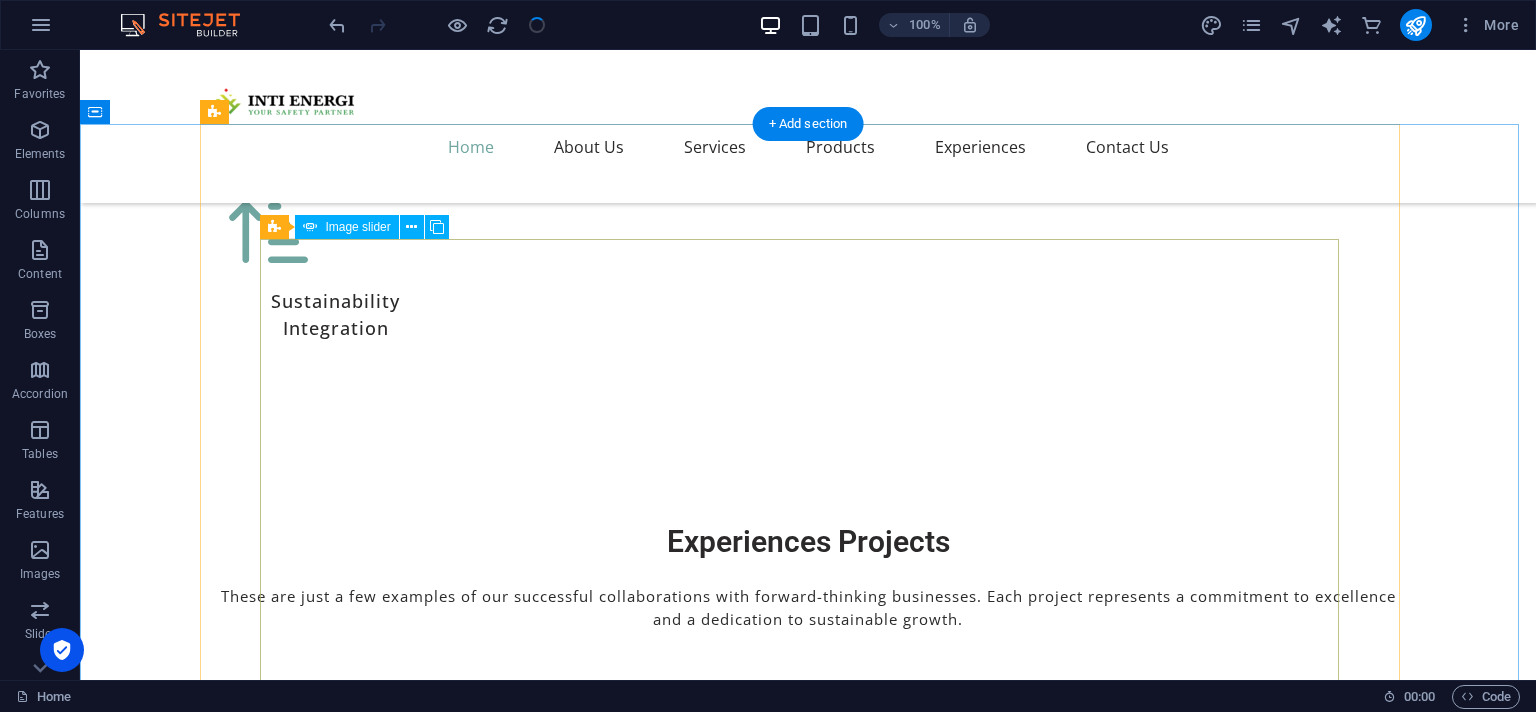 scroll, scrollTop: 7315, scrollLeft: 0, axis: vertical 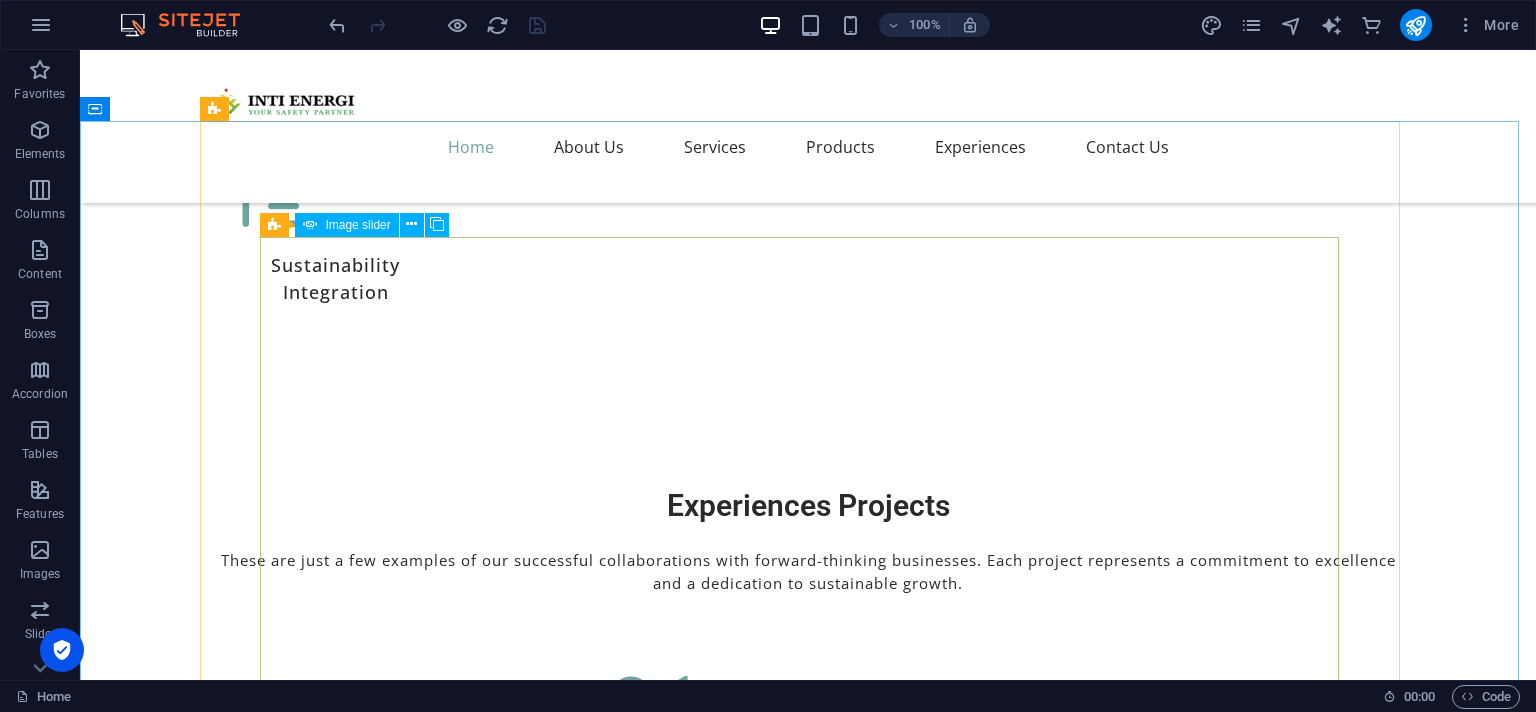 click at bounding box center [310, 225] 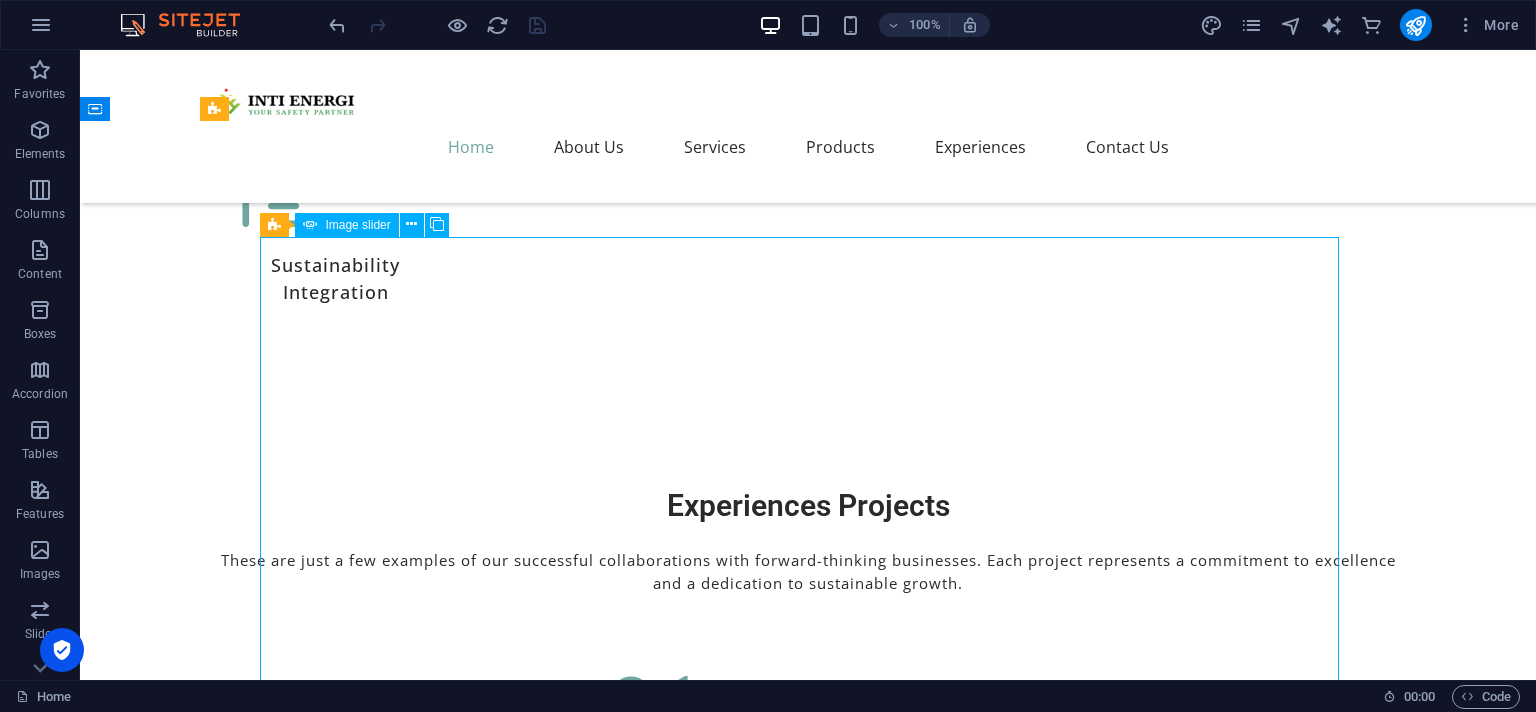 click at bounding box center [310, 225] 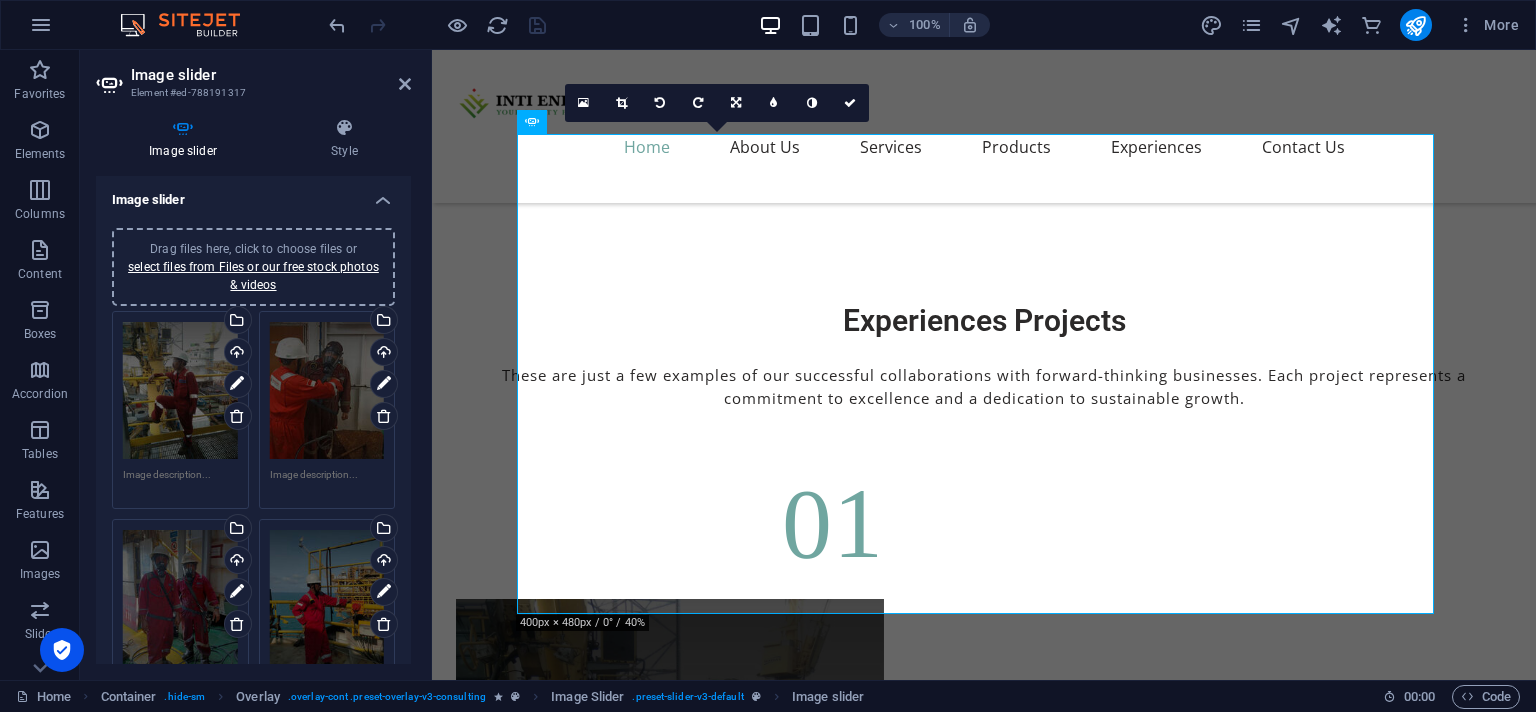 scroll, scrollTop: 7215, scrollLeft: 0, axis: vertical 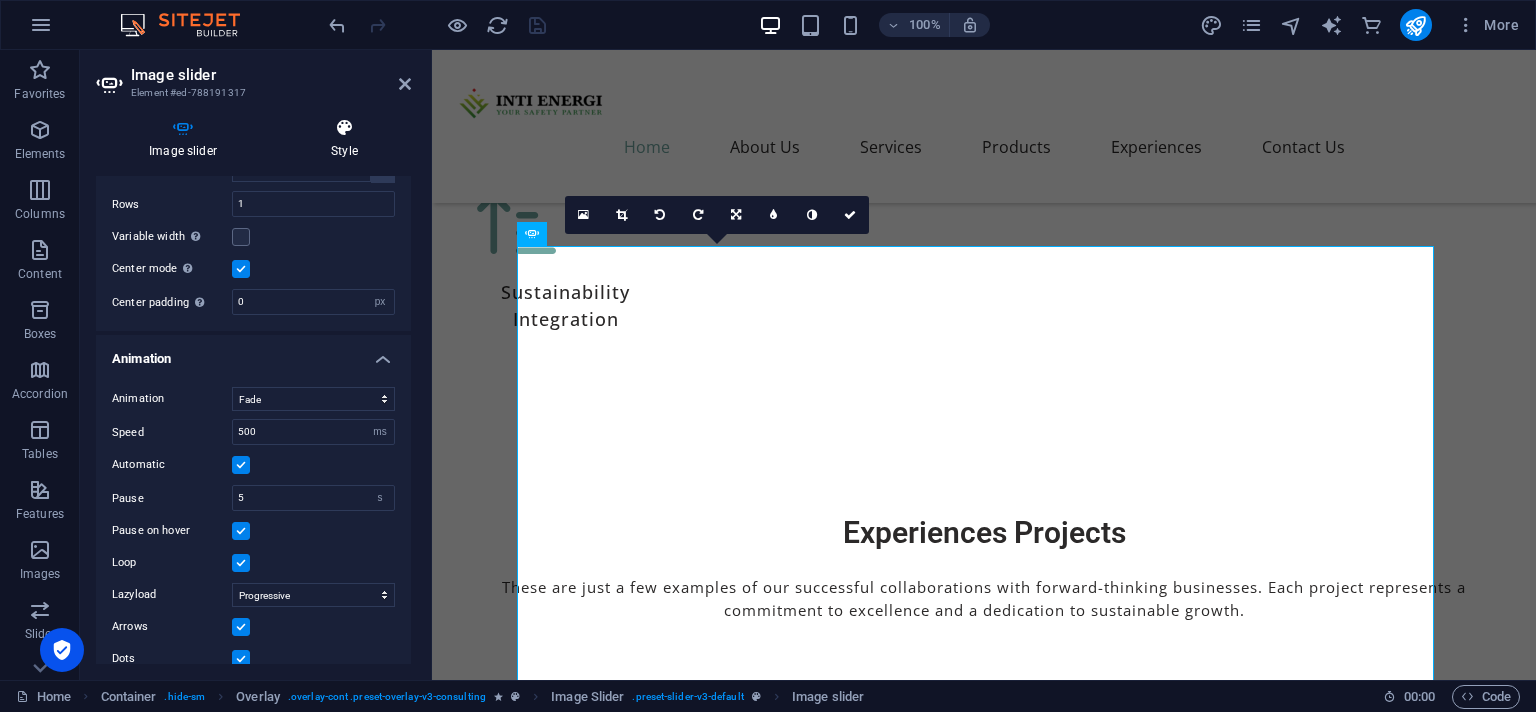 click at bounding box center (344, 128) 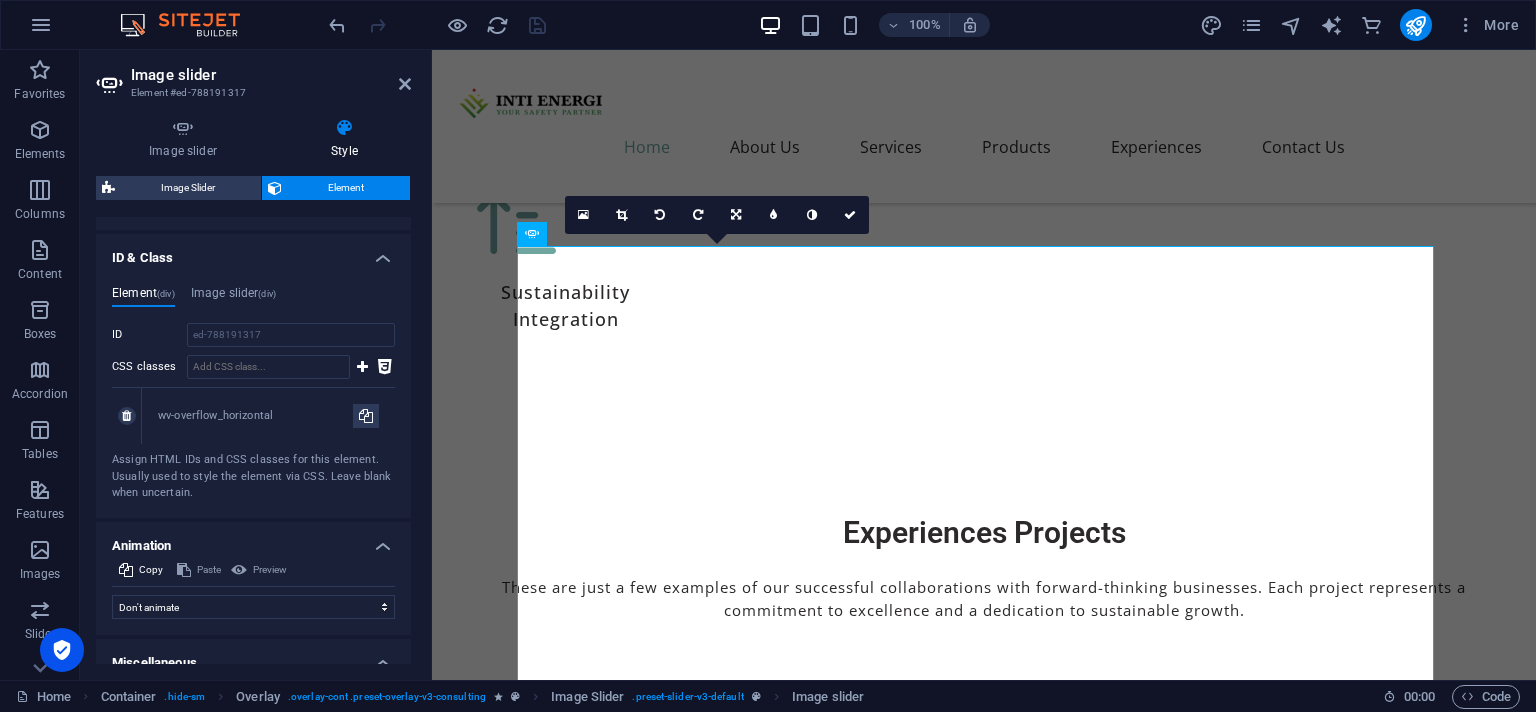 scroll, scrollTop: 912, scrollLeft: 0, axis: vertical 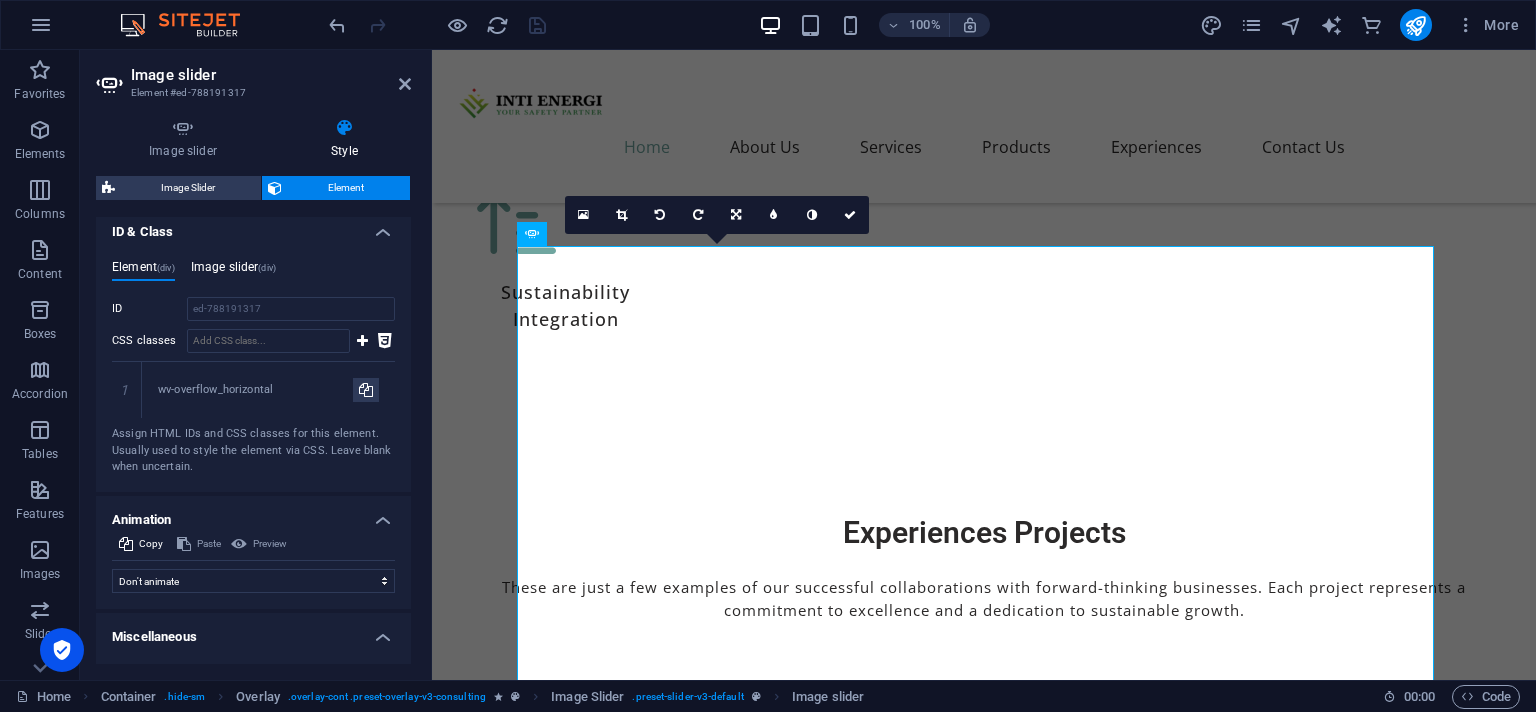 click on "Image slider  (div)" at bounding box center (233, 271) 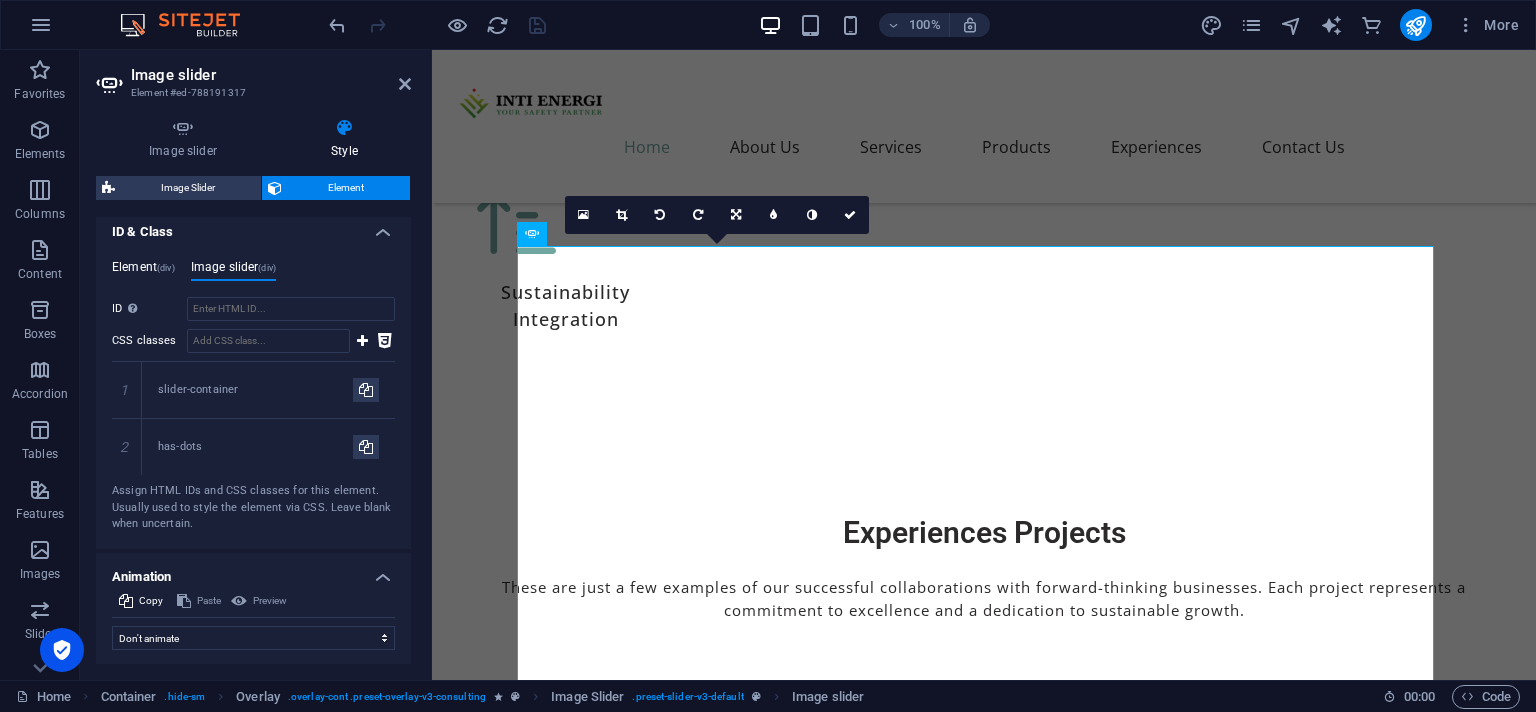click on "(div)" at bounding box center [166, 268] 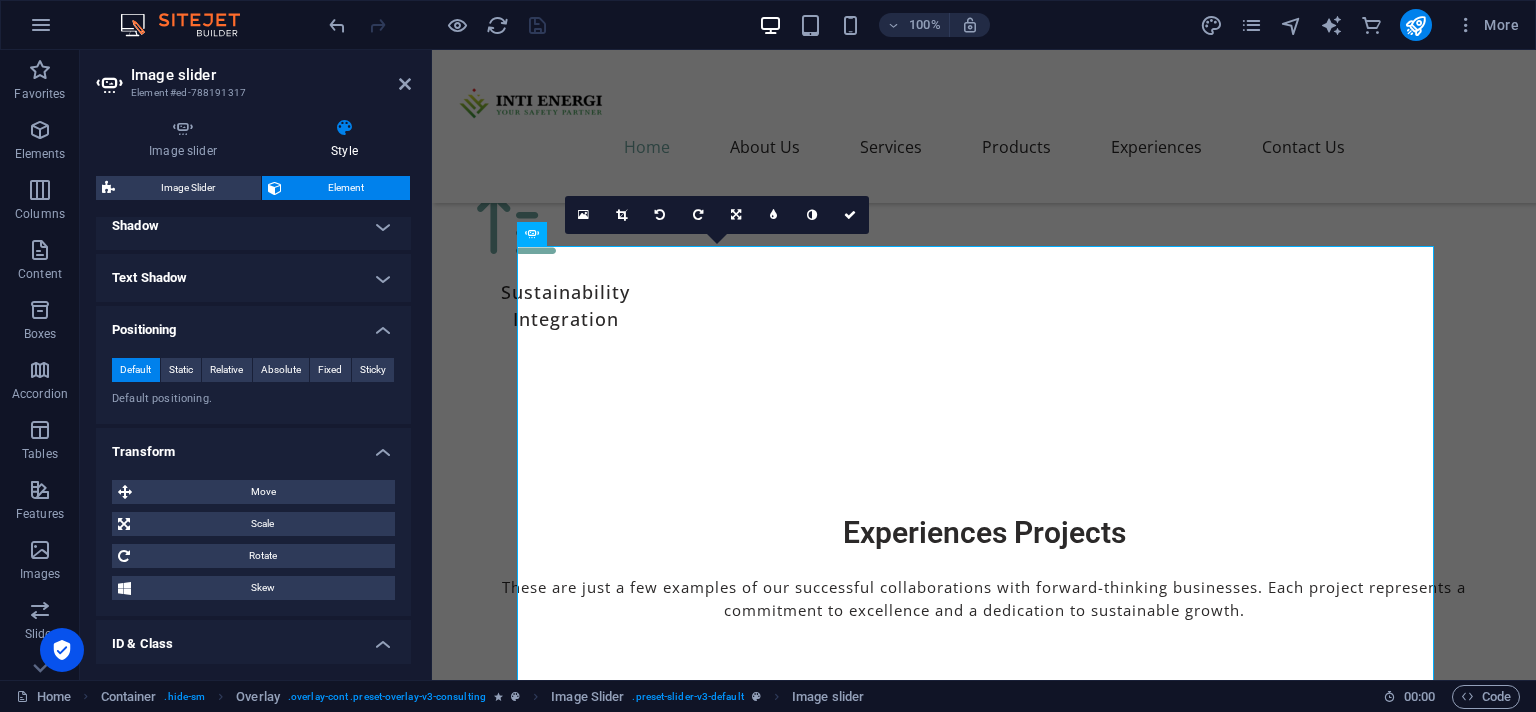scroll, scrollTop: 0, scrollLeft: 0, axis: both 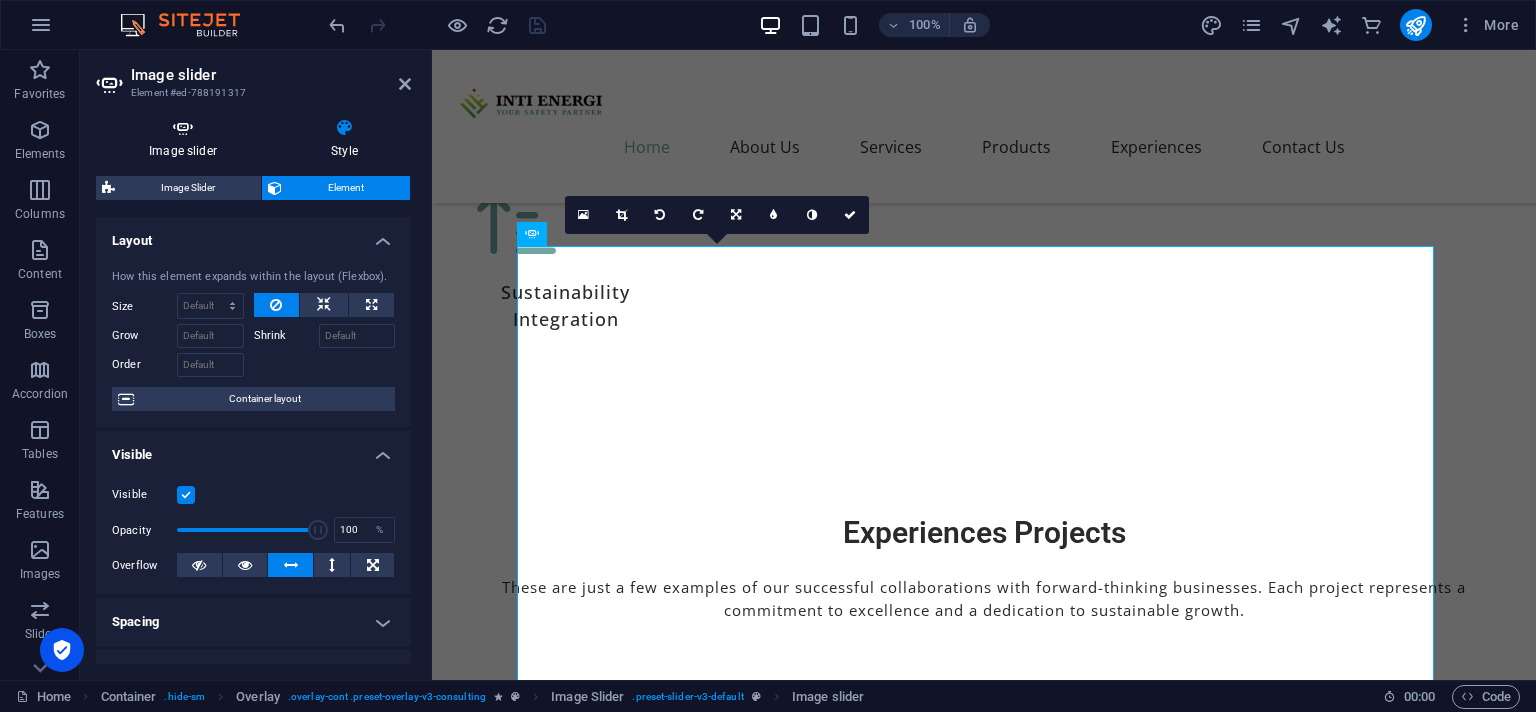 click on "Image slider" at bounding box center (187, 139) 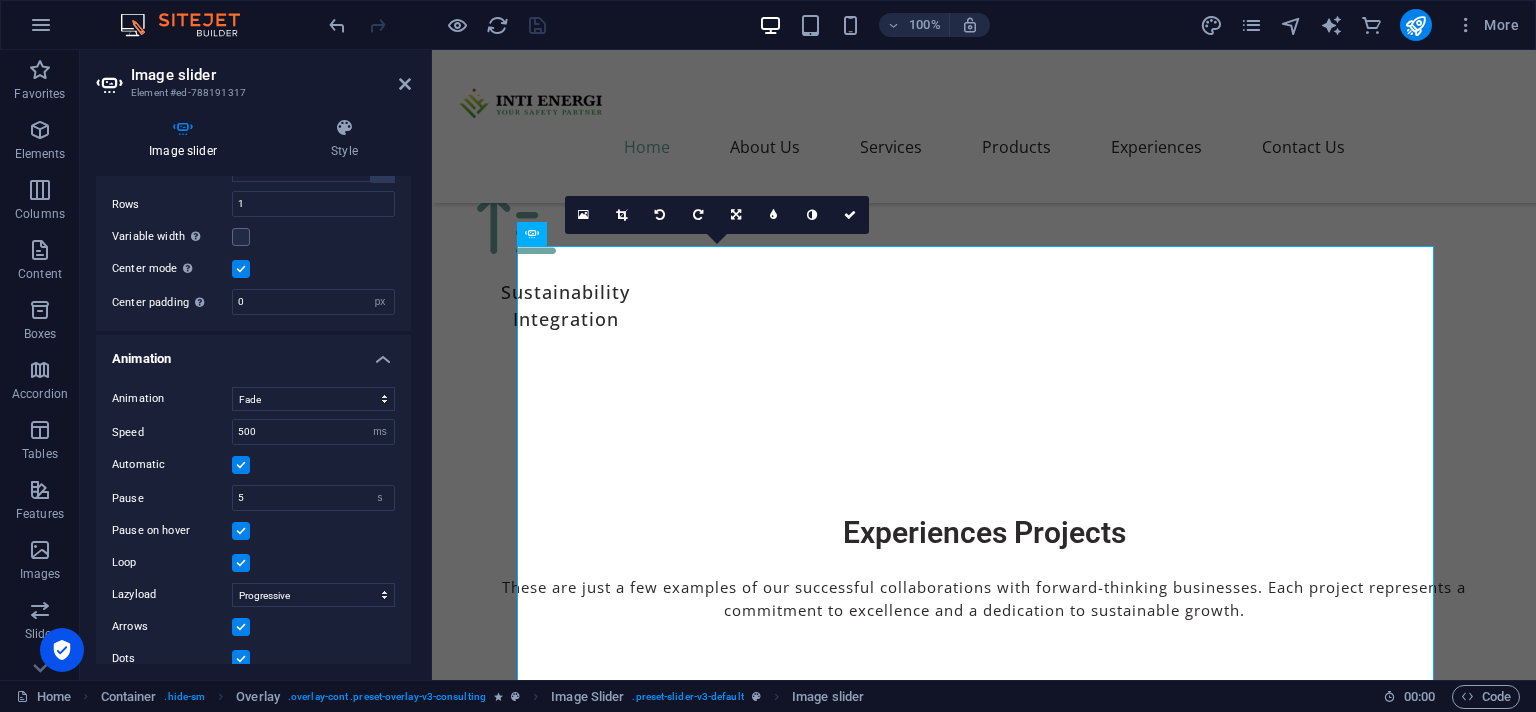 scroll, scrollTop: 592, scrollLeft: 0, axis: vertical 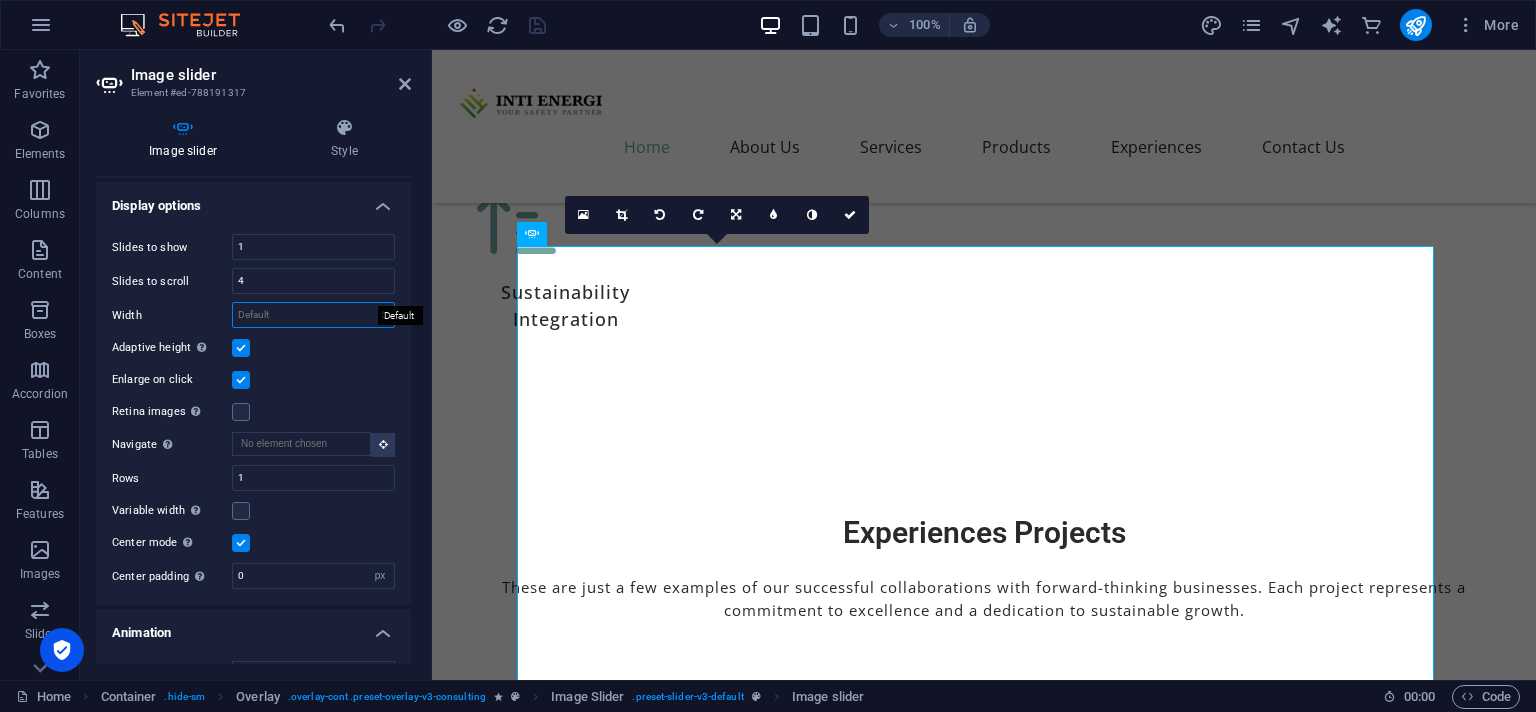 click on "Default px % rem em vw vh" at bounding box center (313, 315) 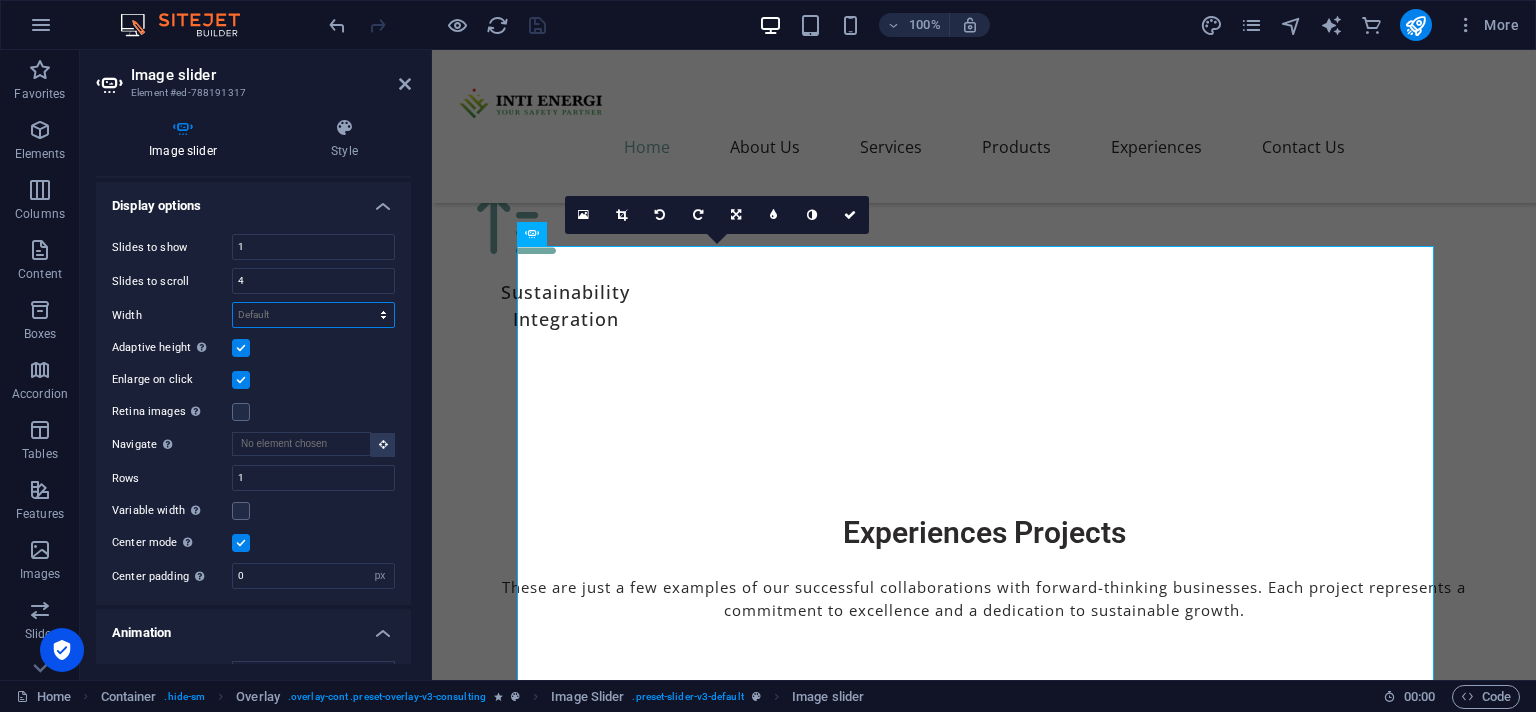 click on "Default px % rem em vw vh" at bounding box center (313, 315) 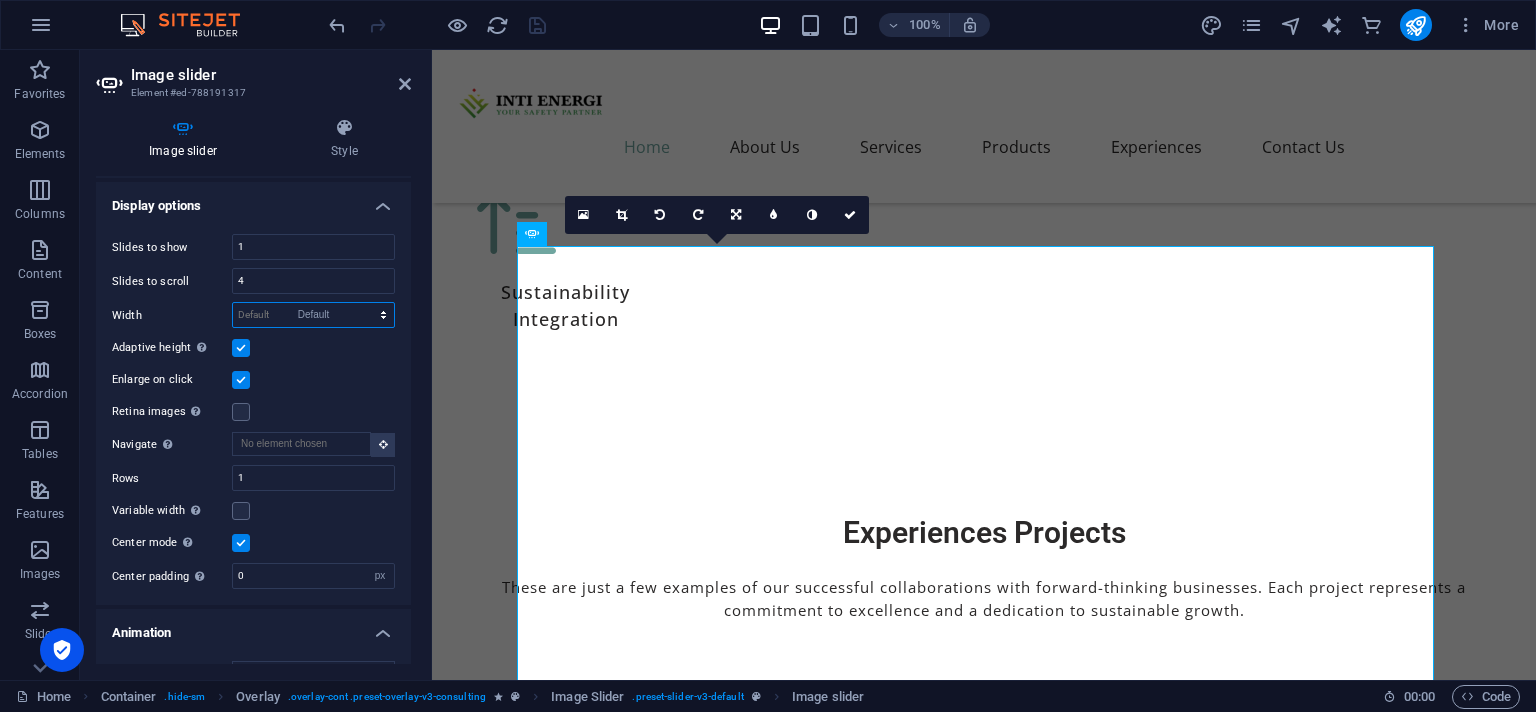 click on "Default" at bounding box center (0, 0) 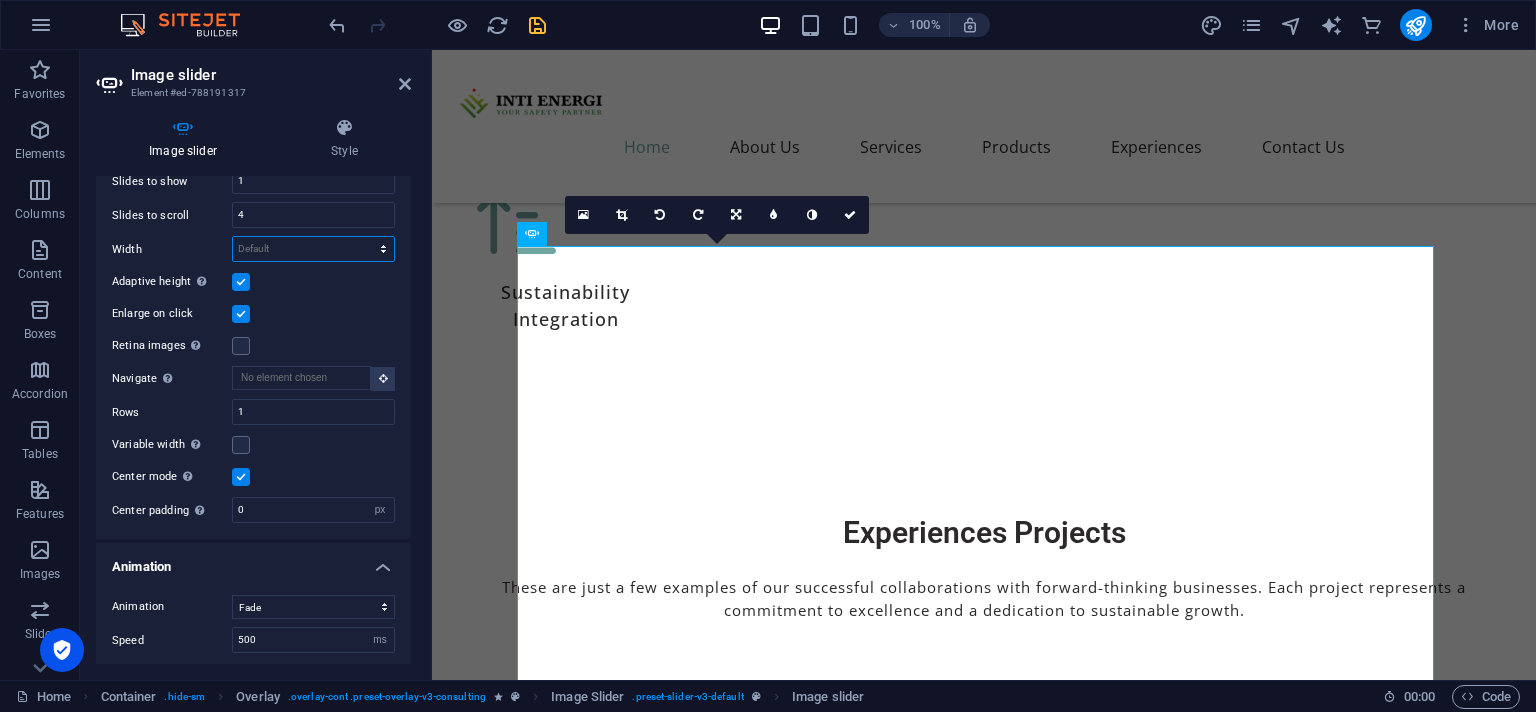 scroll, scrollTop: 683, scrollLeft: 0, axis: vertical 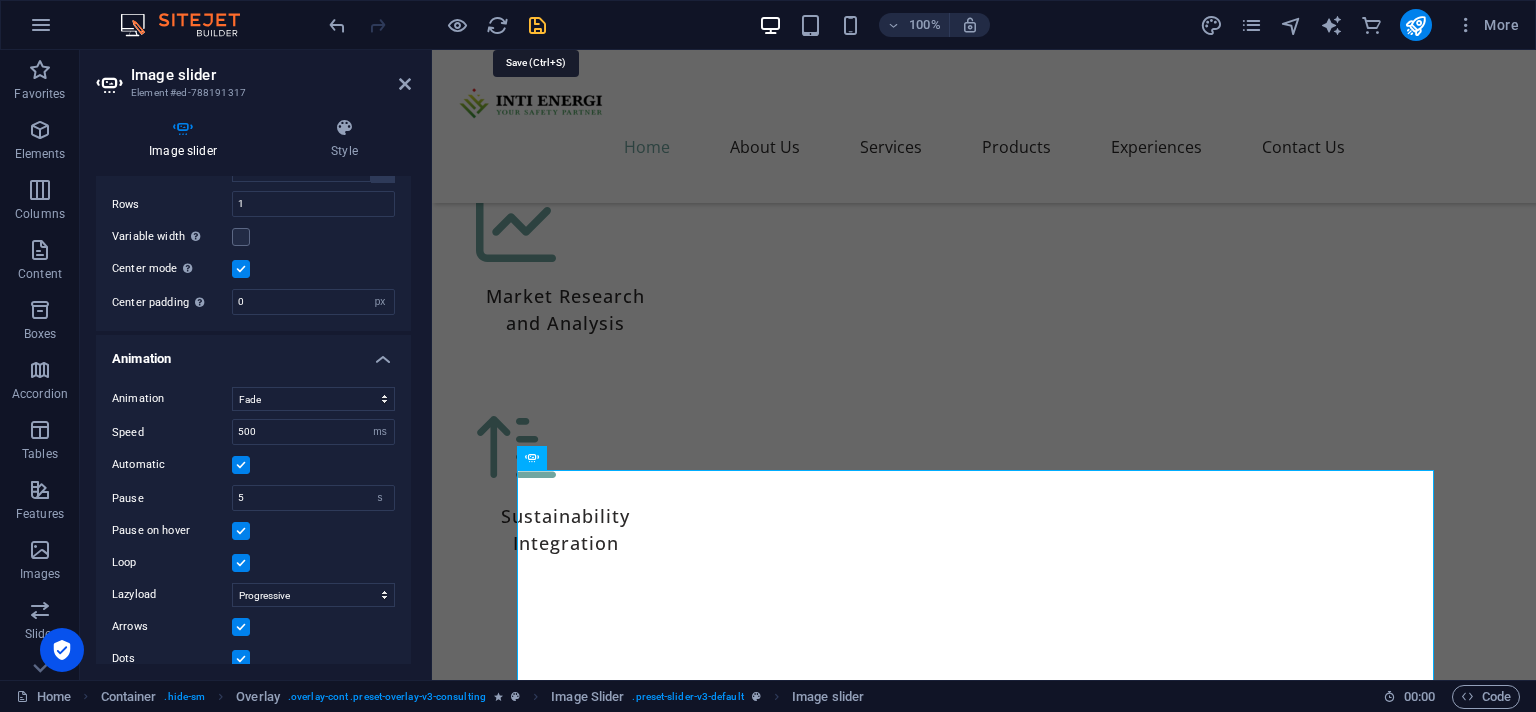 click at bounding box center (537, 25) 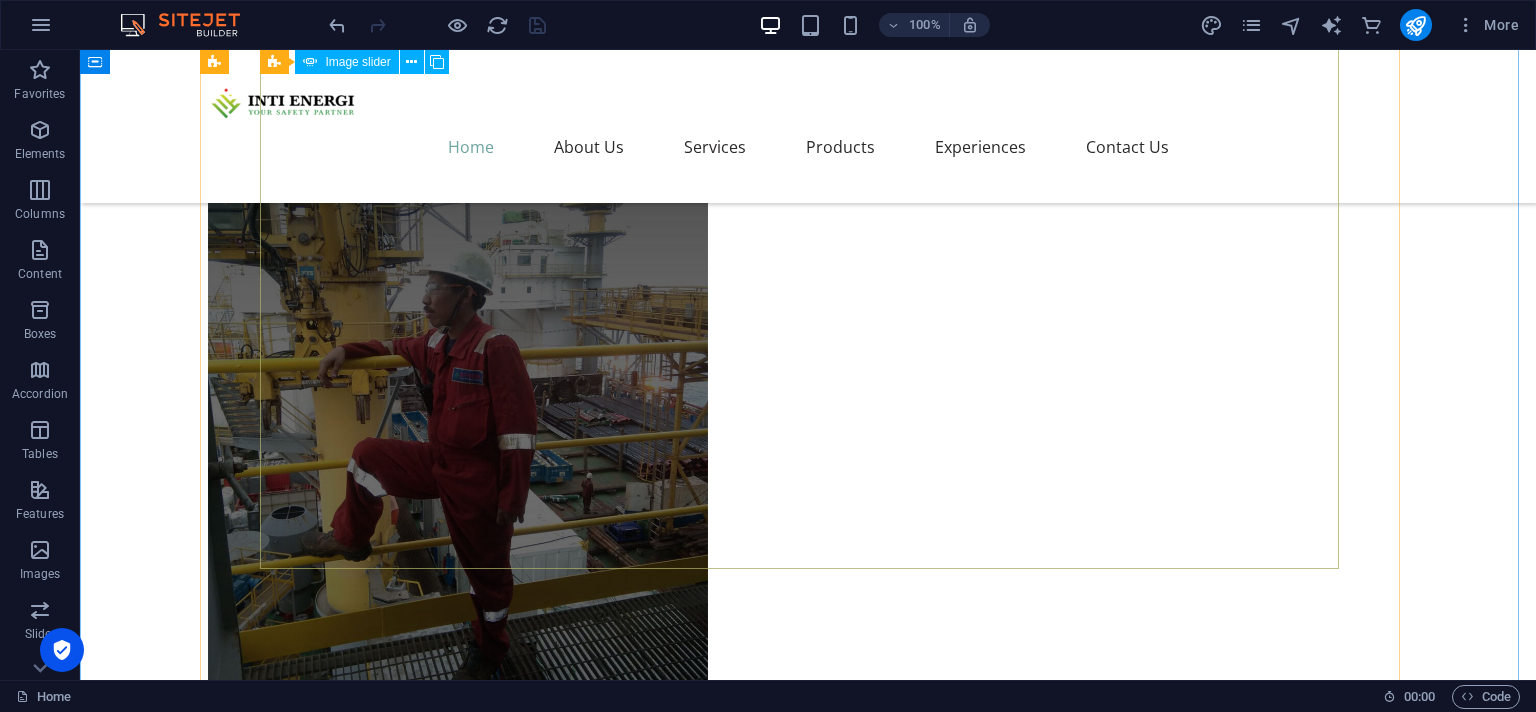 scroll, scrollTop: 7935, scrollLeft: 0, axis: vertical 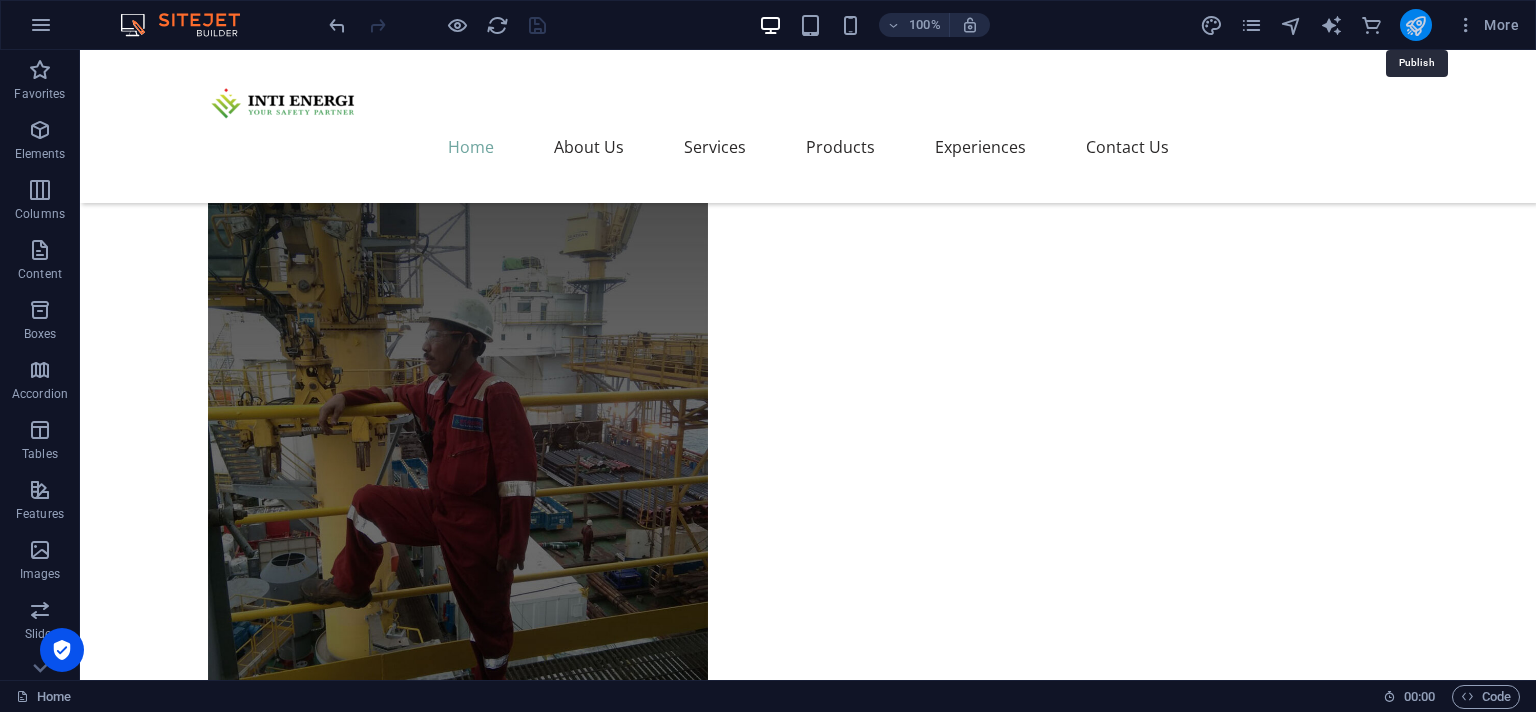 click at bounding box center [1415, 25] 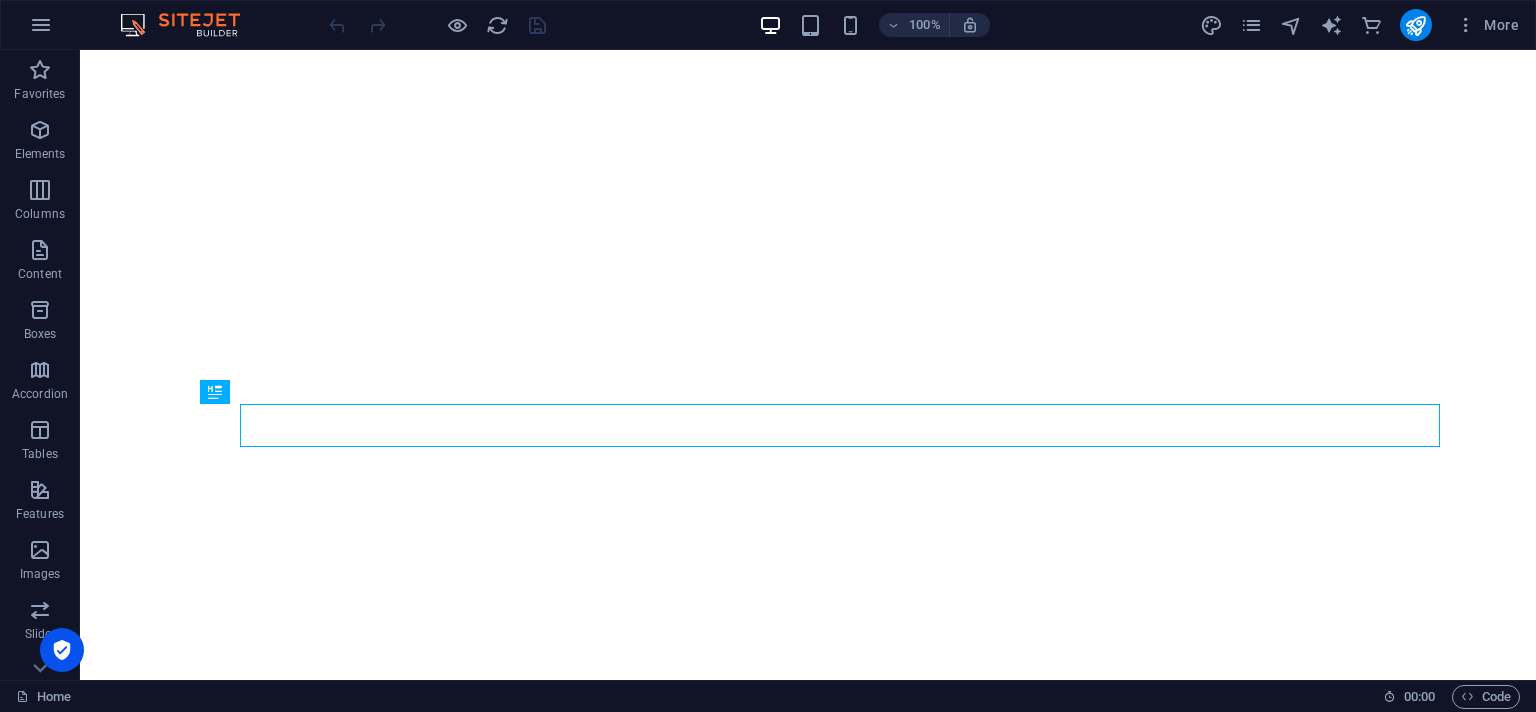 scroll, scrollTop: 0, scrollLeft: 0, axis: both 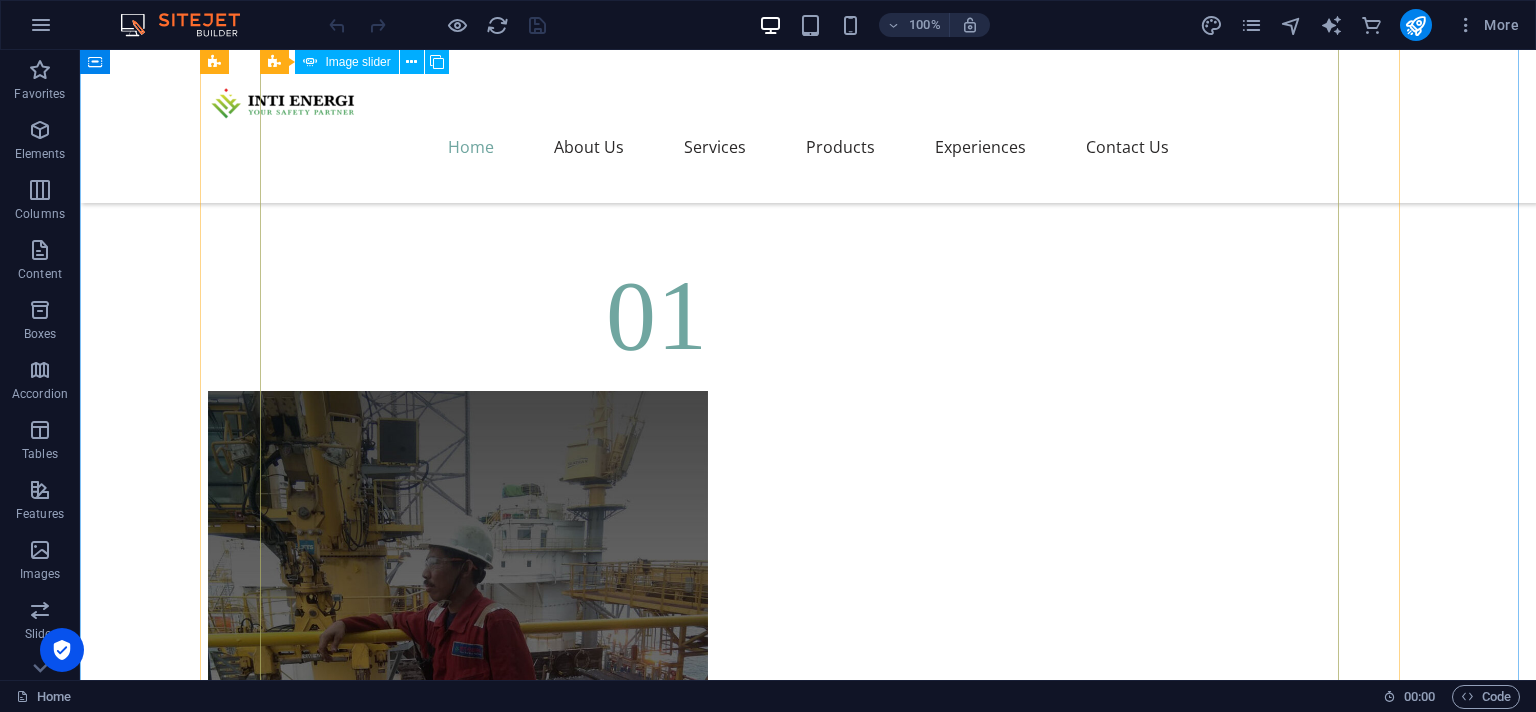 click at bounding box center (129, 7662) 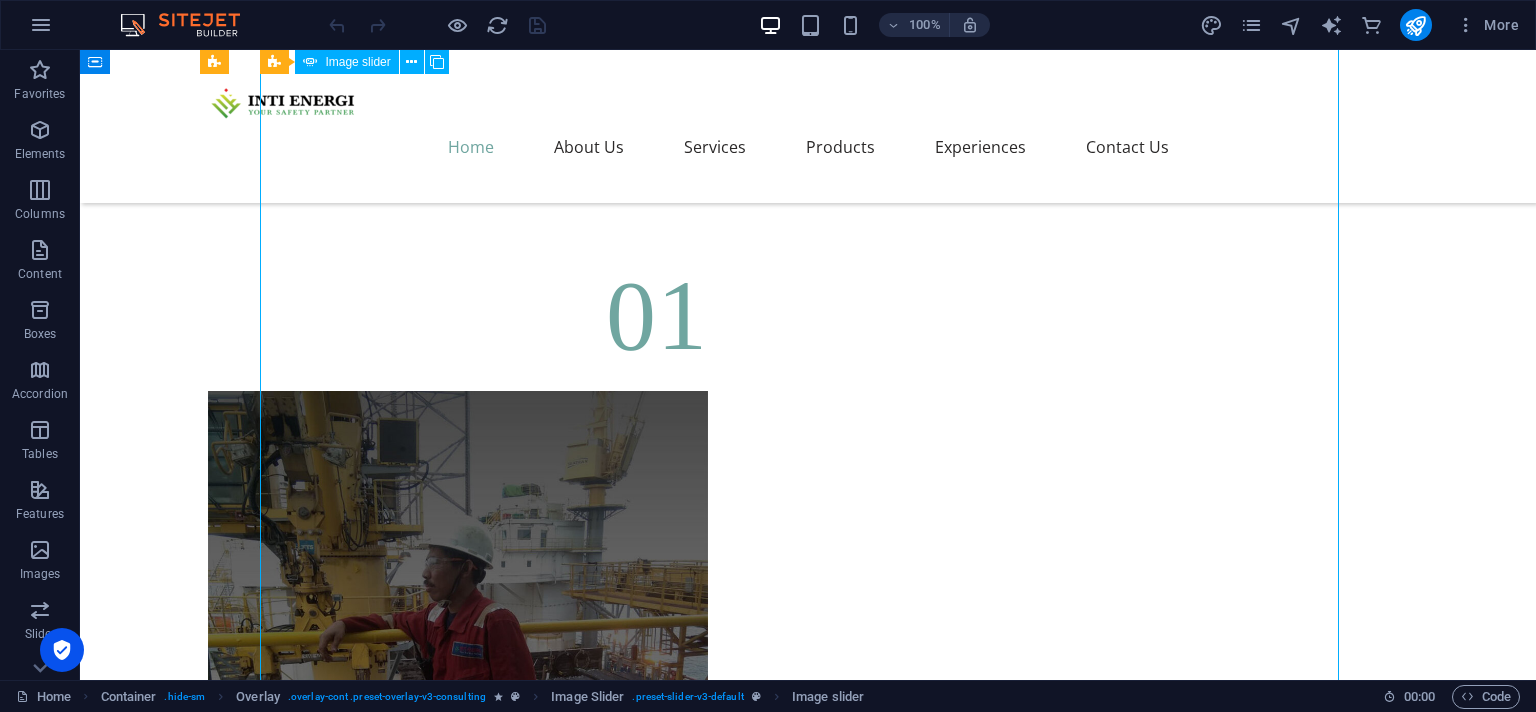 click at bounding box center (129, 7662) 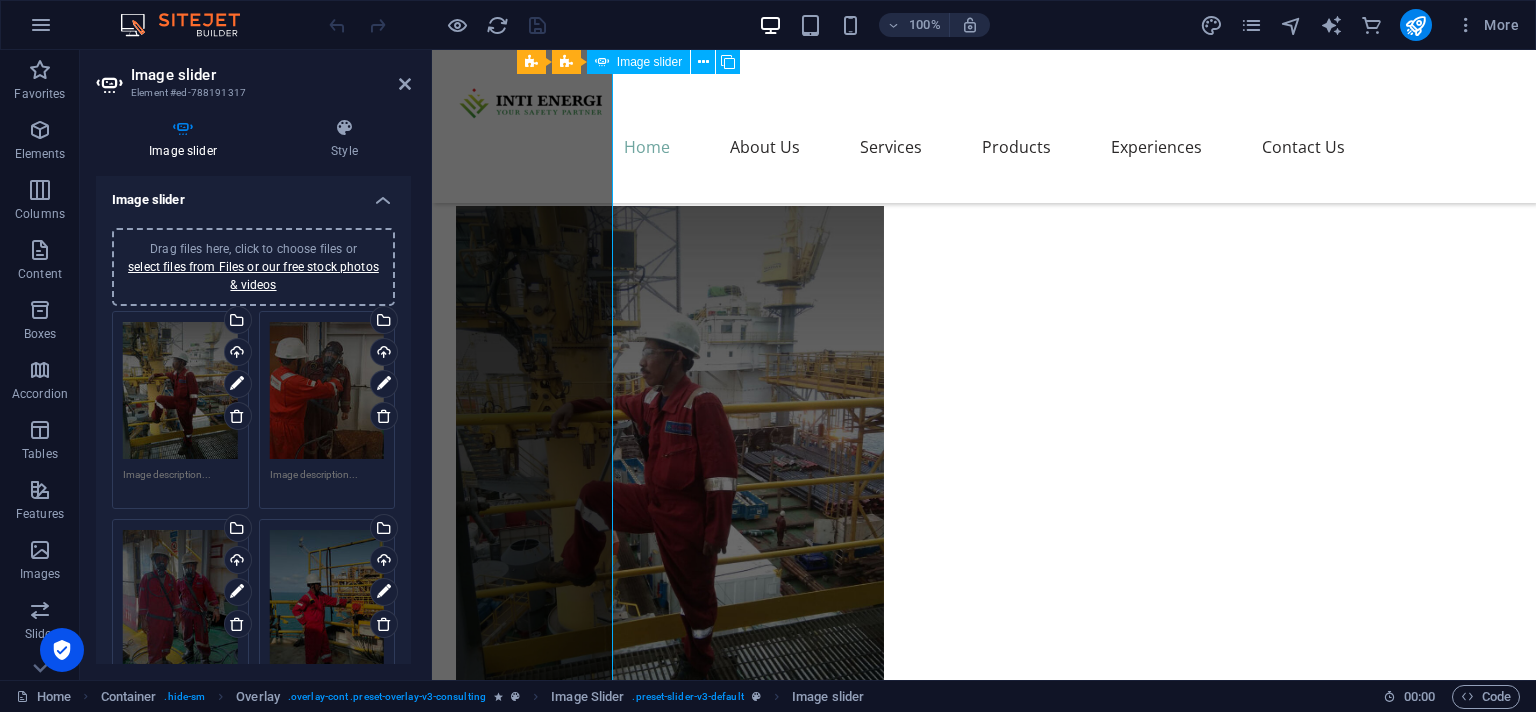 scroll, scrollTop: 7612, scrollLeft: 0, axis: vertical 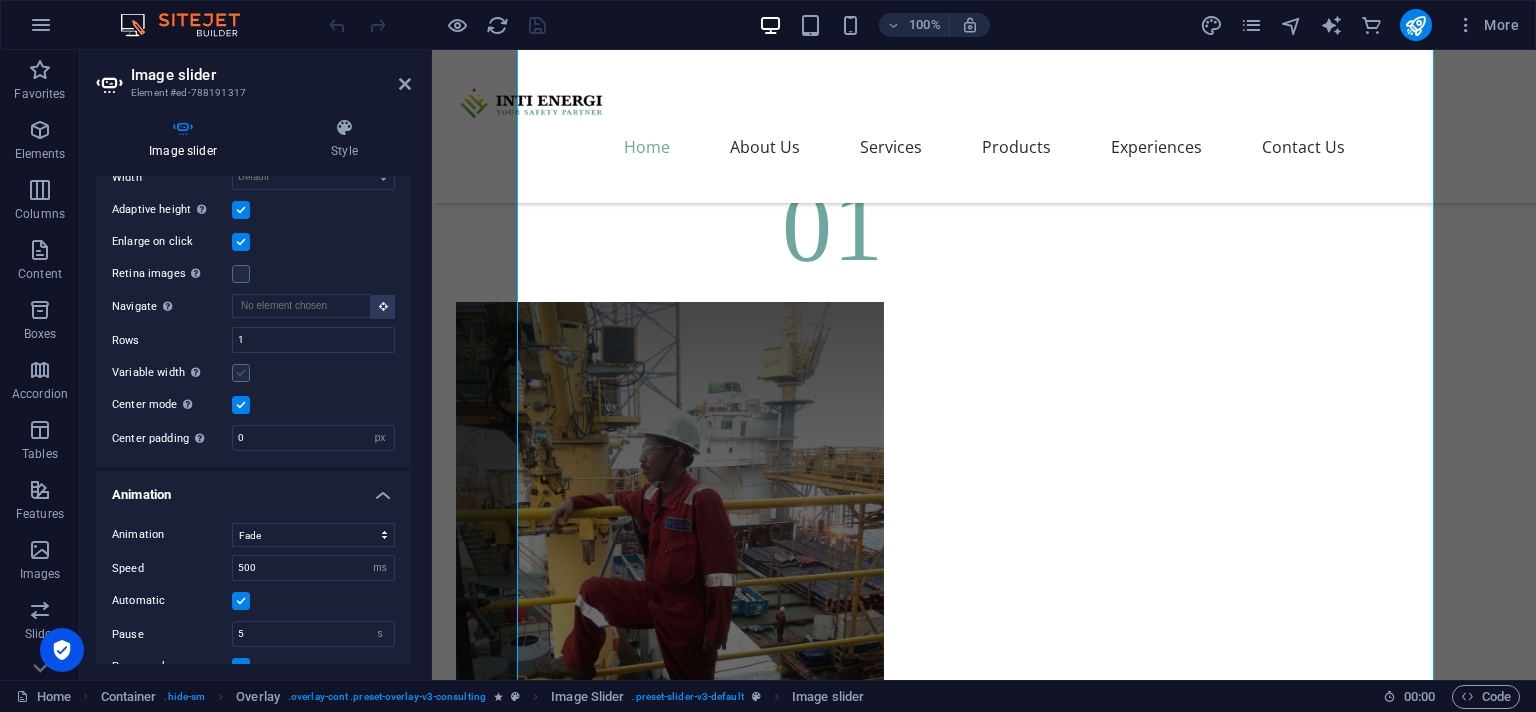 click at bounding box center (241, 373) 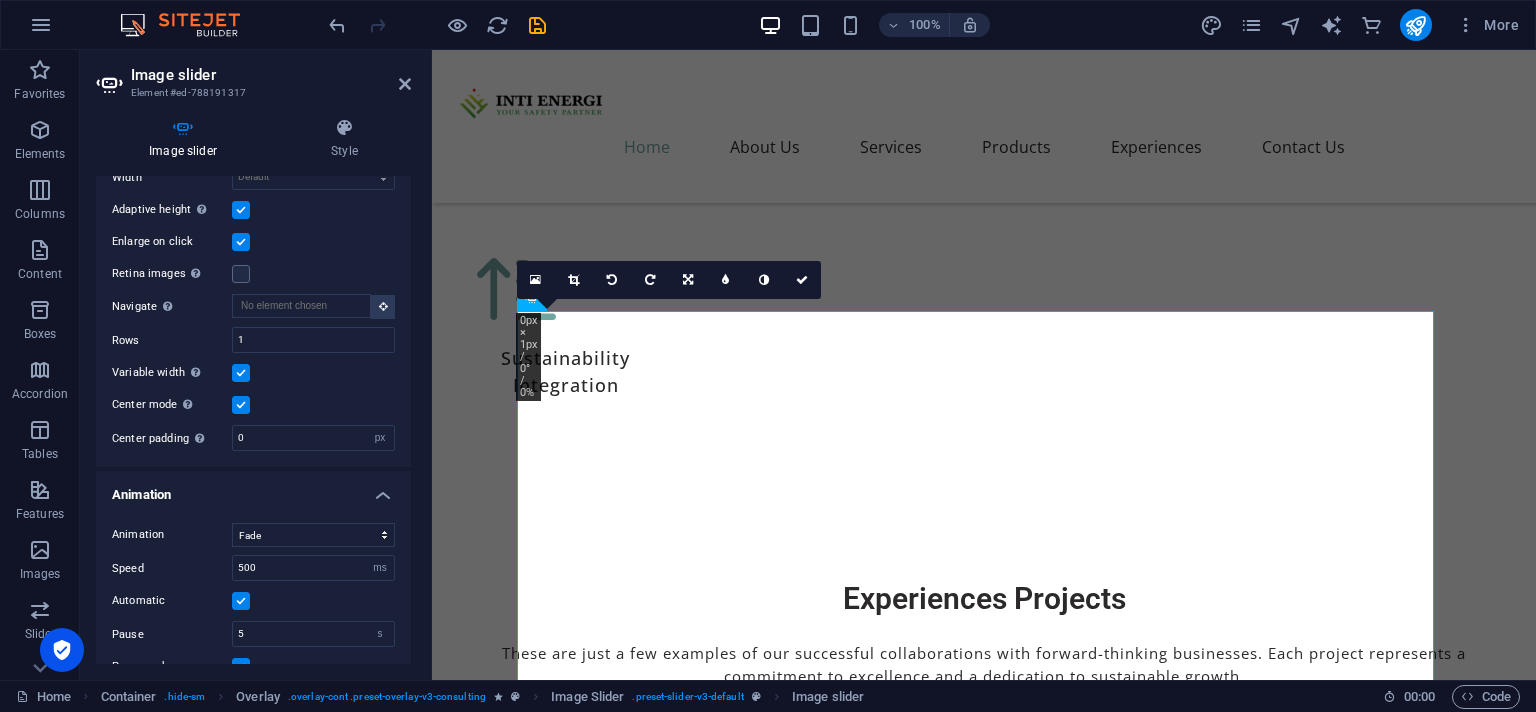 scroll, scrollTop: 7583, scrollLeft: 0, axis: vertical 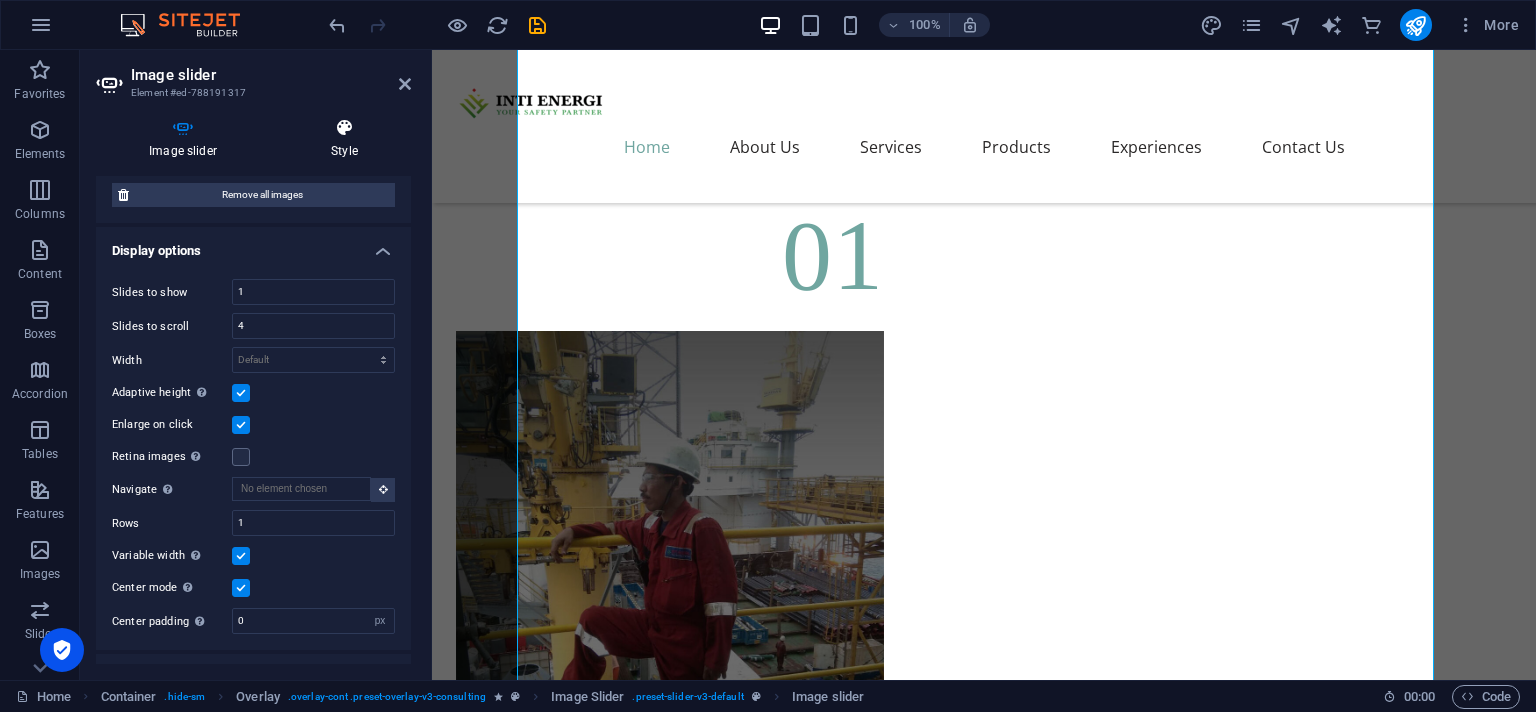 click on "Style" at bounding box center [344, 139] 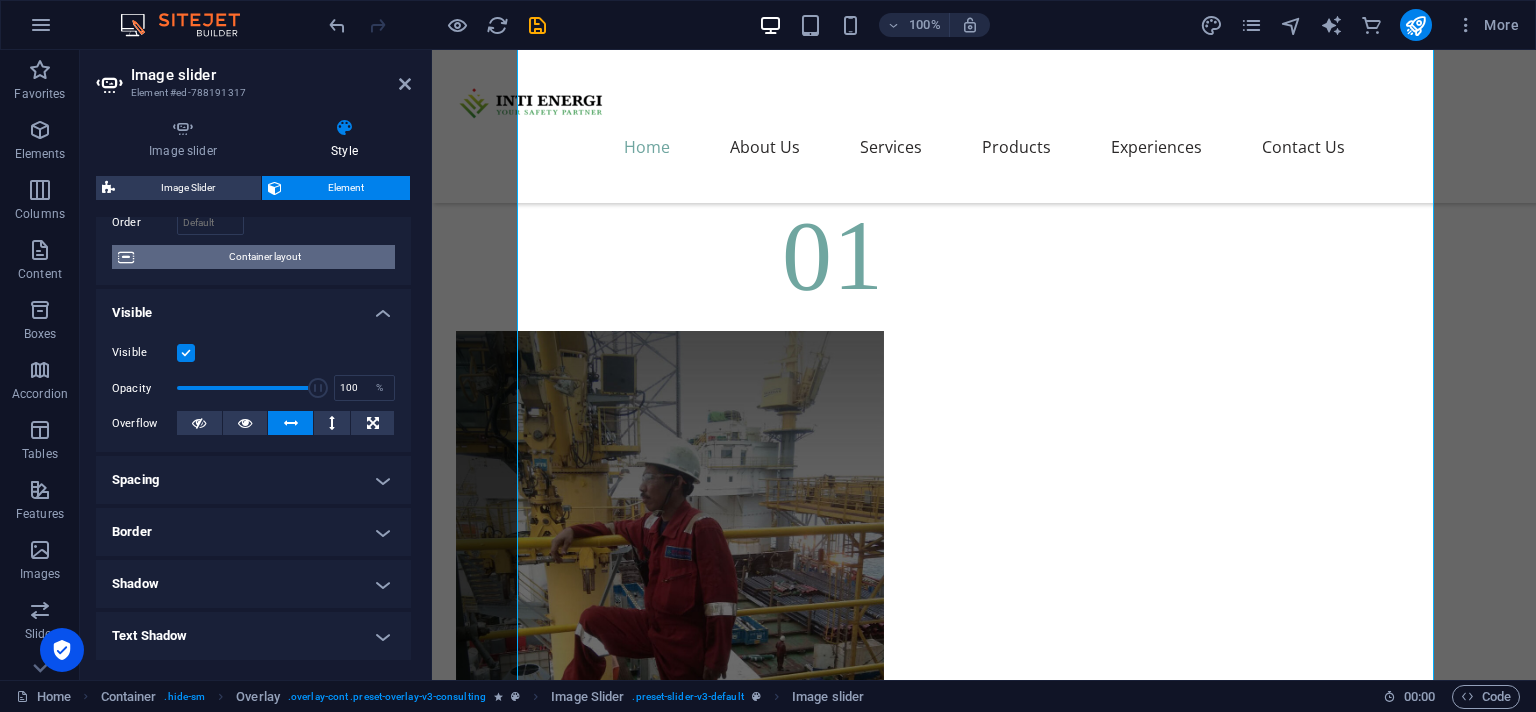 scroll, scrollTop: 91, scrollLeft: 0, axis: vertical 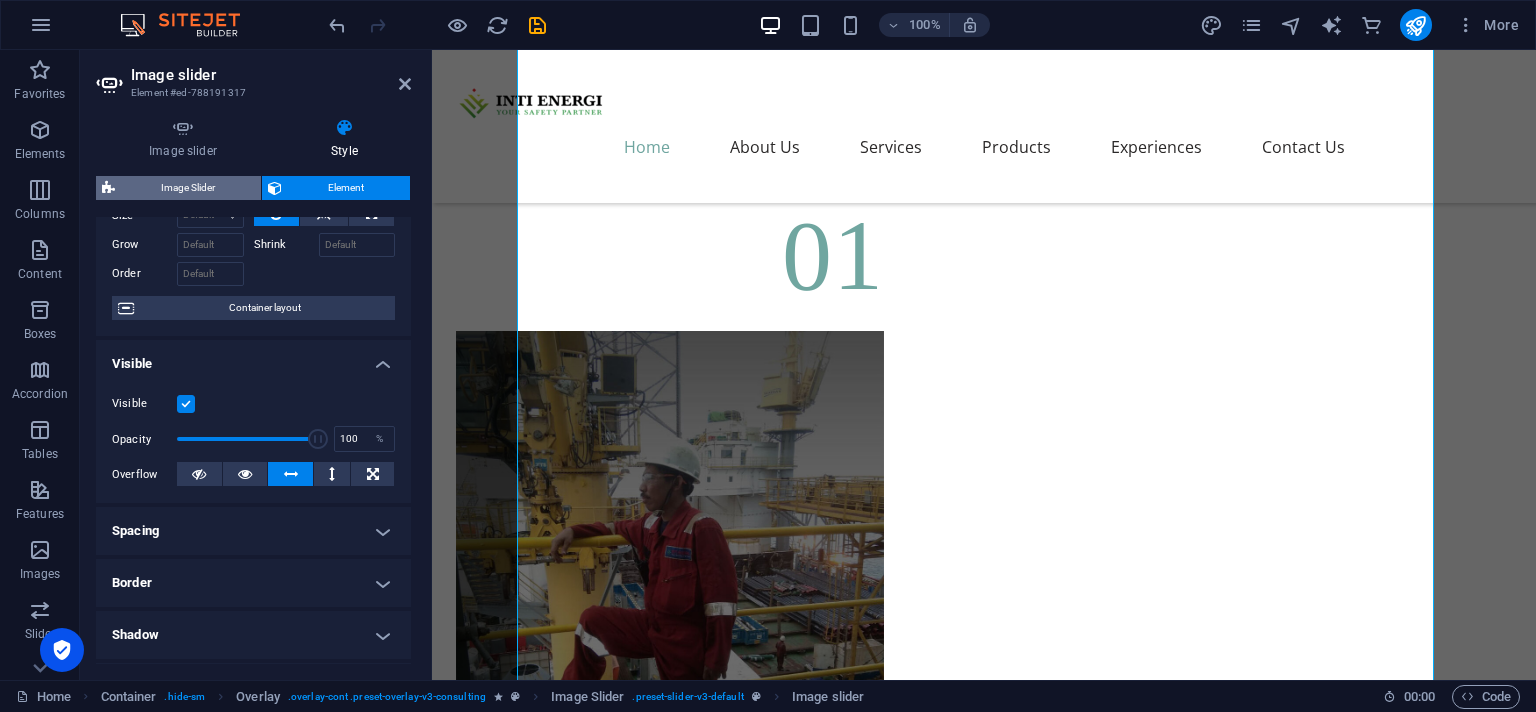 click on "Image Slider" at bounding box center (188, 188) 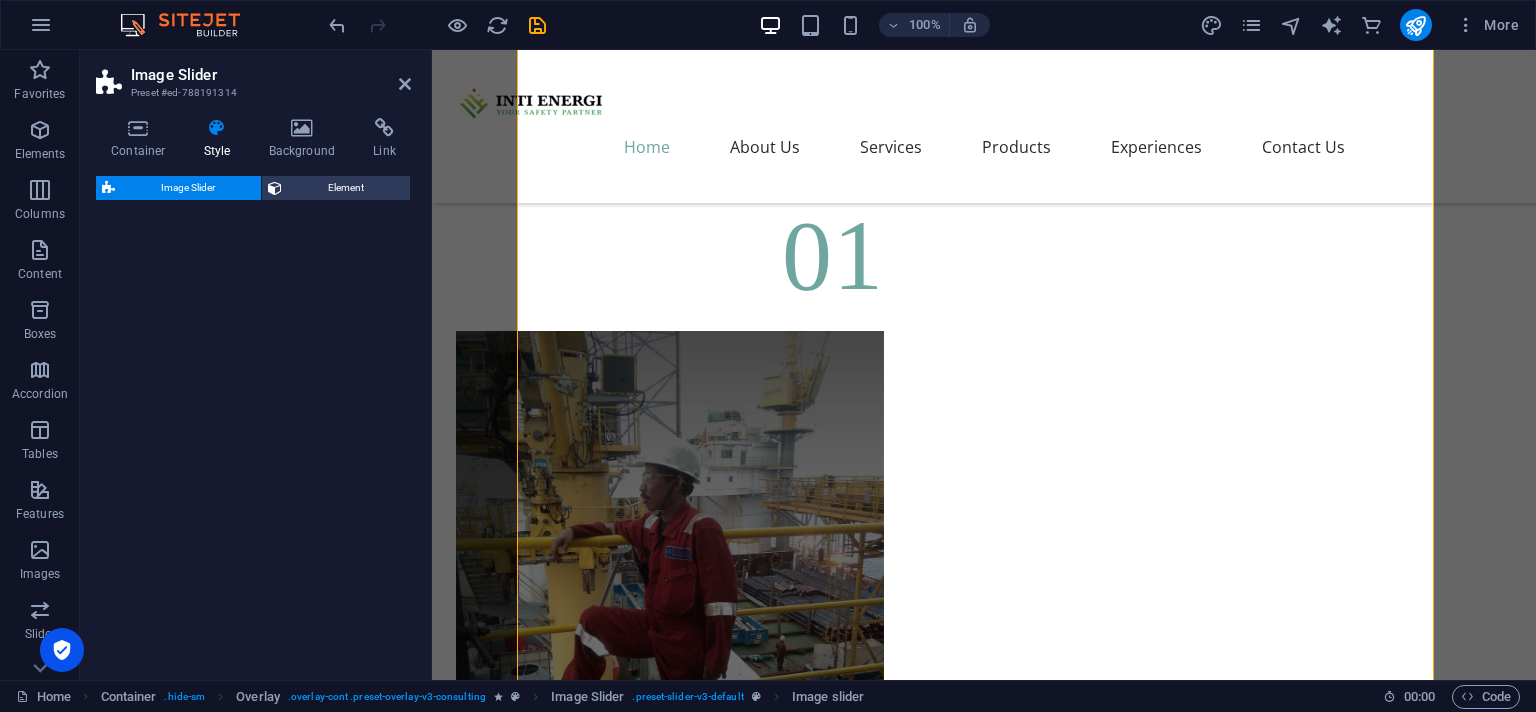 select on "rem" 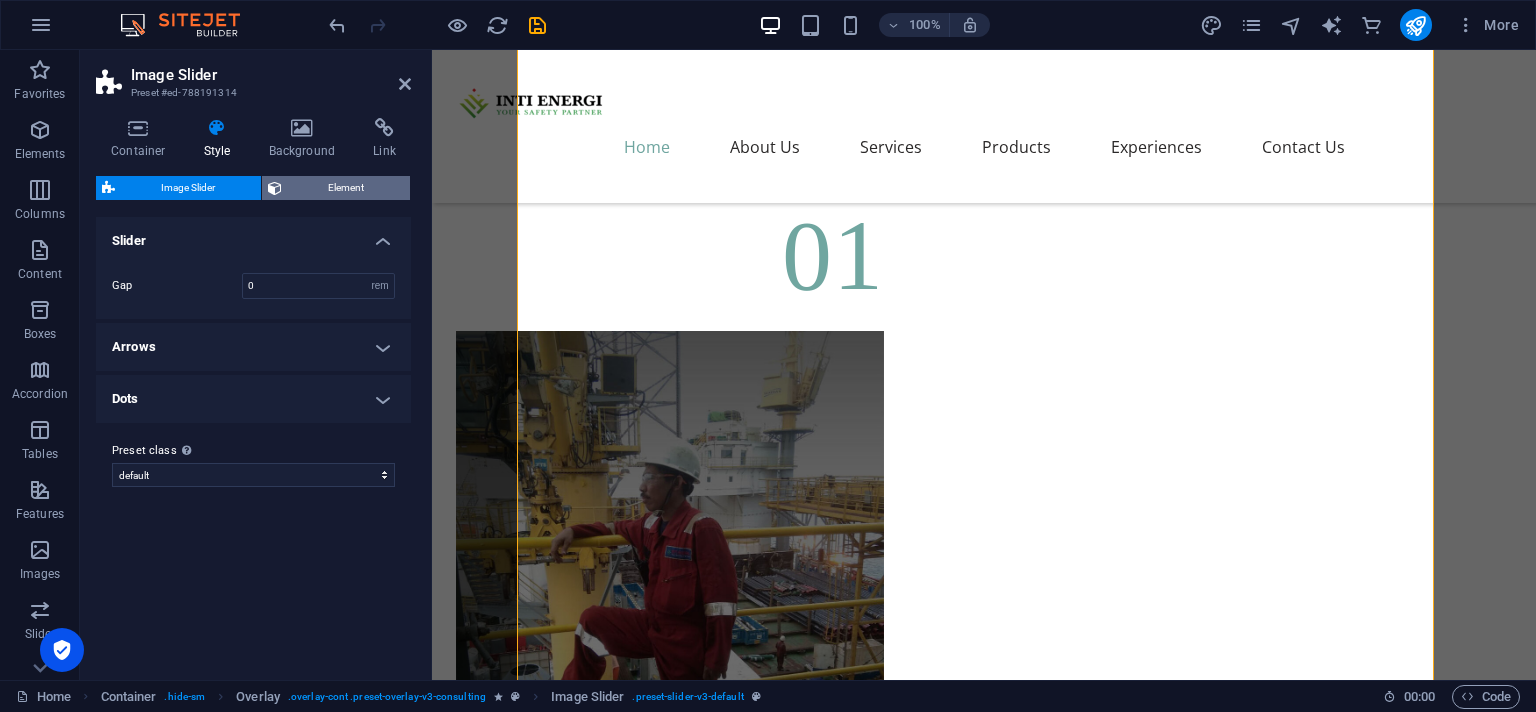 click on "Element" at bounding box center (346, 188) 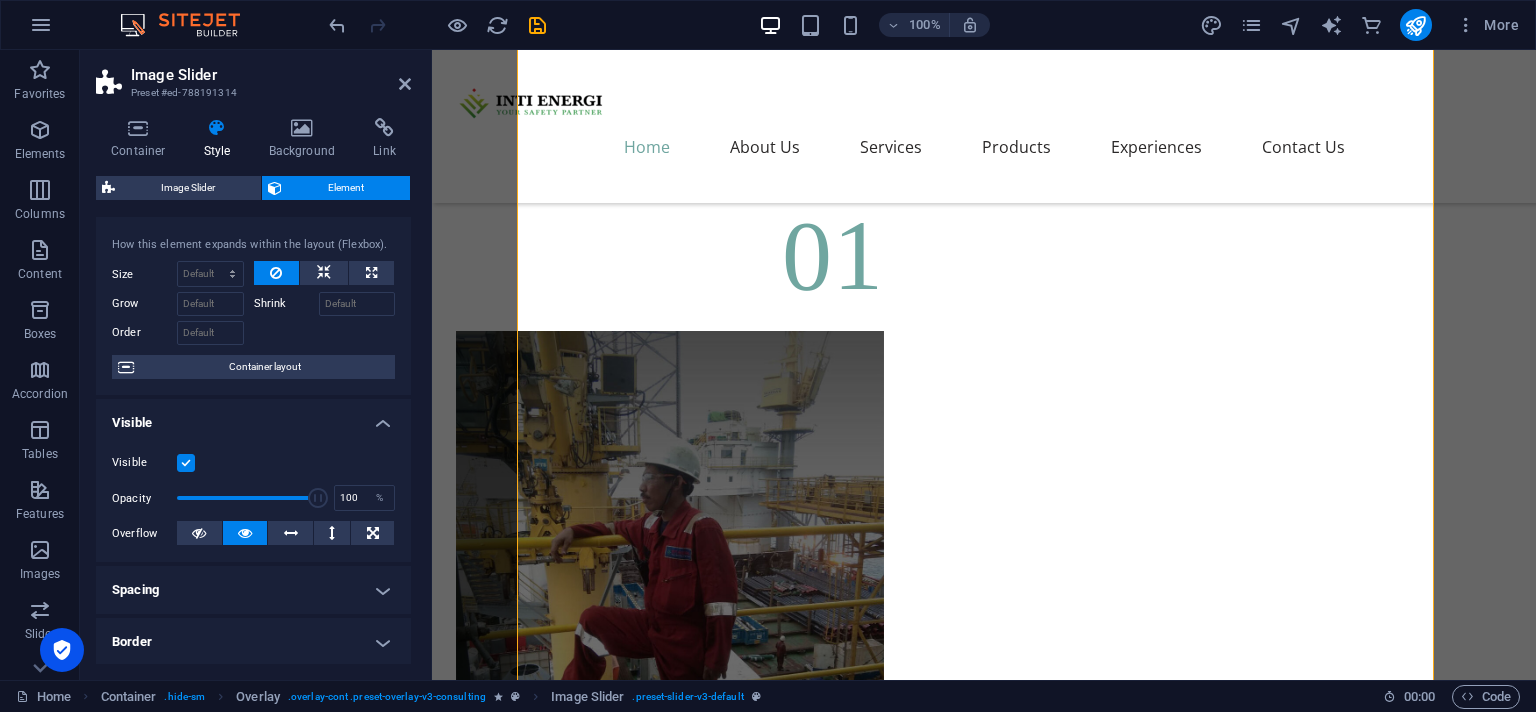 scroll, scrollTop: 0, scrollLeft: 0, axis: both 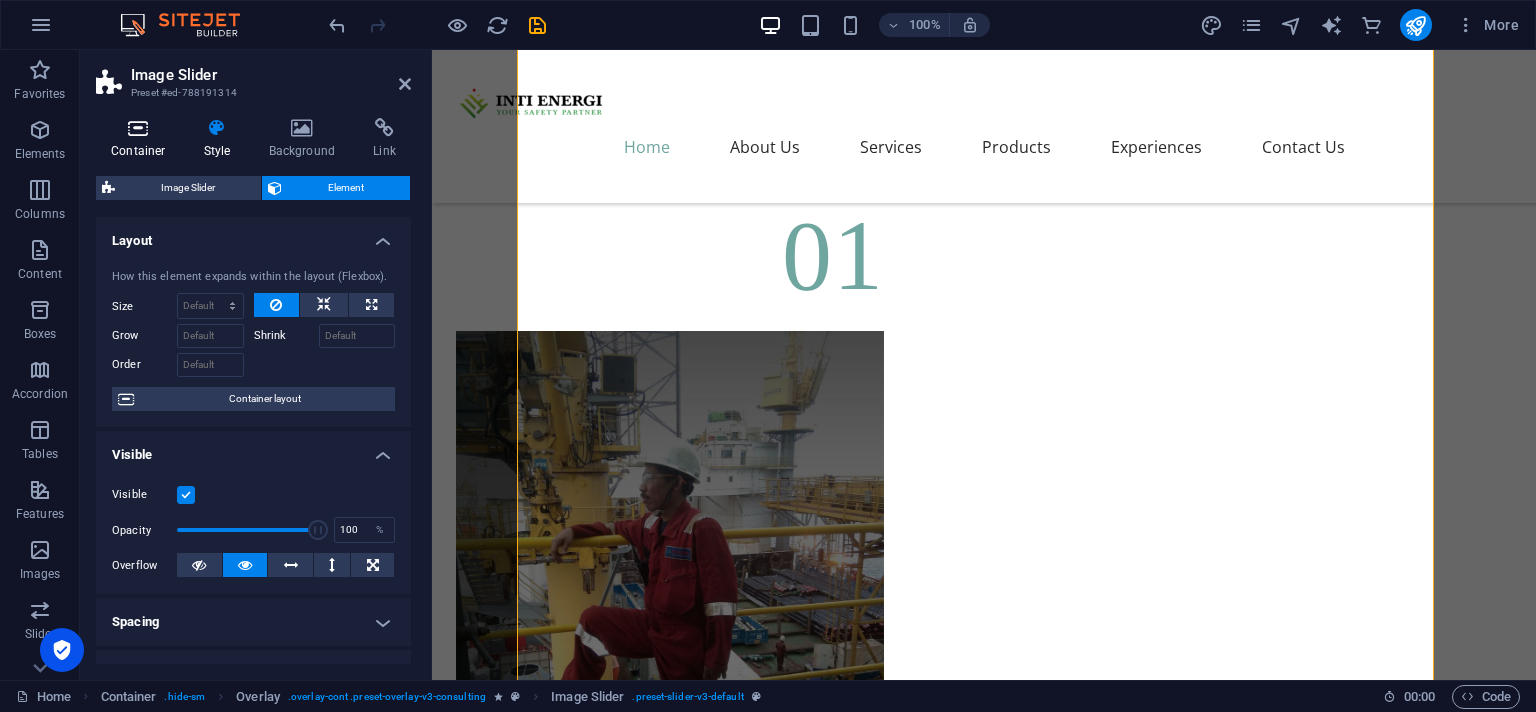 click at bounding box center (138, 128) 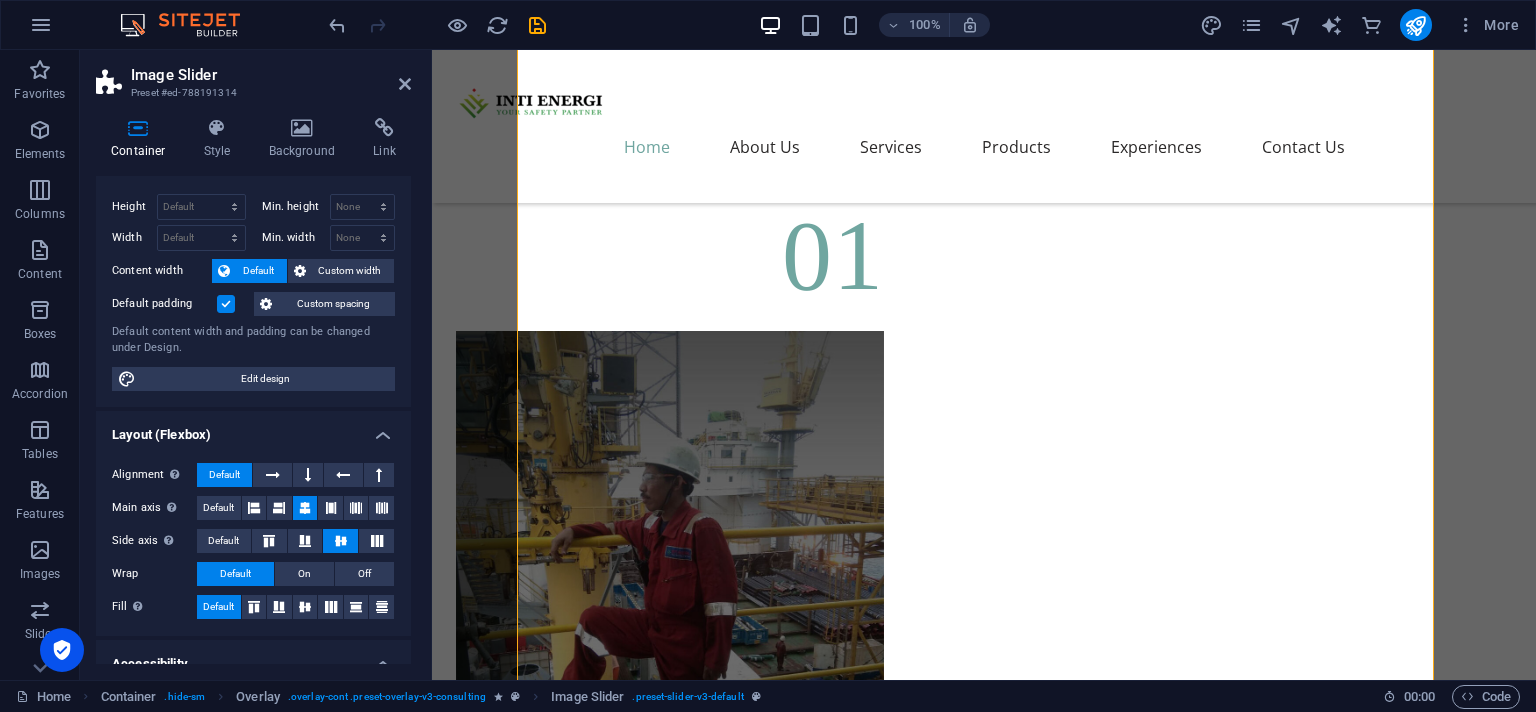 scroll, scrollTop: 91, scrollLeft: 0, axis: vertical 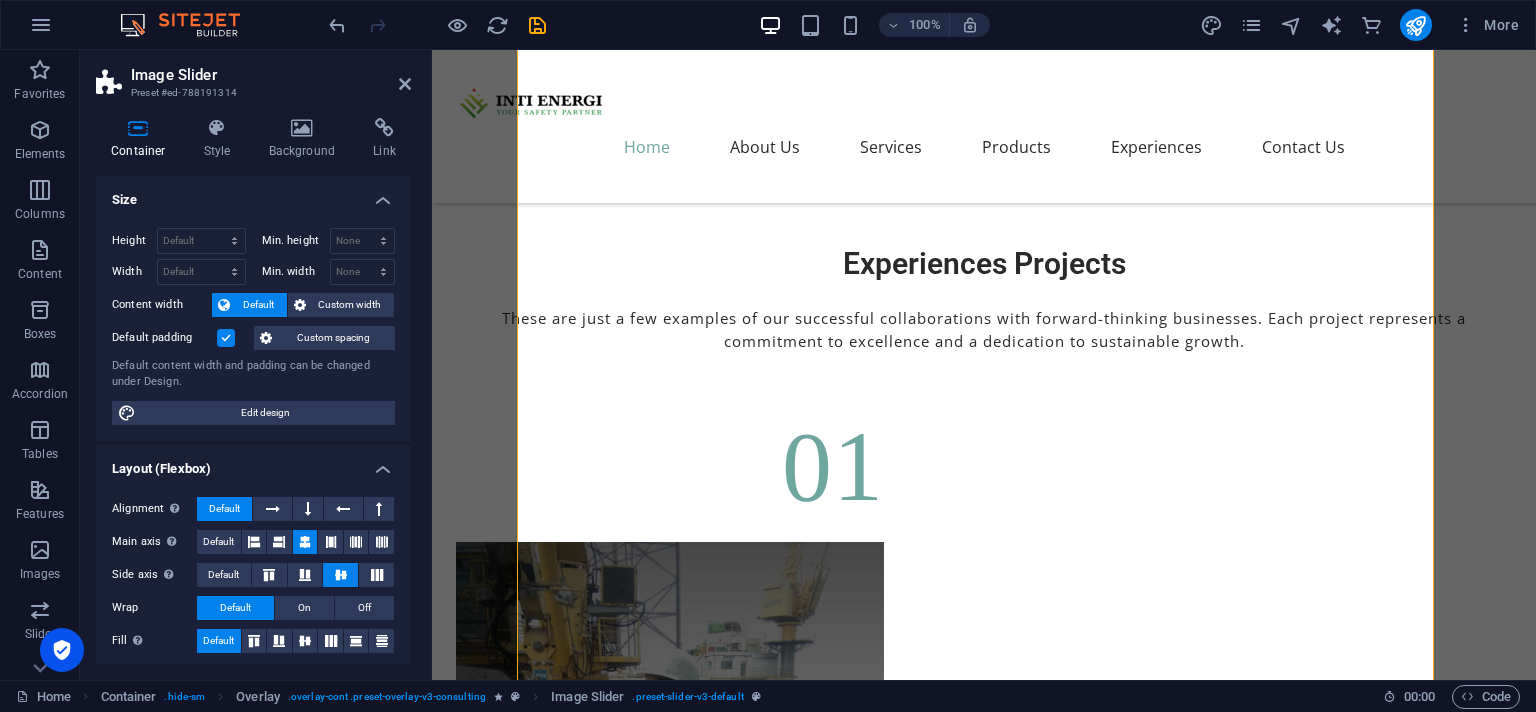 click at bounding box center [226, 338] 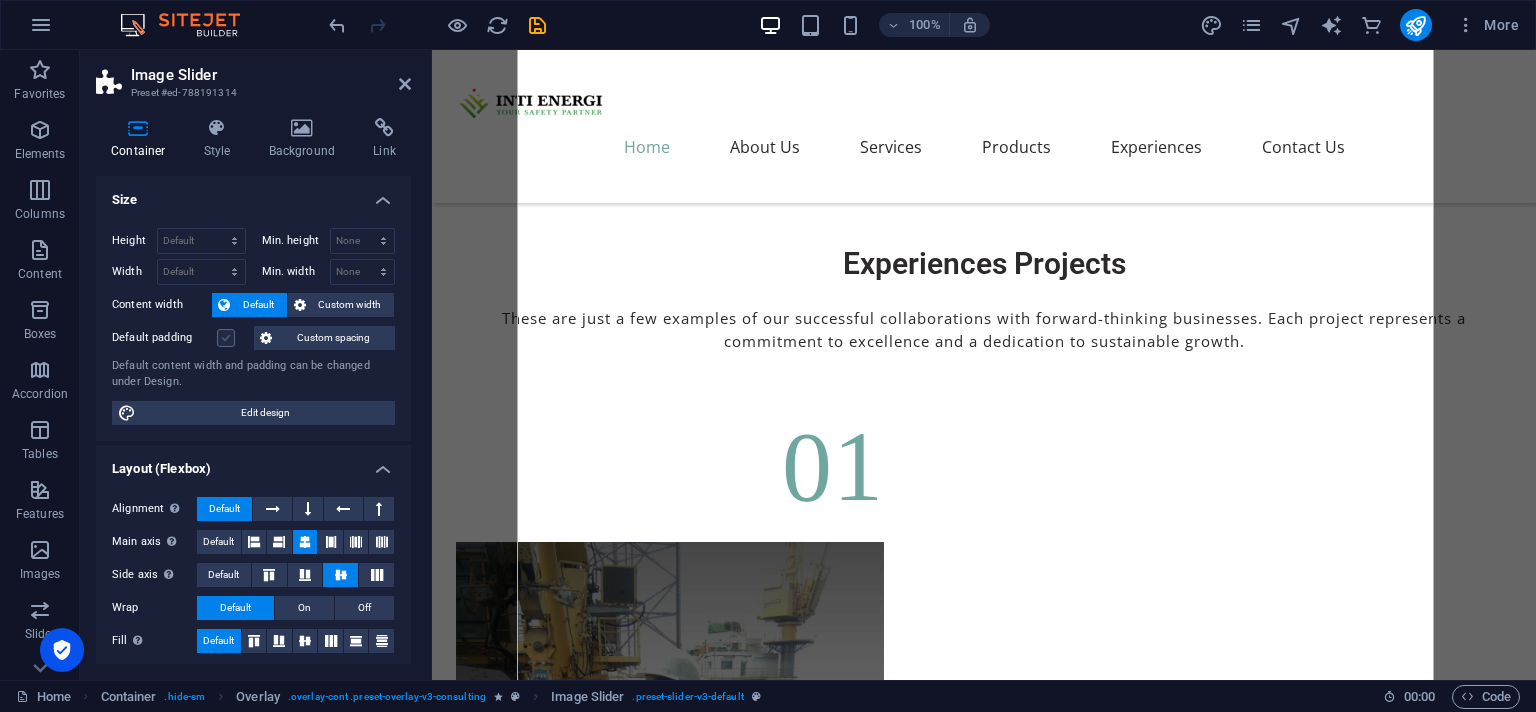 click at bounding box center [226, 338] 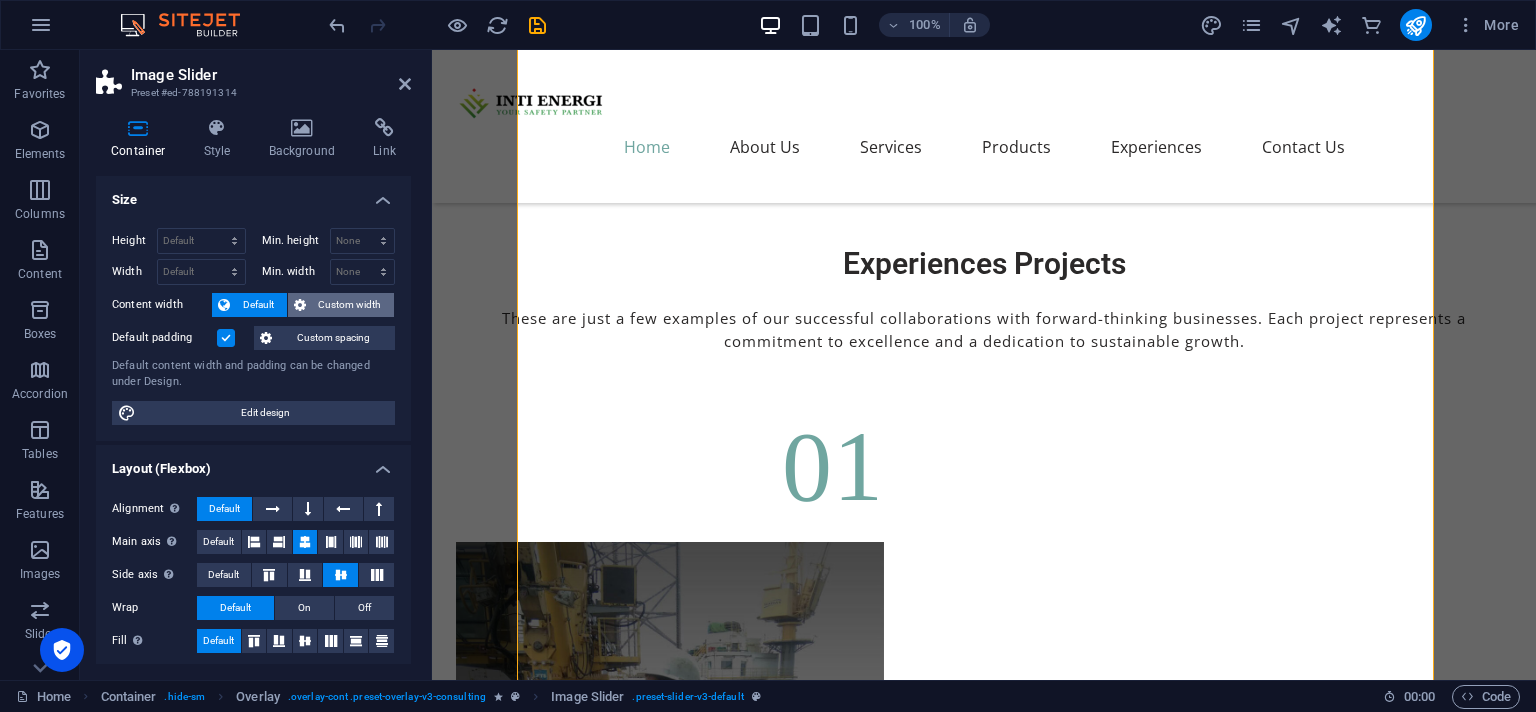 click on "Custom width" at bounding box center [350, 305] 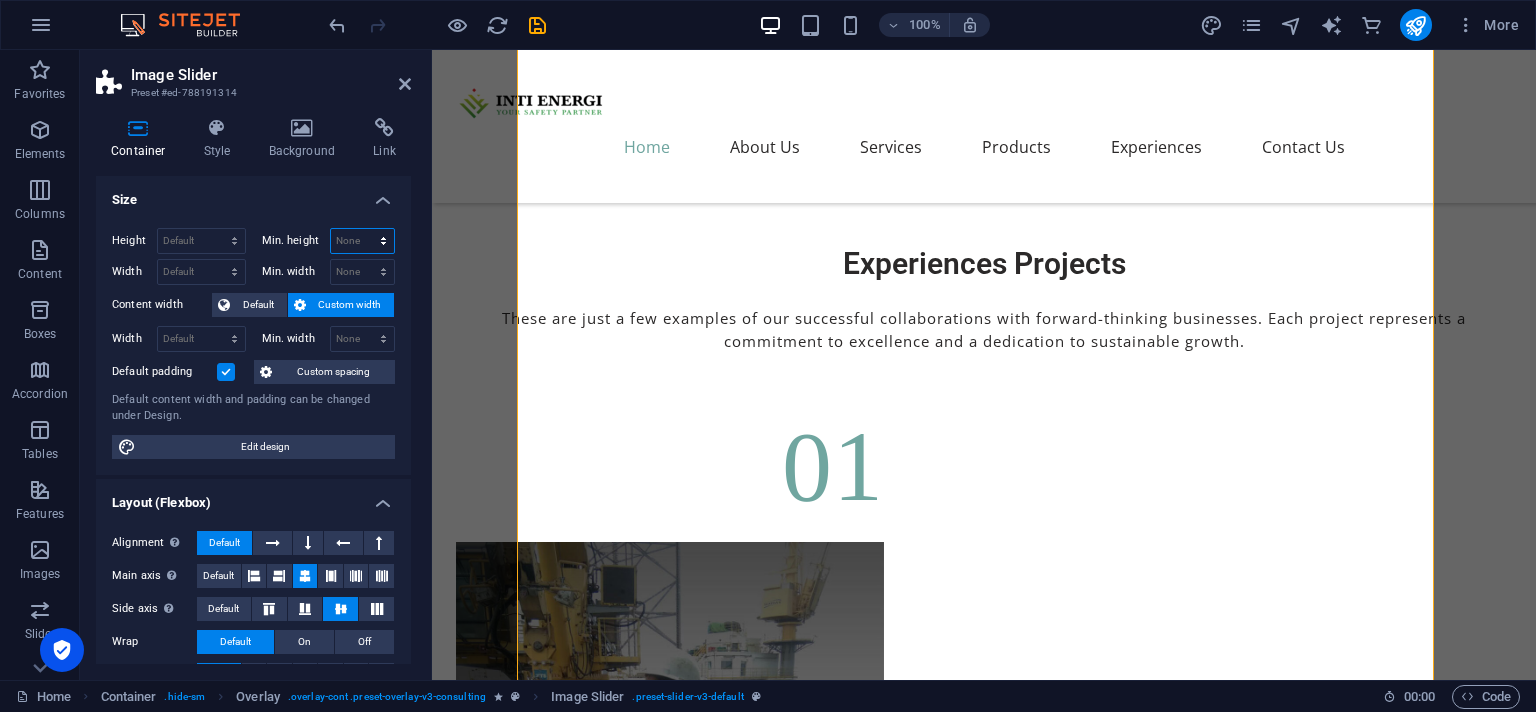 click on "None px rem % vh vw" at bounding box center (363, 241) 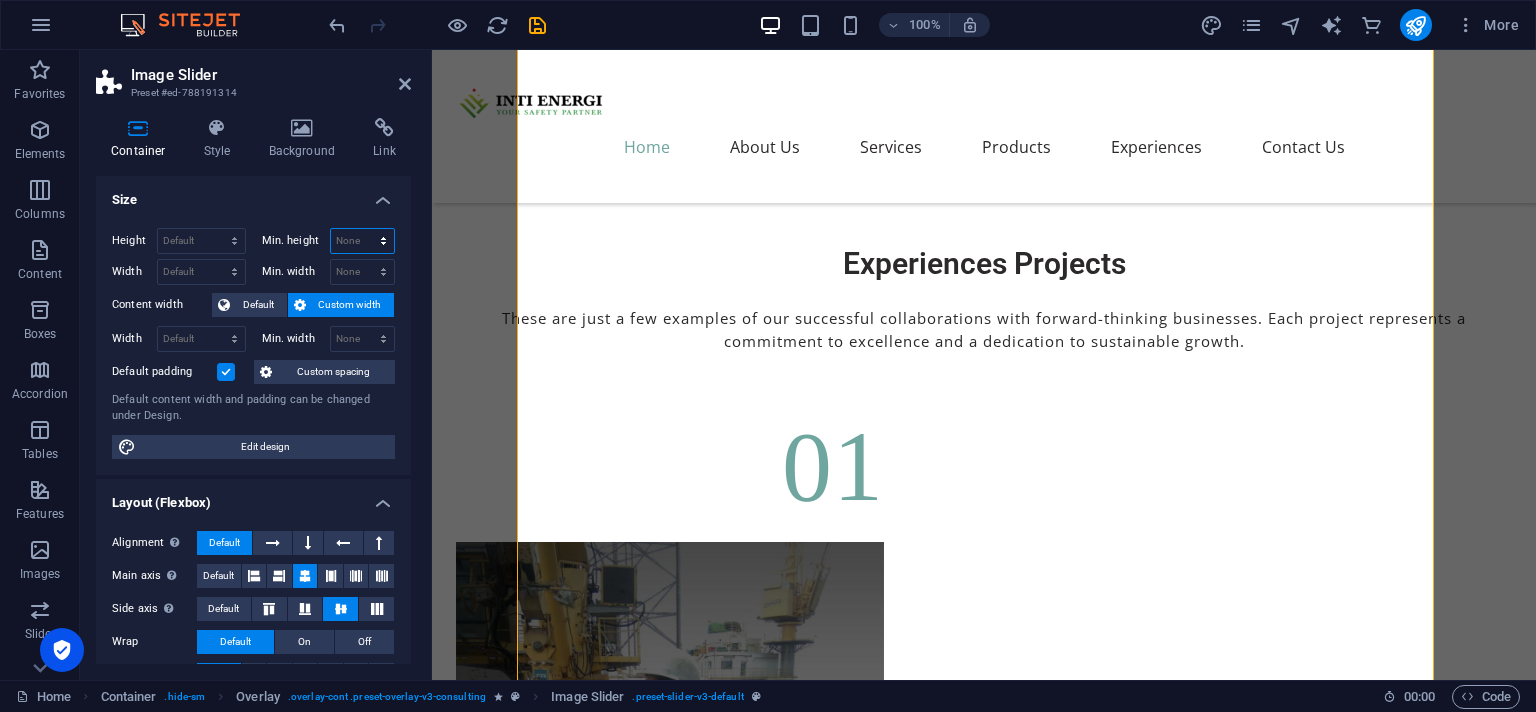 select on "px" 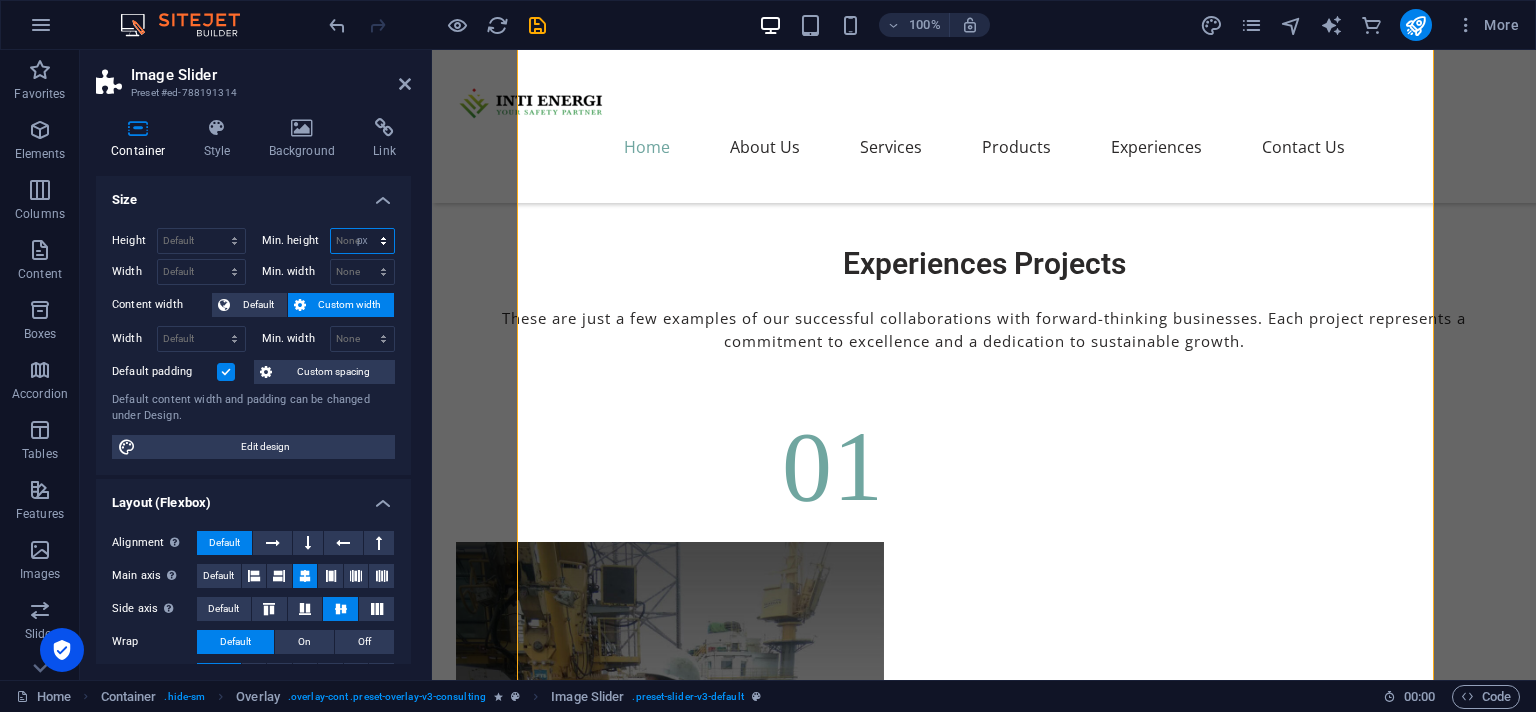 click on "px" at bounding box center [0, 0] 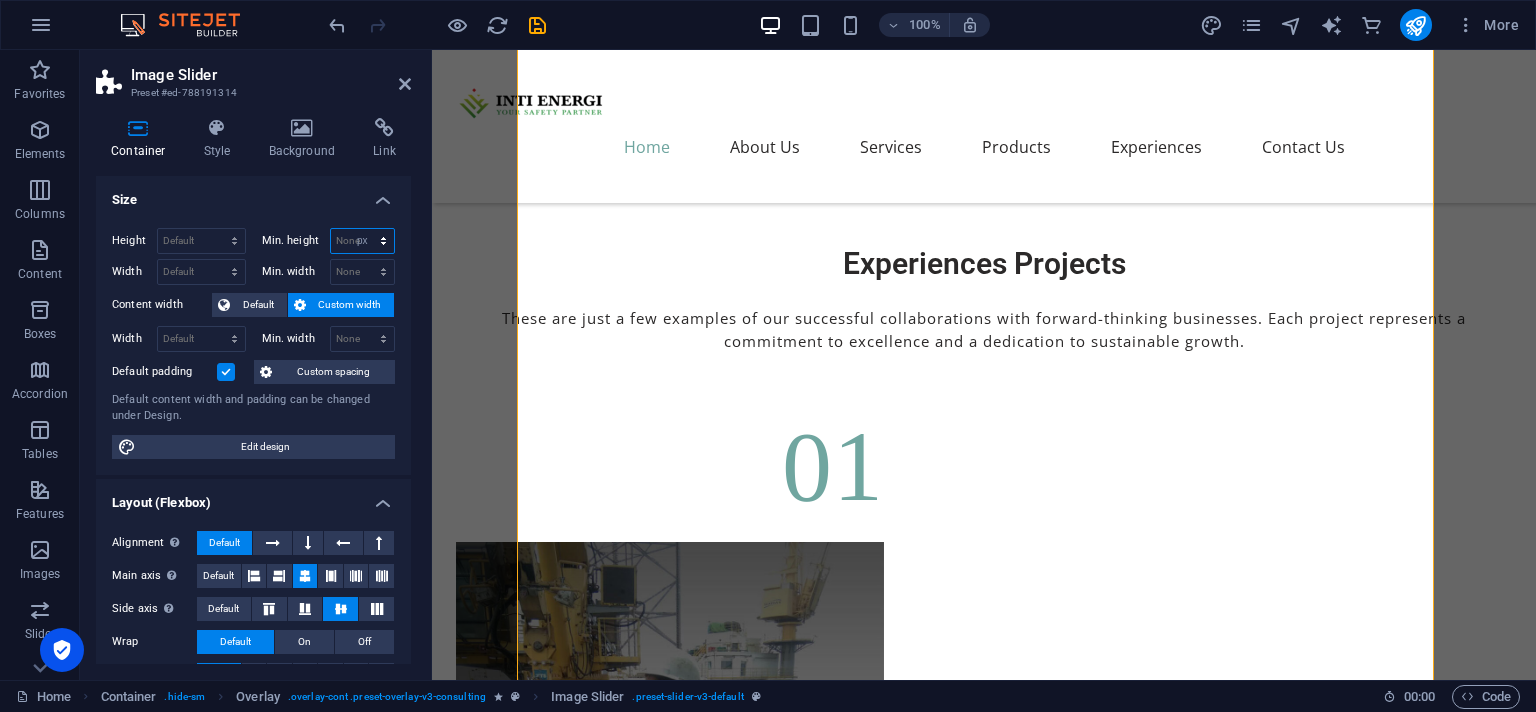 type on "0" 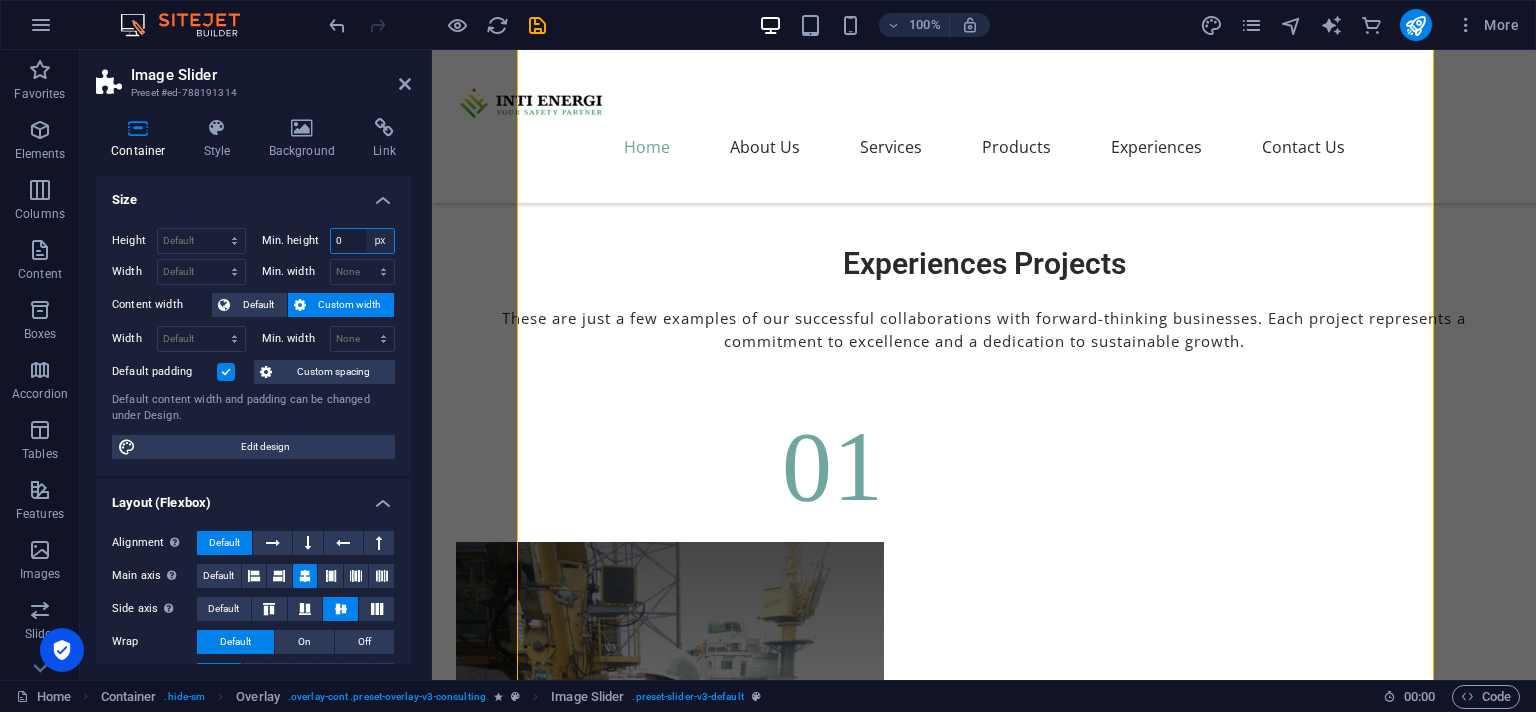 click on "None px rem % vh vw" at bounding box center (380, 241) 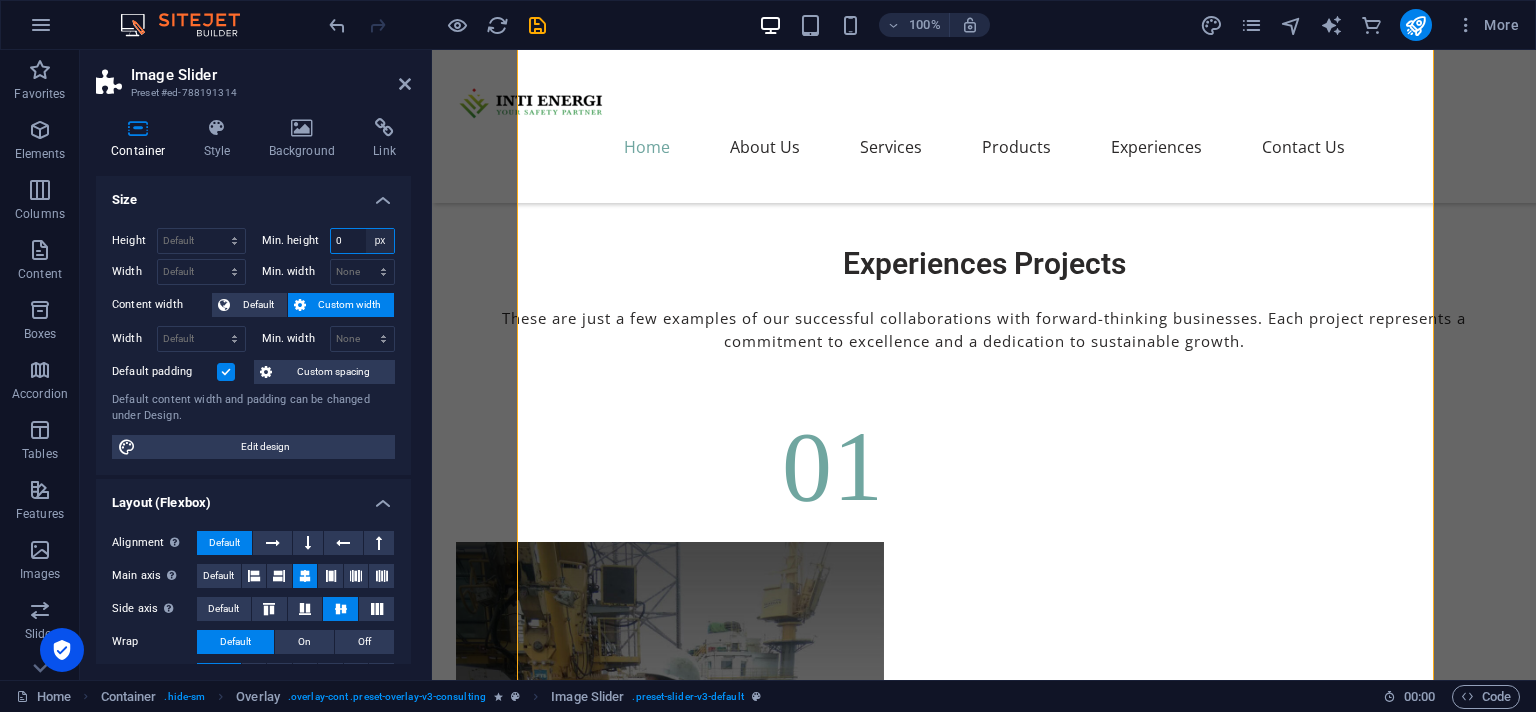 select on "bl0jo36mpi" 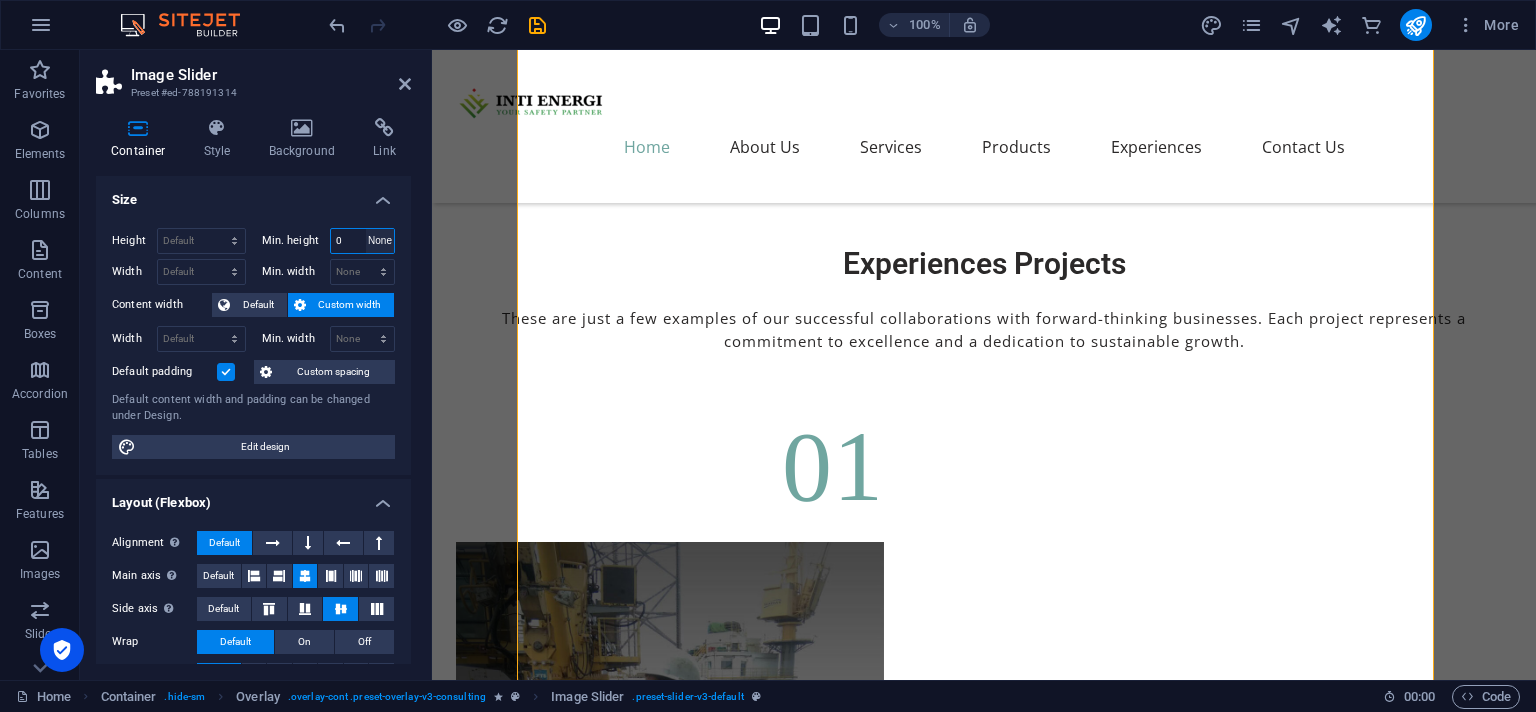 click on "None" at bounding box center [0, 0] 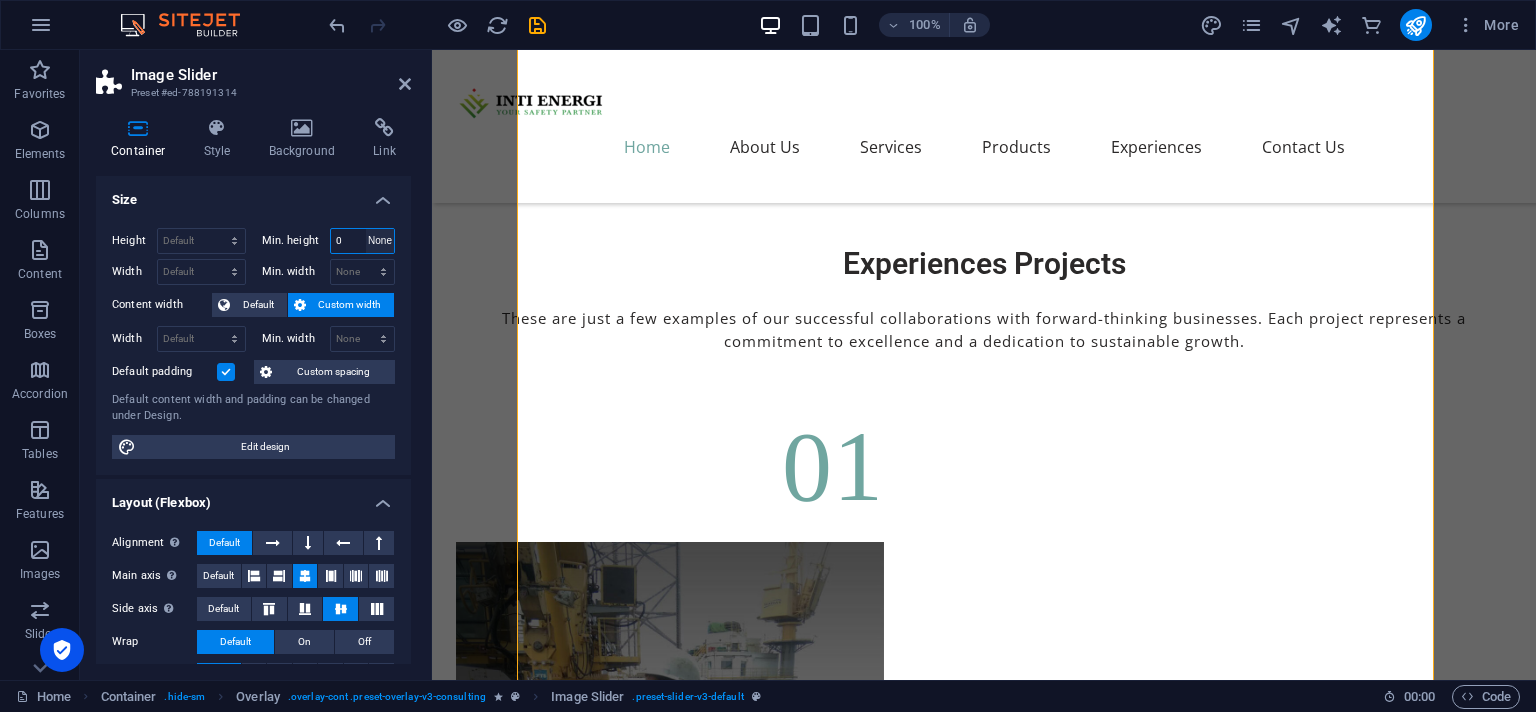 type 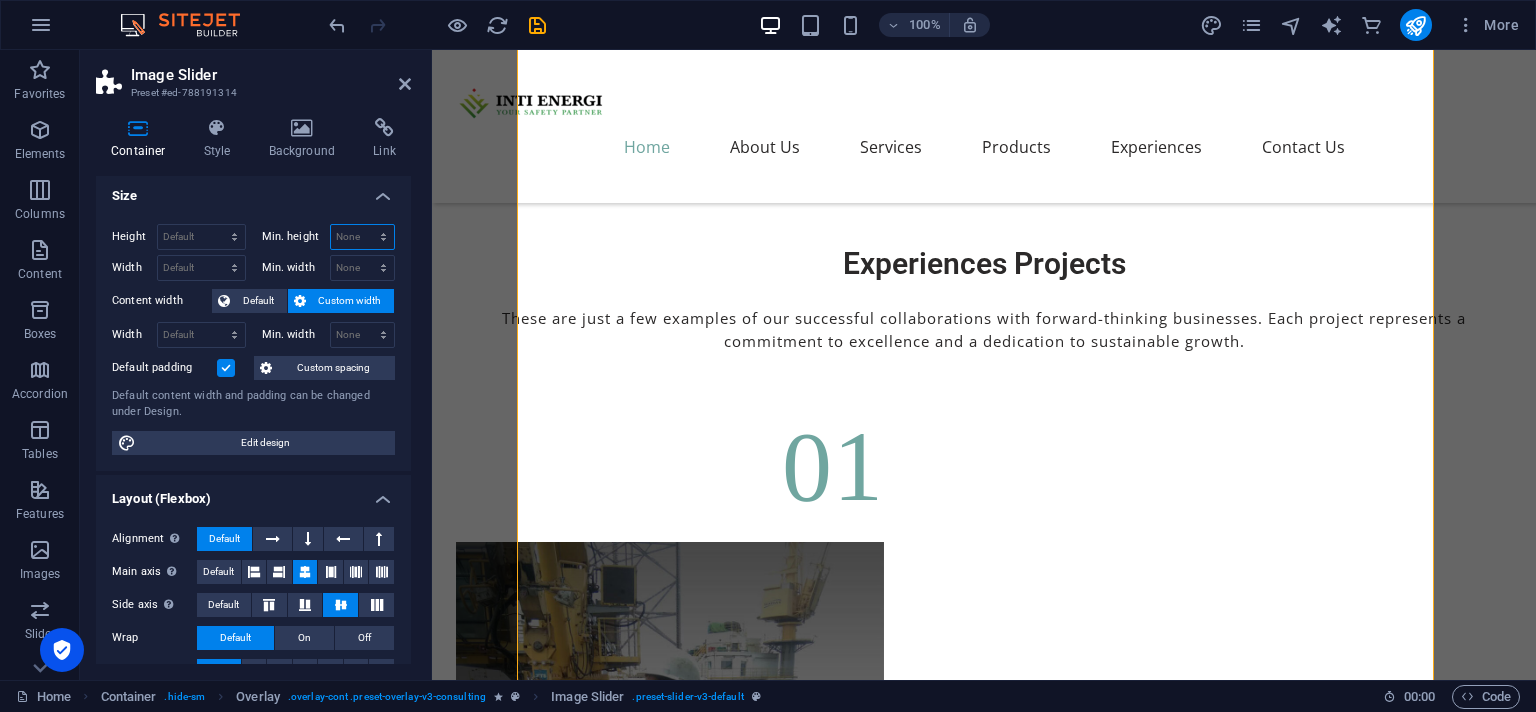 scroll, scrollTop: 0, scrollLeft: 0, axis: both 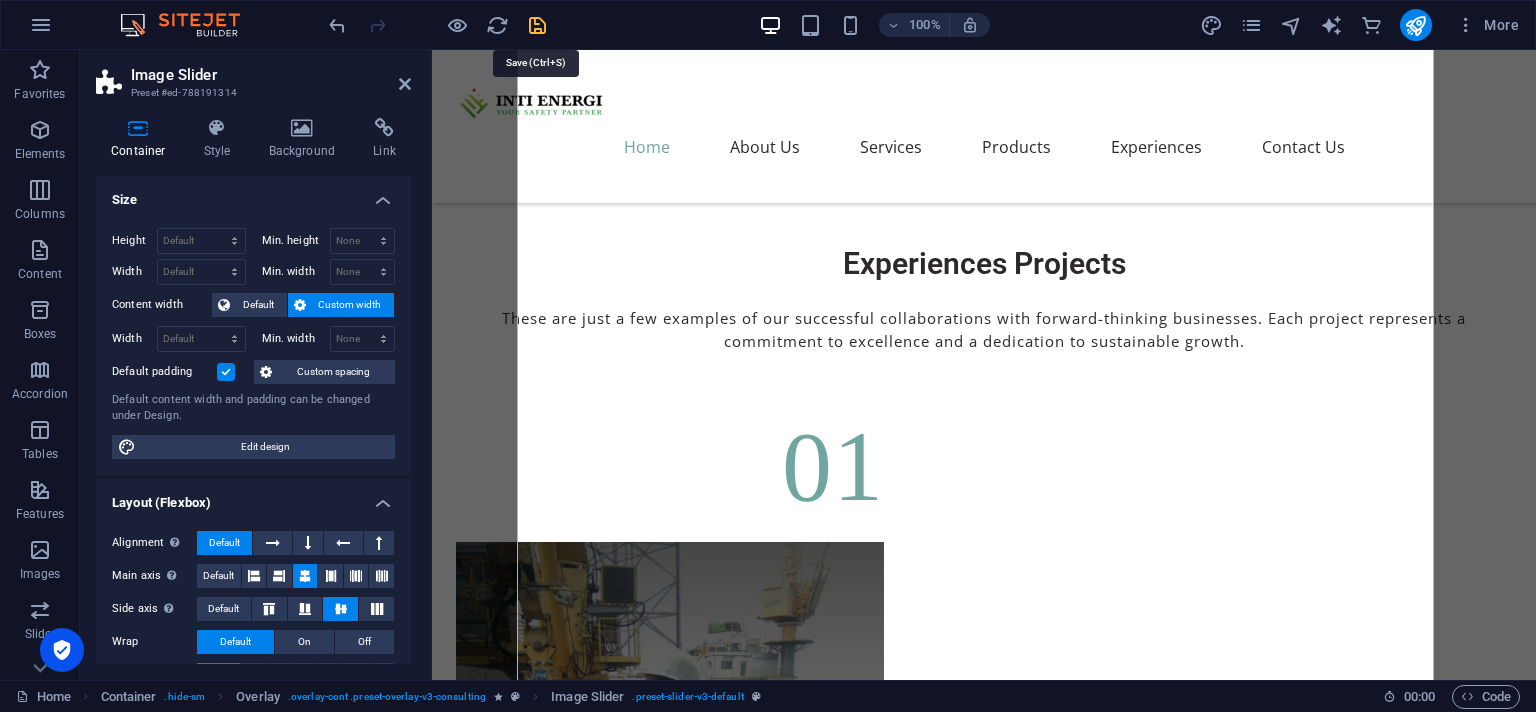 click at bounding box center [537, 25] 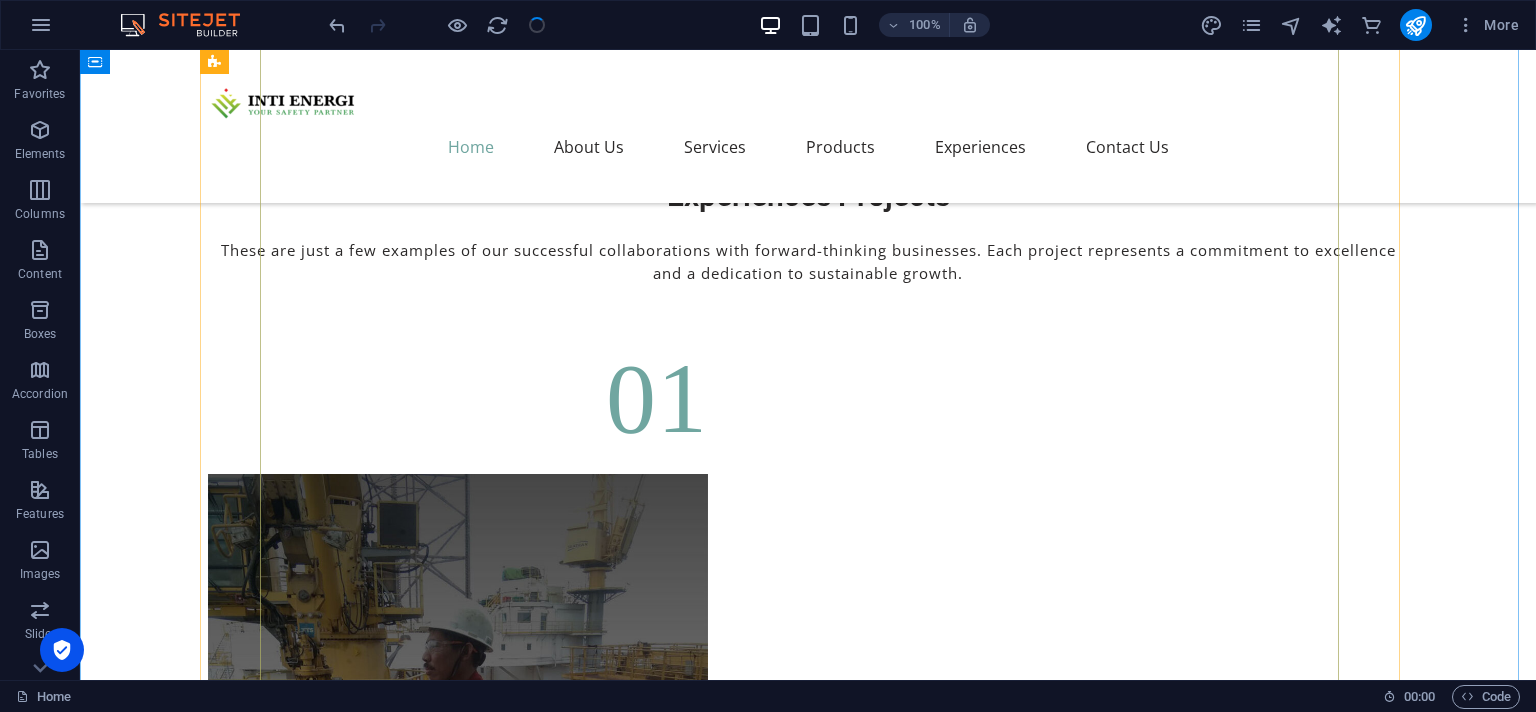 scroll, scrollTop: 7900, scrollLeft: 0, axis: vertical 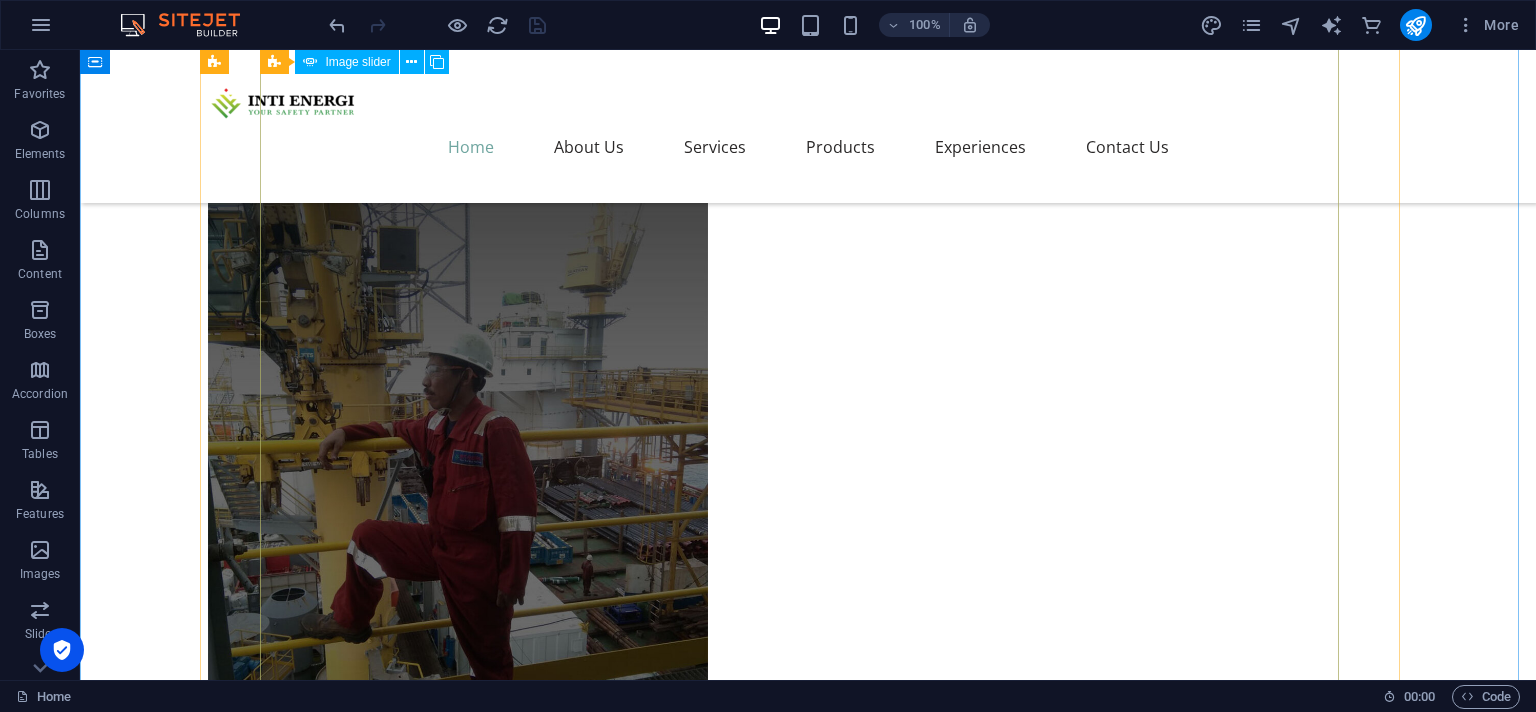 click at bounding box center (808, 6890) 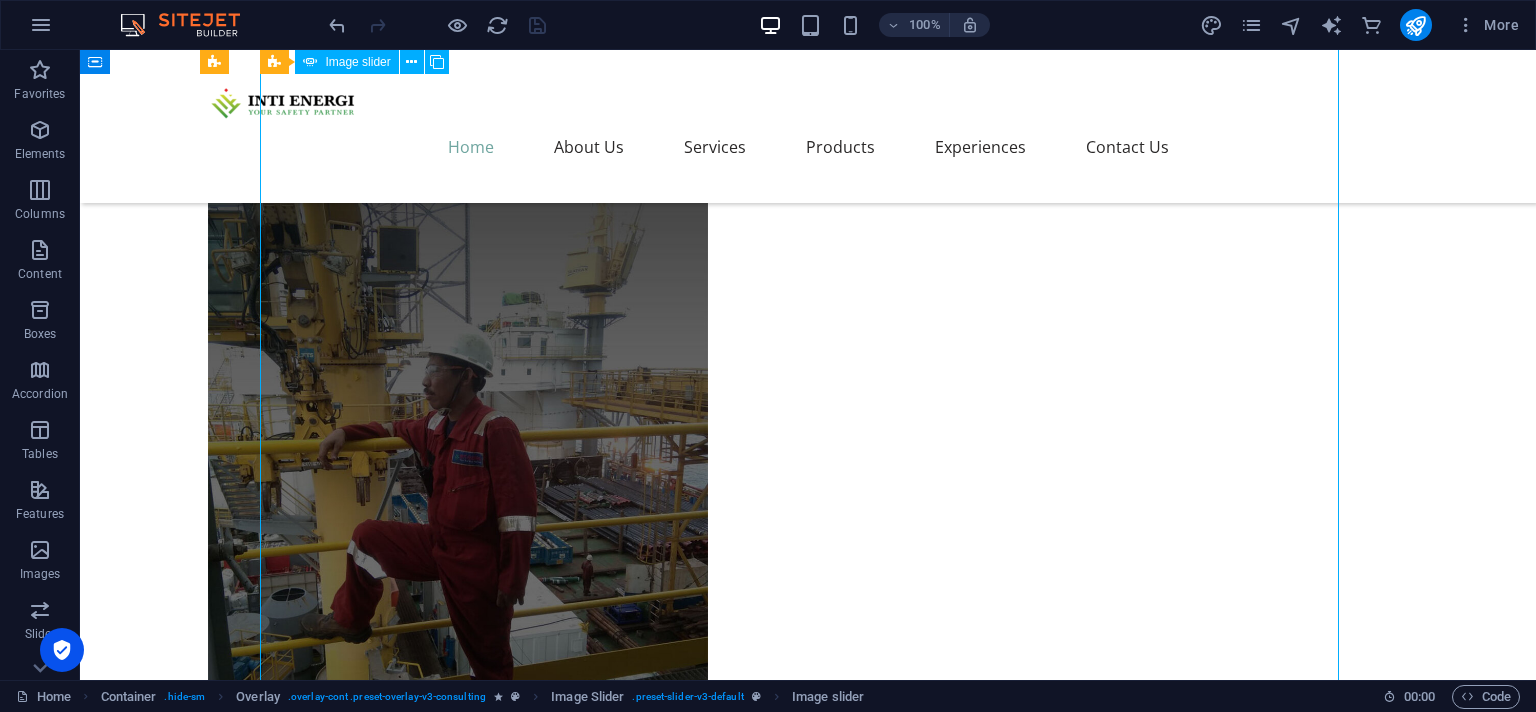 click at bounding box center (808, 6890) 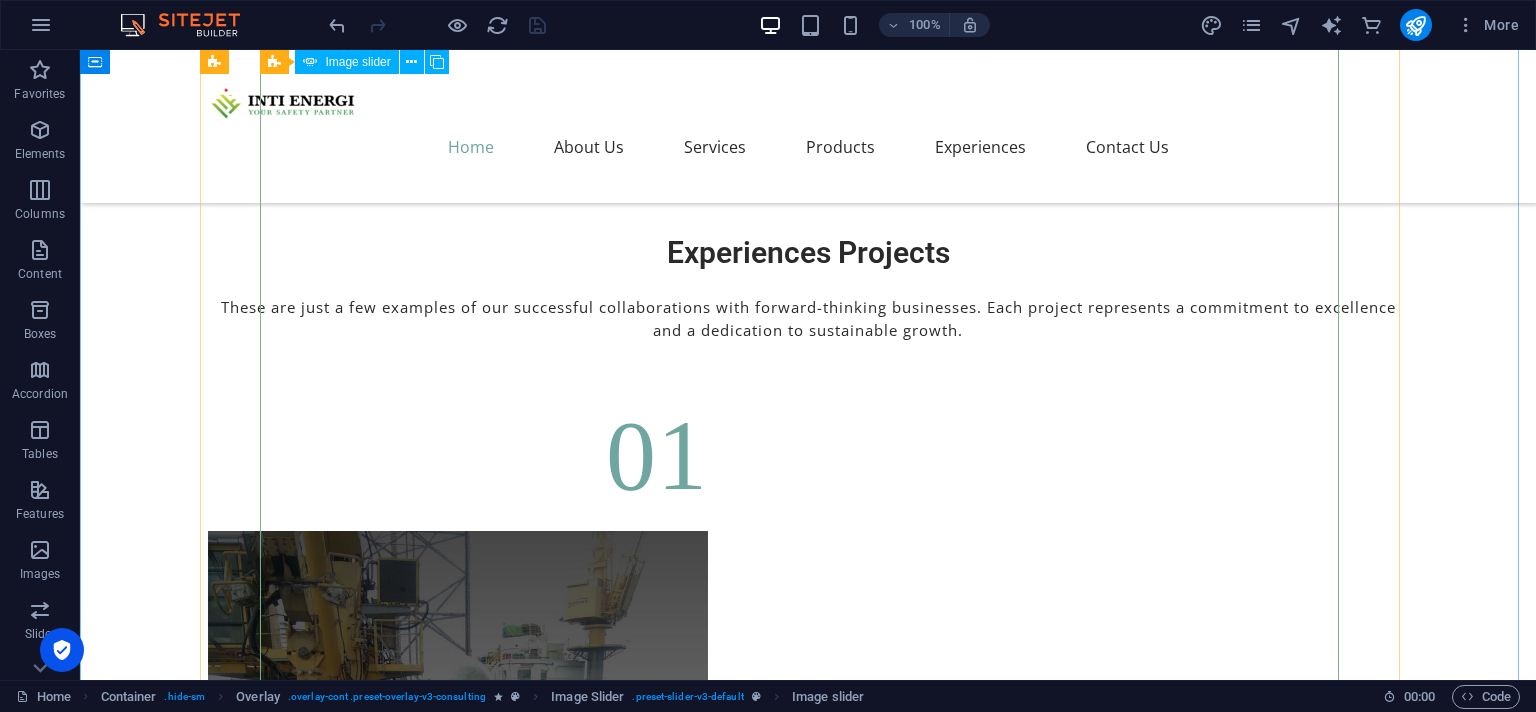 scroll, scrollTop: 7160, scrollLeft: 0, axis: vertical 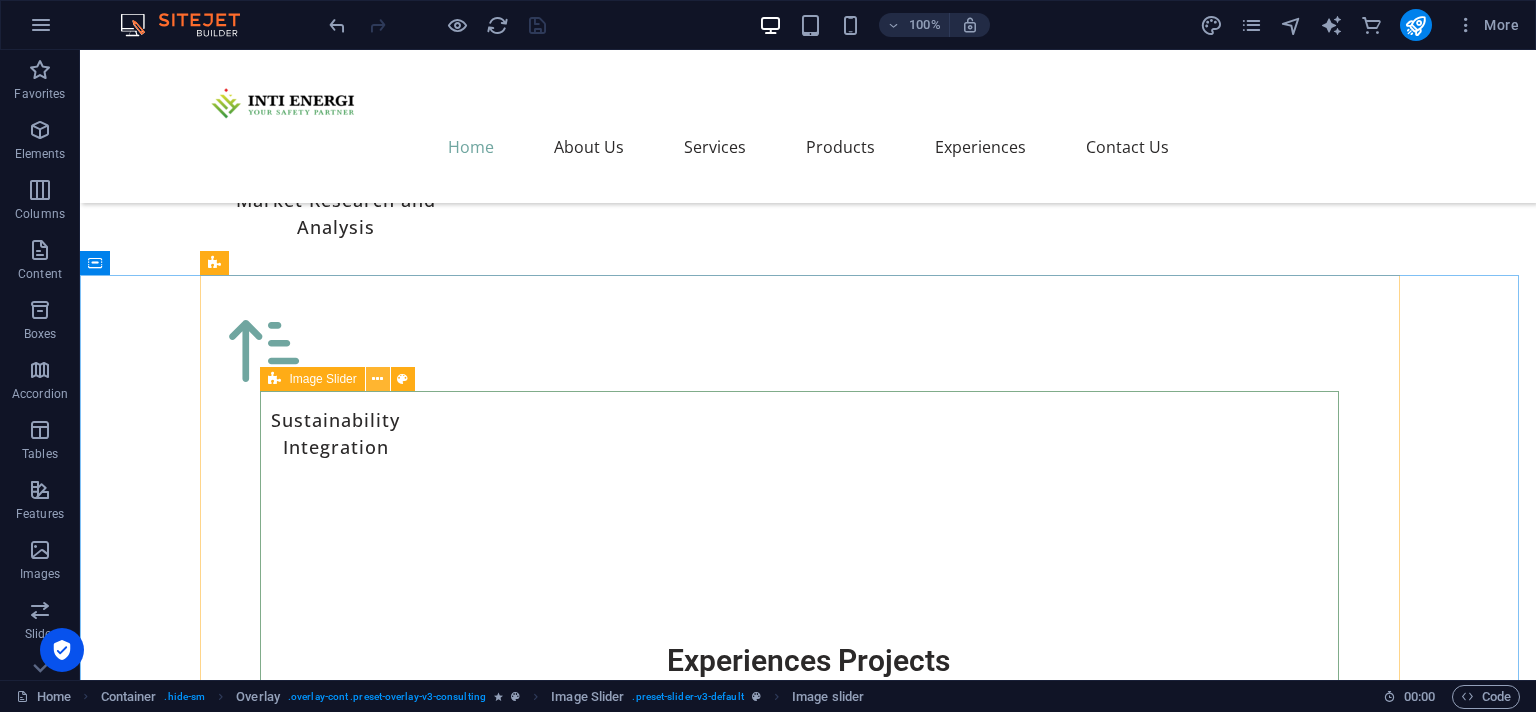 click at bounding box center [377, 379] 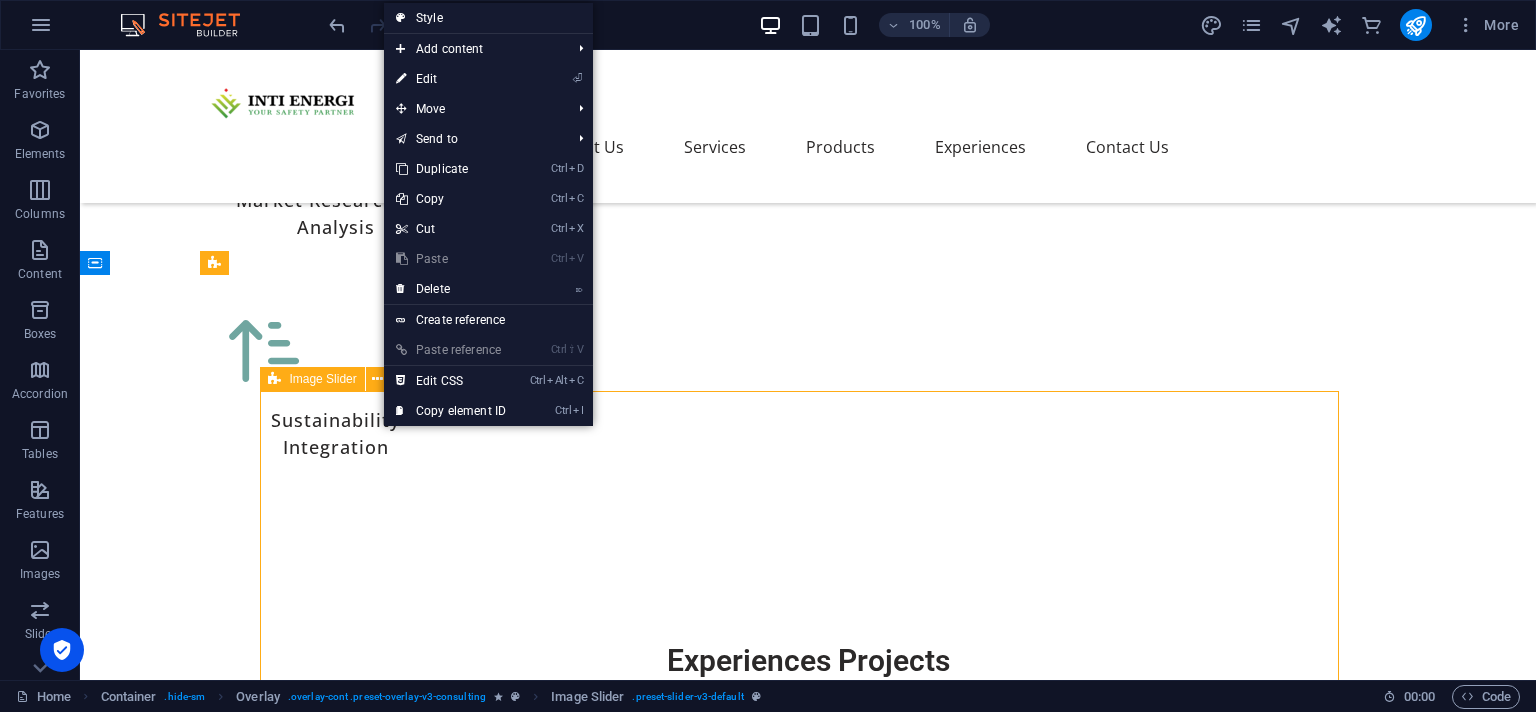 click on "Image Slider" at bounding box center (322, 379) 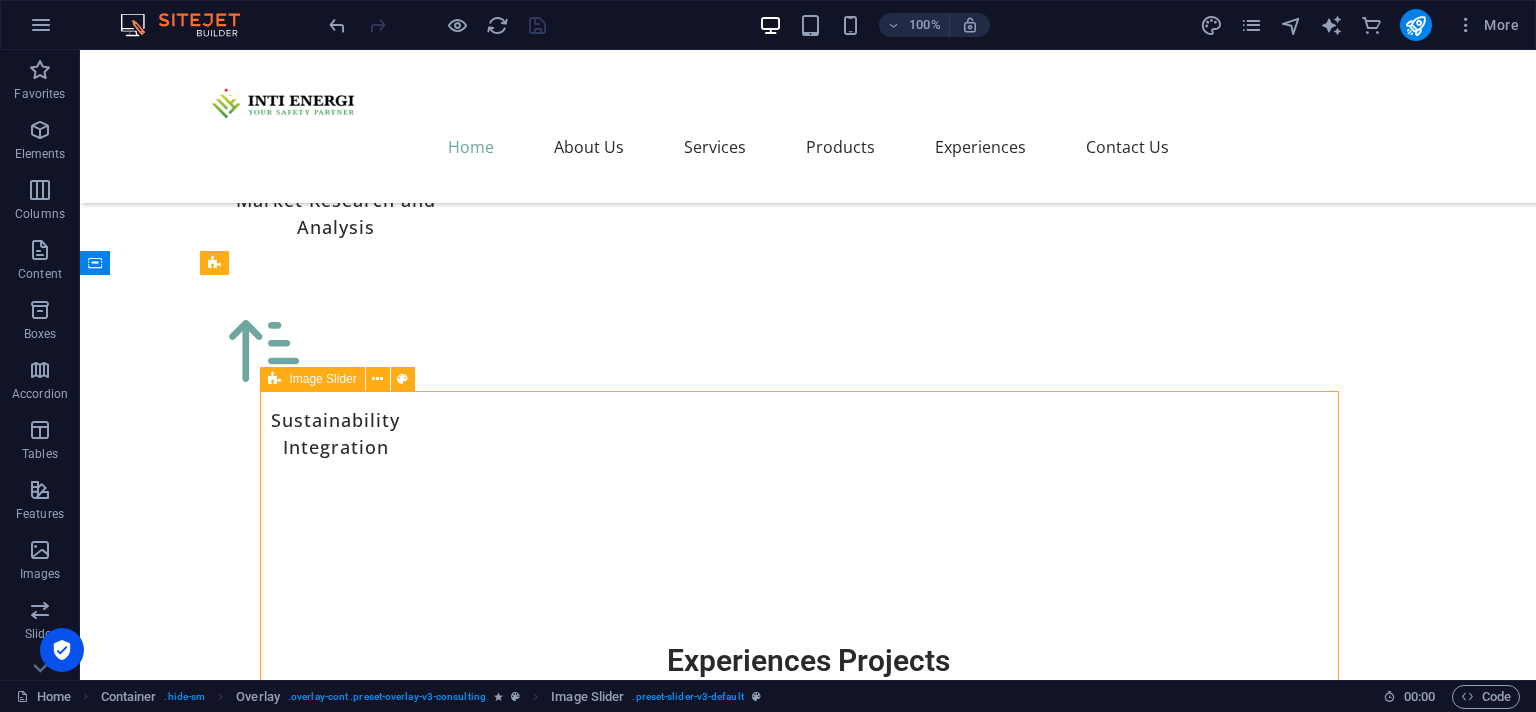 click on "Image Slider" at bounding box center (312, 379) 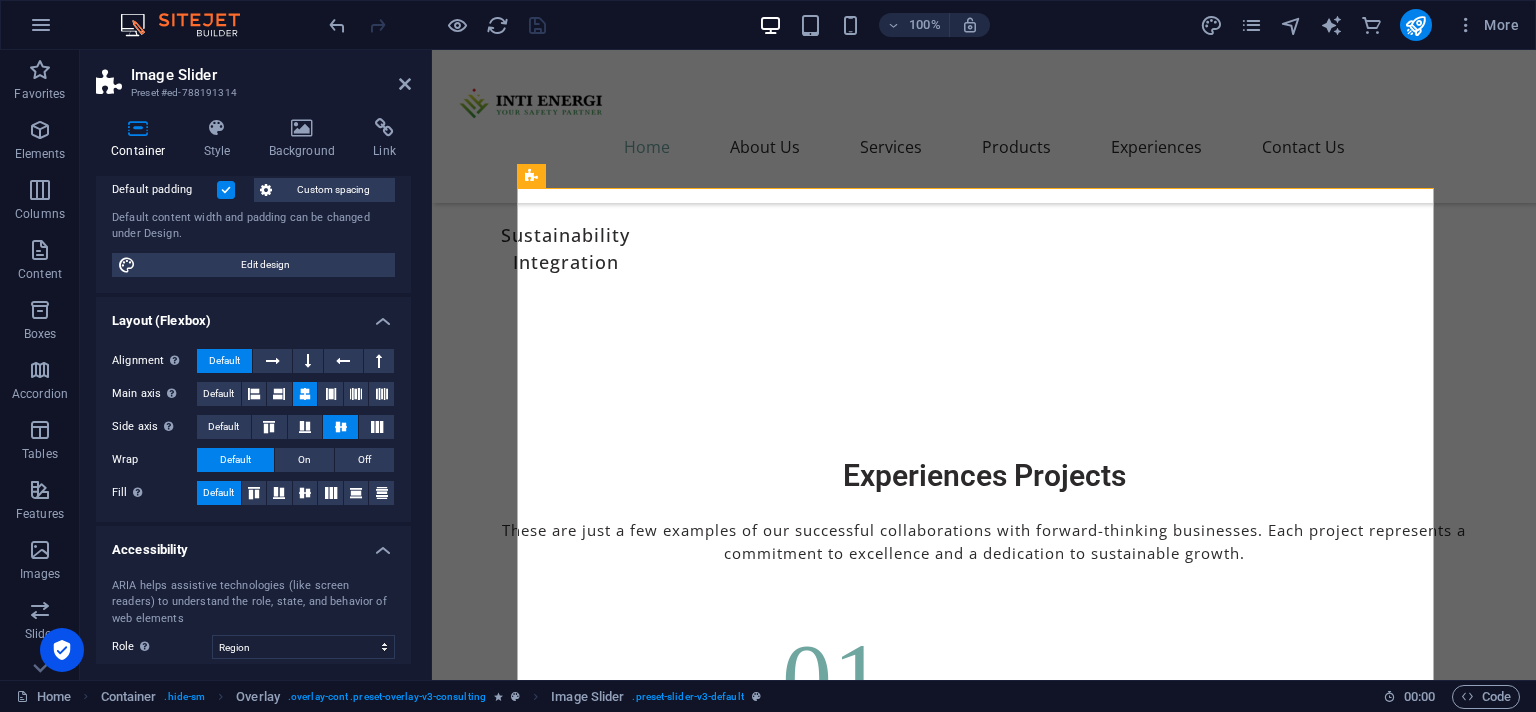scroll, scrollTop: 0, scrollLeft: 0, axis: both 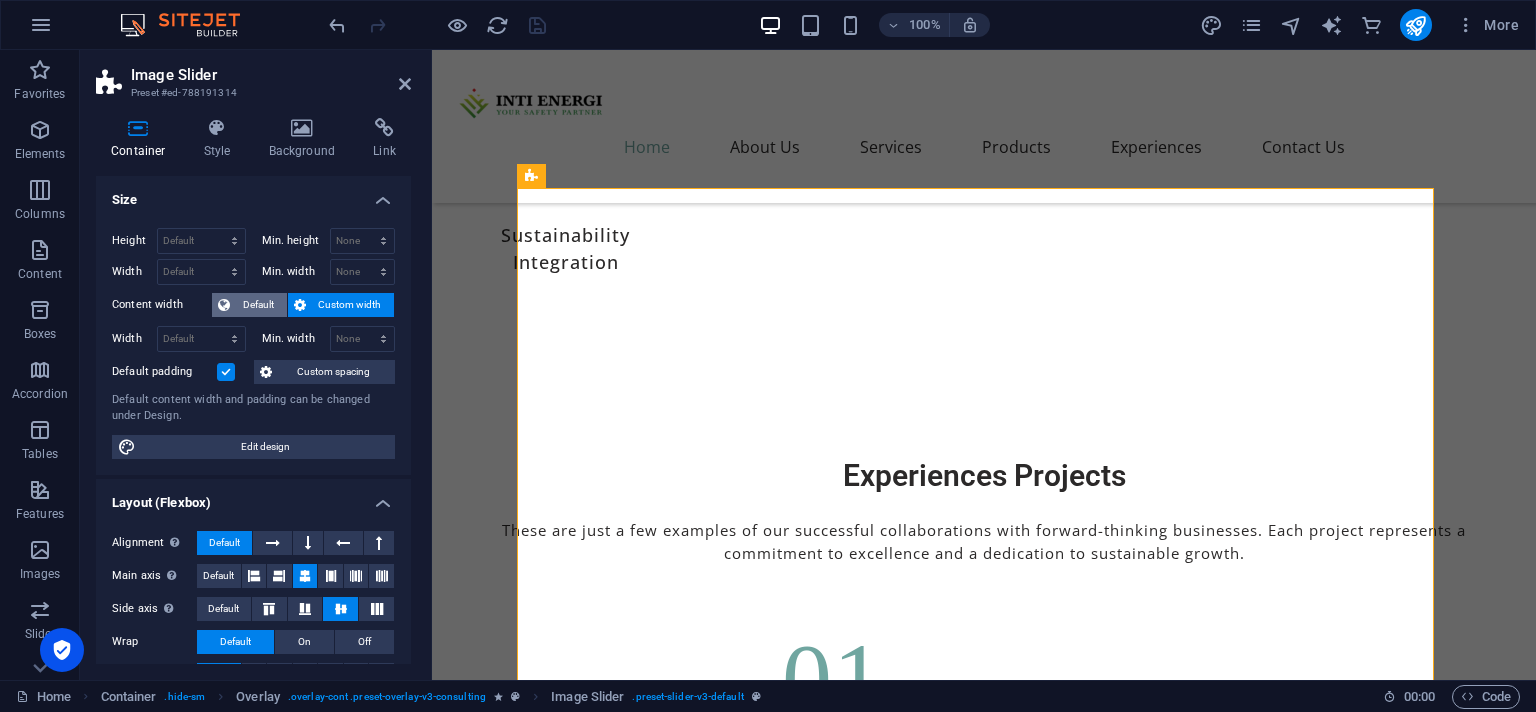 click on "Default" at bounding box center [258, 305] 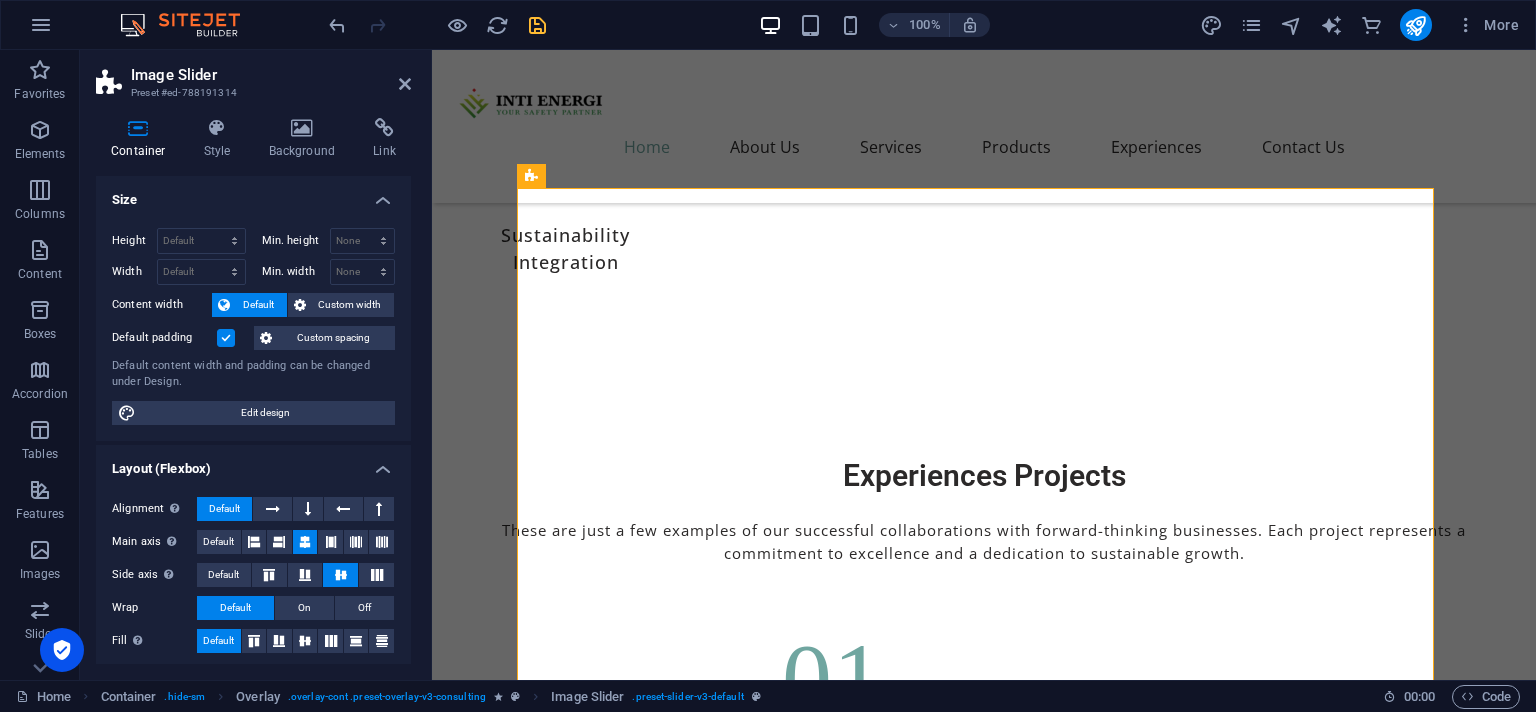 click at bounding box center (226, 338) 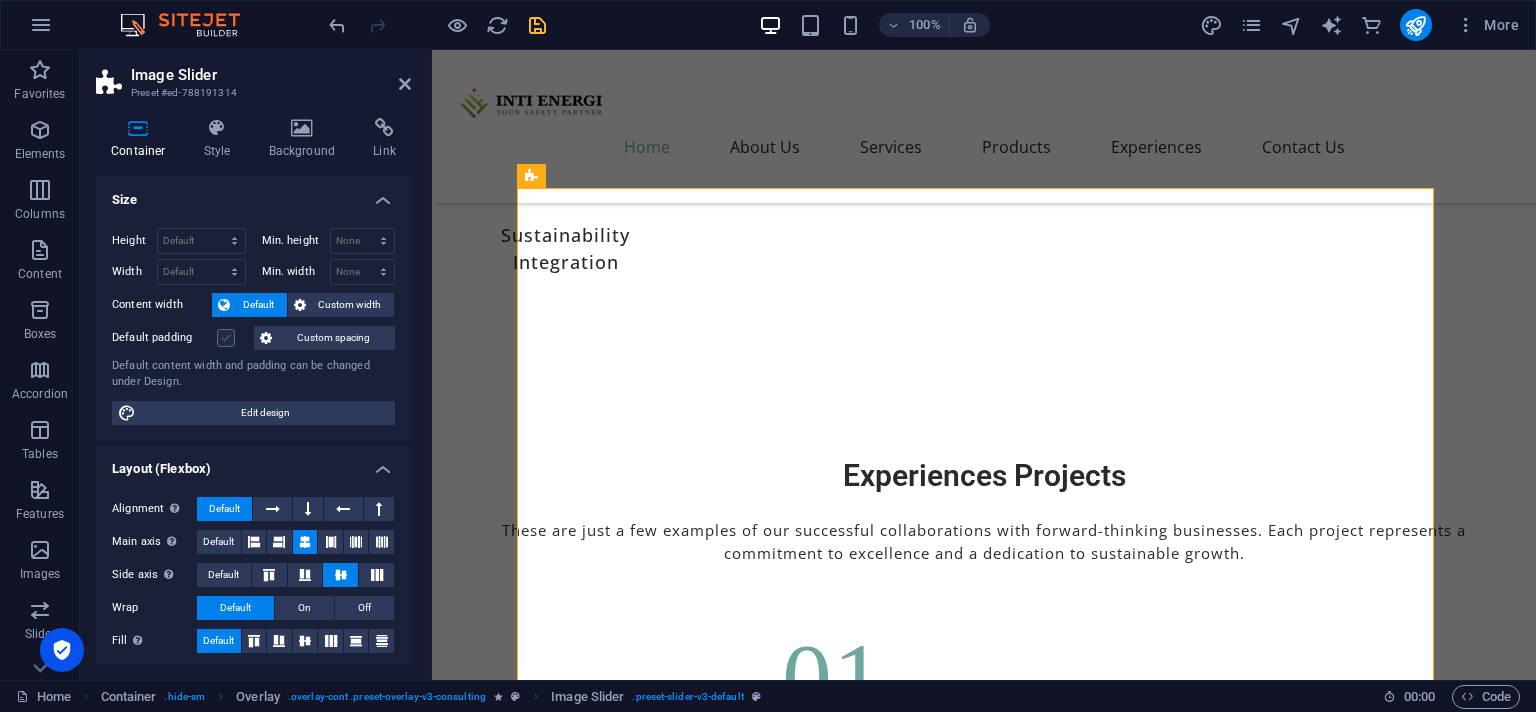 click at bounding box center [226, 338] 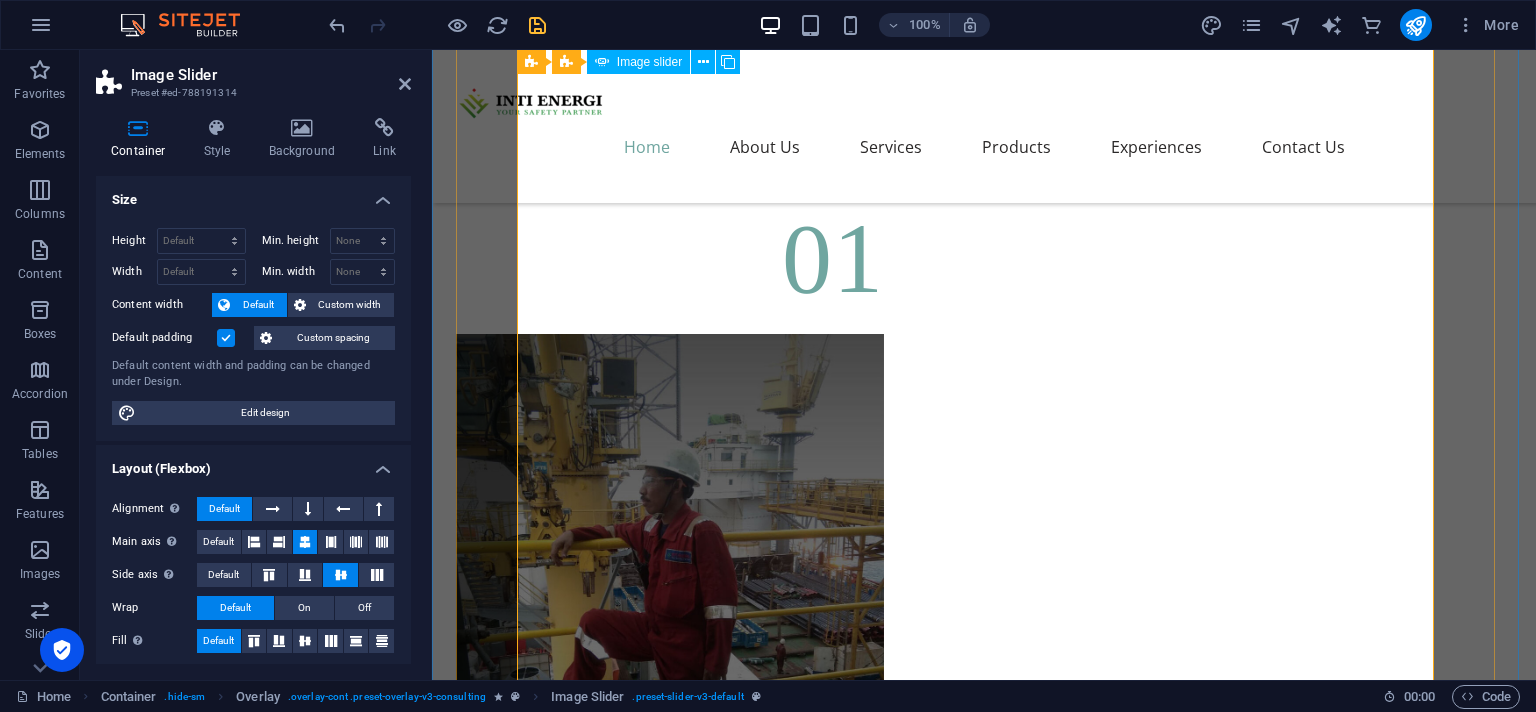 scroll, scrollTop: 7794, scrollLeft: 0, axis: vertical 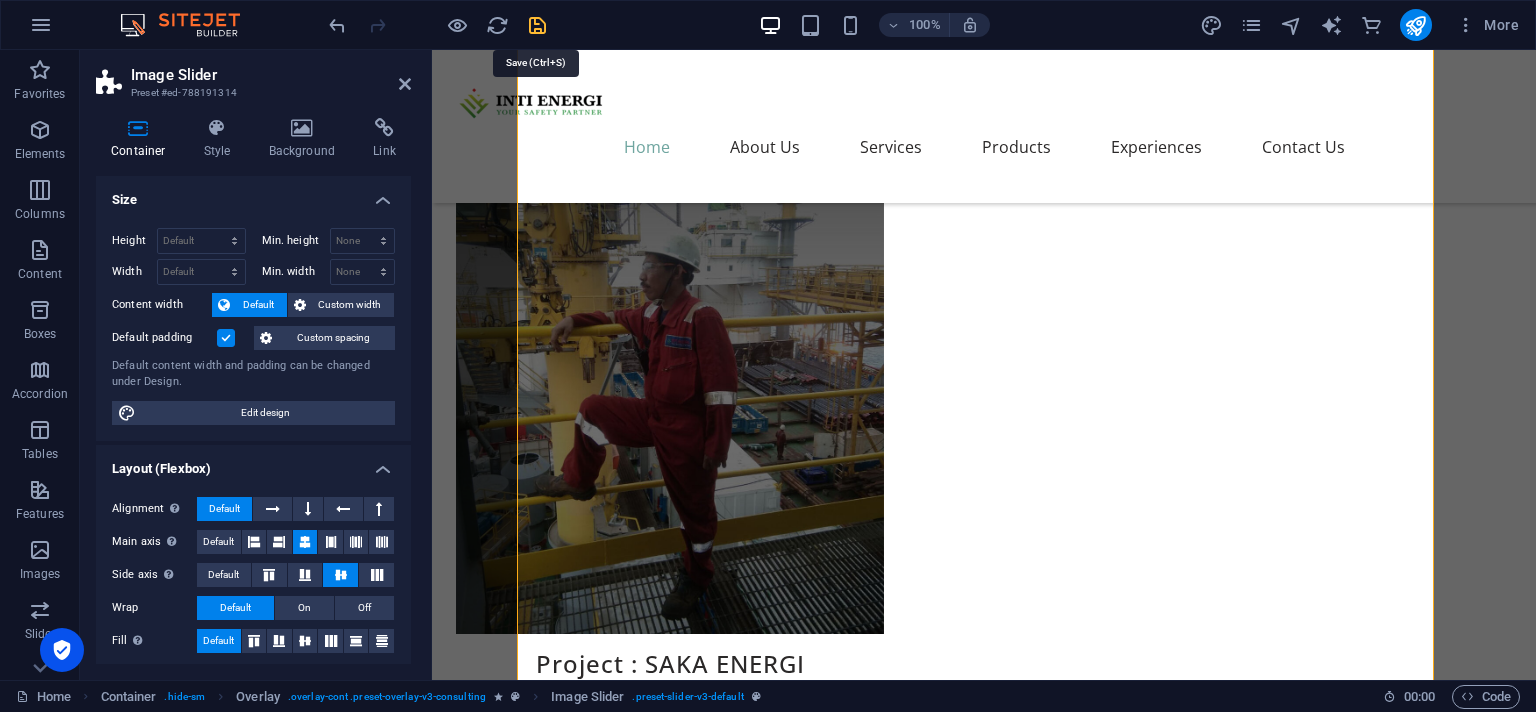 click at bounding box center [537, 25] 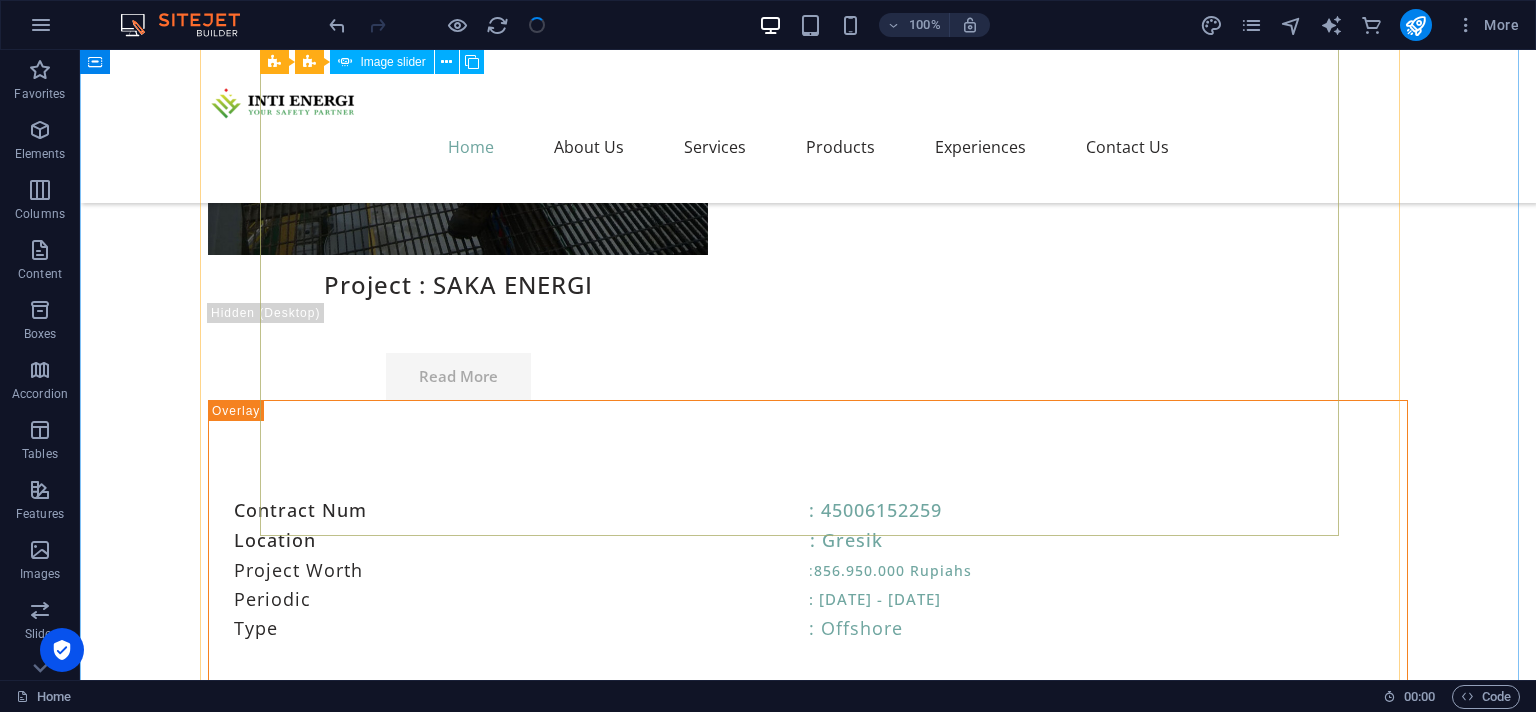 scroll, scrollTop: 8639, scrollLeft: 0, axis: vertical 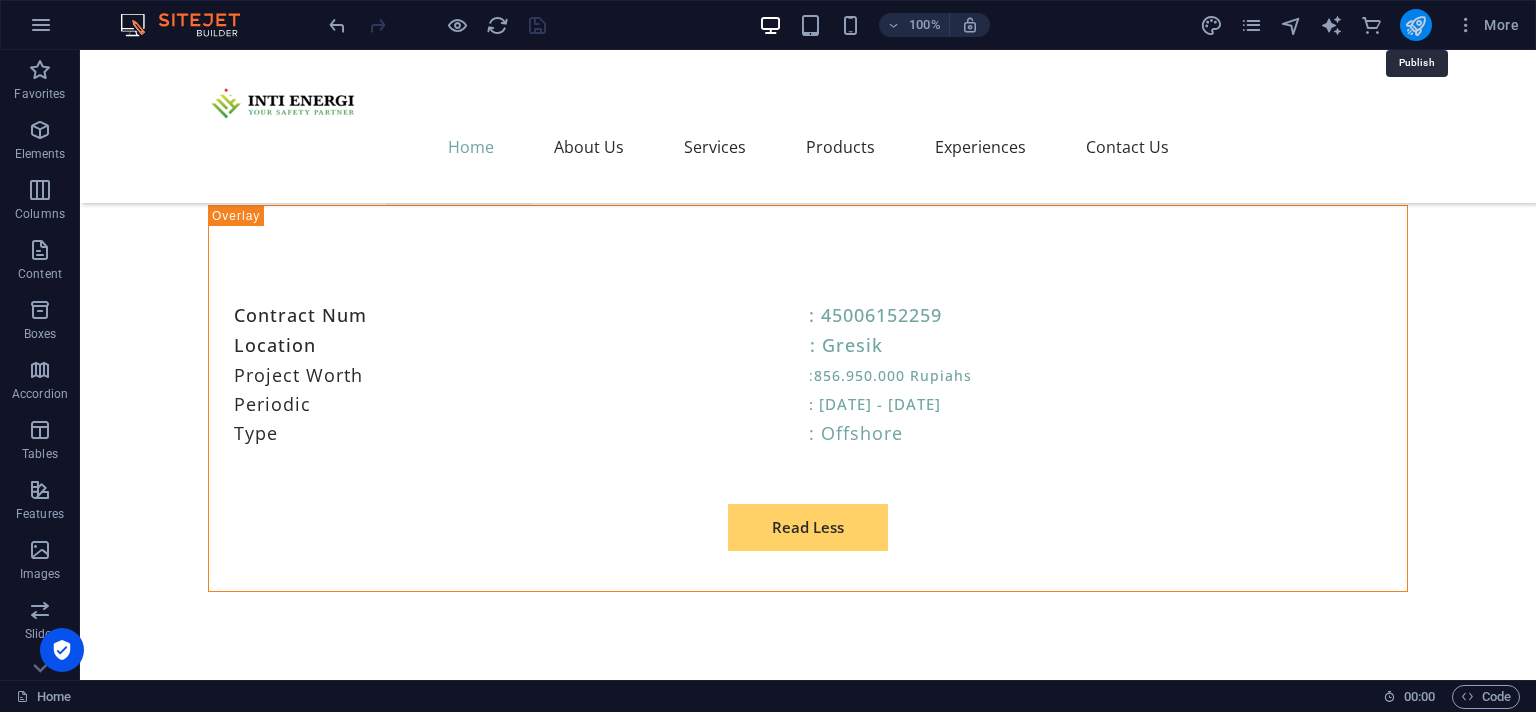 click at bounding box center (1415, 25) 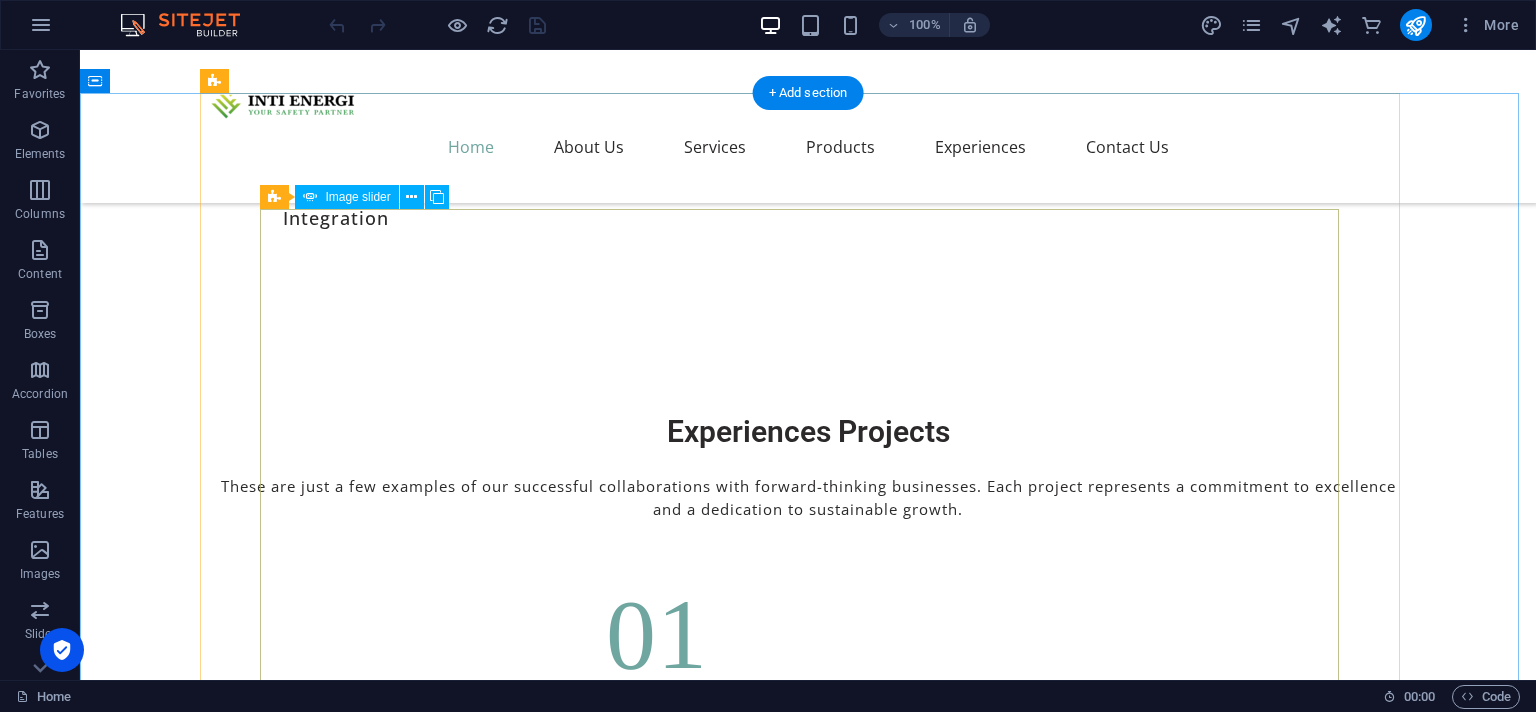 scroll, scrollTop: 7392, scrollLeft: 0, axis: vertical 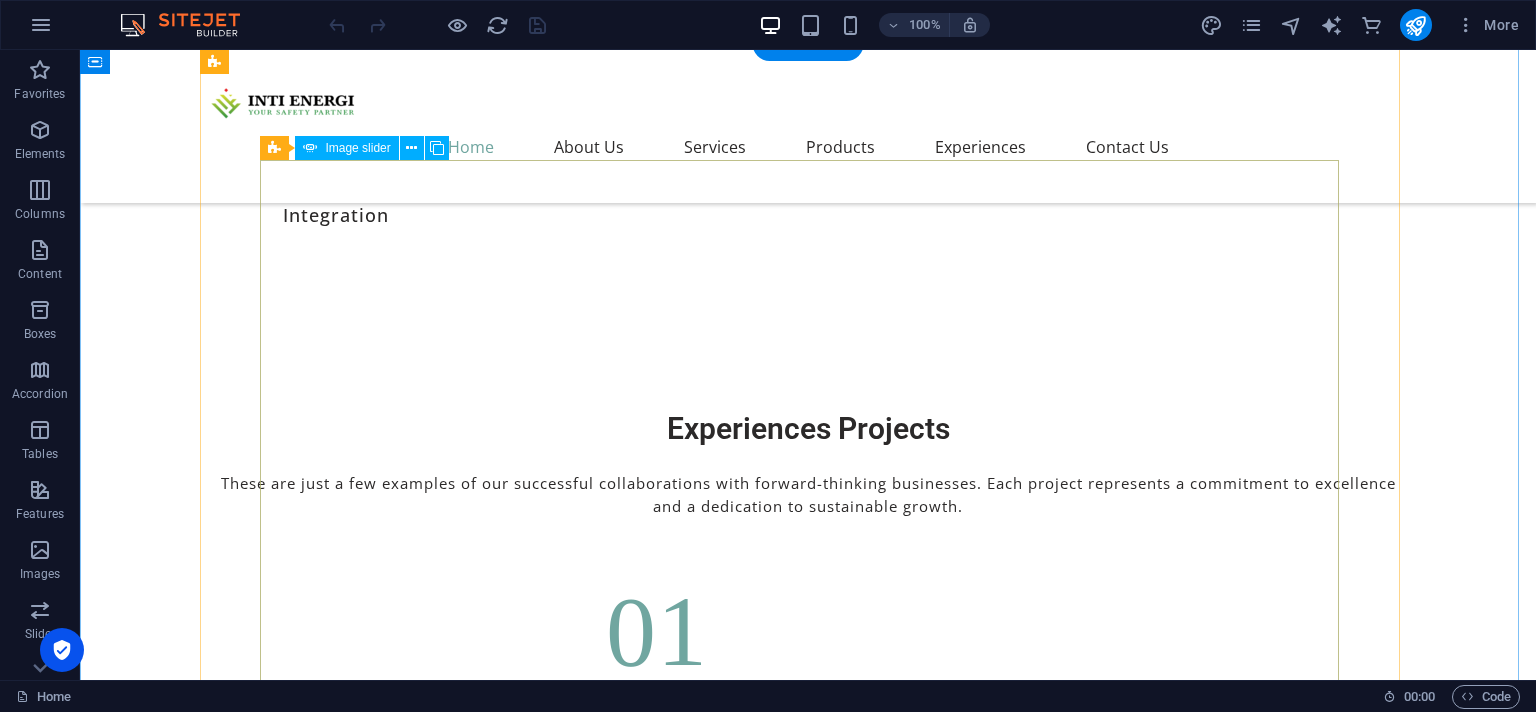 click on "1 2 3 4" at bounding box center (808, 6778) 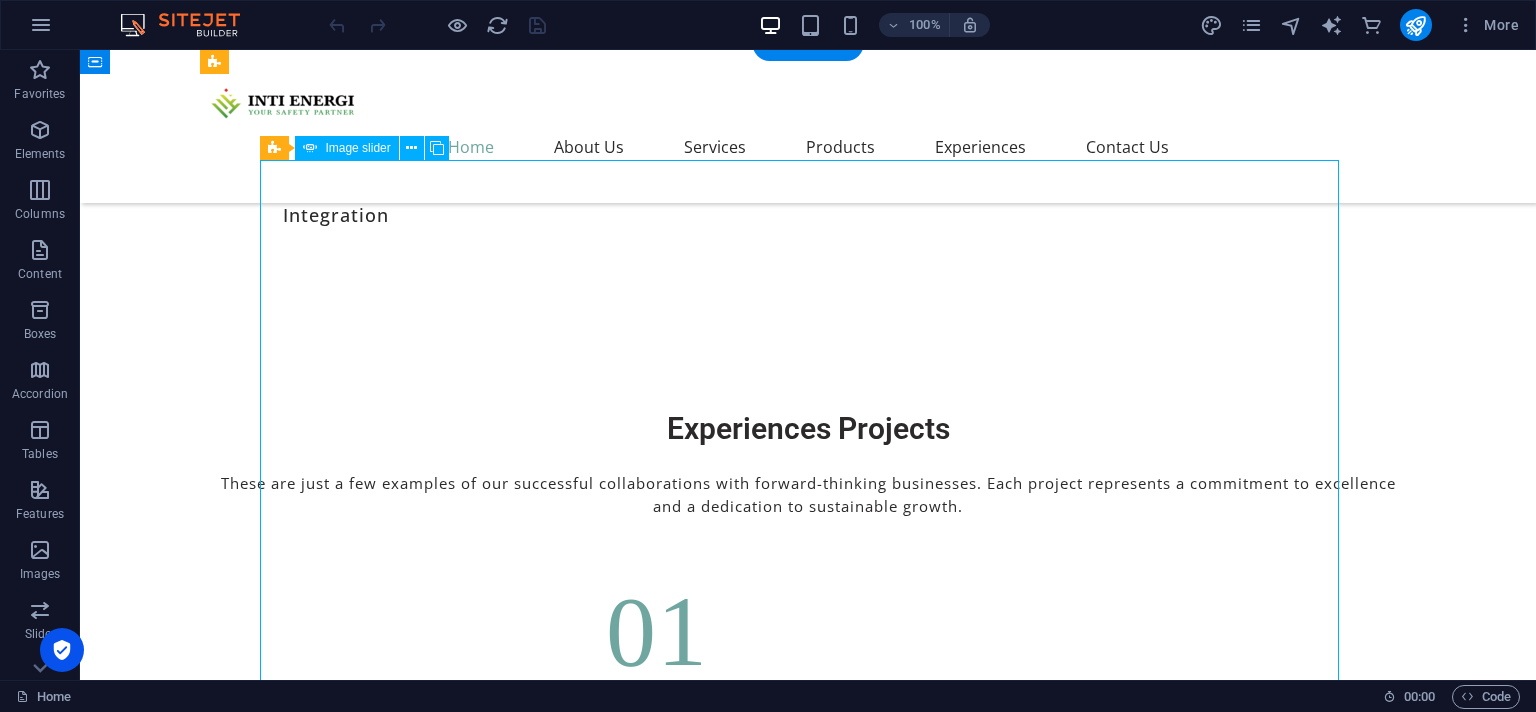 click on "1 2 3 4" at bounding box center (808, 6778) 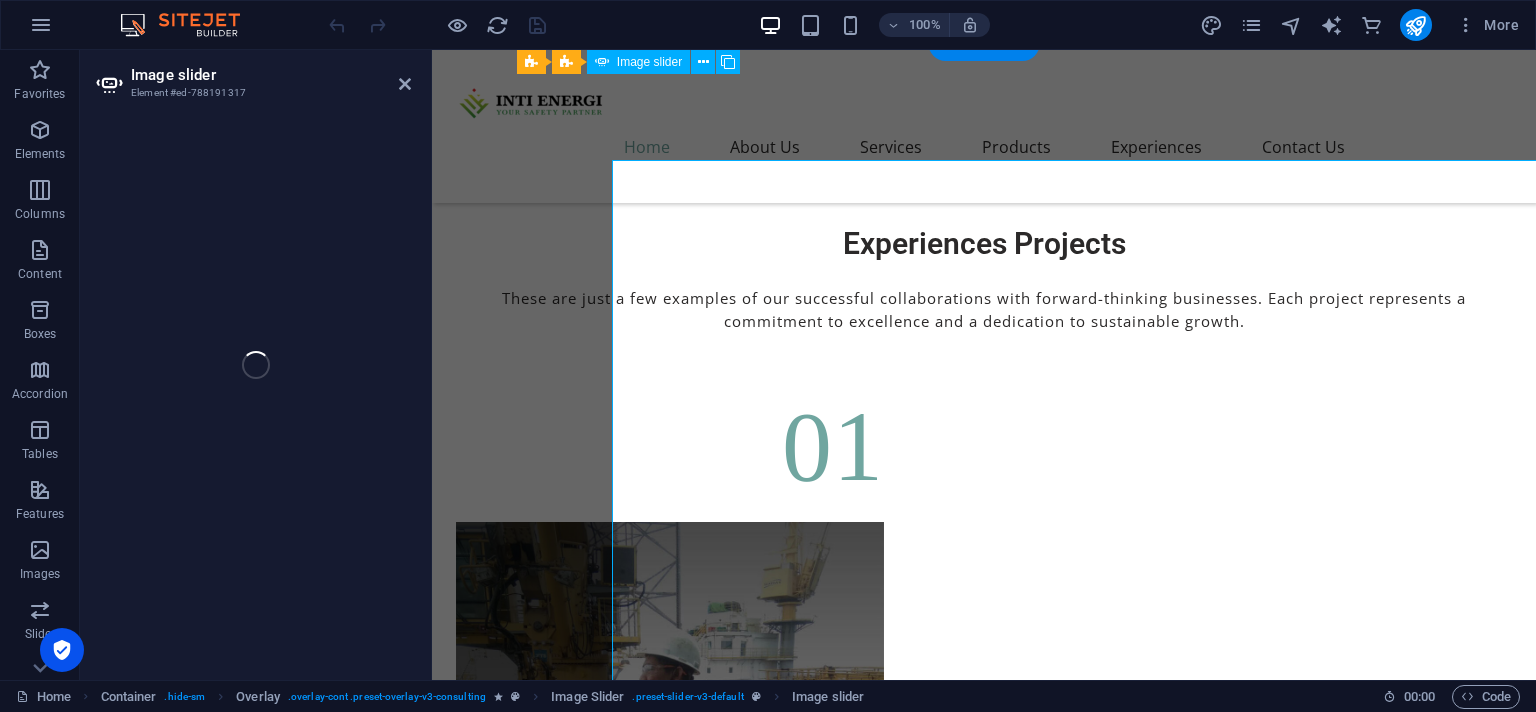 select on "px" 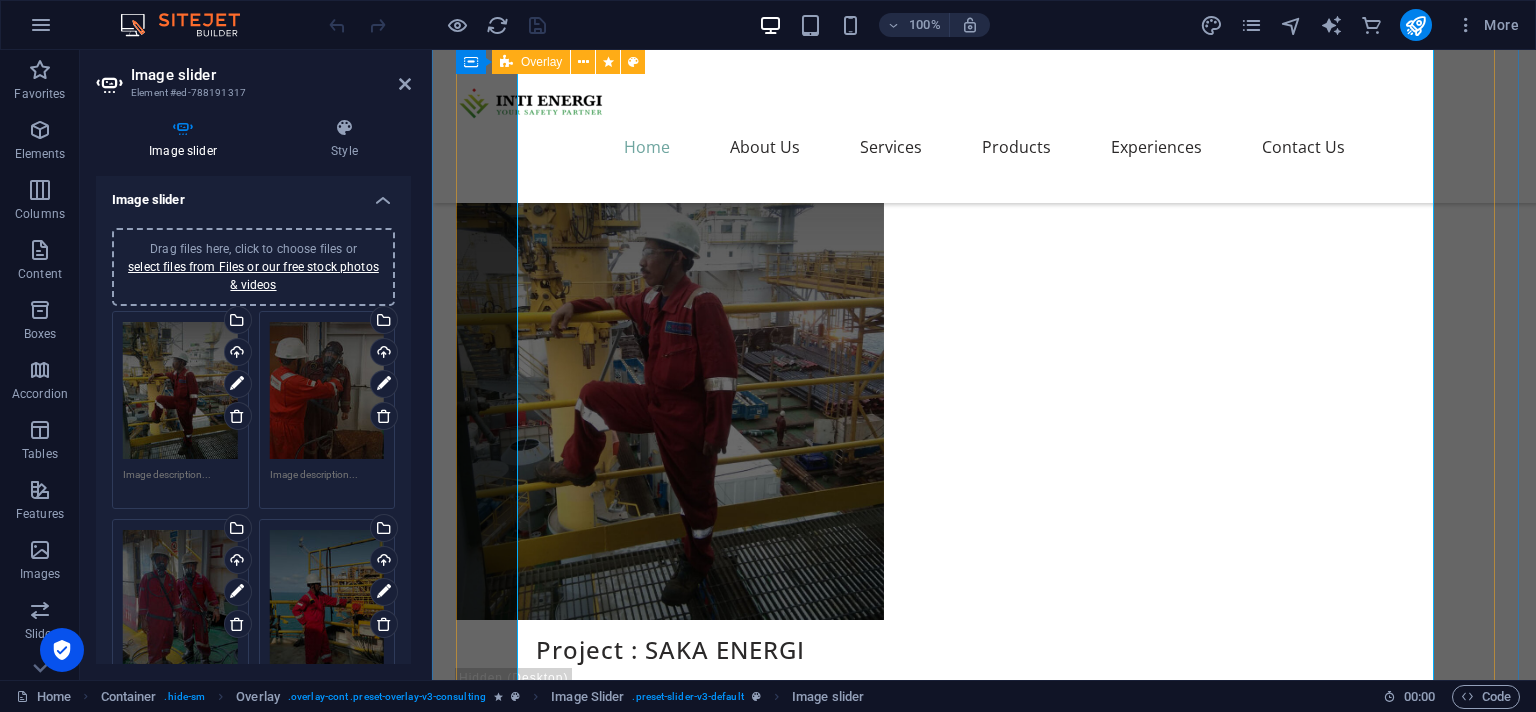 scroll, scrollTop: 7814, scrollLeft: 0, axis: vertical 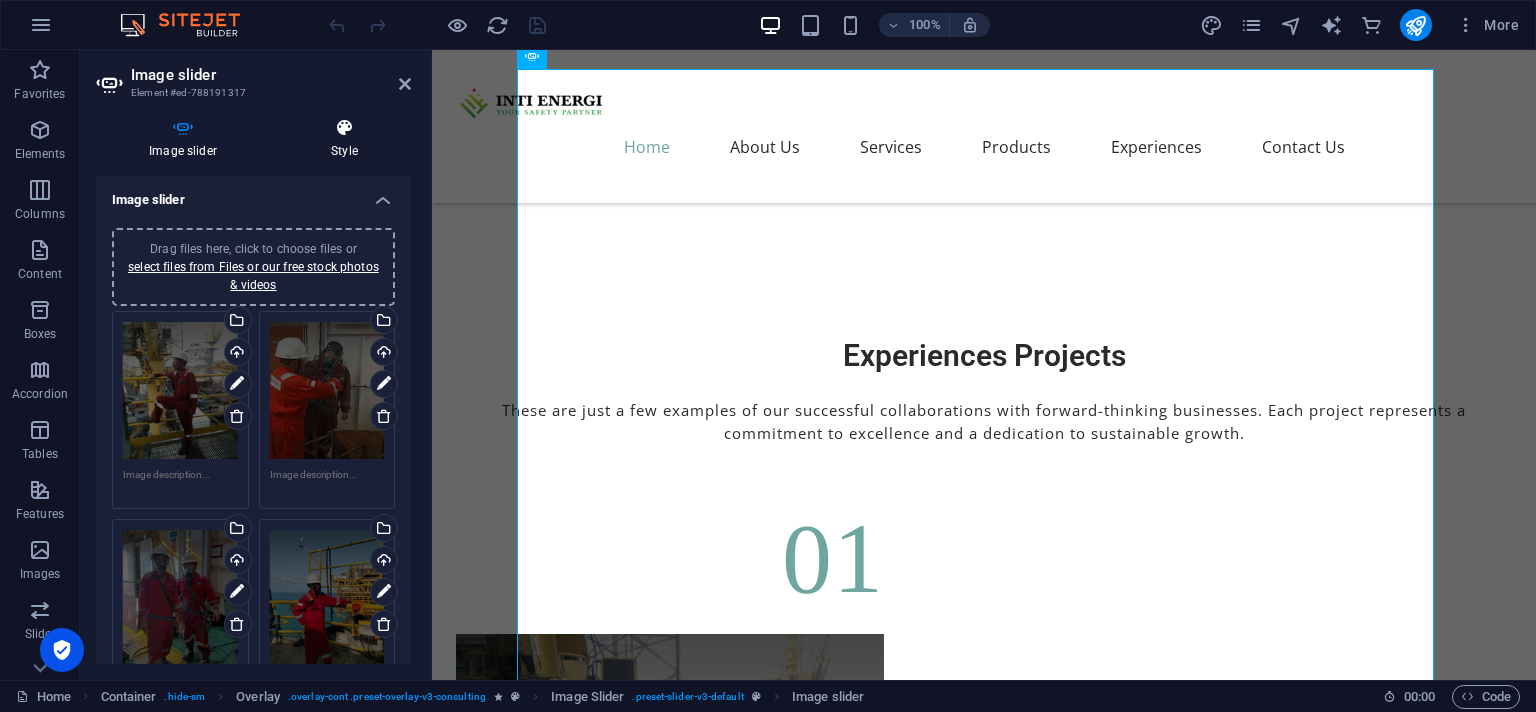 click at bounding box center (344, 128) 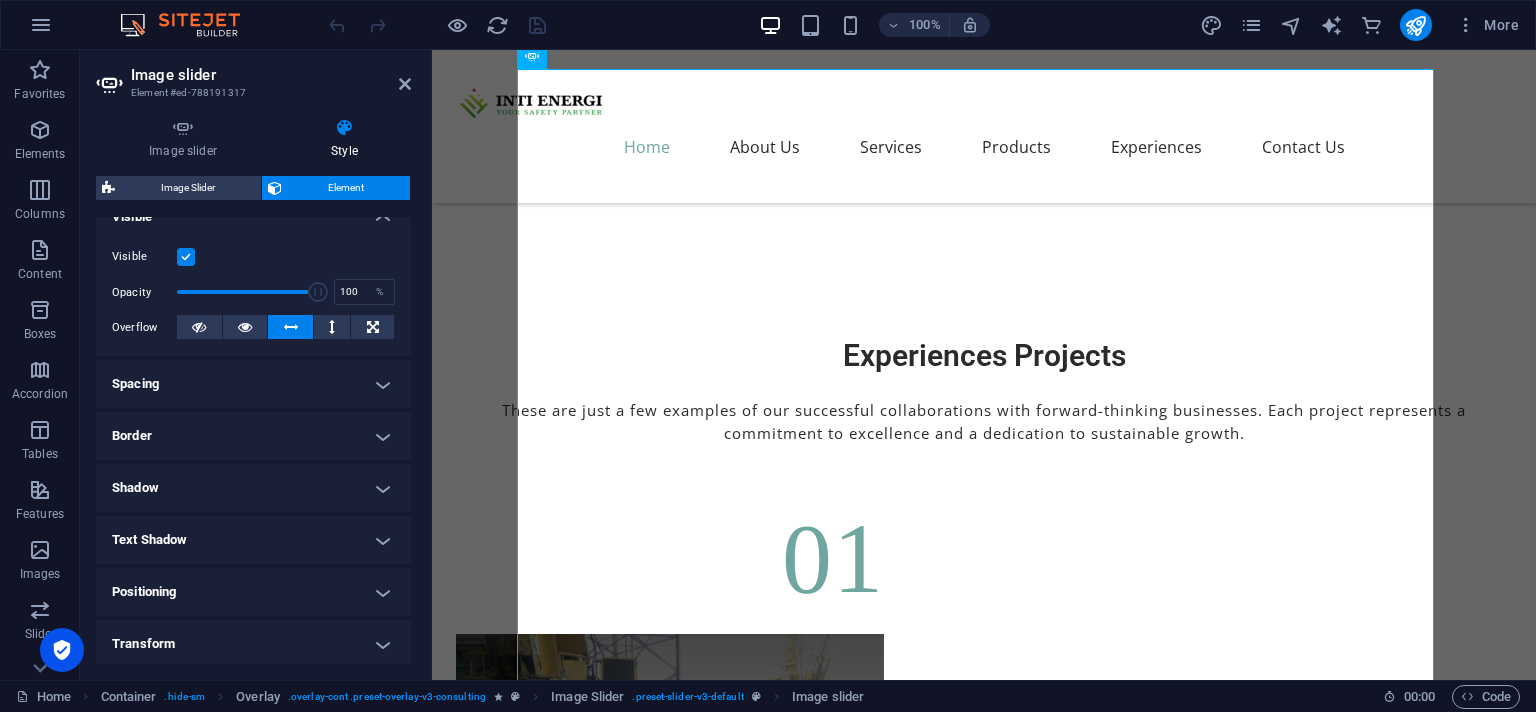 scroll, scrollTop: 365, scrollLeft: 0, axis: vertical 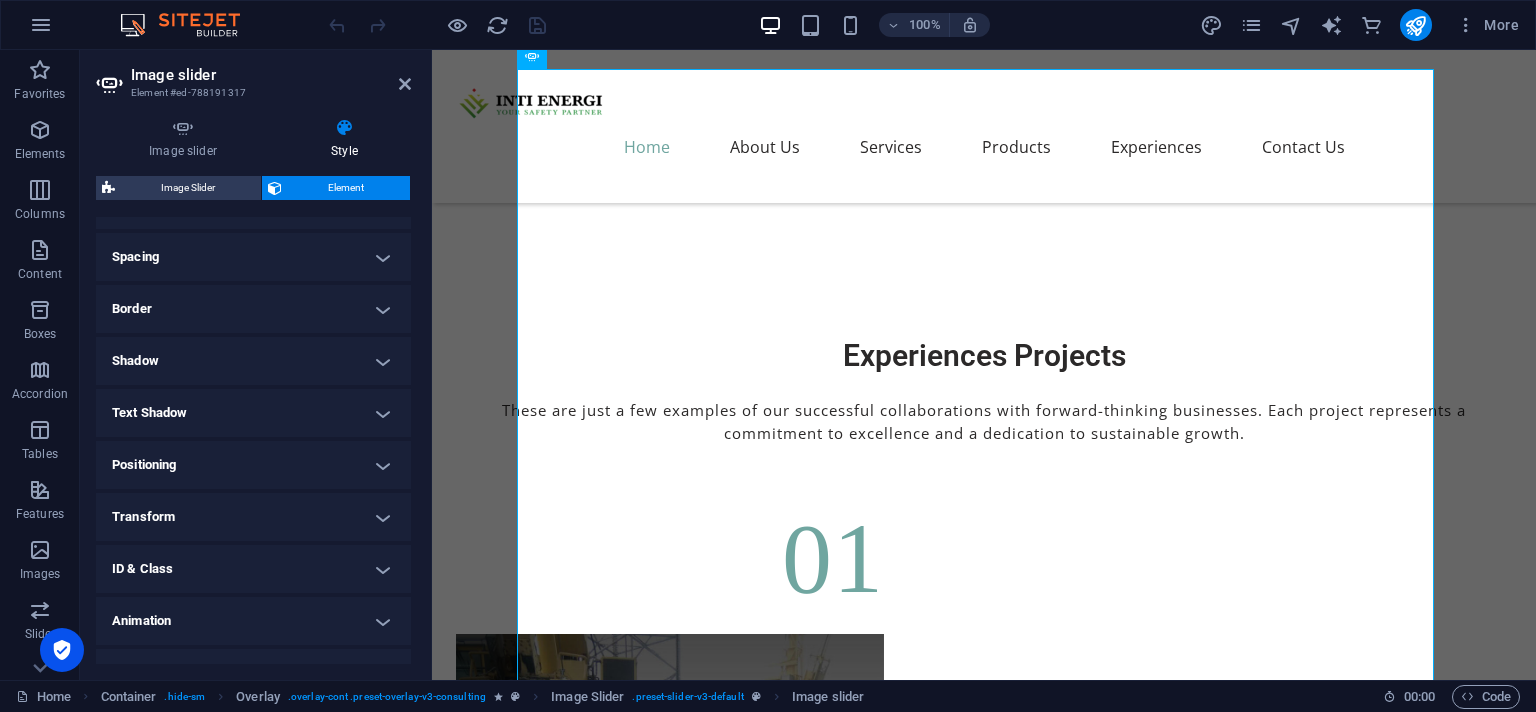 click on "Positioning" at bounding box center [253, 465] 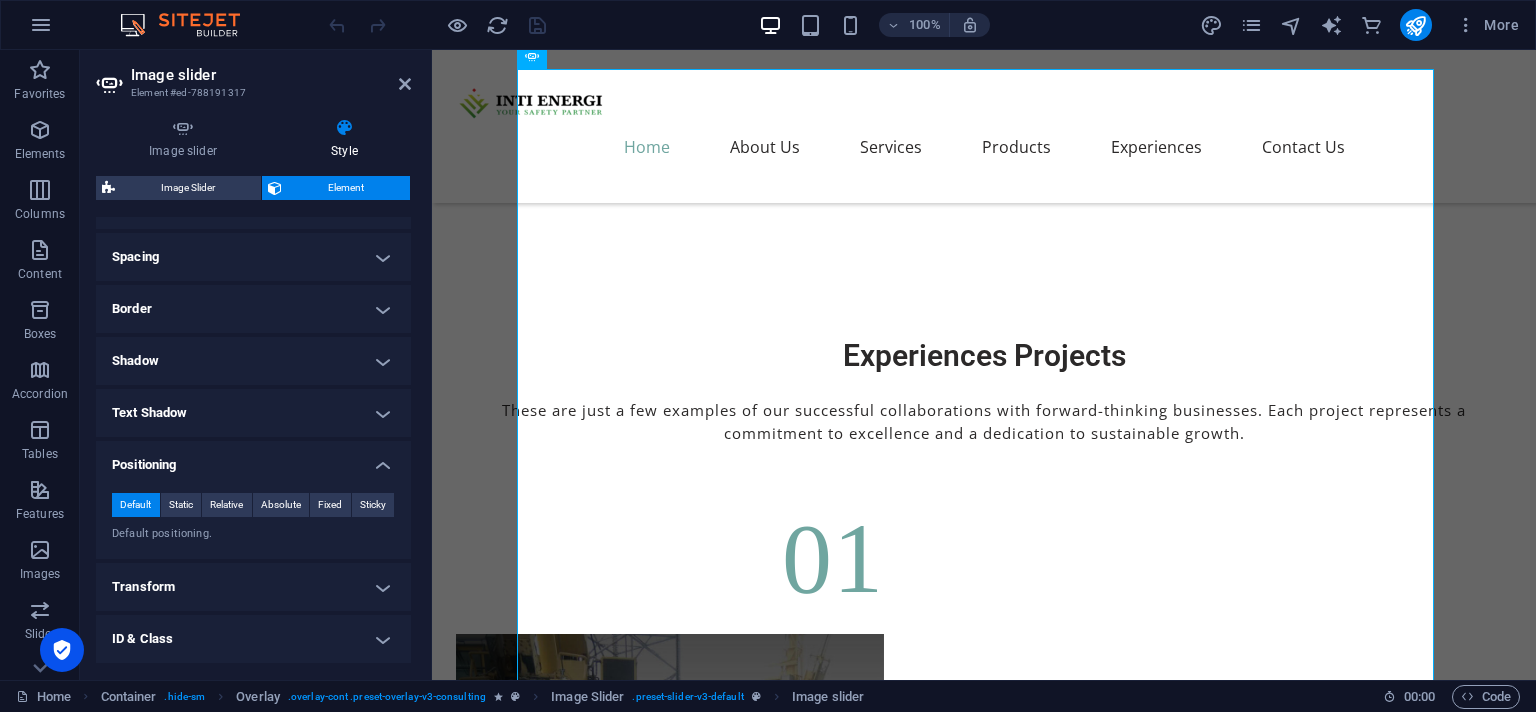 click on "Positioning" at bounding box center [253, 459] 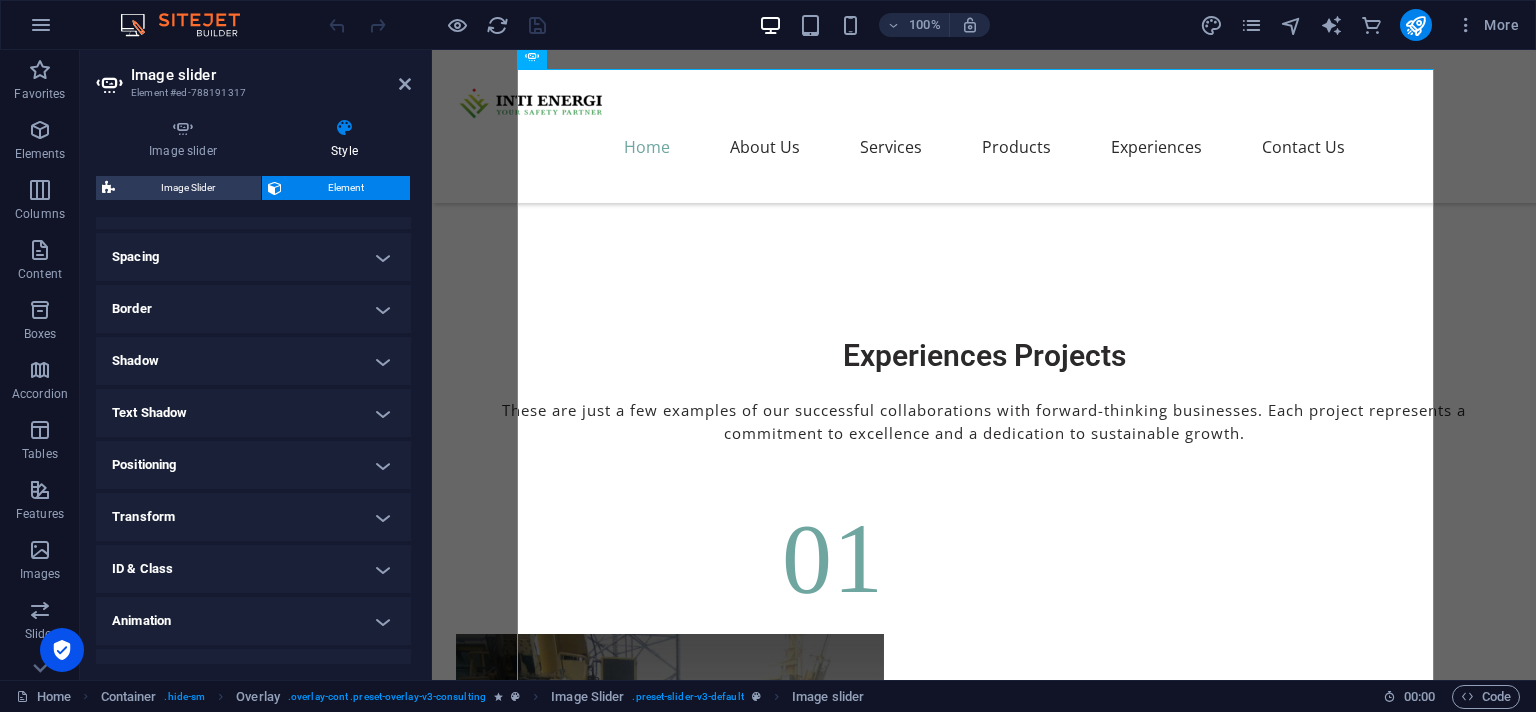 click on "Transform" at bounding box center (253, 517) 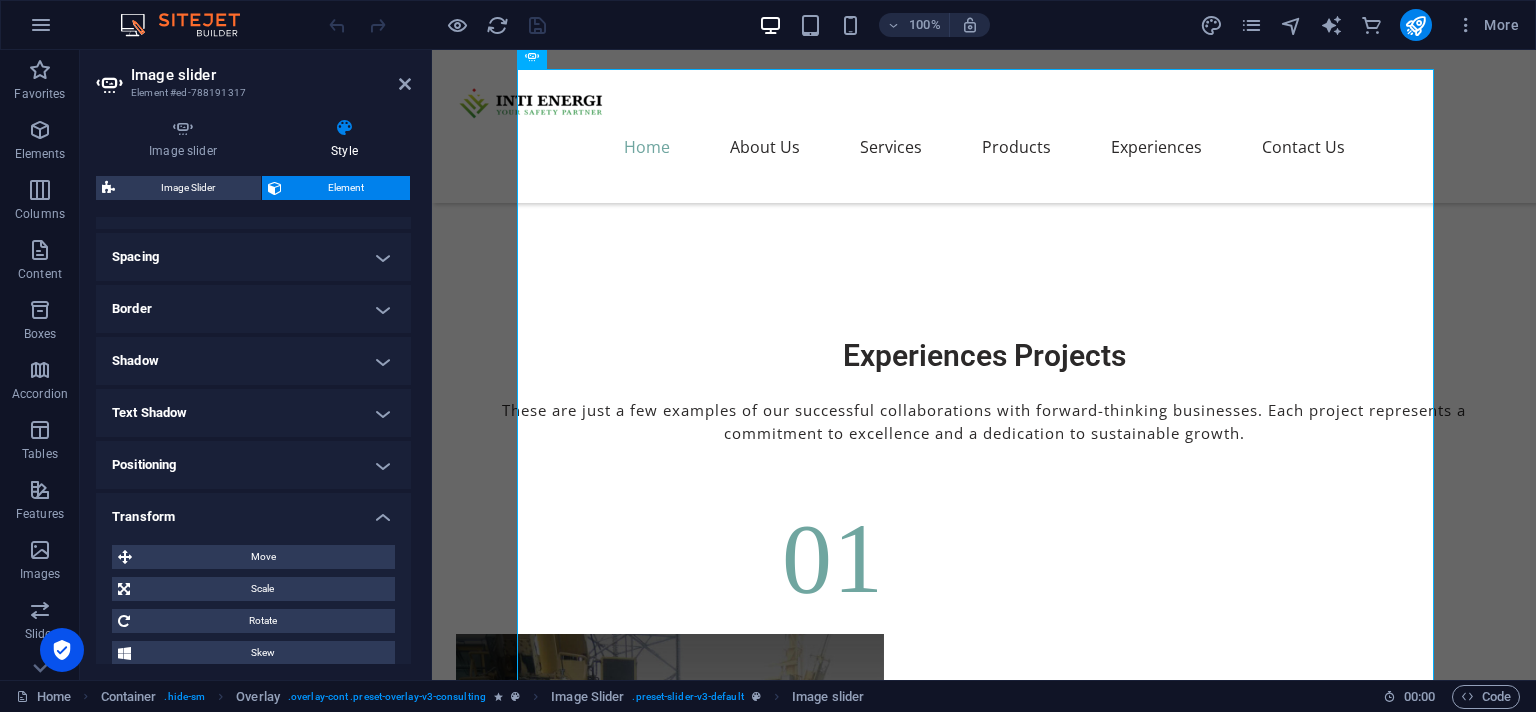 click on "Transform" at bounding box center (253, 511) 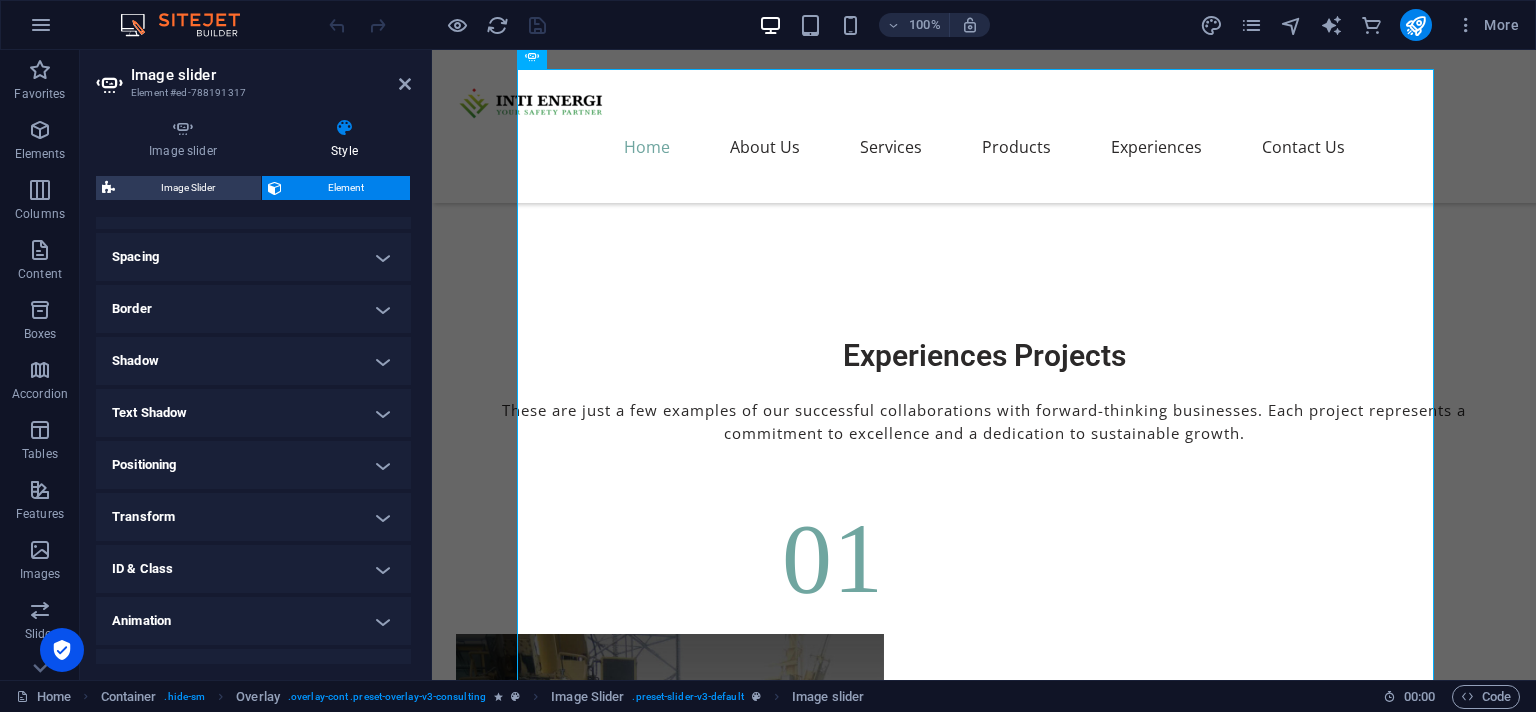 click on "Shadow" at bounding box center [253, 361] 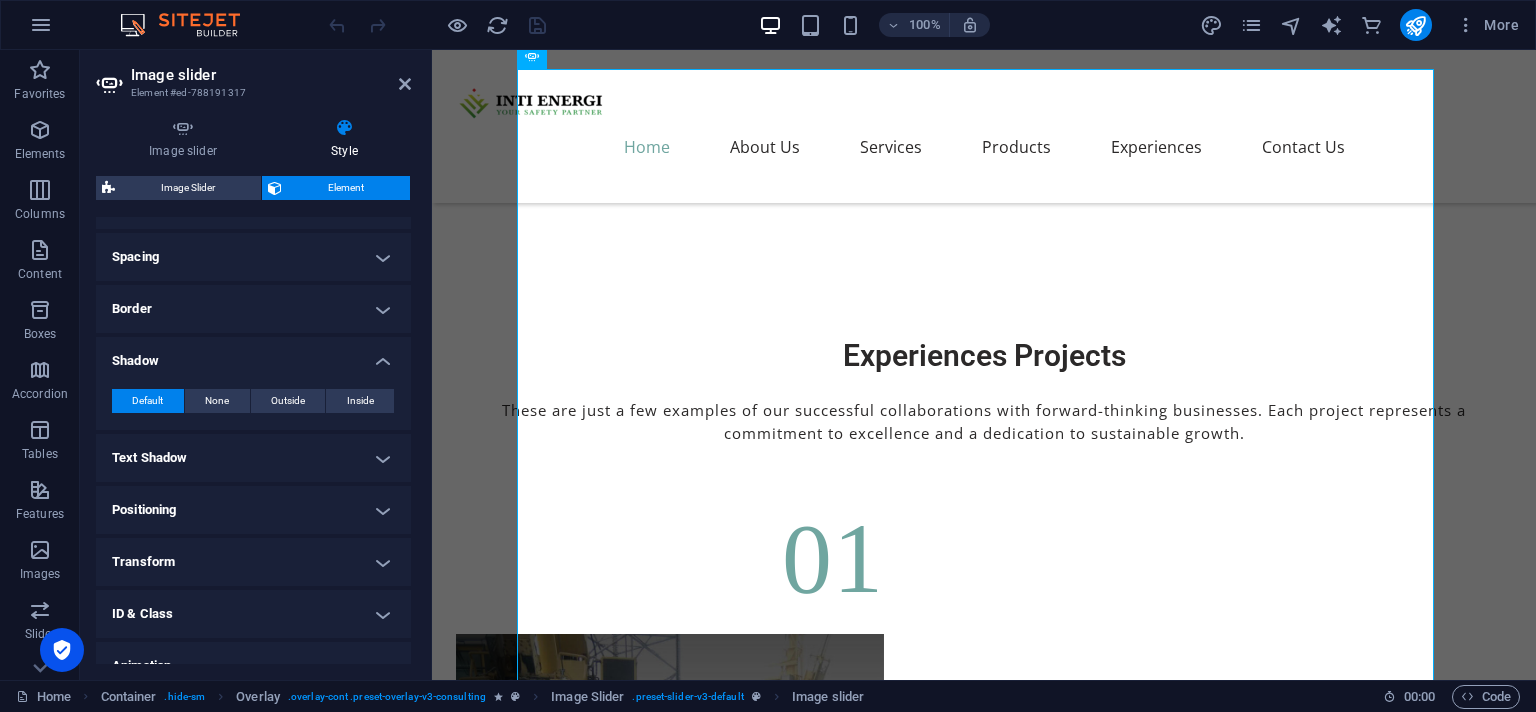 click on "Border" at bounding box center [253, 309] 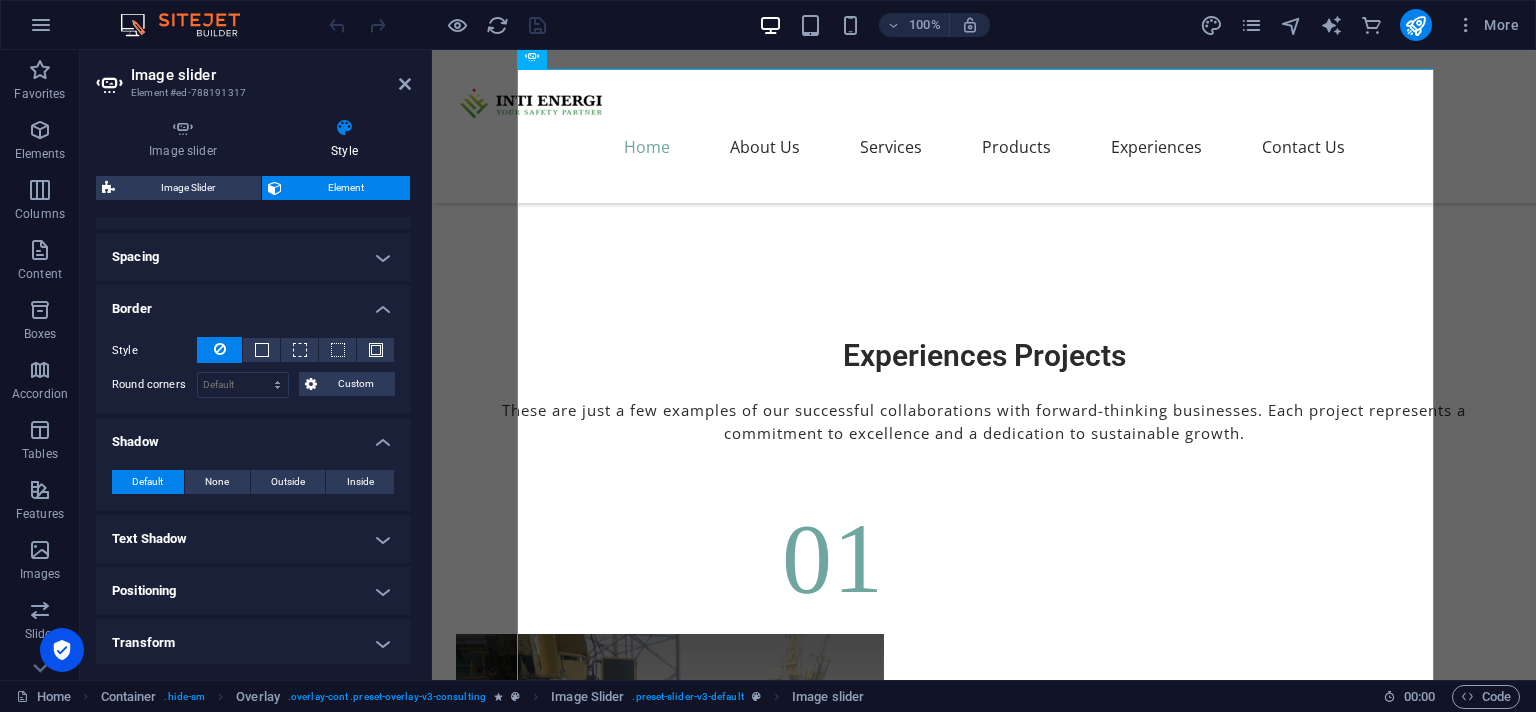 click on "Border" at bounding box center (253, 303) 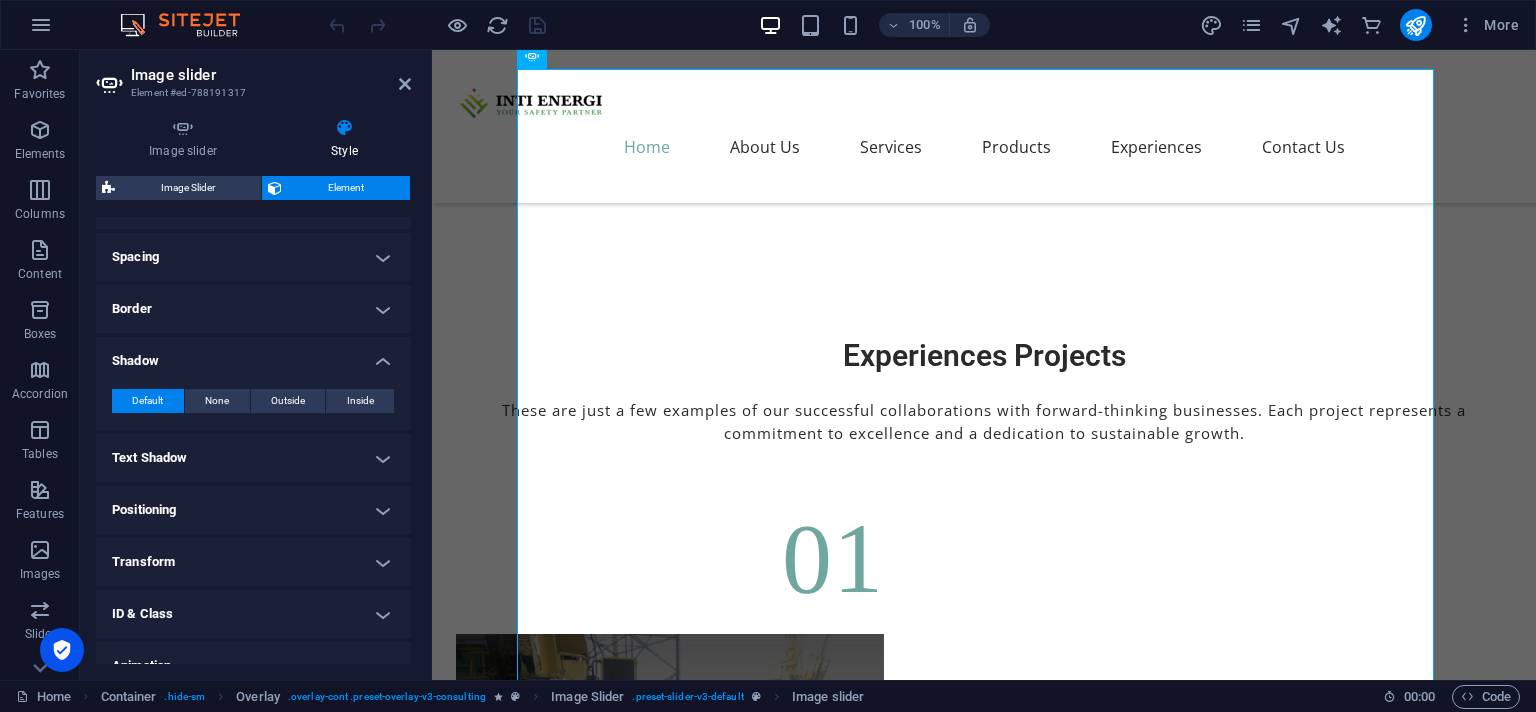 click on "Spacing" at bounding box center (253, 257) 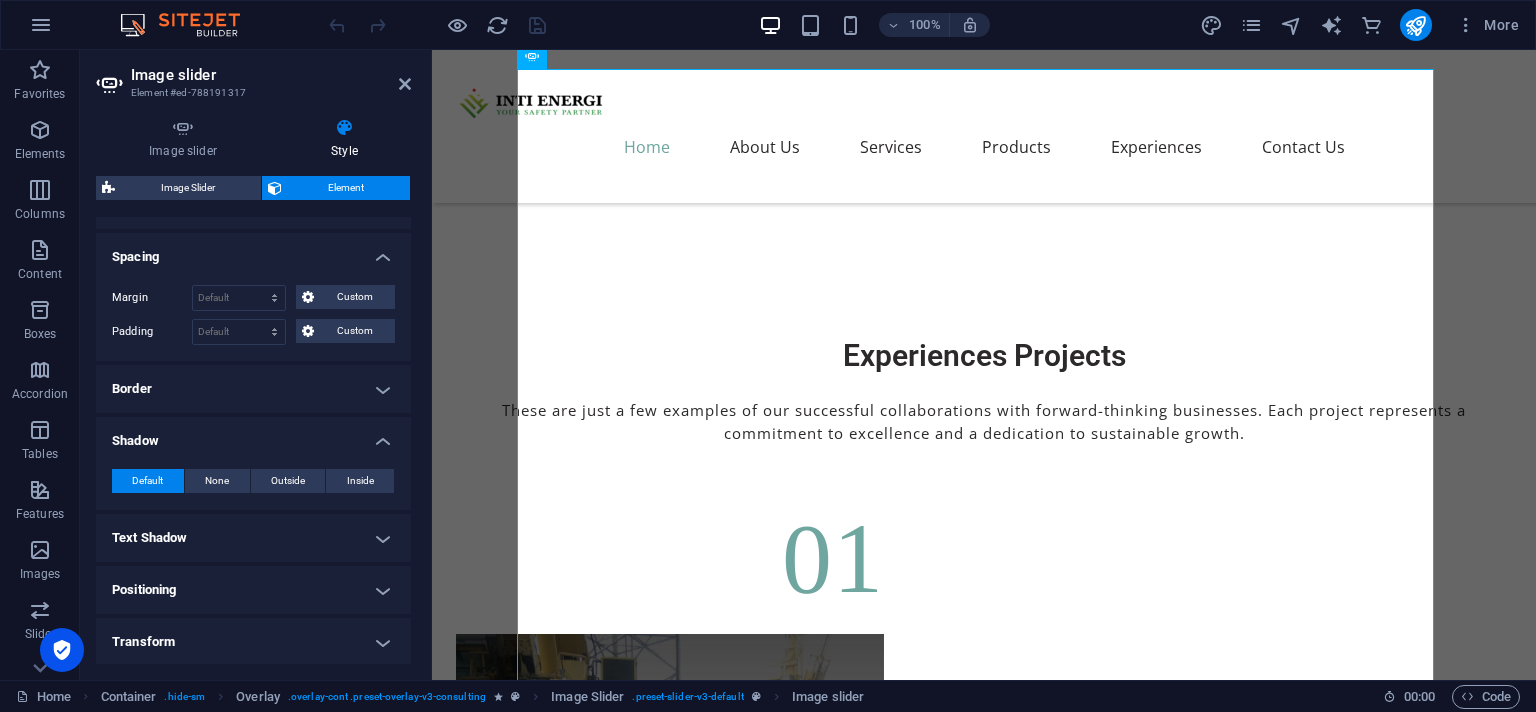 click on "Spacing" at bounding box center (253, 251) 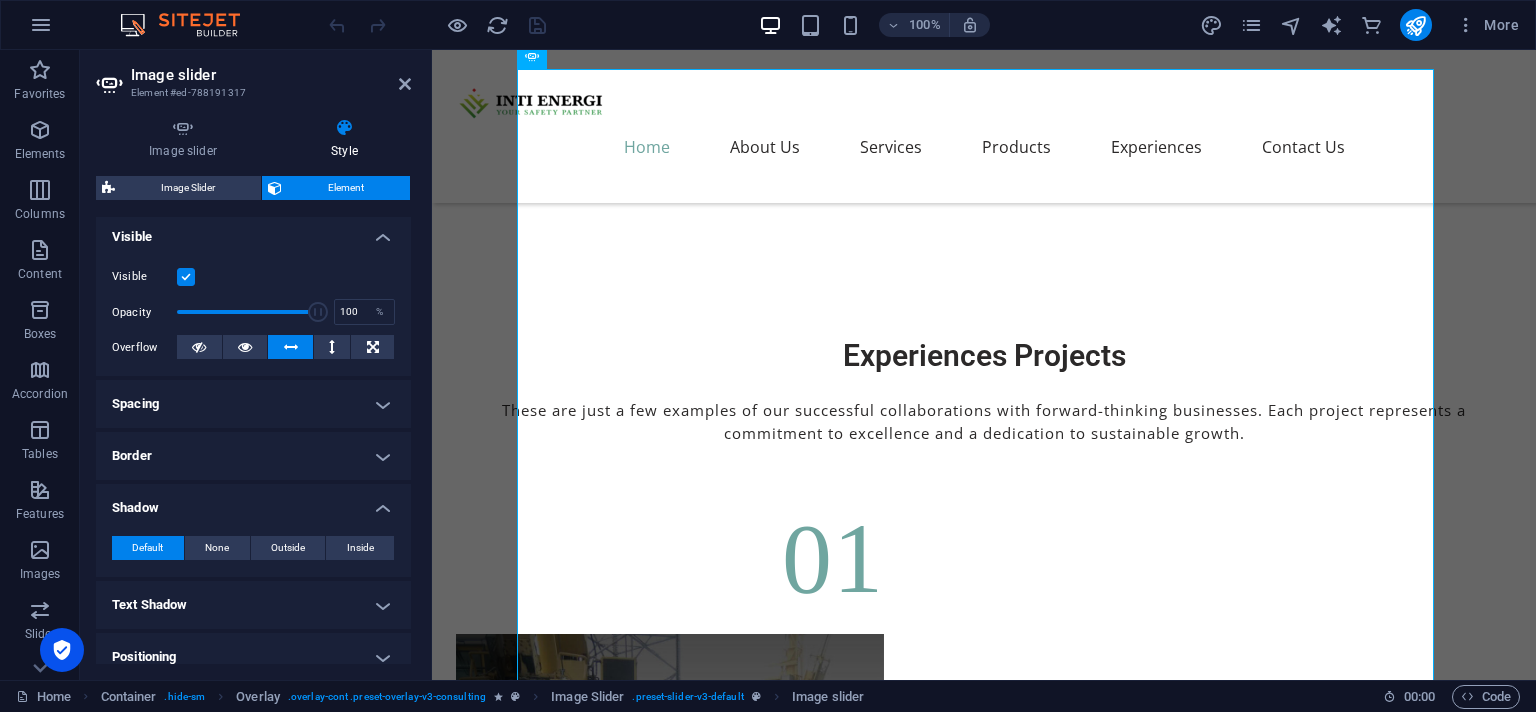 scroll, scrollTop: 0, scrollLeft: 0, axis: both 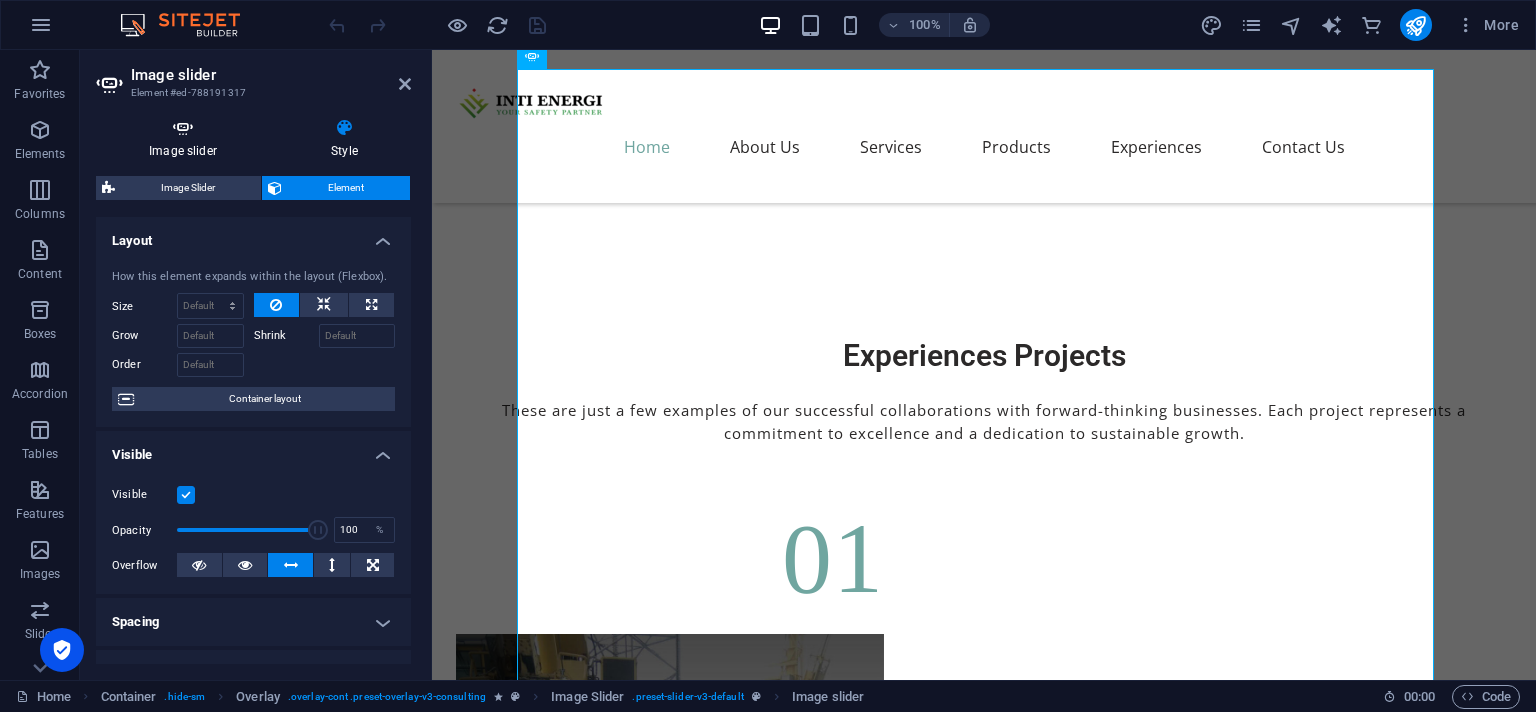 click at bounding box center [183, 128] 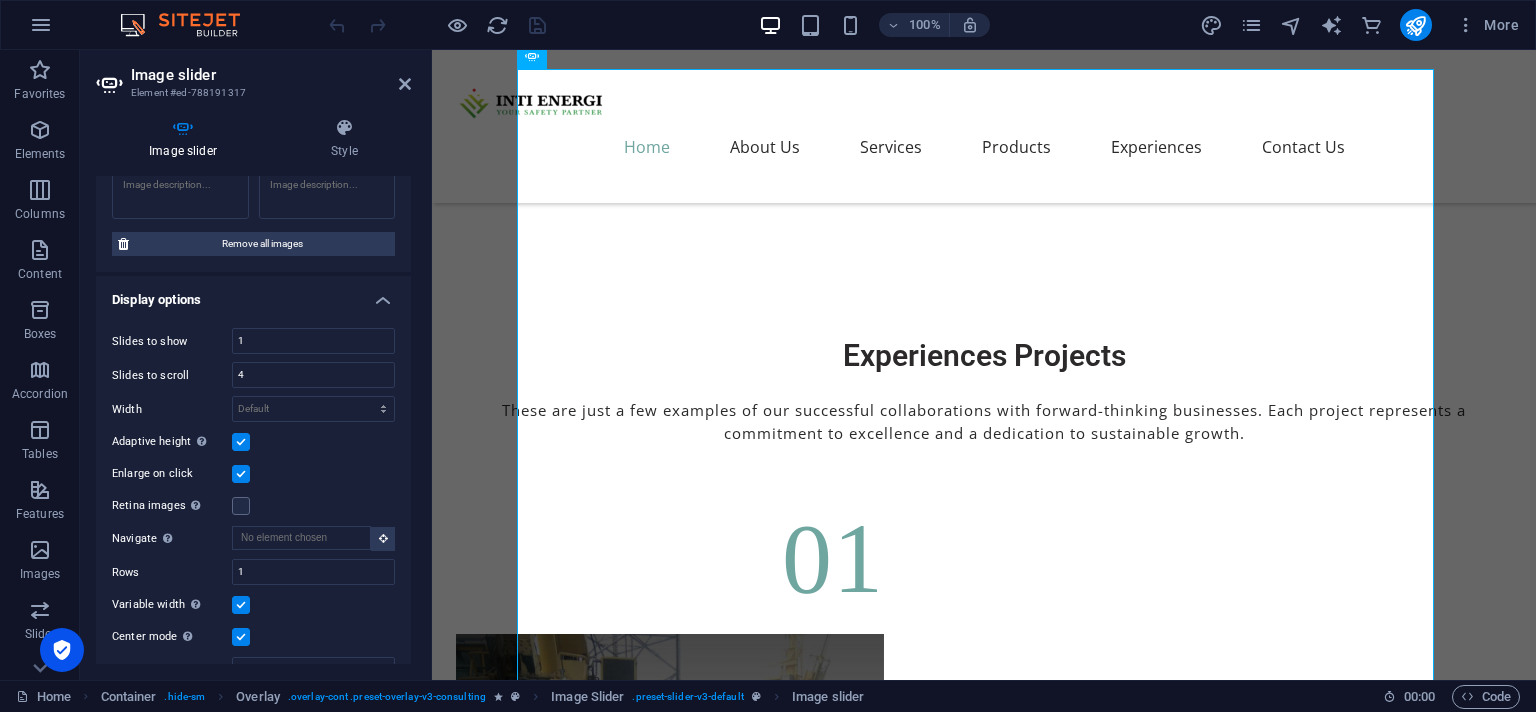 scroll, scrollTop: 547, scrollLeft: 0, axis: vertical 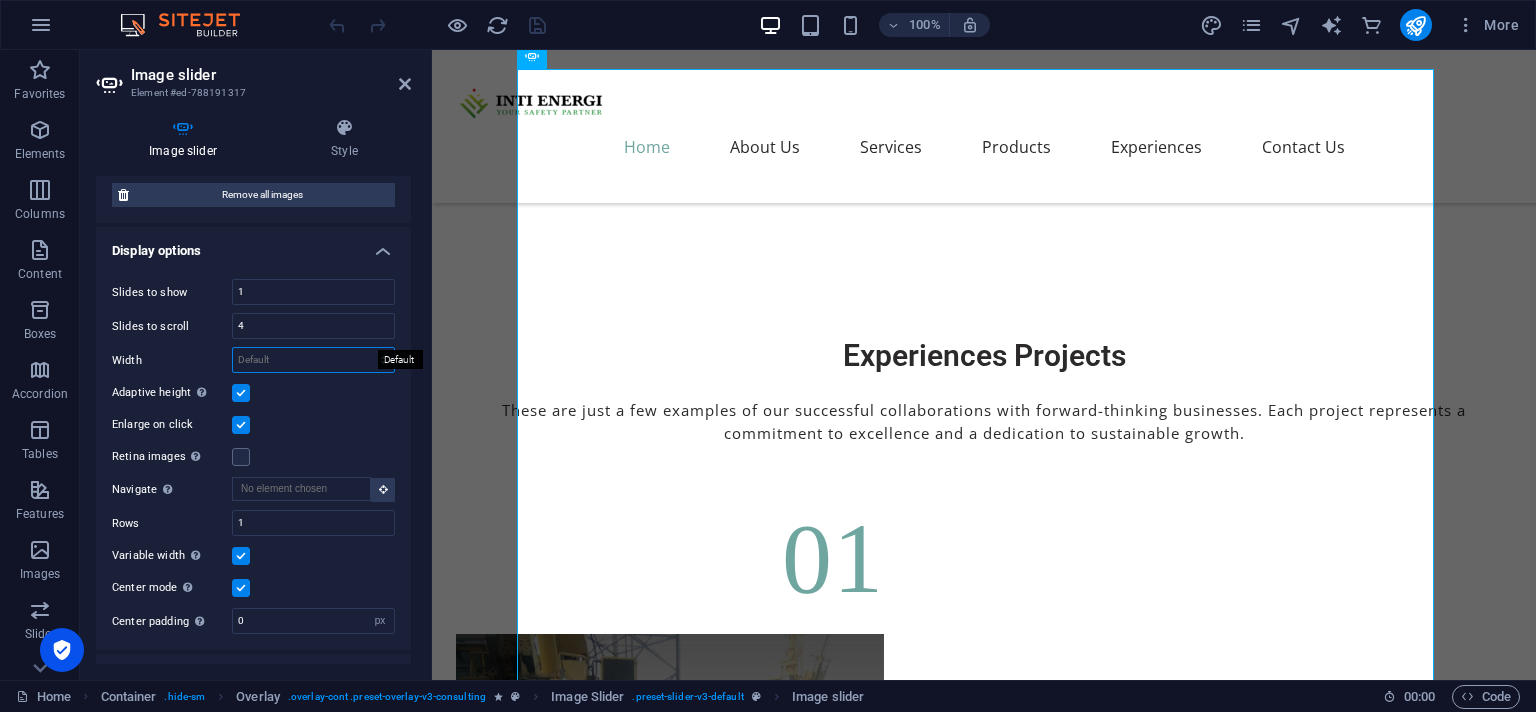 click on "Default px % rem em vw vh" at bounding box center (313, 360) 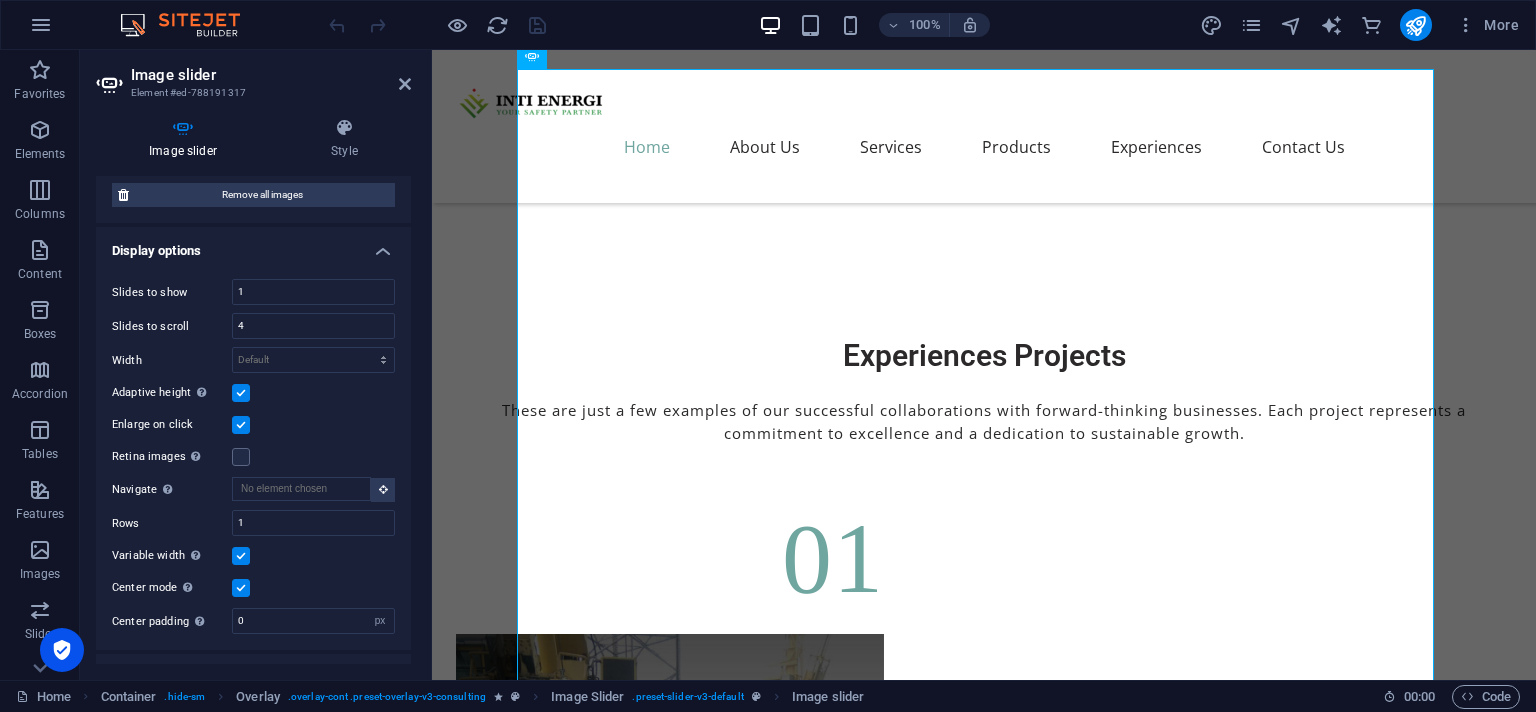 drag, startPoint x: 297, startPoint y: 342, endPoint x: 302, endPoint y: 523, distance: 181.06905 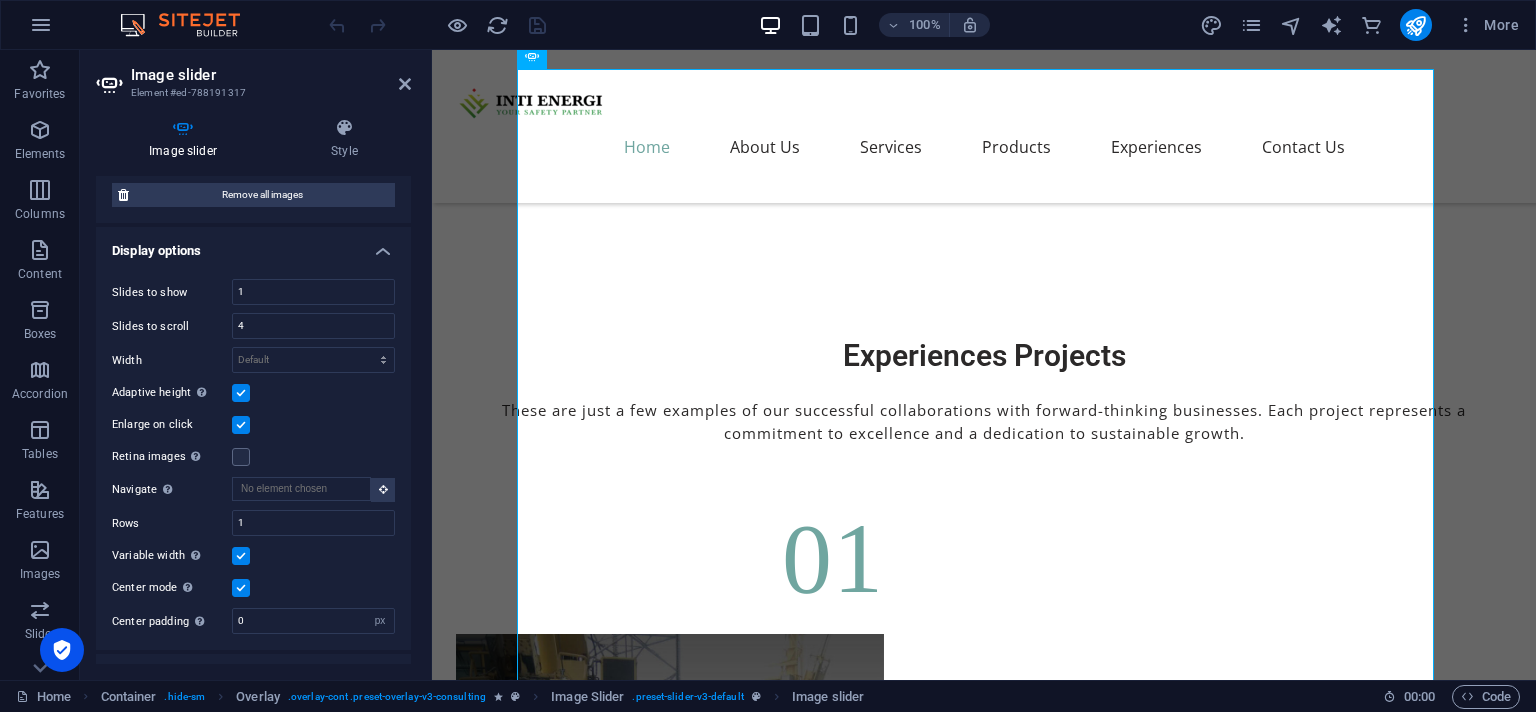 click on "Variable width Automatically adjust the width of the visible slide." at bounding box center [253, 556] 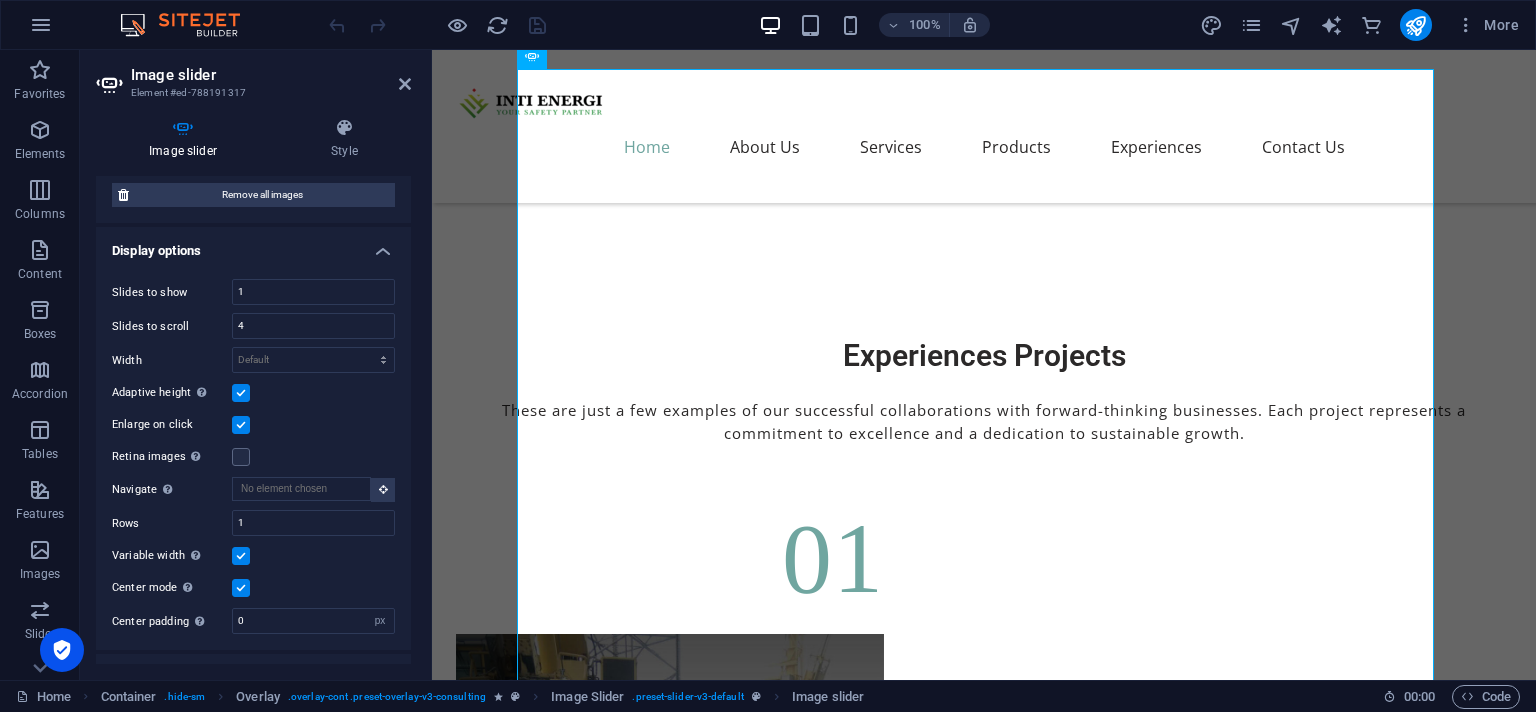 click at bounding box center [241, 556] 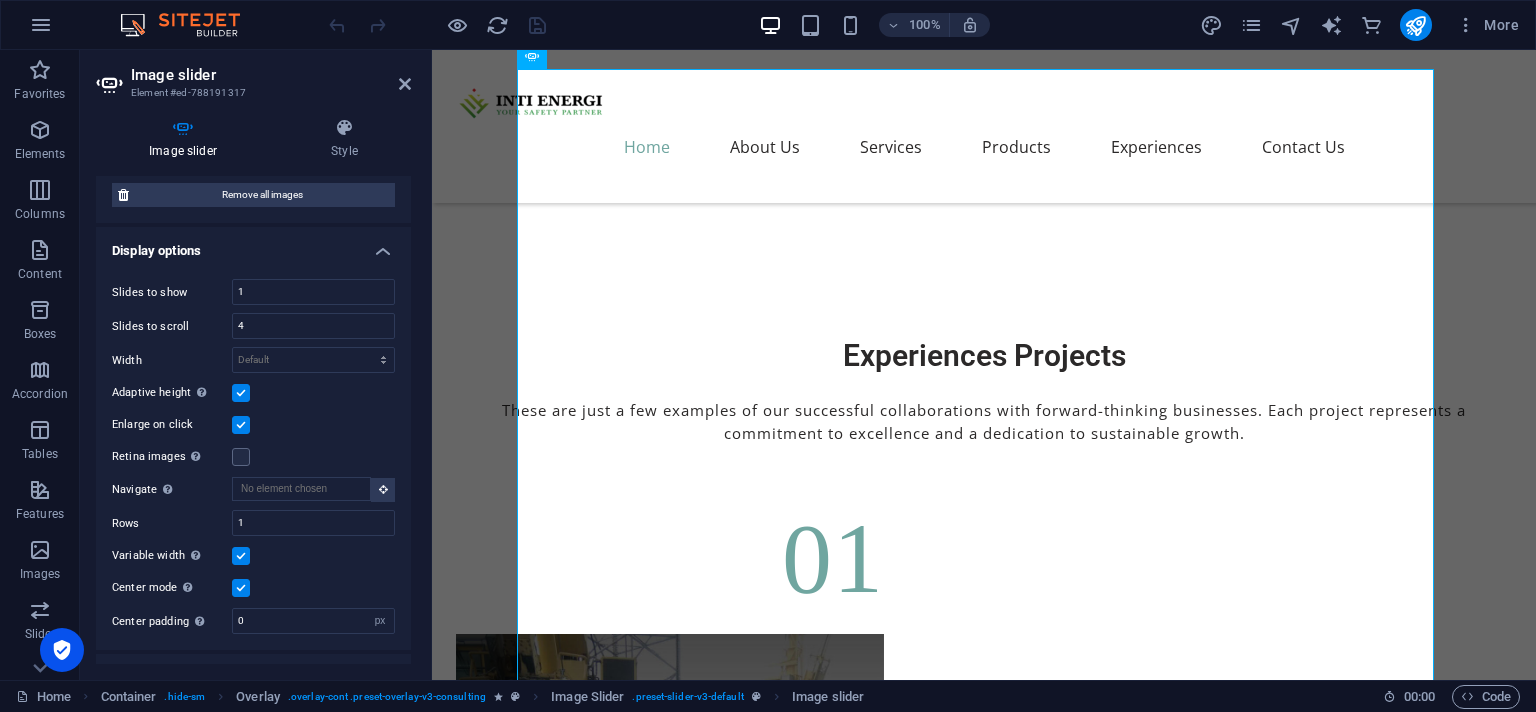 click on "Variable width Automatically adjust the width of the visible slide." at bounding box center (0, 0) 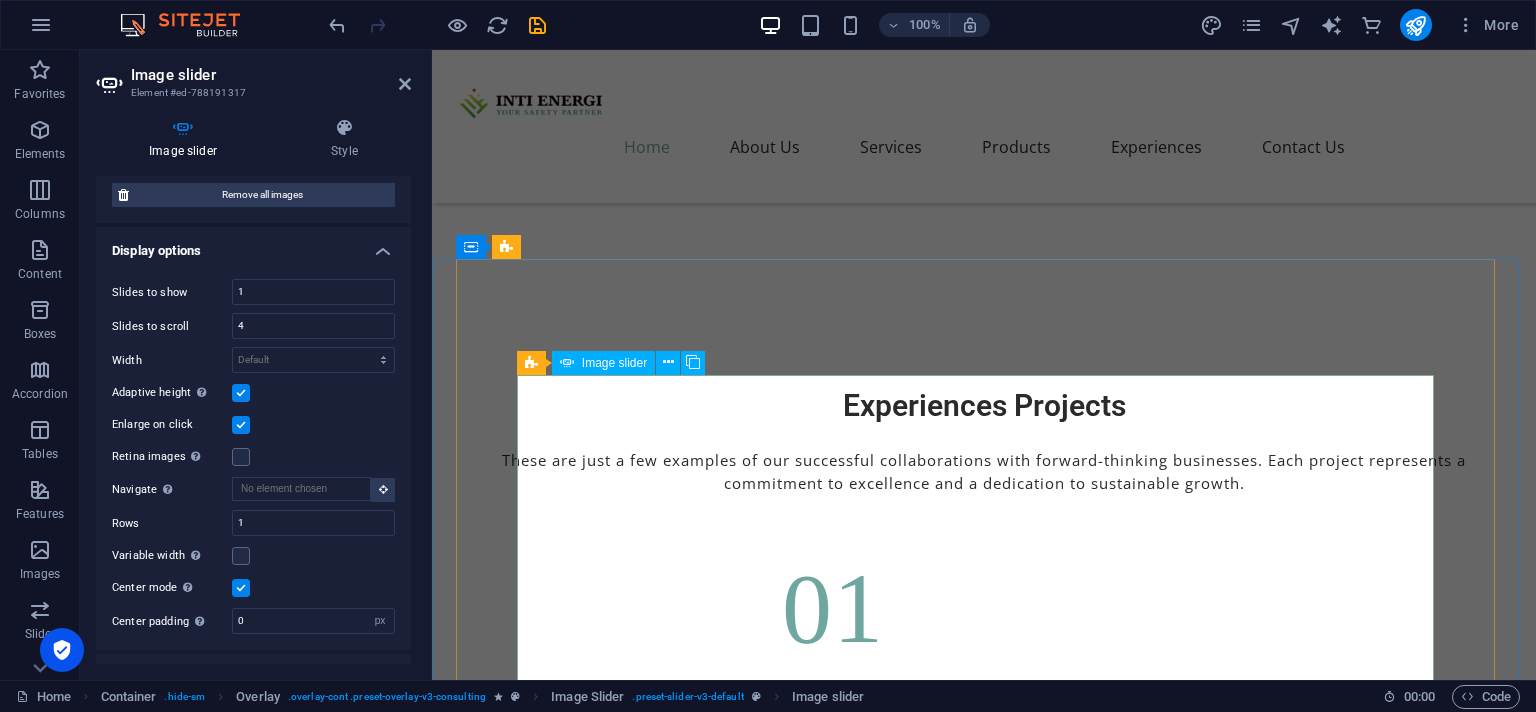 scroll, scrollTop: 7280, scrollLeft: 0, axis: vertical 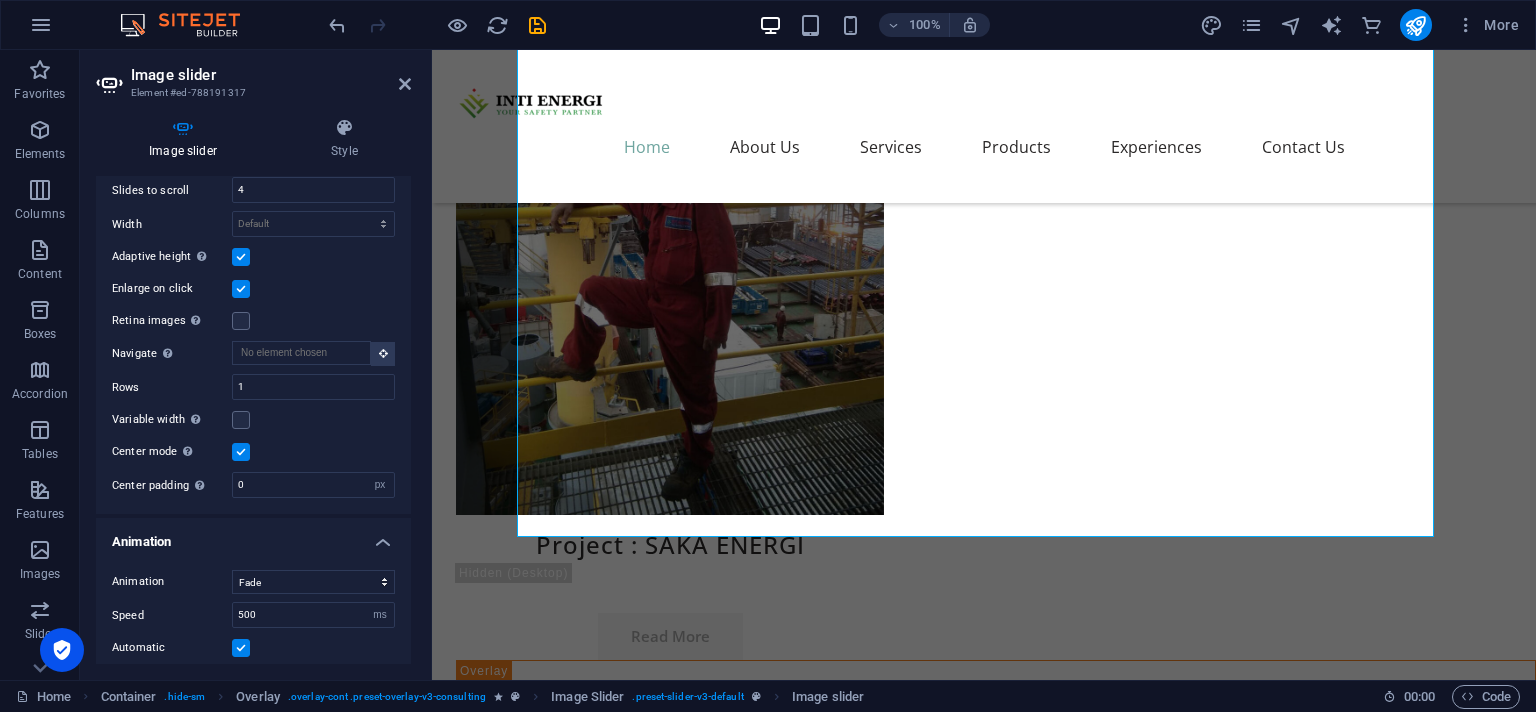 click on "100% More" at bounding box center [926, 25] 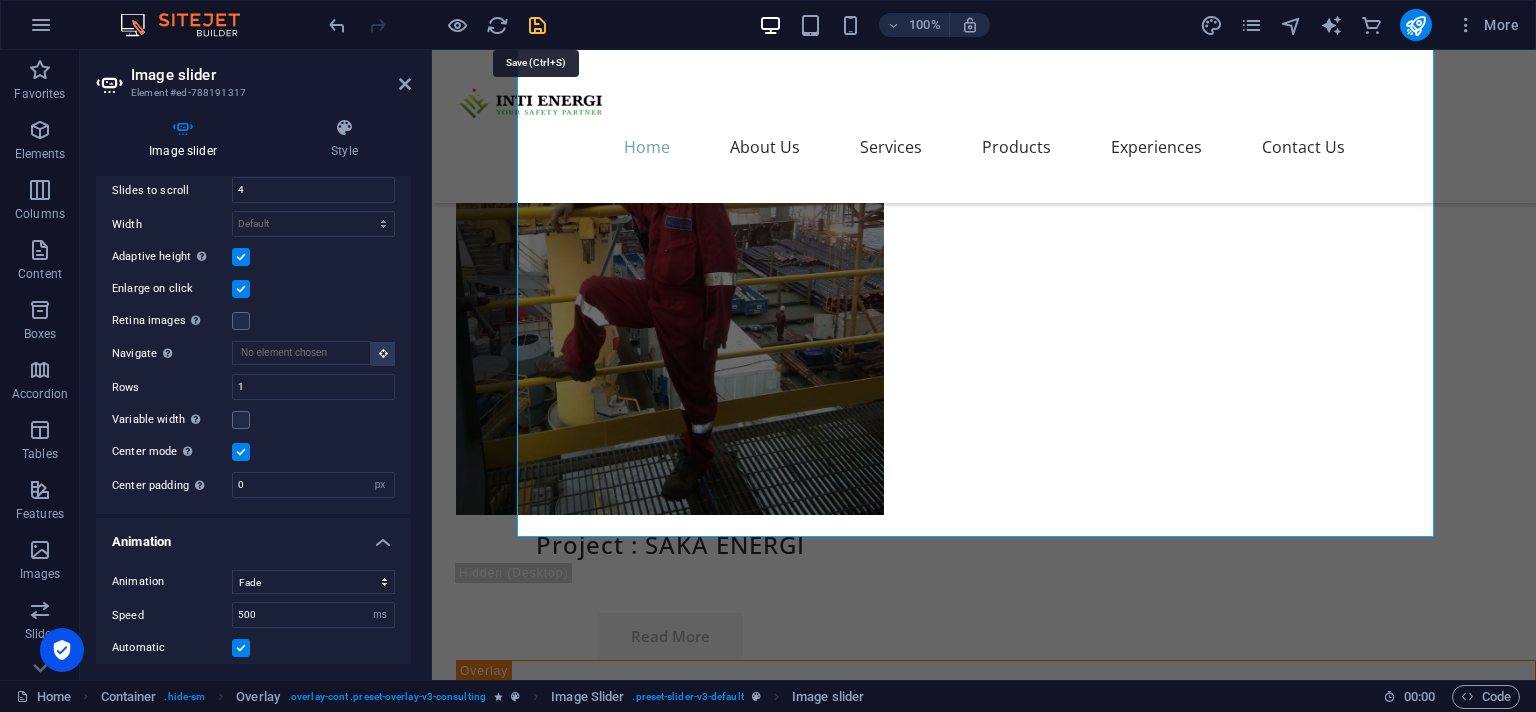 click at bounding box center (537, 25) 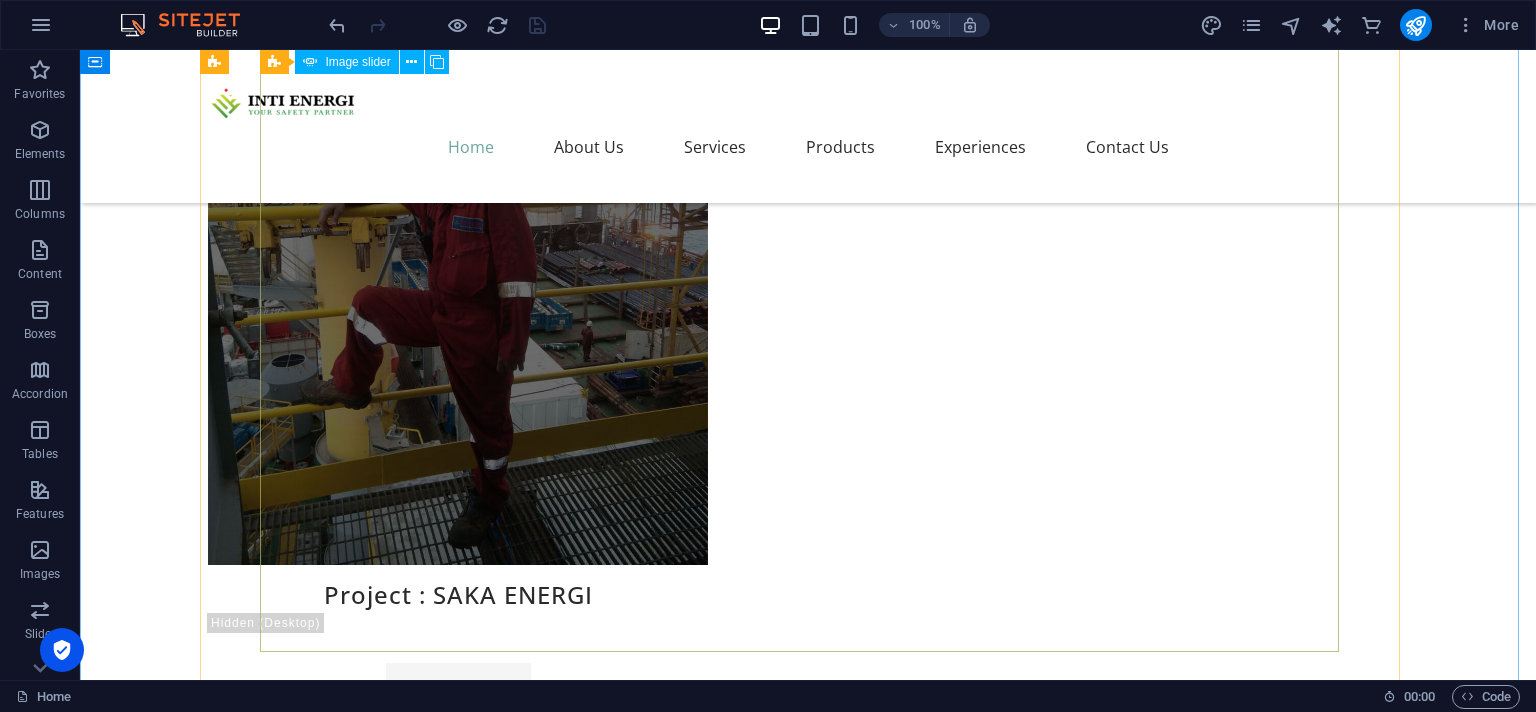 scroll, scrollTop: 8010, scrollLeft: 0, axis: vertical 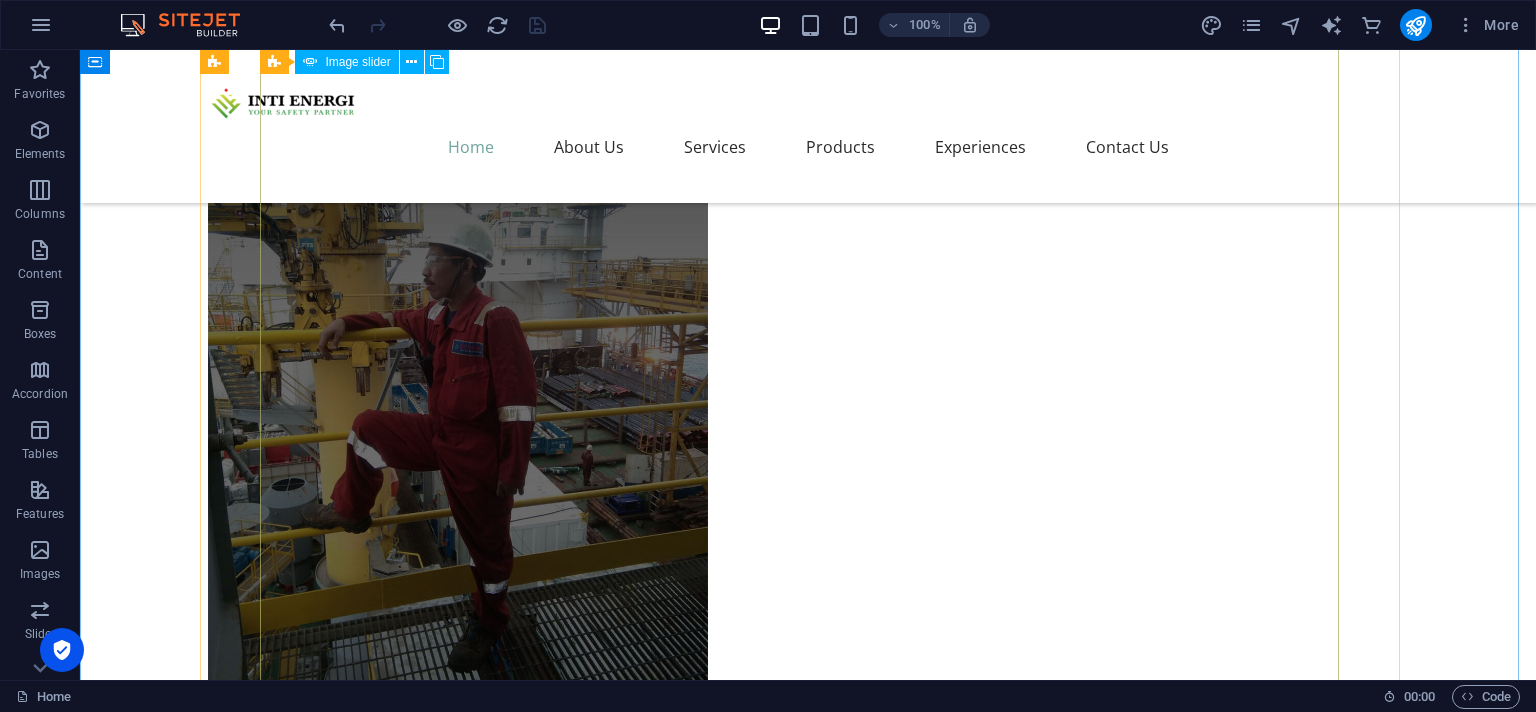 click at bounding box center [1208, 6160] 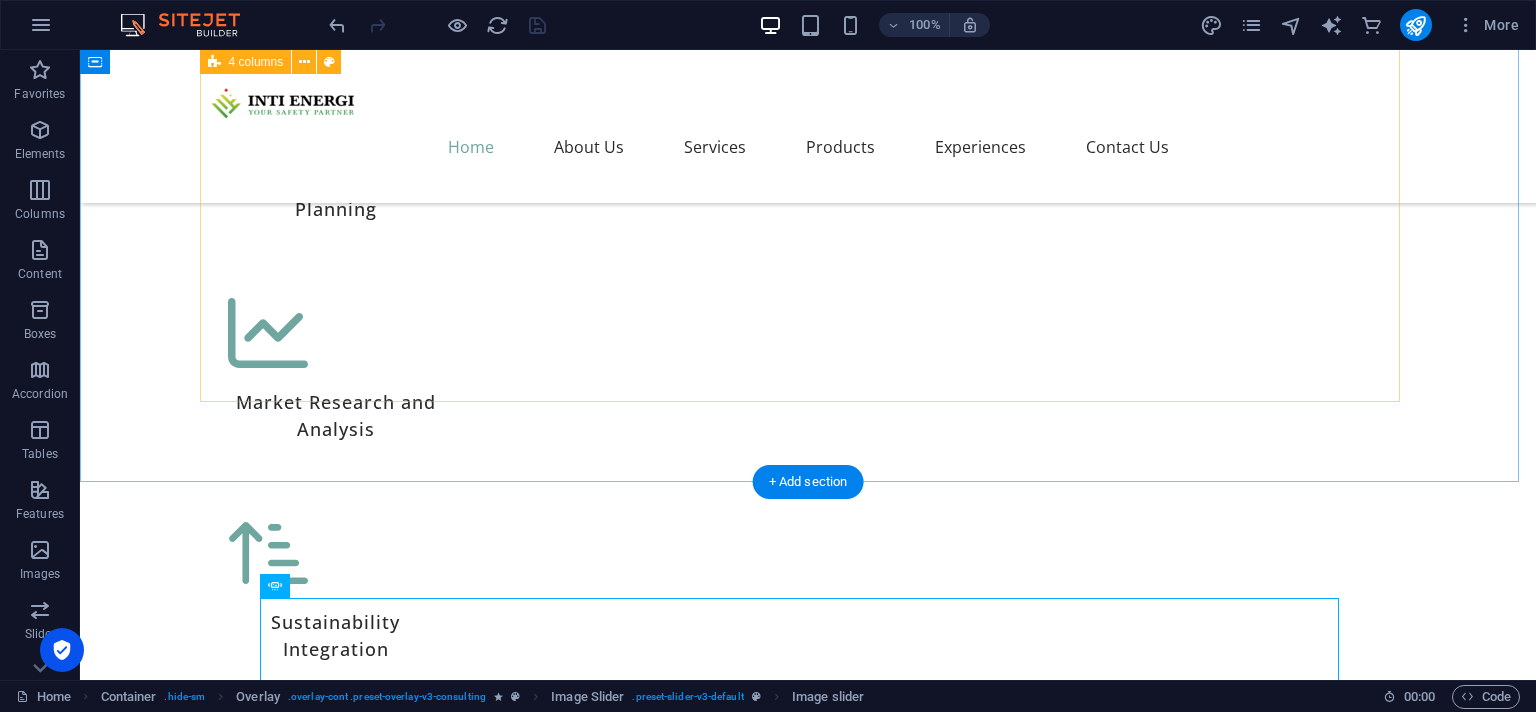scroll, scrollTop: 6954, scrollLeft: 0, axis: vertical 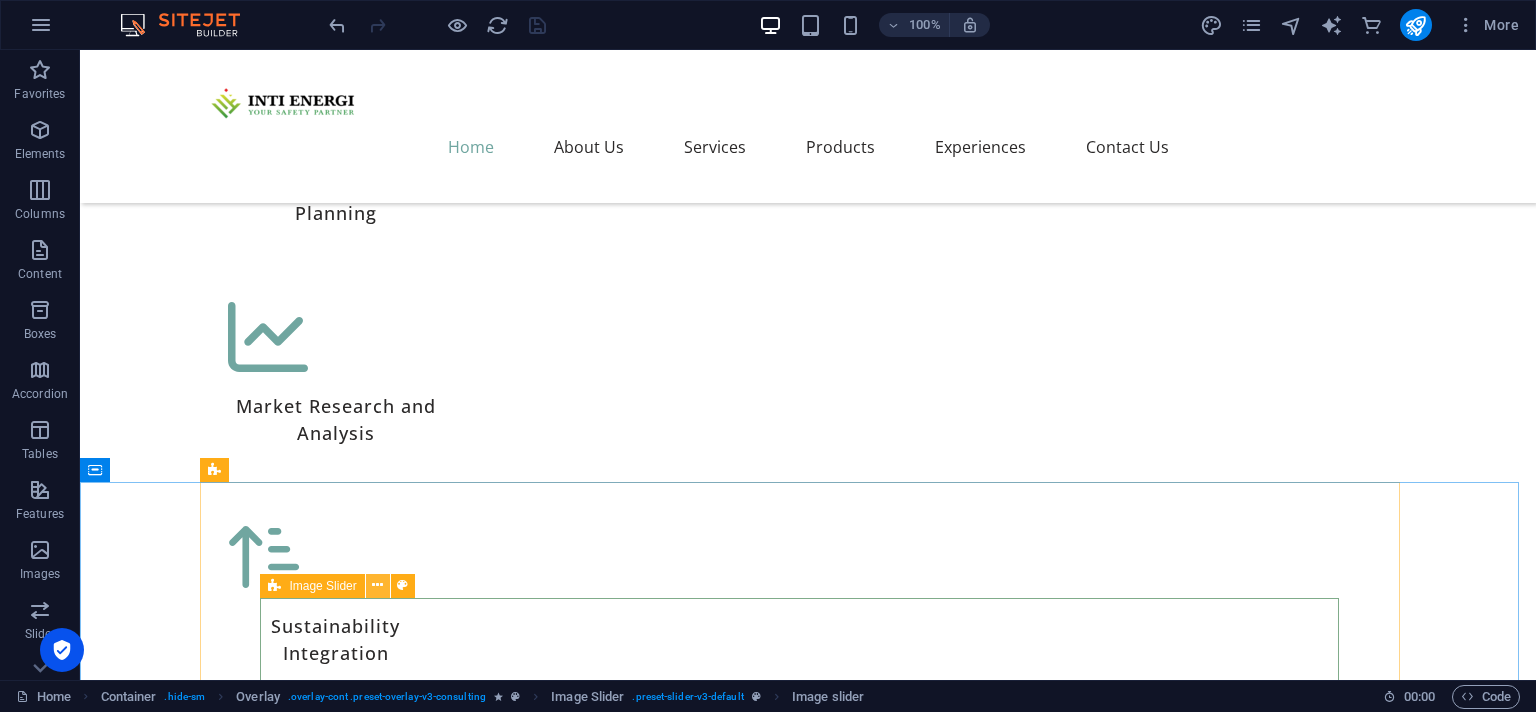 click at bounding box center (377, 585) 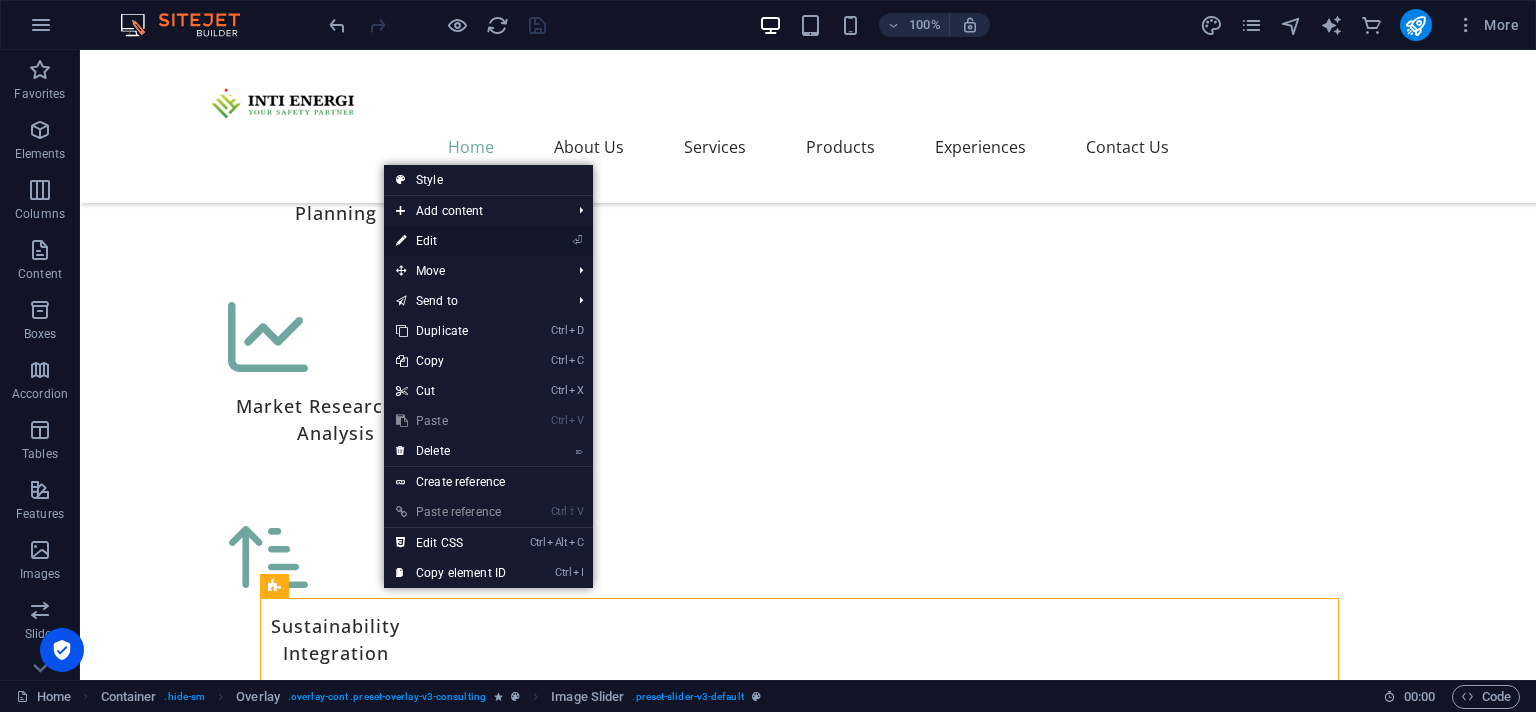 click on "⏎  Edit" at bounding box center [451, 241] 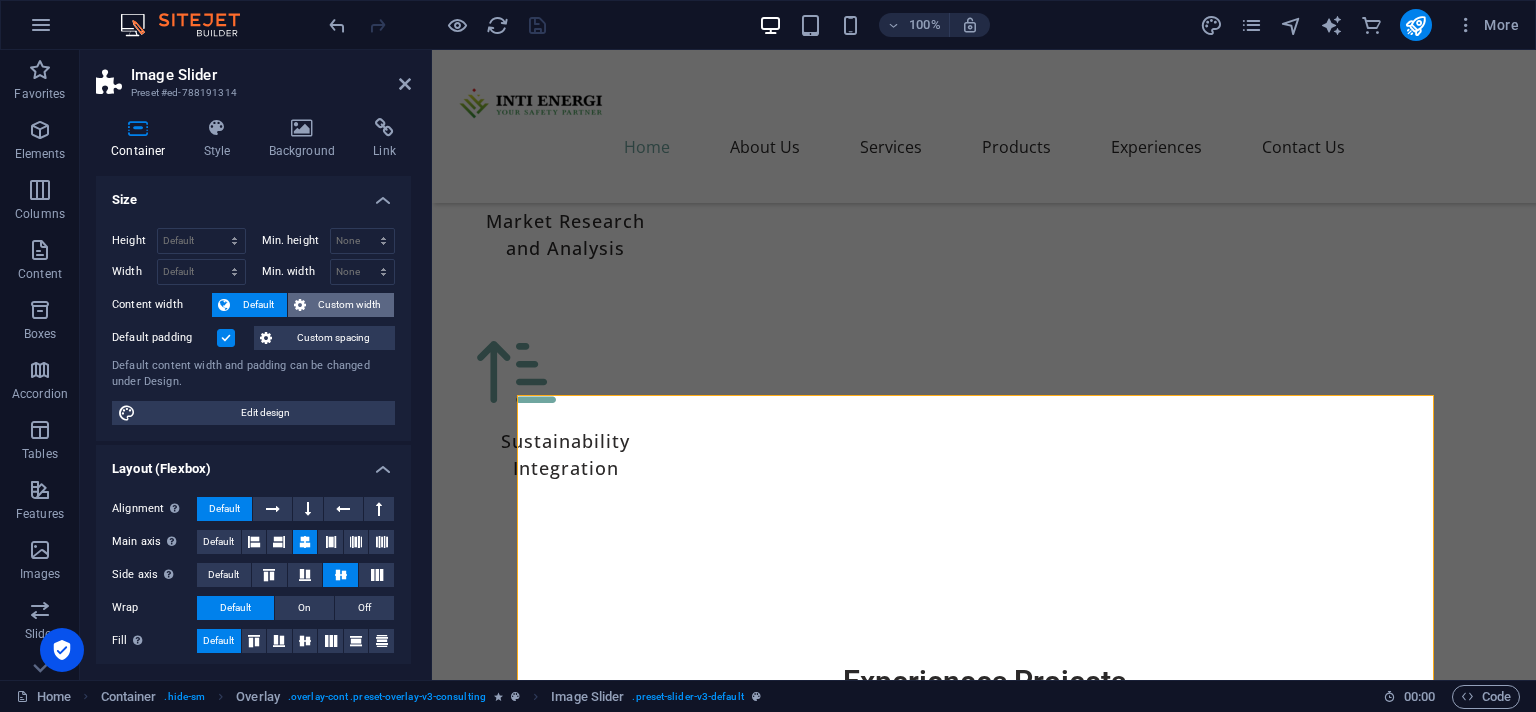 click on "Custom width" at bounding box center (350, 305) 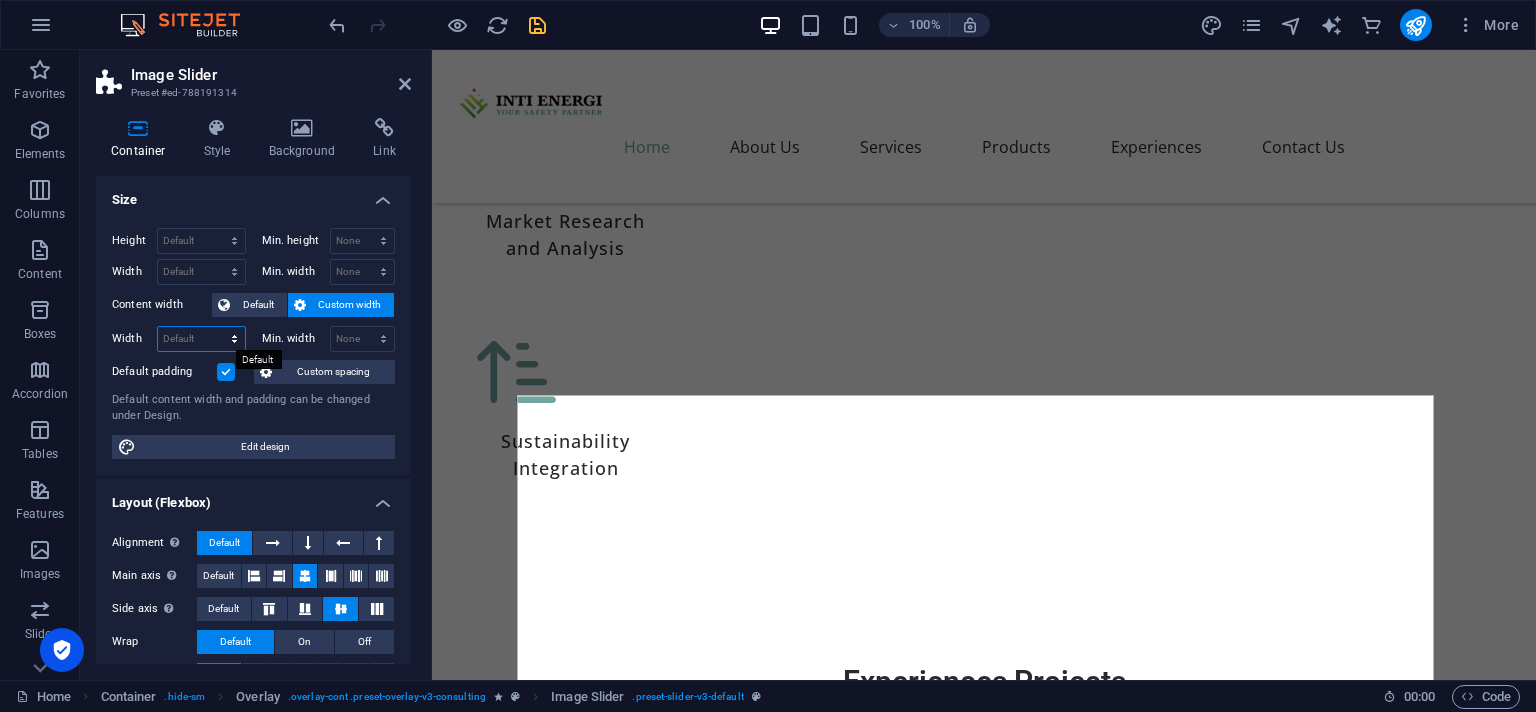 click on "Default px rem % em vh vw" at bounding box center (201, 339) 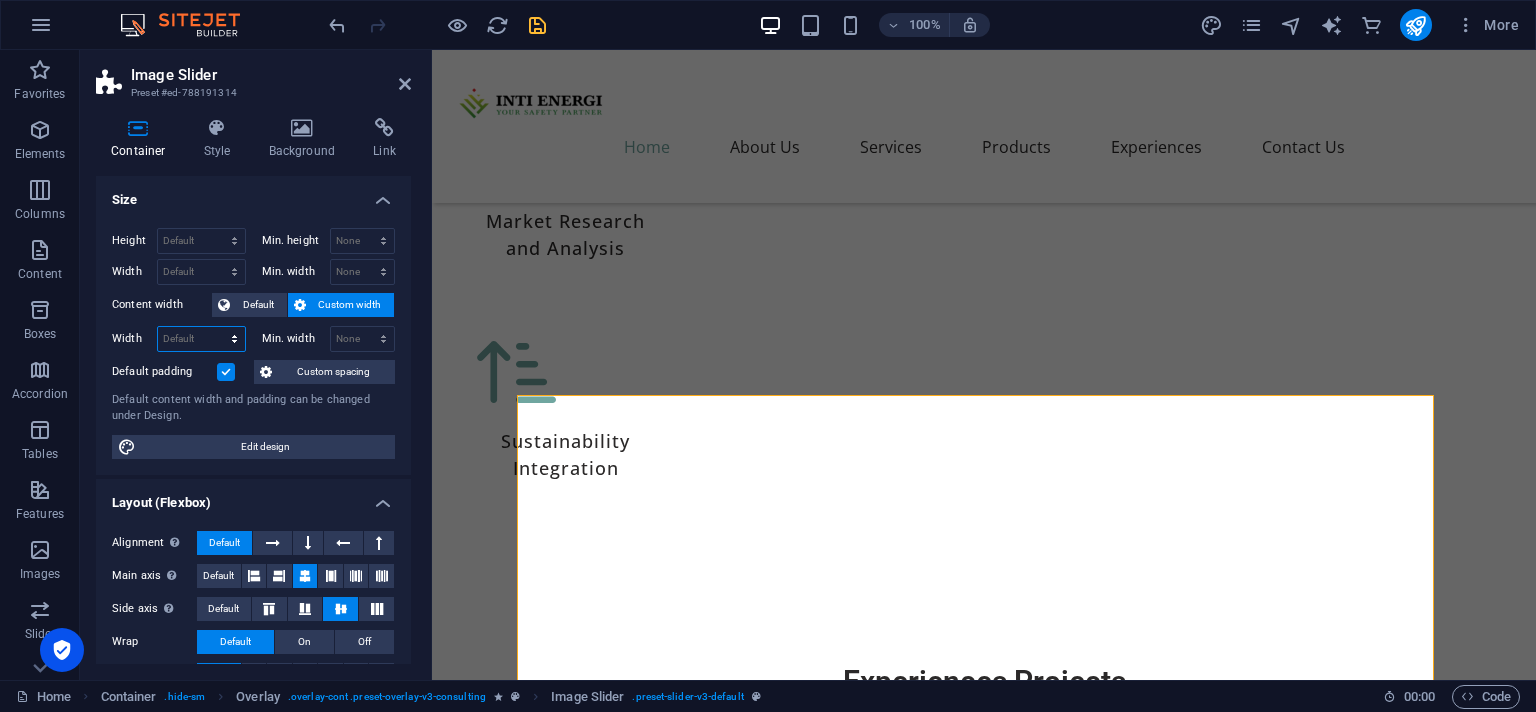select on "px" 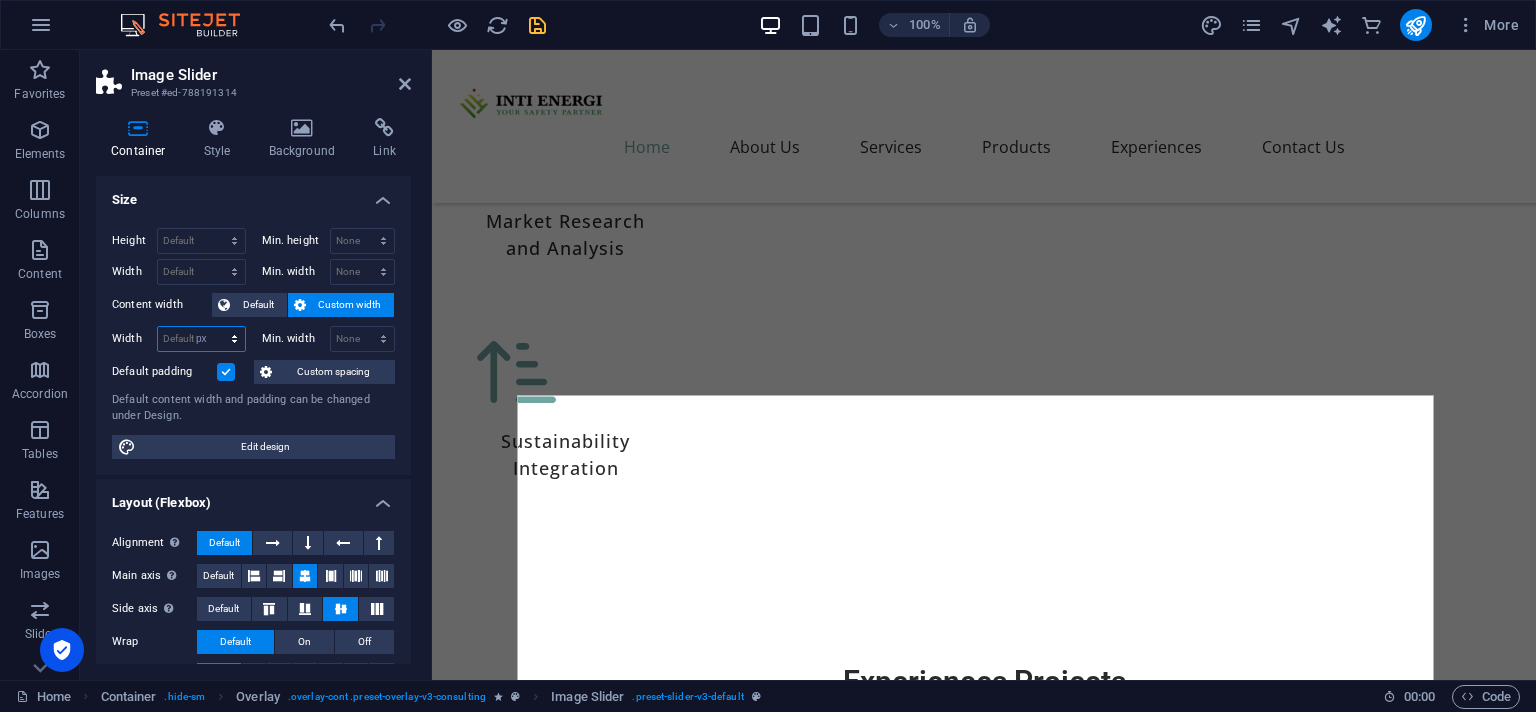 click on "px" at bounding box center (0, 0) 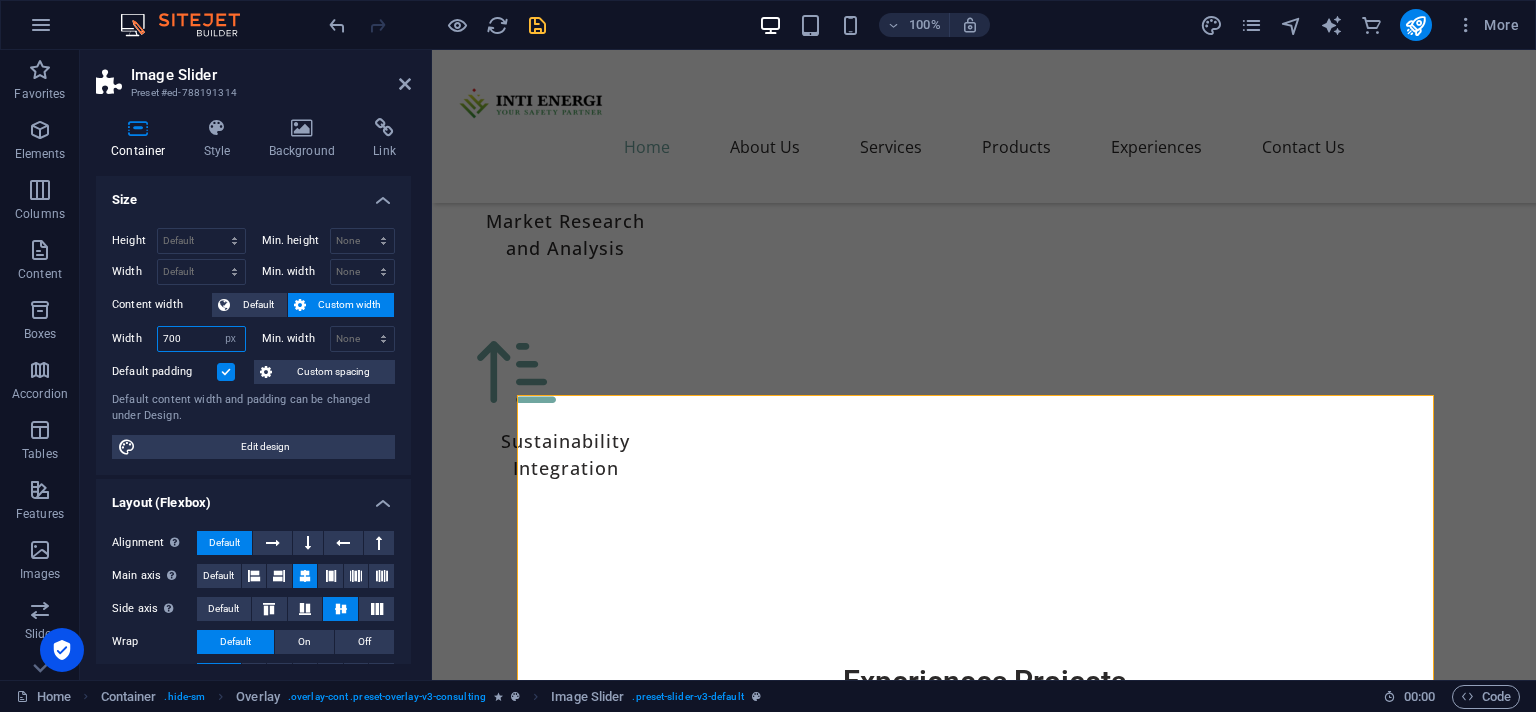 type on "700" 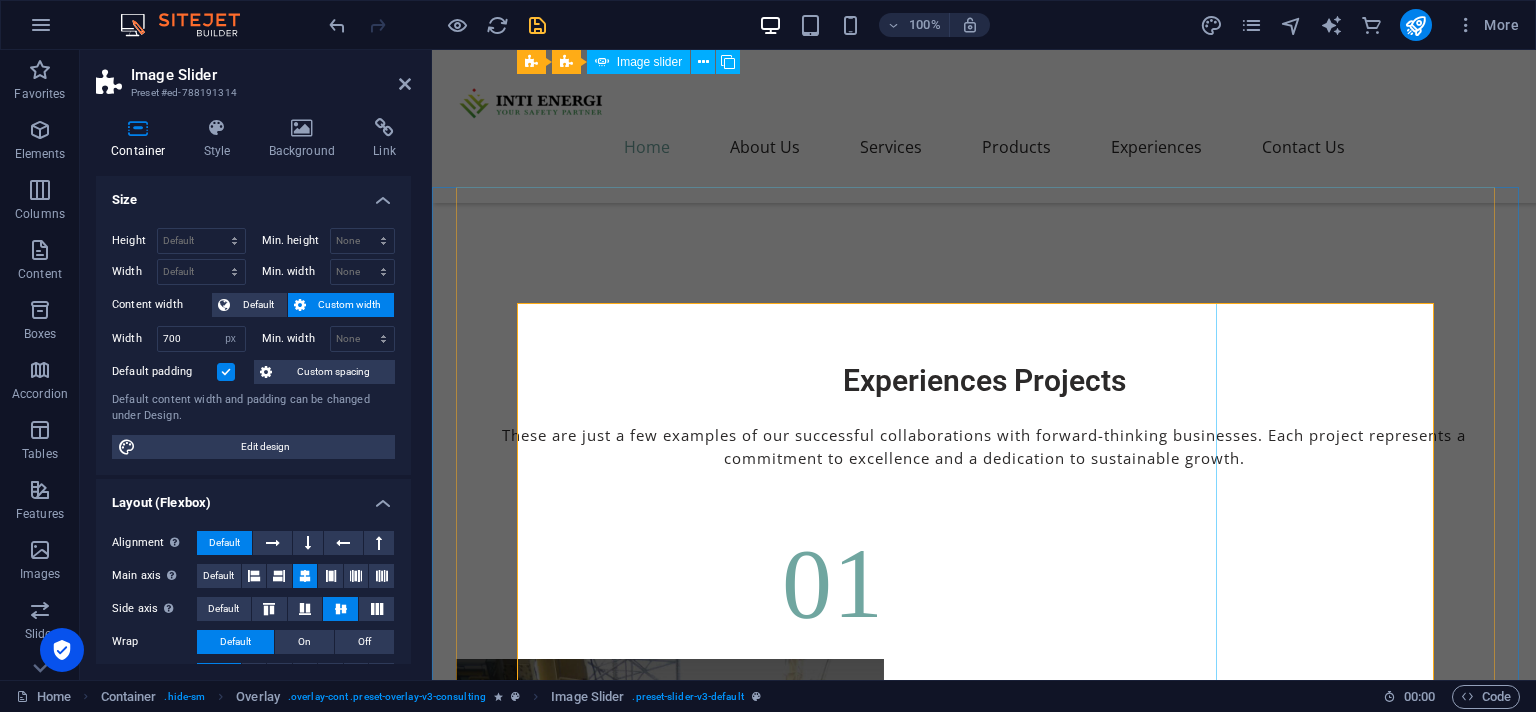 scroll, scrollTop: 6954, scrollLeft: 0, axis: vertical 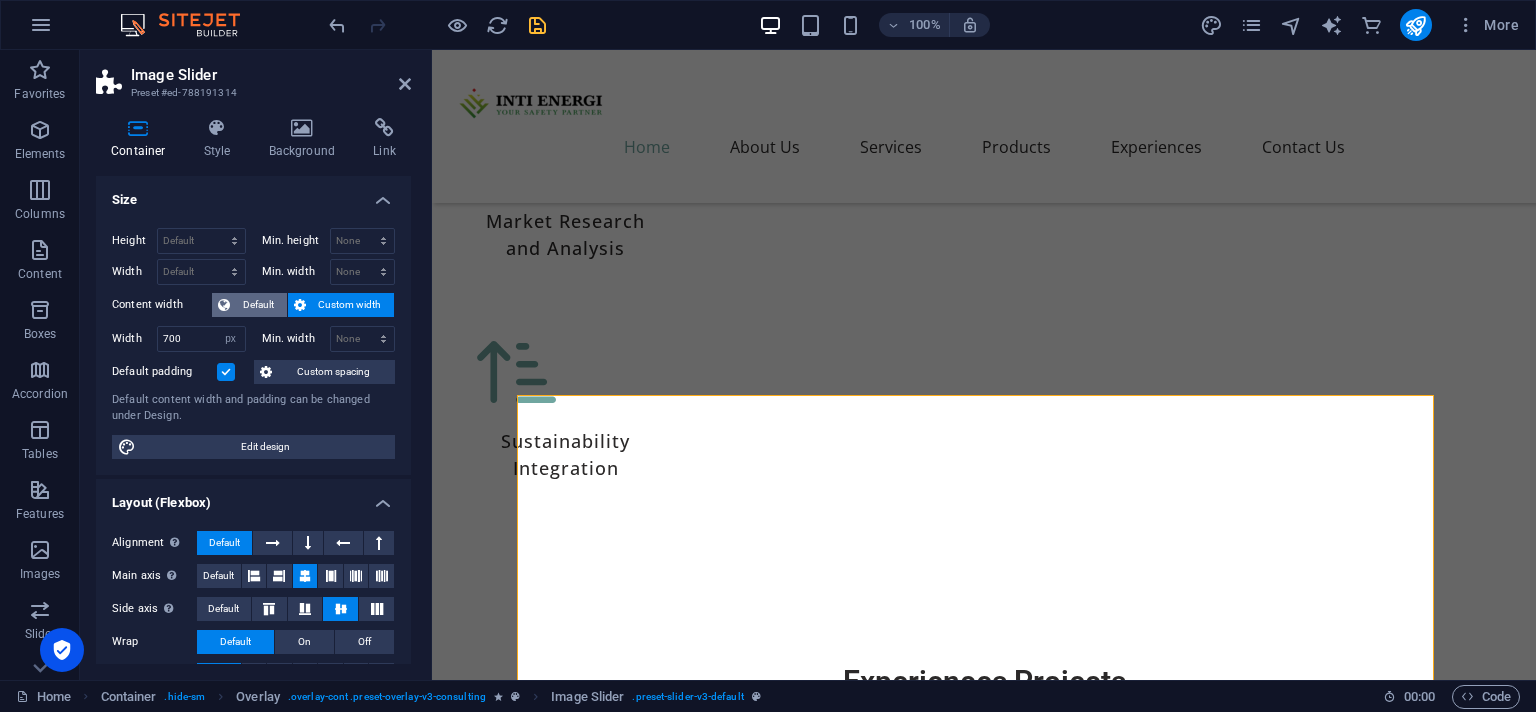 click on "Default" at bounding box center [258, 305] 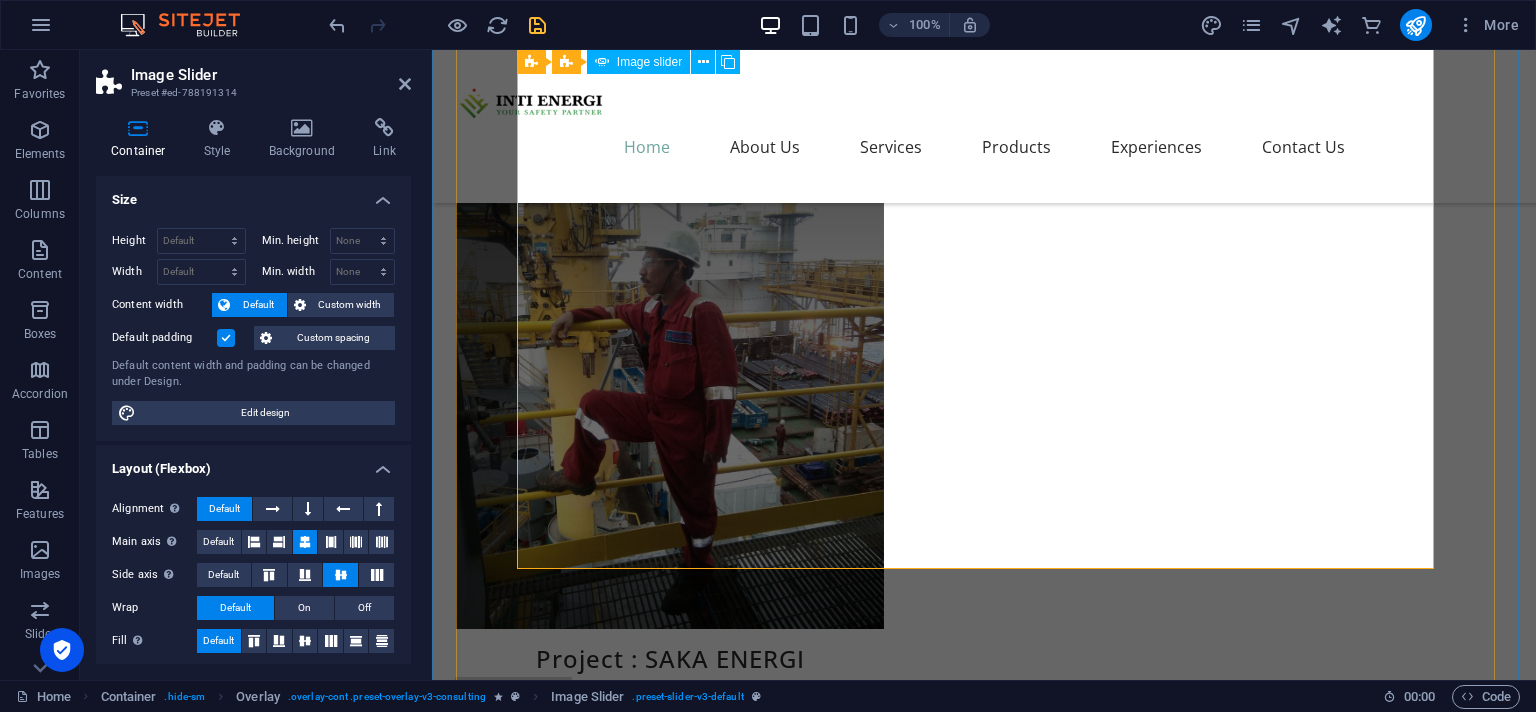 scroll, scrollTop: 8115, scrollLeft: 0, axis: vertical 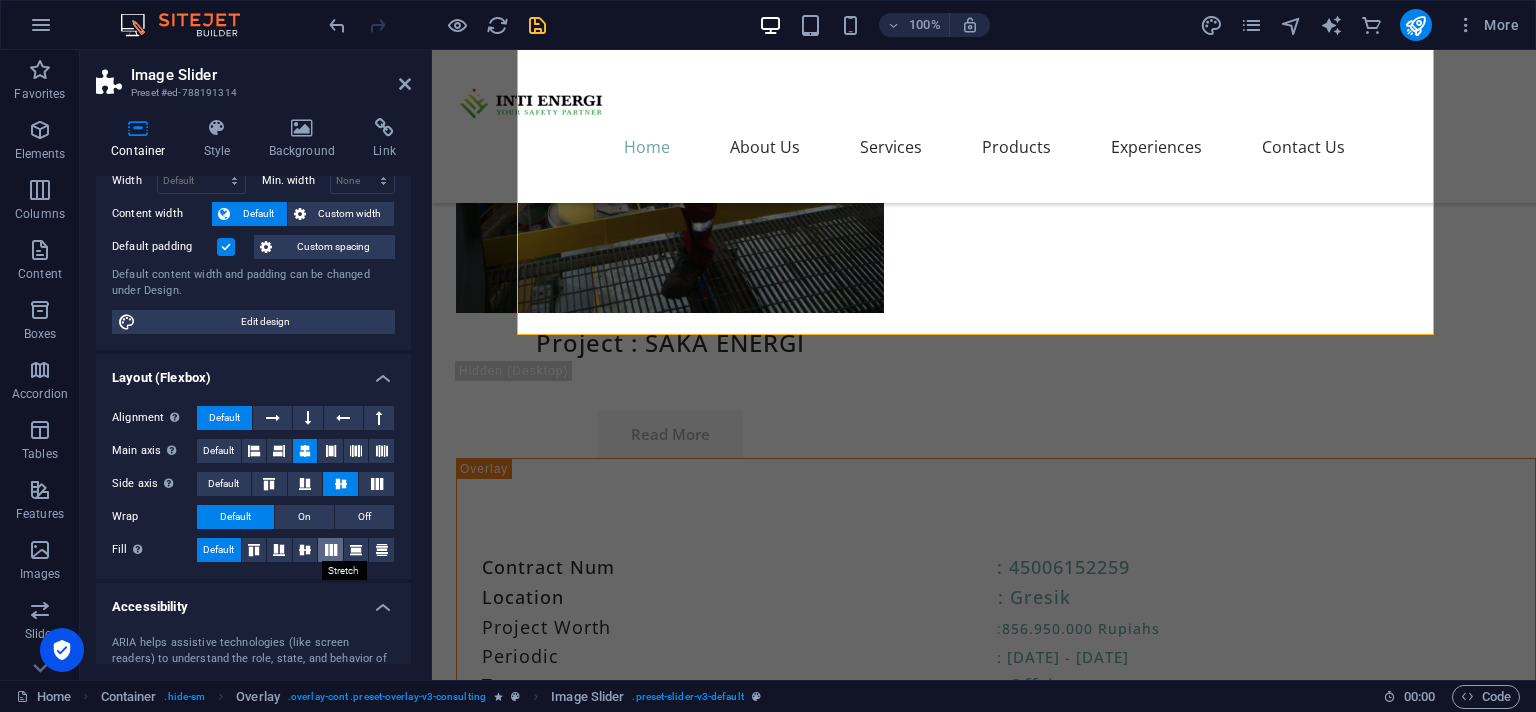 click at bounding box center [331, 550] 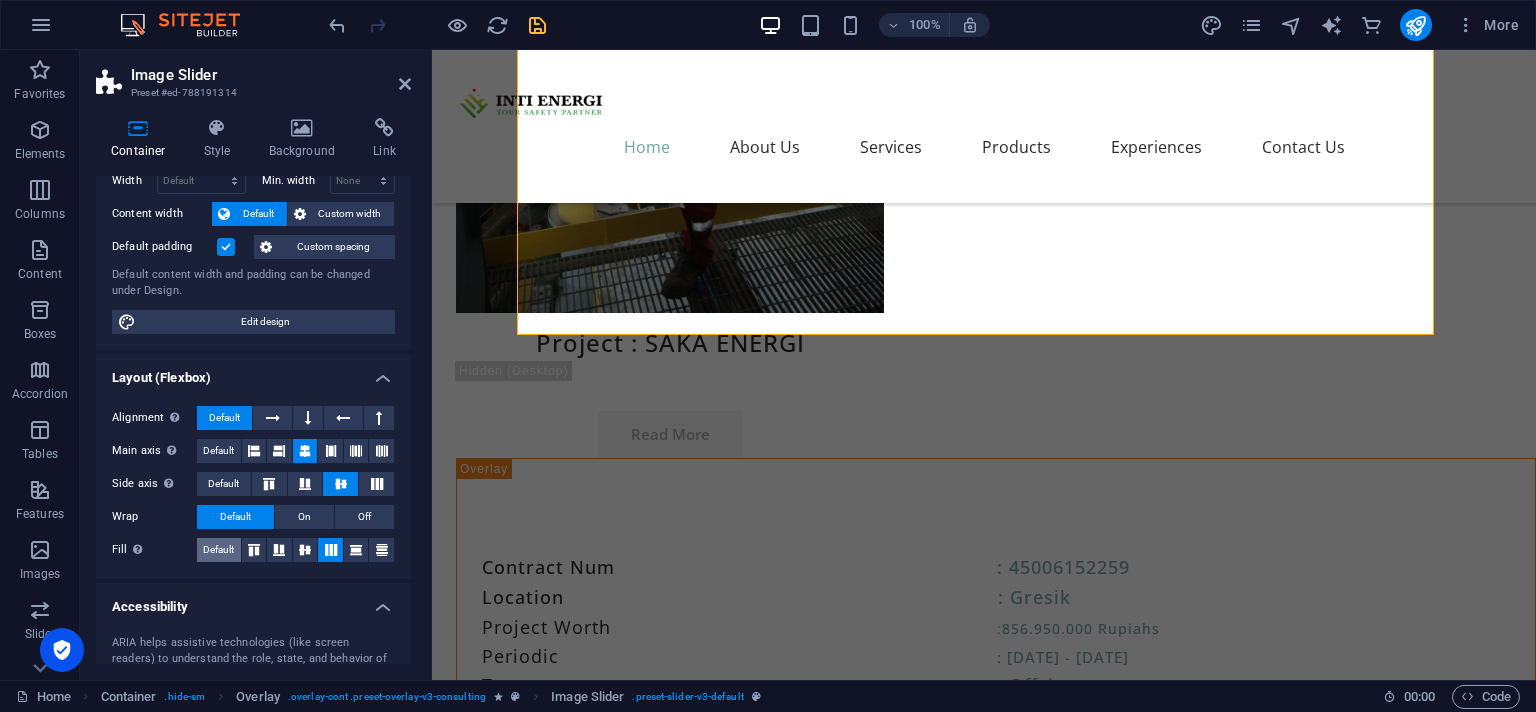 click on "Default" at bounding box center [218, 550] 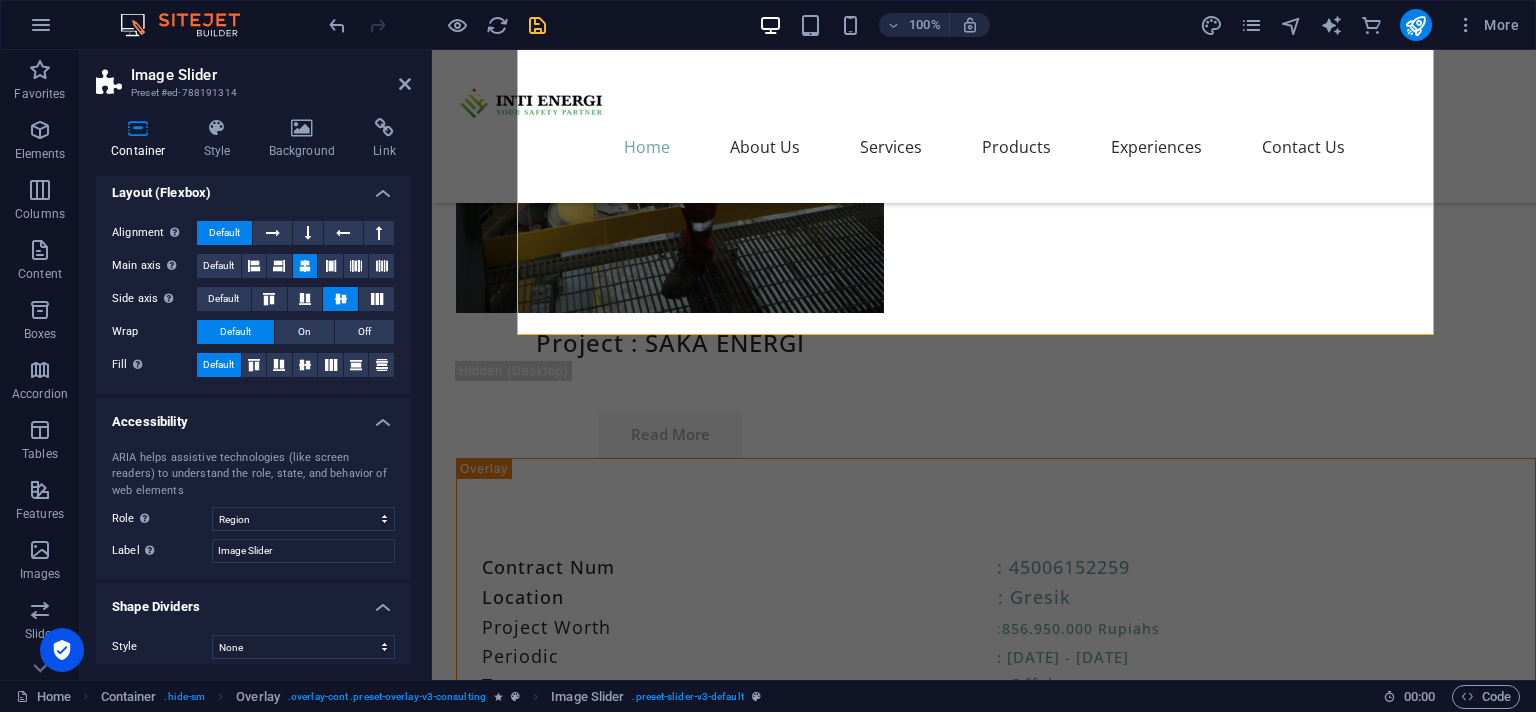 scroll, scrollTop: 286, scrollLeft: 0, axis: vertical 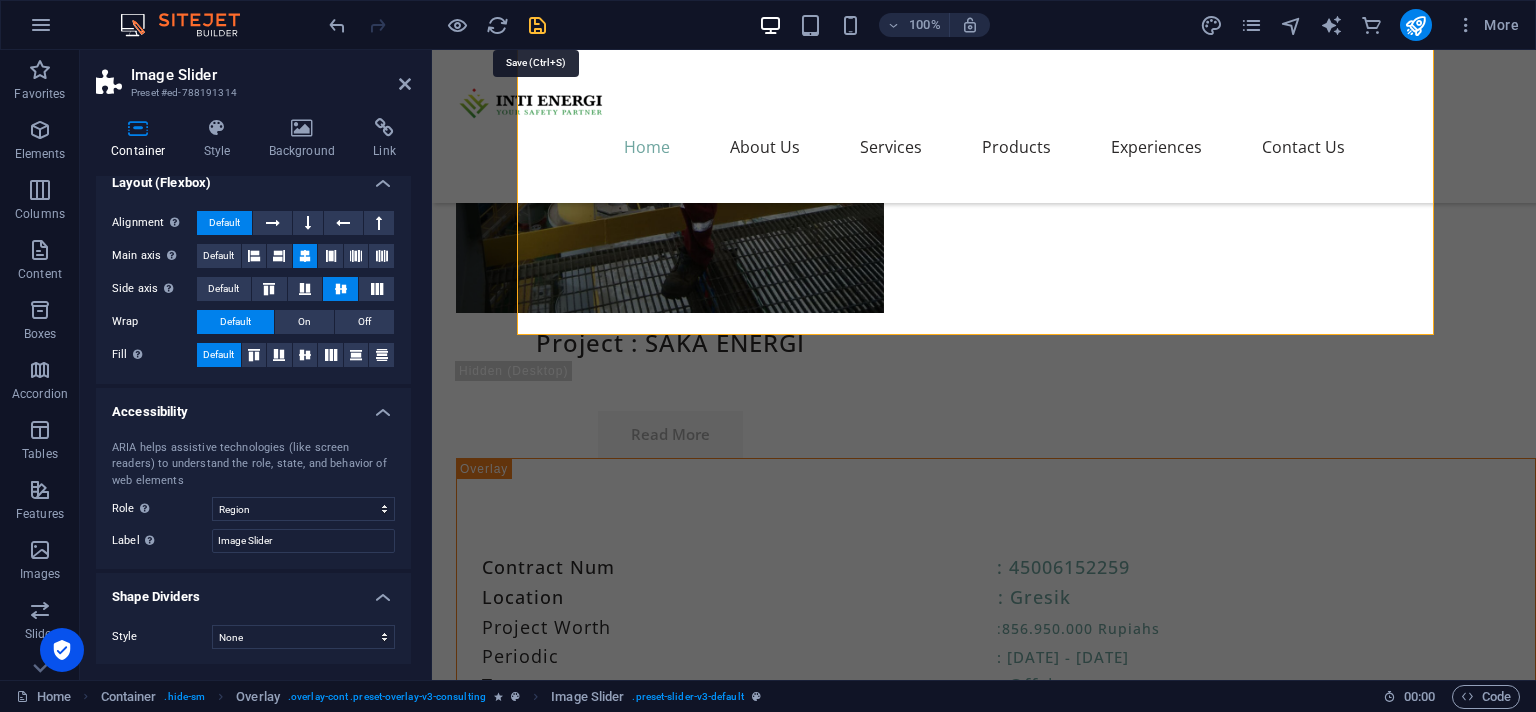 click at bounding box center [537, 25] 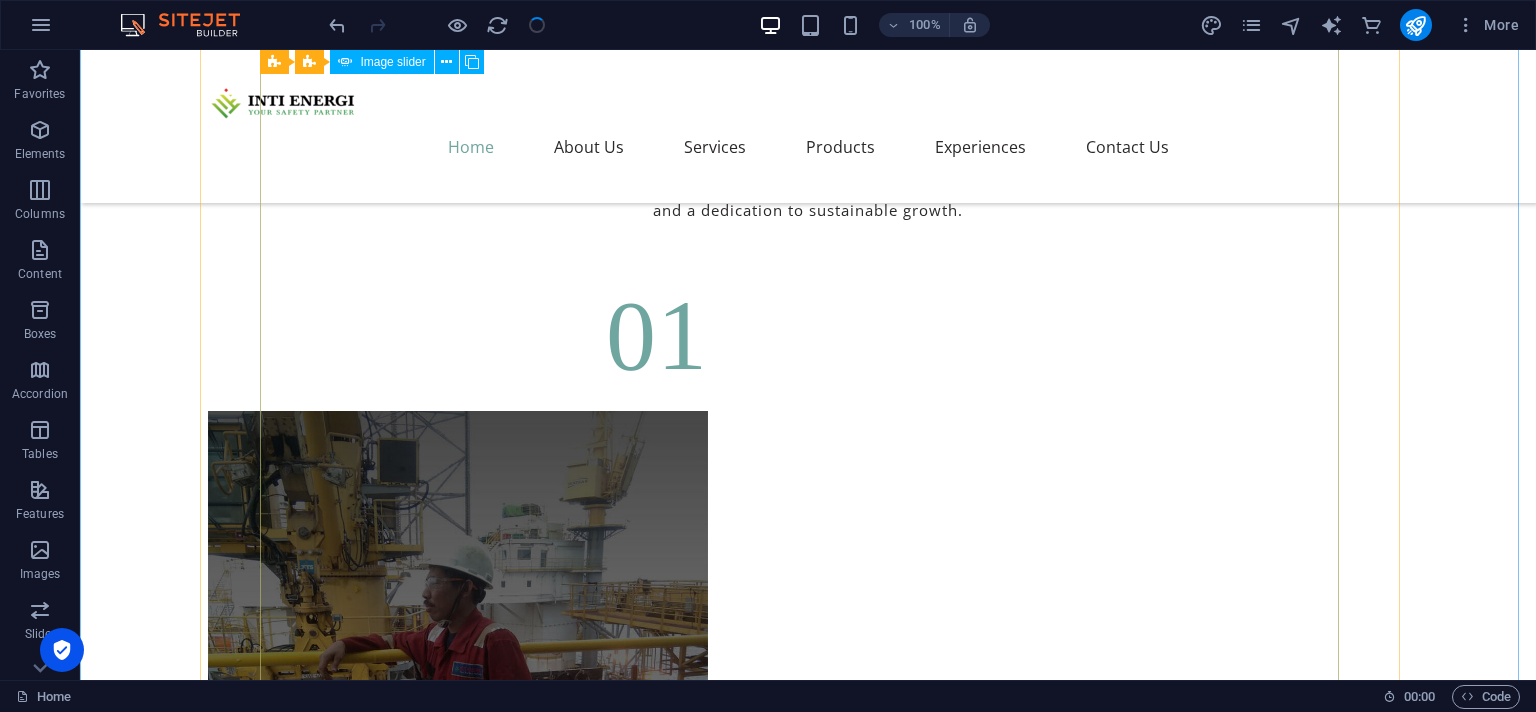 scroll, scrollTop: 7587, scrollLeft: 0, axis: vertical 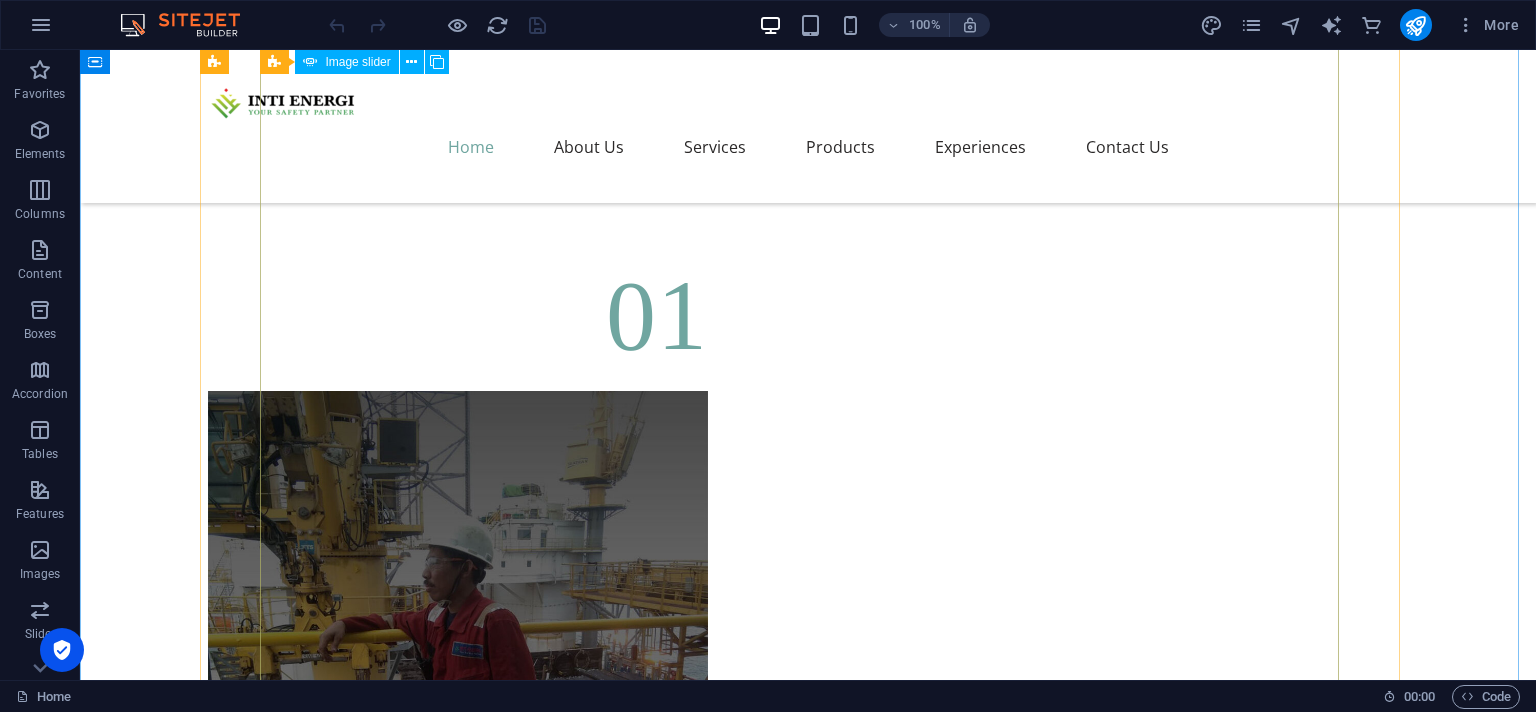 click at bounding box center [1208, 6462] 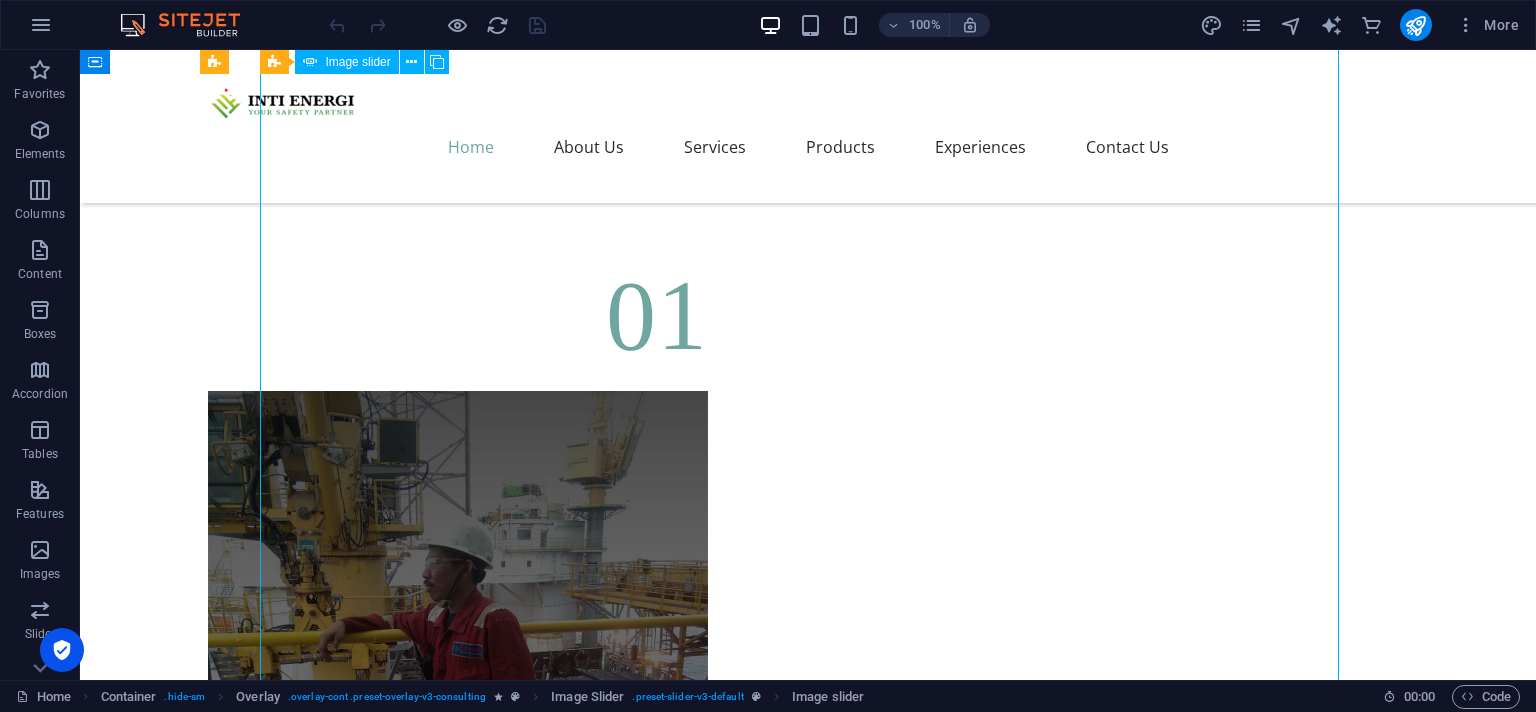 click at bounding box center (1208, 6462) 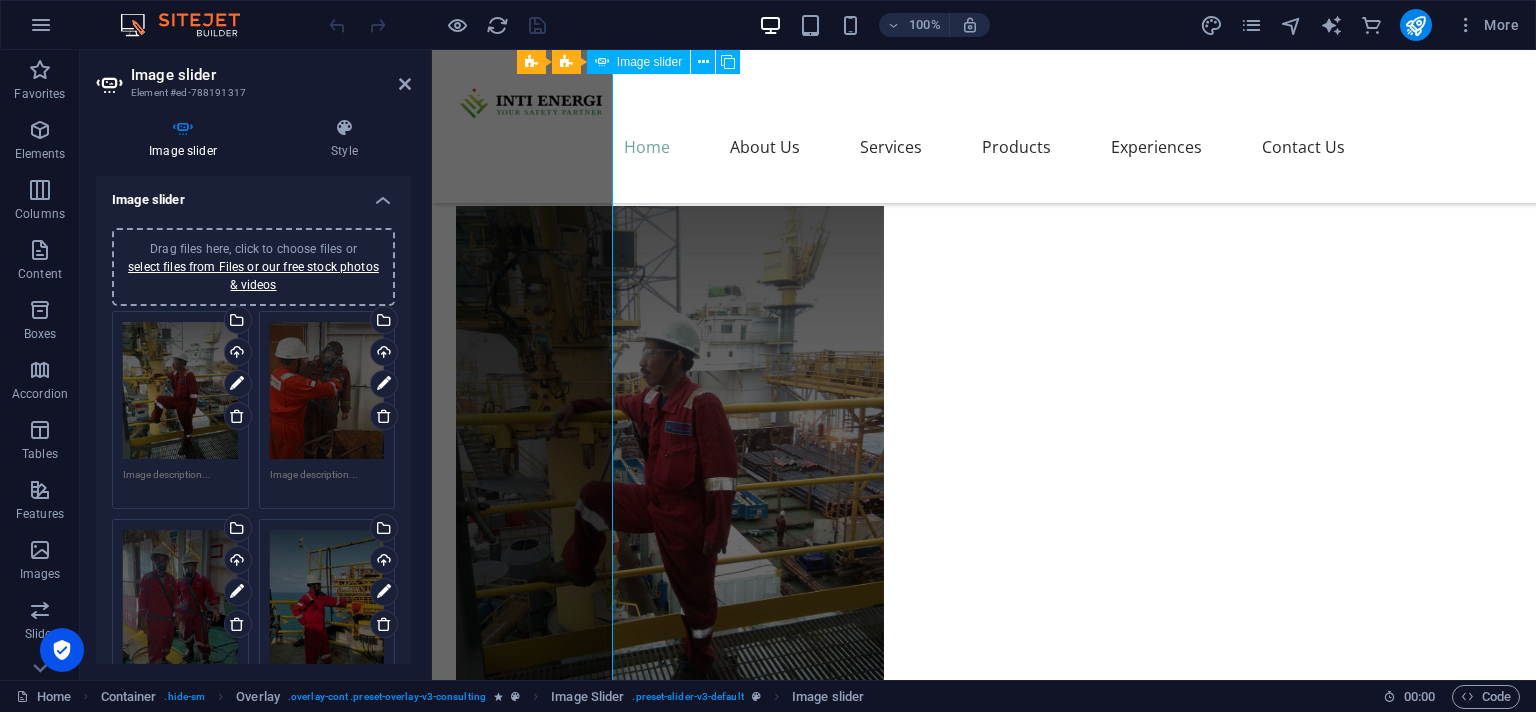 scroll, scrollTop: 7612, scrollLeft: 0, axis: vertical 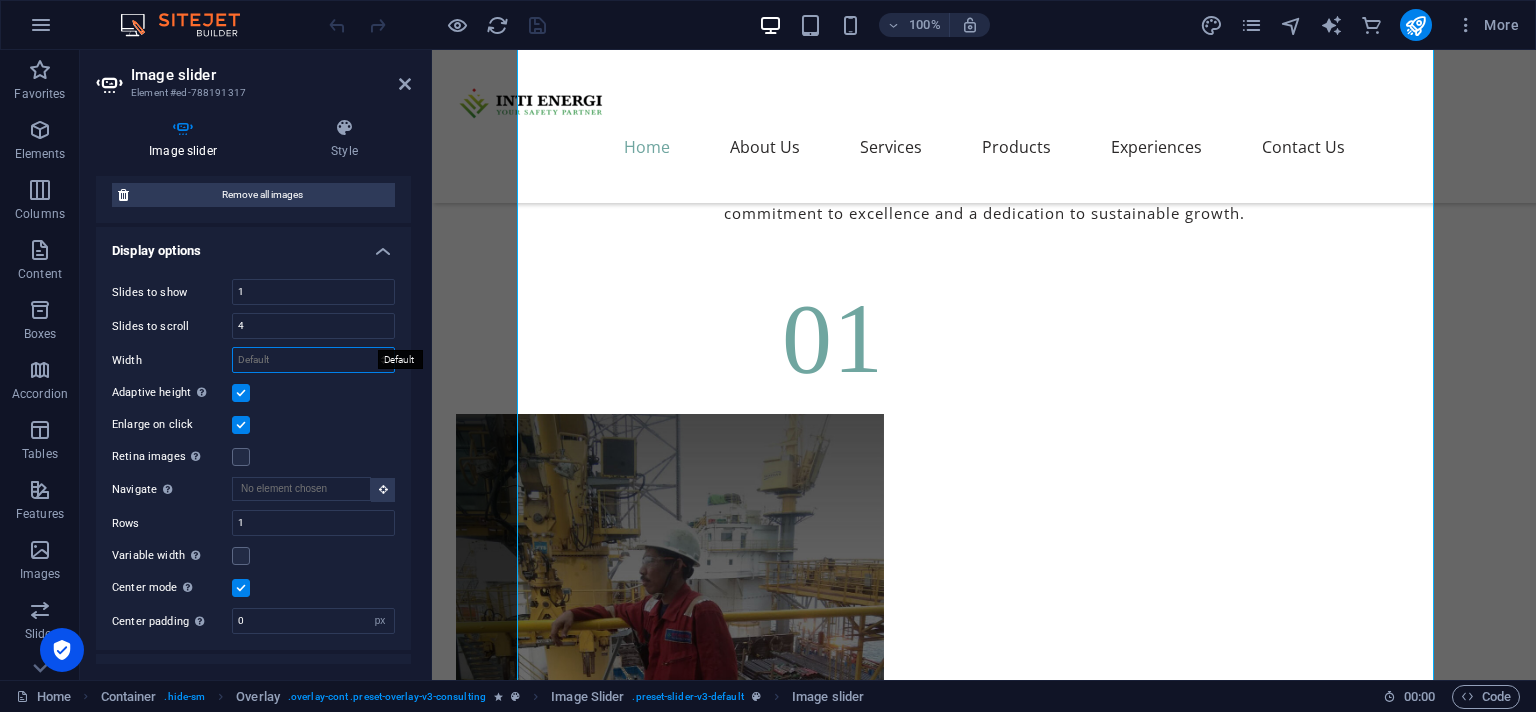 click on "Default px % rem em vw vh" at bounding box center (313, 360) 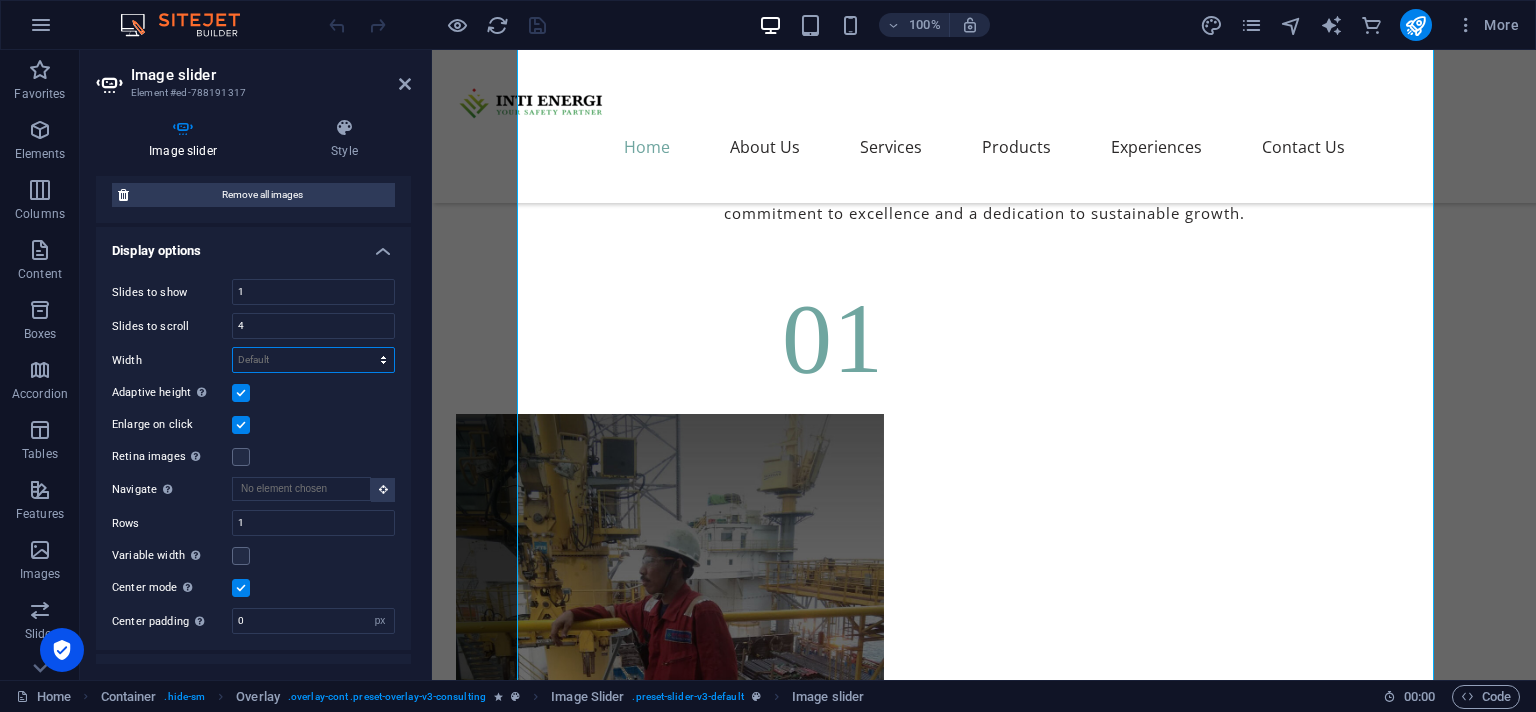 select on "px" 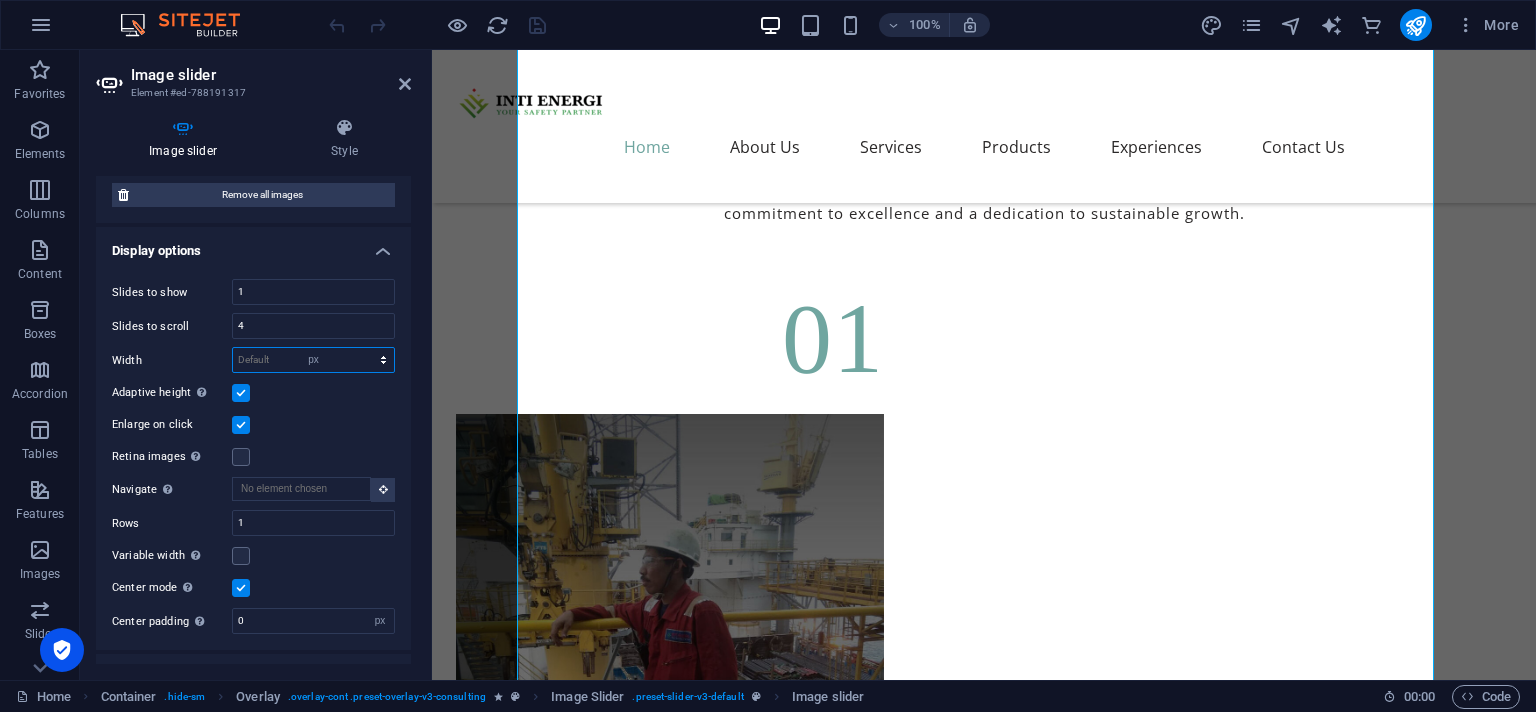 click on "px" at bounding box center [0, 0] 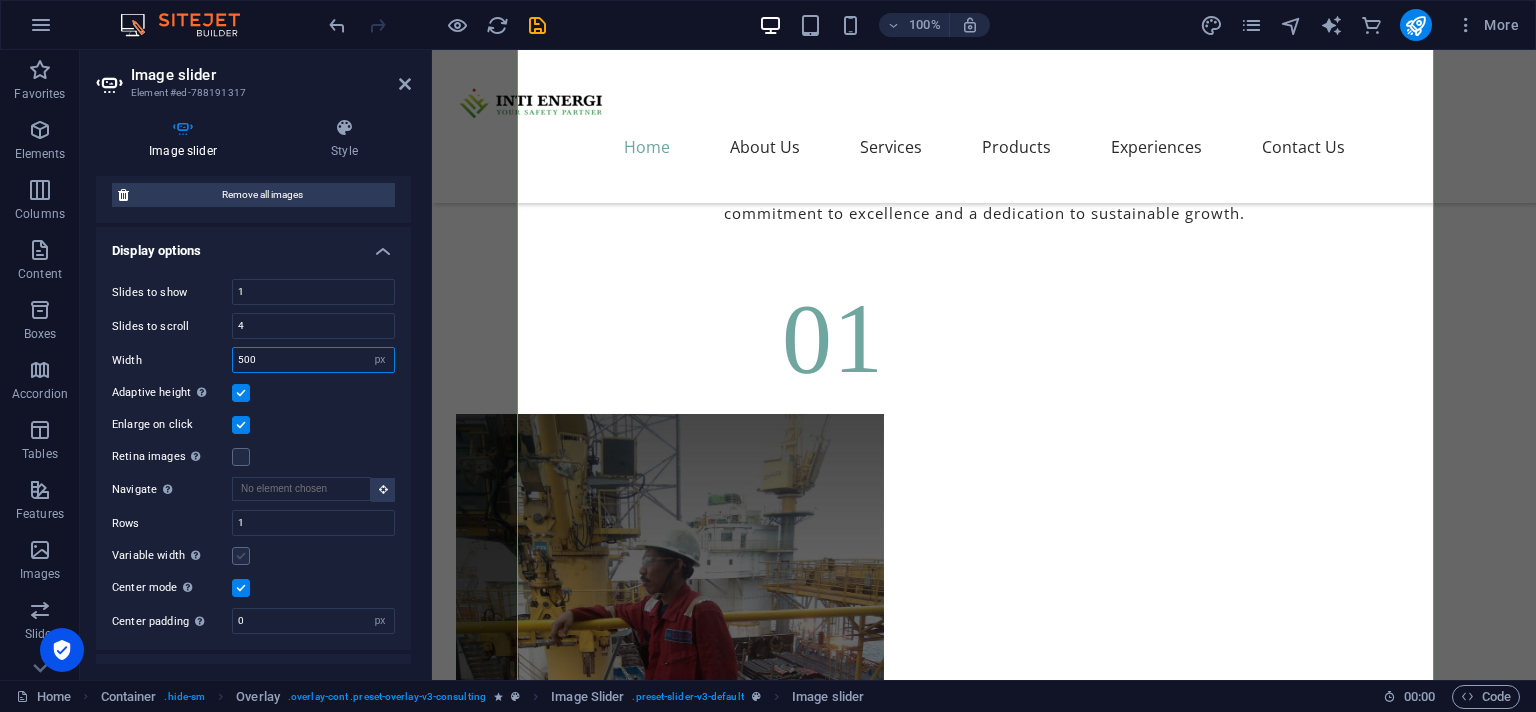 type on "500" 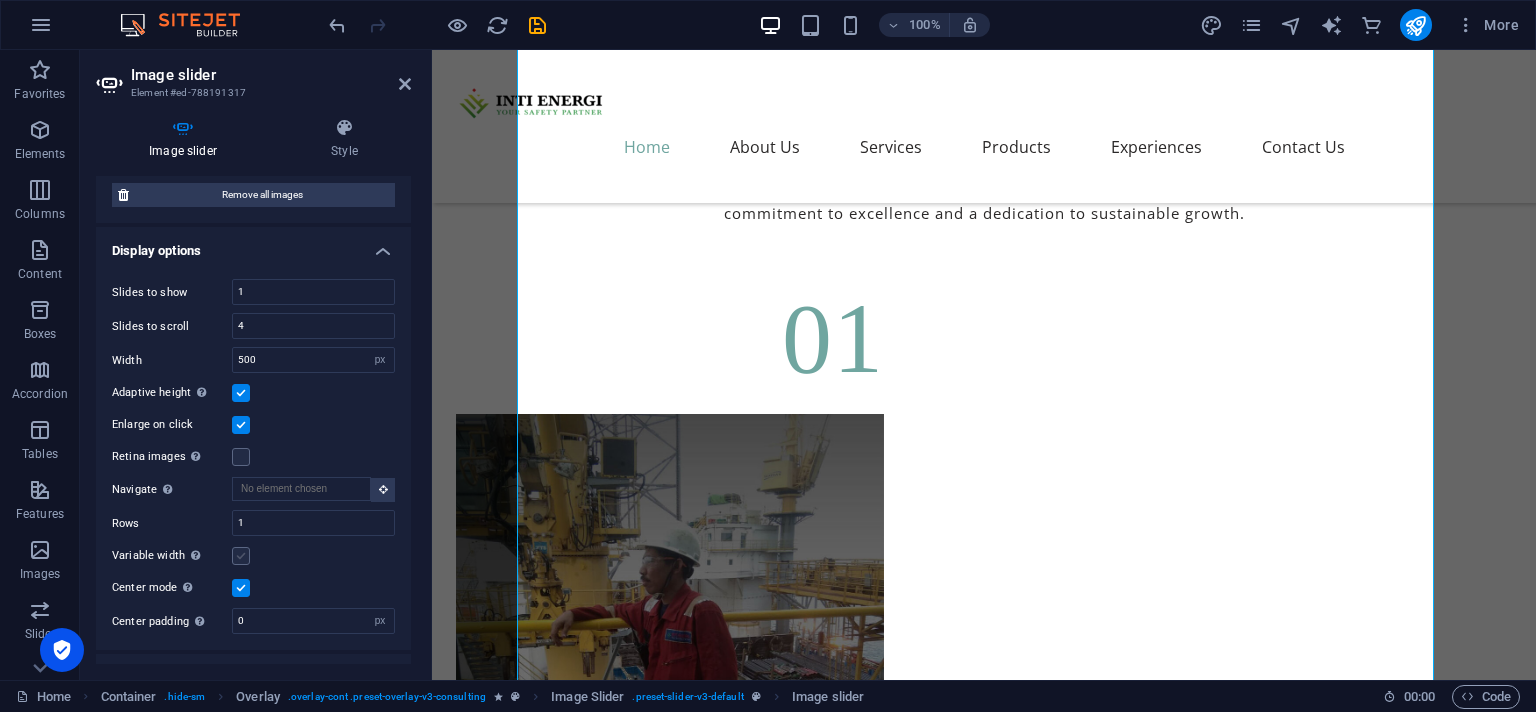 click at bounding box center [241, 556] 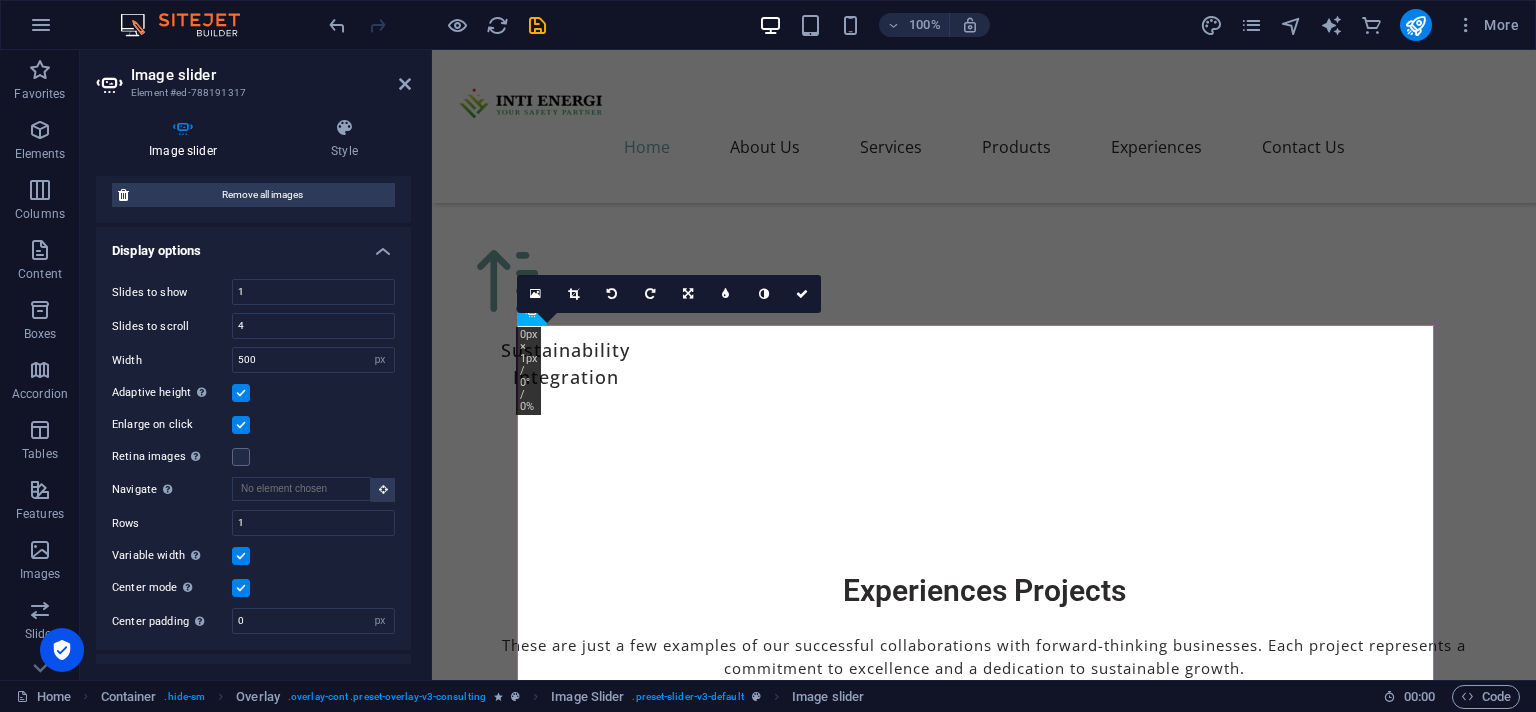 scroll, scrollTop: 7583, scrollLeft: 0, axis: vertical 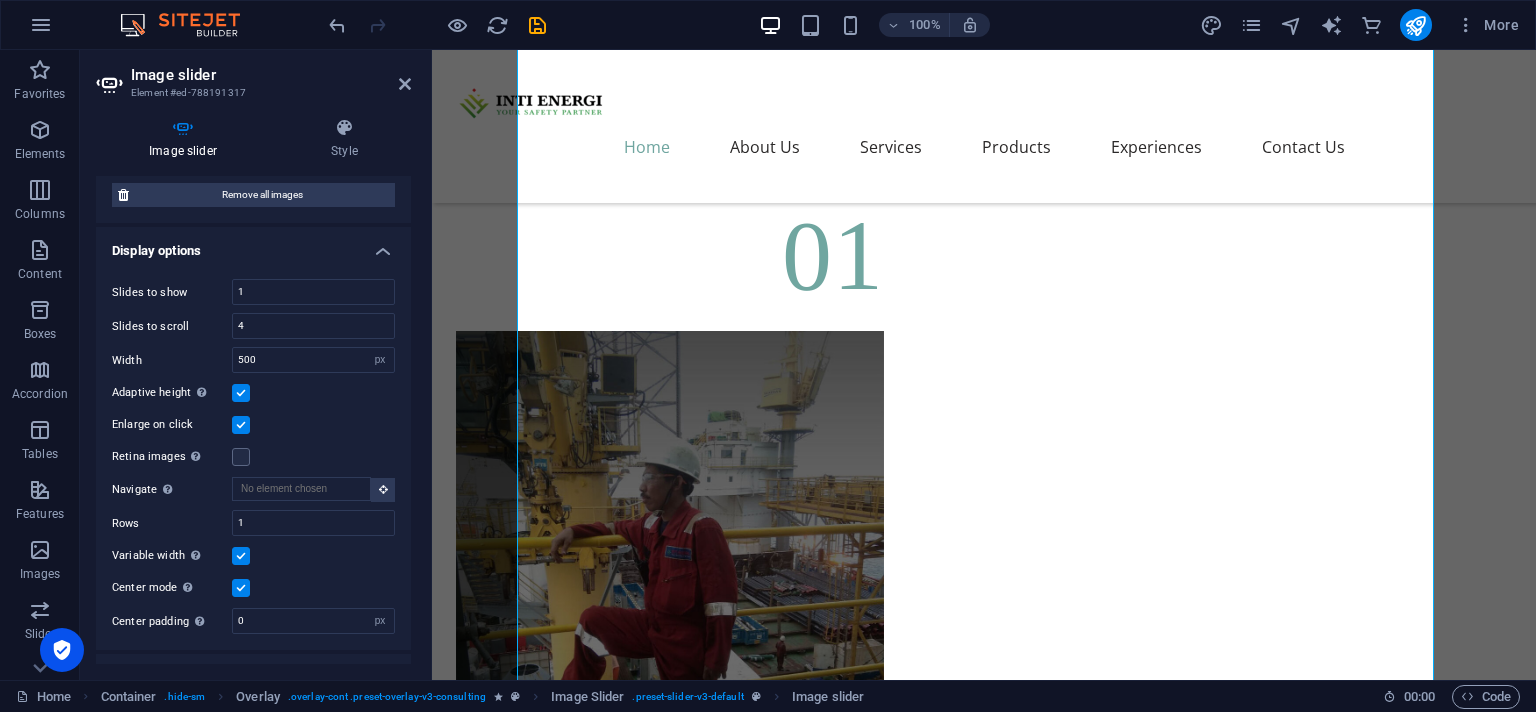 click at bounding box center (241, 556) 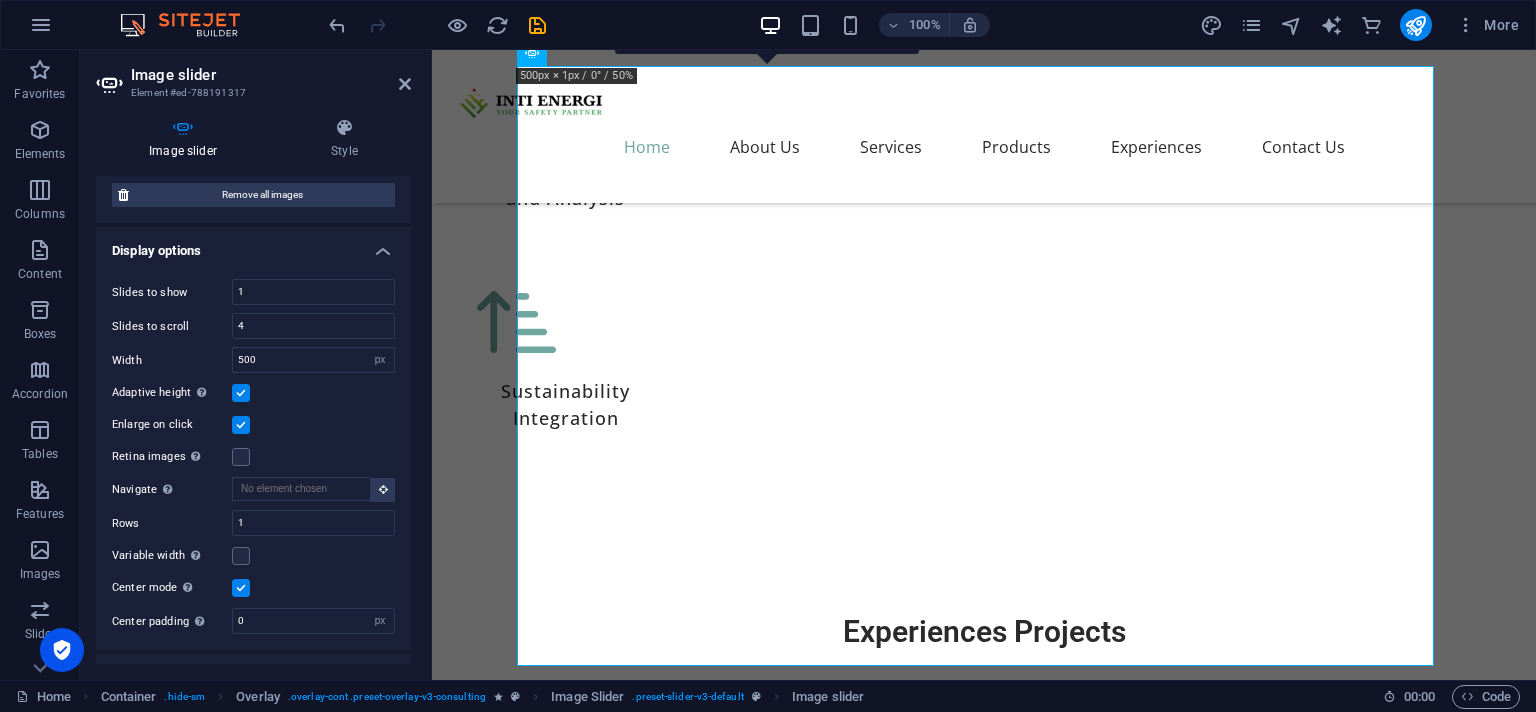 scroll, scrollTop: 7283, scrollLeft: 0, axis: vertical 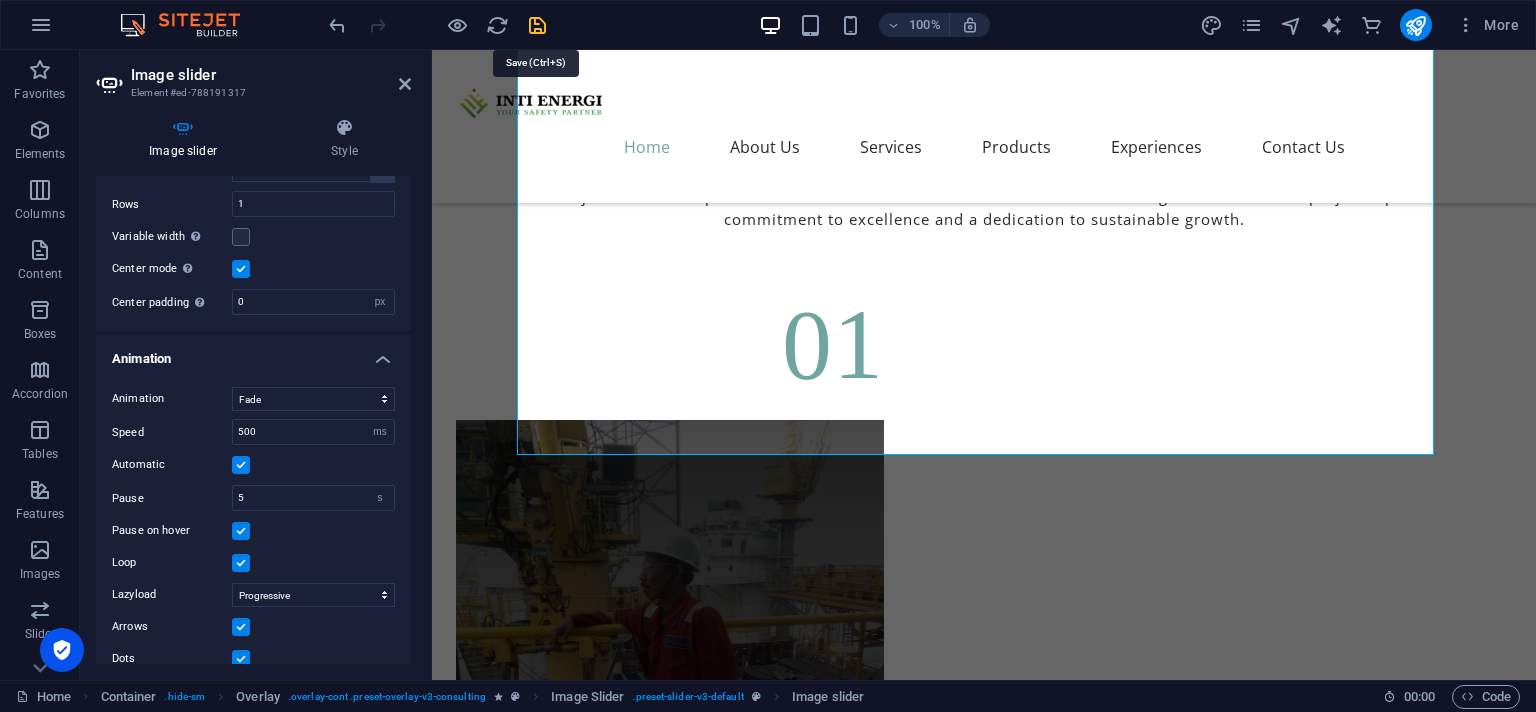 click at bounding box center [537, 25] 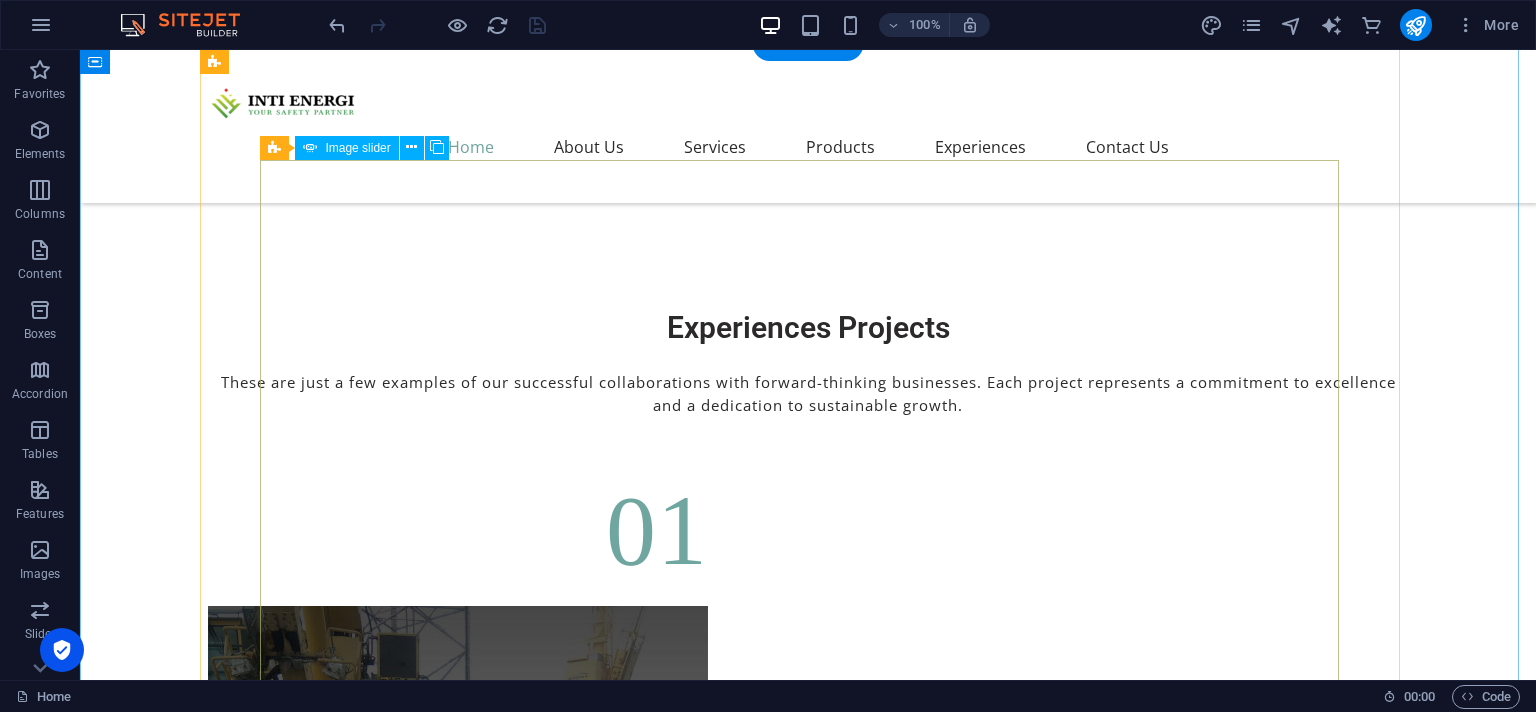 scroll, scrollTop: 7600, scrollLeft: 0, axis: vertical 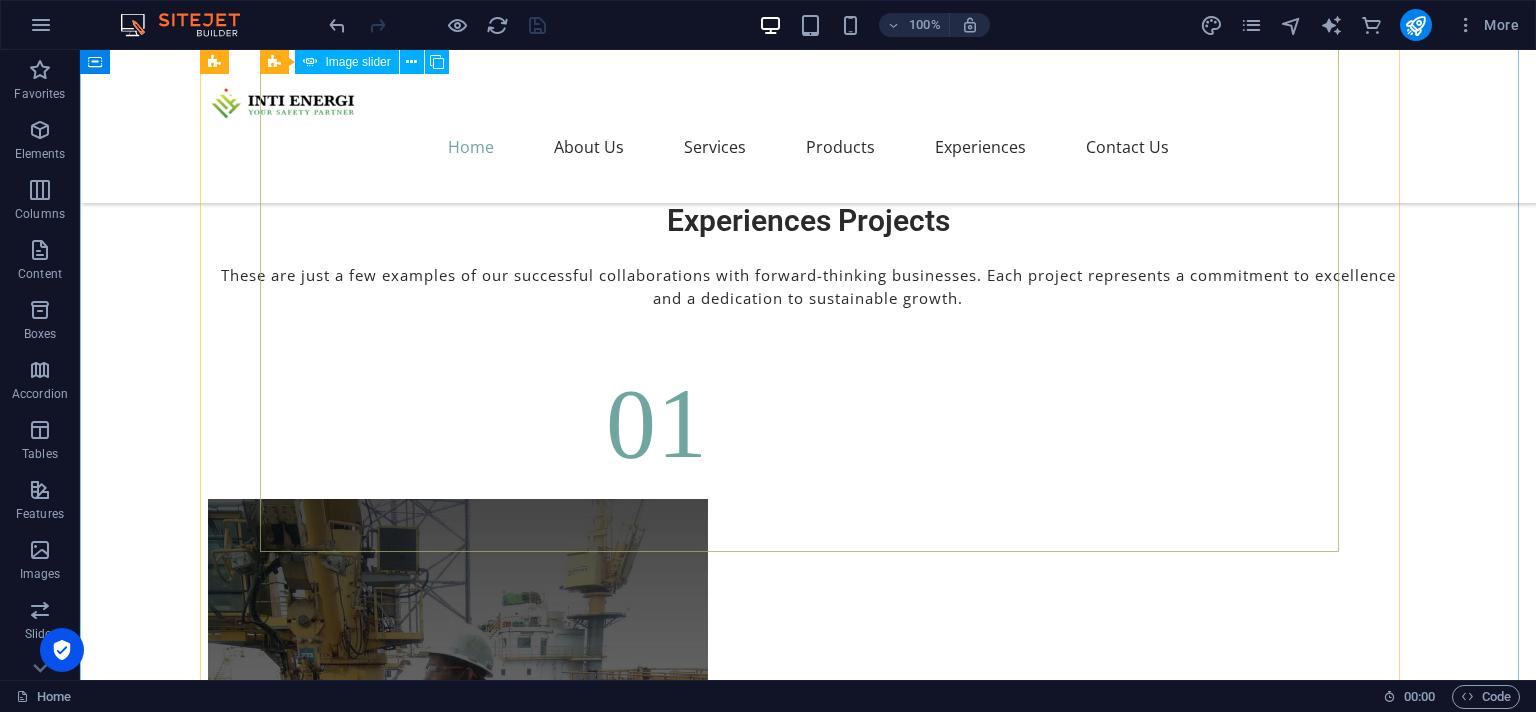 click on "1 2 3 4" at bounding box center (808, 6270) 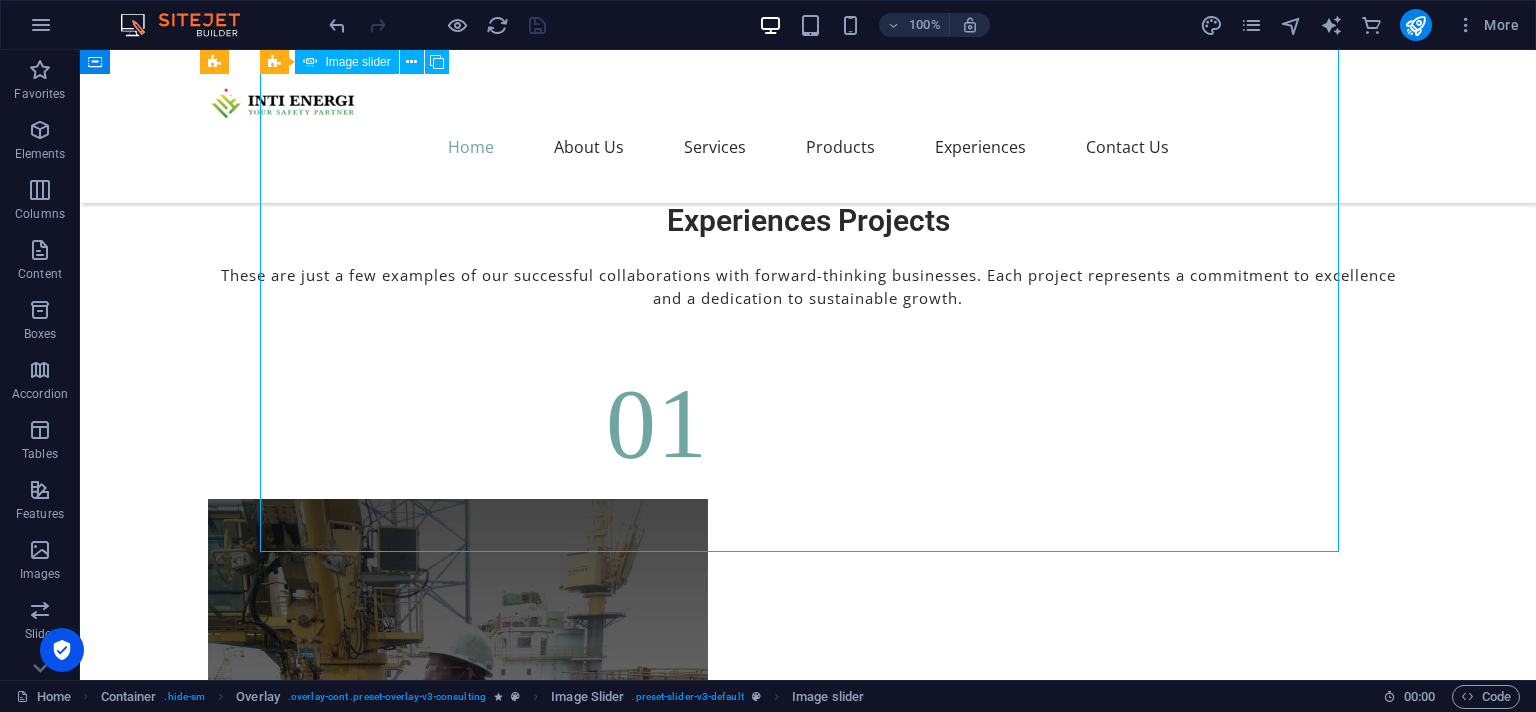 click on "1 2 3 4" at bounding box center [808, 6270] 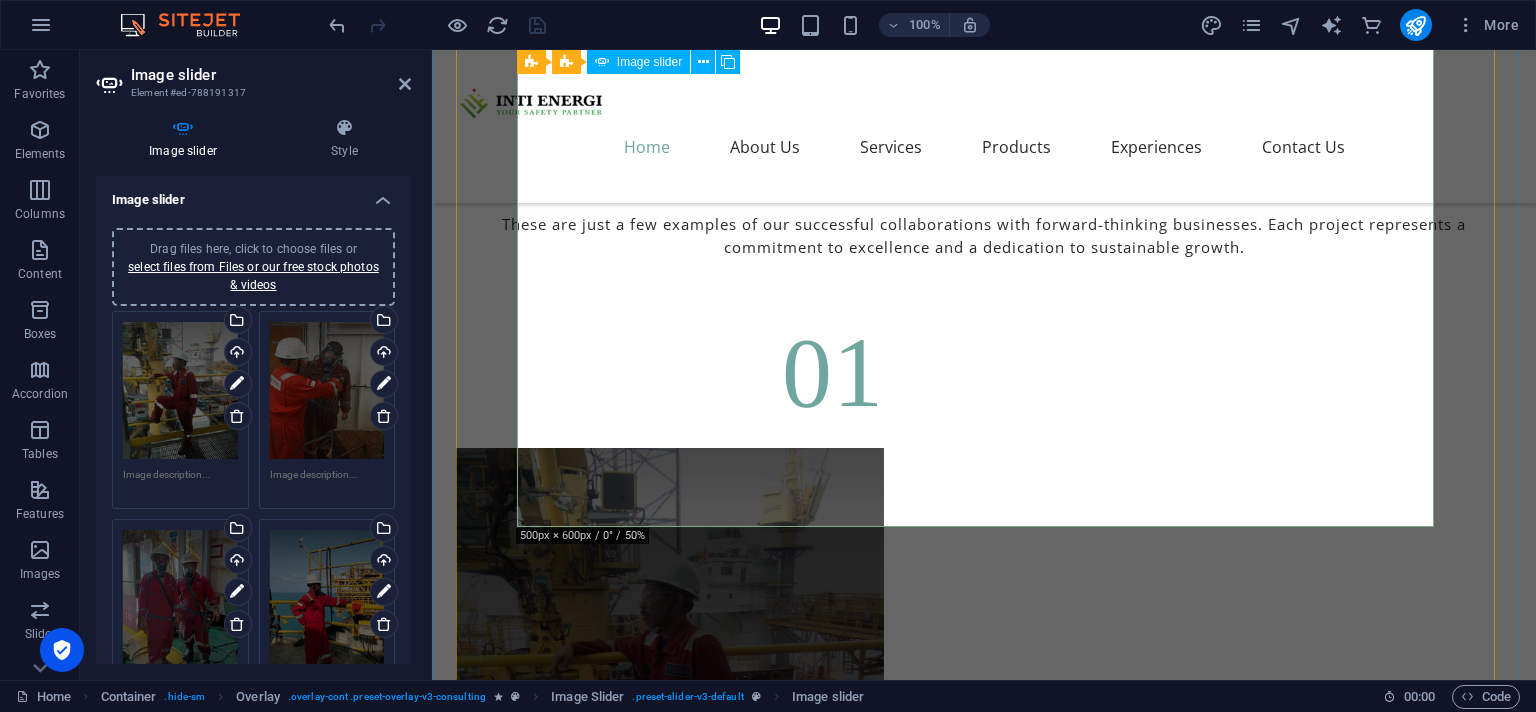 scroll, scrollTop: 7177, scrollLeft: 0, axis: vertical 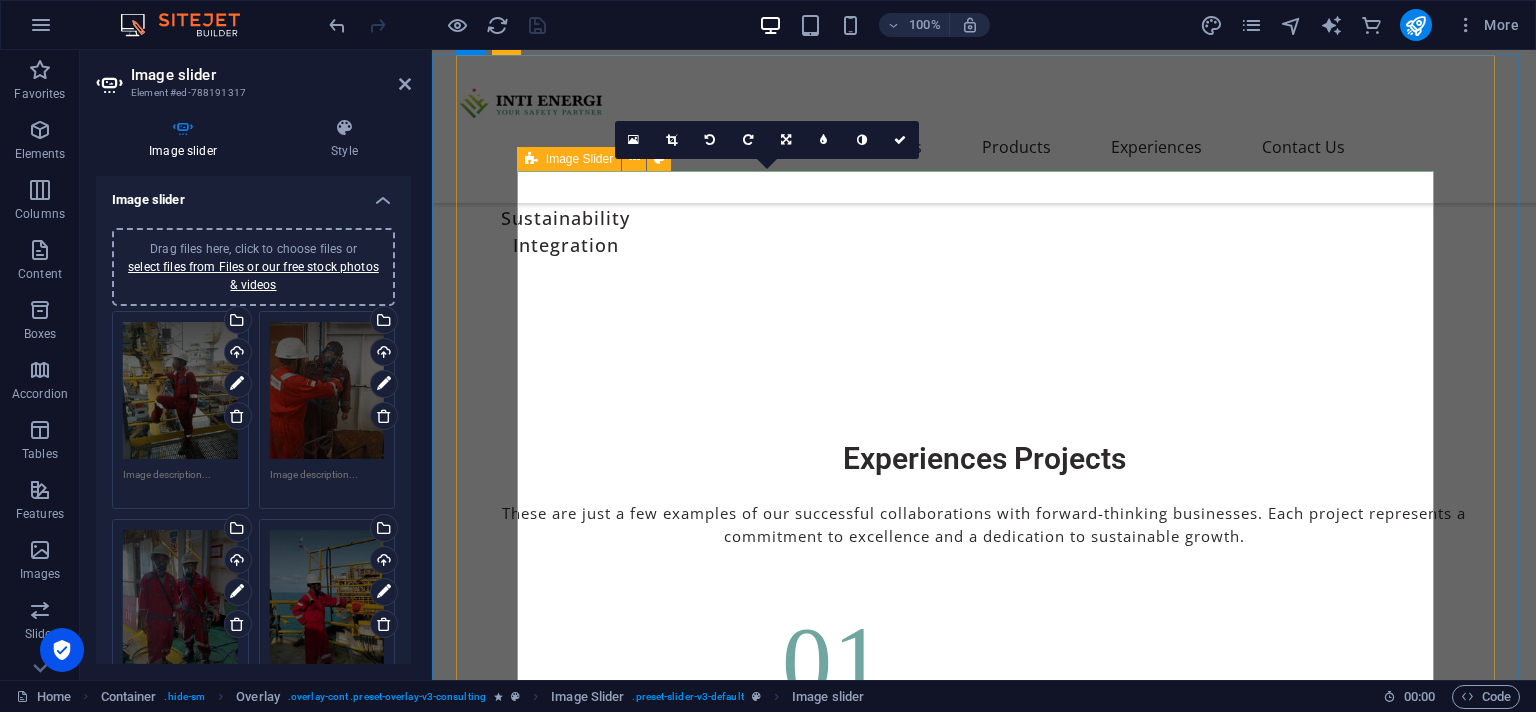 click on "Image Slider" at bounding box center [579, 159] 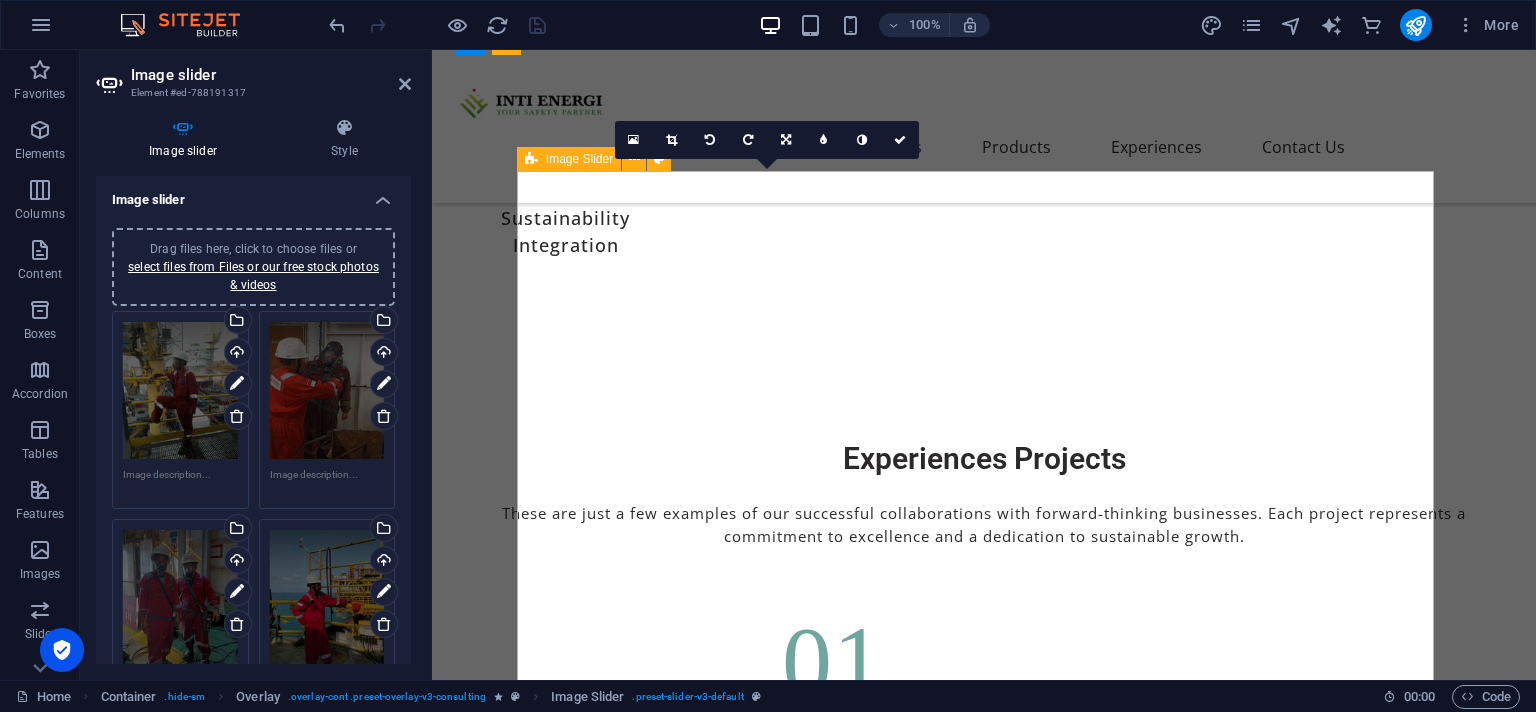scroll, scrollTop: 7277, scrollLeft: 0, axis: vertical 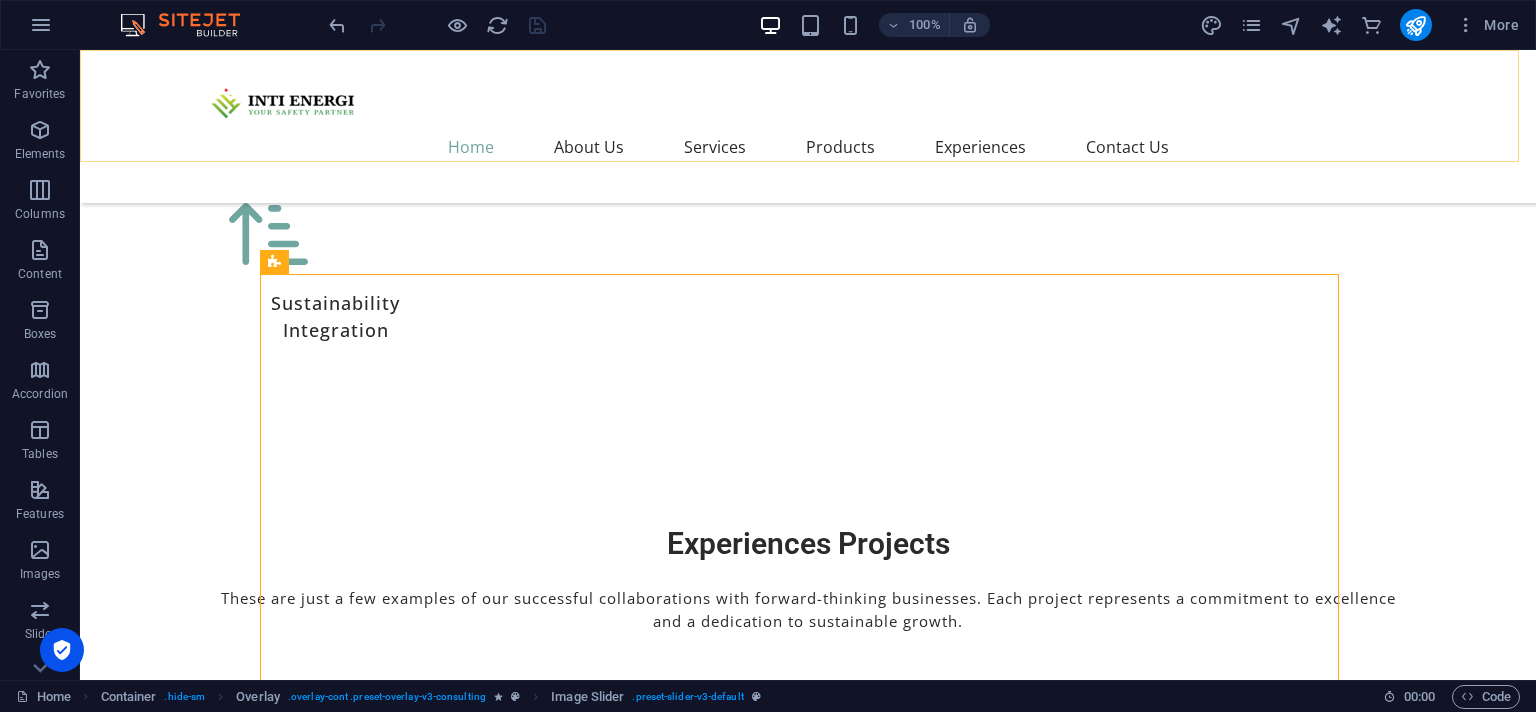 click on "Home About Us Services Products Experiences Contact Us" at bounding box center (808, 126) 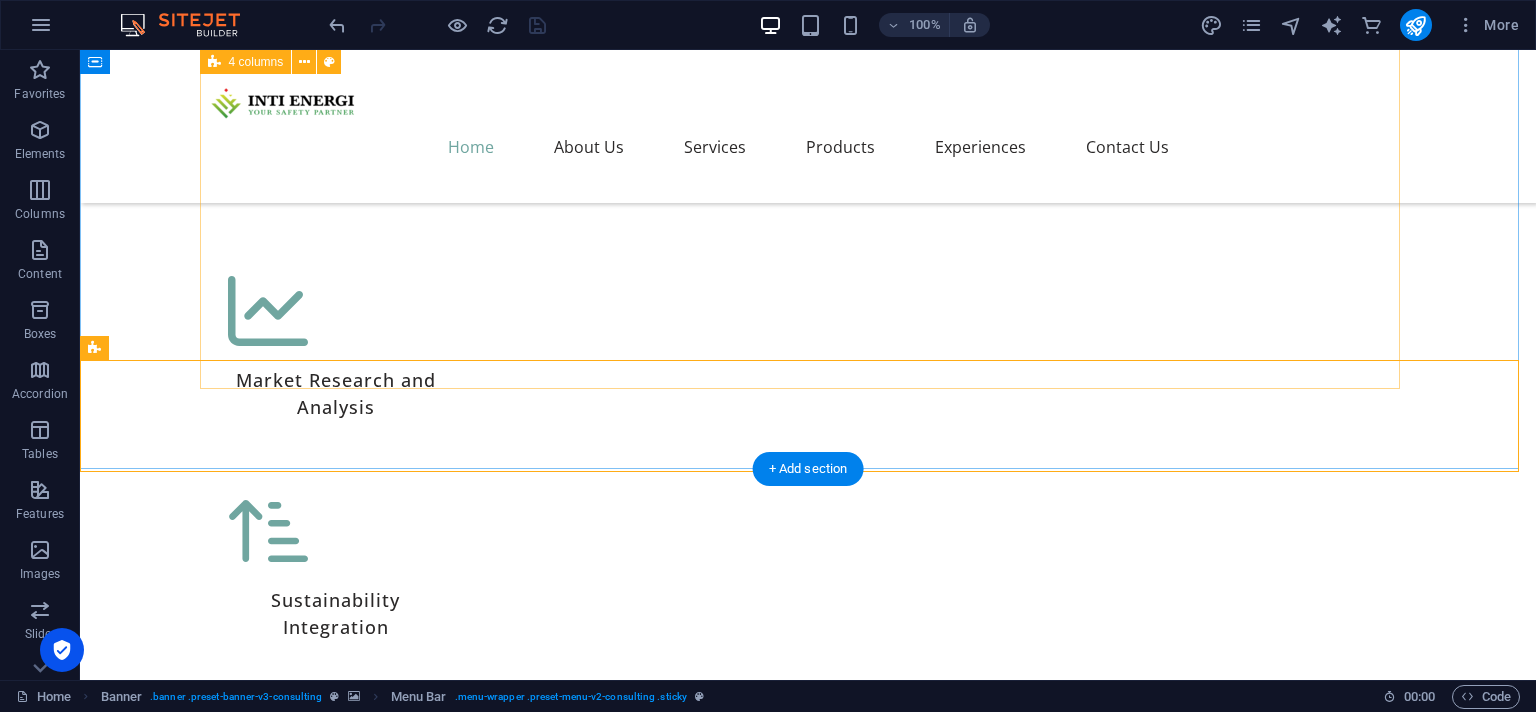 scroll, scrollTop: 6960, scrollLeft: 0, axis: vertical 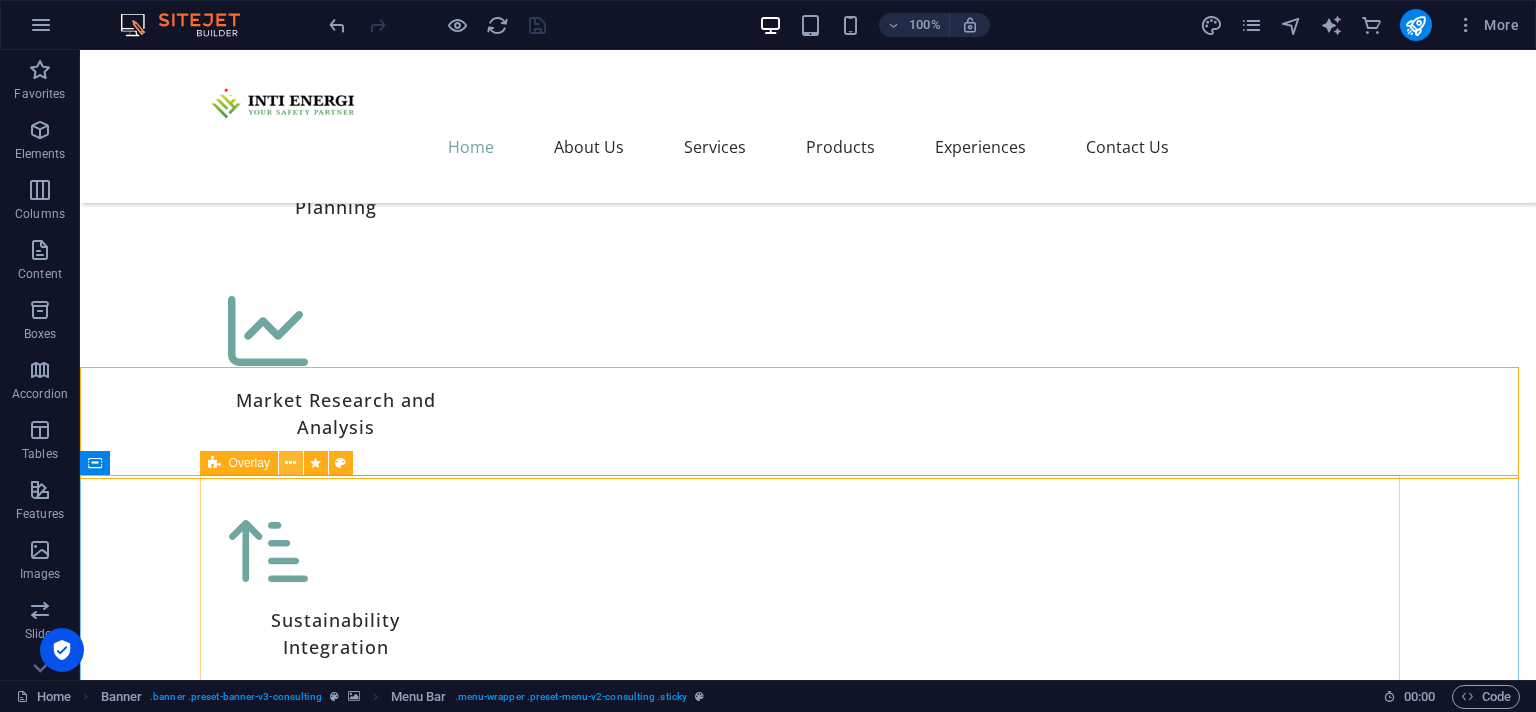 click at bounding box center [290, 463] 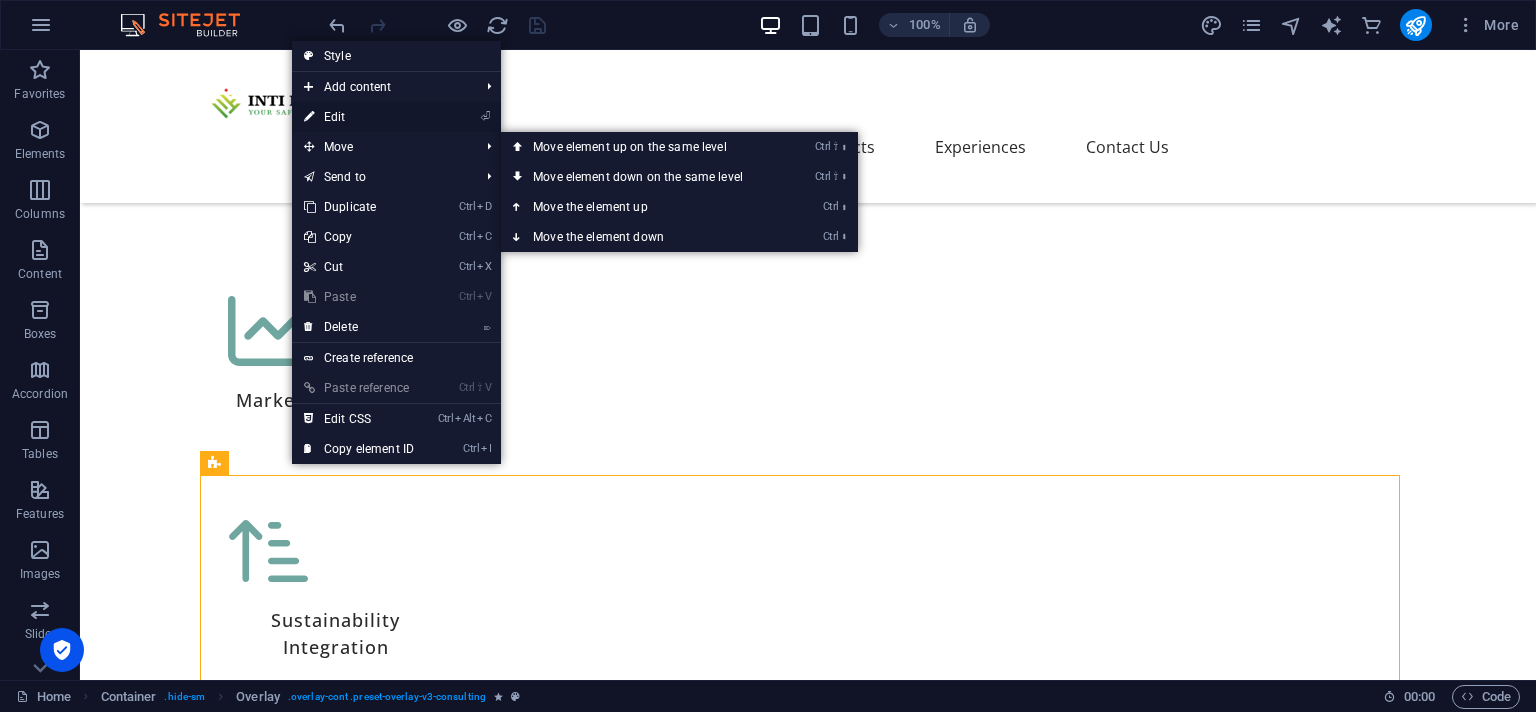 click on "⏎  Edit" at bounding box center (359, 117) 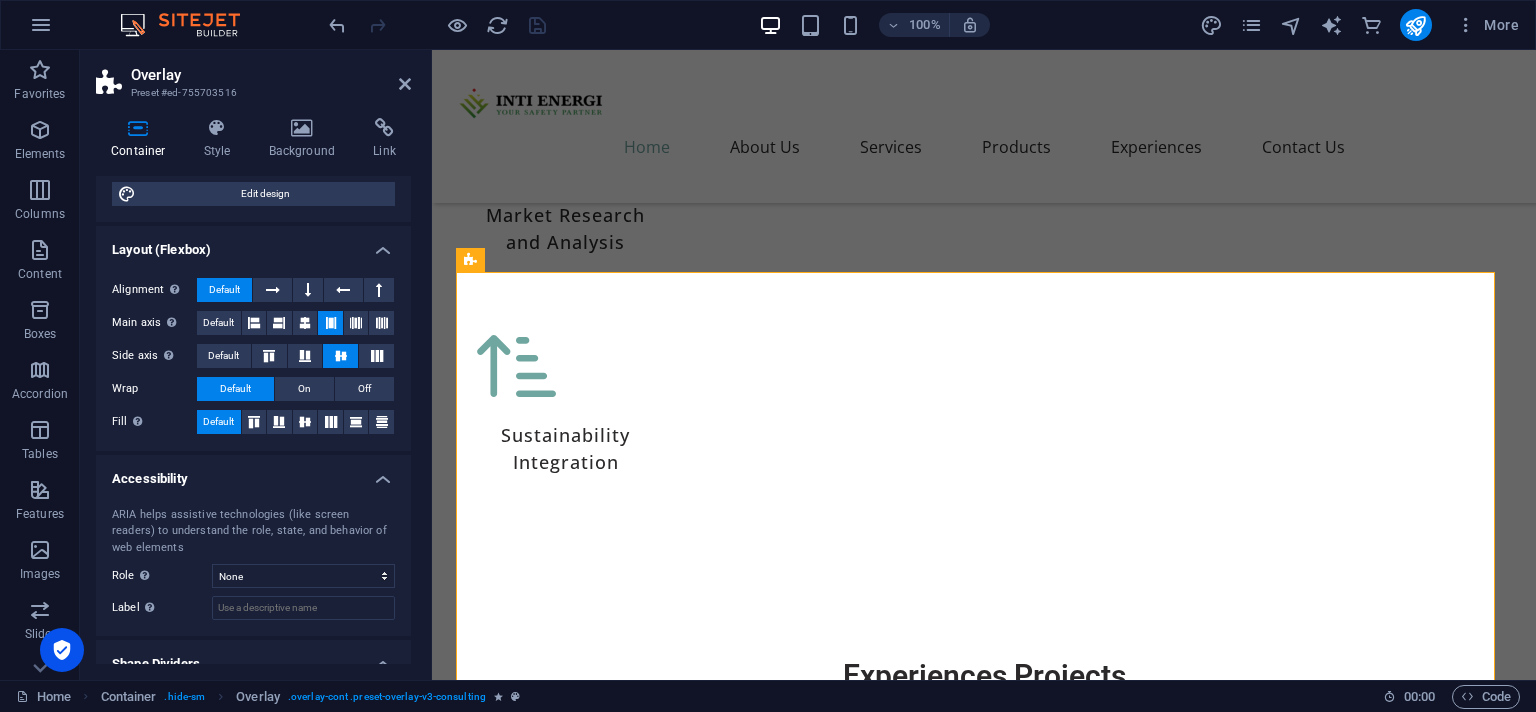 scroll, scrollTop: 229, scrollLeft: 0, axis: vertical 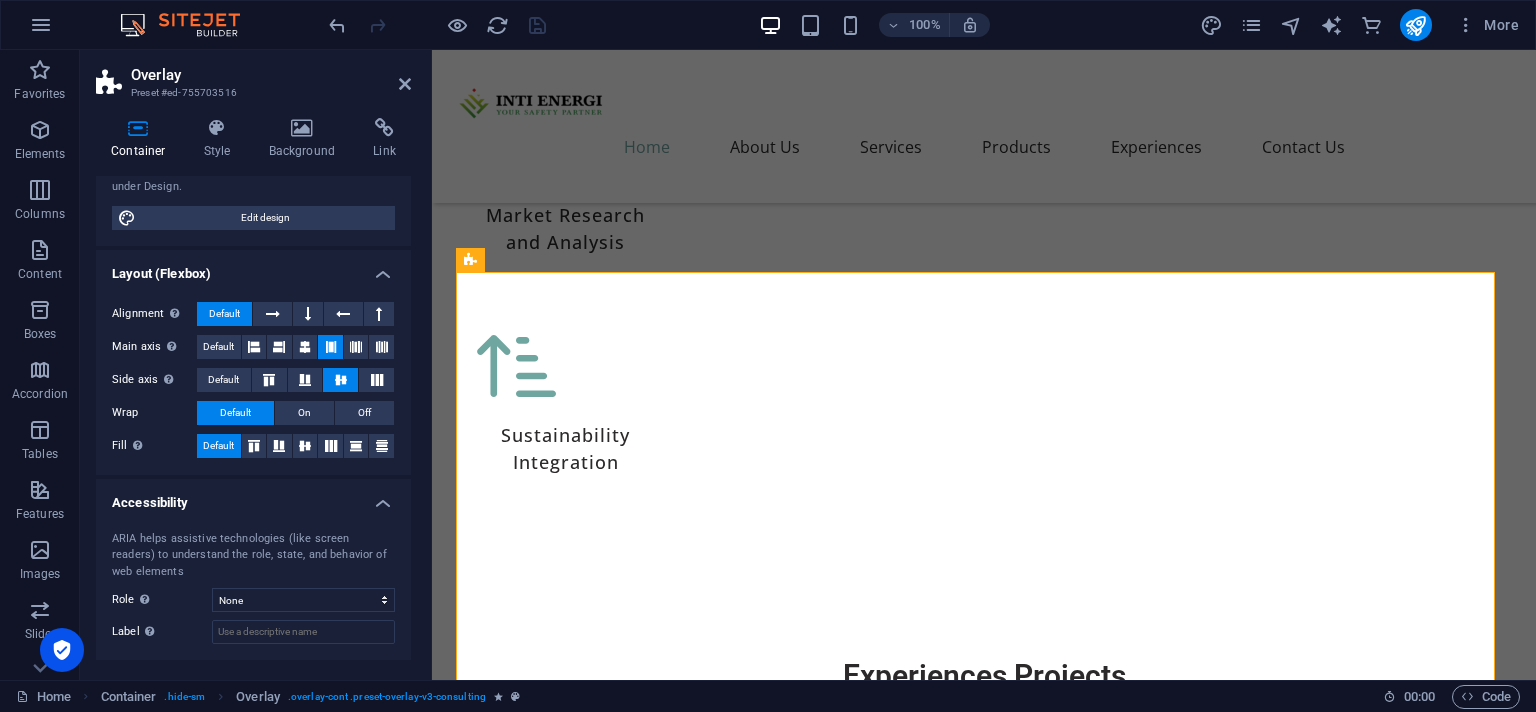 click on "Default" at bounding box center (224, 314) 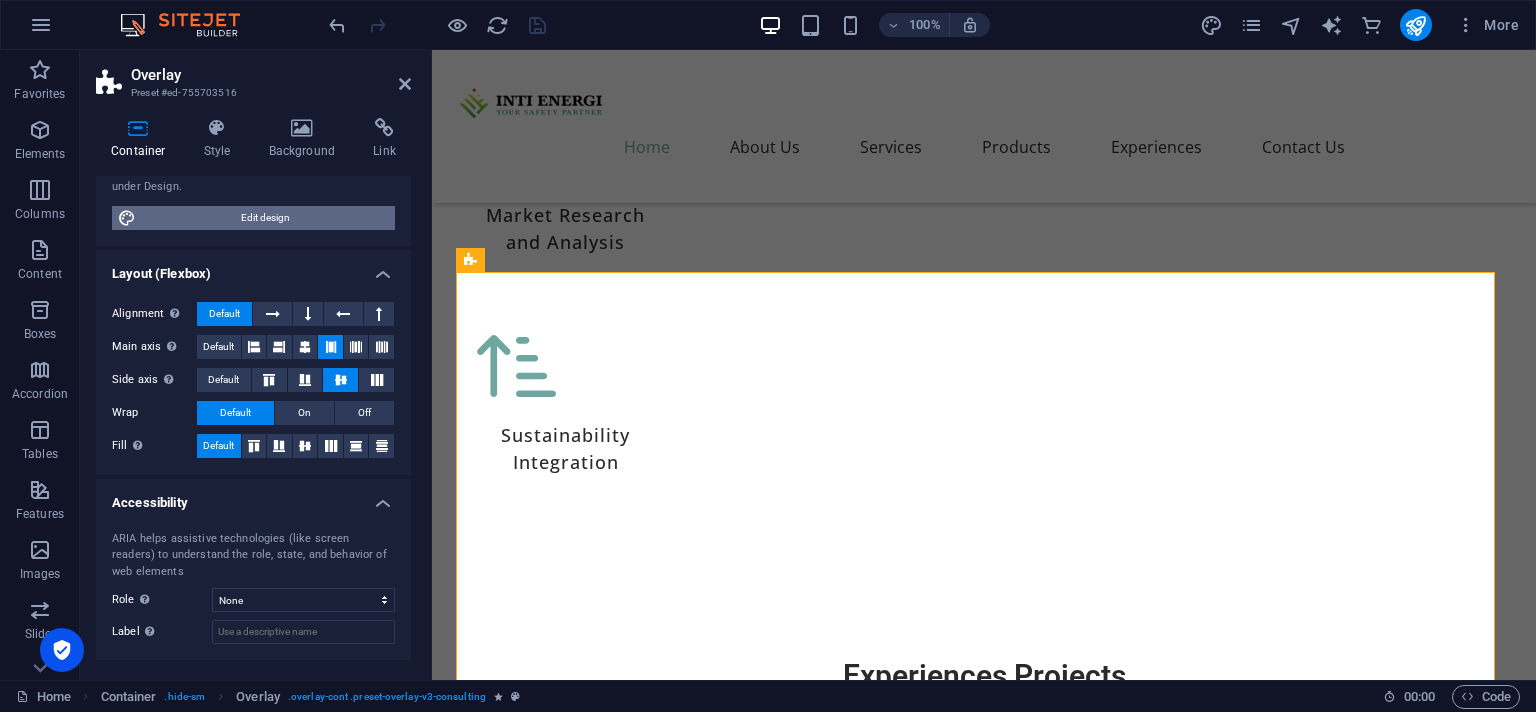 click on "Edit design" at bounding box center [265, 218] 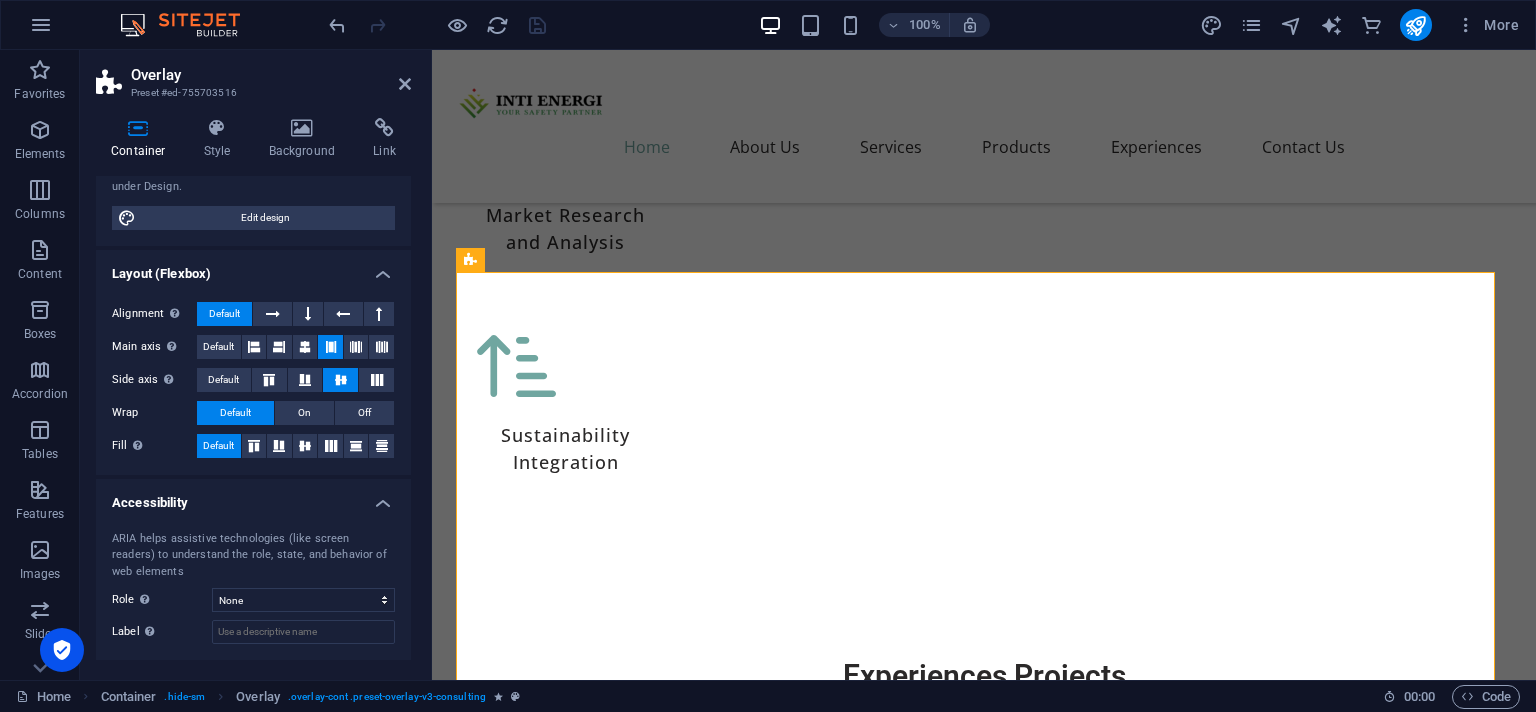 select on "px" 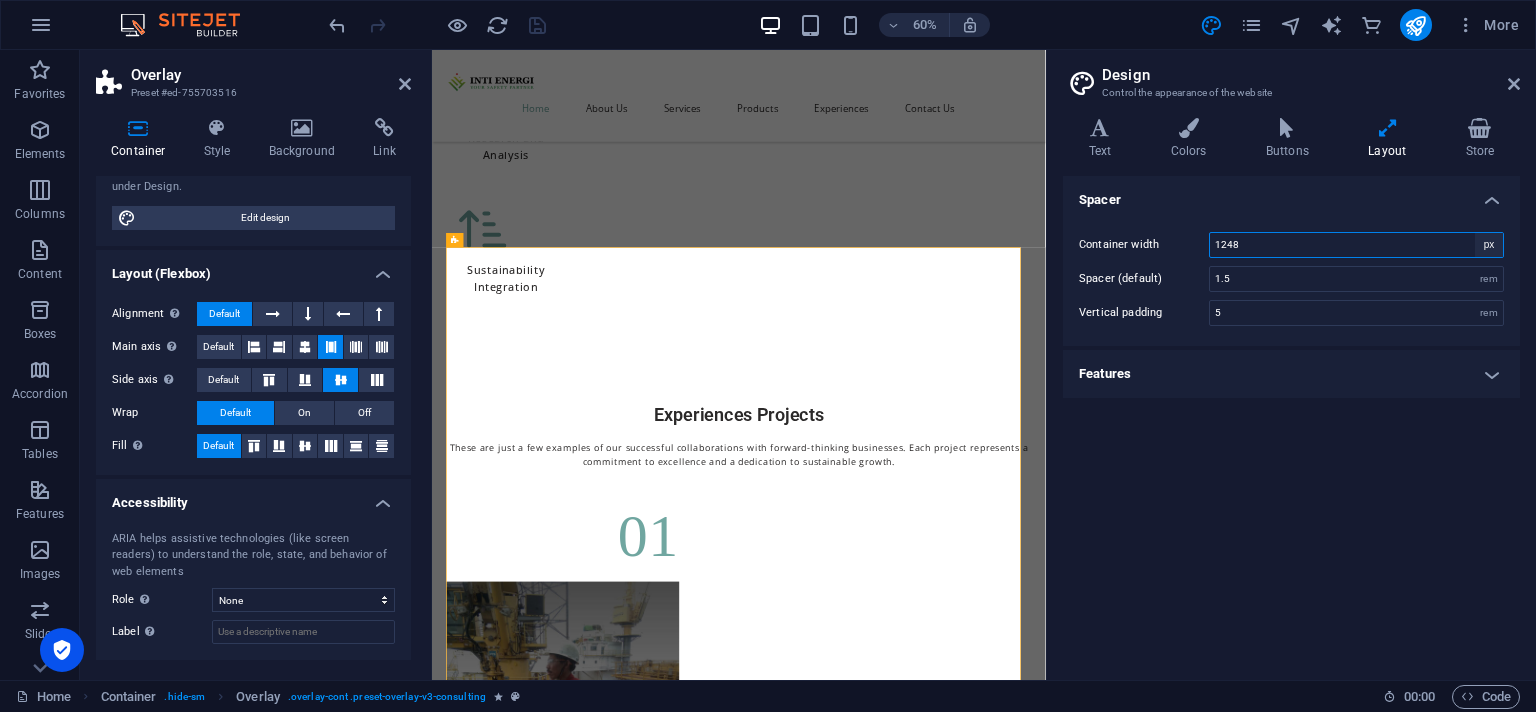 click on "rem px" at bounding box center (1489, 245) 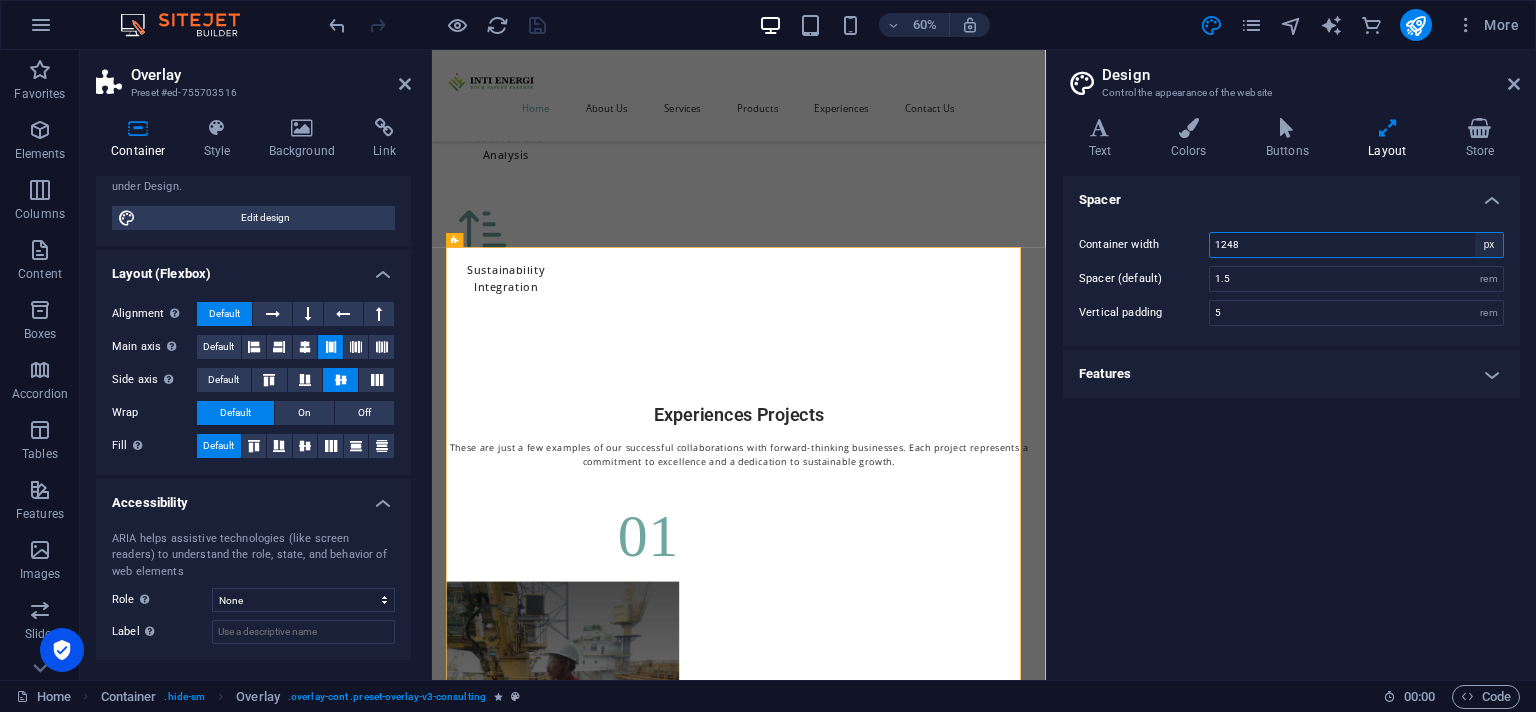 select on "rem" 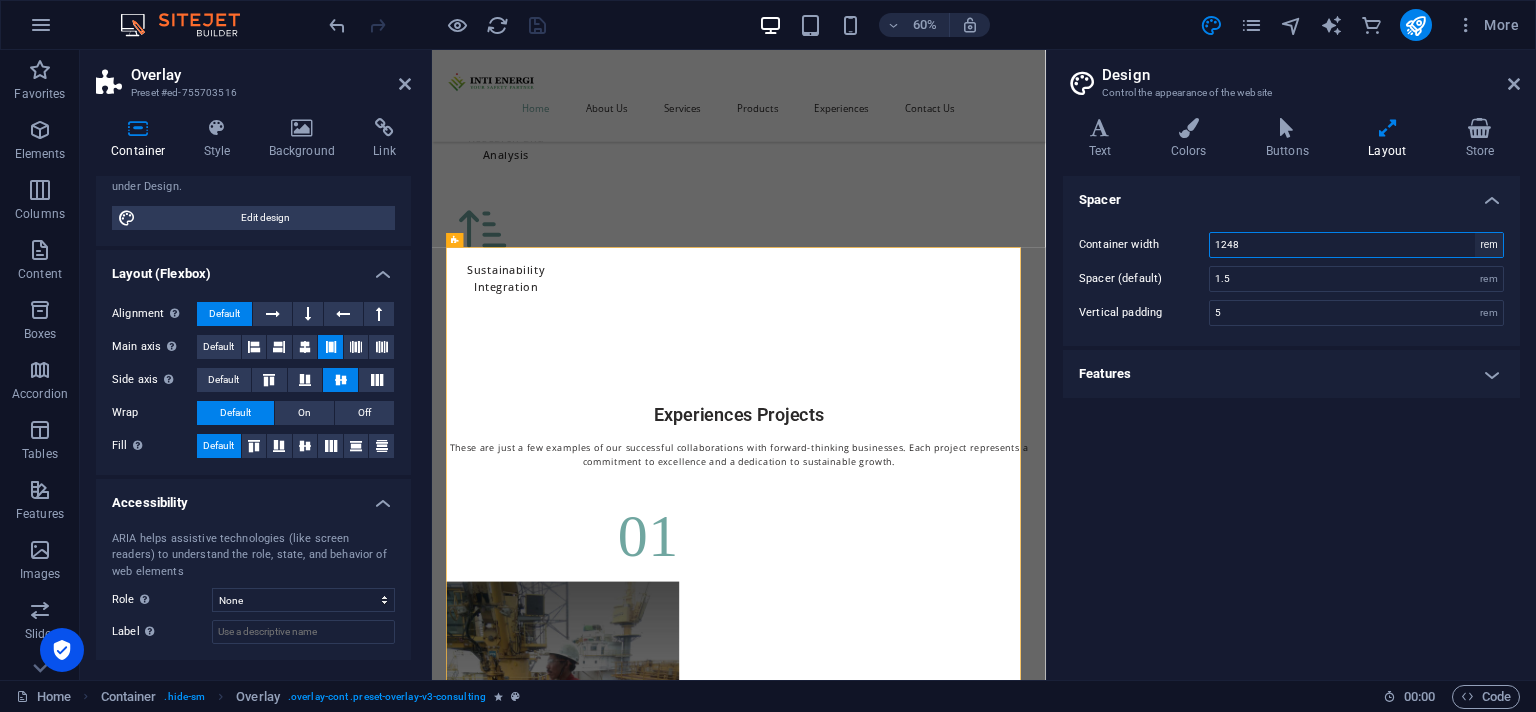 click on "rem" at bounding box center (0, 0) 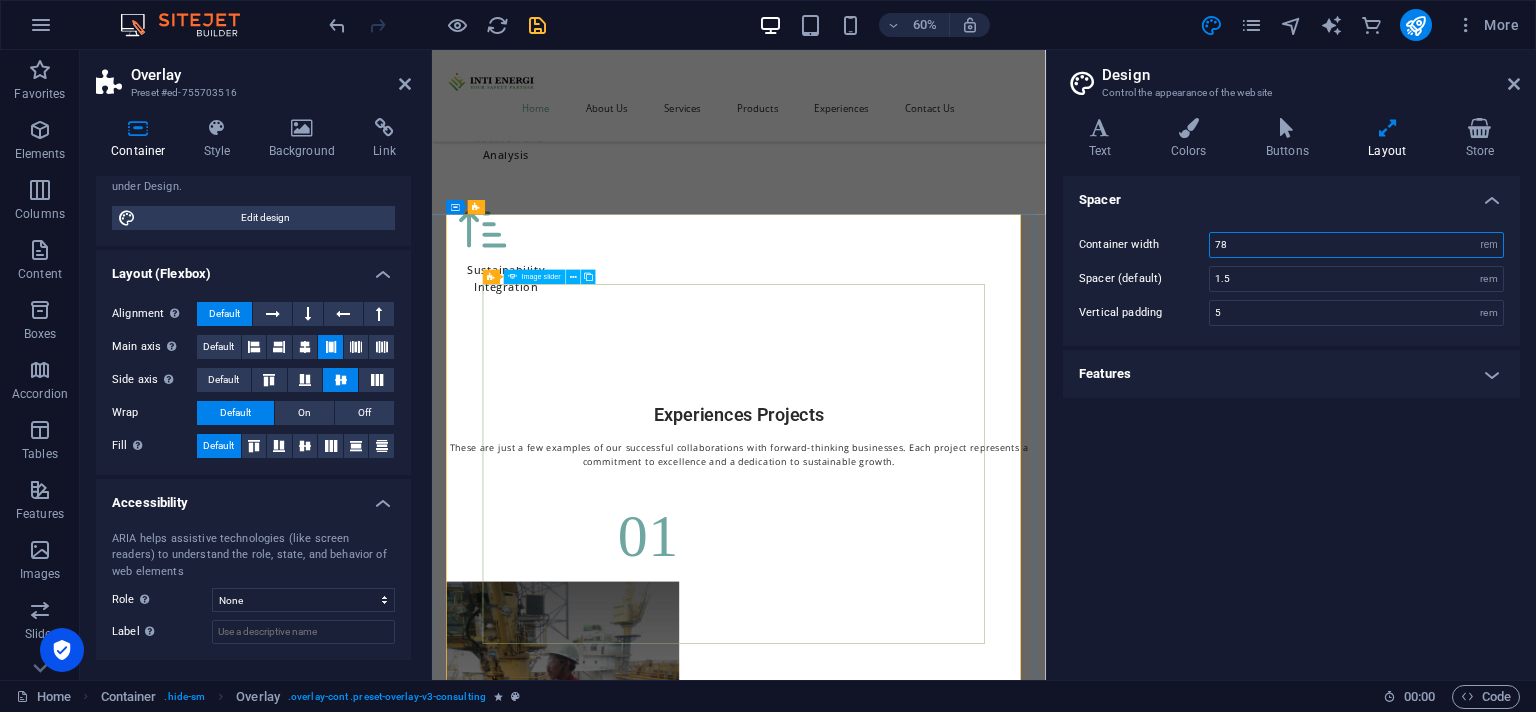 scroll, scrollTop: 7171, scrollLeft: 0, axis: vertical 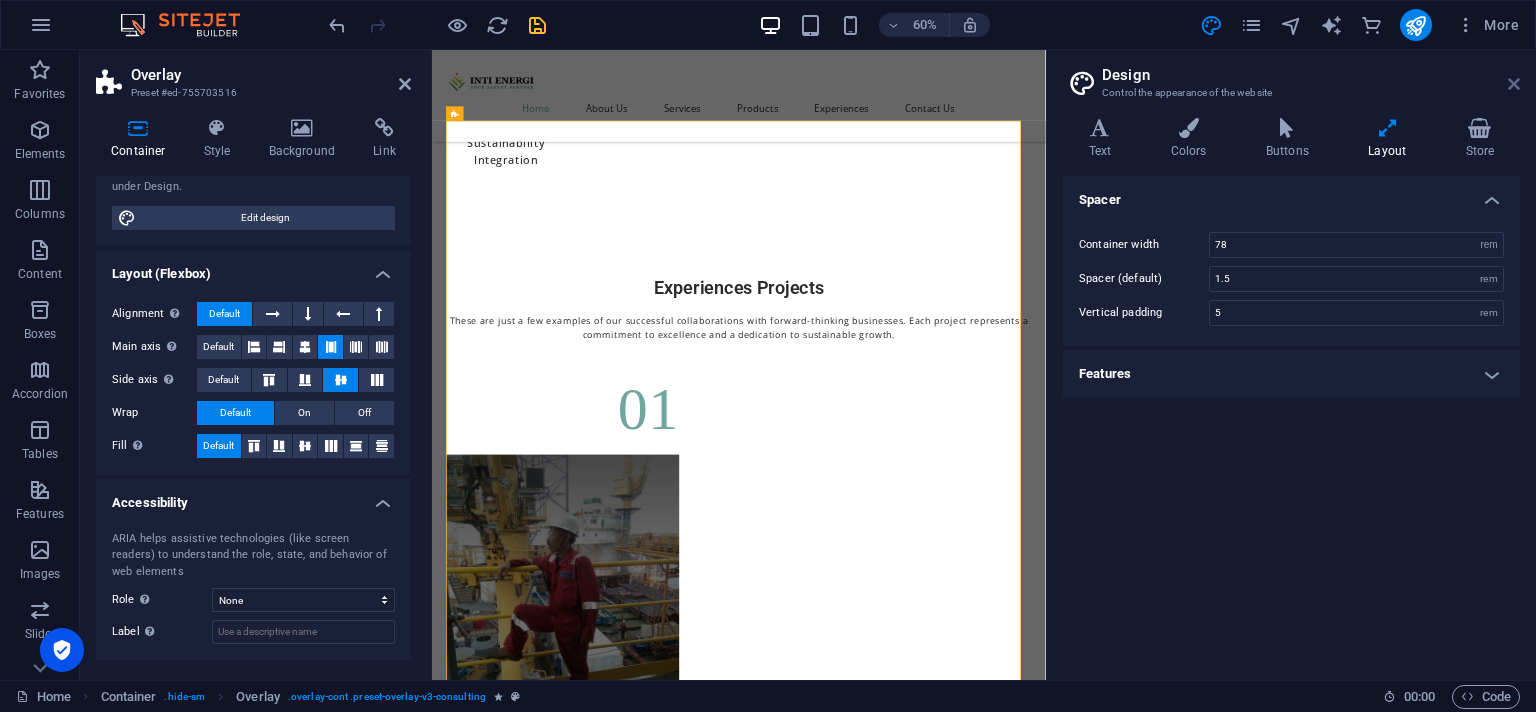 click at bounding box center (1514, 84) 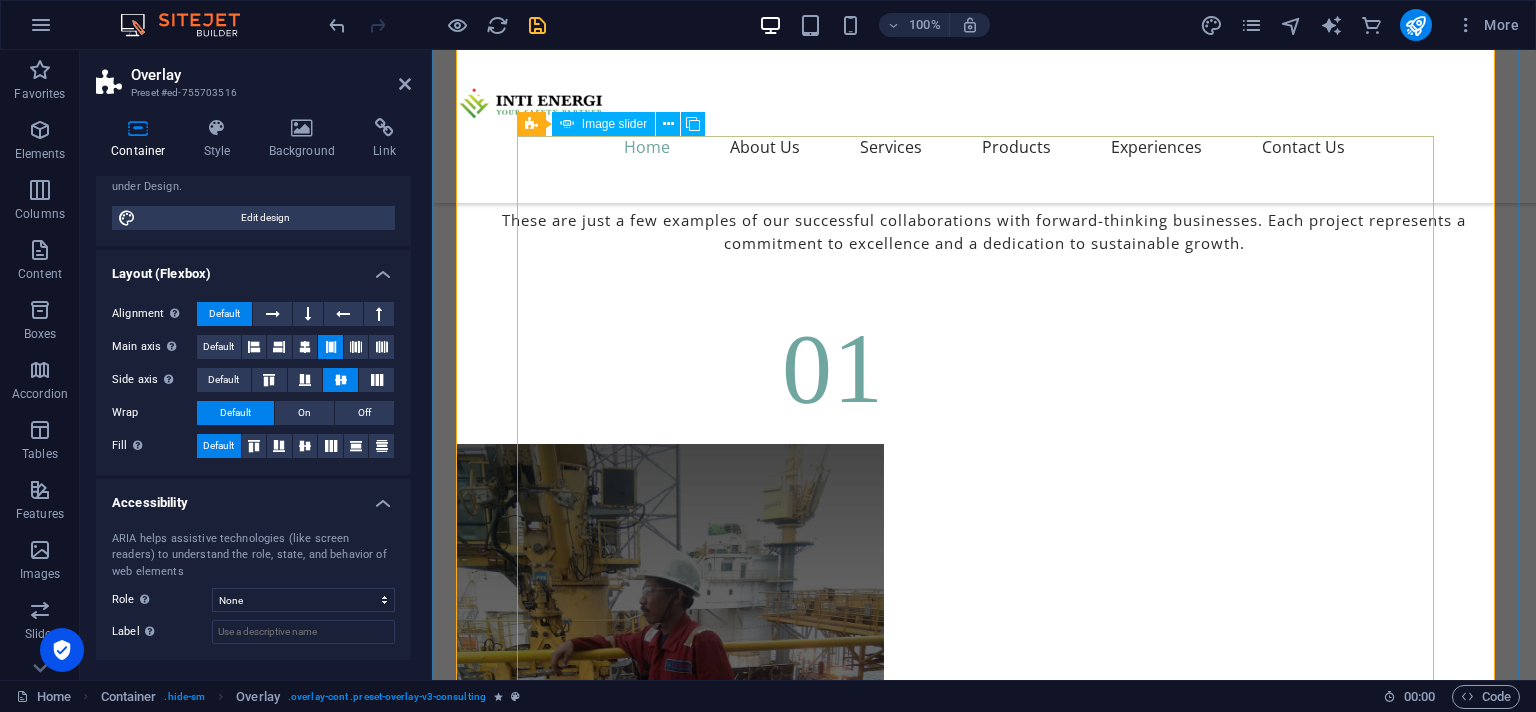 scroll, scrollTop: 7489, scrollLeft: 0, axis: vertical 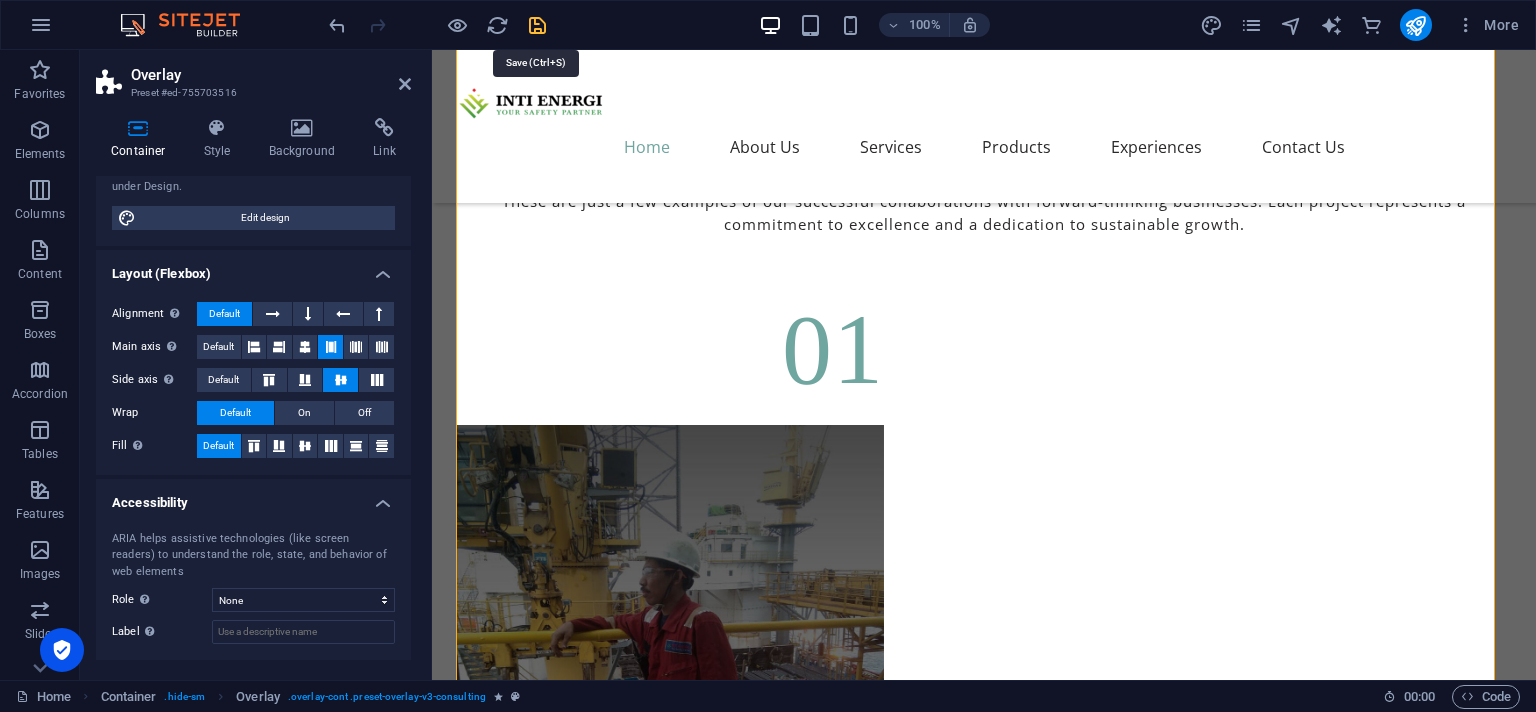 click at bounding box center (537, 25) 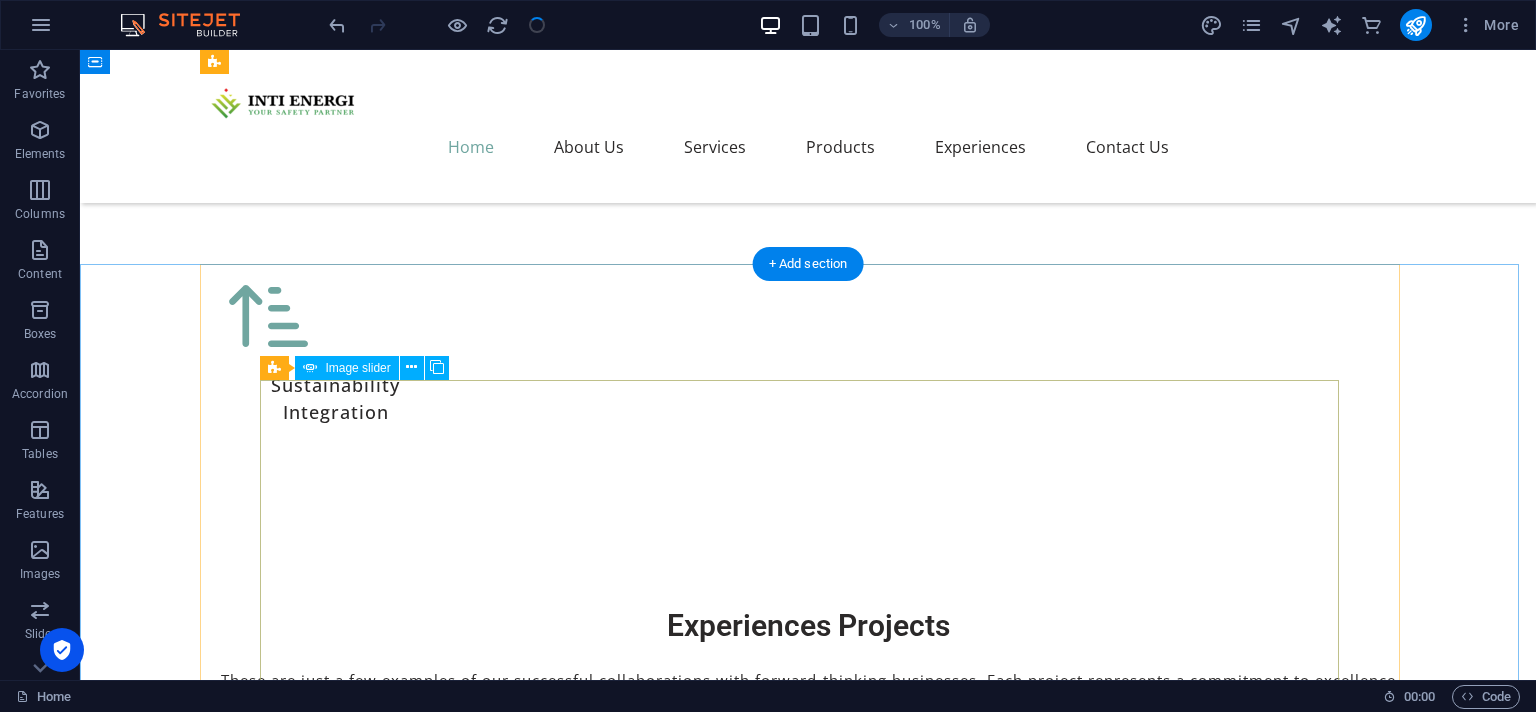 scroll, scrollTop: 7172, scrollLeft: 0, axis: vertical 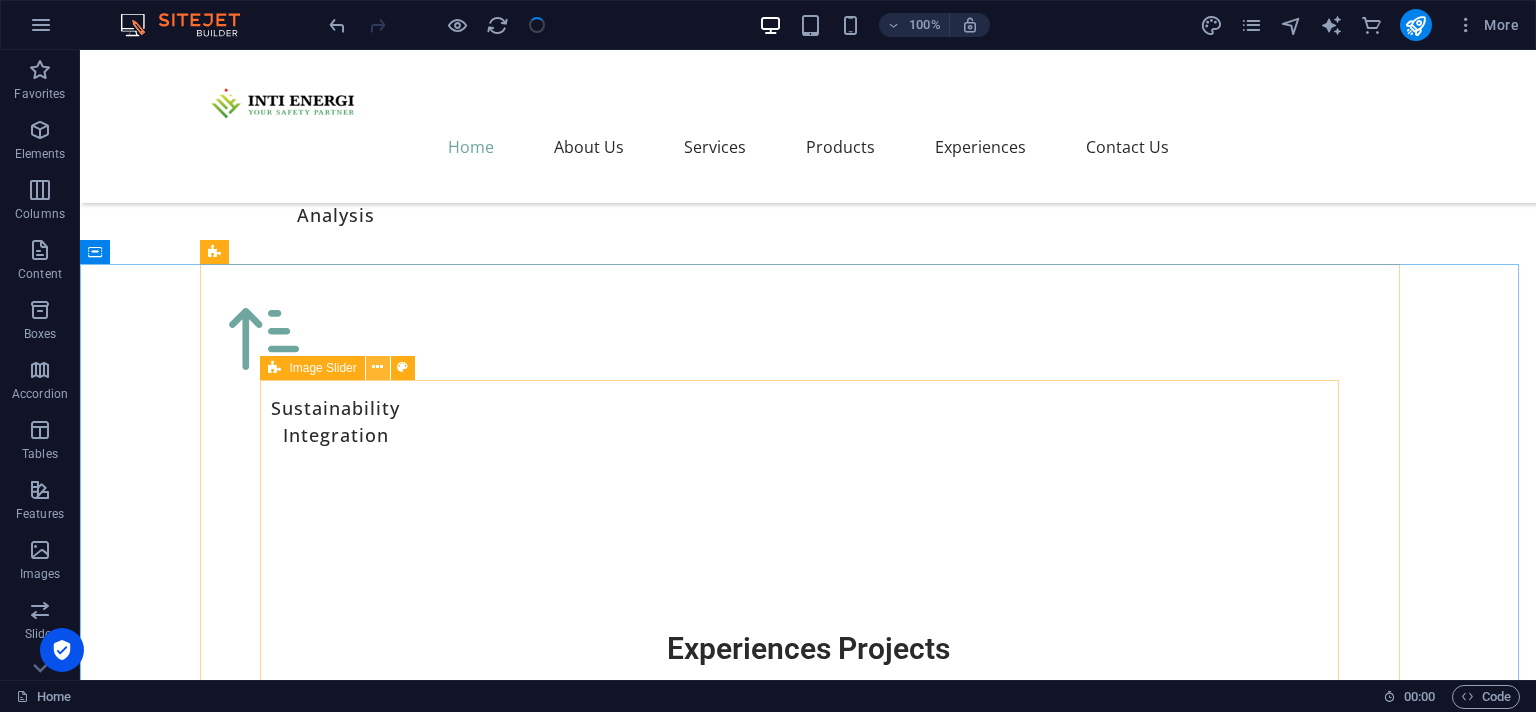 click at bounding box center (377, 367) 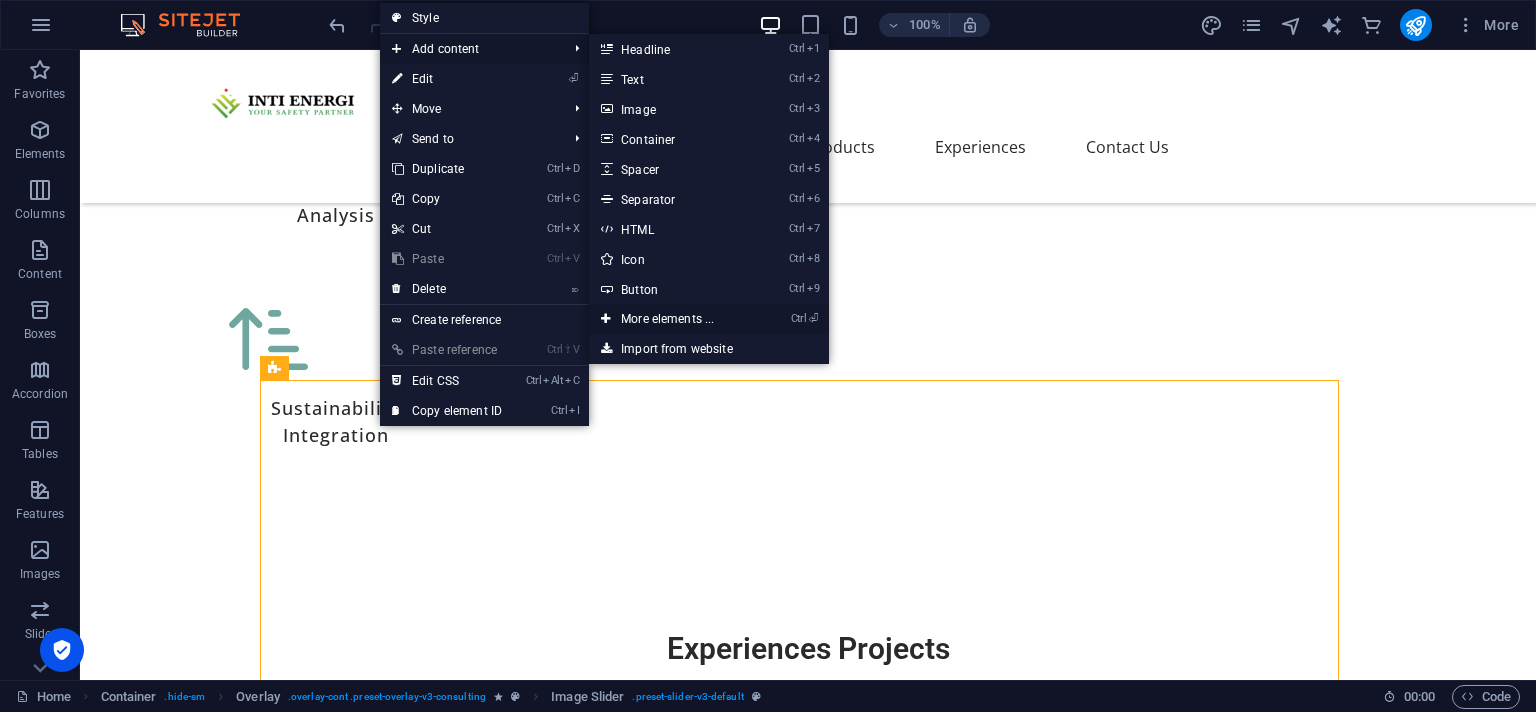 click on "Ctrl ⏎  More elements ..." at bounding box center (671, 319) 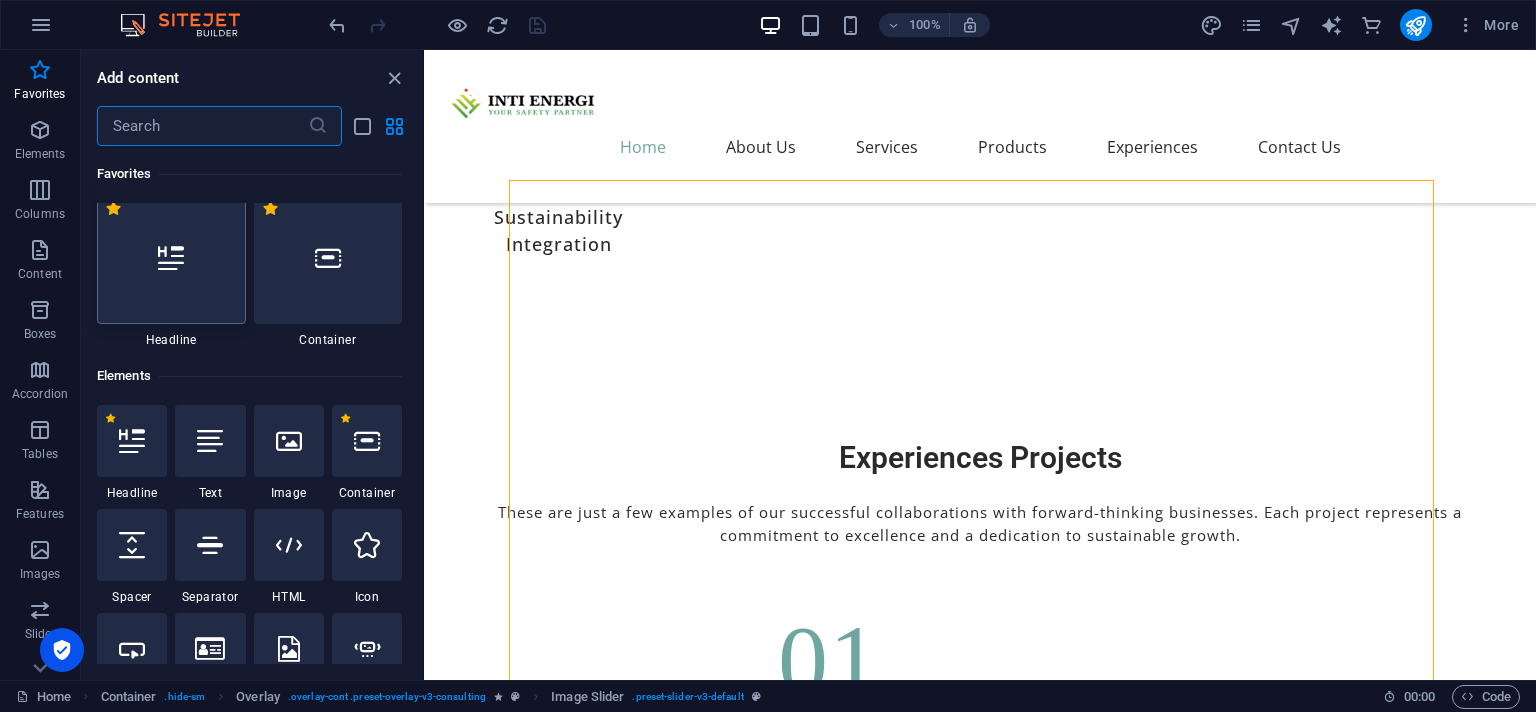 scroll, scrollTop: 0, scrollLeft: 0, axis: both 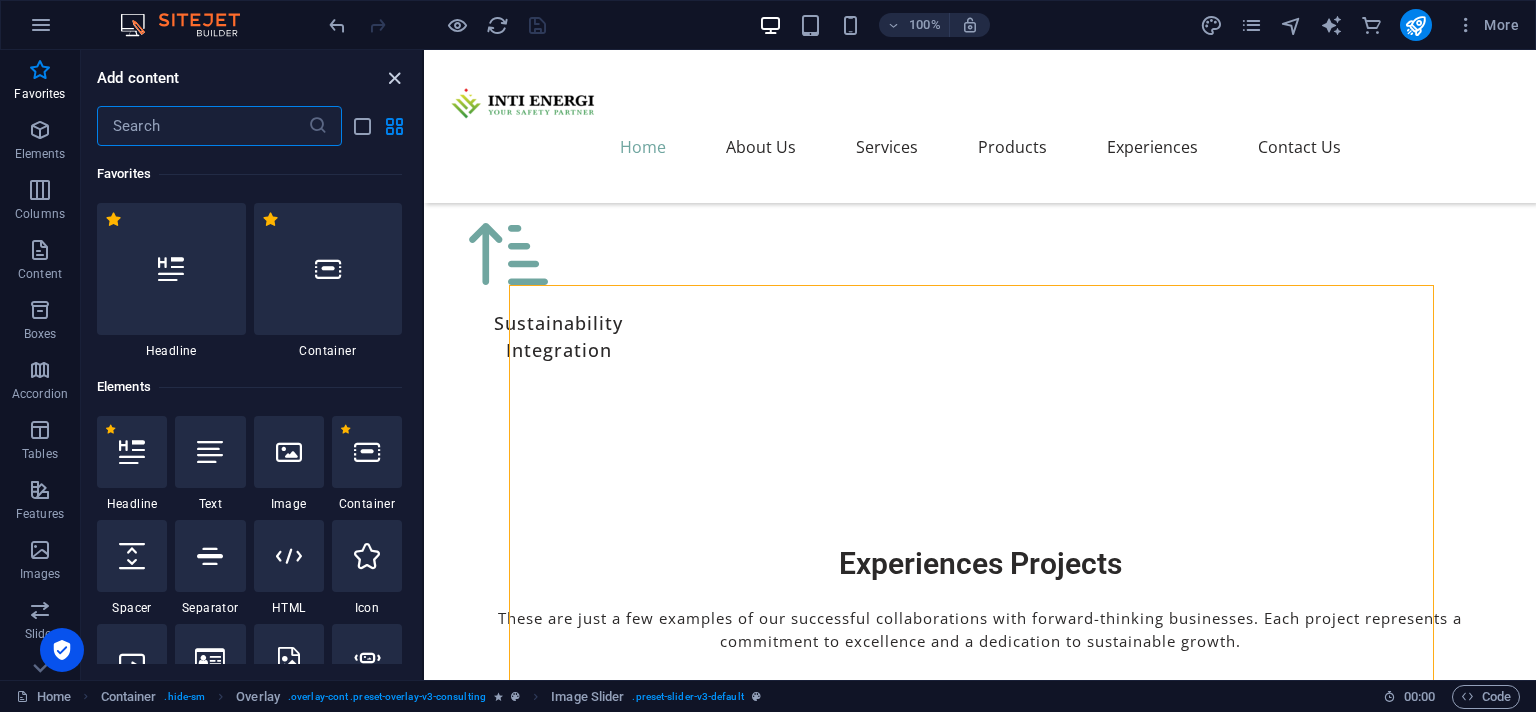 click at bounding box center (394, 78) 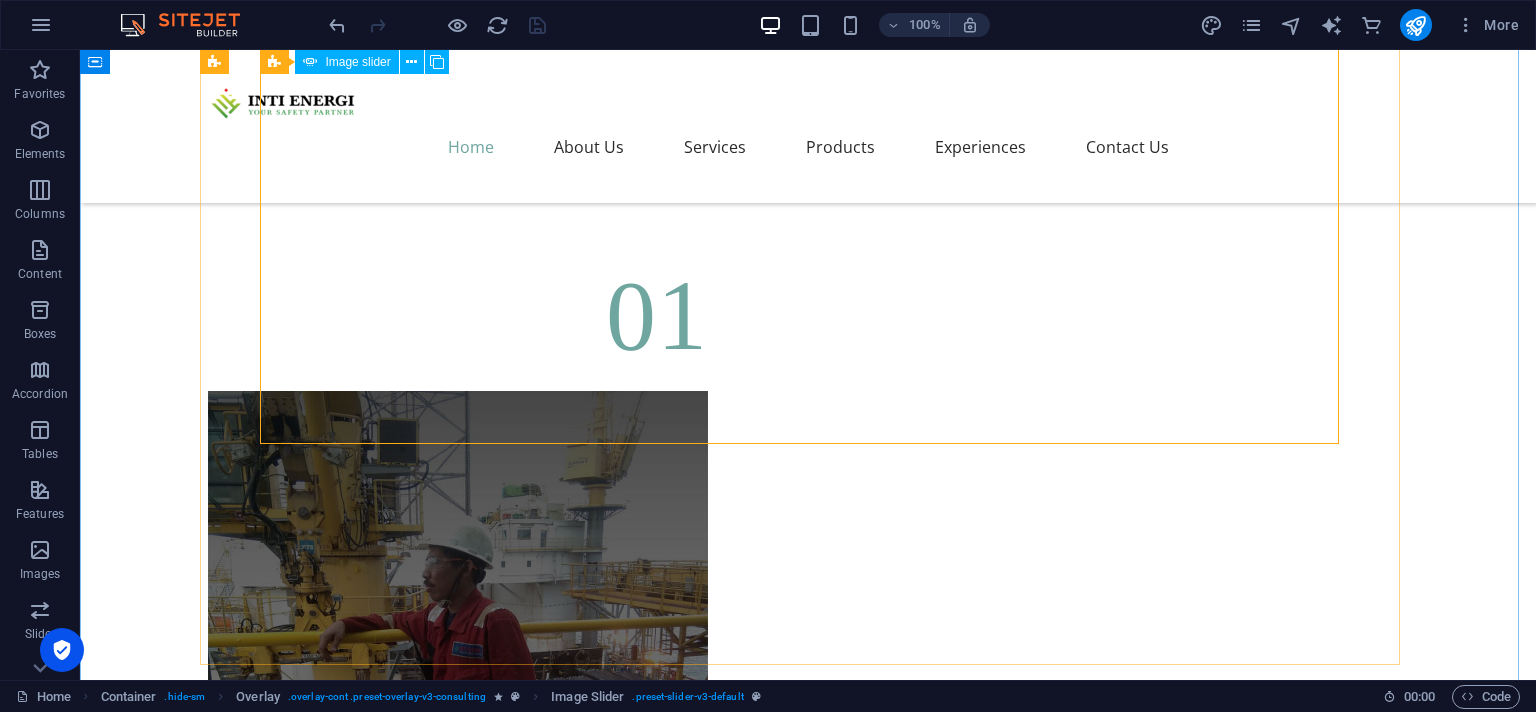 scroll, scrollTop: 7700, scrollLeft: 0, axis: vertical 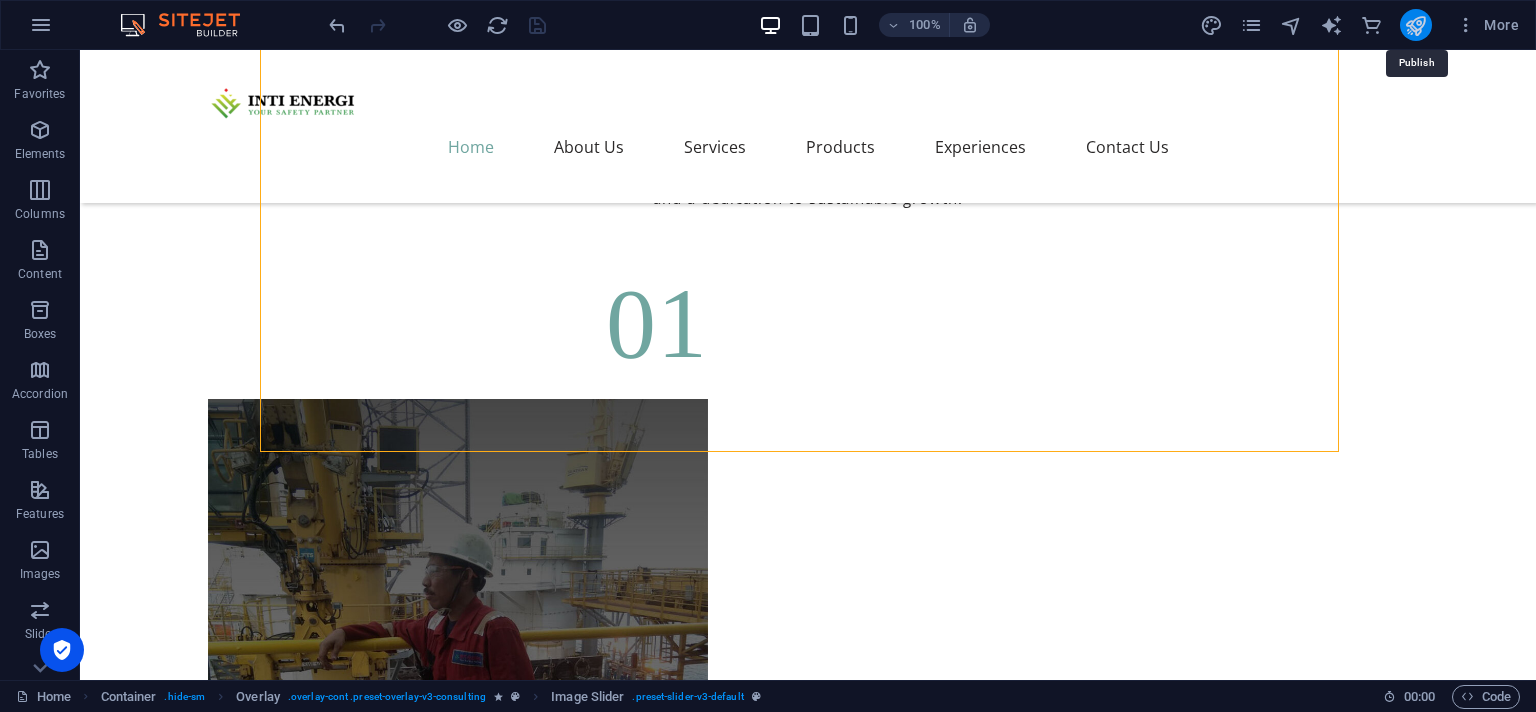 click at bounding box center [1415, 25] 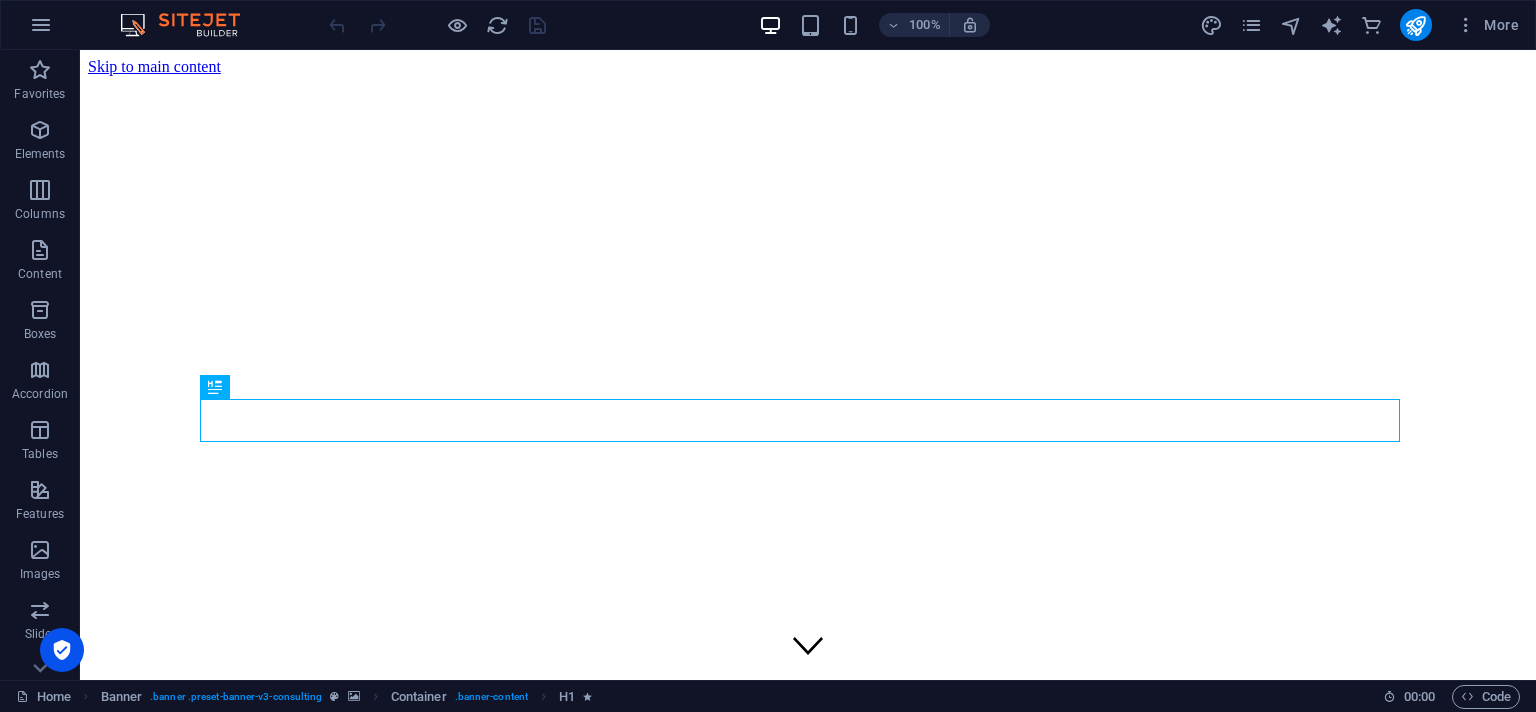 scroll, scrollTop: 0, scrollLeft: 0, axis: both 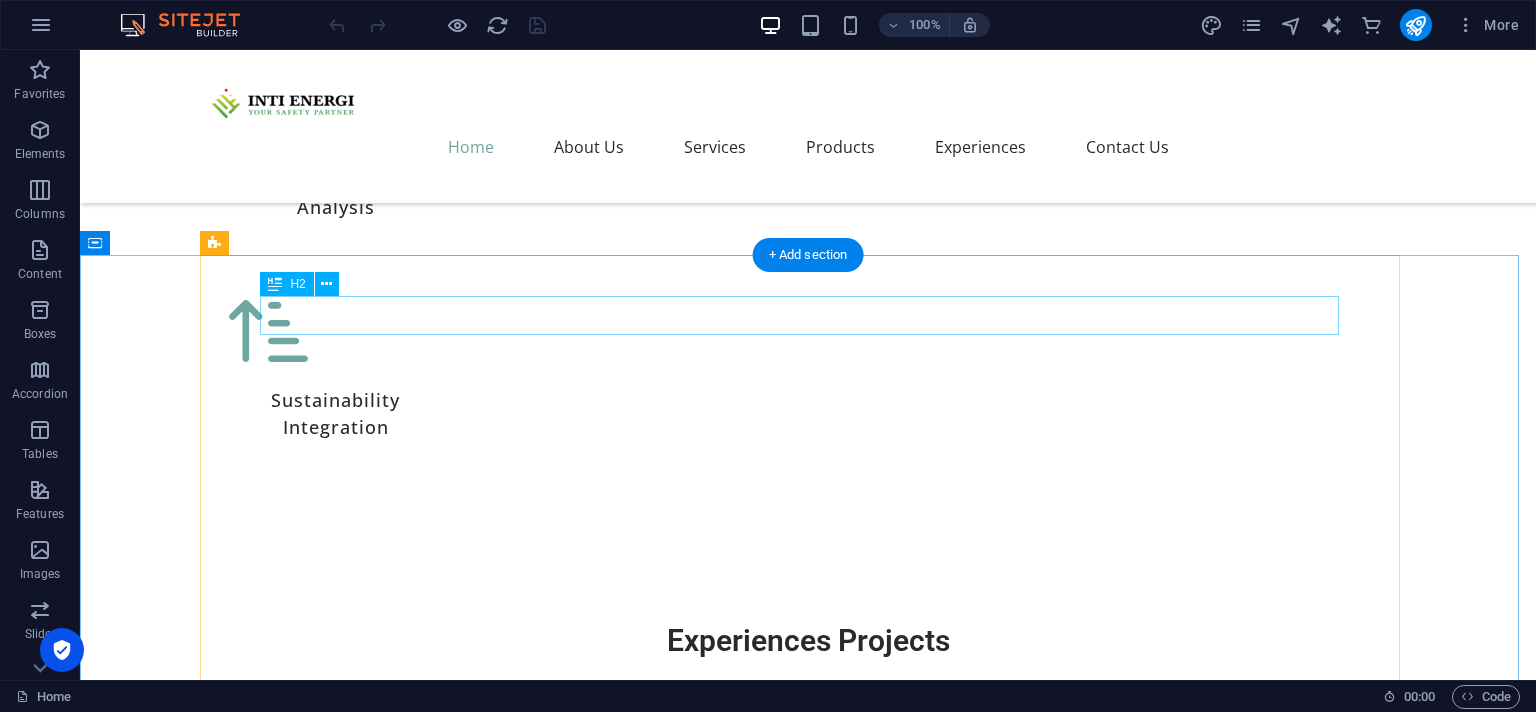 click on "Project : SAKA ENERGI" at bounding box center [808, 6275] 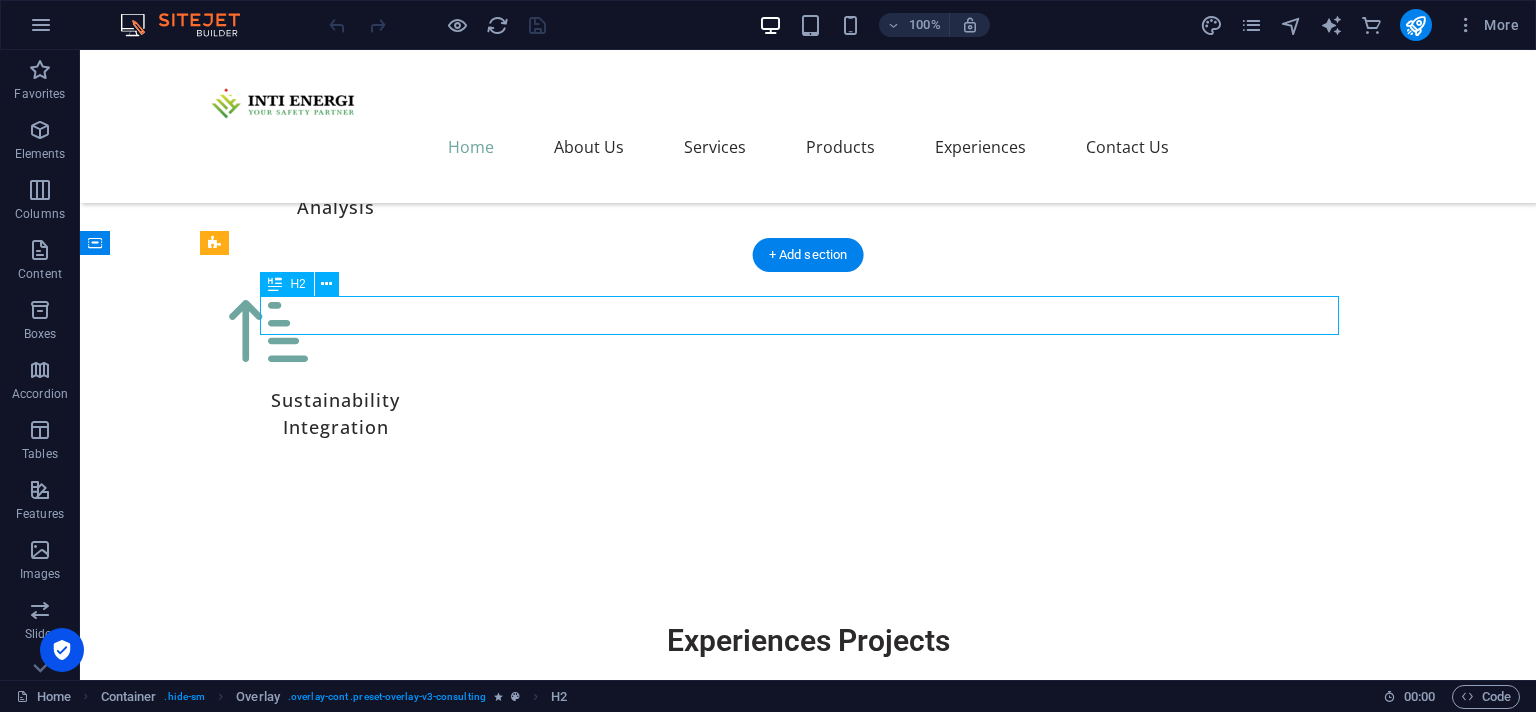 click on "Project : SAKA ENERGI" at bounding box center (808, 6275) 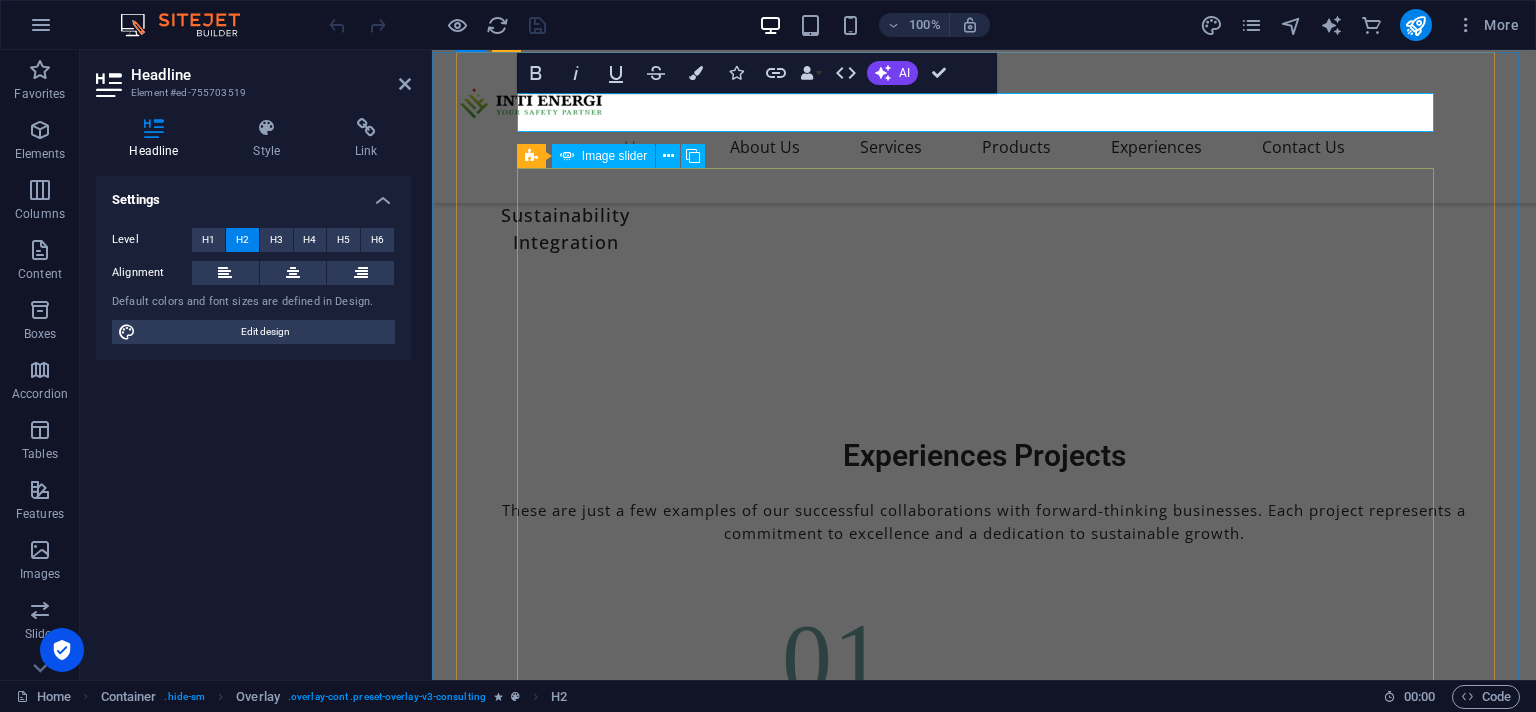 click on "1 2 3 4" at bounding box center (984, 6227) 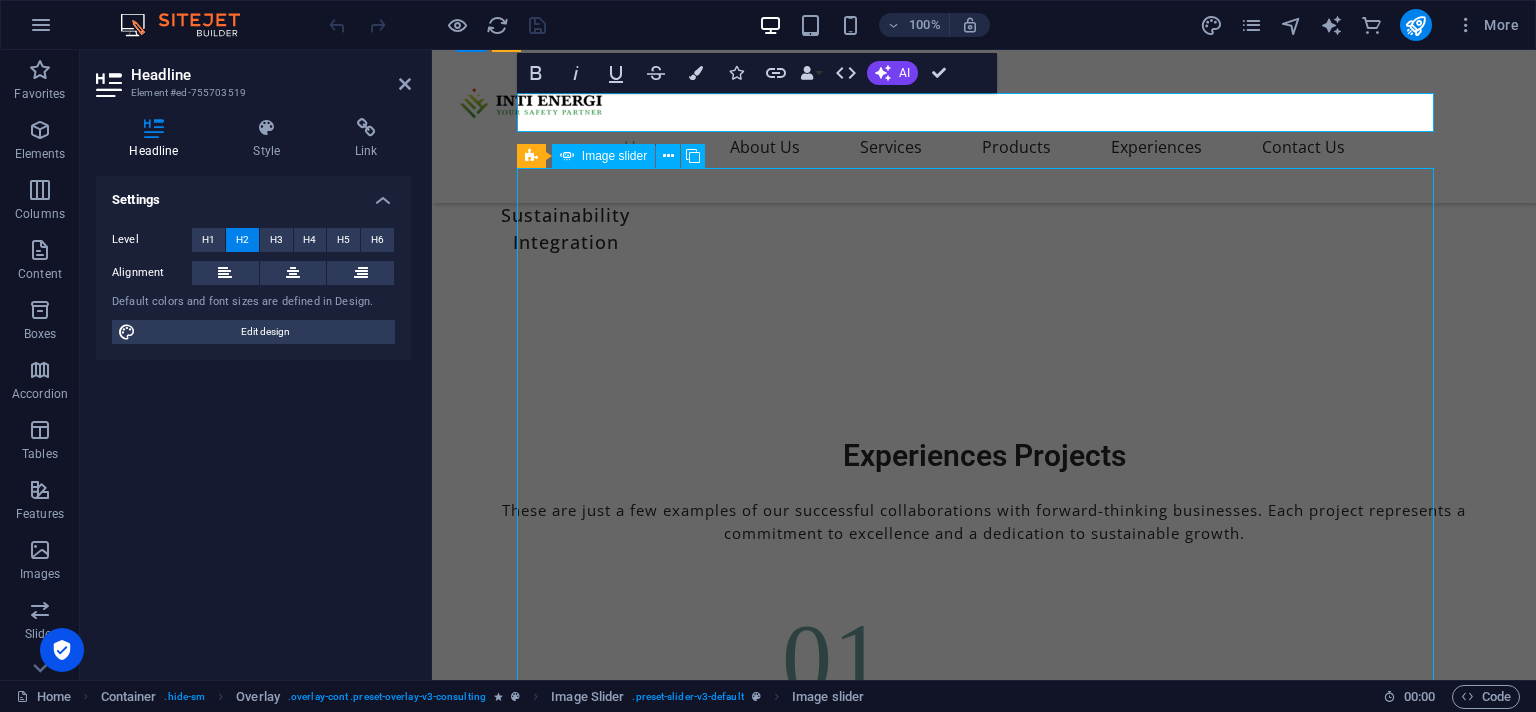 scroll, scrollTop: 7280, scrollLeft: 0, axis: vertical 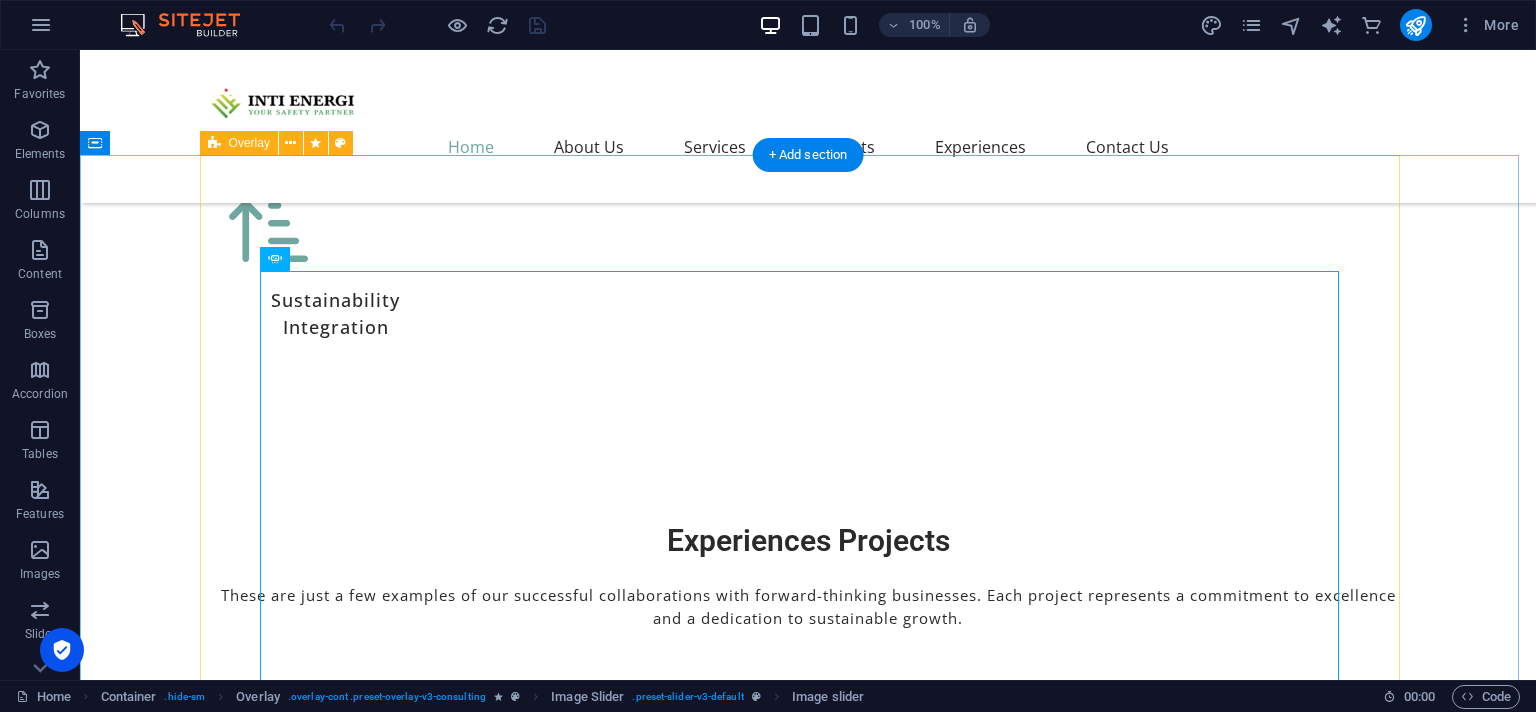 click on "Project : SAKA ENERGI 1 2 3 4 Contract Num : 45006152259 Location  : Gresik Project Worth : 856.950.000 Rupiahs Periodic : [DATE] - [DATE] Type : Offshore" at bounding box center (808, 6649) 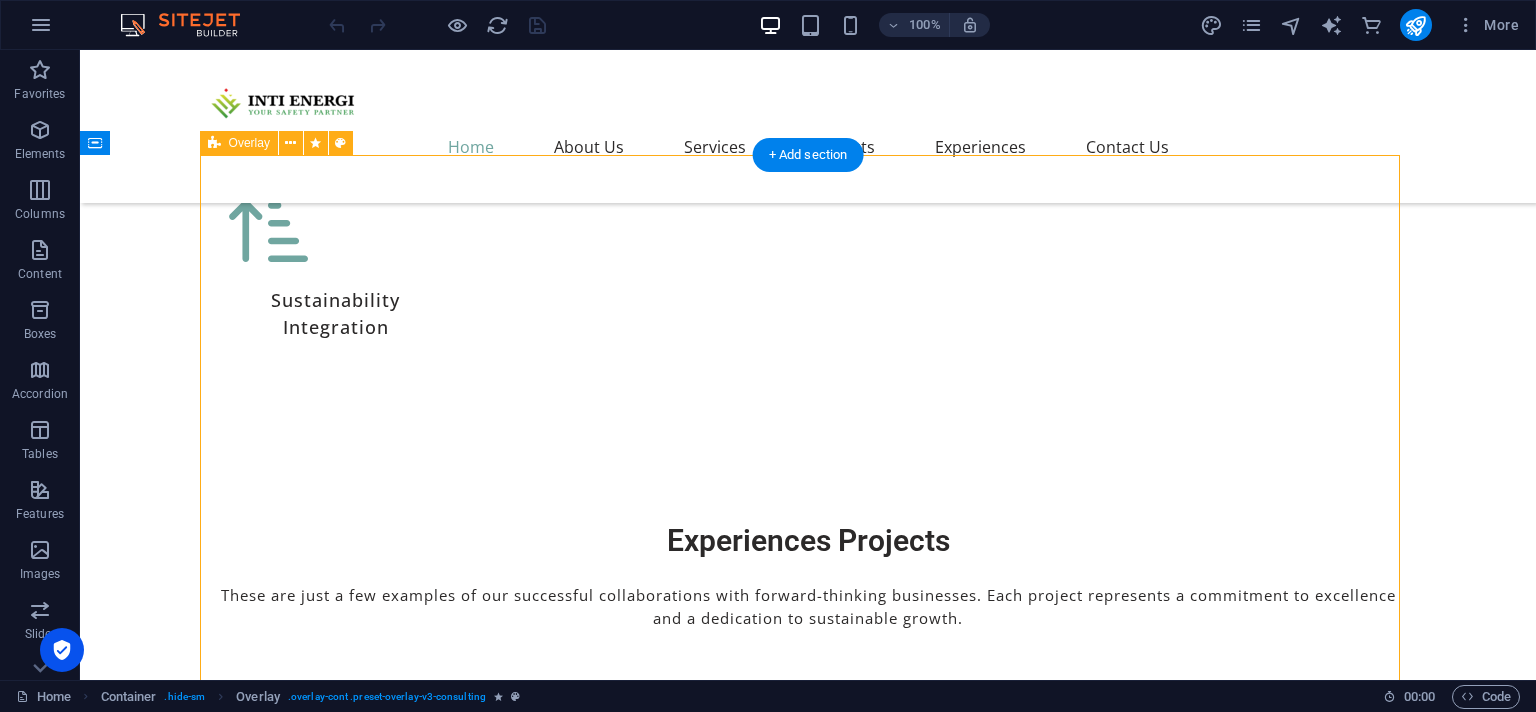click on "Project : SAKA ENERGI 1 2 3 4 Contract Num : 45006152259 Location  : Gresik Project Worth : 856.950.000 Rupiahs Periodic : [DATE] - [DATE] Type : Offshore" at bounding box center (808, 6649) 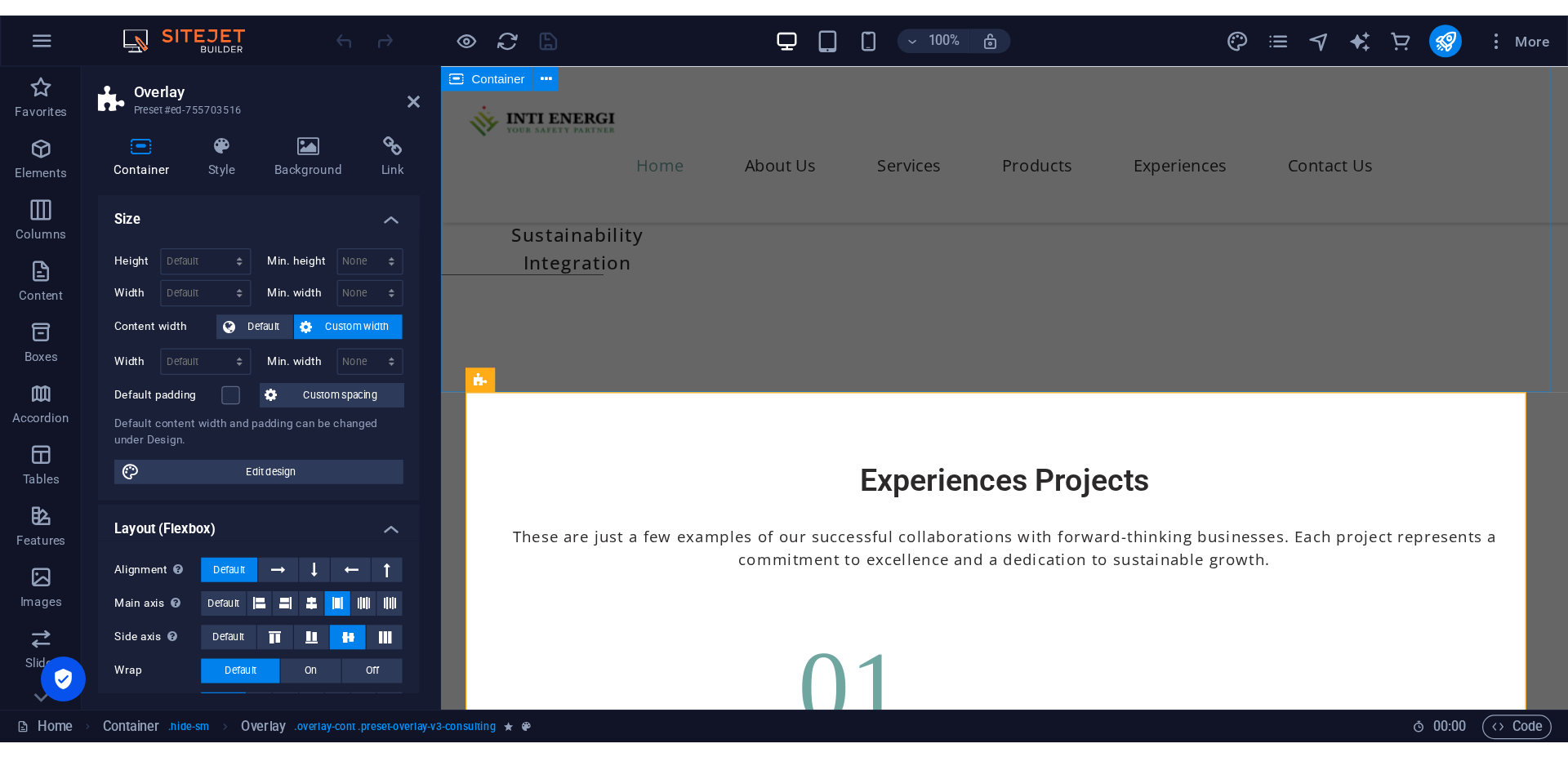 scroll, scrollTop: 5605, scrollLeft: 0, axis: vertical 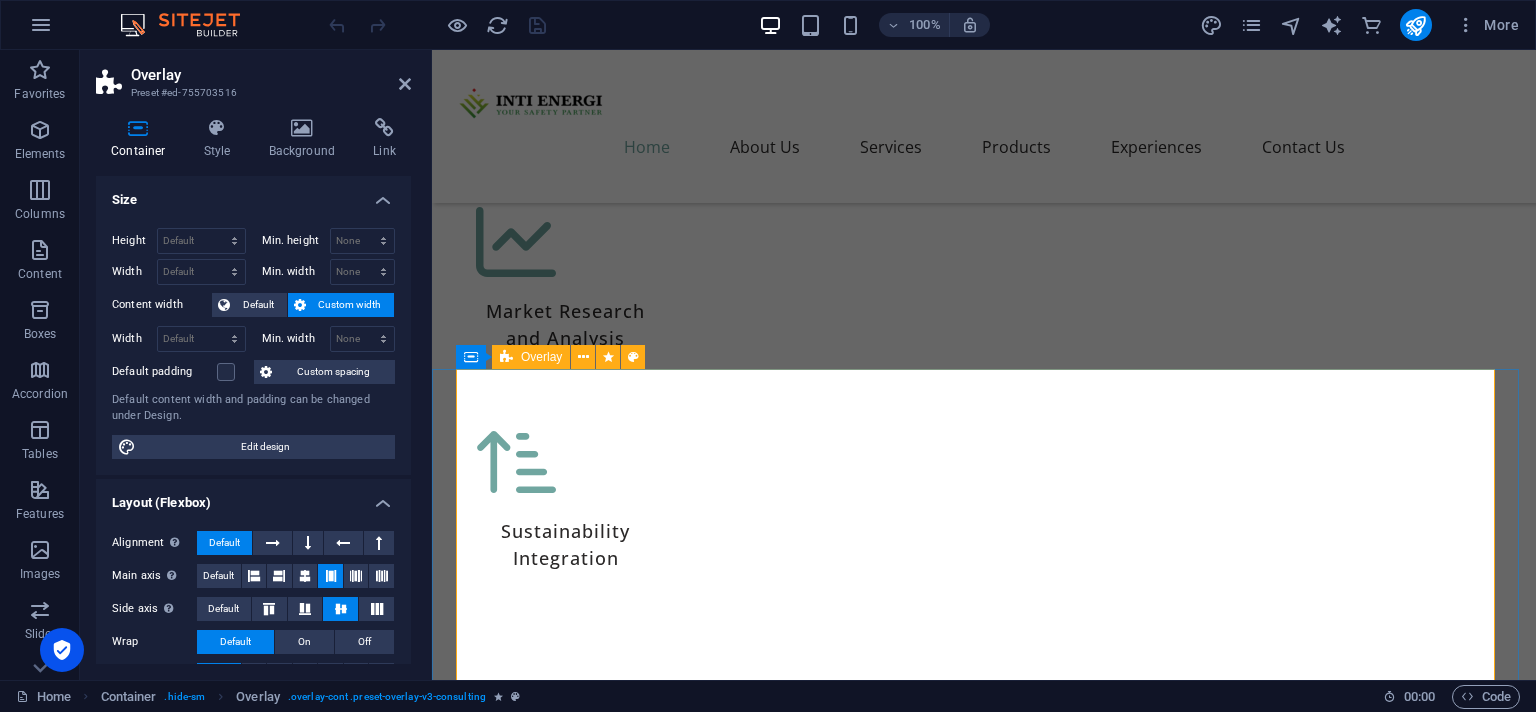 click on "Project : SAKA ENERGI 1 2 3 4 Contract Num : 45006152259 Location  : Gresik Project Worth : 856.950.000 Rupiahs Periodic : [DATE] - [DATE] Type : Offshore" at bounding box center [984, 6602] 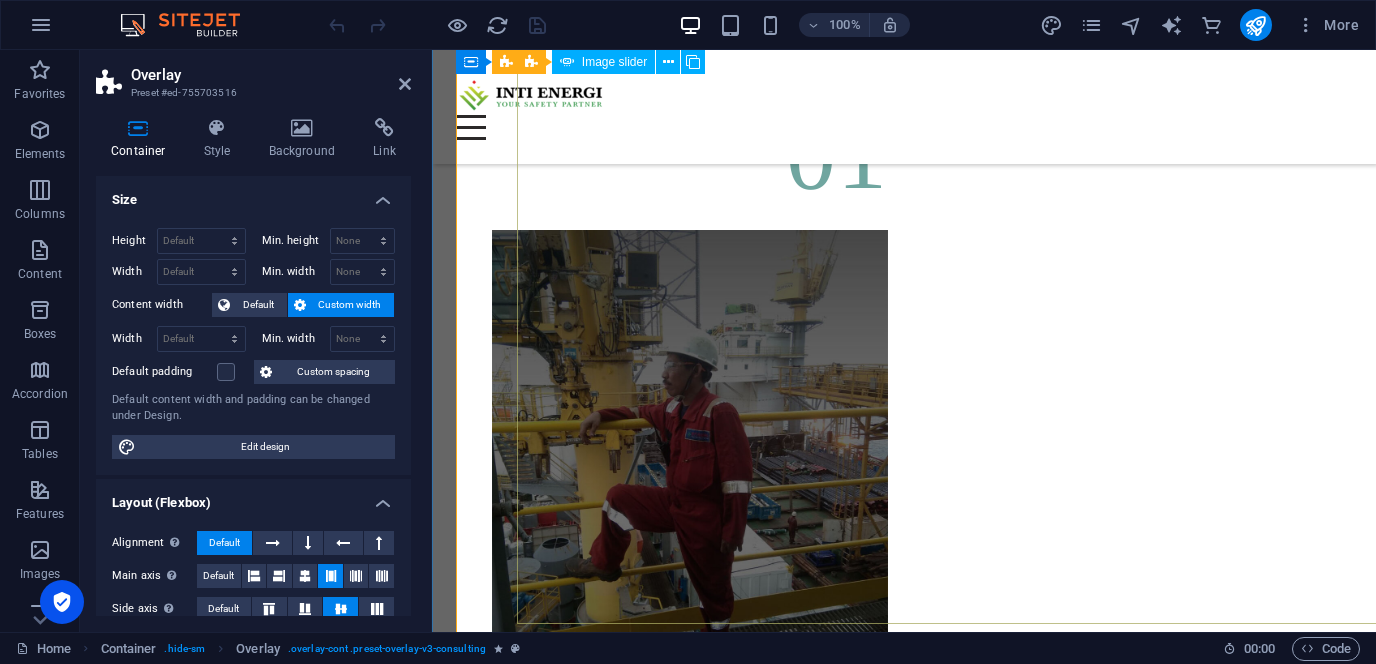scroll, scrollTop: 7412, scrollLeft: 0, axis: vertical 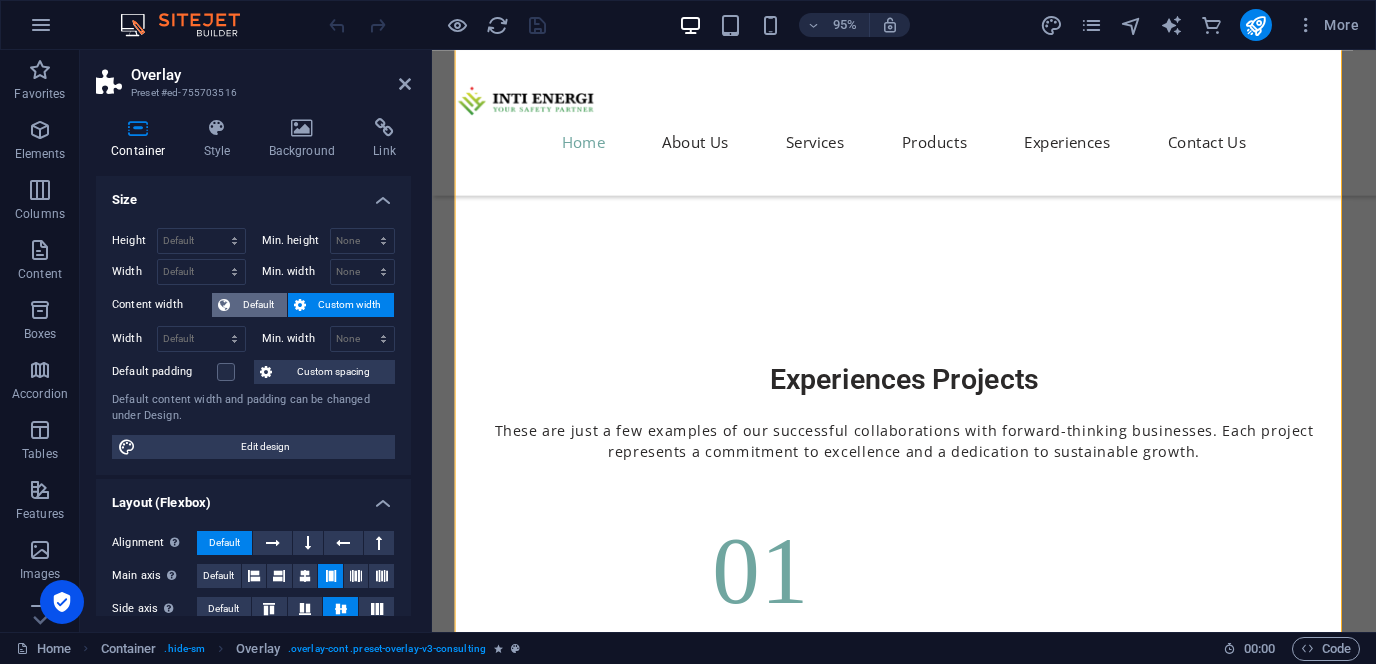 click on "Default" at bounding box center [258, 305] 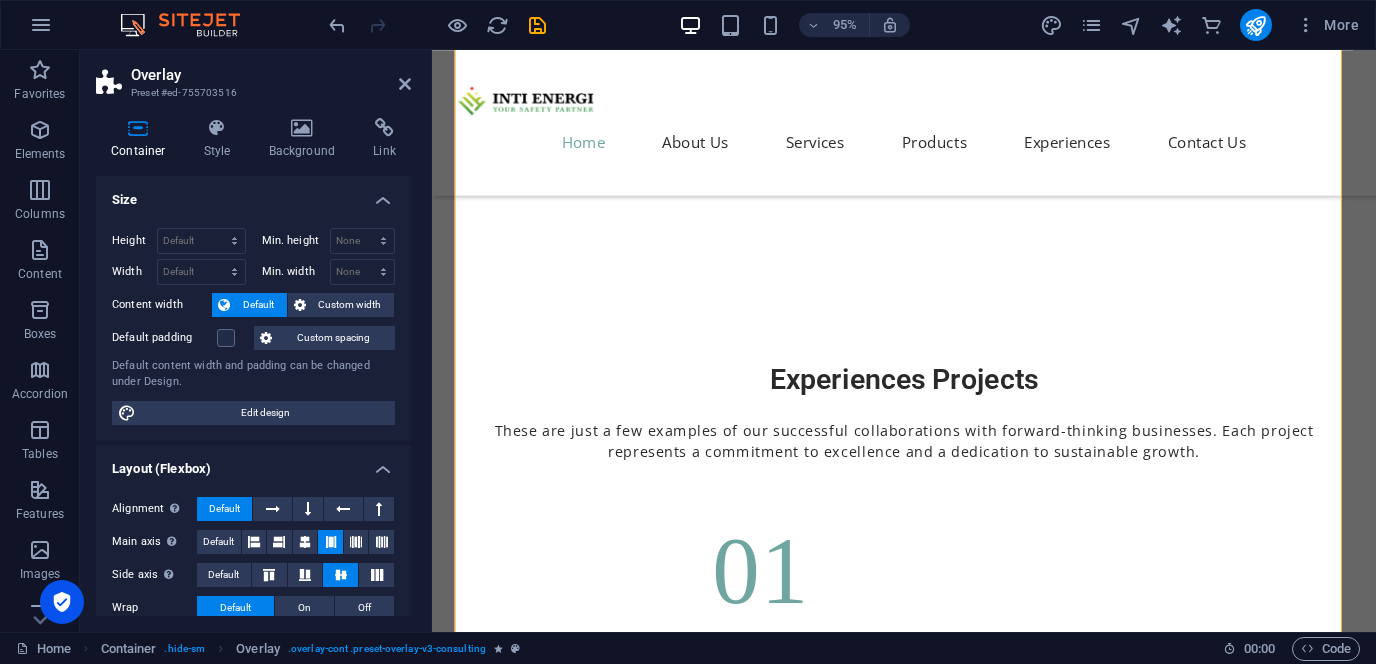 click on "Default" at bounding box center [258, 305] 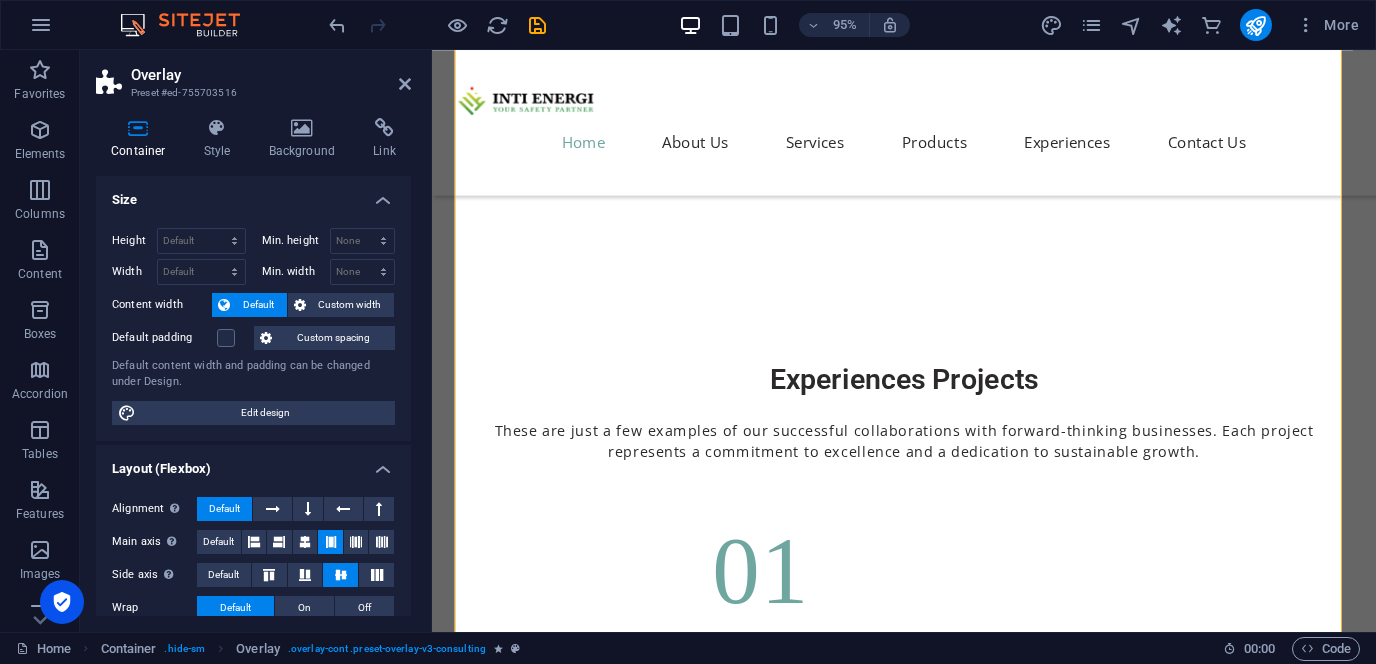 click on "Default" at bounding box center [258, 305] 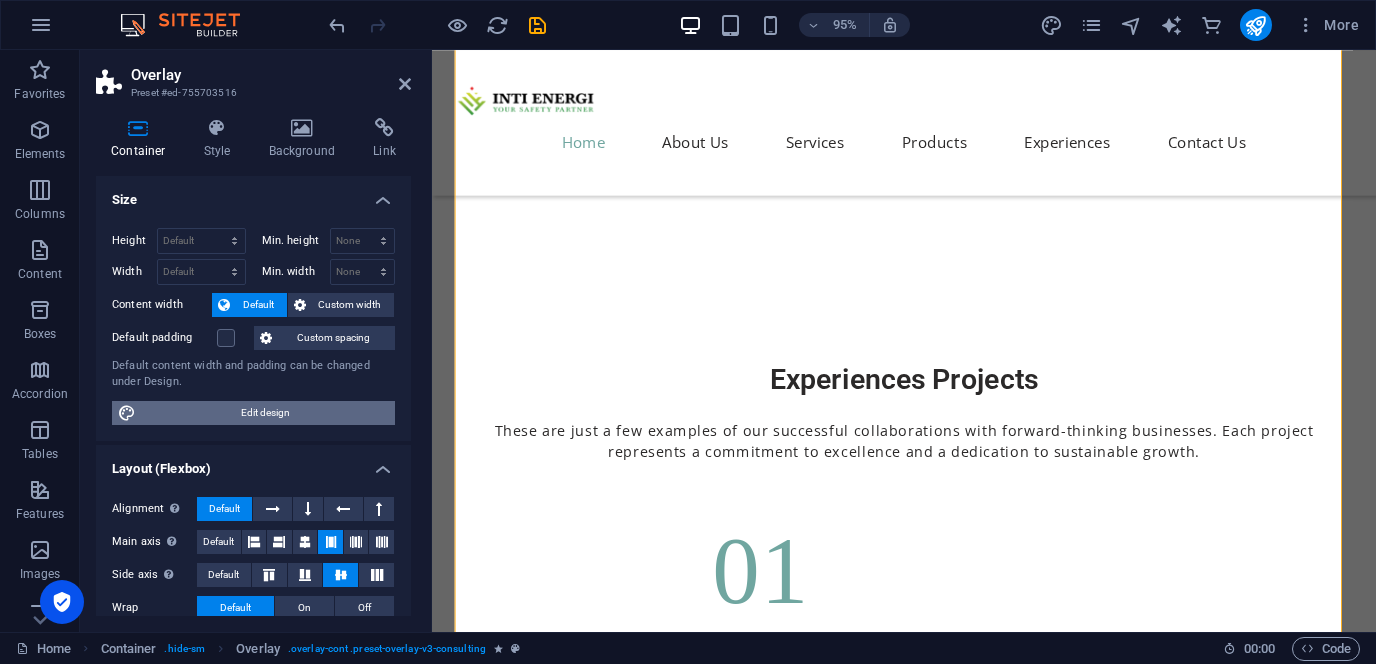 click on "Edit design" at bounding box center (265, 413) 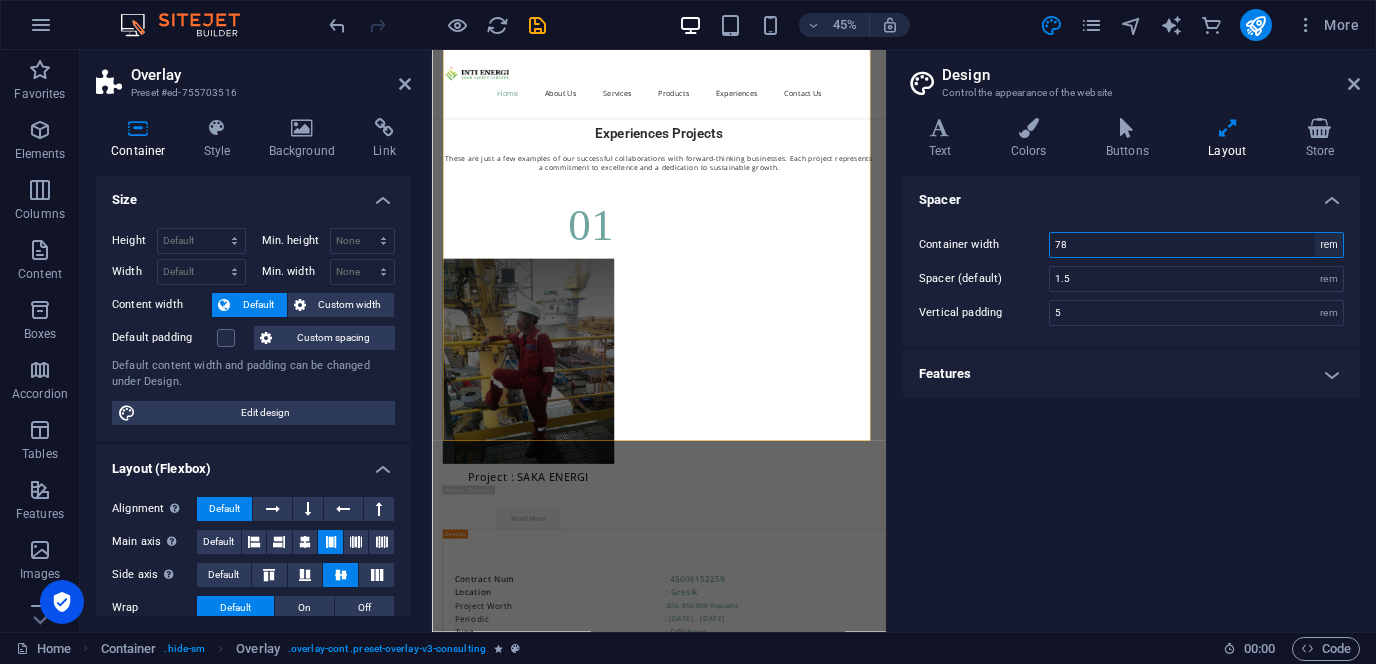 click on "rem px" at bounding box center (1329, 245) 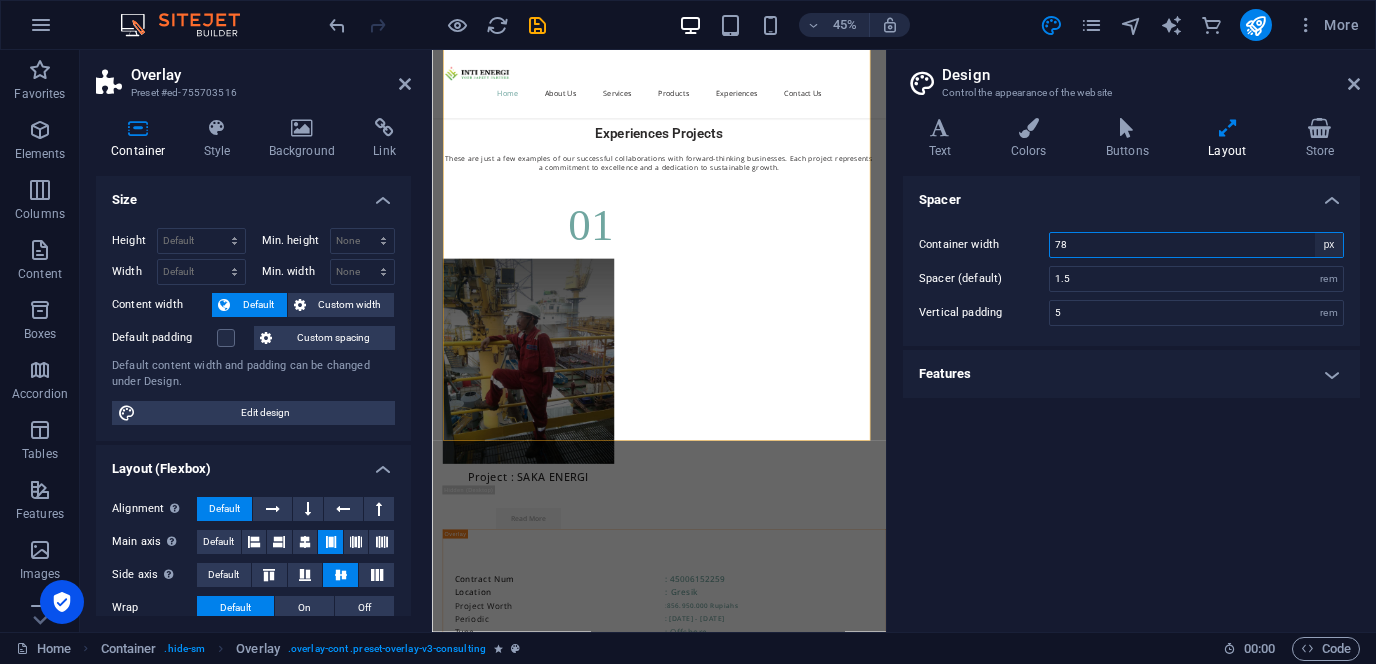 click on "px" at bounding box center [0, 0] 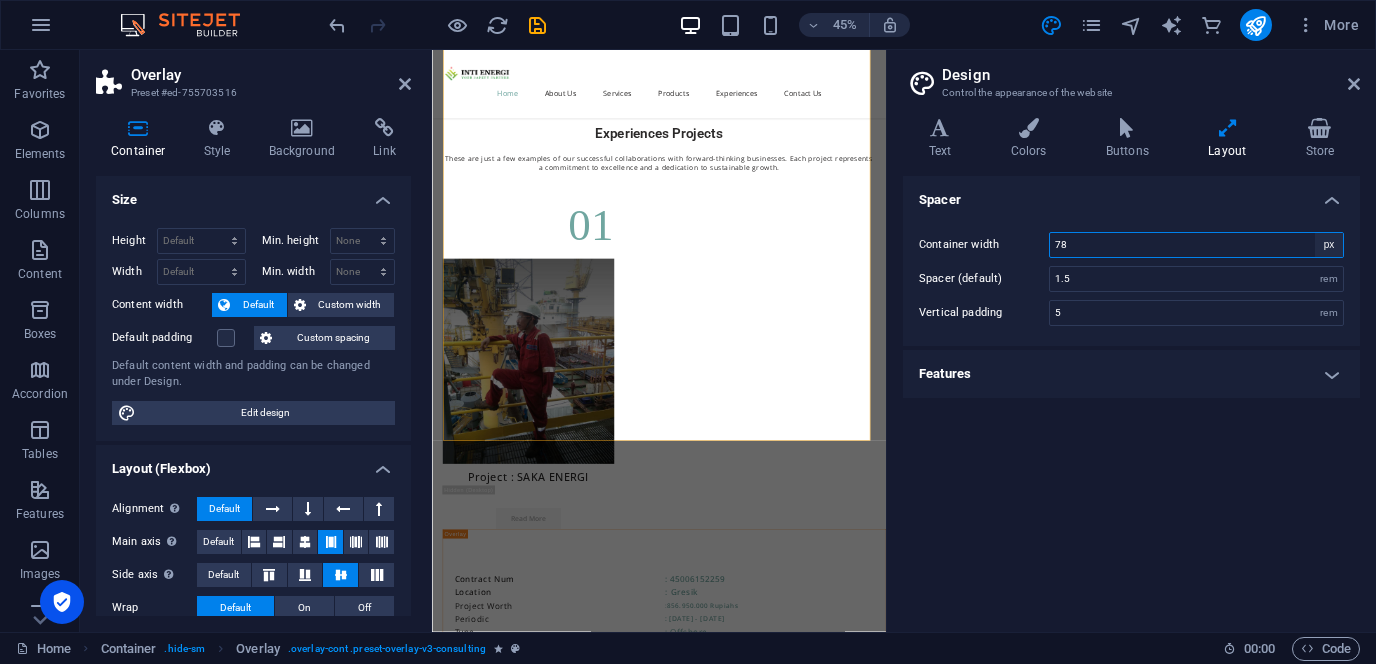 type on "1248" 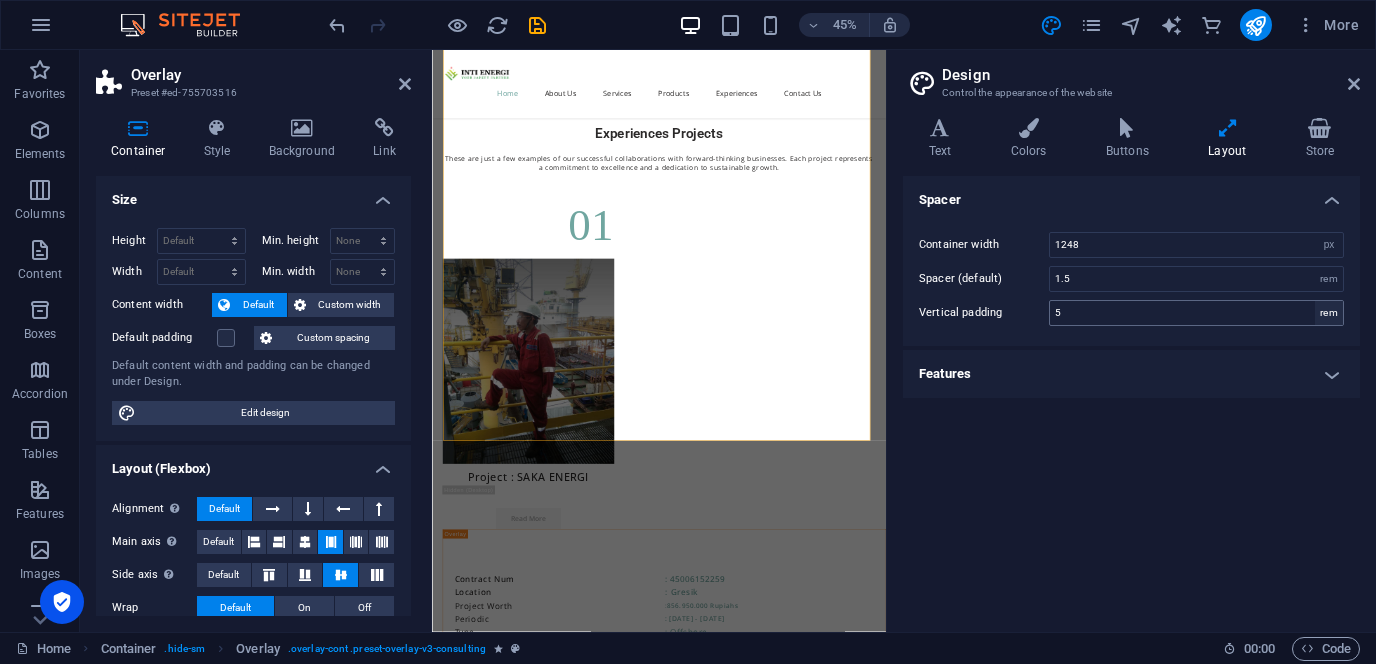 click on "rem" at bounding box center [1329, 313] 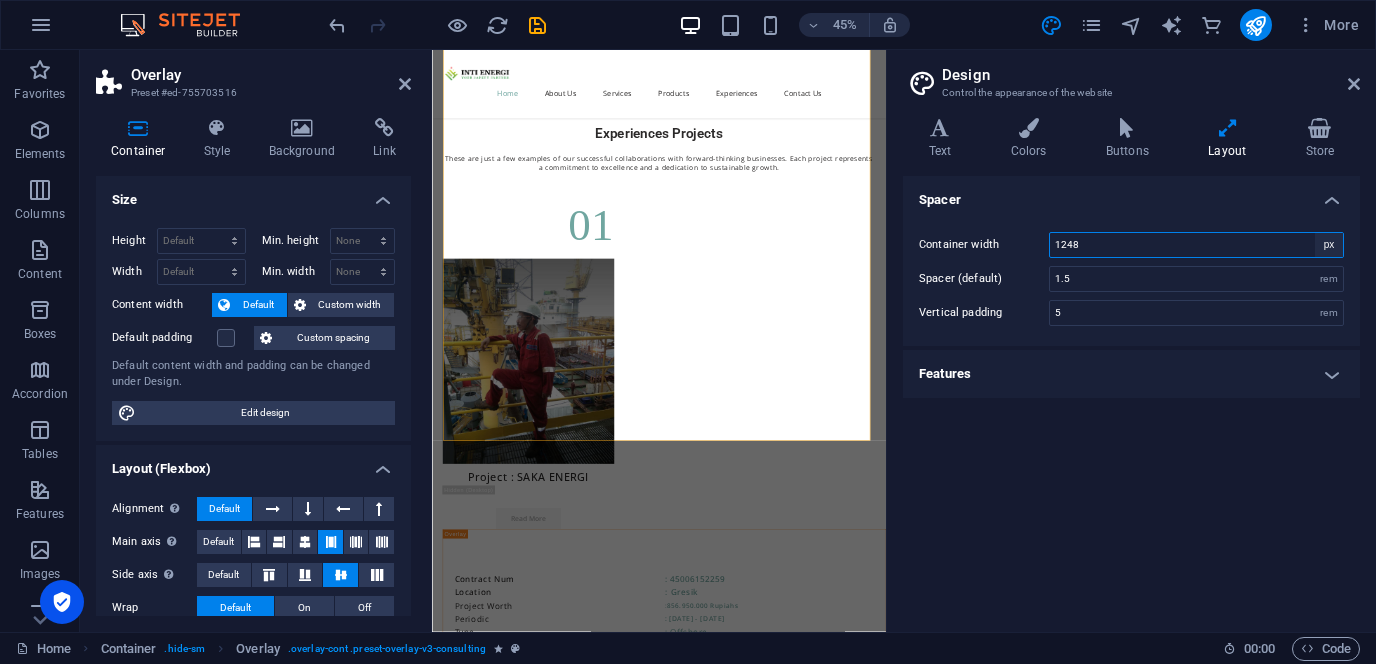 click on "rem px" at bounding box center [1329, 245] 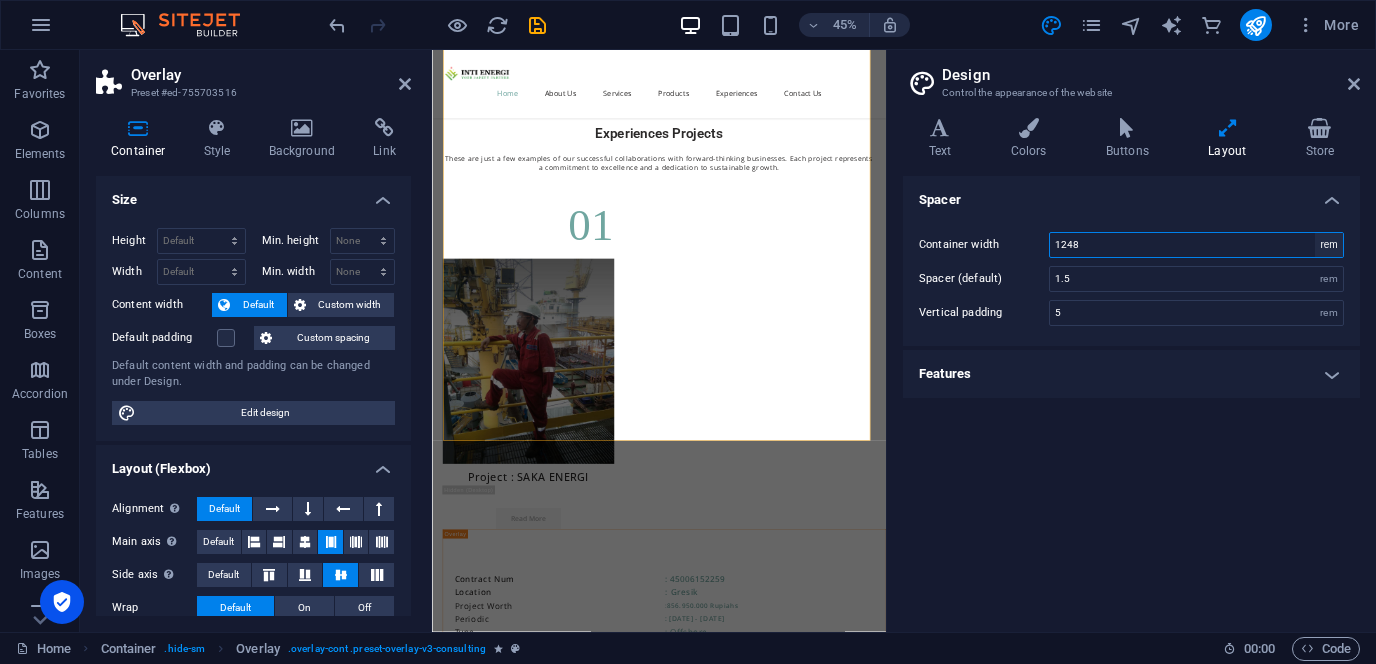 click on "rem" at bounding box center (0, 0) 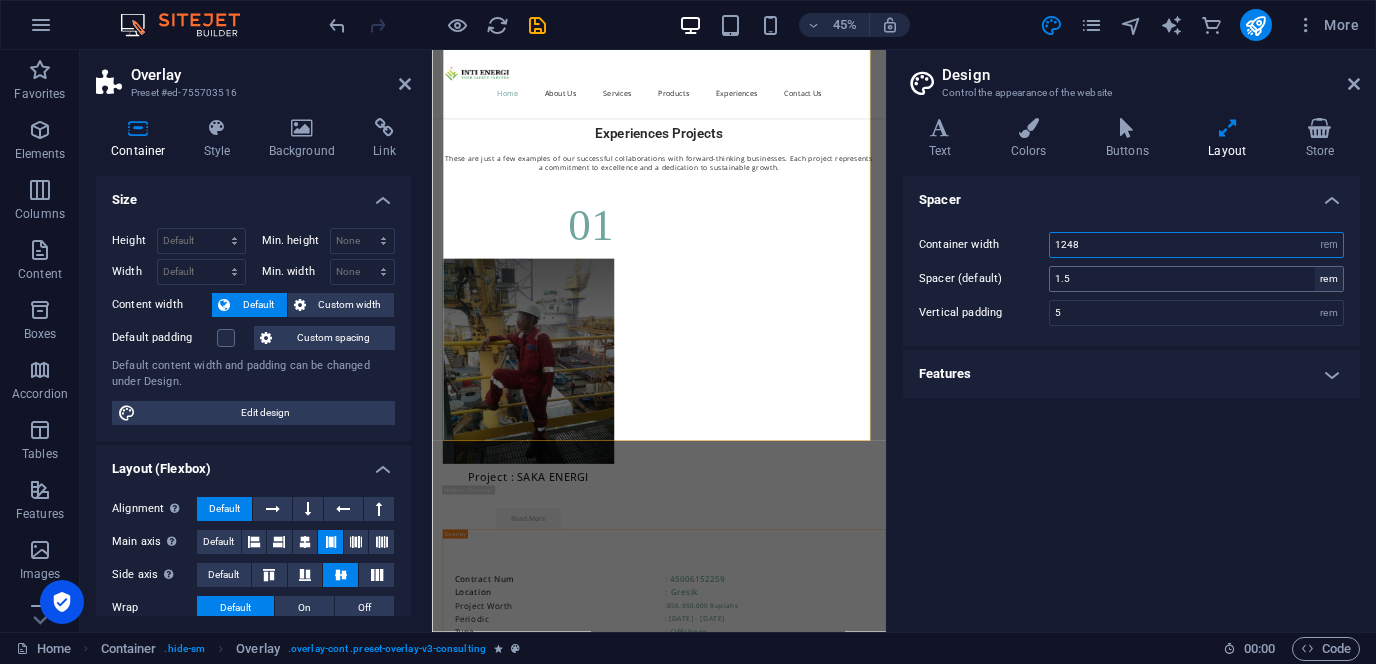 type on "78" 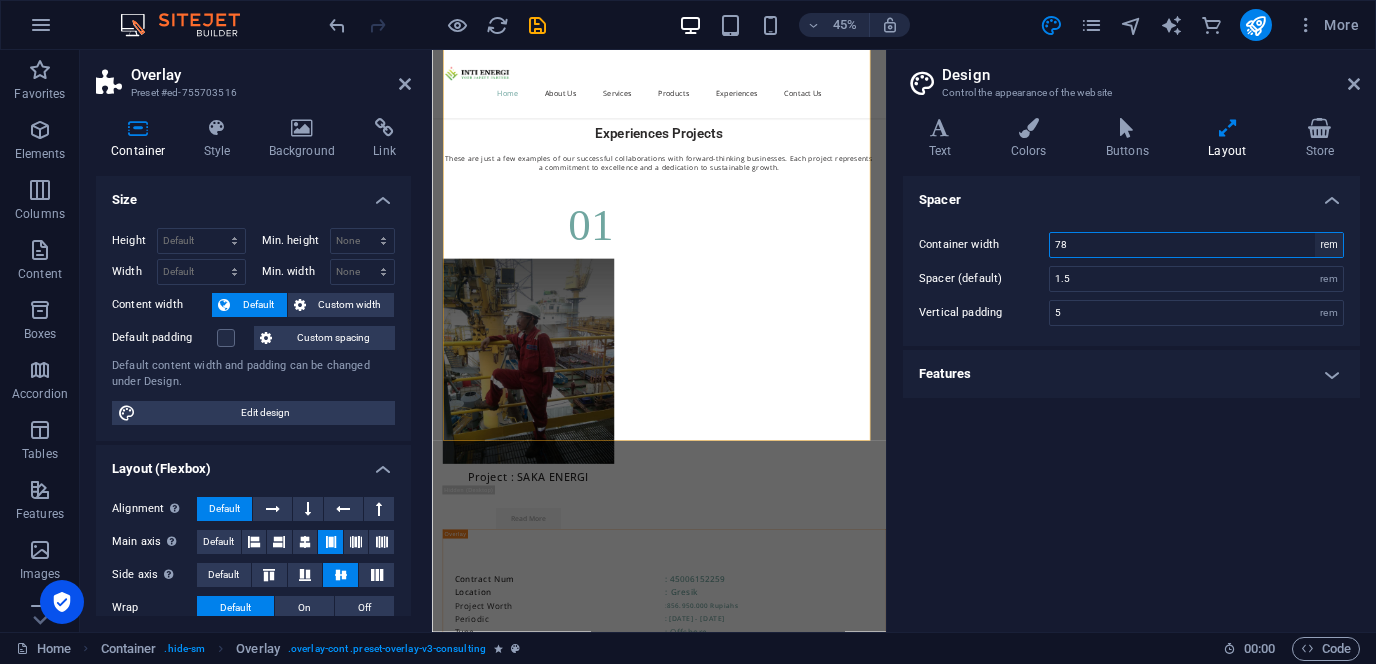 click on "rem px" at bounding box center [1329, 245] 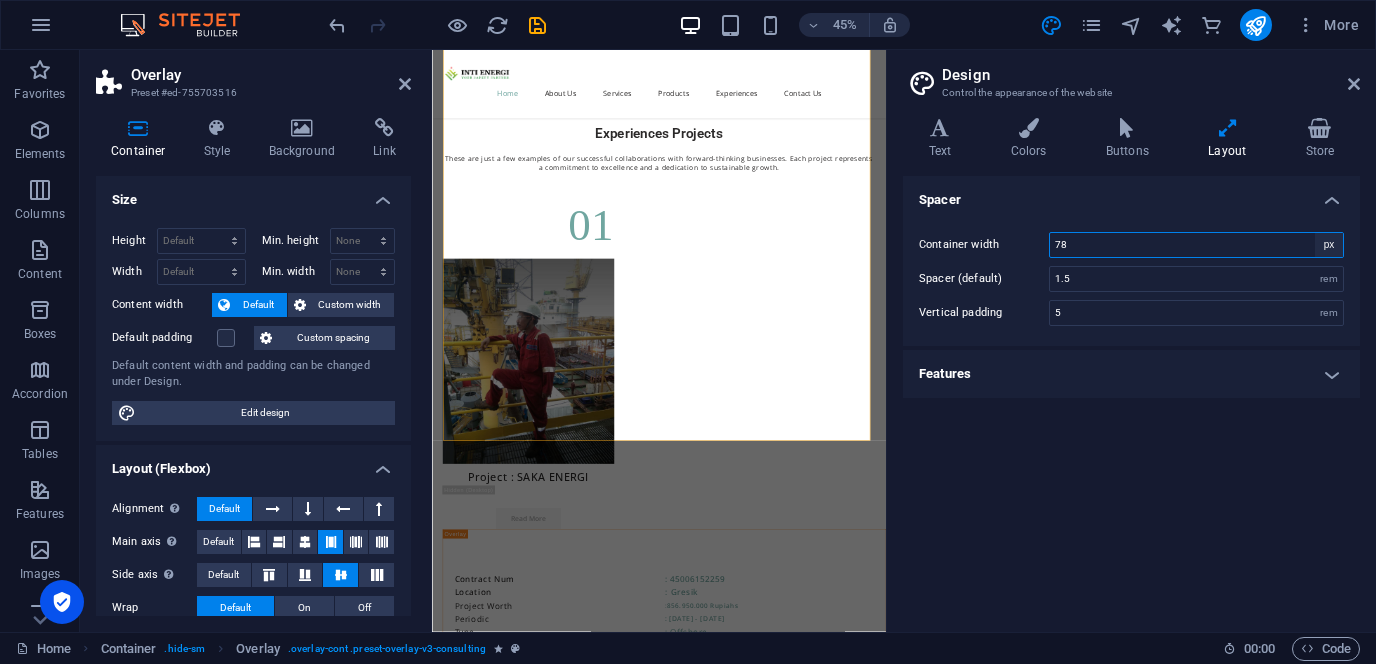click on "px" at bounding box center [0, 0] 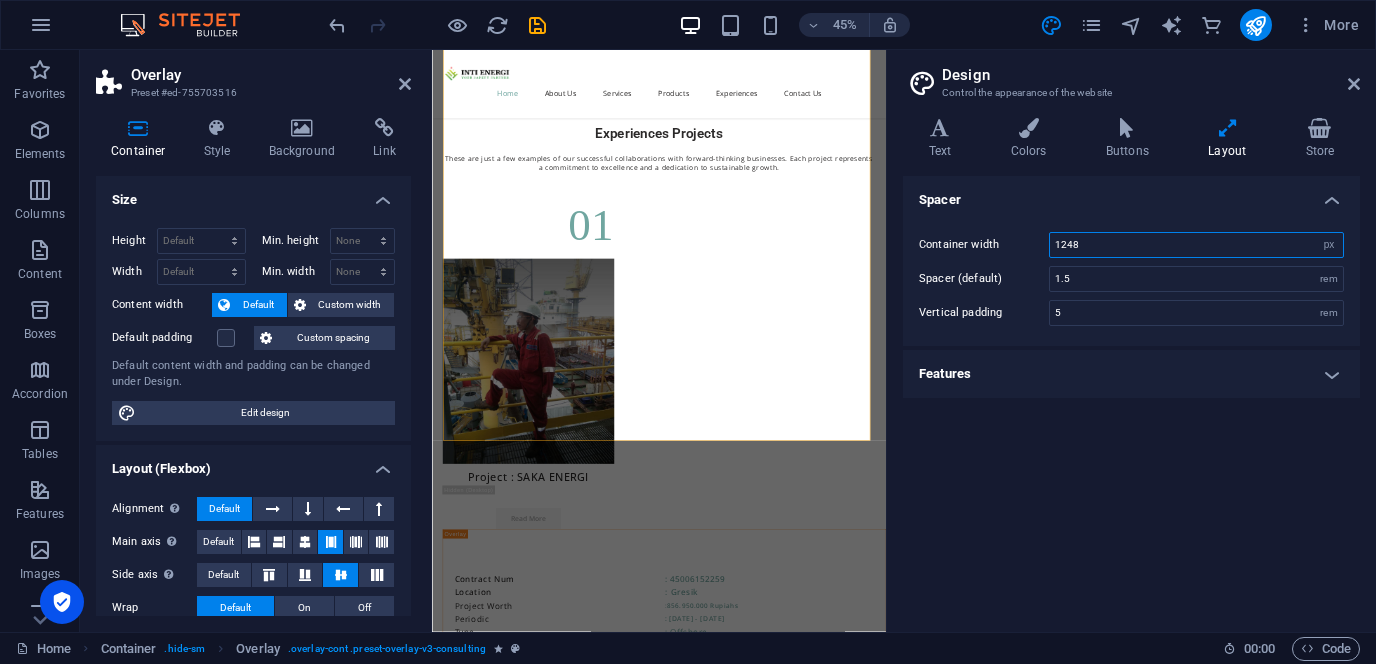 click on "1248" at bounding box center [1196, 245] 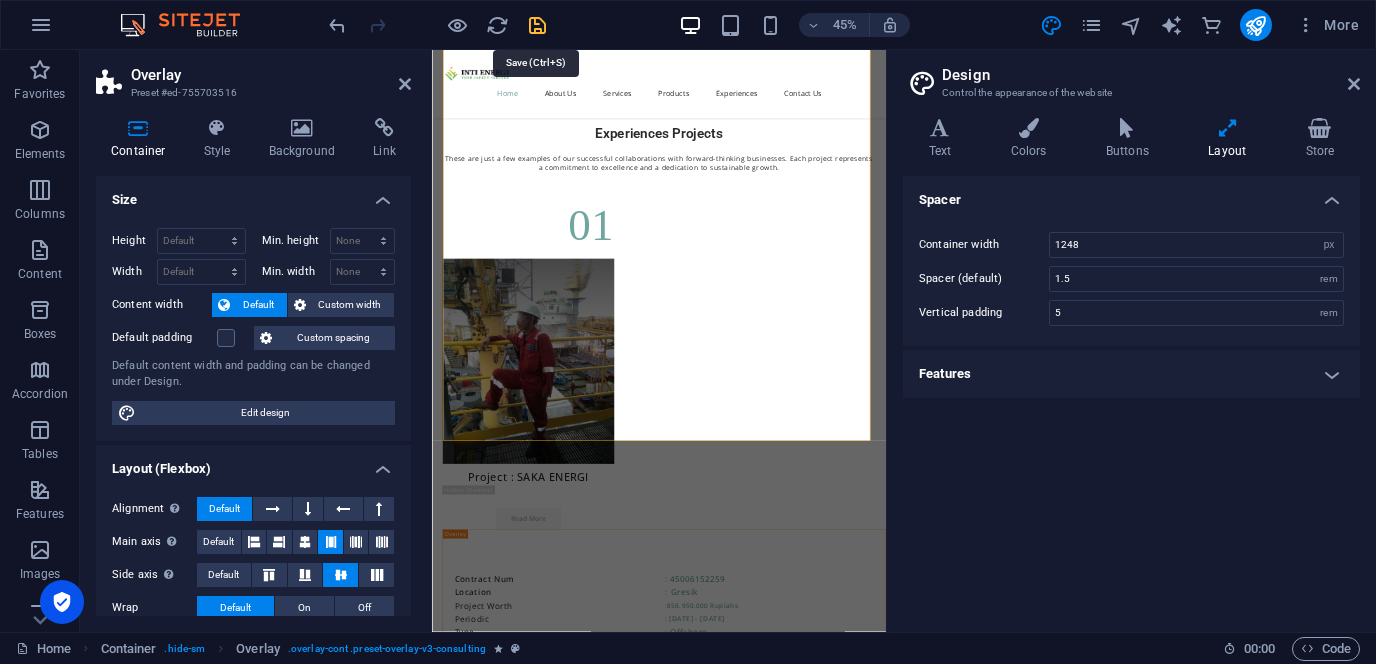 click at bounding box center (537, 25) 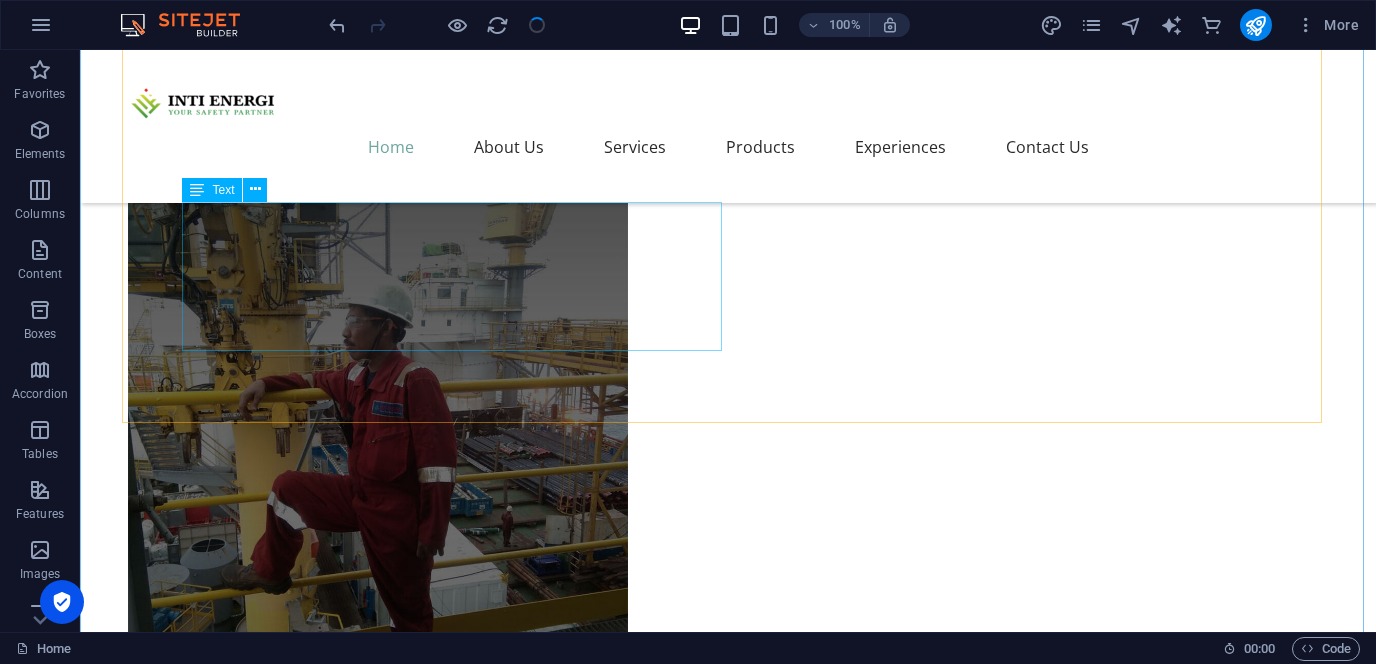 scroll, scrollTop: 7842, scrollLeft: 0, axis: vertical 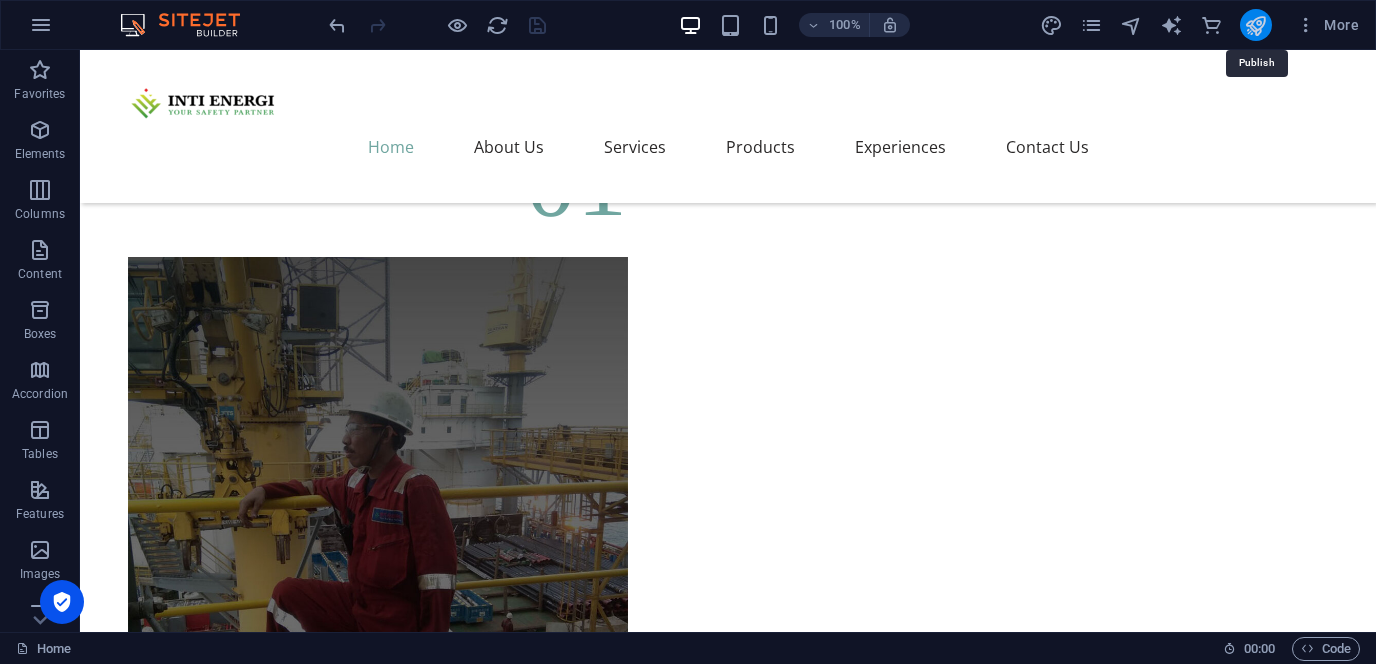 click at bounding box center (1255, 25) 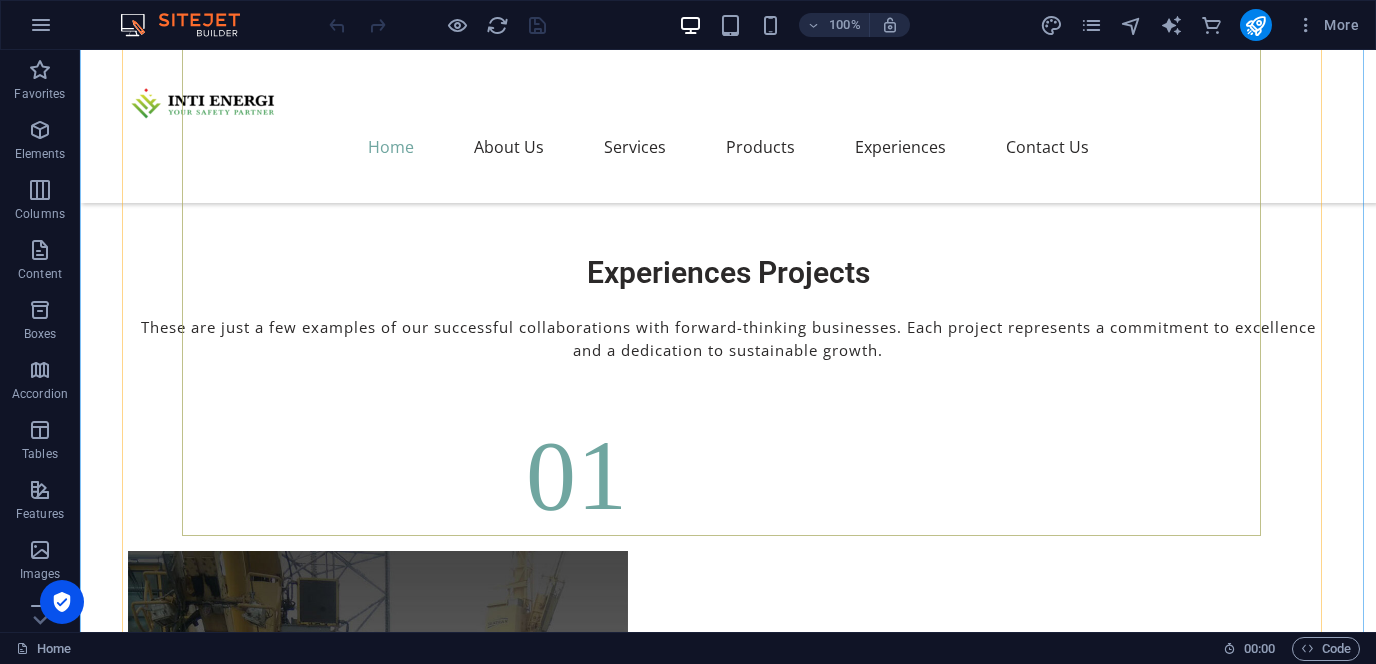 scroll, scrollTop: 7632, scrollLeft: 0, axis: vertical 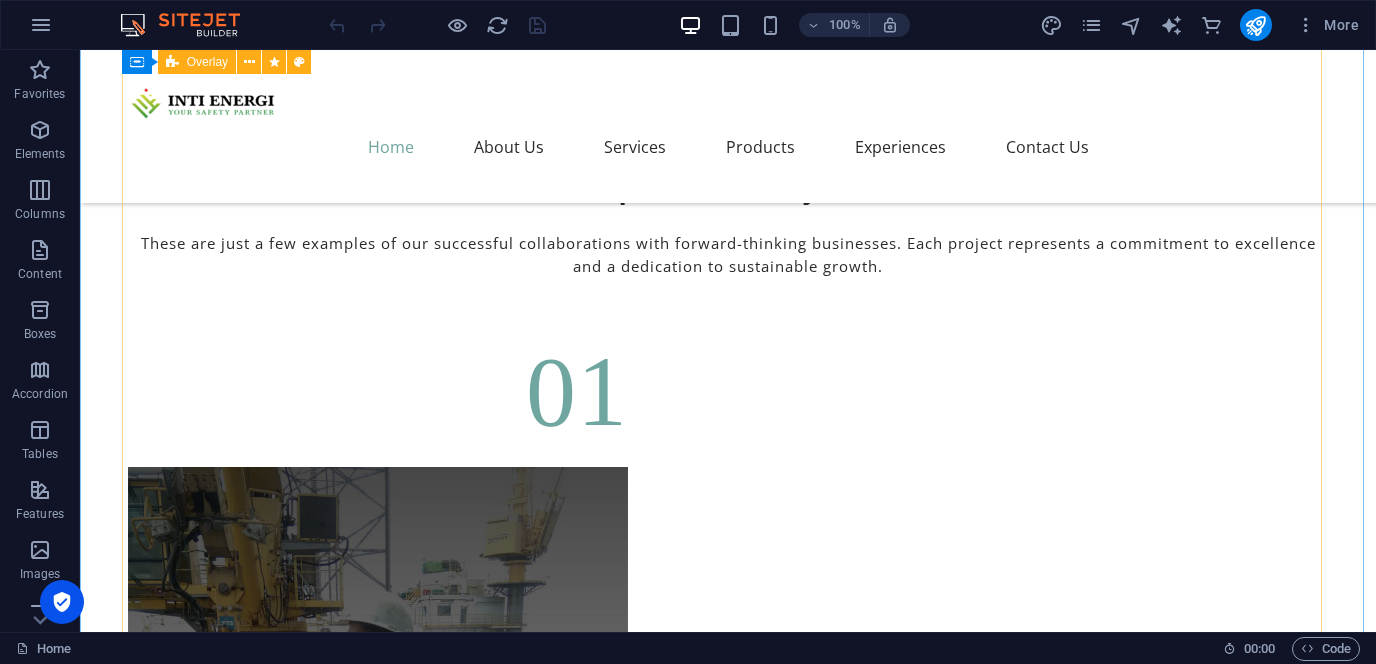 click on "Project : SAKA ENERGI 1 2 3 4 Contract Num : 45006152259 Location  : Gresik Project Worth : 856.950.000 Rupiahs Periodic : [DATE] - [DATE] Type : Offshore" at bounding box center [728, 6297] 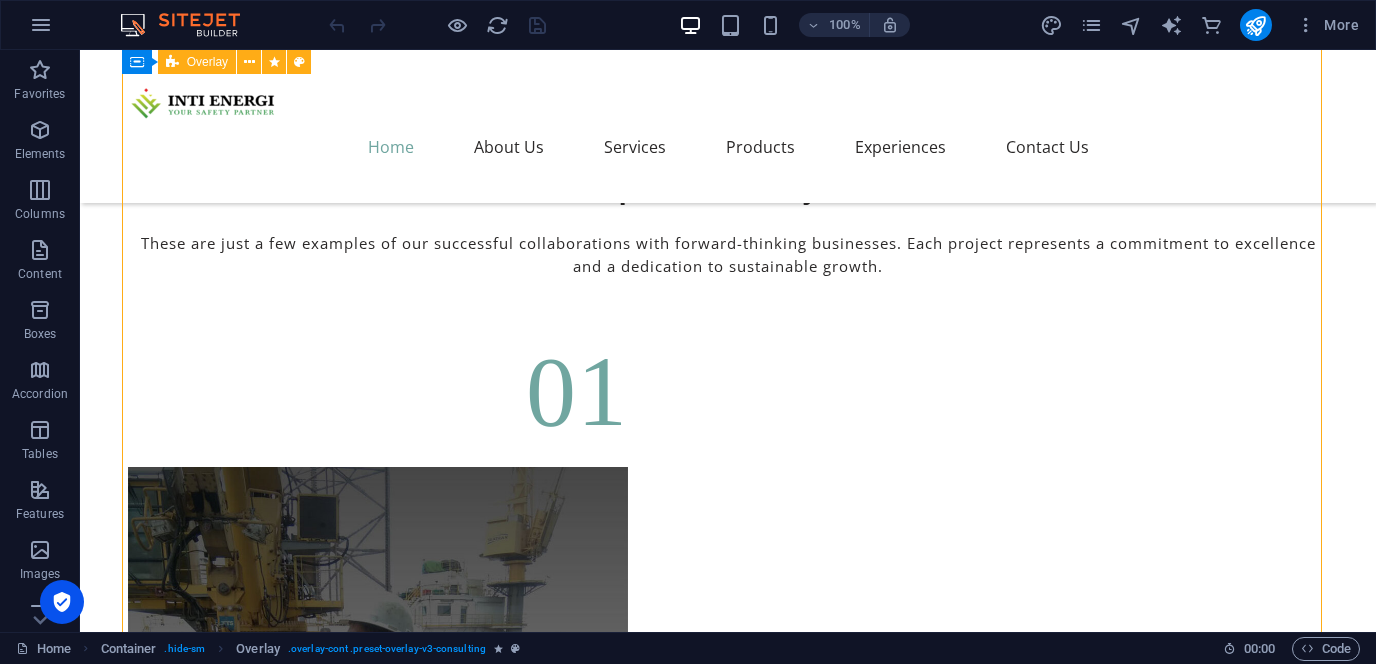 click on "Project : SAKA ENERGI 1 2 3 4 Contract Num : 45006152259 Location  : Gresik Project Worth : 856.950.000 Rupiahs Periodic : [DATE] - [DATE] Type : Offshore" at bounding box center [728, 6297] 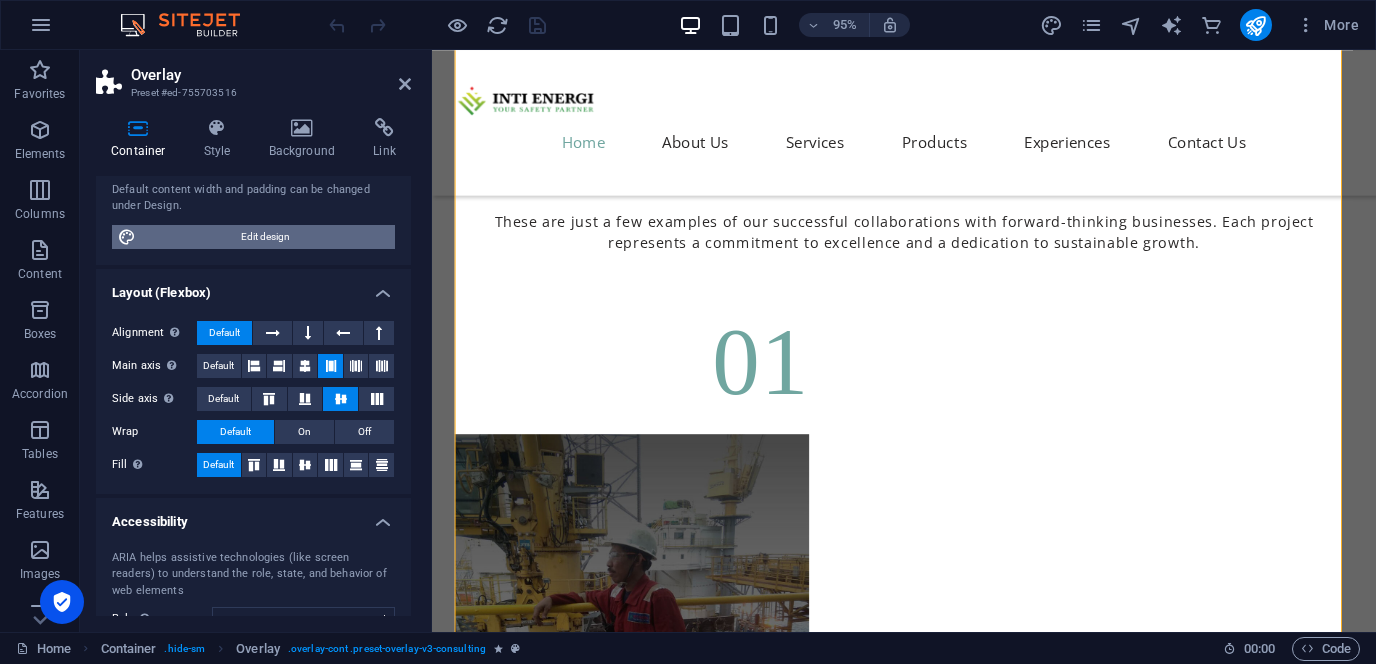 scroll, scrollTop: 145, scrollLeft: 0, axis: vertical 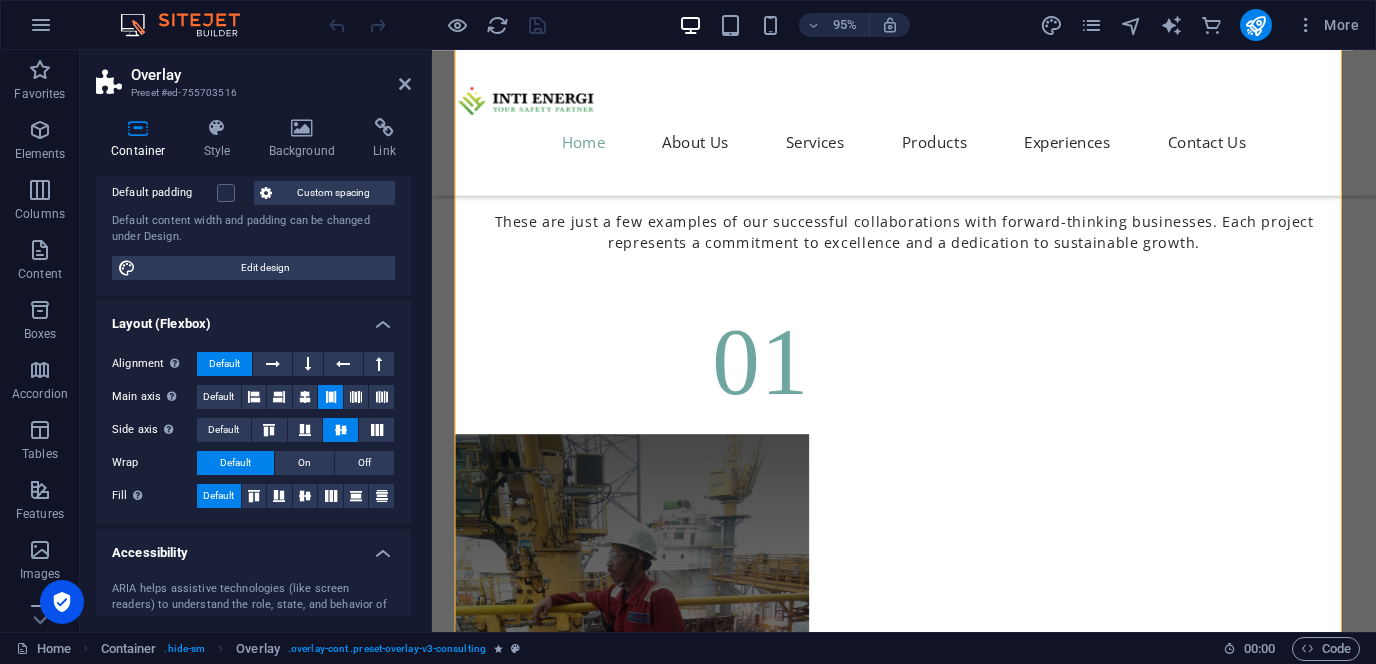 click on "Default" at bounding box center [218, 496] 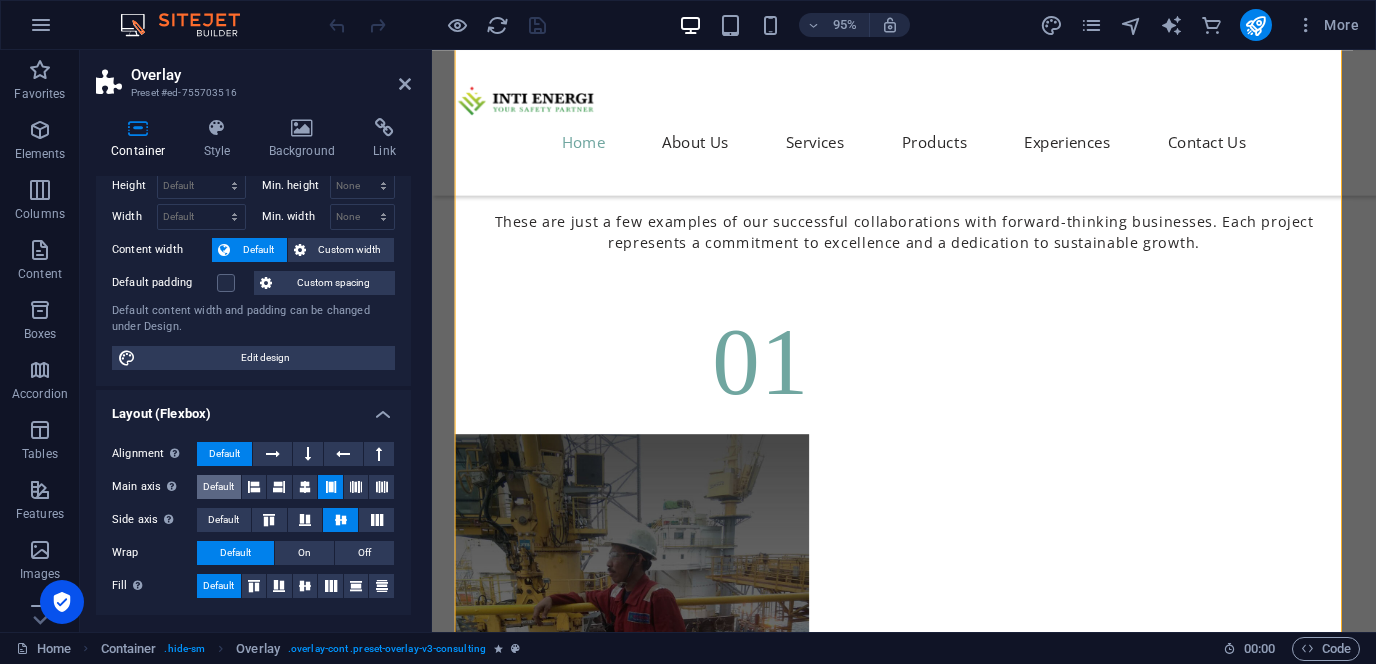 scroll, scrollTop: 0, scrollLeft: 0, axis: both 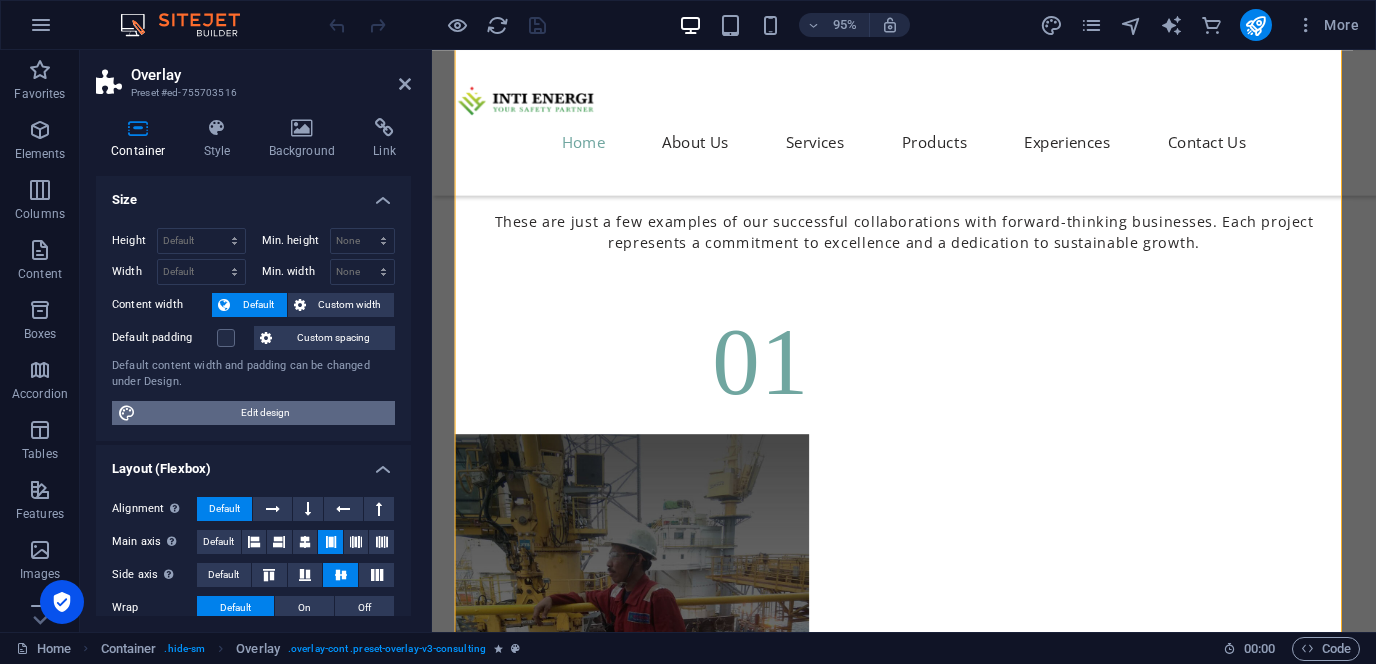 drag, startPoint x: 224, startPoint y: 411, endPoint x: 951, endPoint y: 376, distance: 727.84204 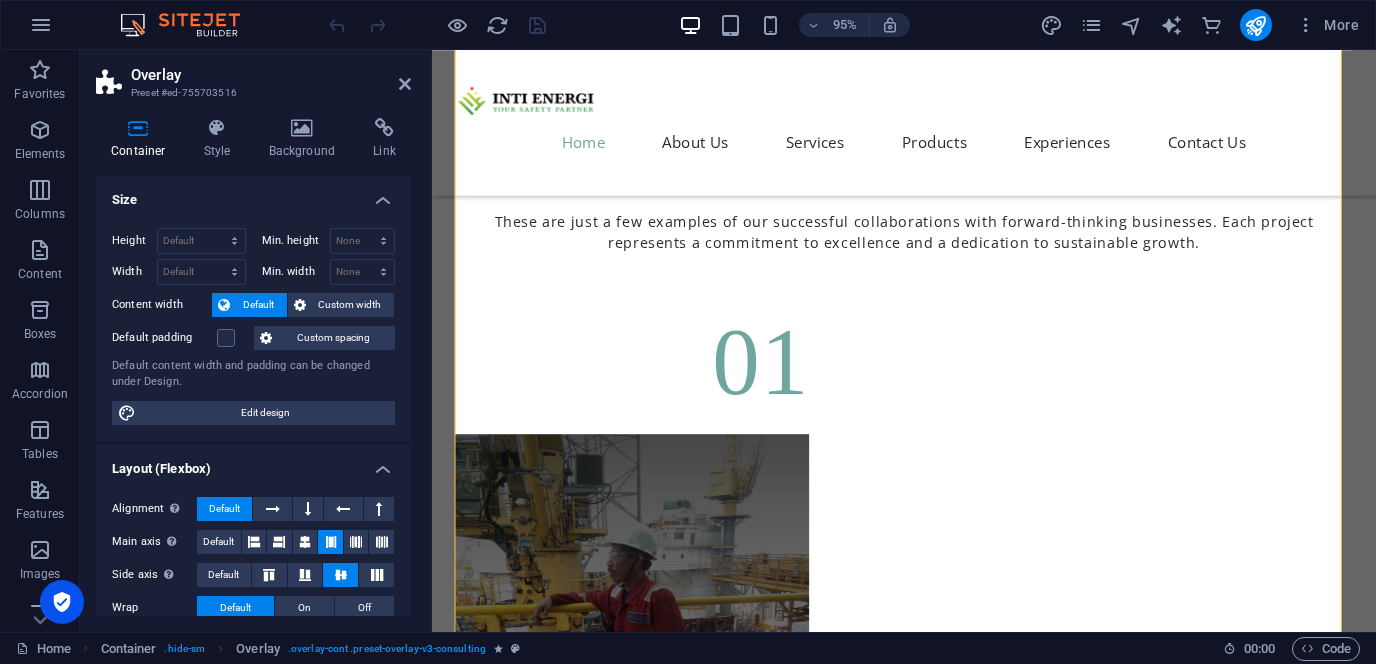 select on "px" 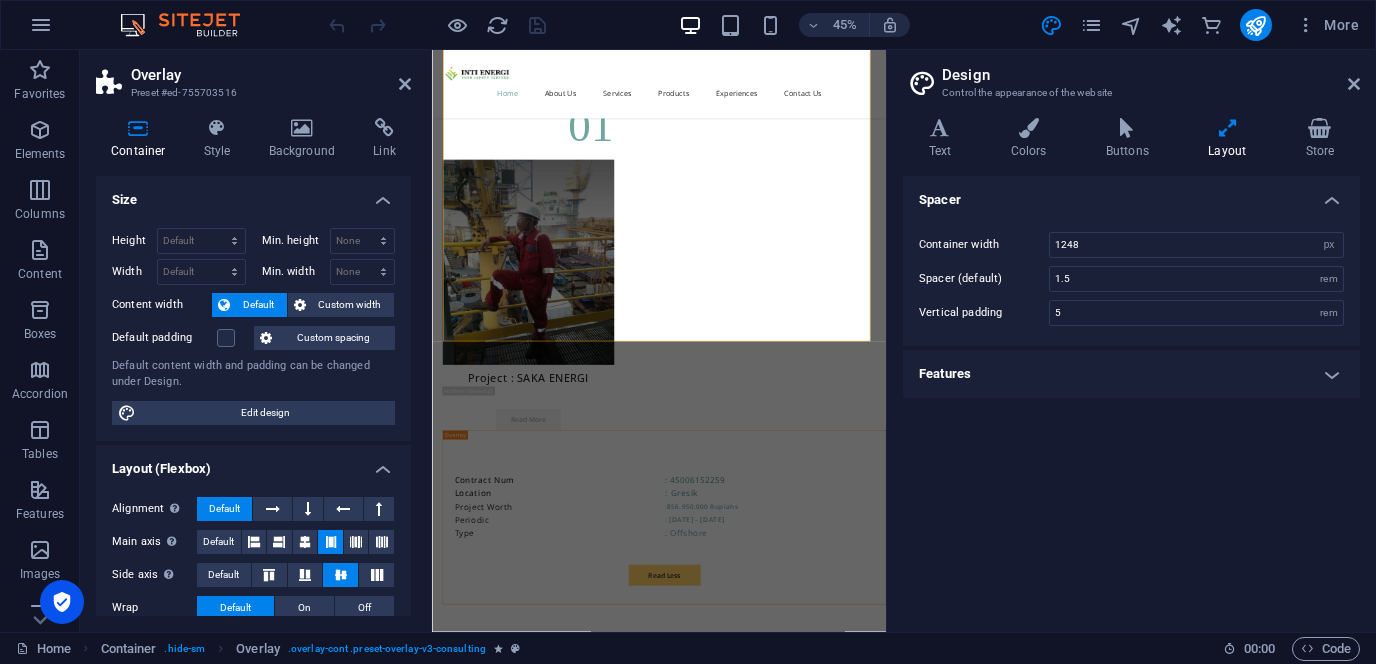 click on "Features" at bounding box center [1131, 374] 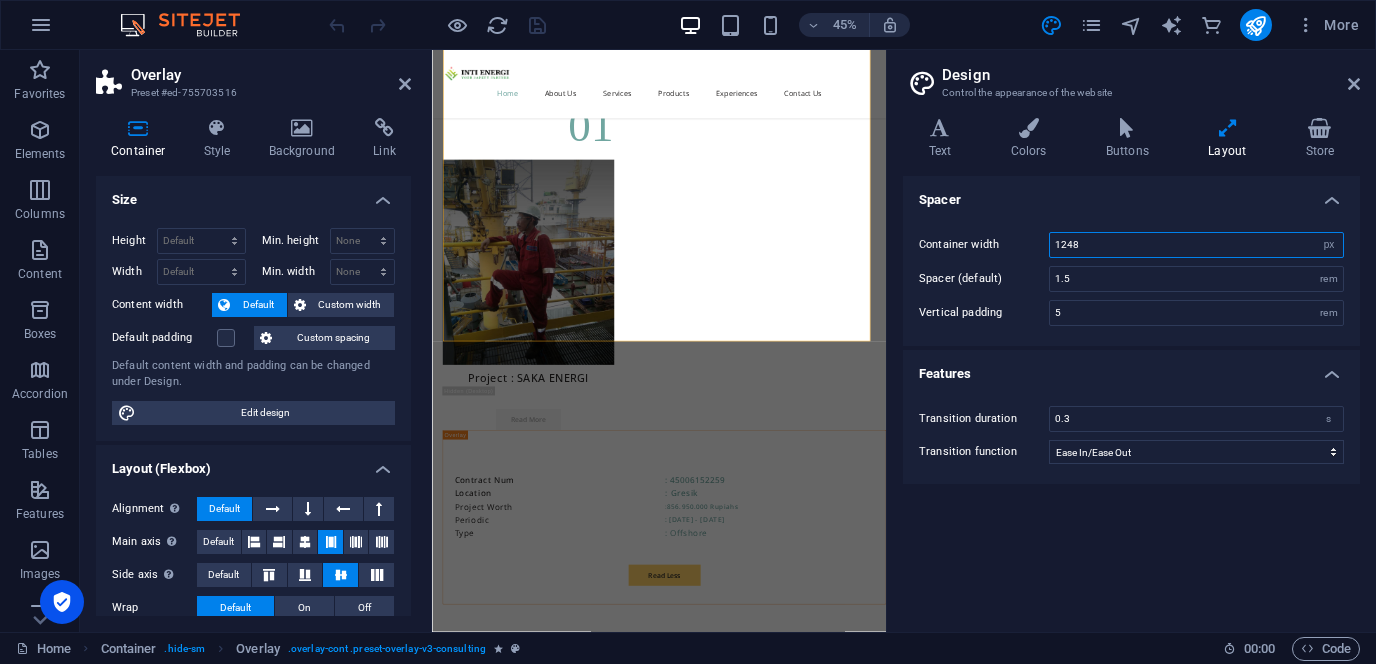 click on "1248" at bounding box center (1196, 245) 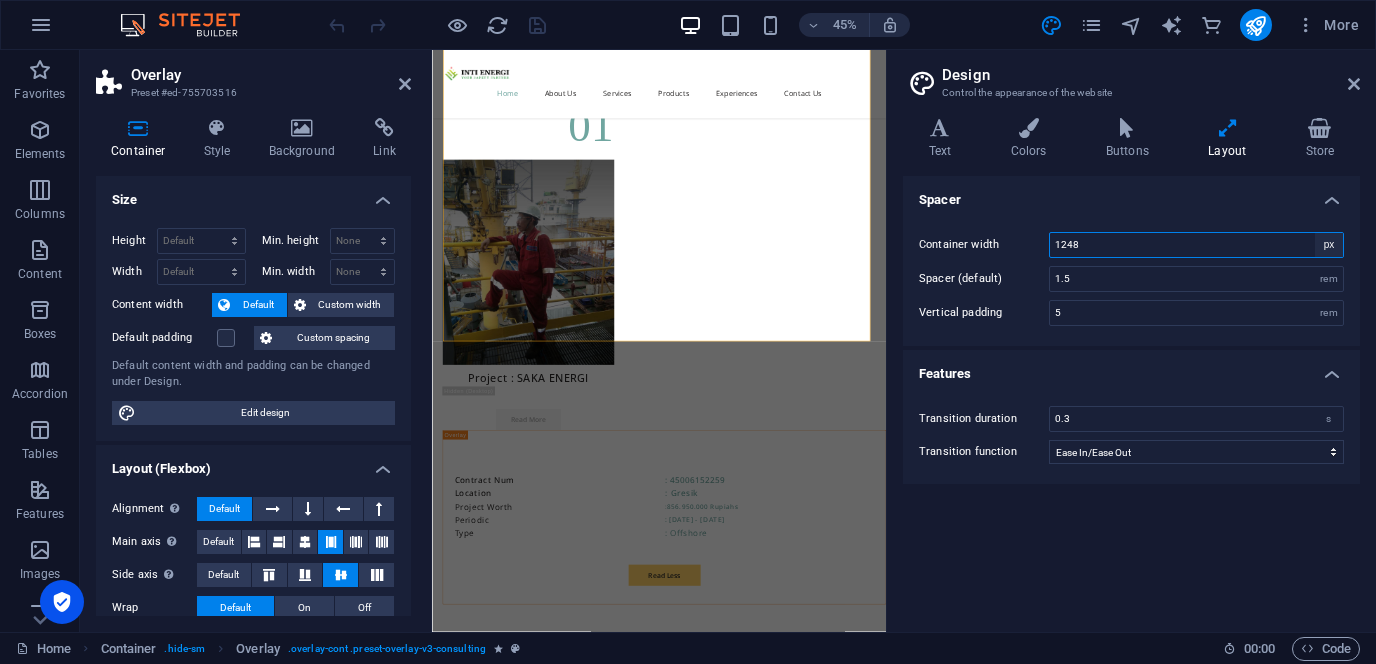 click on "rem px" at bounding box center [1329, 245] 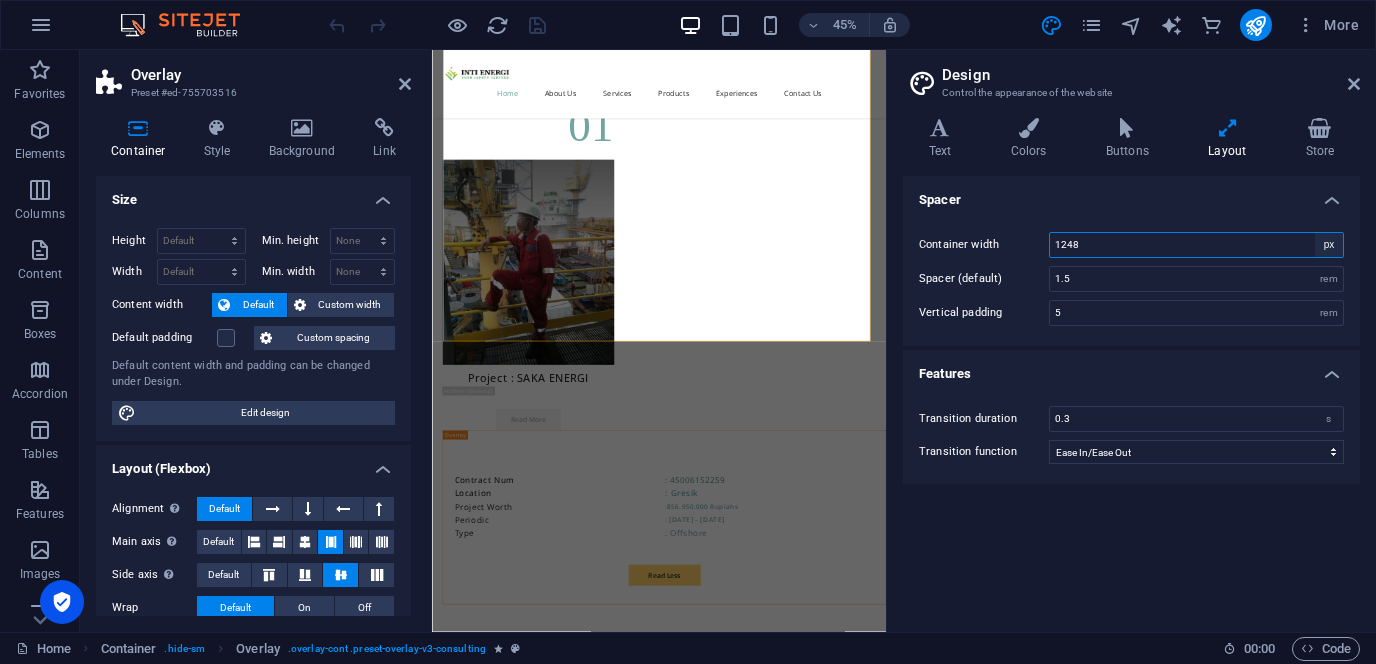 click on "px" at bounding box center [0, 0] 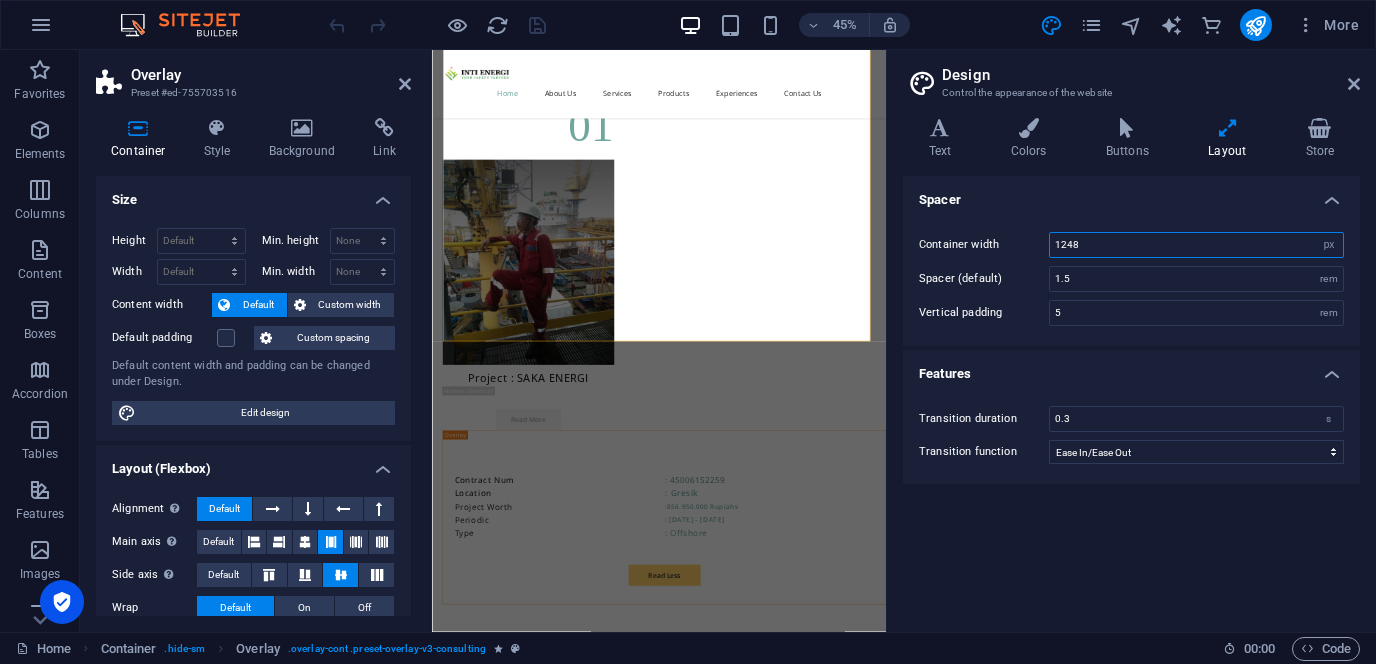 click on "1248" at bounding box center [1196, 245] 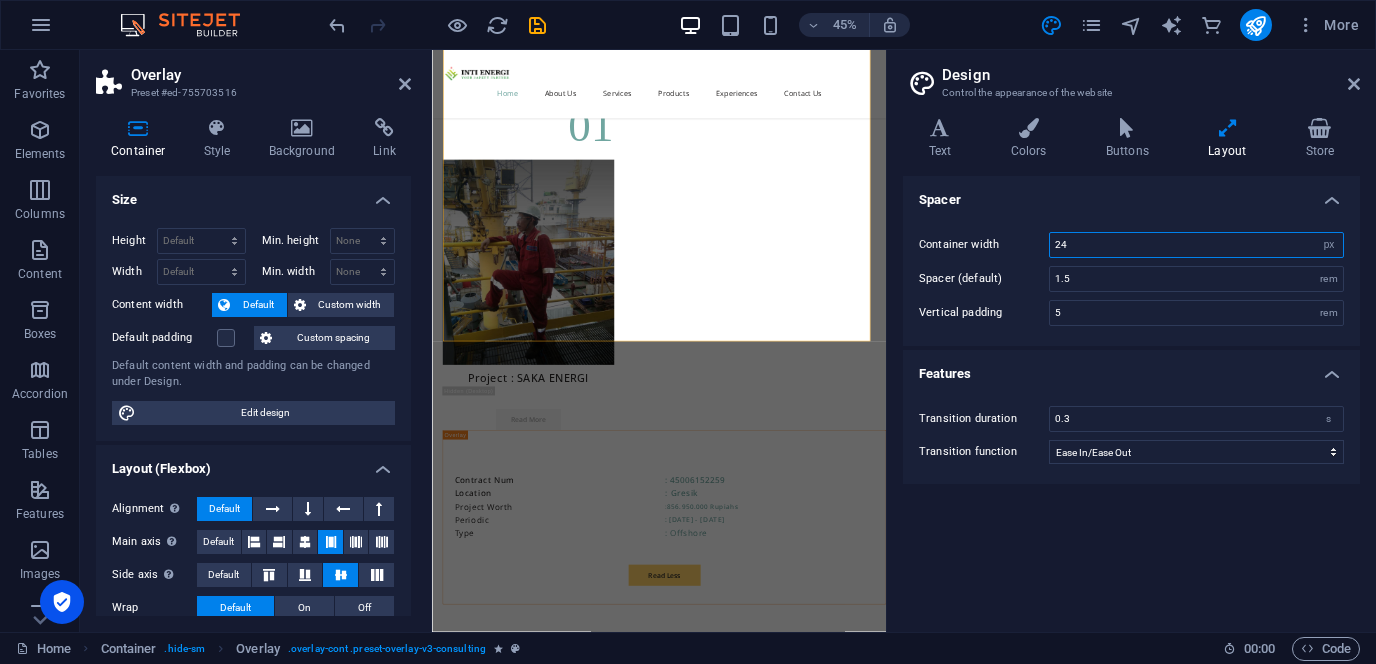 type on "2" 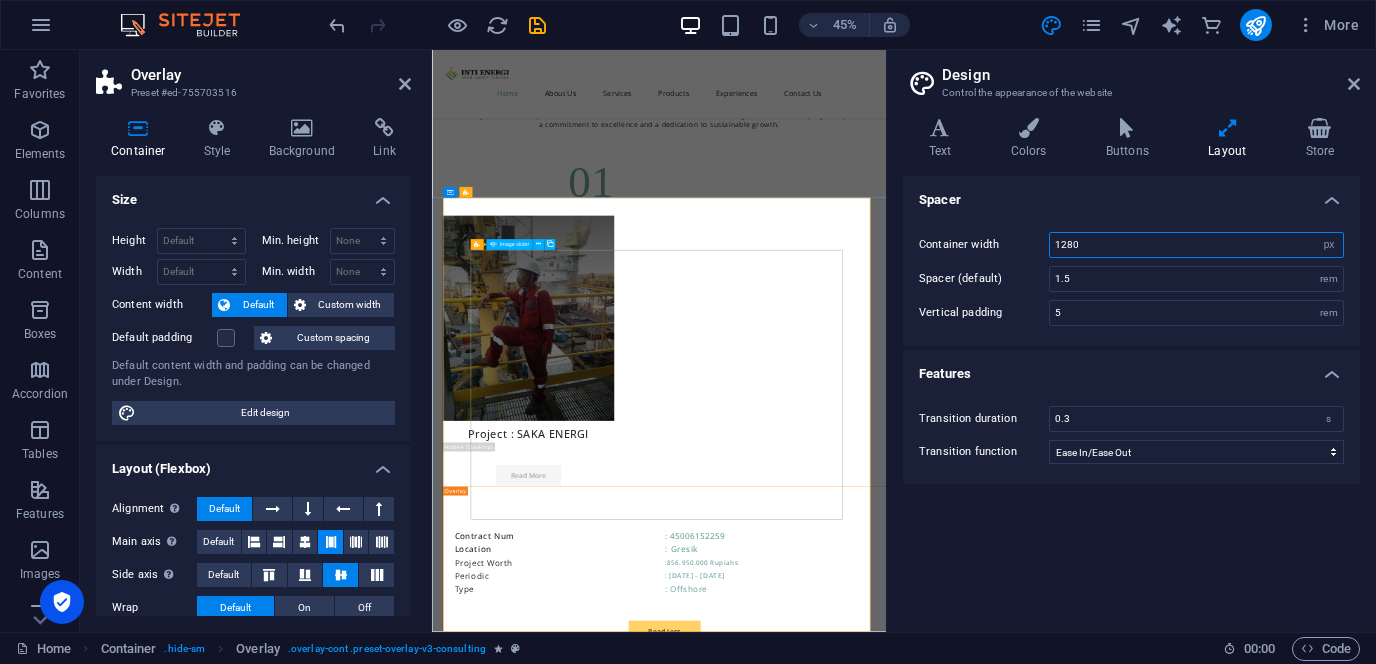 scroll, scrollTop: 6987, scrollLeft: 0, axis: vertical 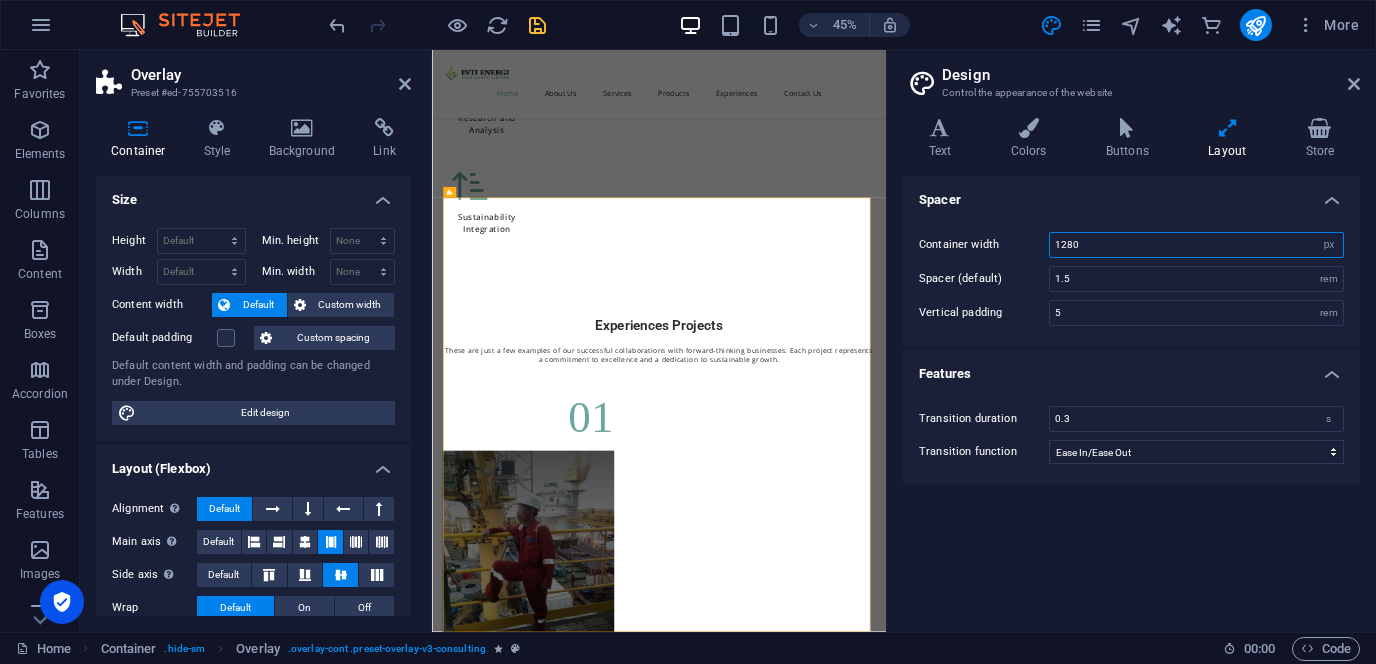 type on "1280" 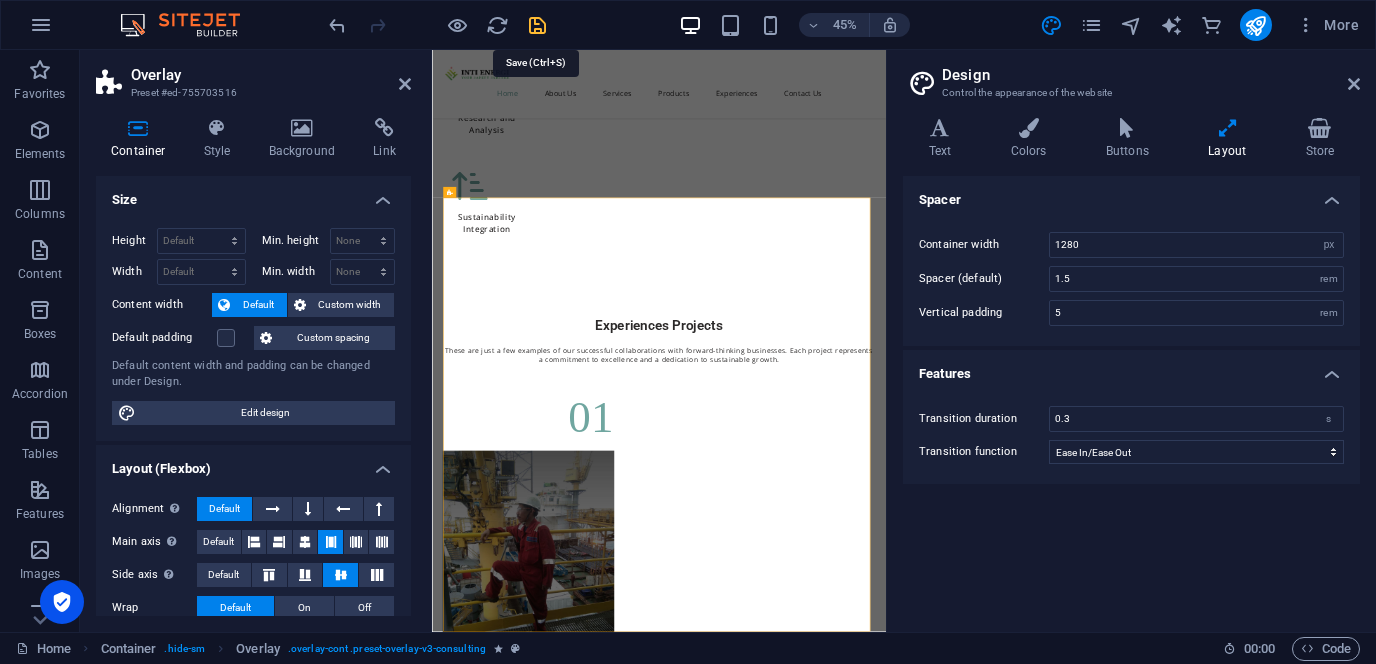 click at bounding box center (537, 25) 